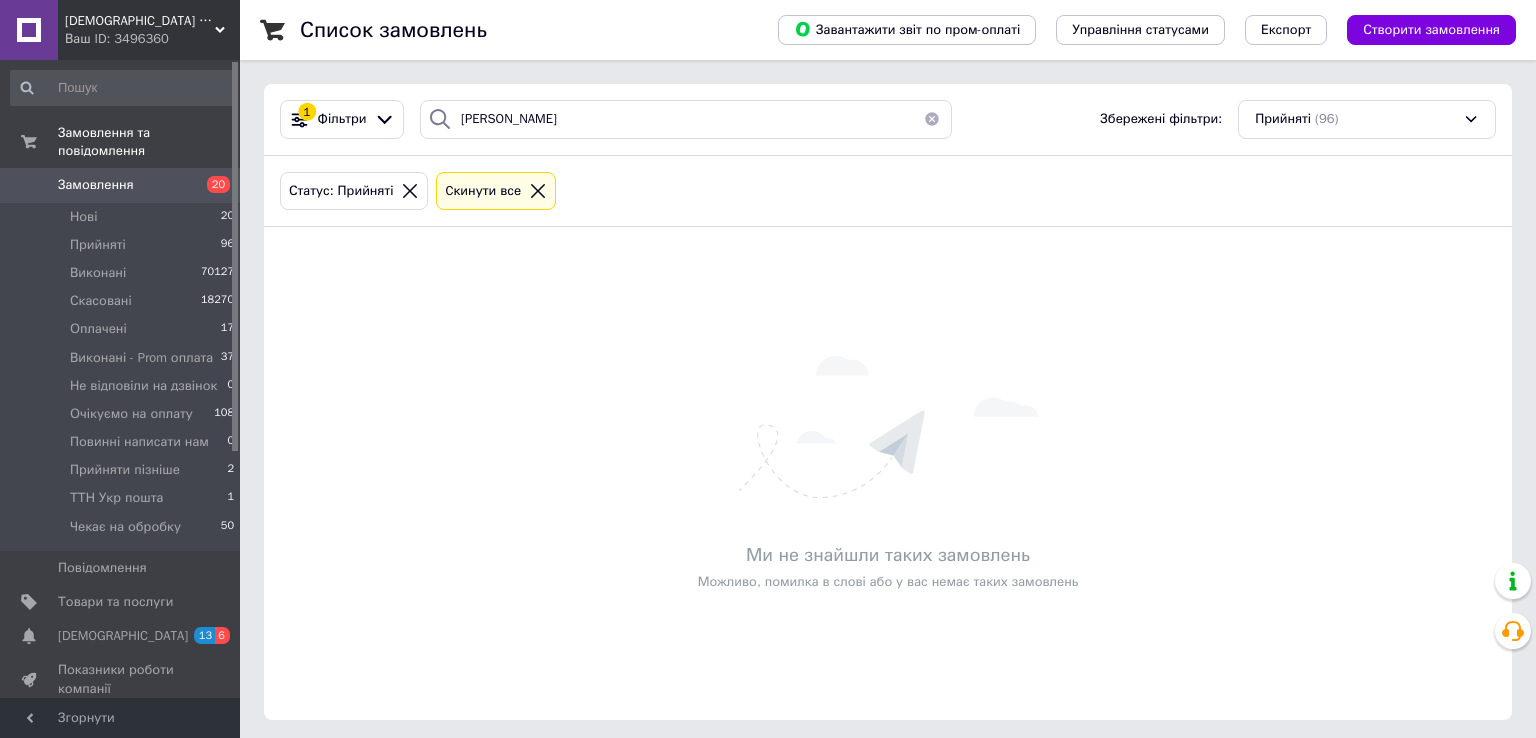 scroll, scrollTop: 0, scrollLeft: 0, axis: both 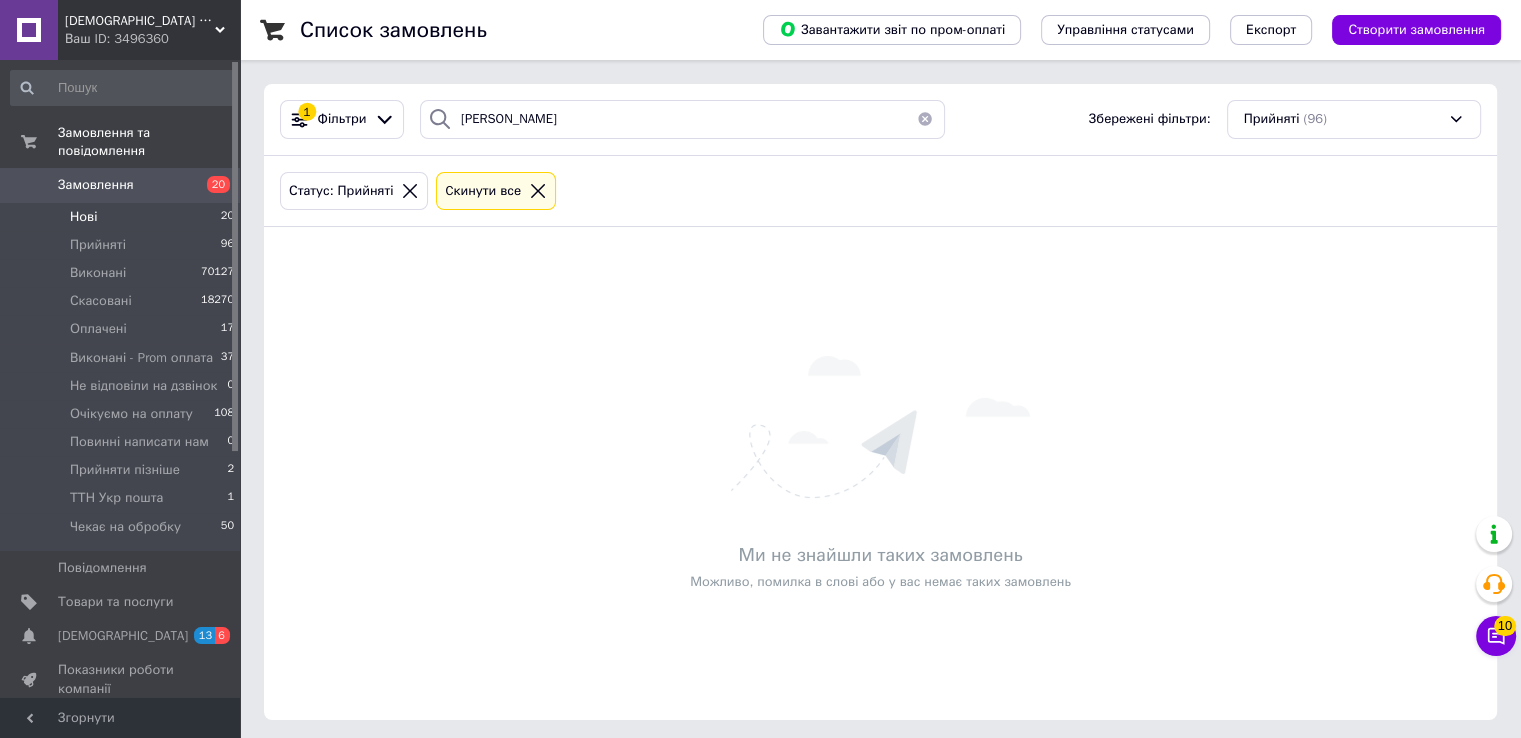 click on "Нові" at bounding box center (83, 217) 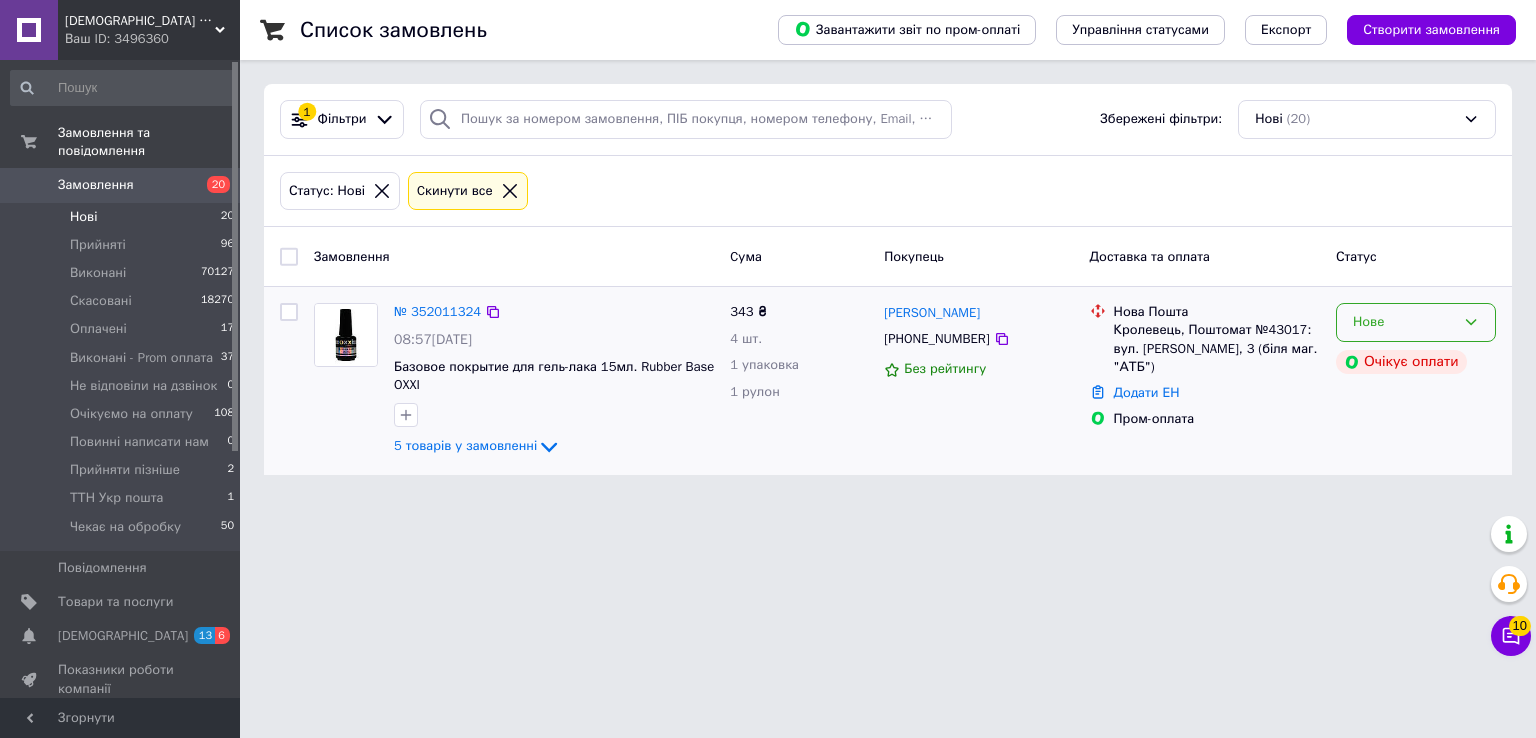 click 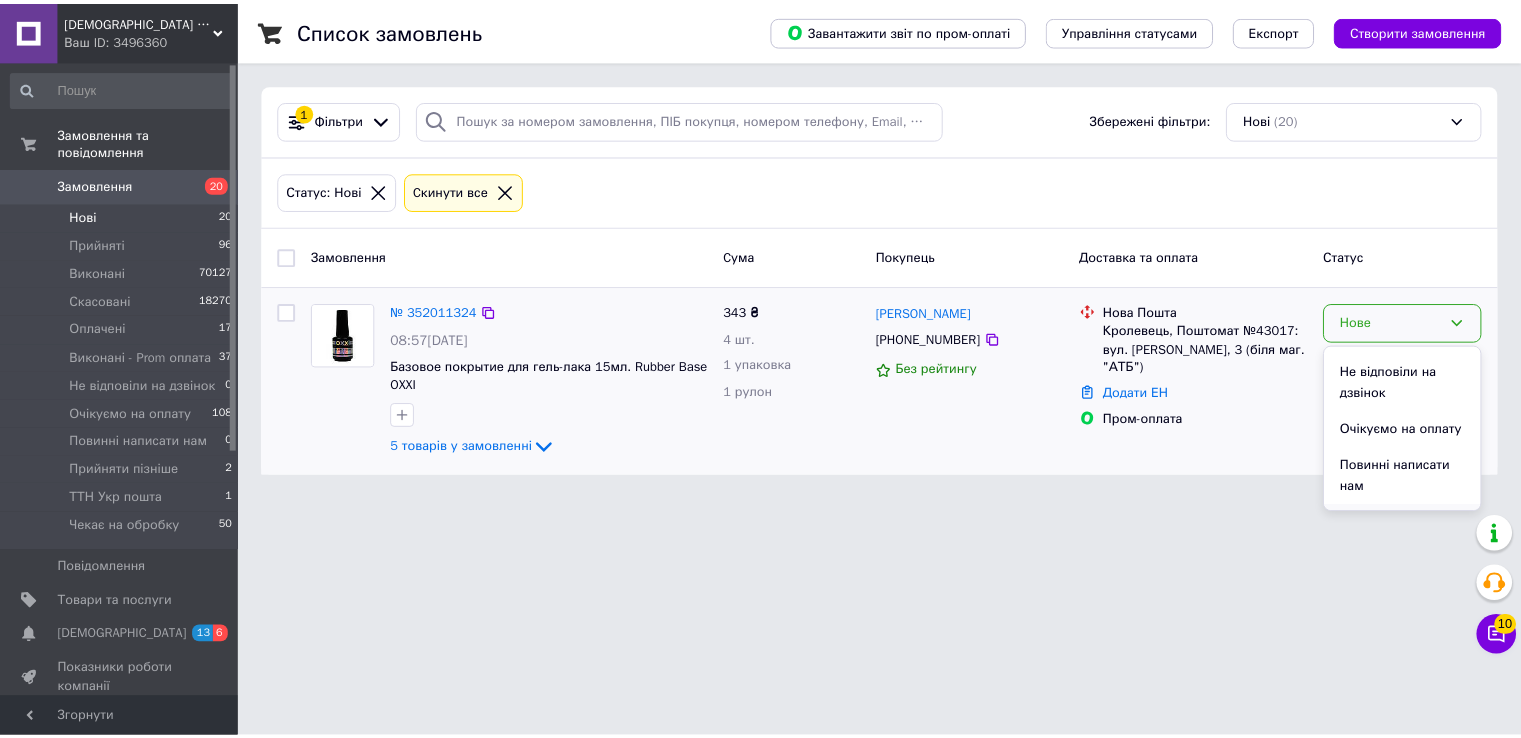 scroll, scrollTop: 298, scrollLeft: 0, axis: vertical 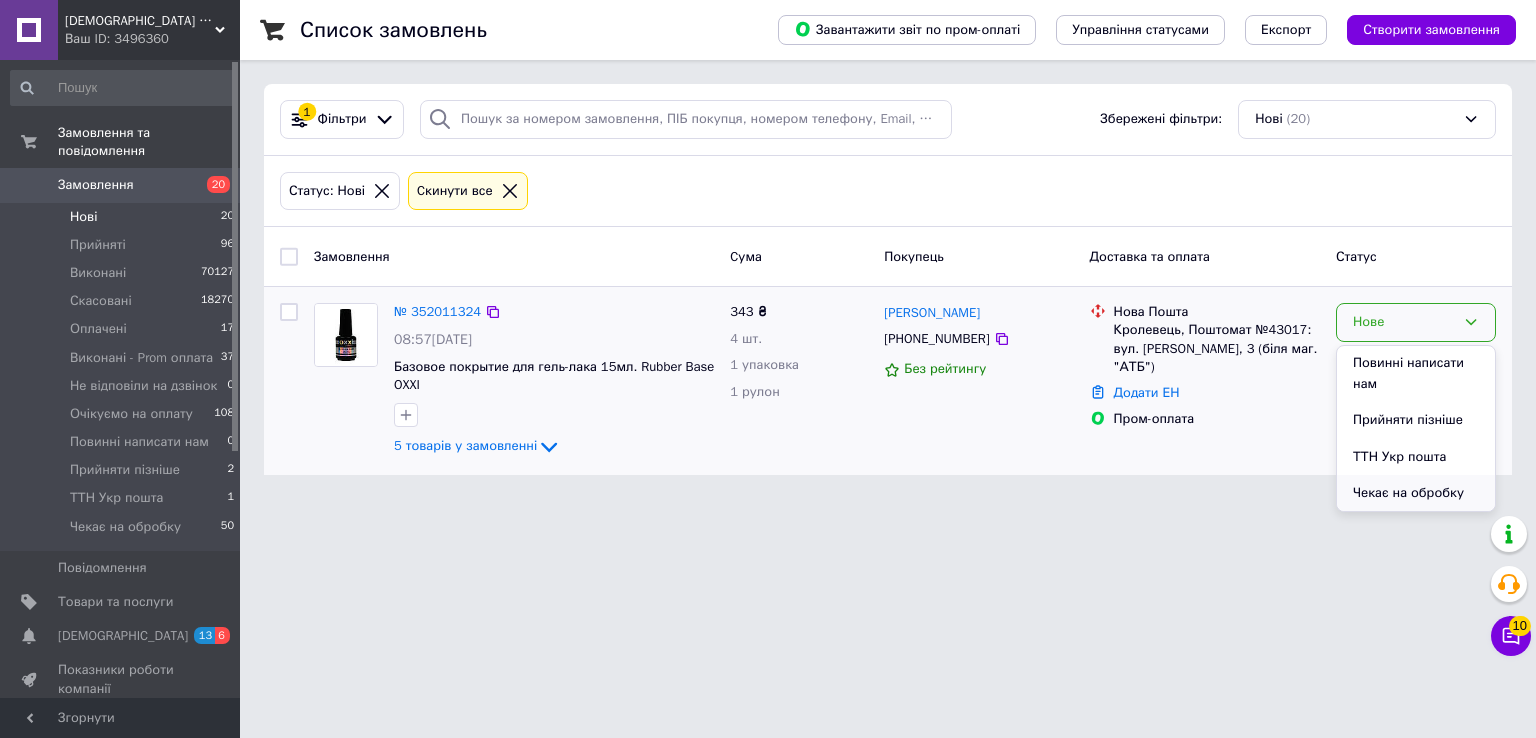 click on "Чекає на обробку" at bounding box center [1416, 493] 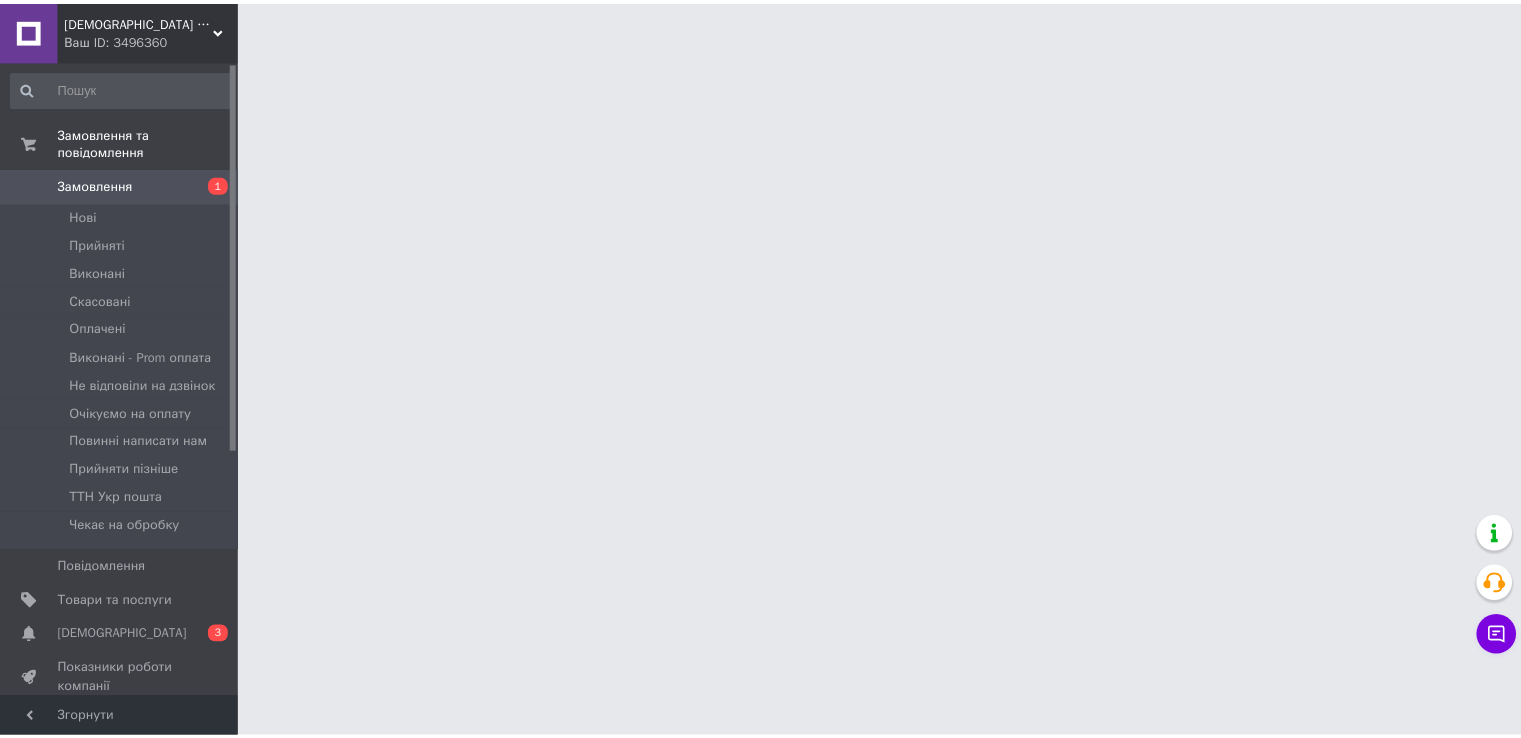 scroll, scrollTop: 0, scrollLeft: 0, axis: both 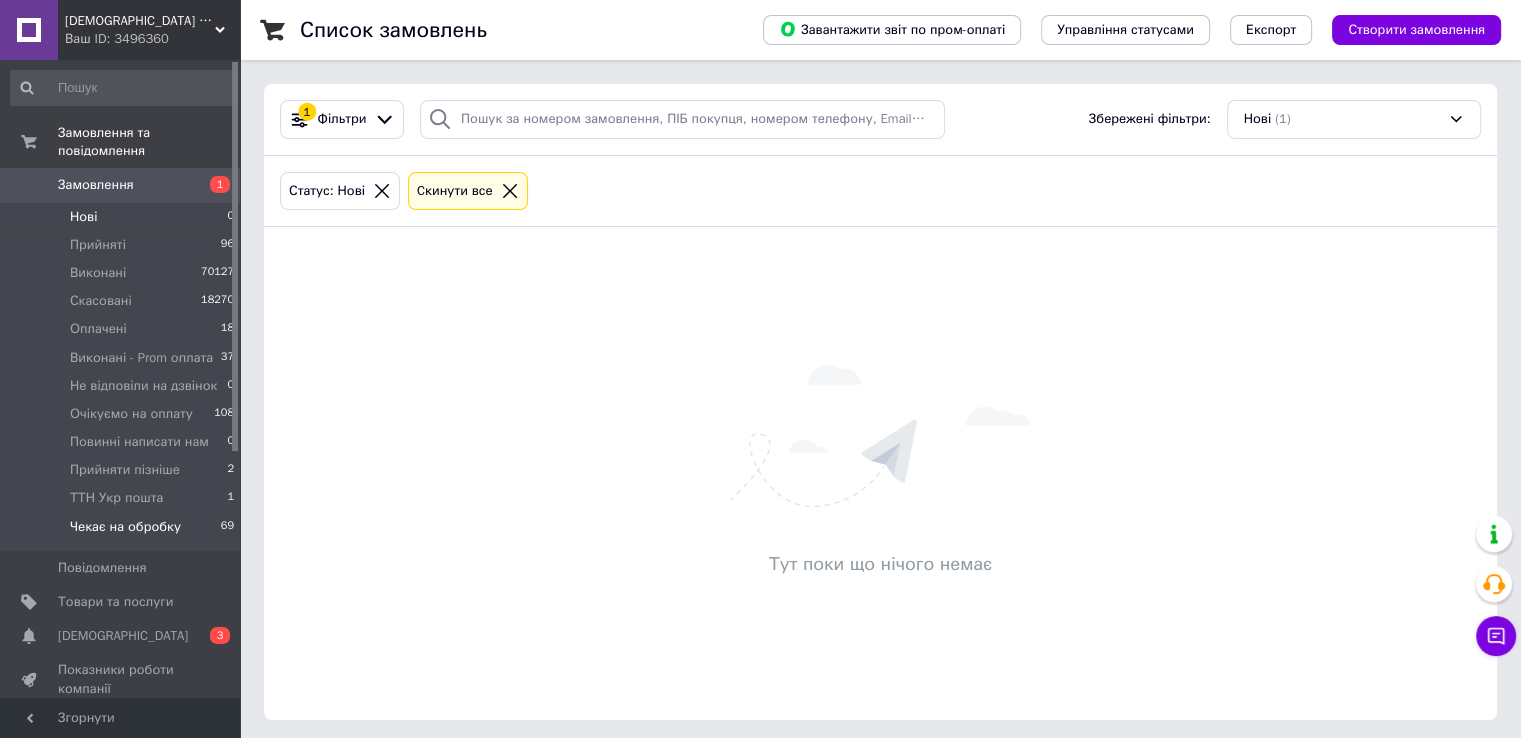click on "Чекає на обробку" at bounding box center [125, 527] 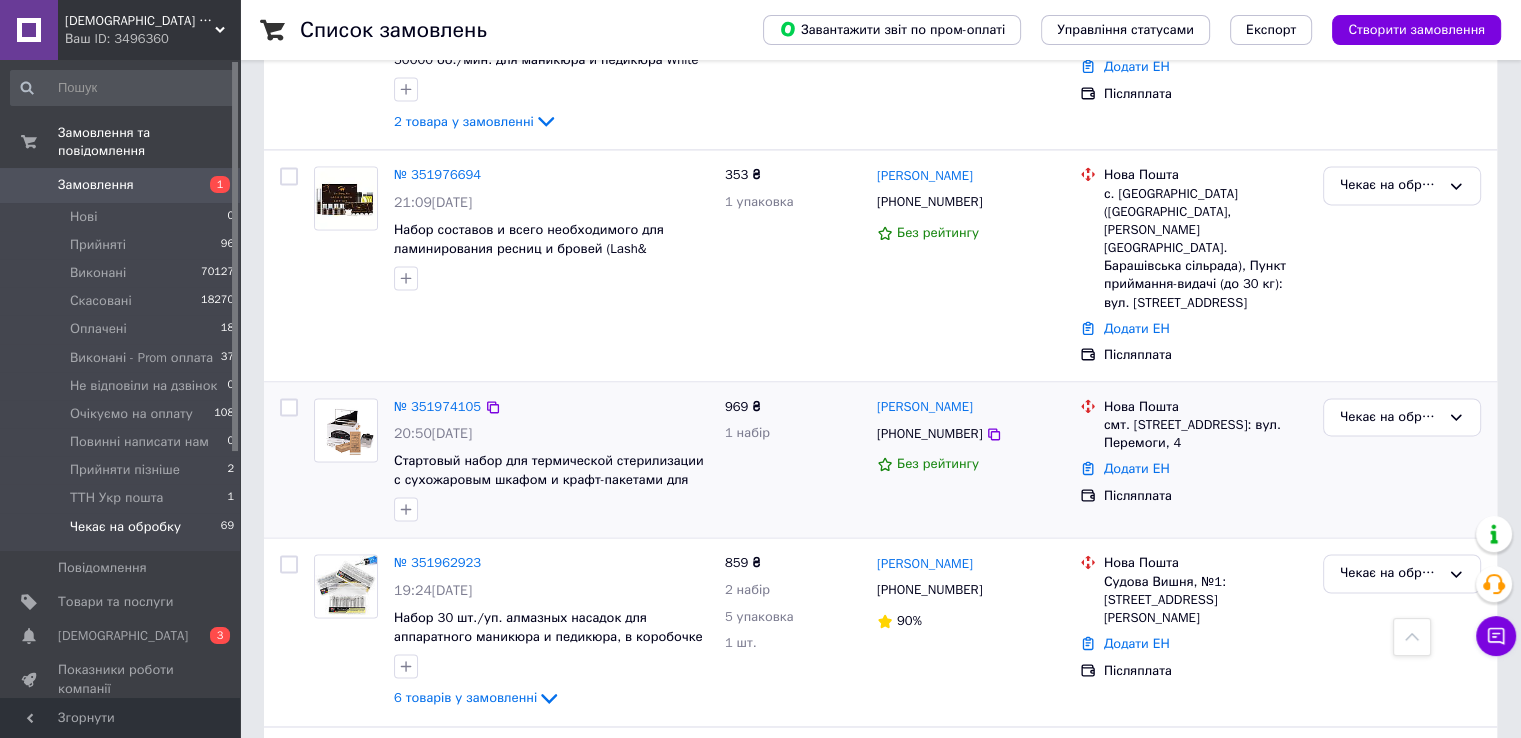 scroll, scrollTop: 3000, scrollLeft: 0, axis: vertical 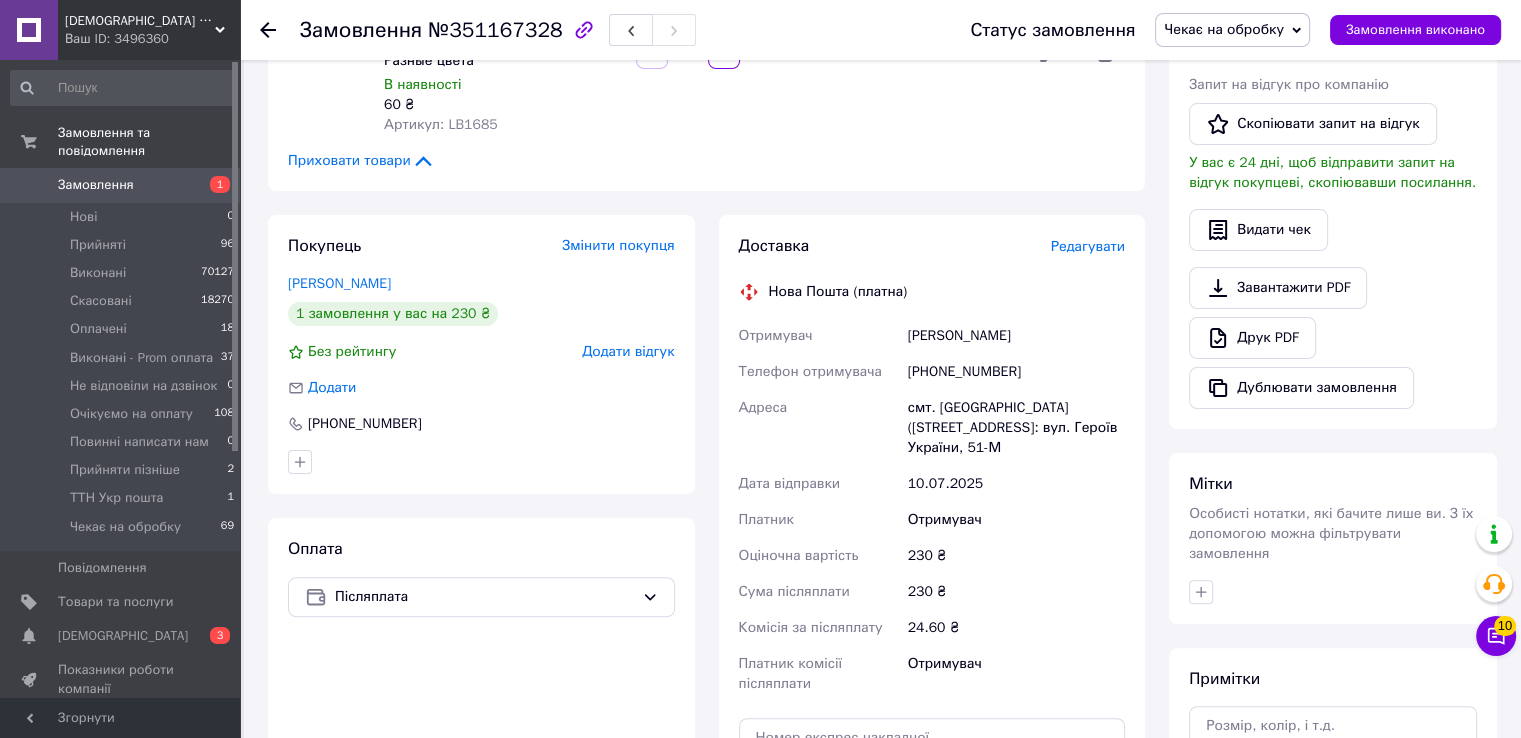 click on "+380978746082" at bounding box center (1016, 372) 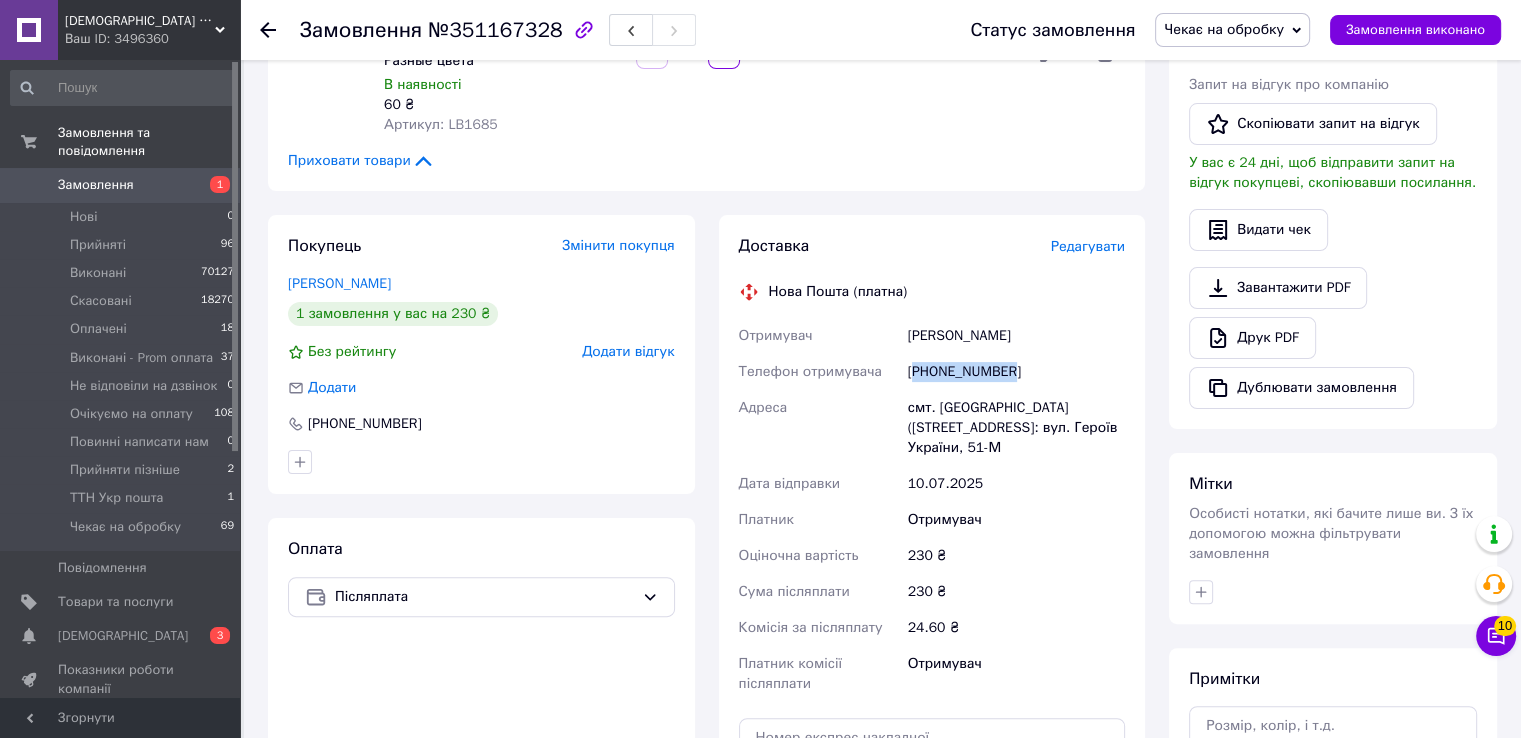 click on "+380978746082" at bounding box center (1016, 372) 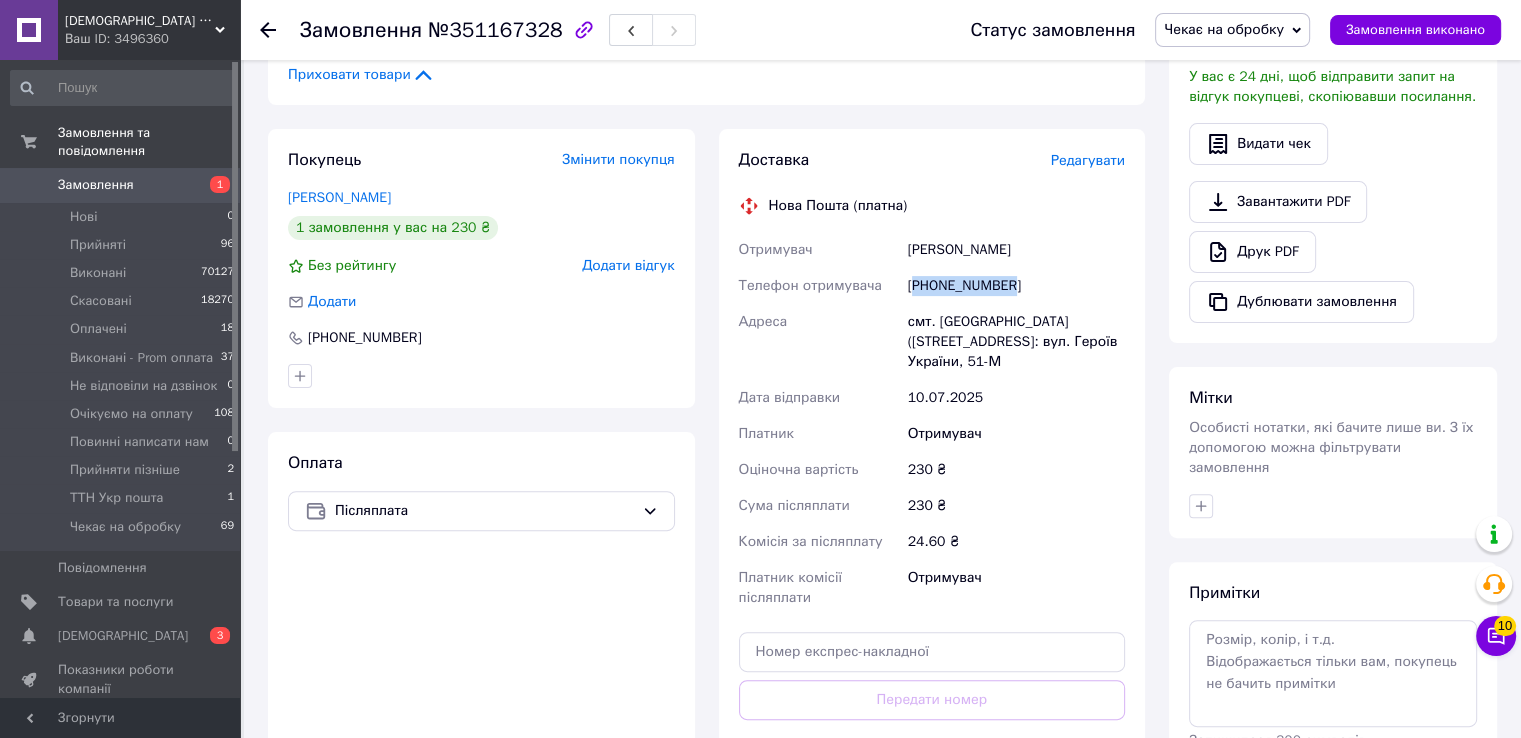 scroll, scrollTop: 400, scrollLeft: 0, axis: vertical 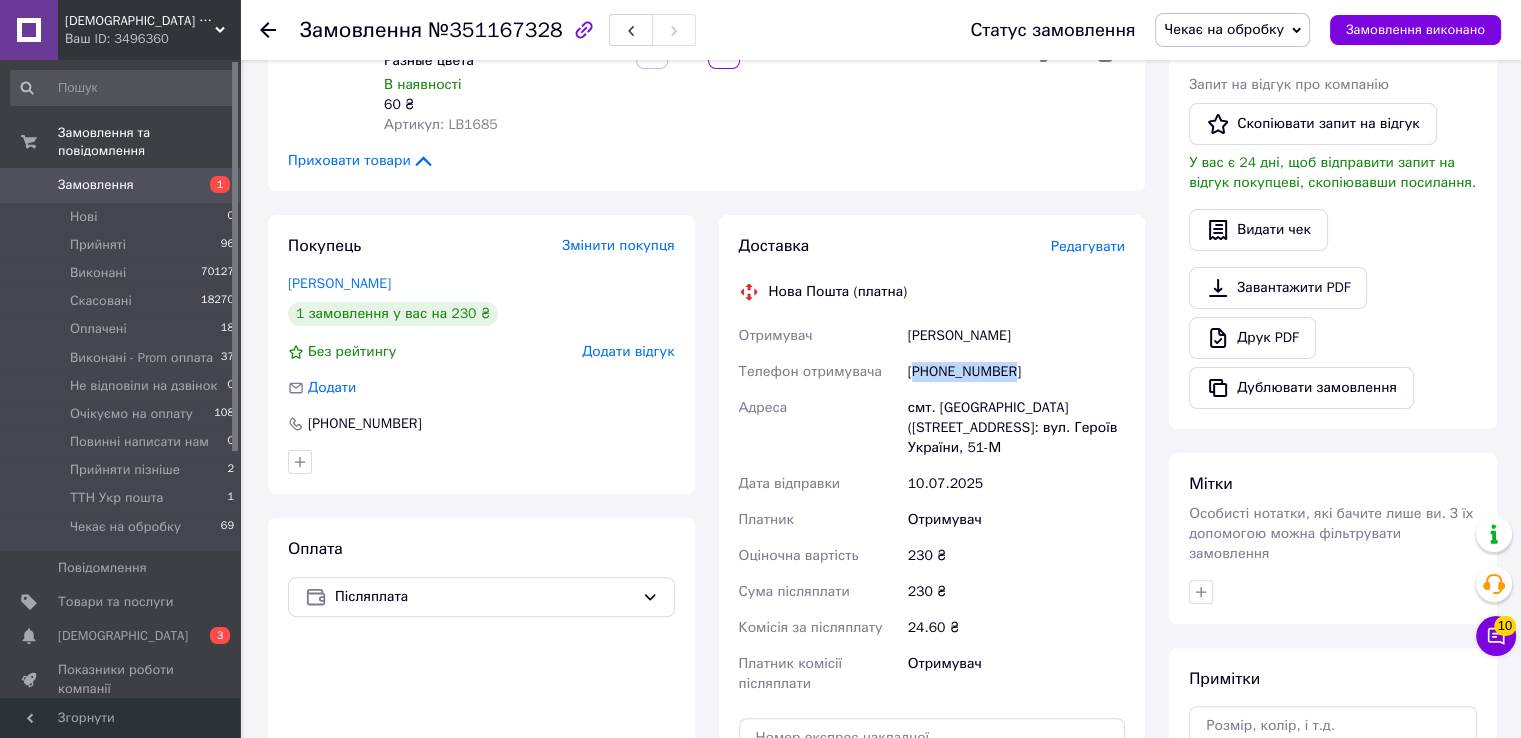 copy on "380978746082" 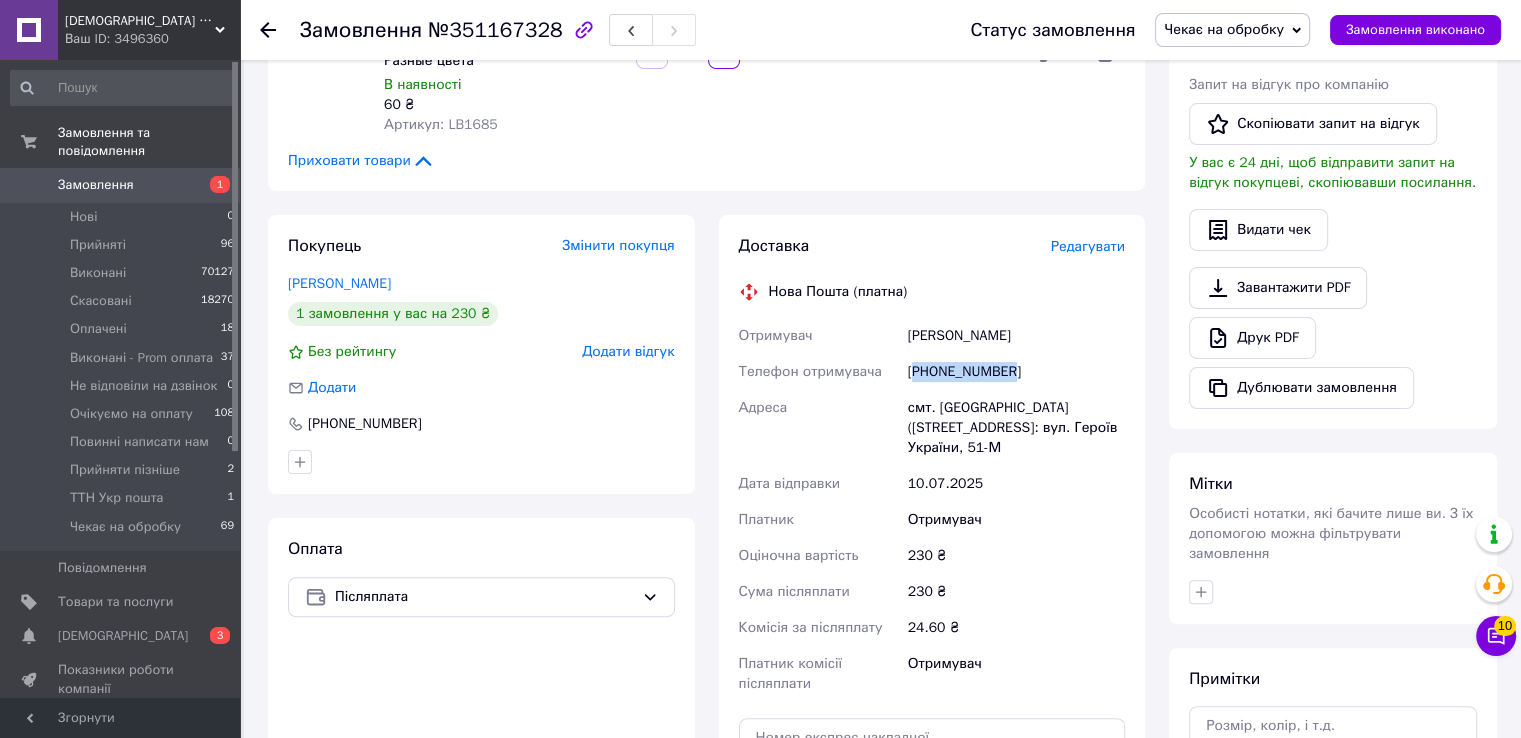 click on "Чекає на обробку" at bounding box center (1224, 29) 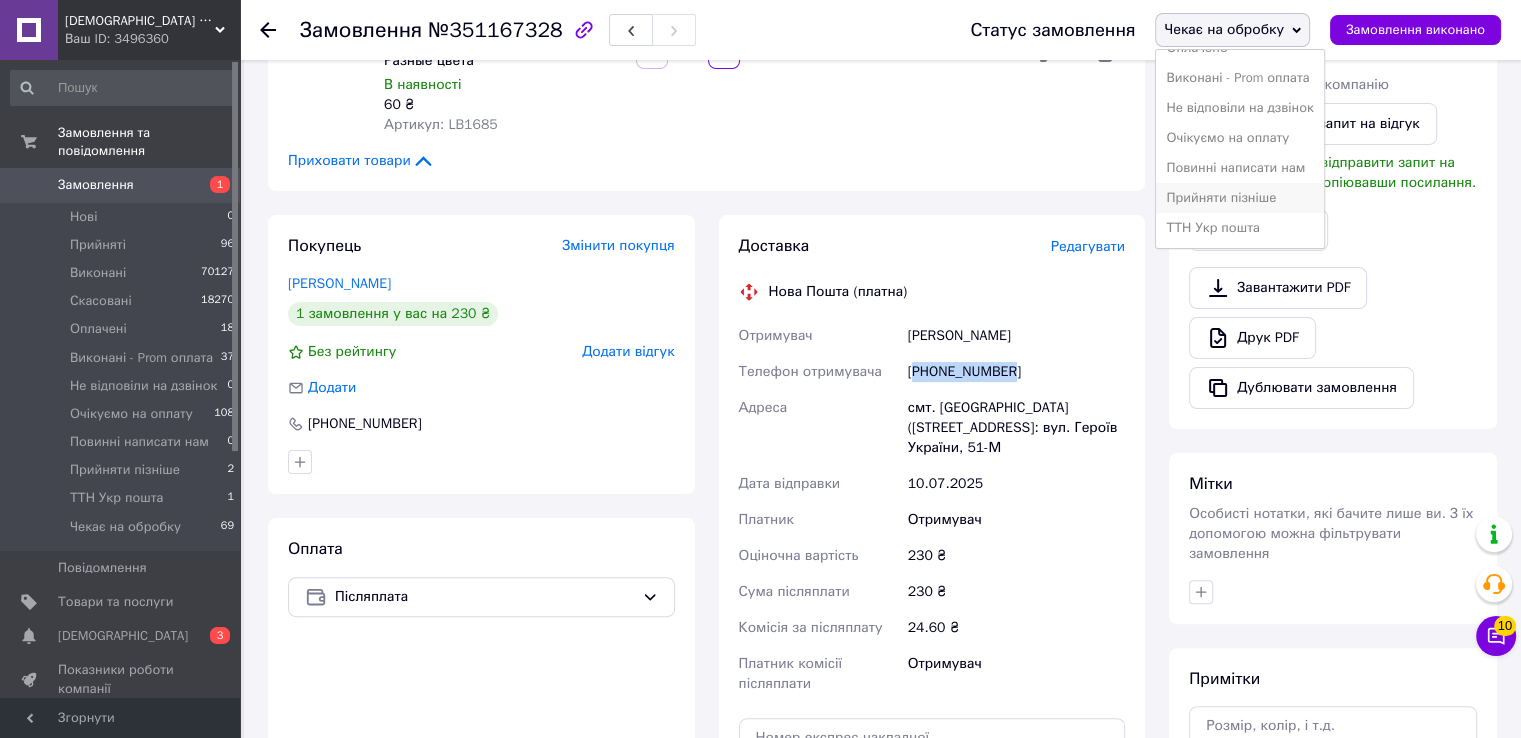 scroll, scrollTop: 0, scrollLeft: 0, axis: both 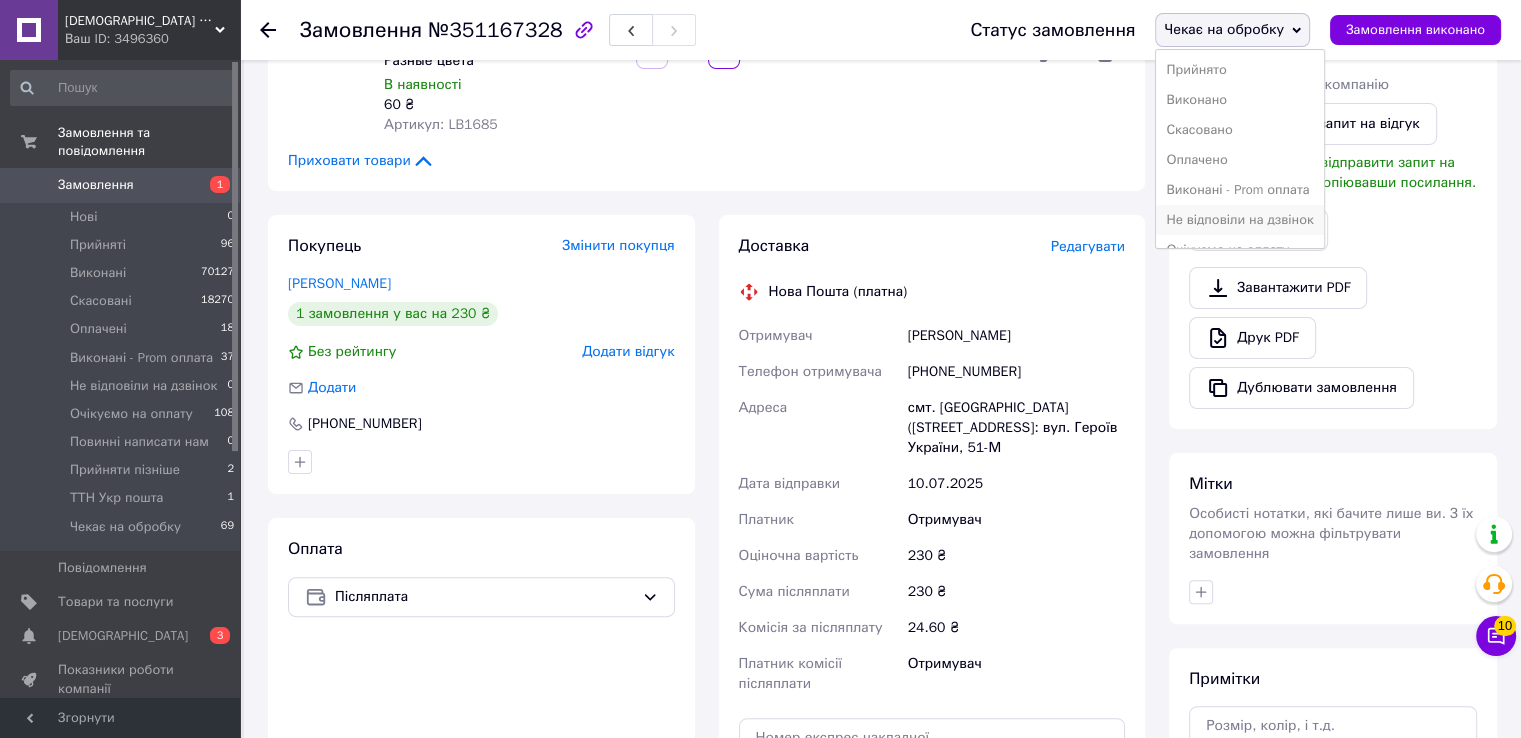 click on "Не відповіли на дзвінок" at bounding box center [1239, 220] 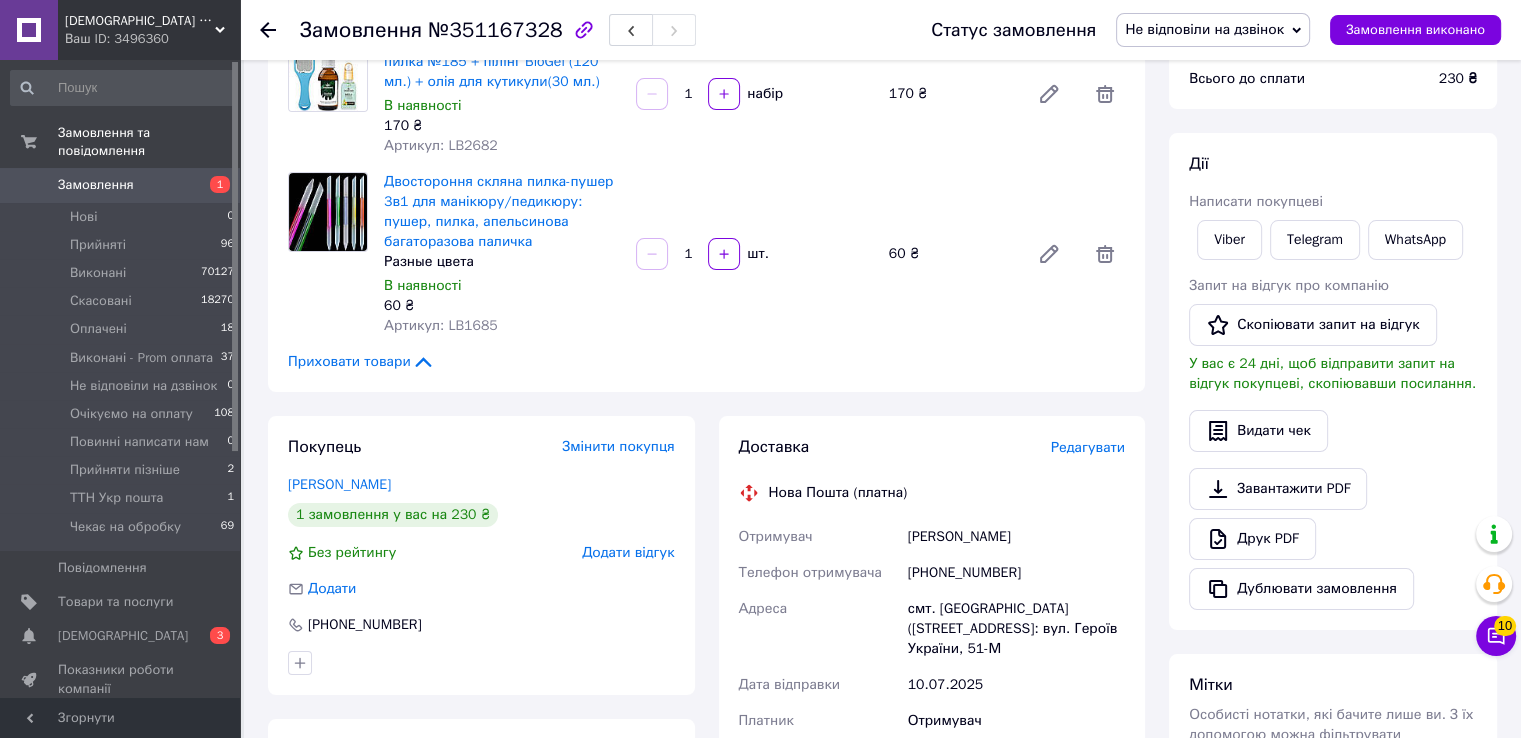 scroll, scrollTop: 0, scrollLeft: 0, axis: both 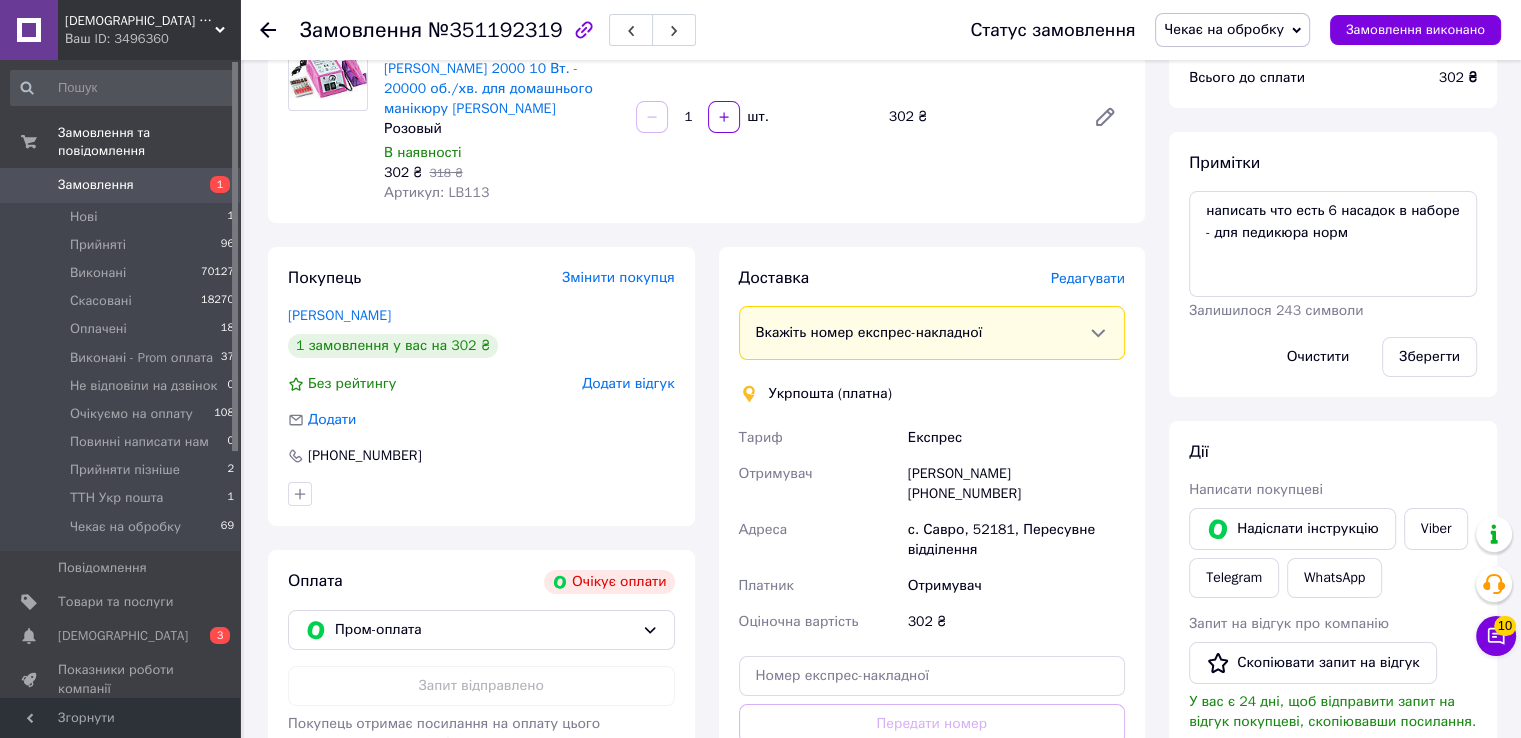 click on "[PERSON_NAME] [PHONE_NUMBER]" at bounding box center (1016, 484) 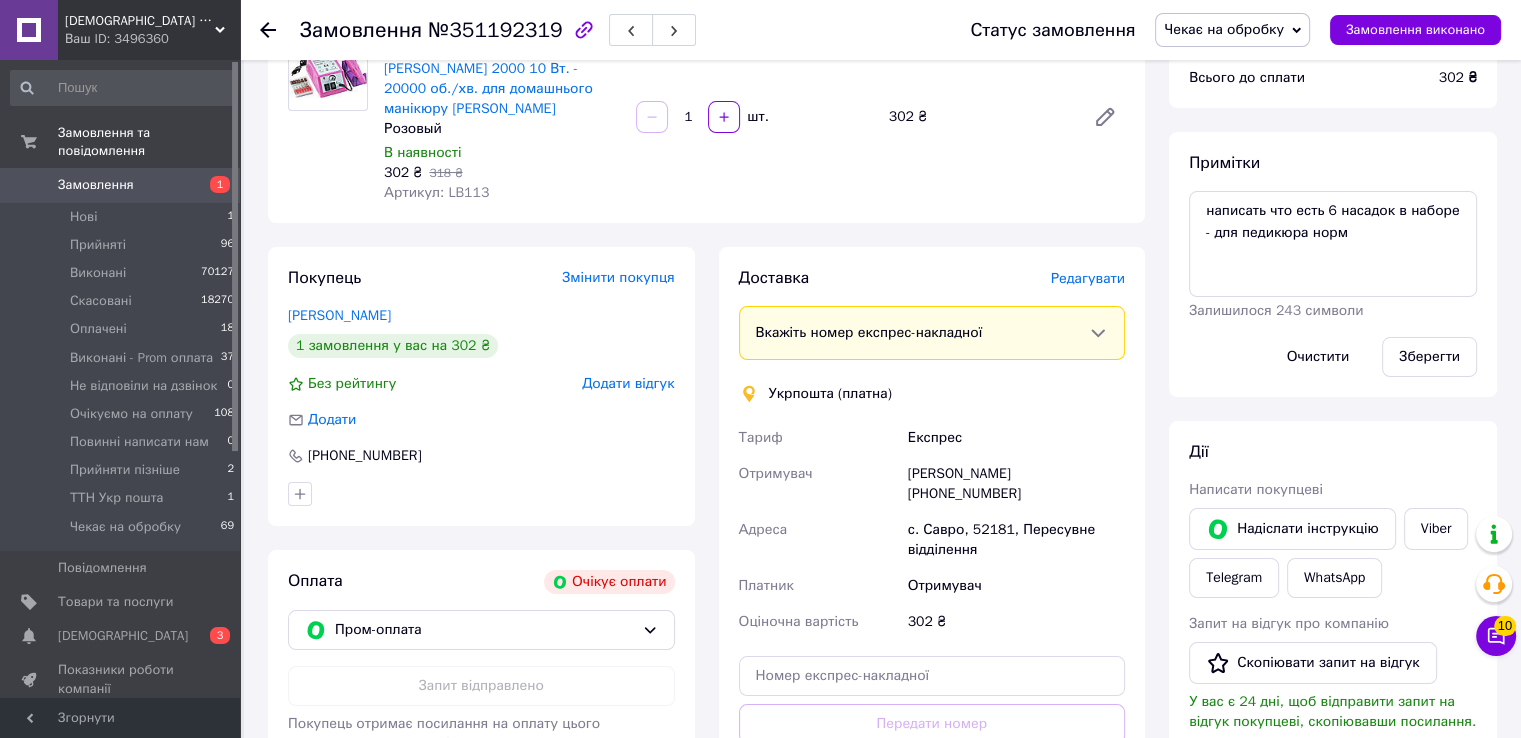 copy on "380975956909" 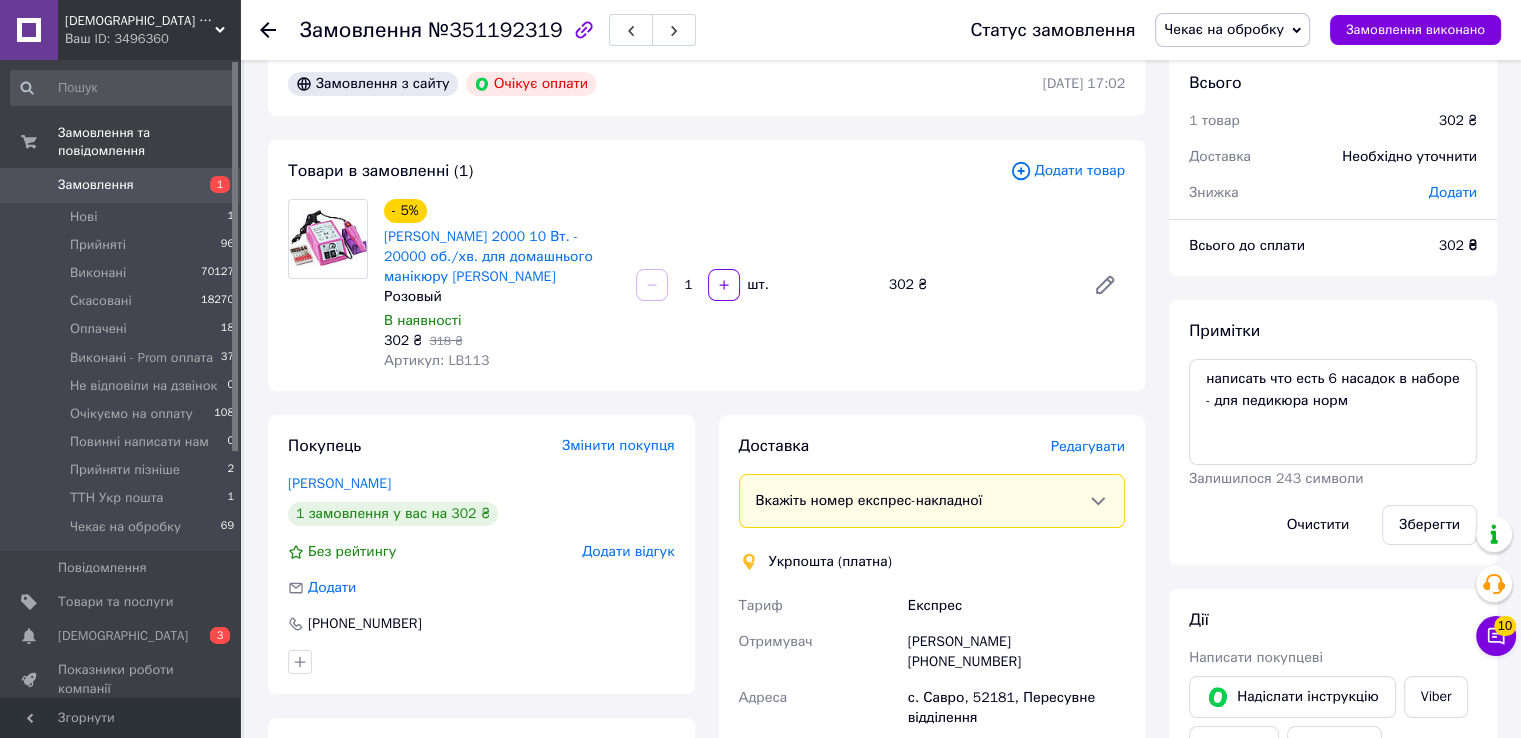 scroll, scrollTop: 0, scrollLeft: 0, axis: both 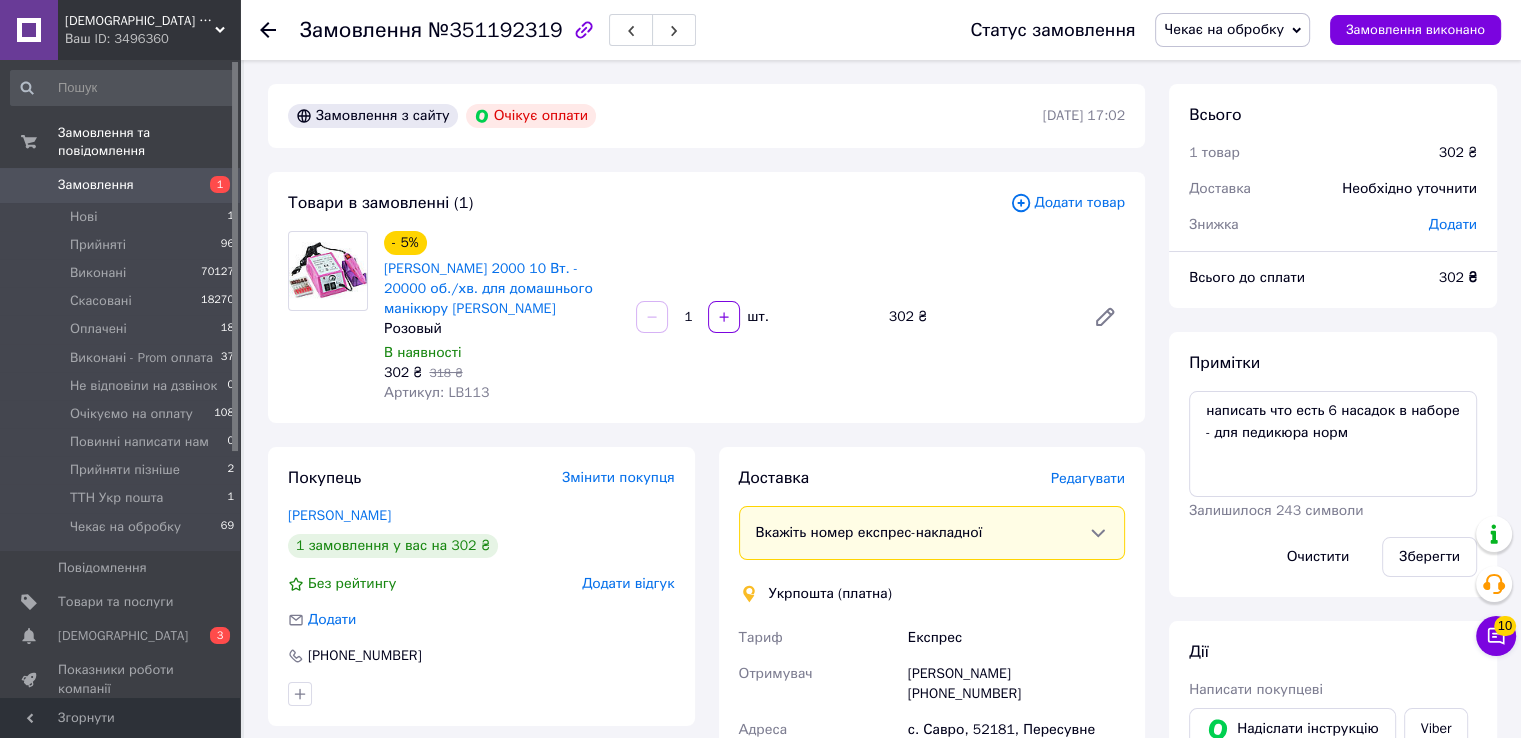click on "Чекає на обробку" at bounding box center (1232, 30) 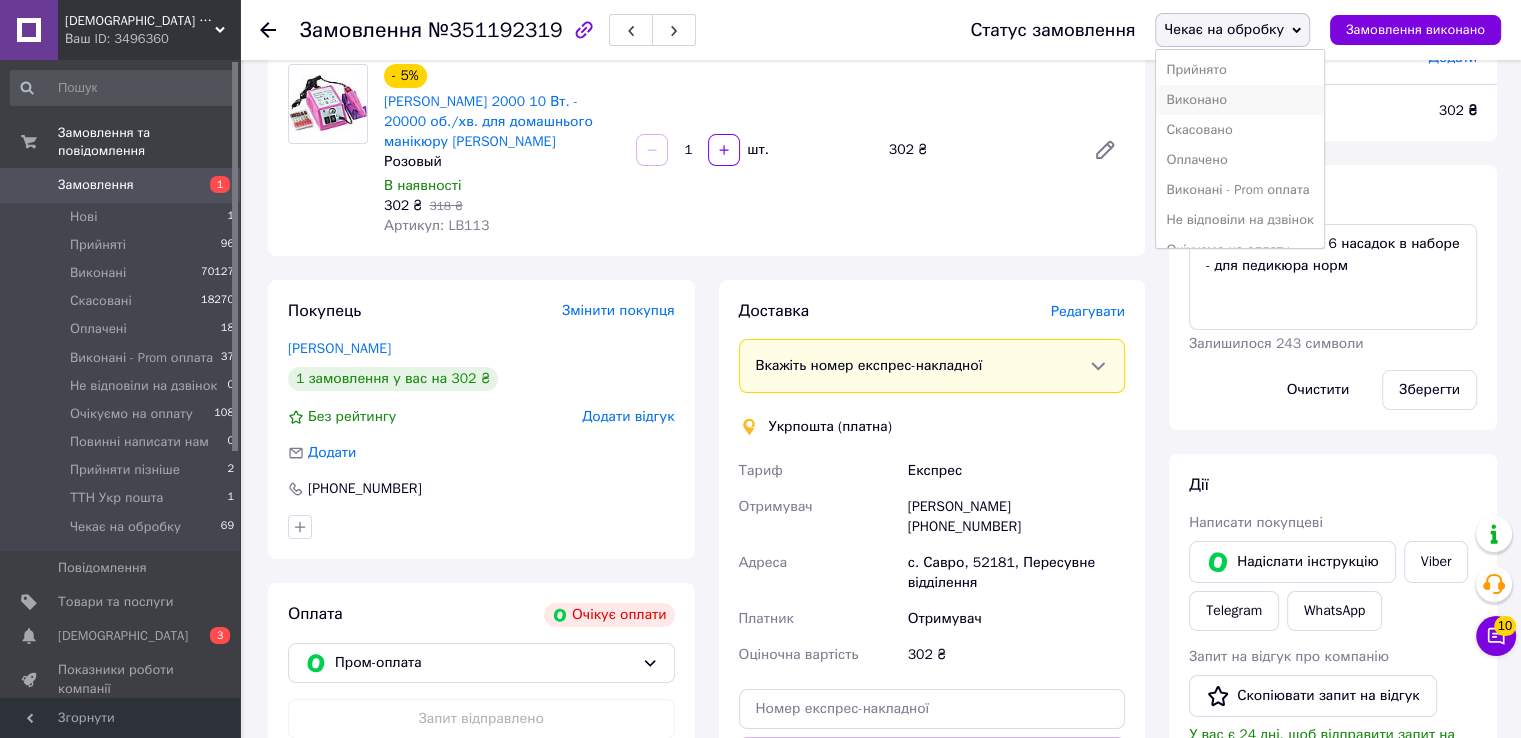 scroll, scrollTop: 200, scrollLeft: 0, axis: vertical 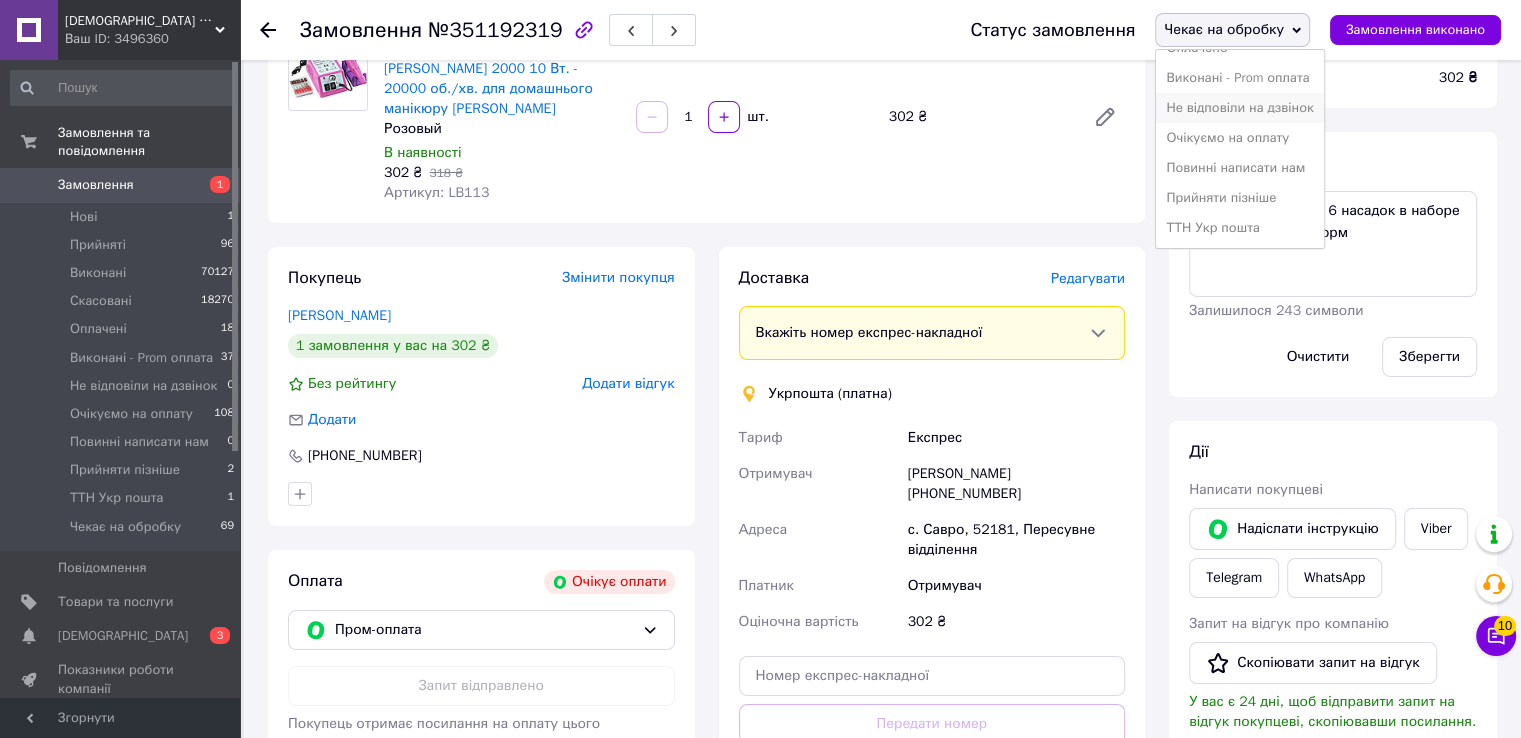click on "Не відповіли на дзвінок" at bounding box center [1239, 108] 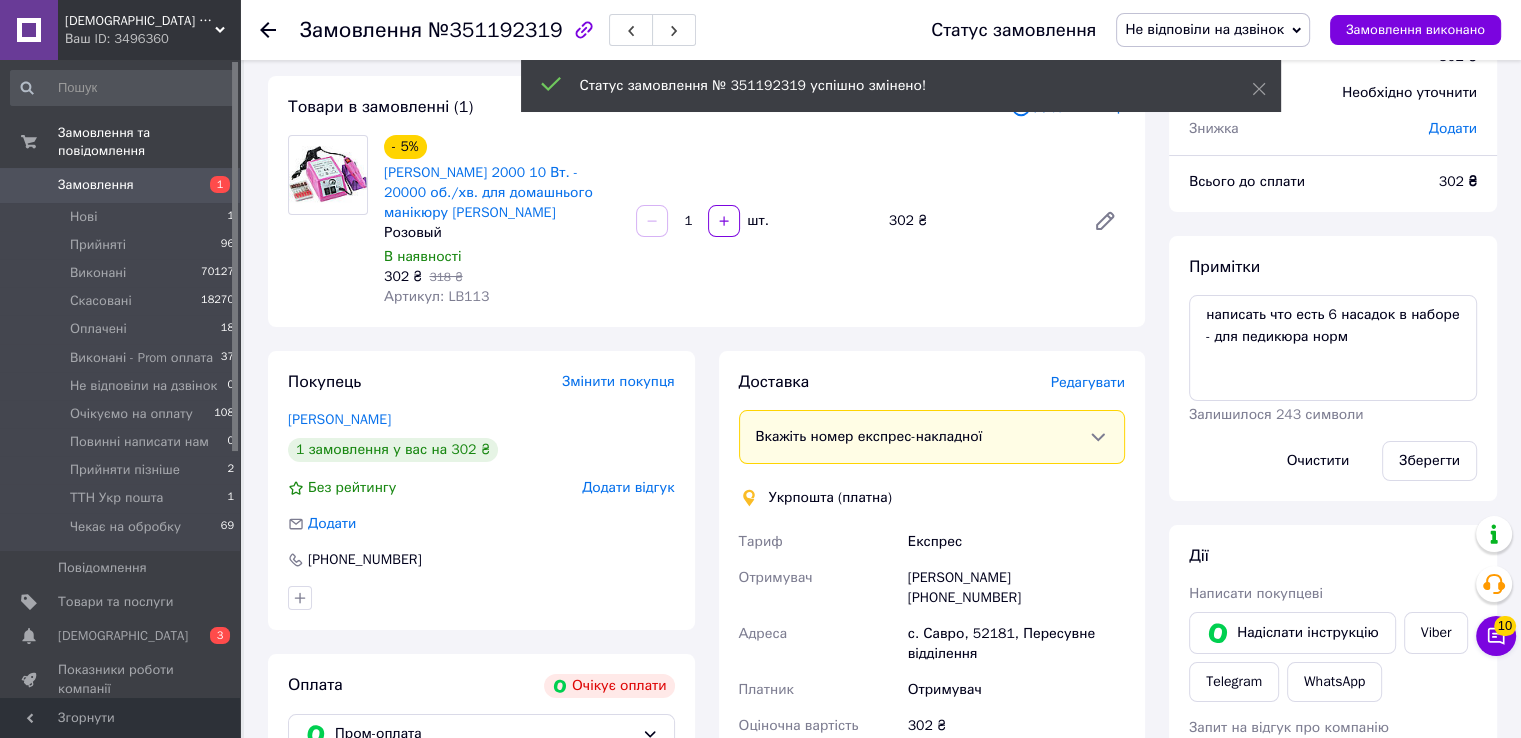 scroll, scrollTop: 0, scrollLeft: 0, axis: both 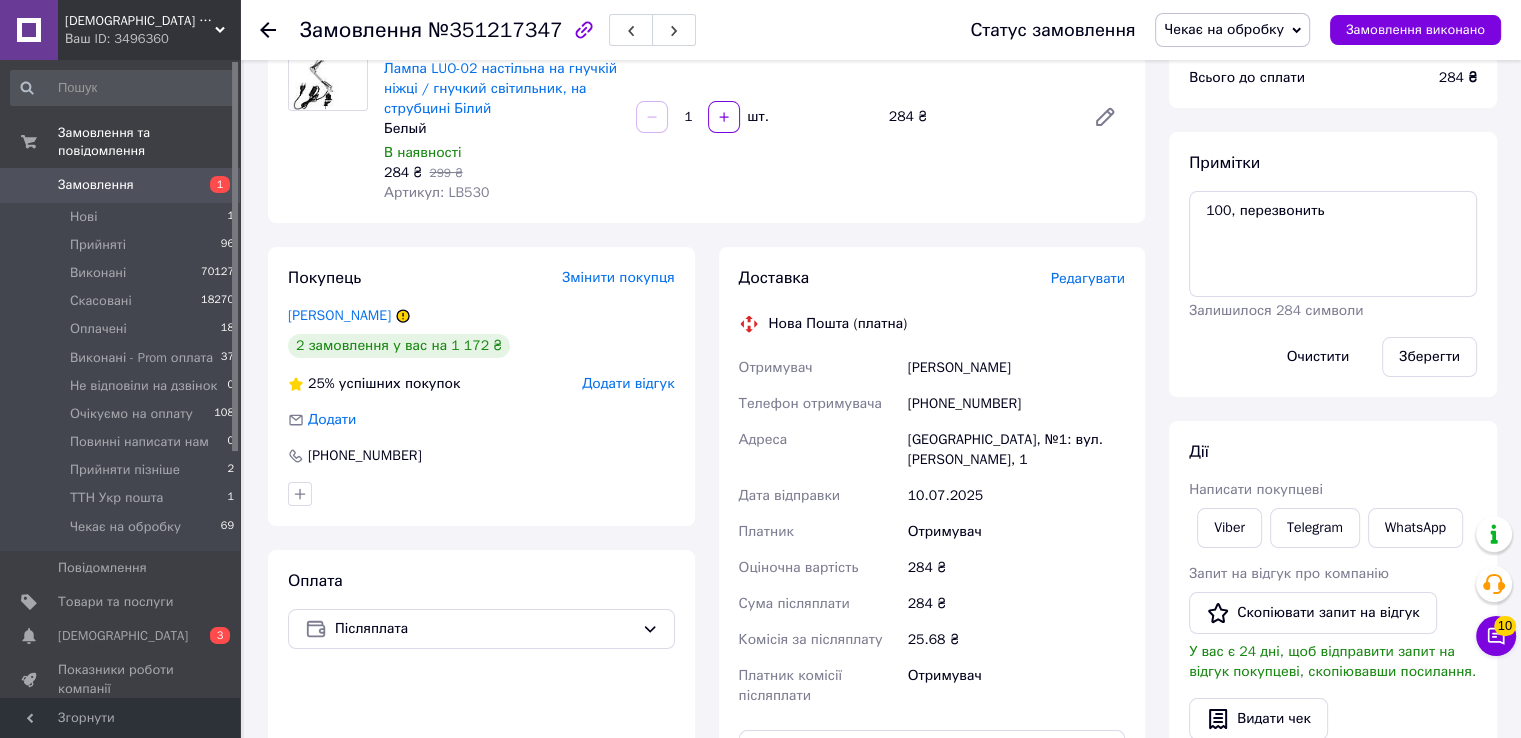 click on "+380938902019" at bounding box center (1016, 404) 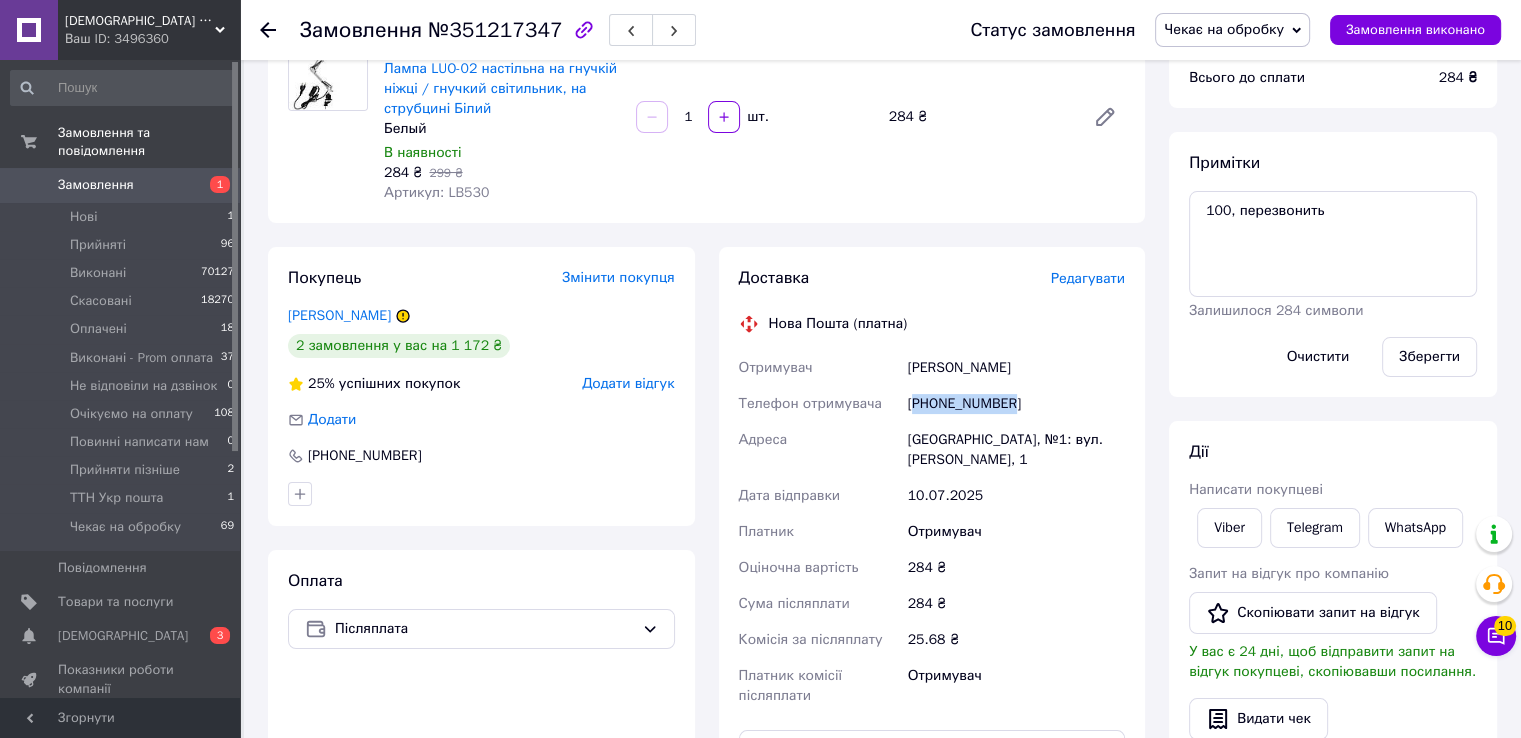 click on "+380938902019" at bounding box center (1016, 404) 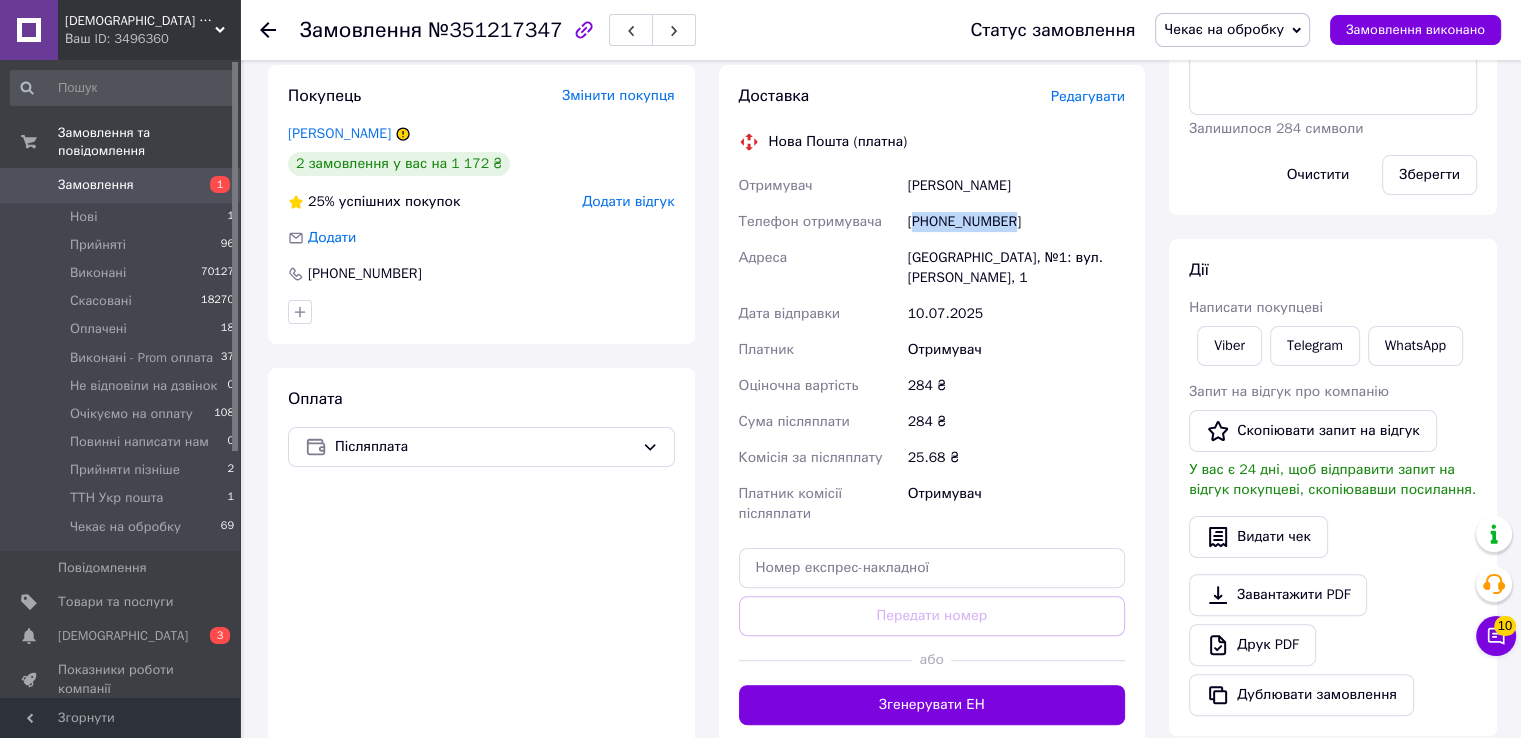 scroll, scrollTop: 200, scrollLeft: 0, axis: vertical 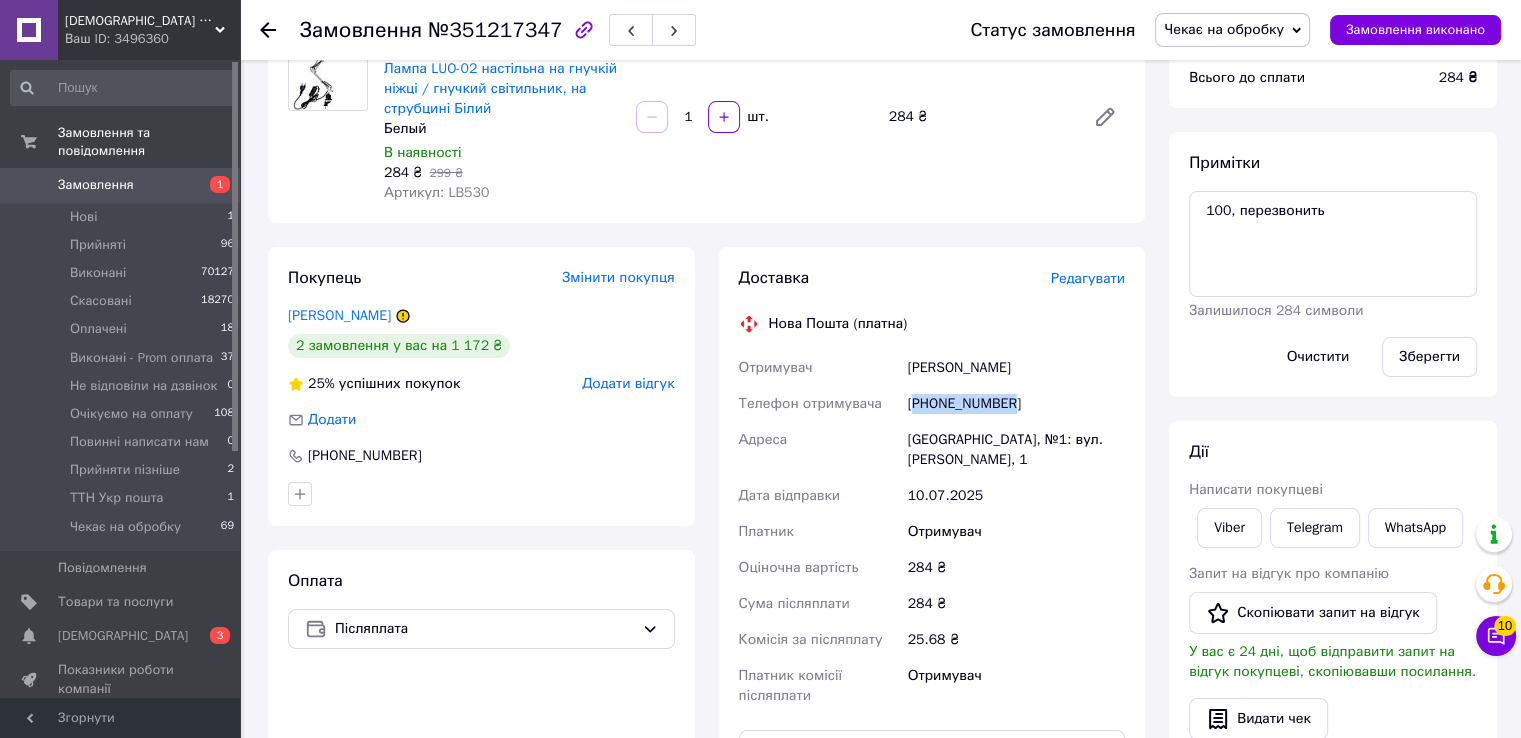 copy on "380938902019" 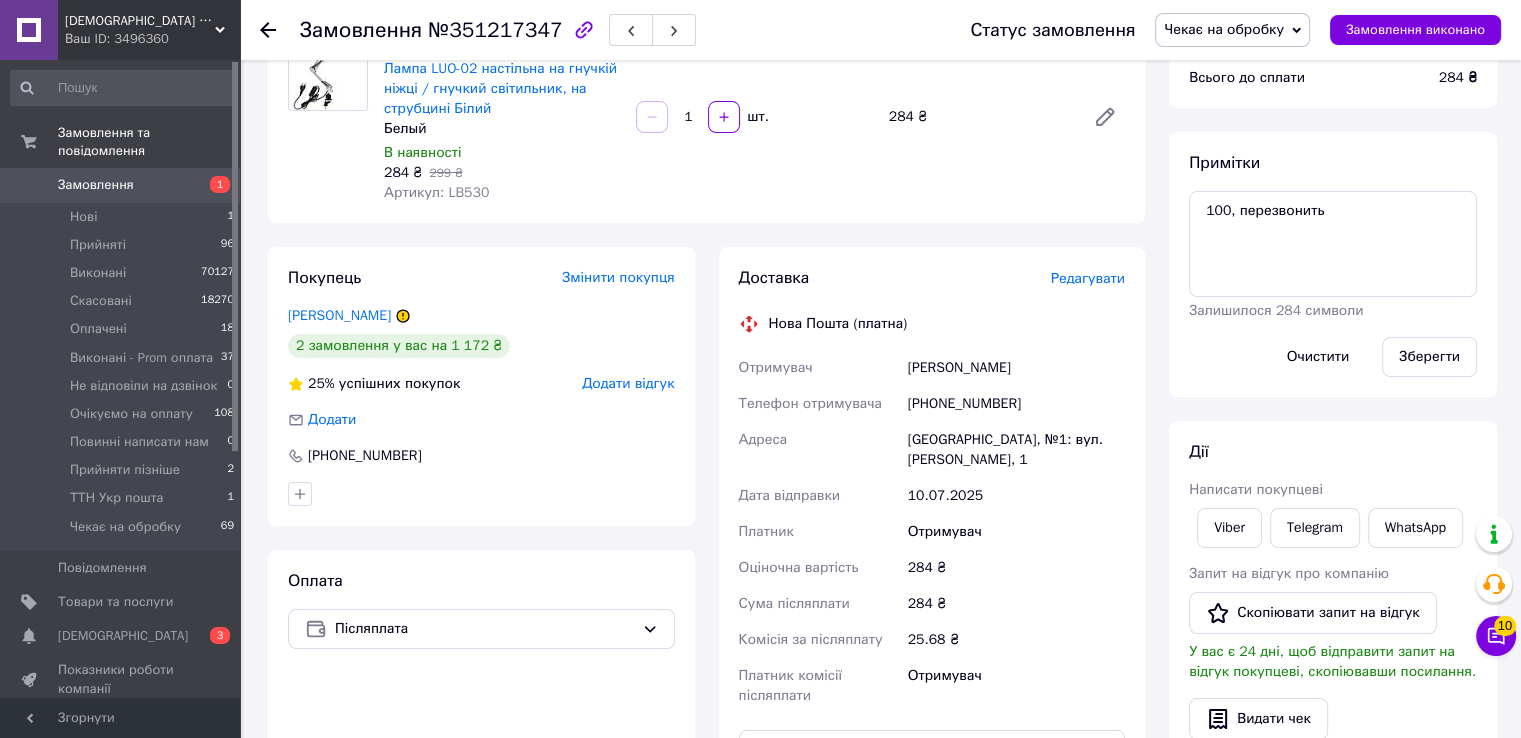 click on "Ніколюк Марія" at bounding box center [1016, 368] 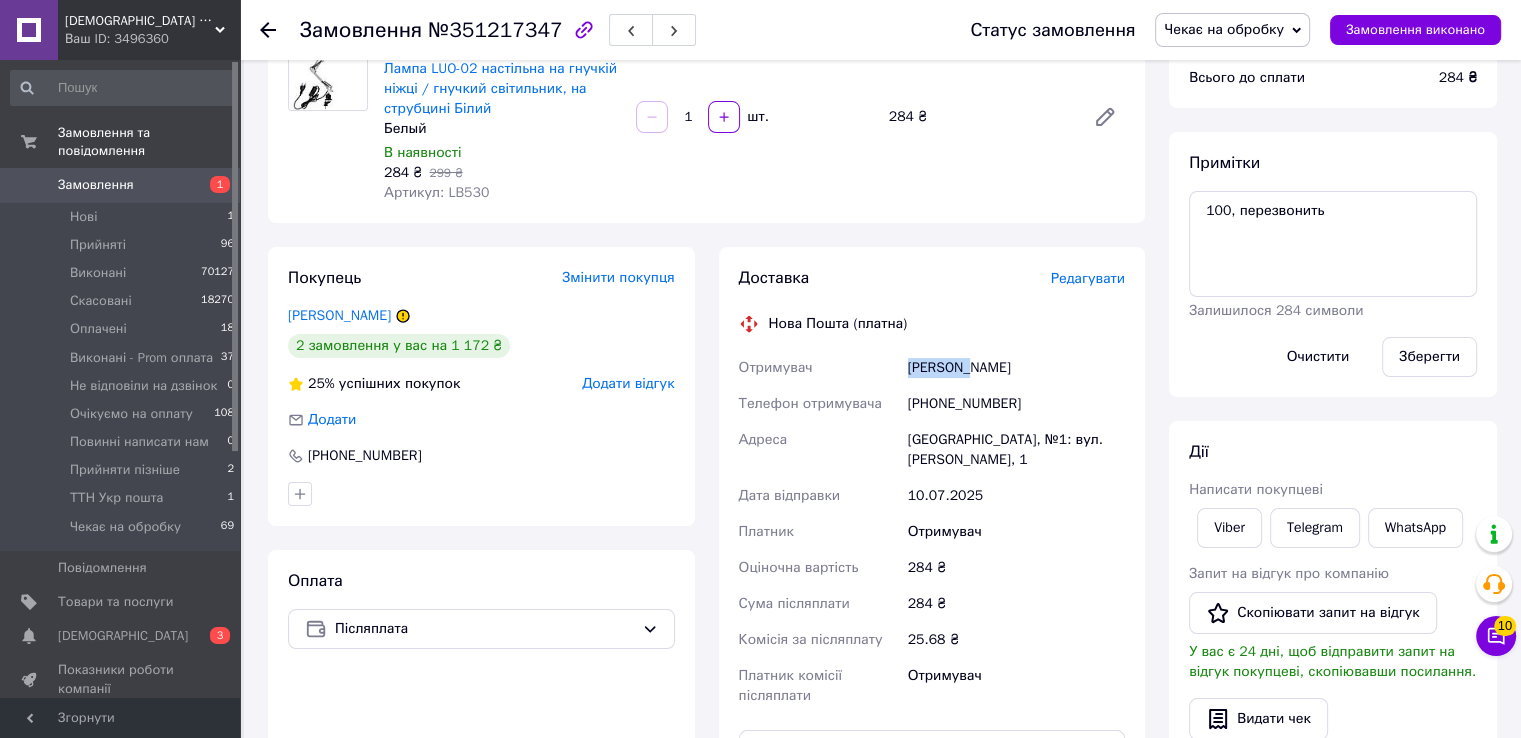 click on "Ніколюк Марія" at bounding box center [1016, 368] 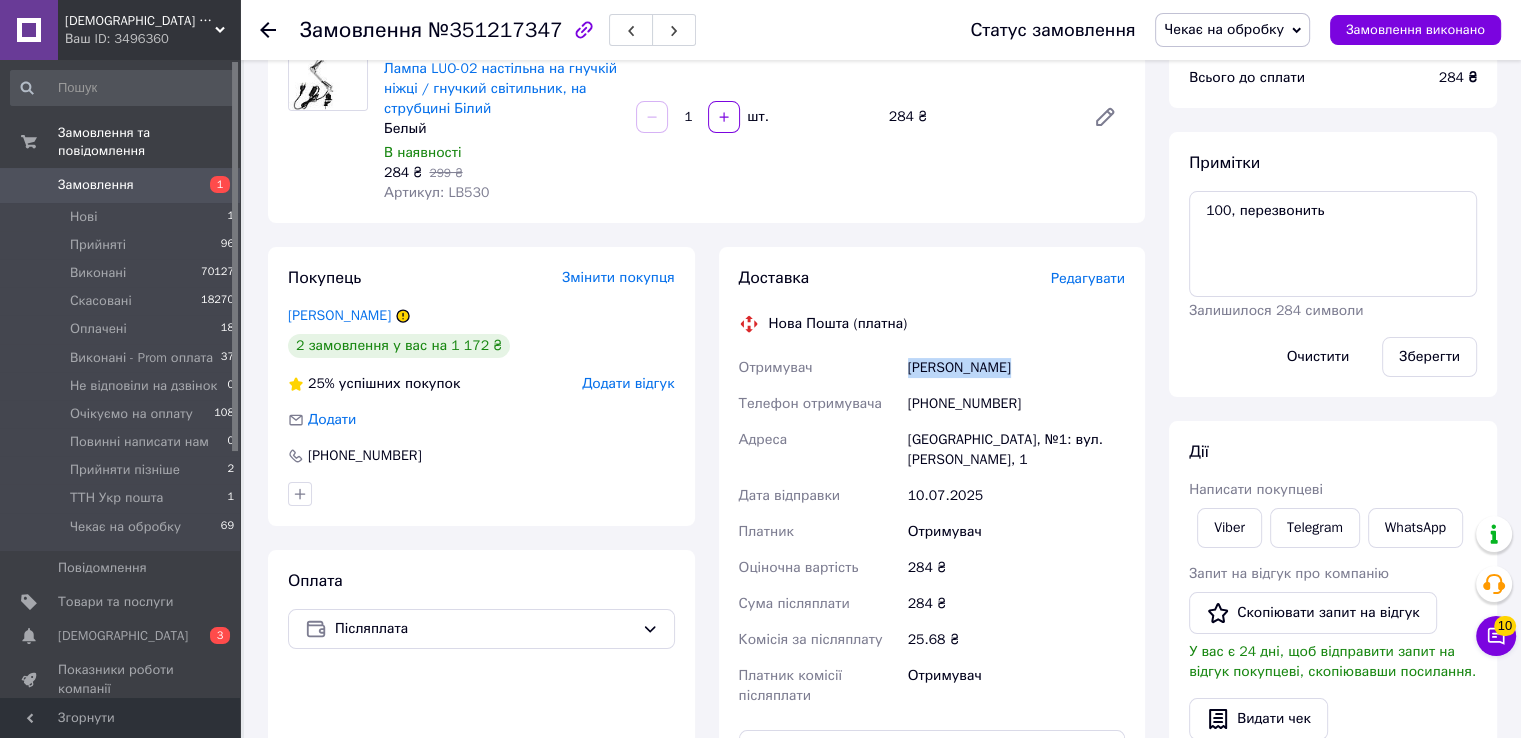 click on "Ніколюк Марія" at bounding box center [1016, 368] 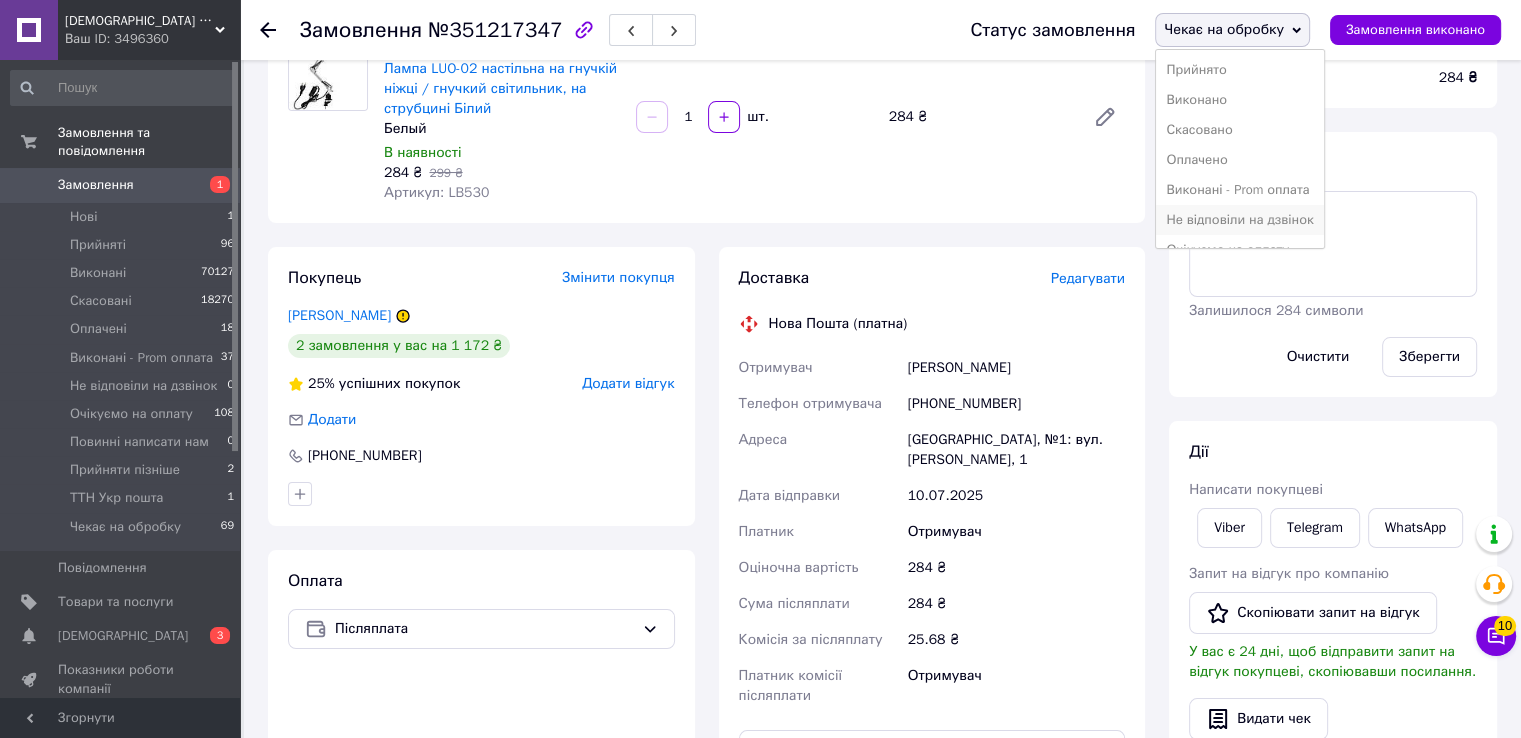 click on "Не відповіли на дзвінок" at bounding box center [1239, 220] 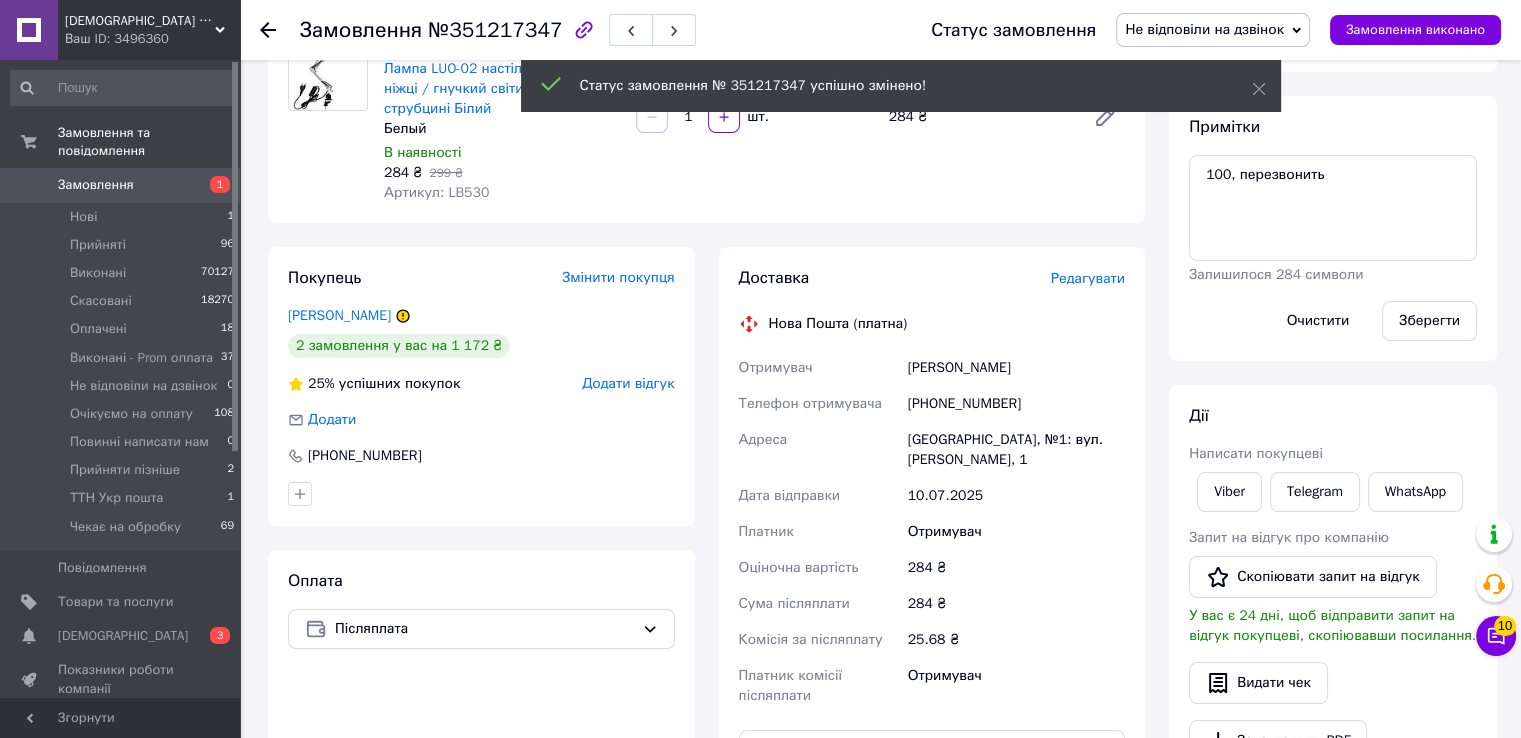 scroll, scrollTop: 68, scrollLeft: 0, axis: vertical 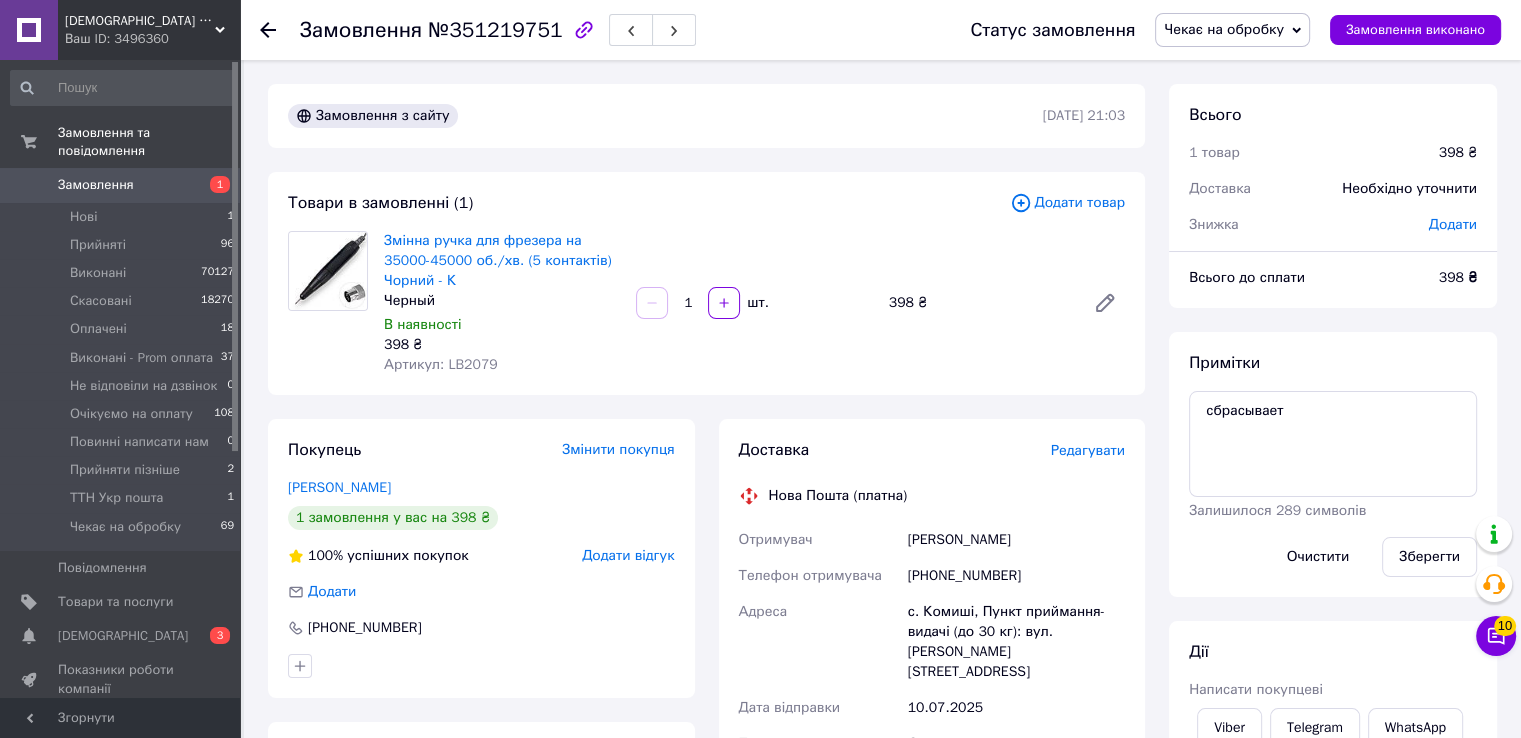 click on "[PHONE_NUMBER]" at bounding box center (1016, 576) 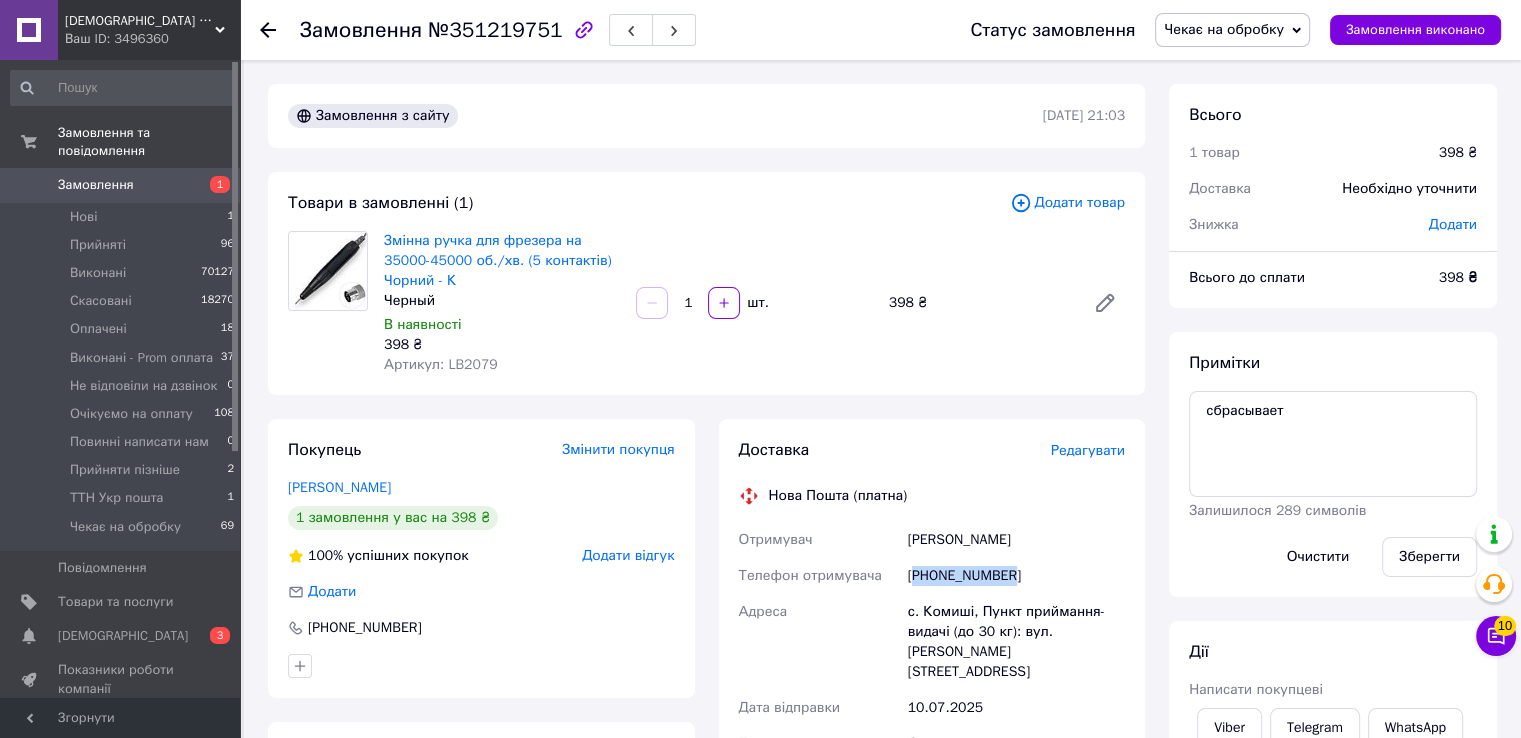 click on "+380997015269" at bounding box center (1016, 576) 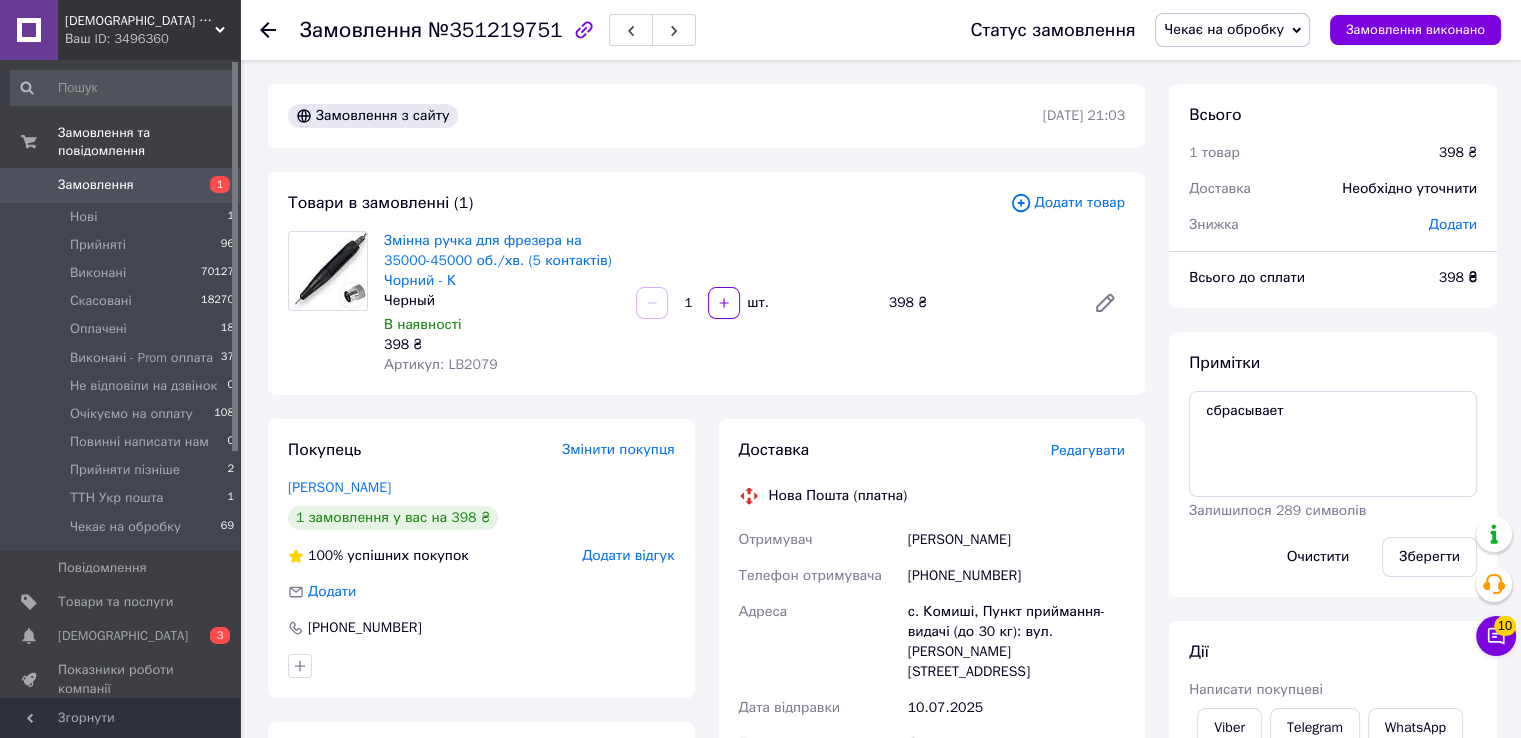 click on "Мальцева Маргарита" at bounding box center [1016, 540] 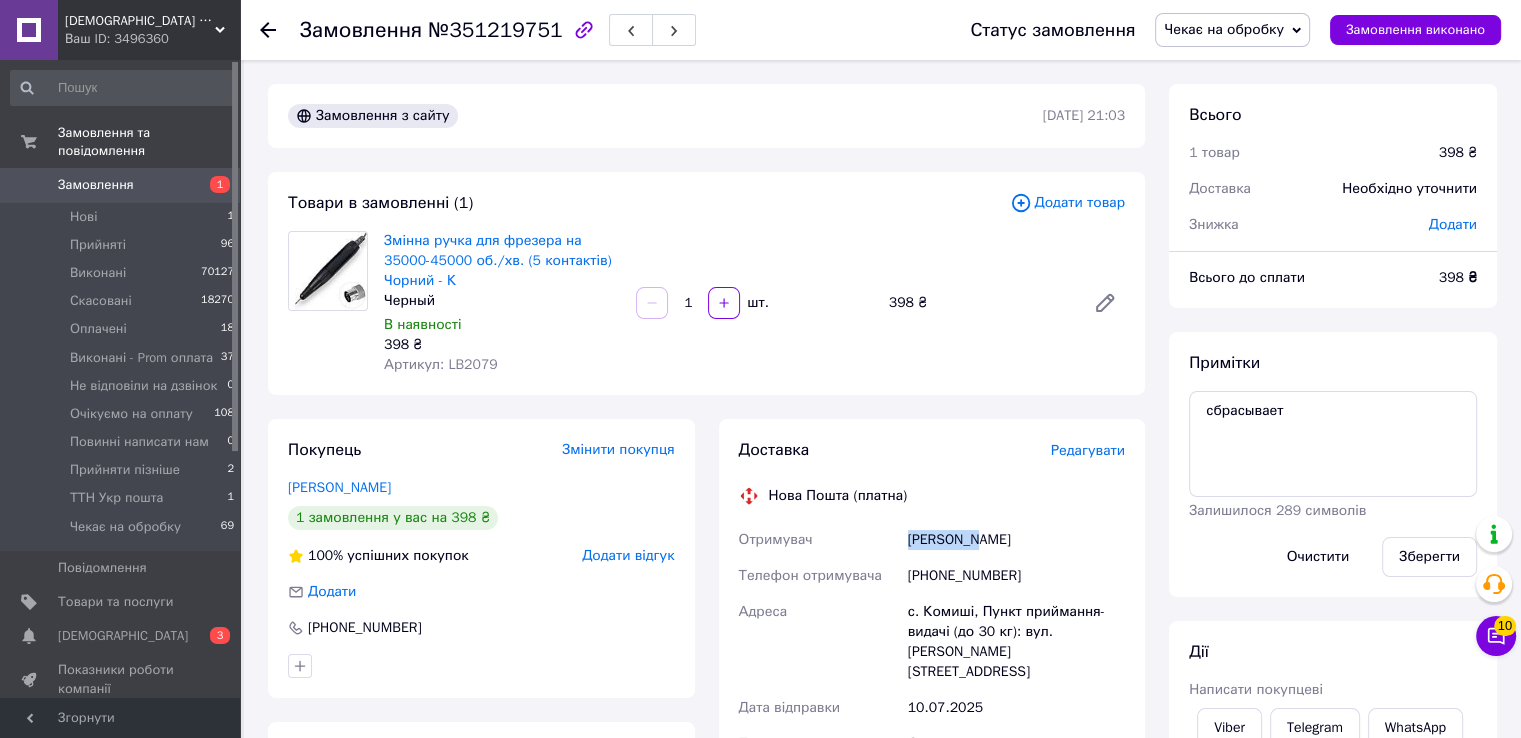 click on "Мальцева Маргарита" at bounding box center [1016, 540] 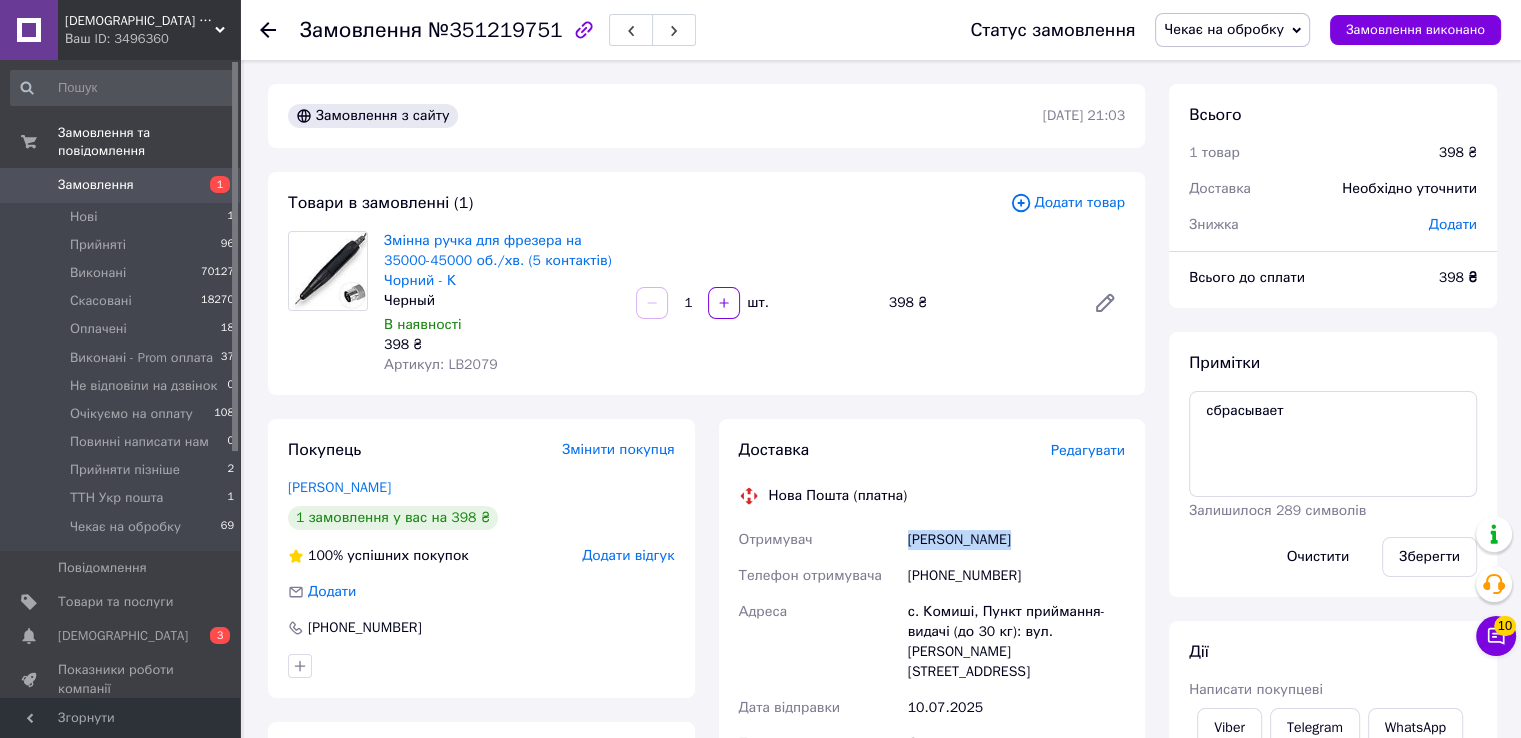 click on "Мальцева Маргарита" at bounding box center [1016, 540] 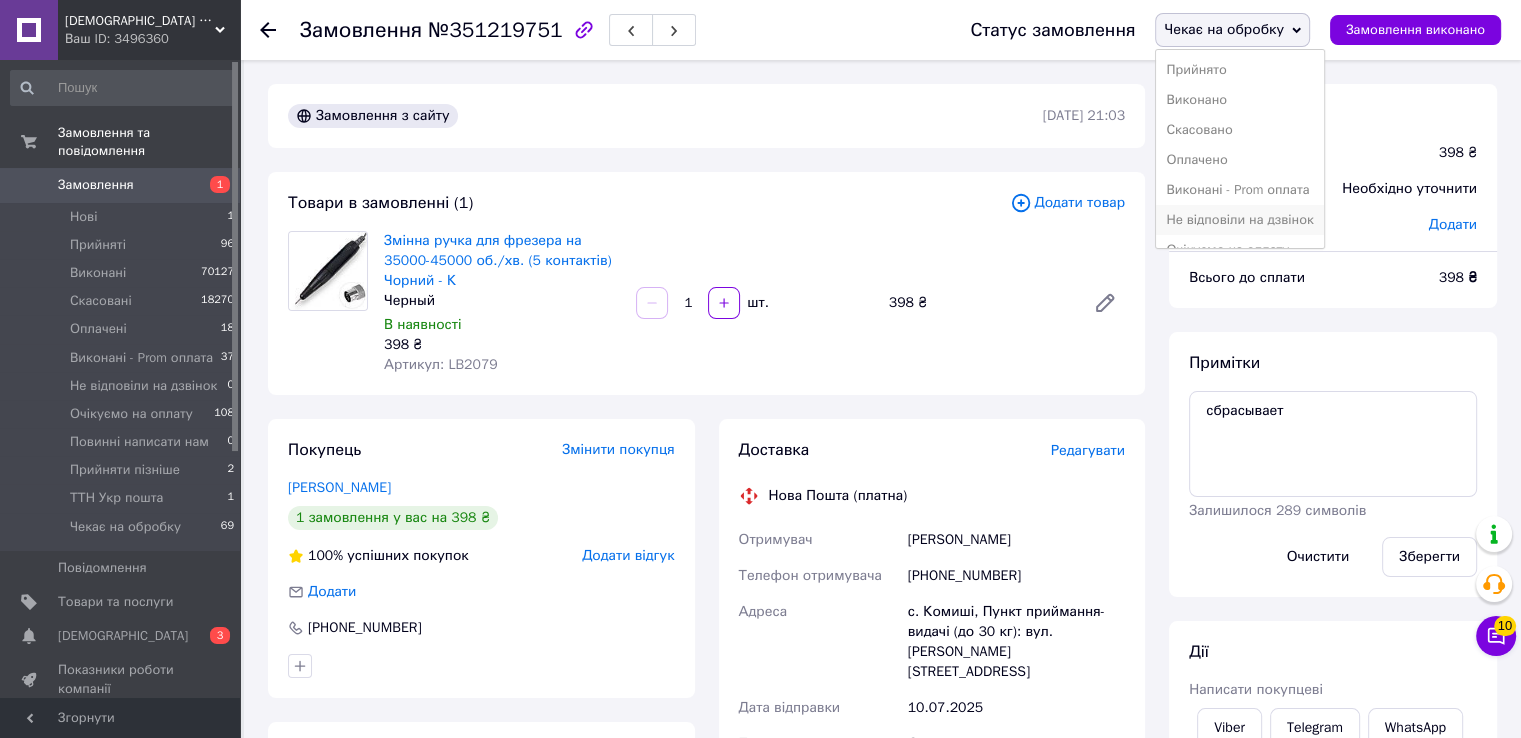 click on "Не відповіли на дзвінок" at bounding box center [1239, 220] 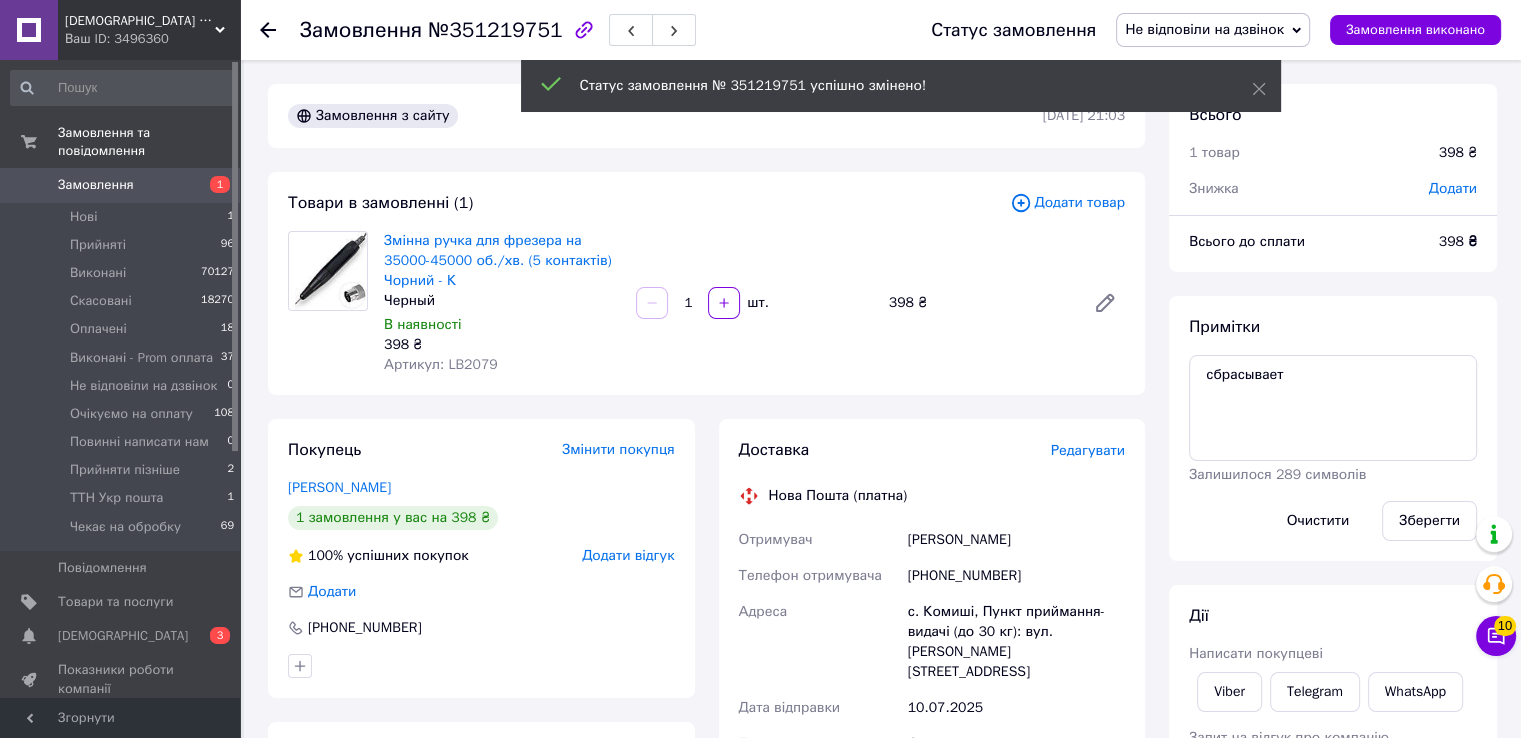 scroll, scrollTop: 68, scrollLeft: 0, axis: vertical 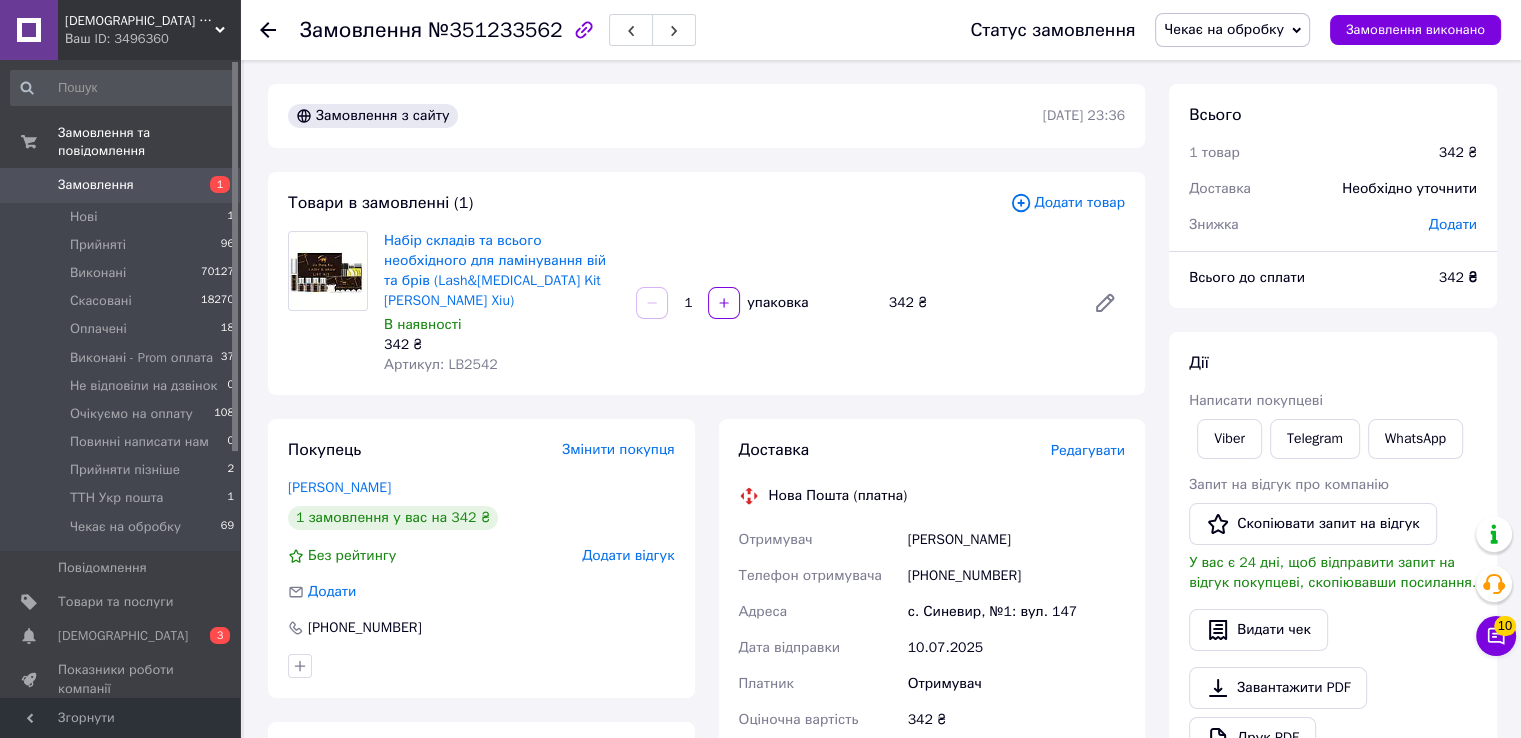 click on "[PHONE_NUMBER]" at bounding box center [1016, 576] 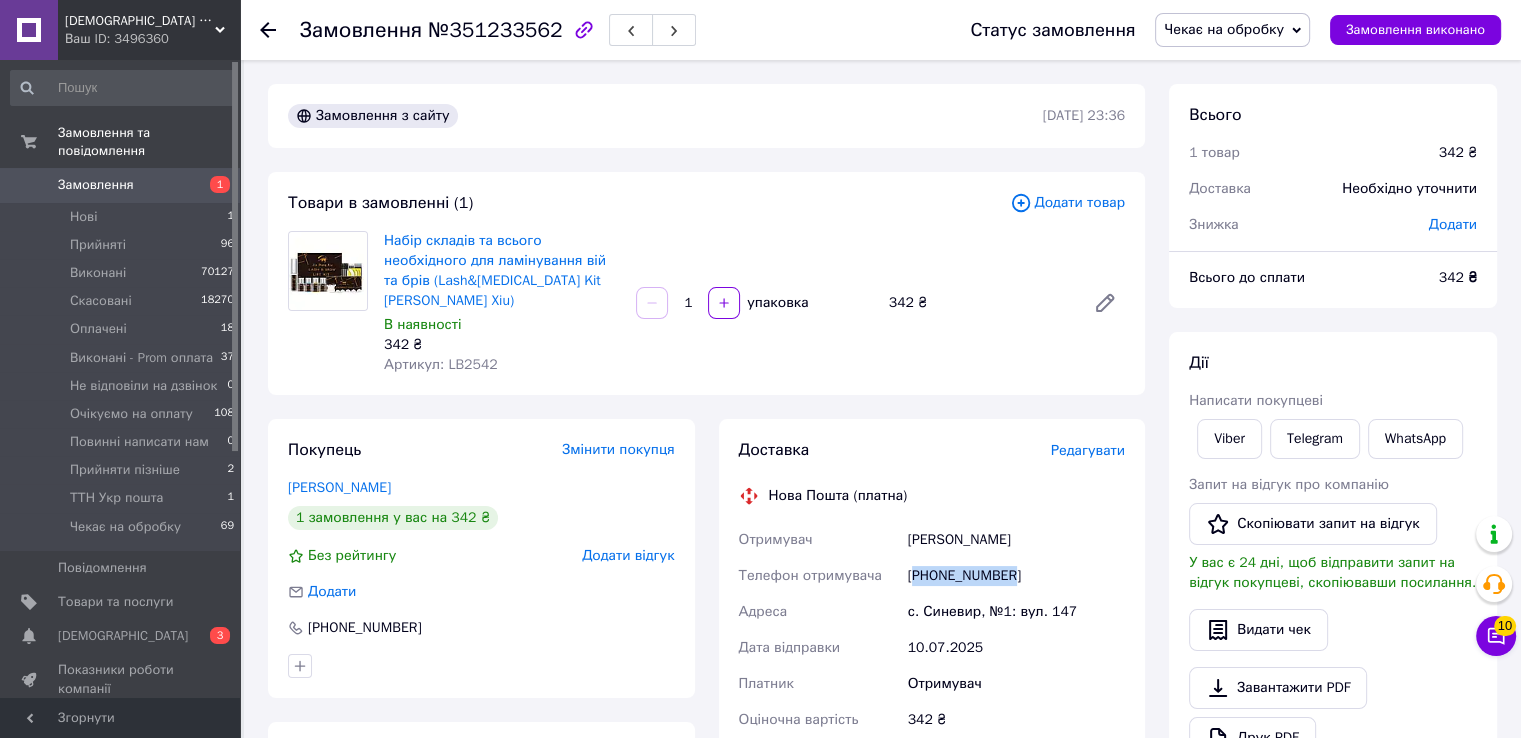 click on "[PHONE_NUMBER]" at bounding box center (1016, 576) 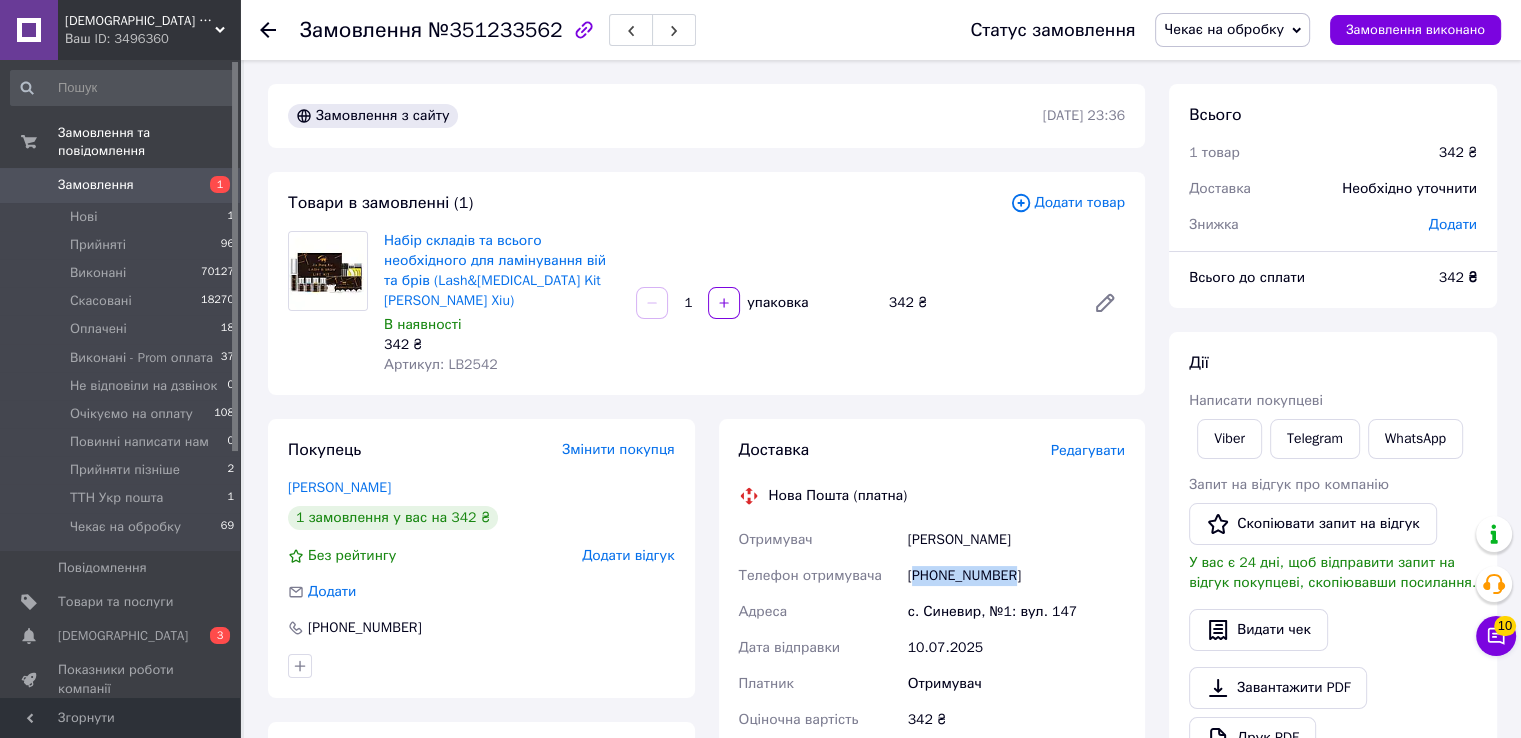 copy on "380969043321" 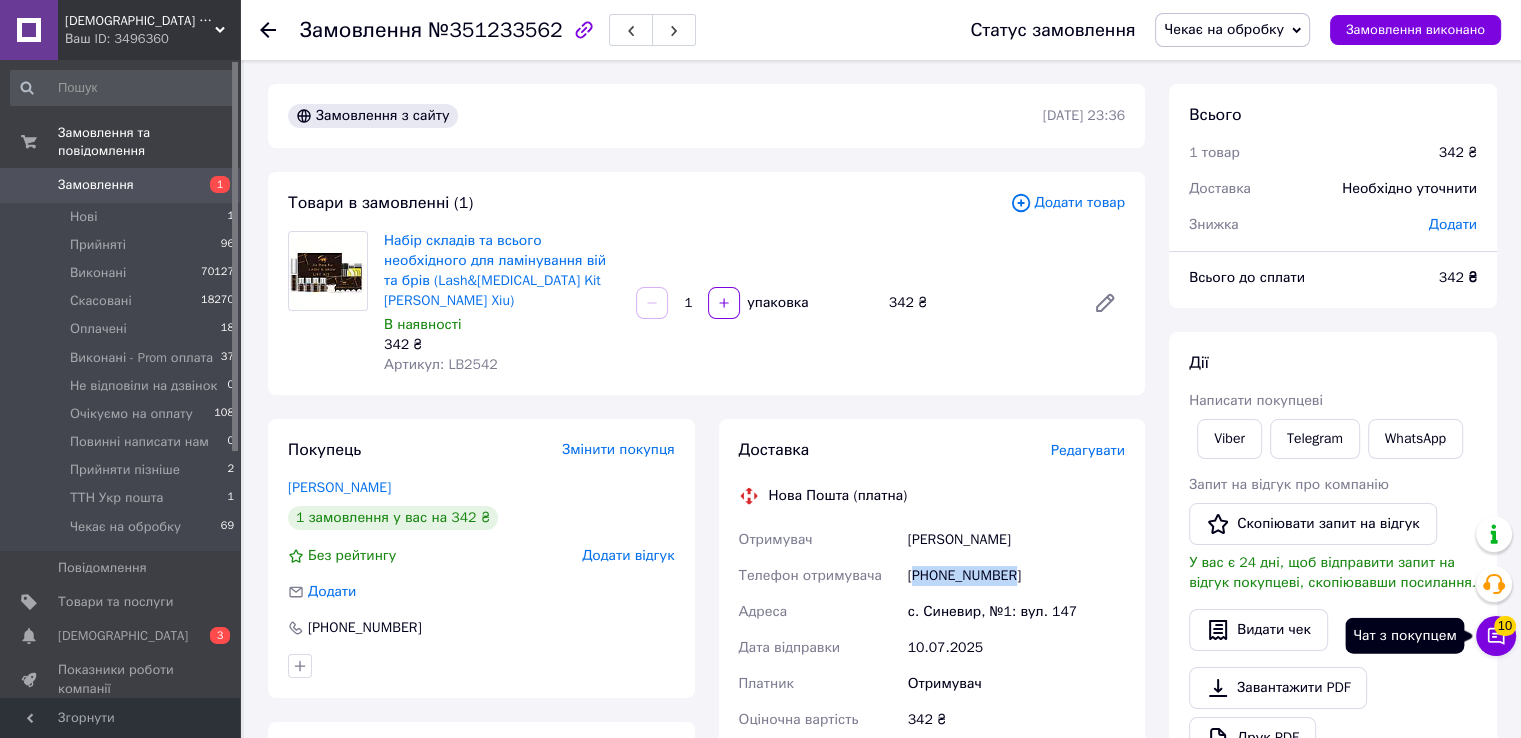 click on "10" at bounding box center (1505, 626) 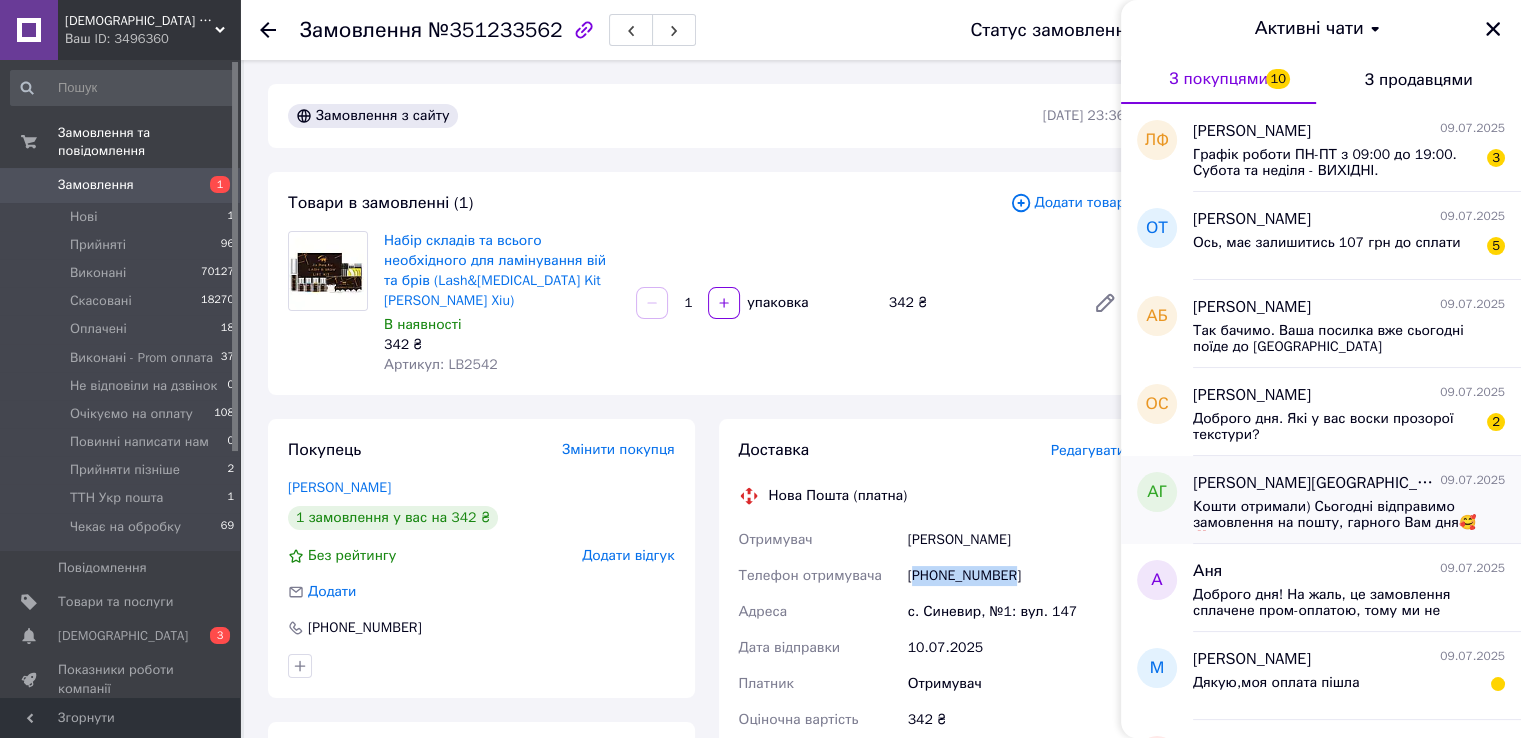 scroll, scrollTop: 200, scrollLeft: 0, axis: vertical 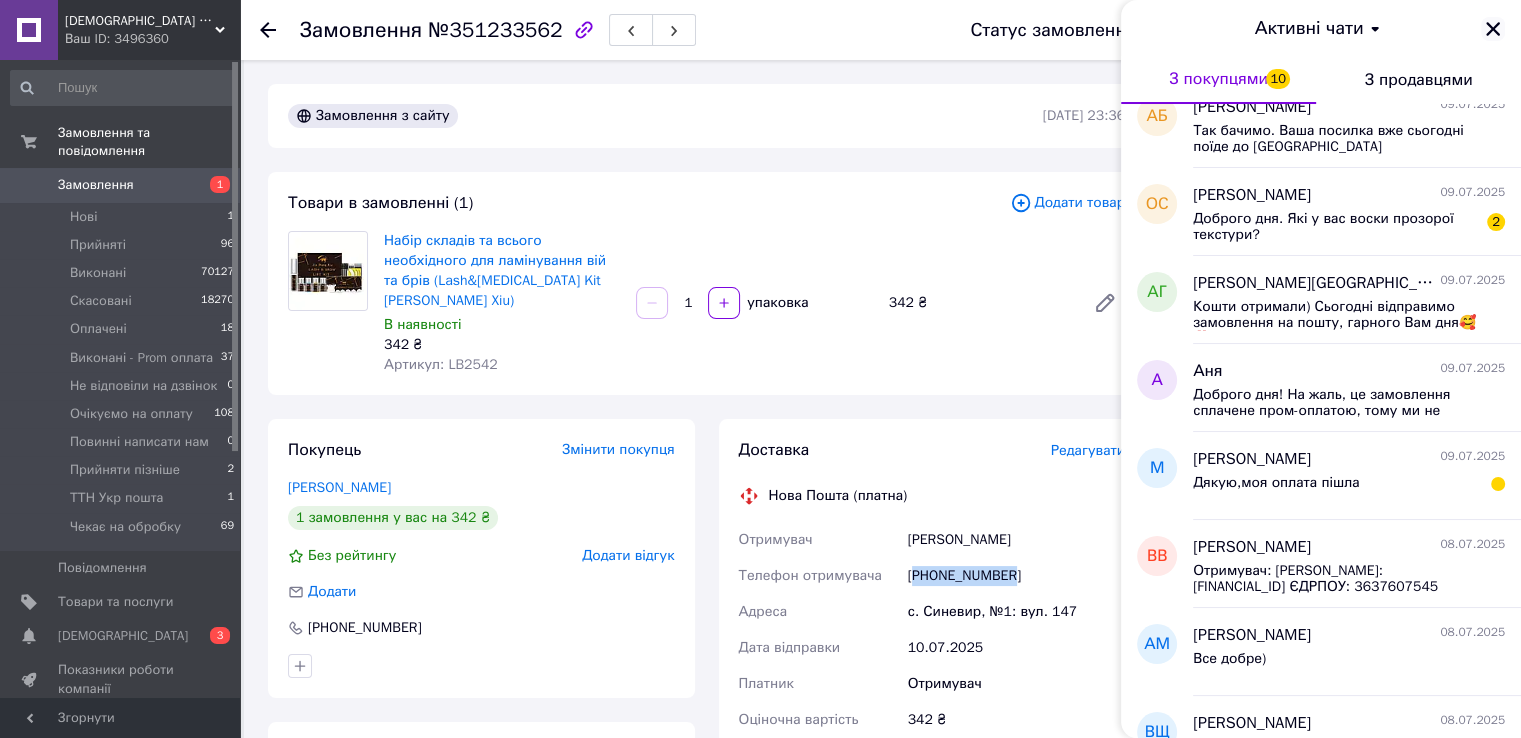 click 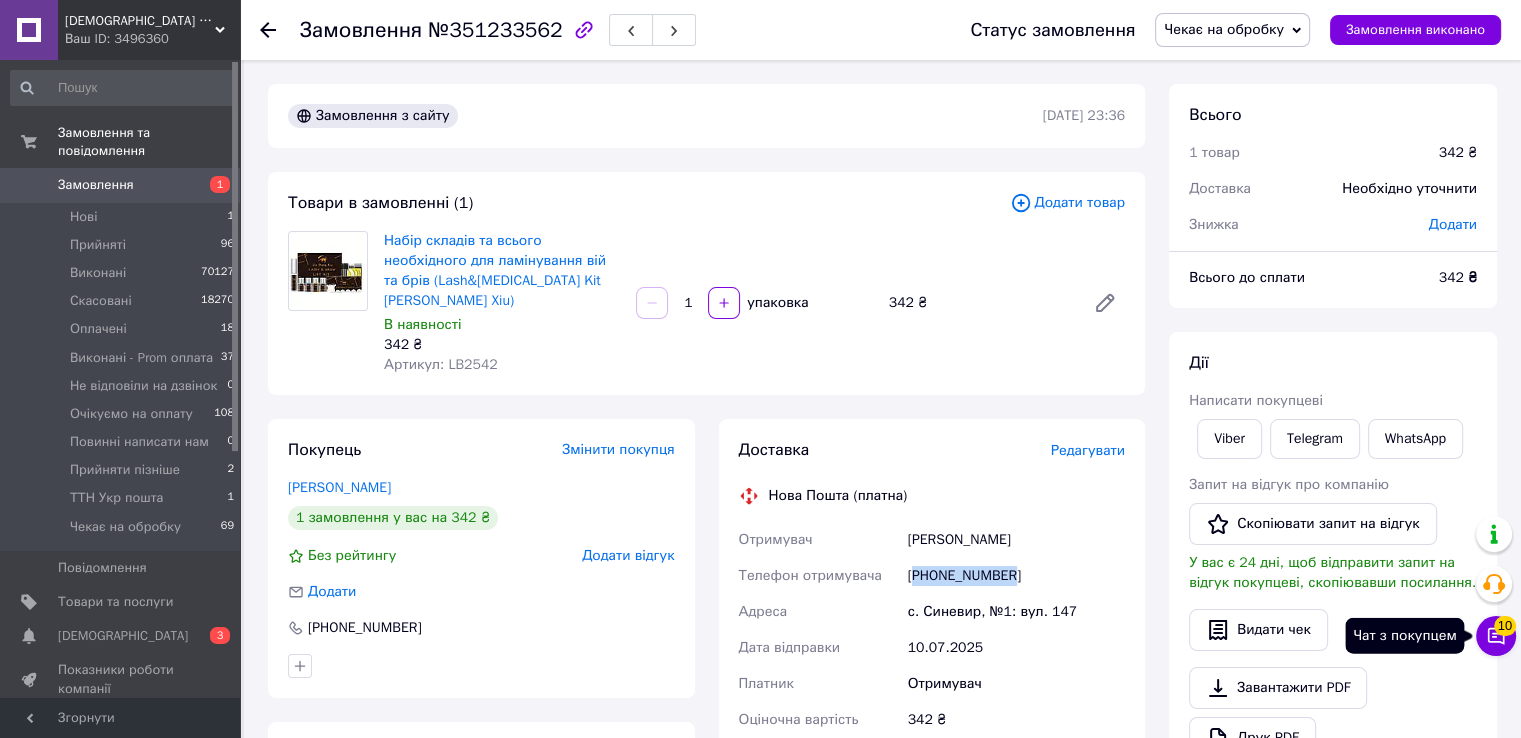 click 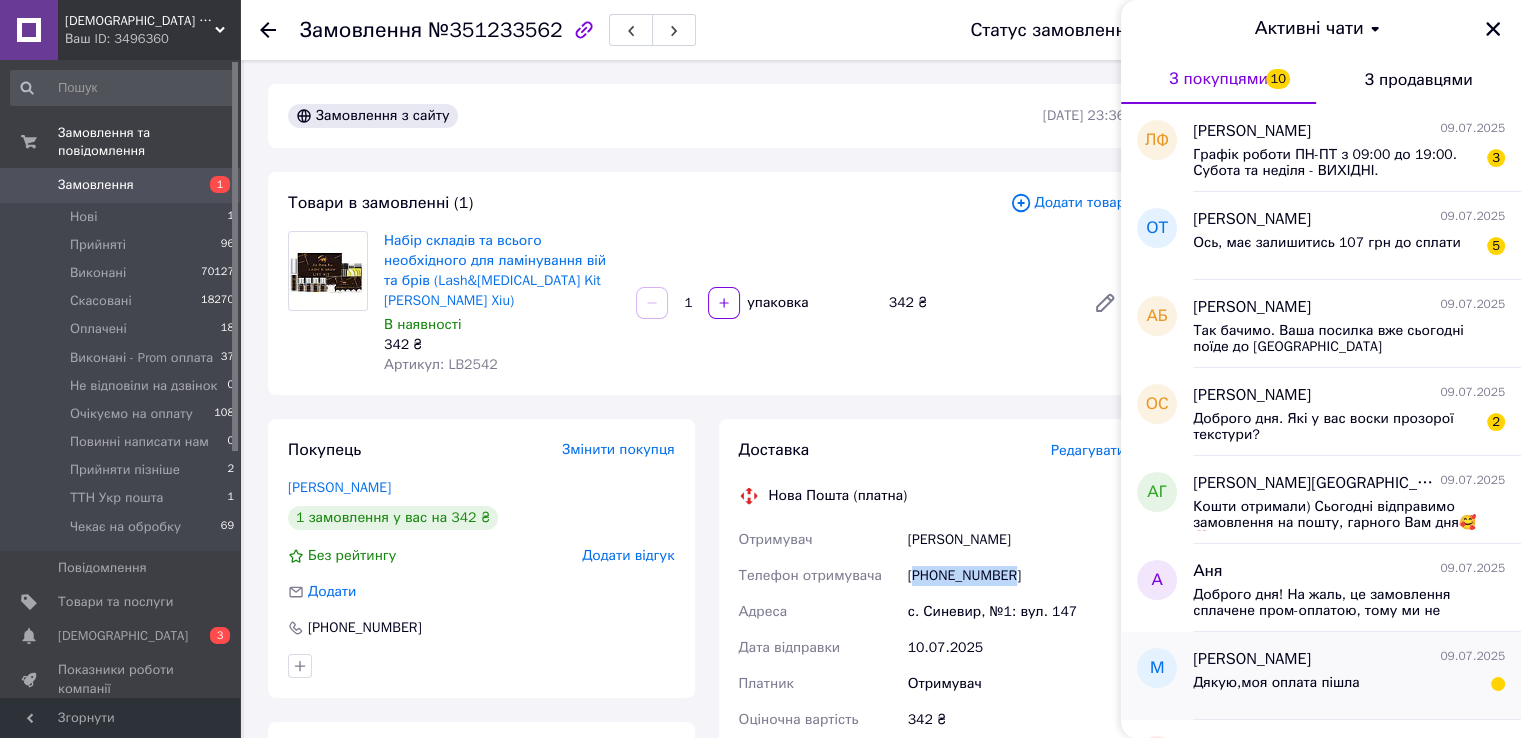click on "Дякую,моя оплата пішла" at bounding box center (1276, 683) 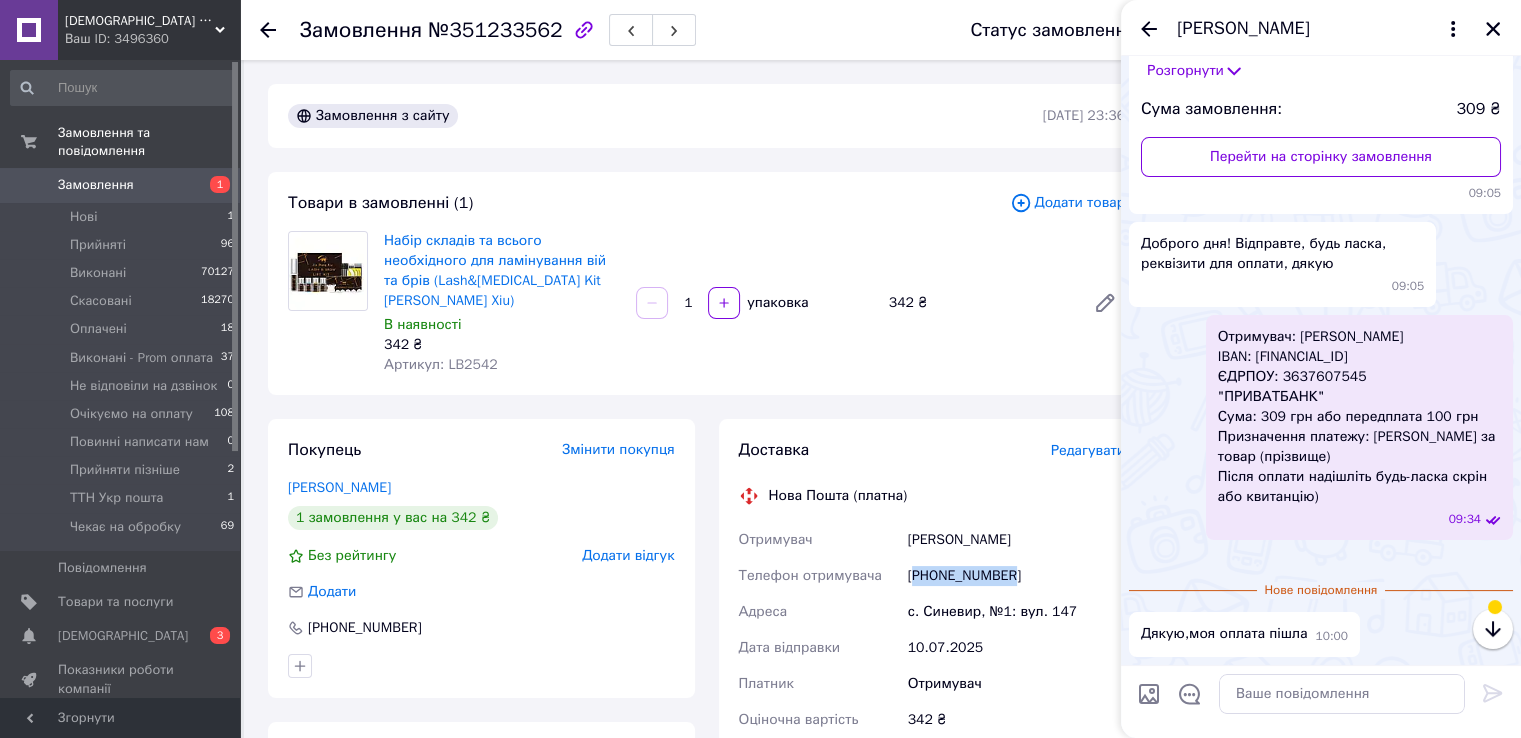scroll, scrollTop: 528, scrollLeft: 0, axis: vertical 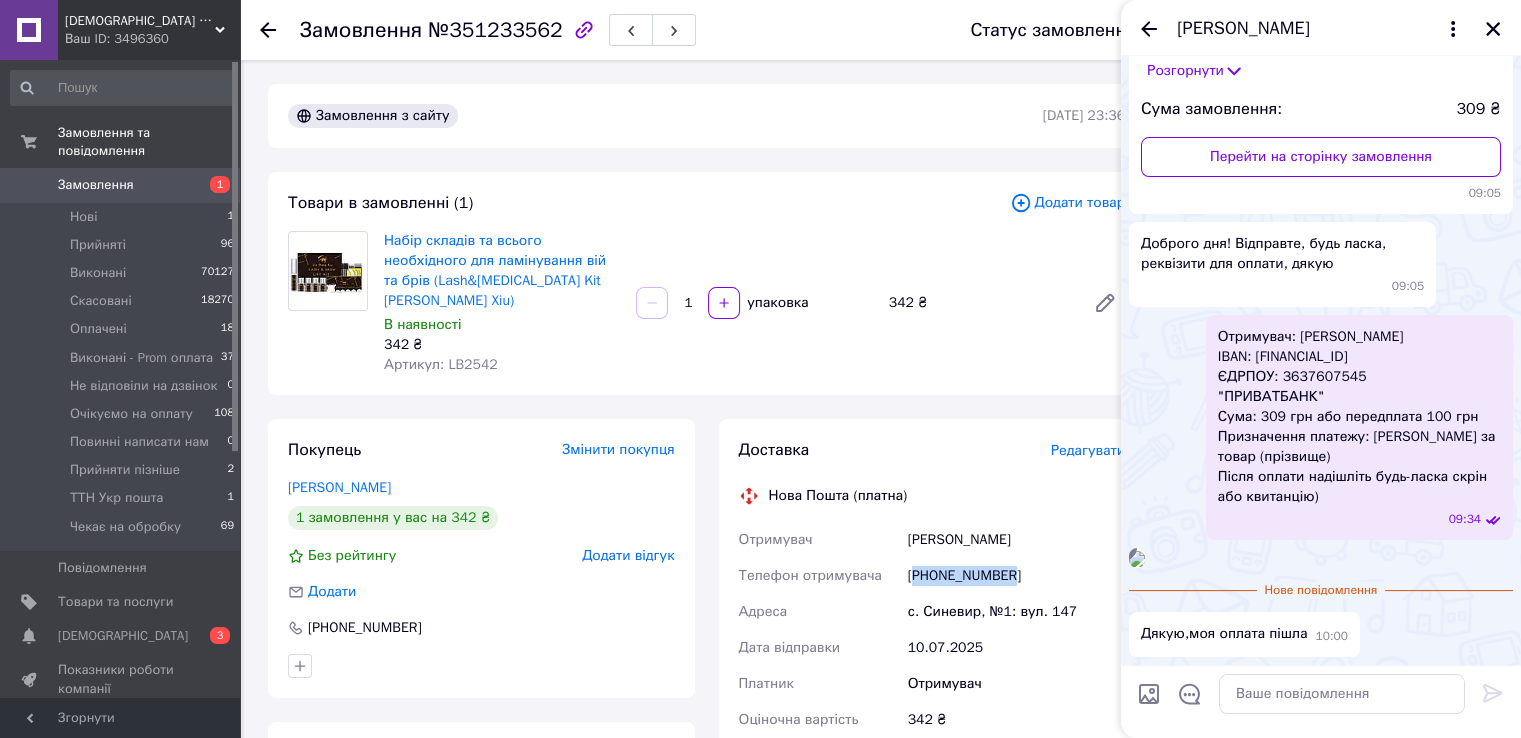 click at bounding box center (1137, 559) 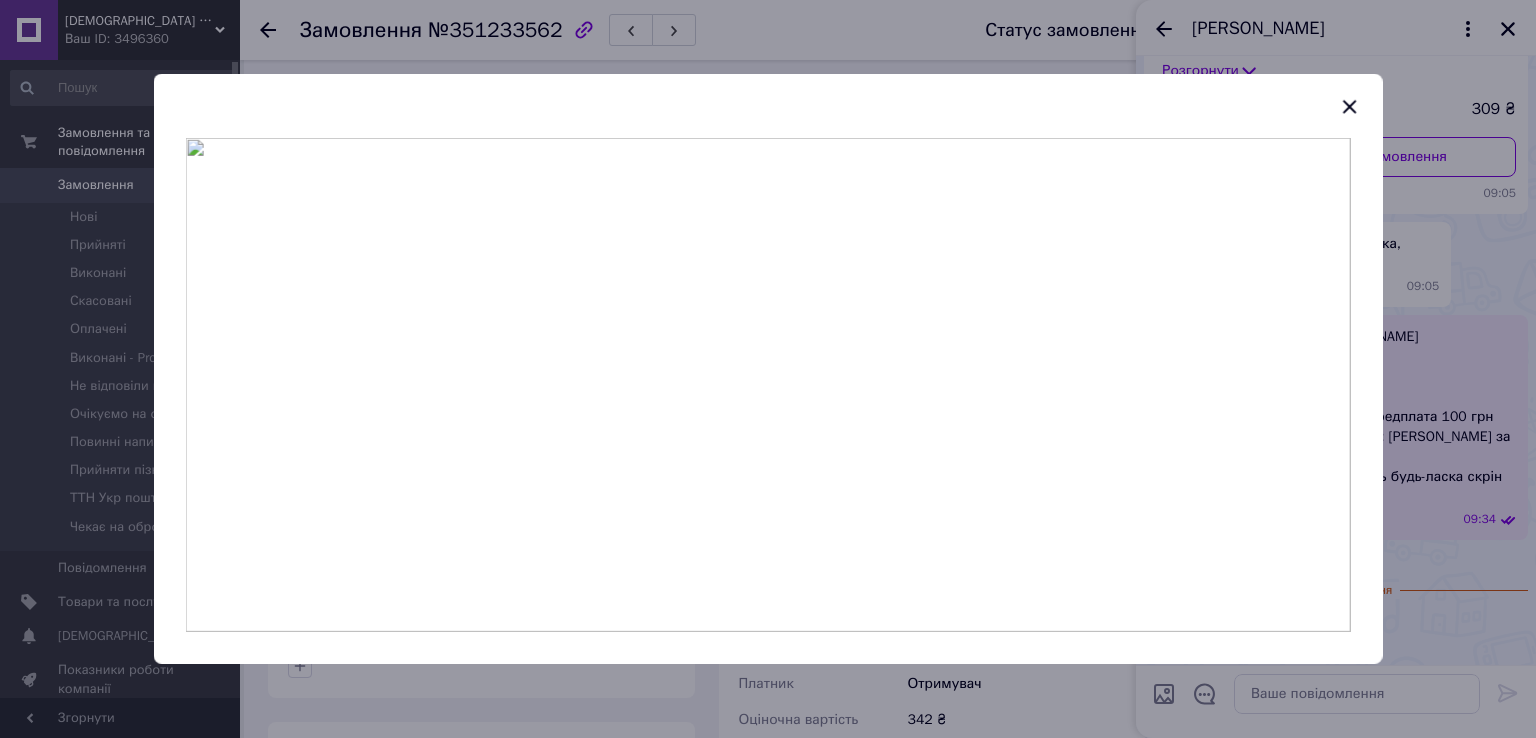 click at bounding box center (768, 369) 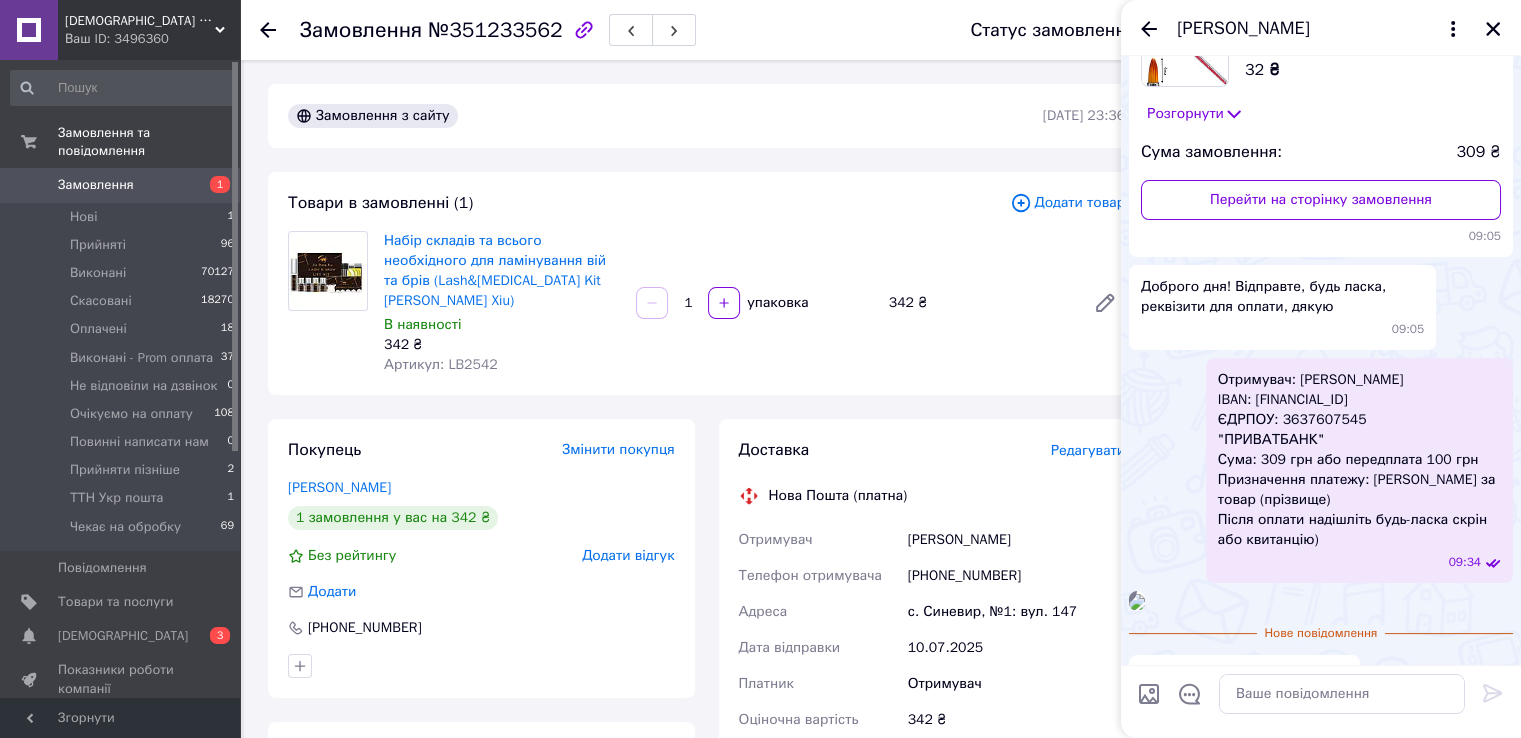 scroll, scrollTop: 0, scrollLeft: 0, axis: both 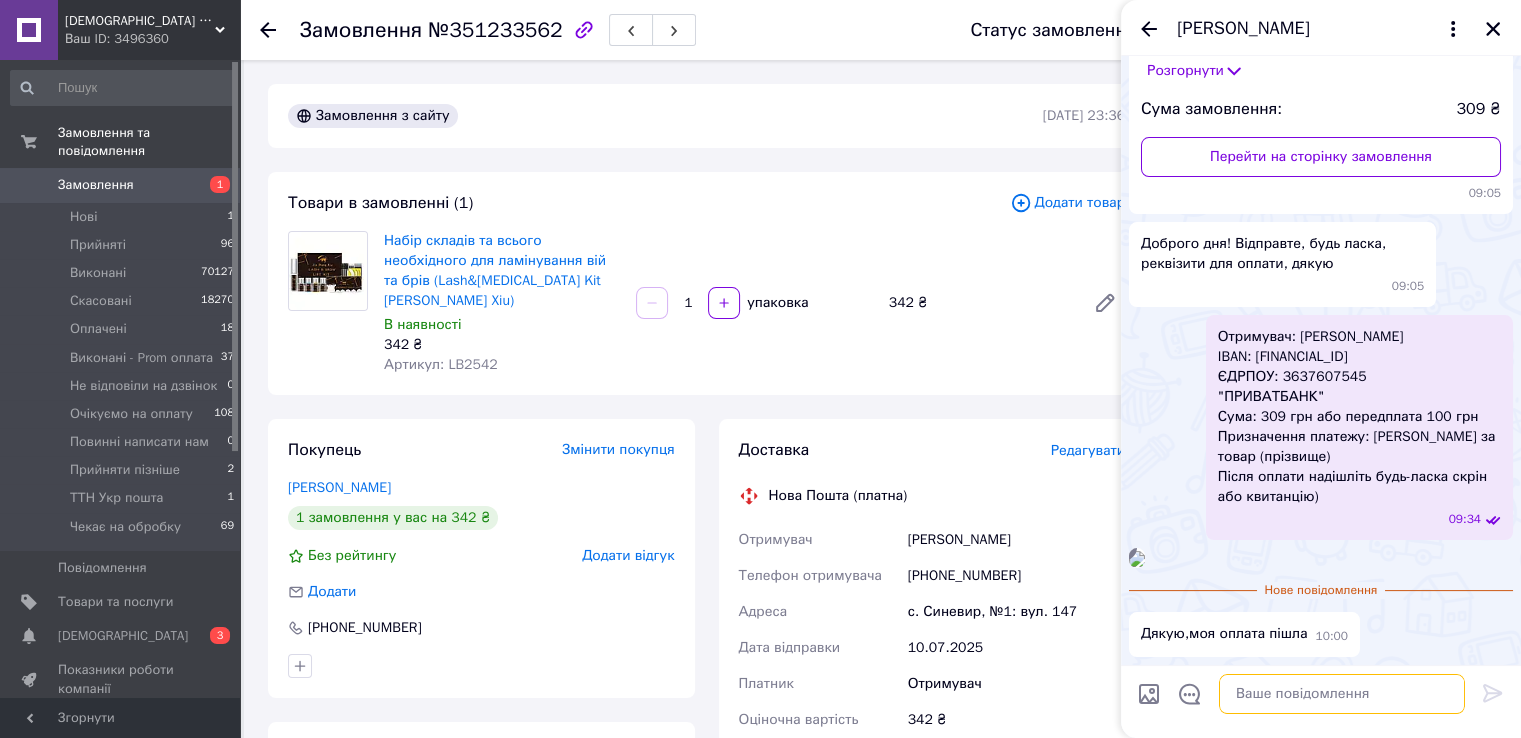 click at bounding box center (1342, 694) 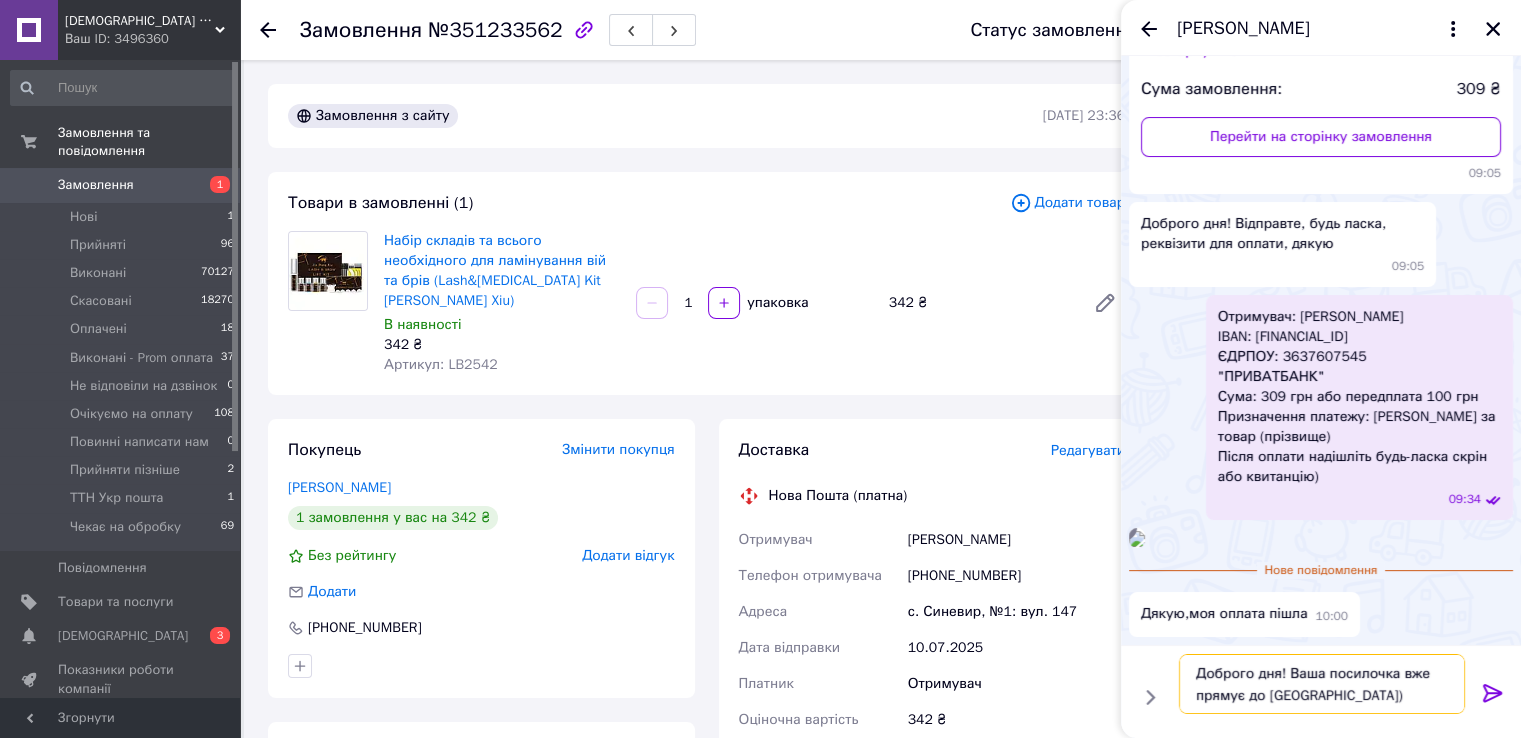 type on "Доброго дня! Ваша посилочка вже прямує до Вас)" 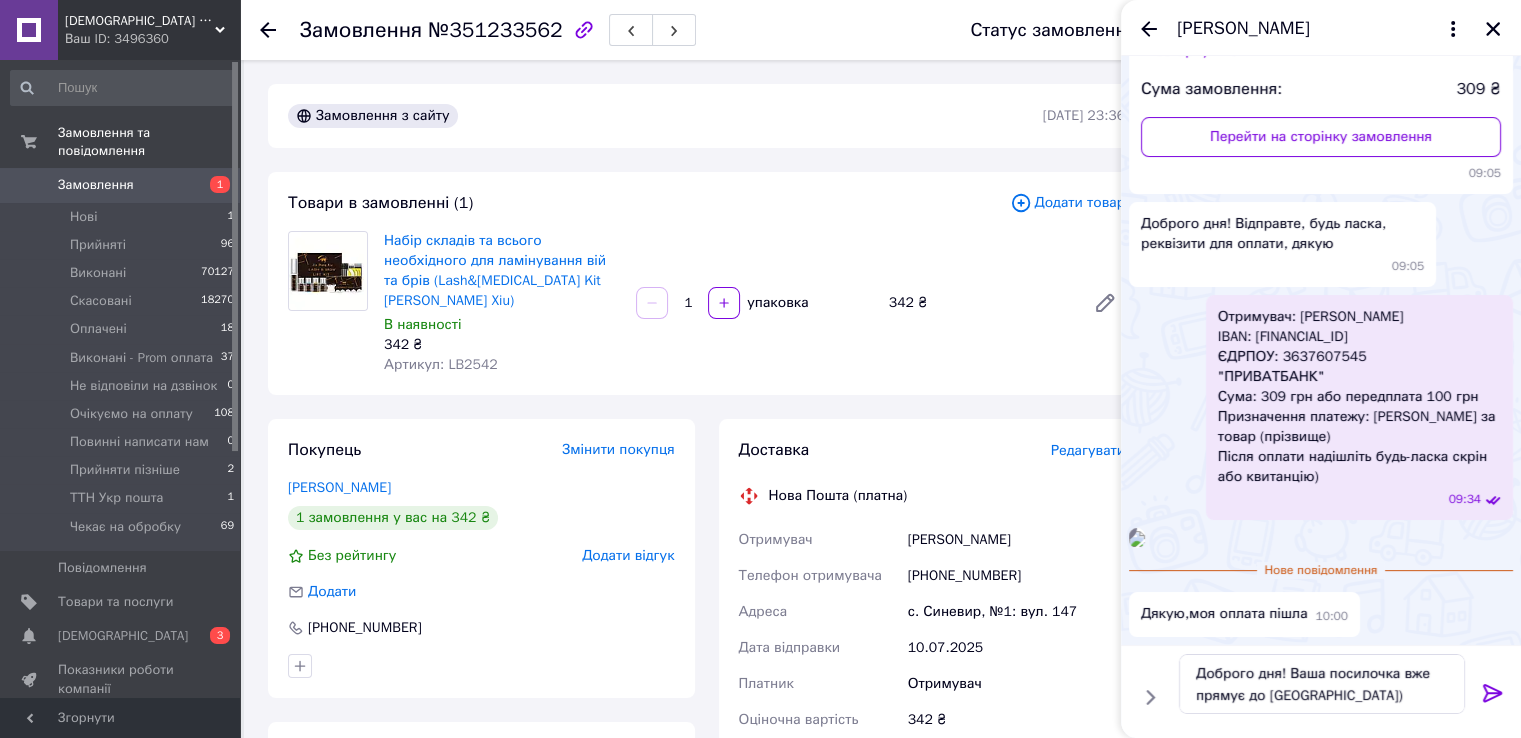 click 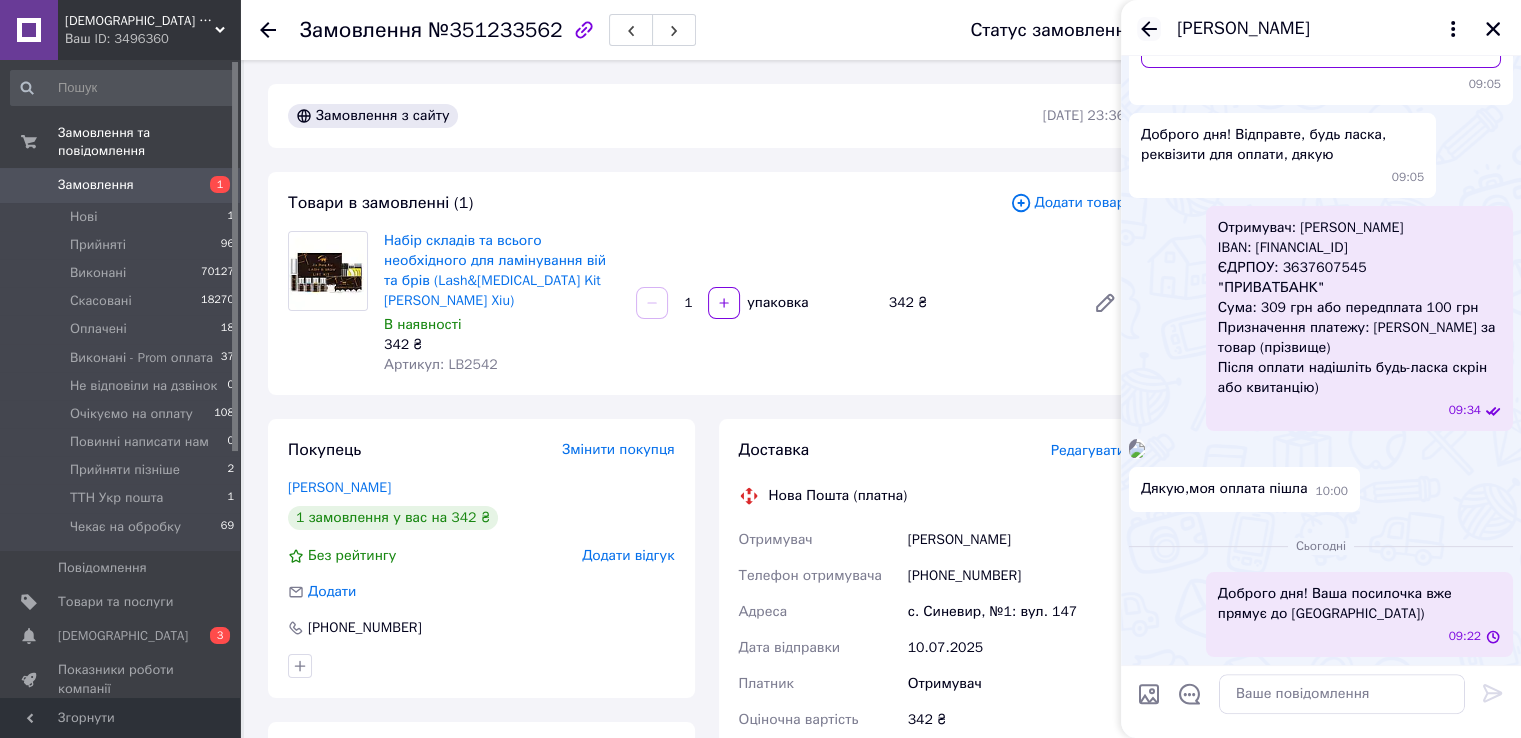 click 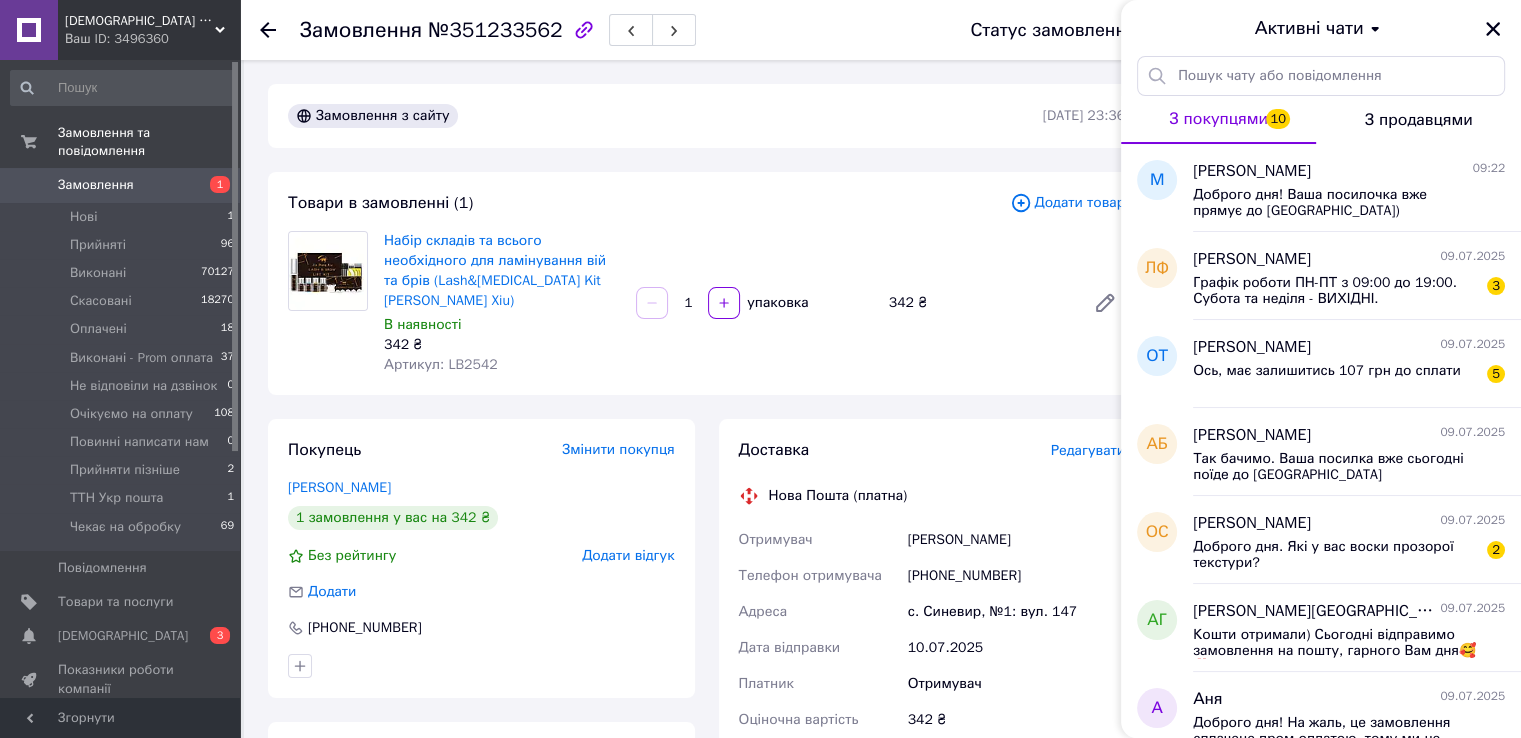 click at bounding box center (1493, 29) 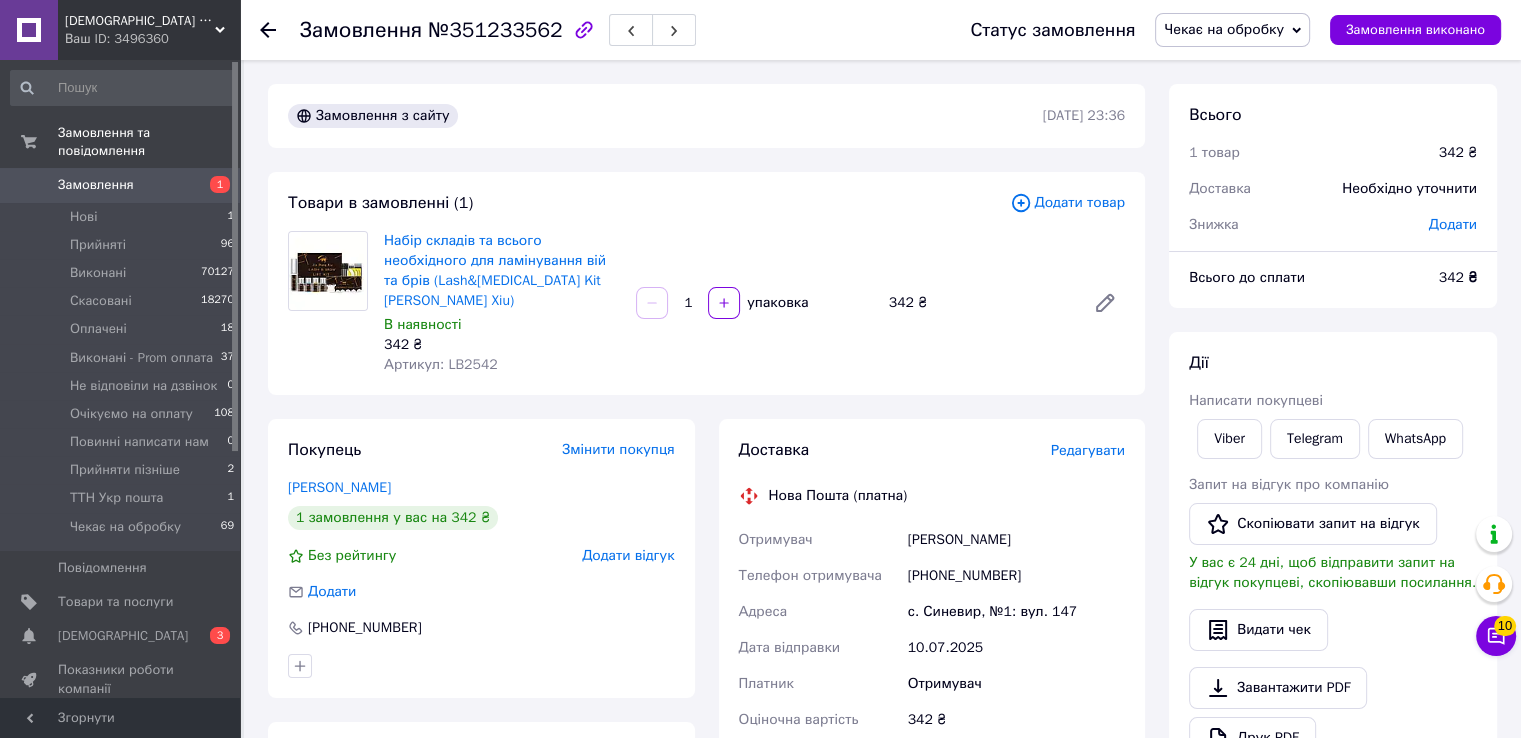 click on "Чекає на обробку" at bounding box center [1224, 29] 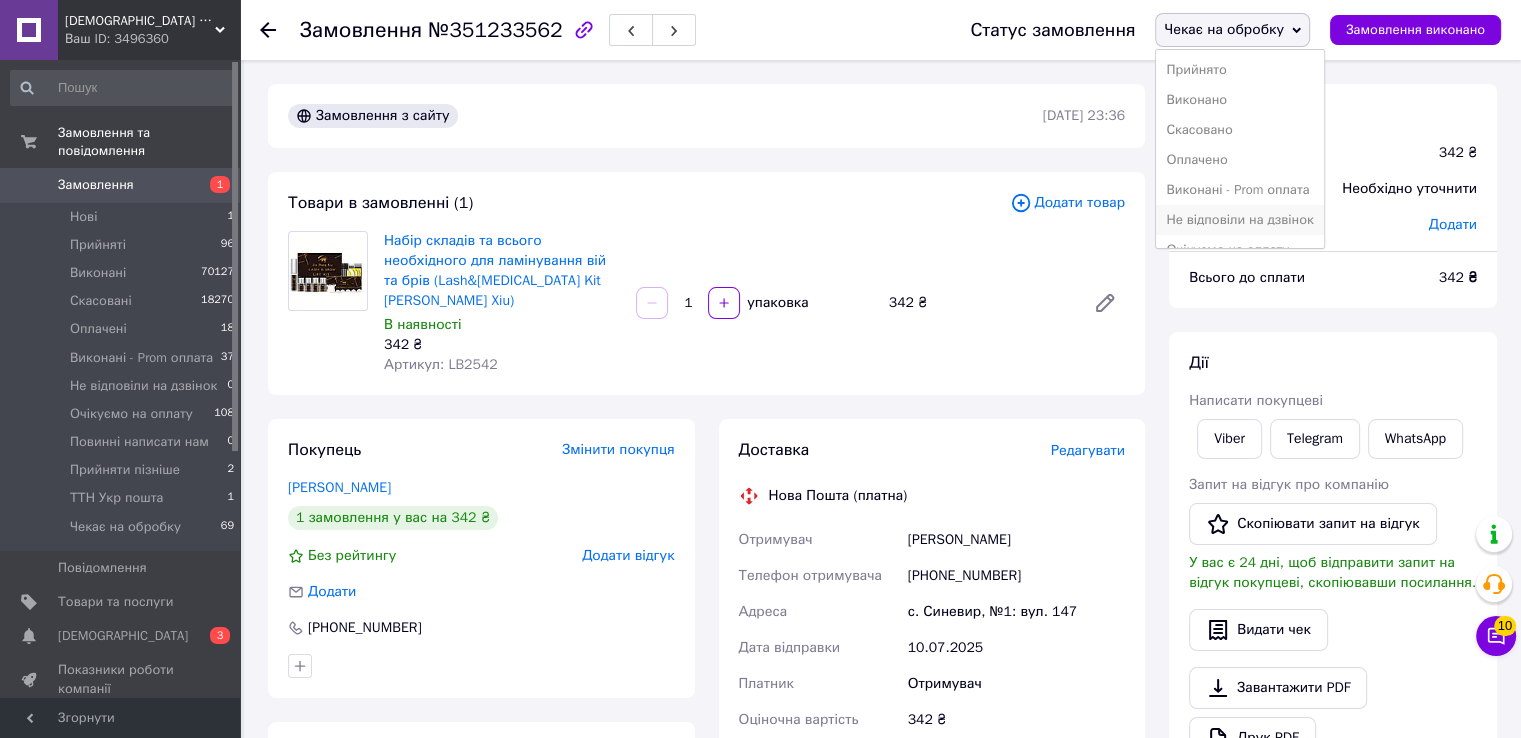 click on "Не відповіли на дзвінок" at bounding box center [1239, 220] 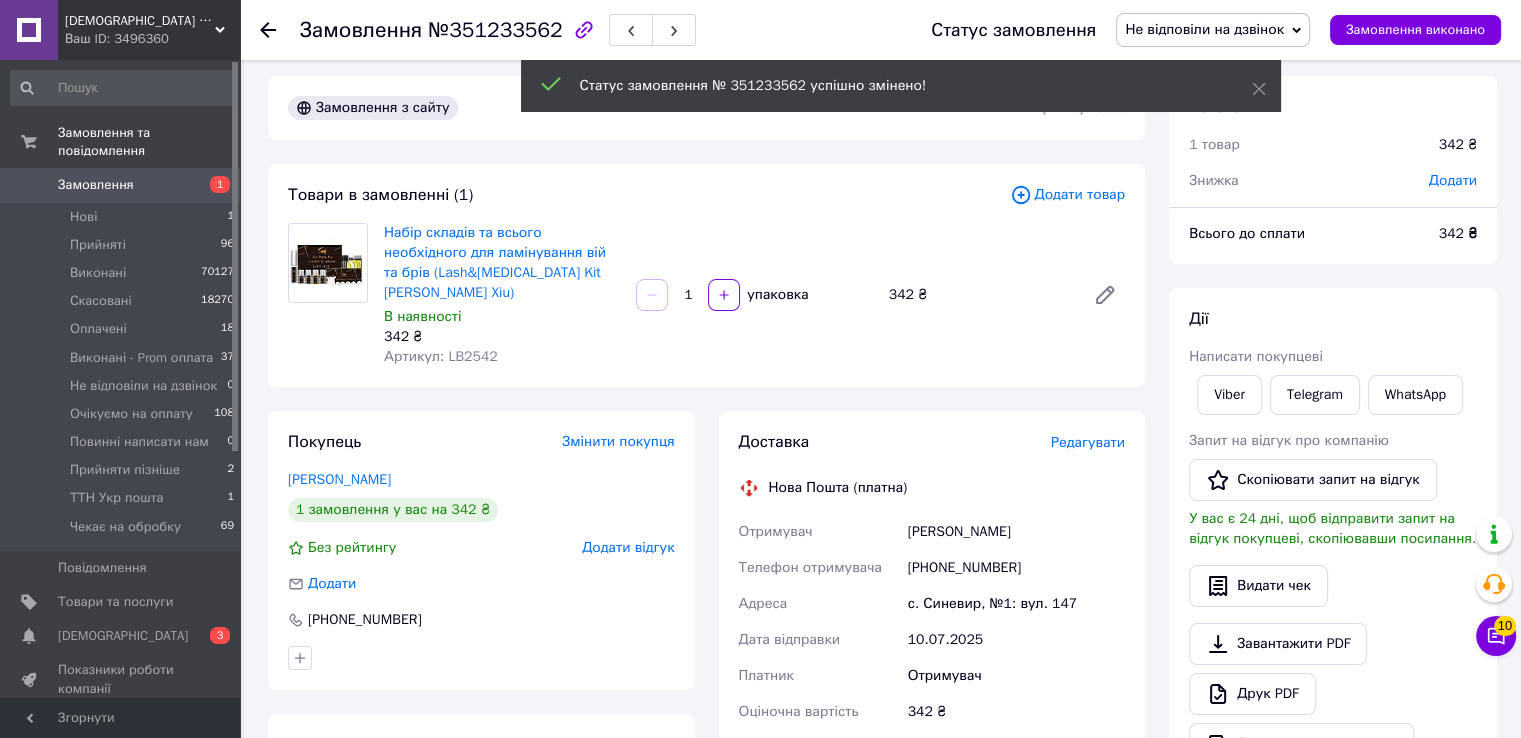 scroll, scrollTop: 0, scrollLeft: 0, axis: both 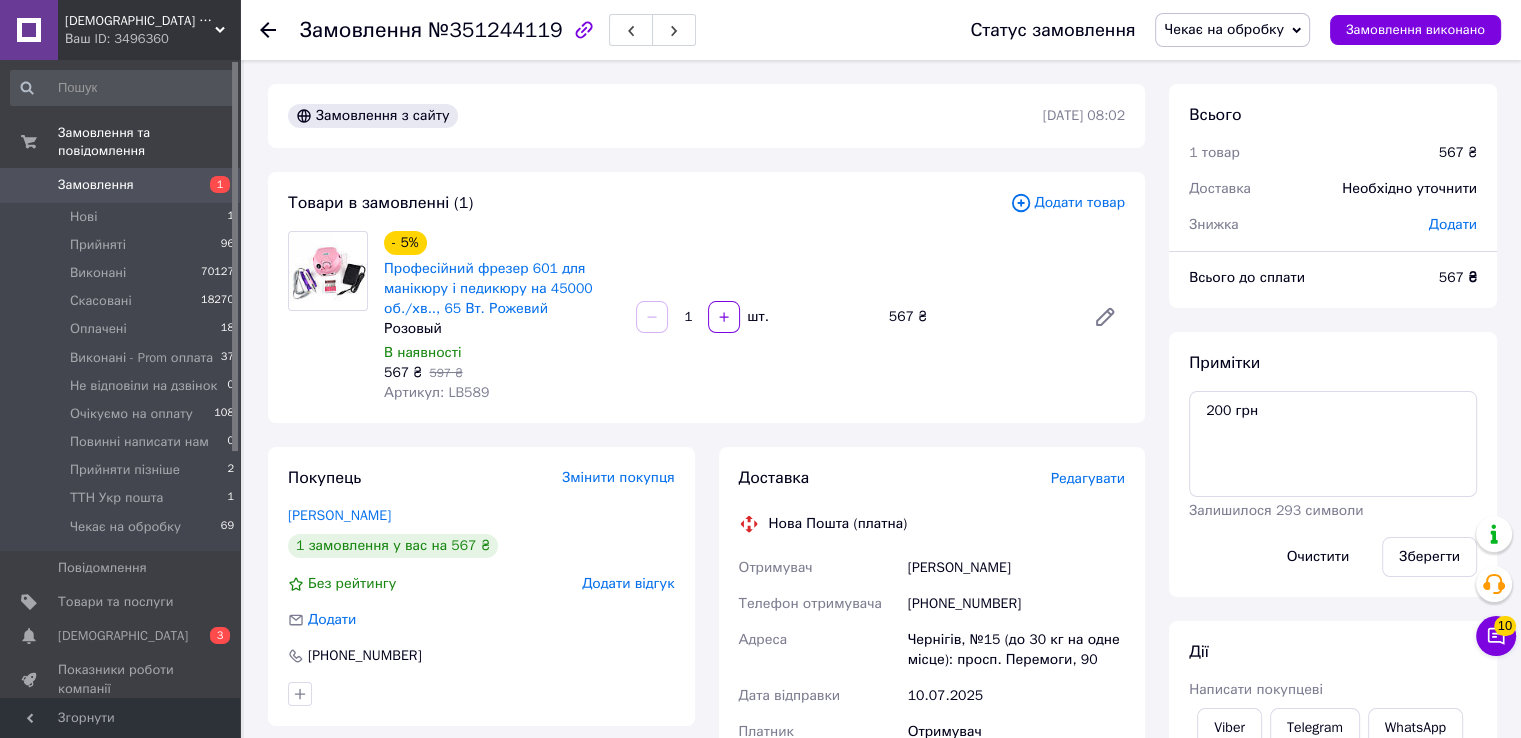 click on "[PHONE_NUMBER]" at bounding box center [1016, 604] 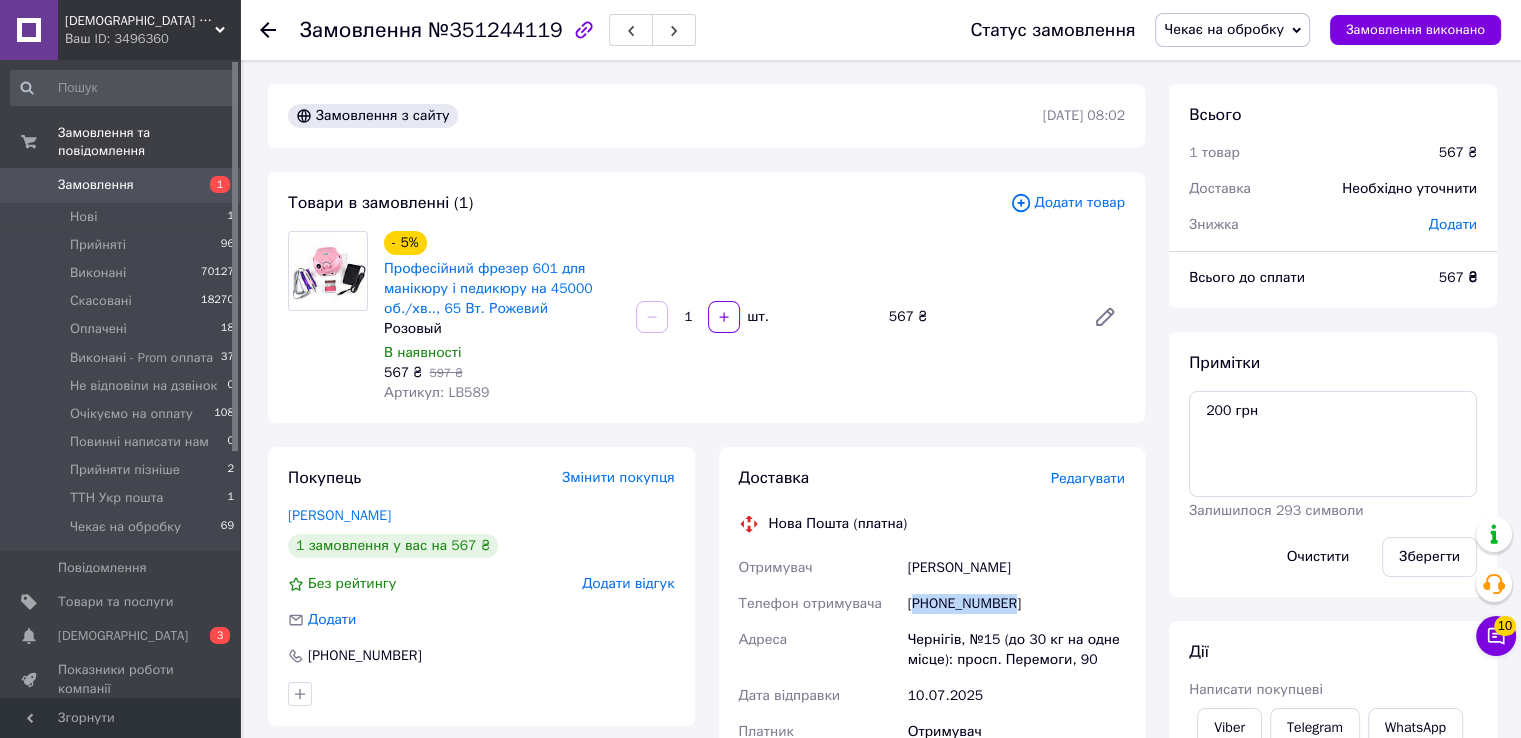 click on "[PHONE_NUMBER]" at bounding box center (1016, 604) 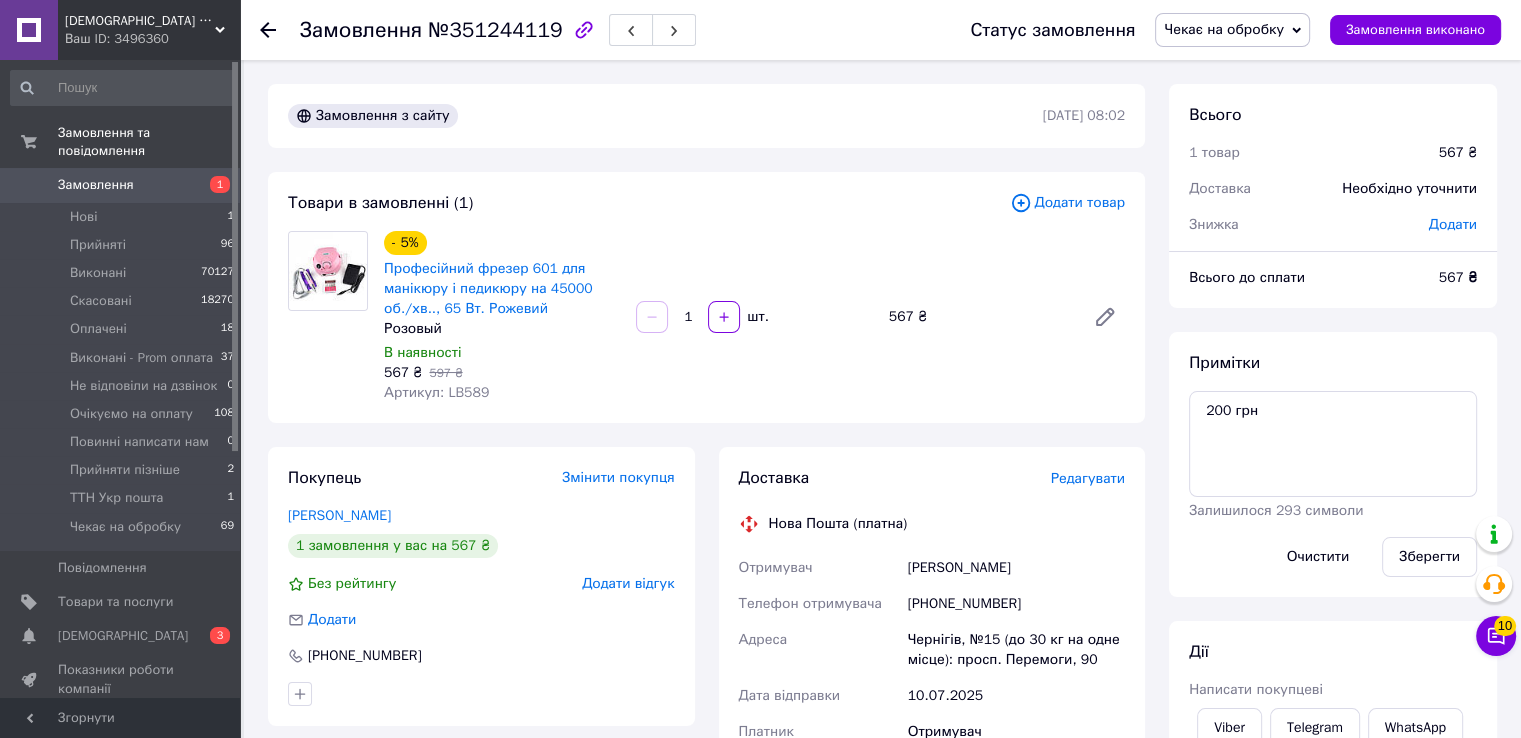 click on "[PERSON_NAME]" at bounding box center [1016, 568] 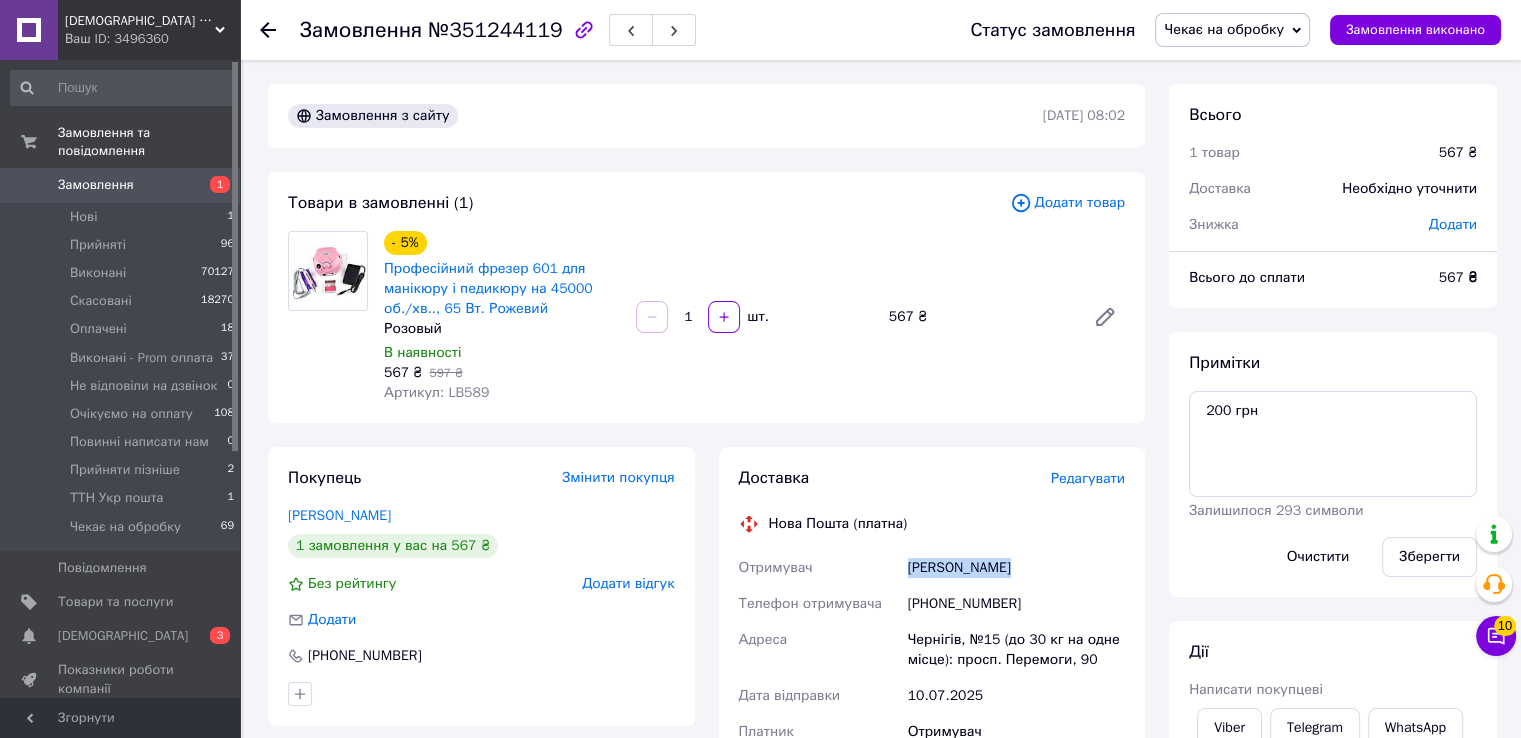 click on "Борисівна Коваленко" at bounding box center [1016, 568] 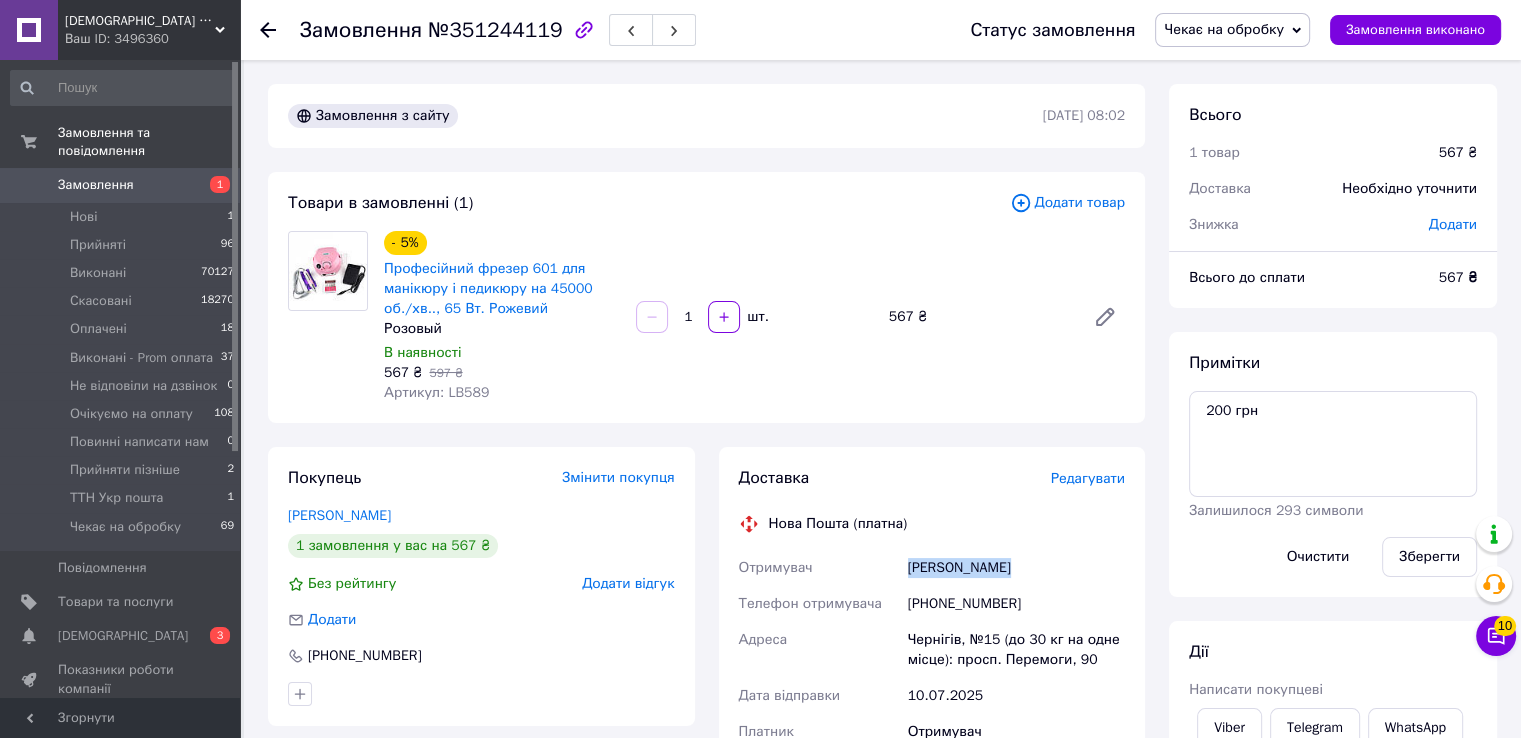 copy on "Борисівна Коваленко" 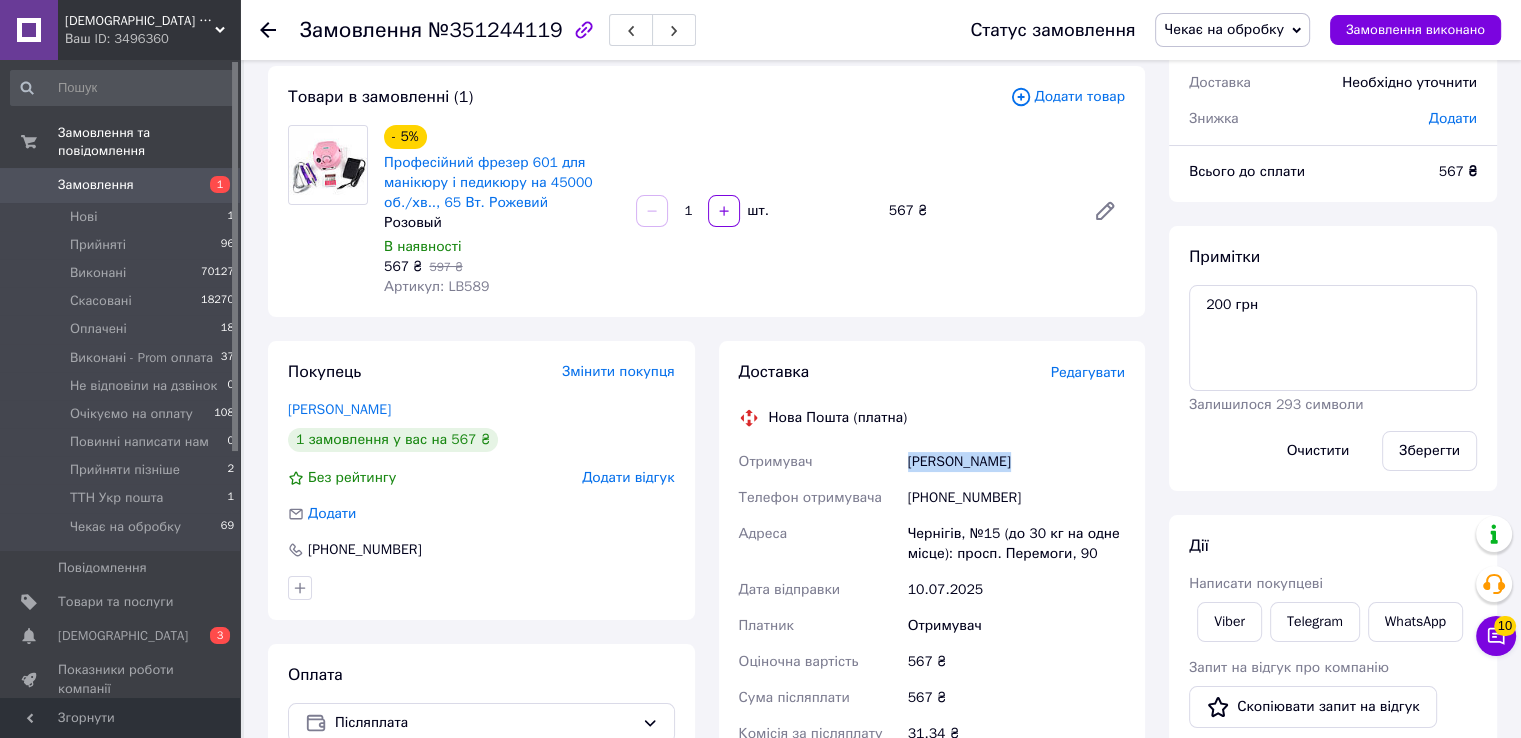 scroll, scrollTop: 0, scrollLeft: 0, axis: both 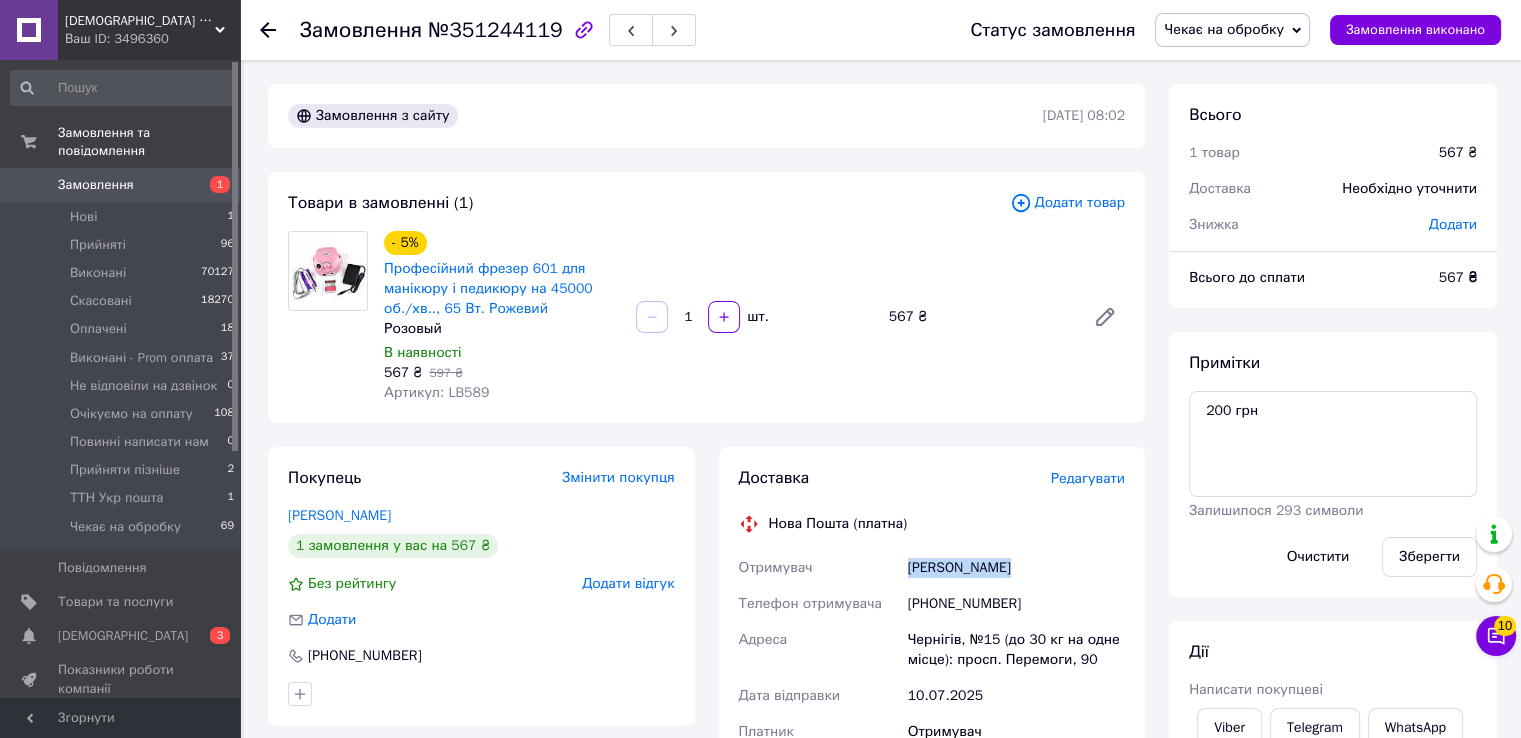 click on "Чекає на обробку" at bounding box center [1224, 29] 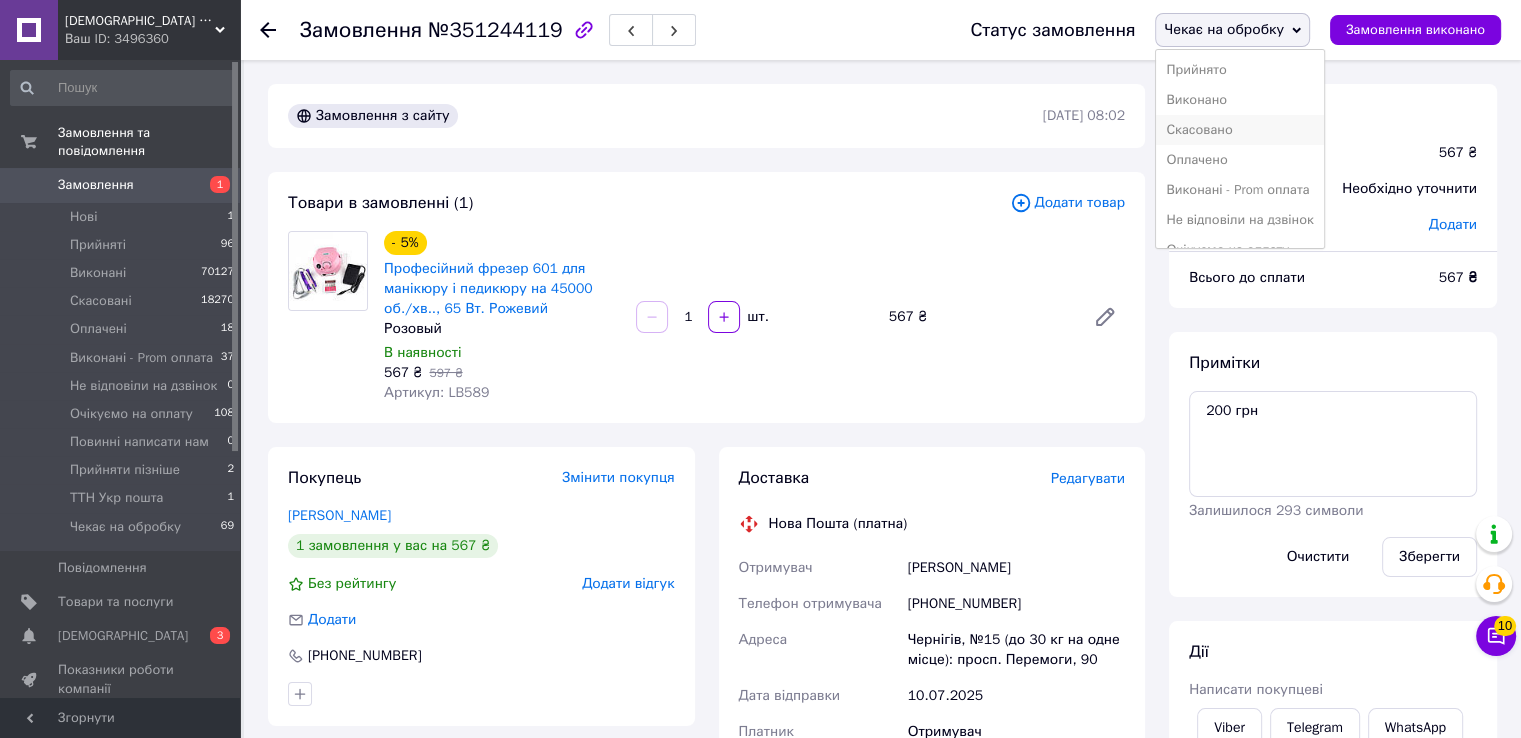 click on "Скасовано" at bounding box center [1239, 130] 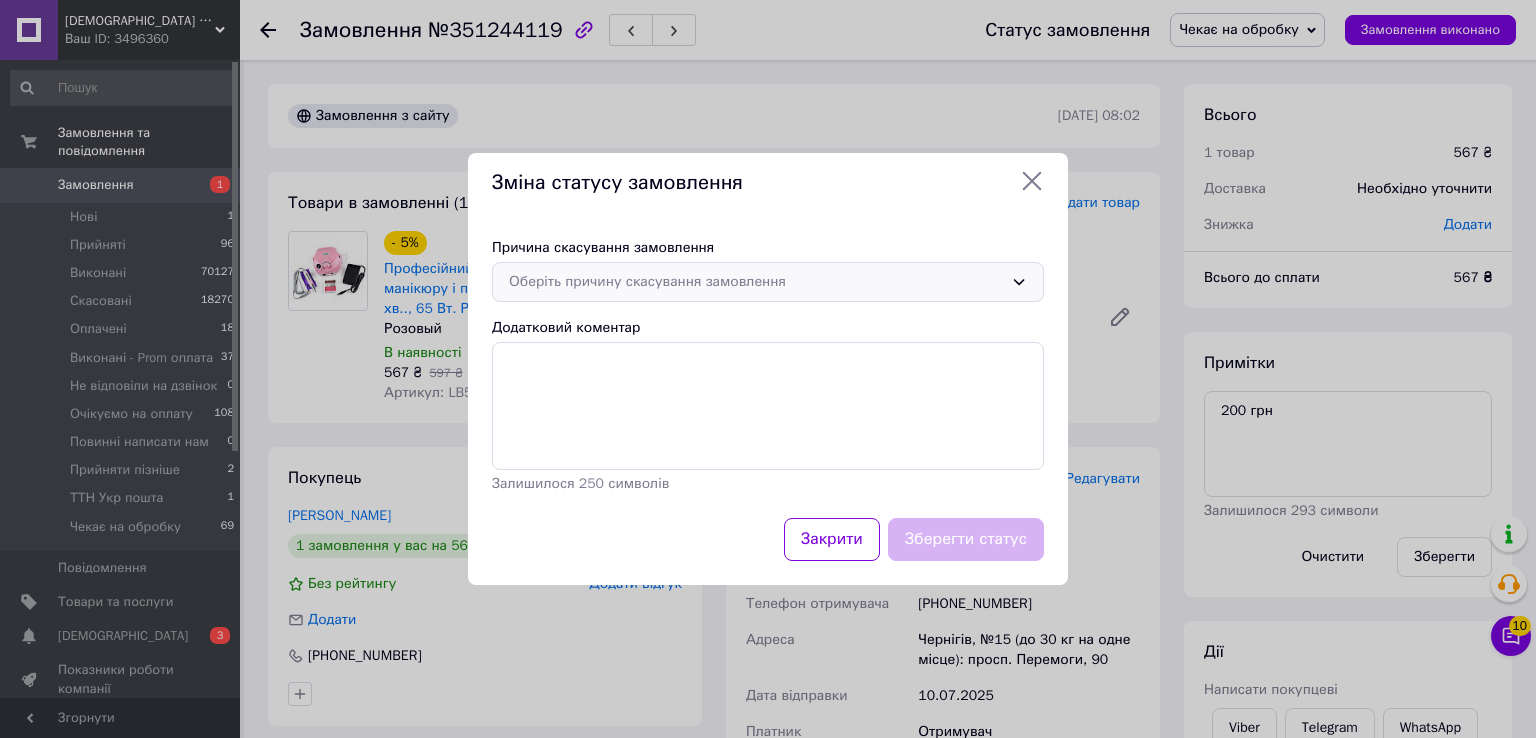 click on "Оберіть причину скасування замовлення" at bounding box center [756, 282] 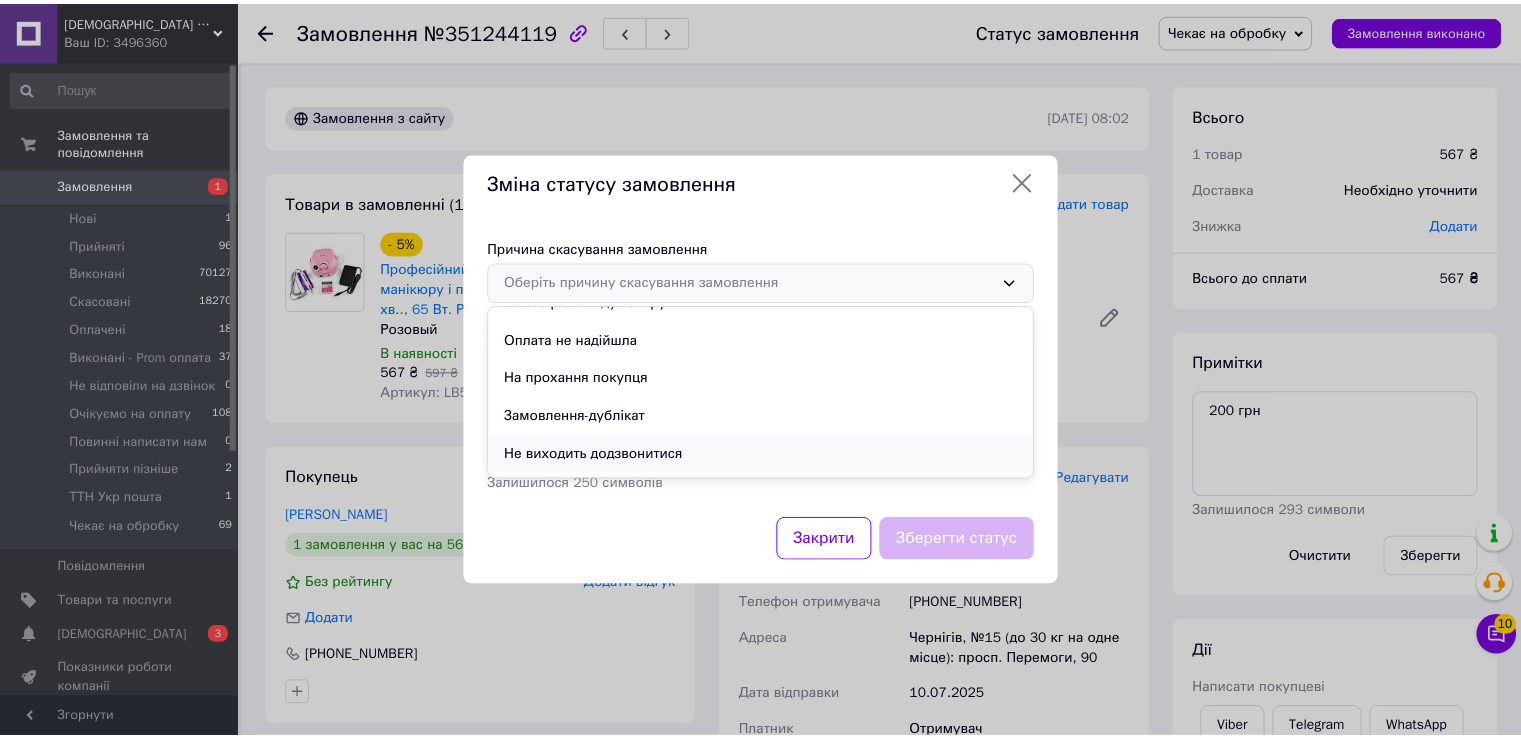 scroll, scrollTop: 93, scrollLeft: 0, axis: vertical 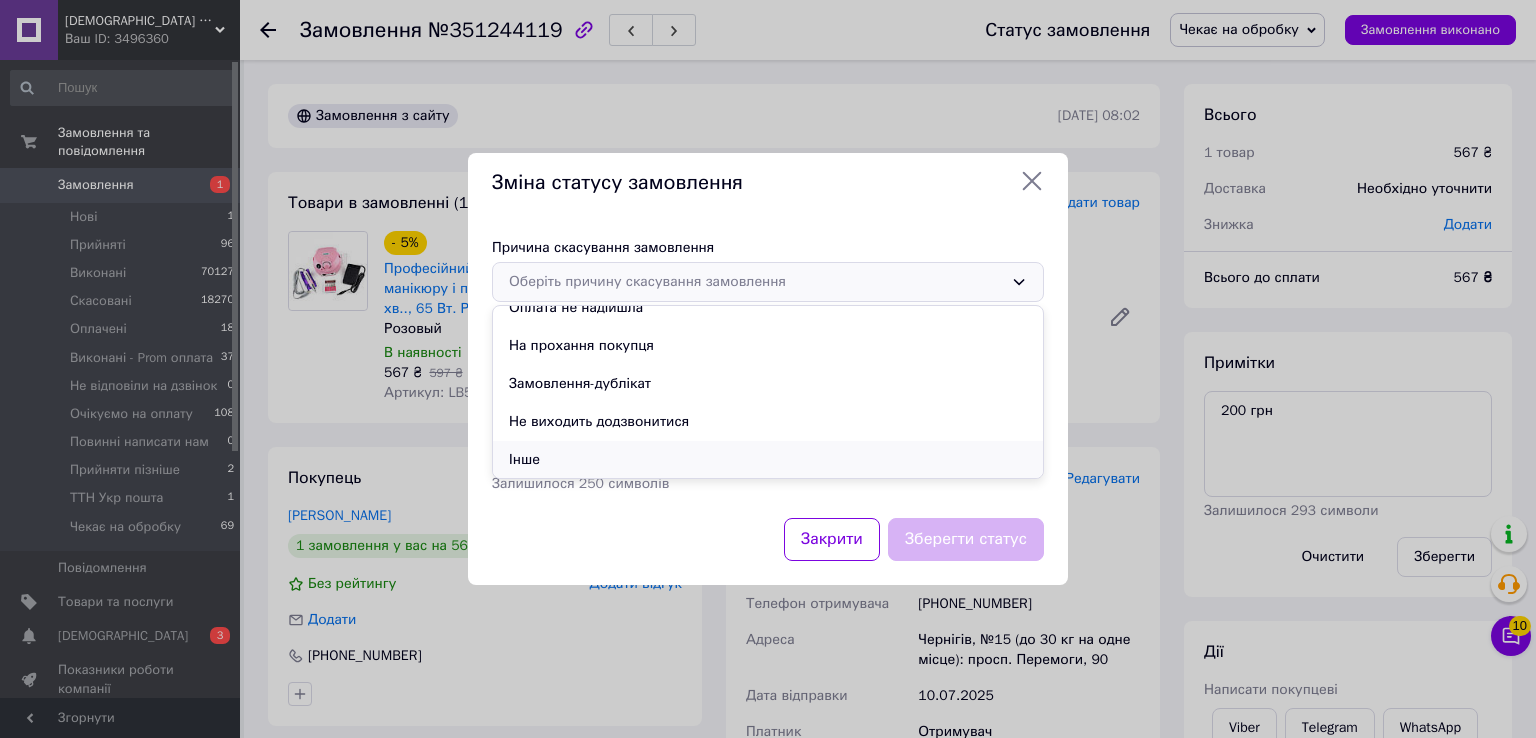 click on "Інше" at bounding box center (768, 460) 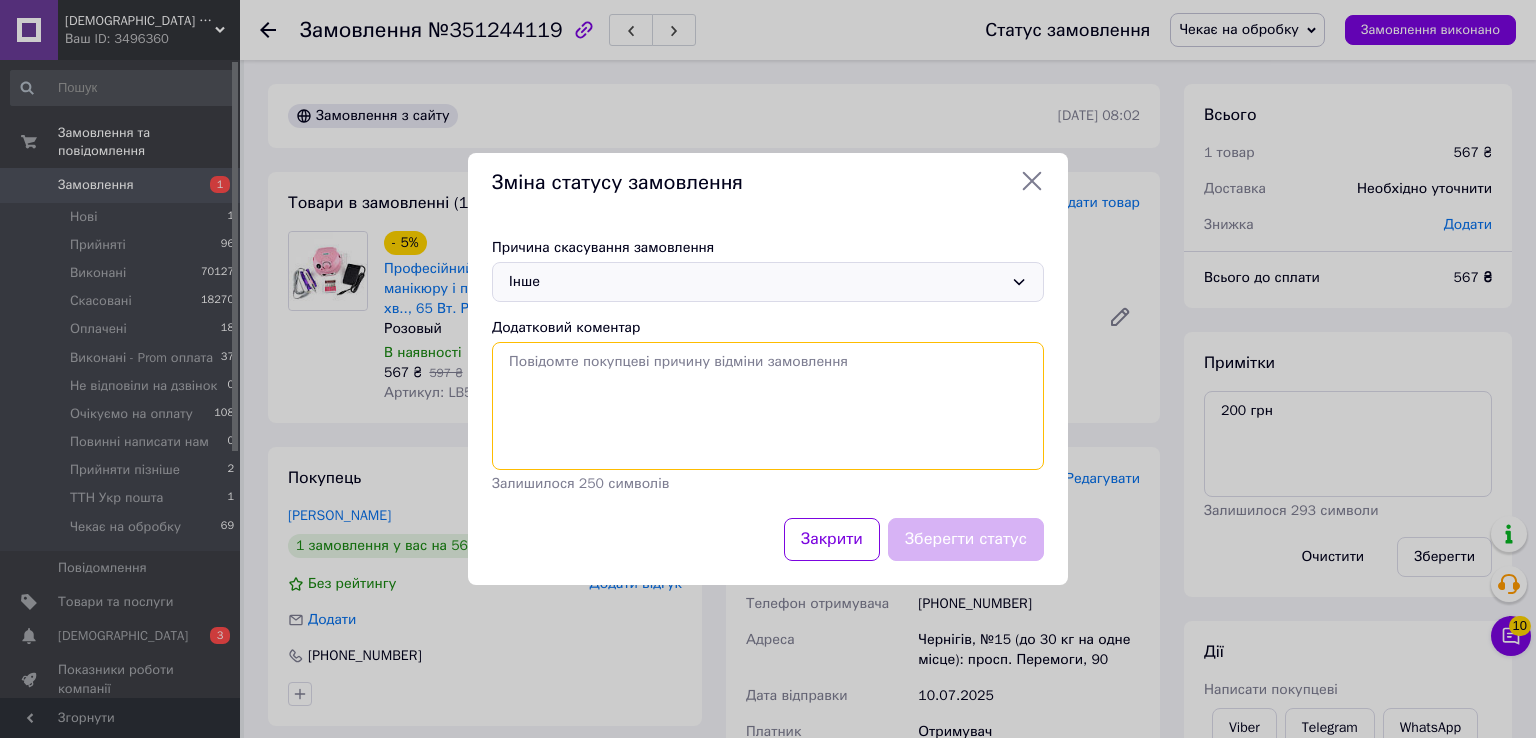 click on "Додатковий коментар" at bounding box center (768, 406) 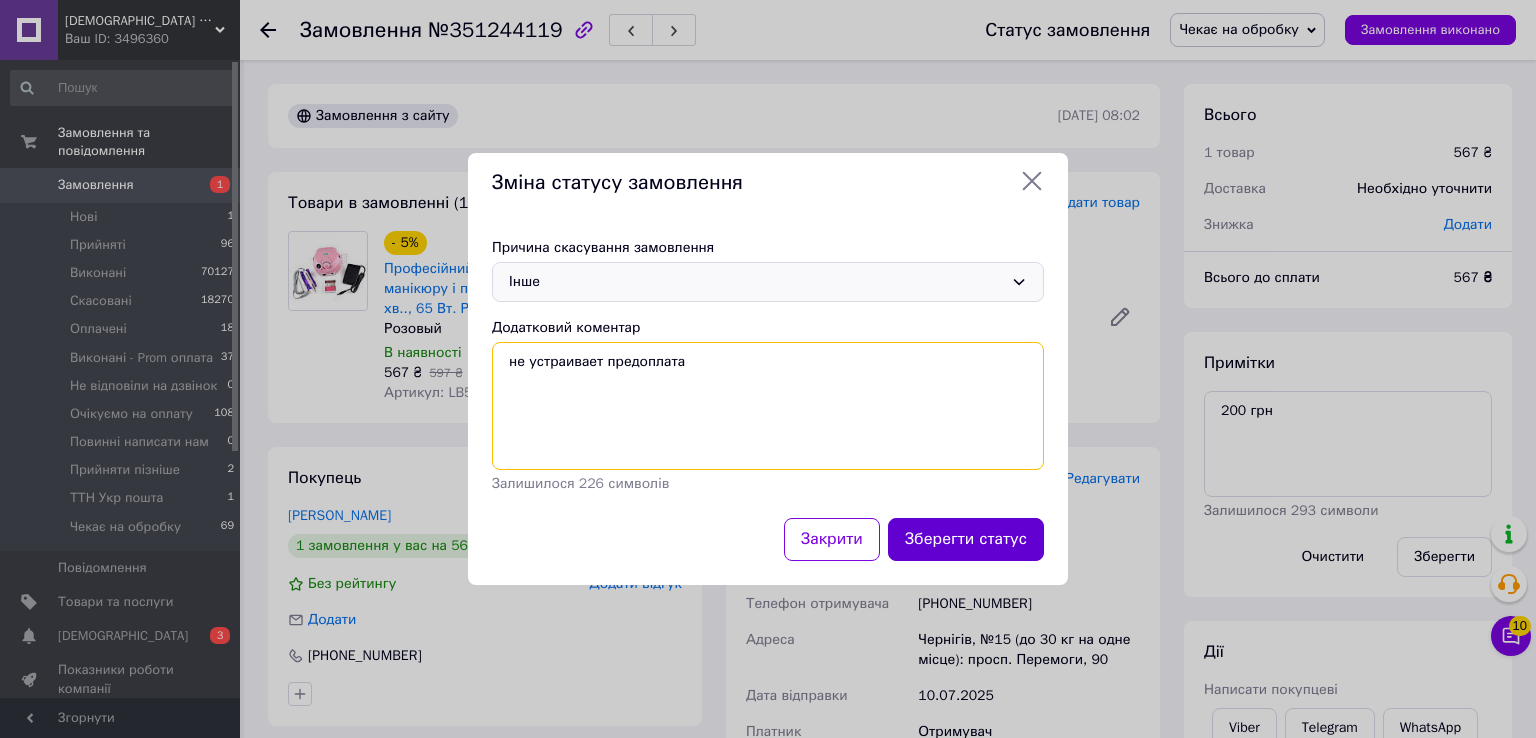 type on "не устраивает предоплата" 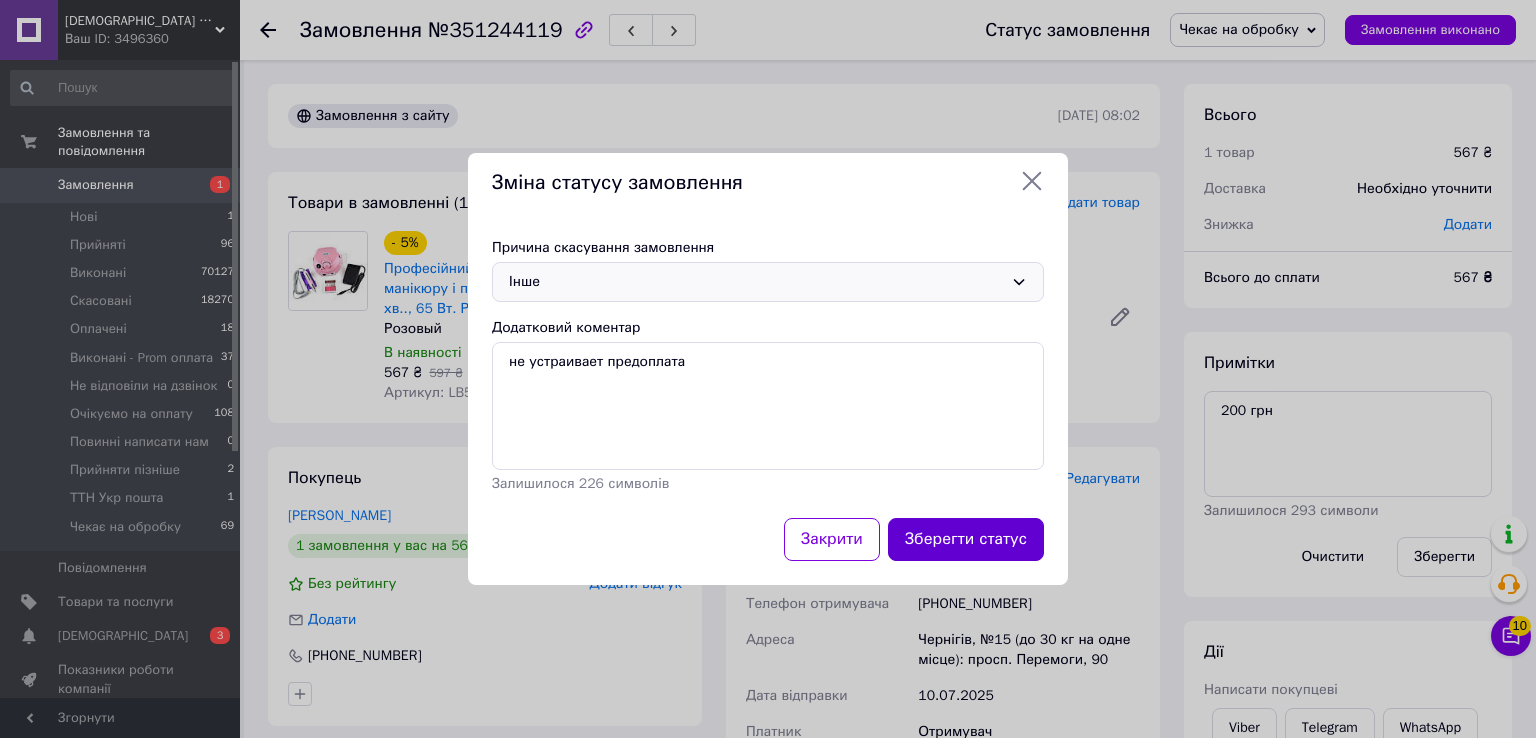 click on "Зберегти статус" at bounding box center (966, 539) 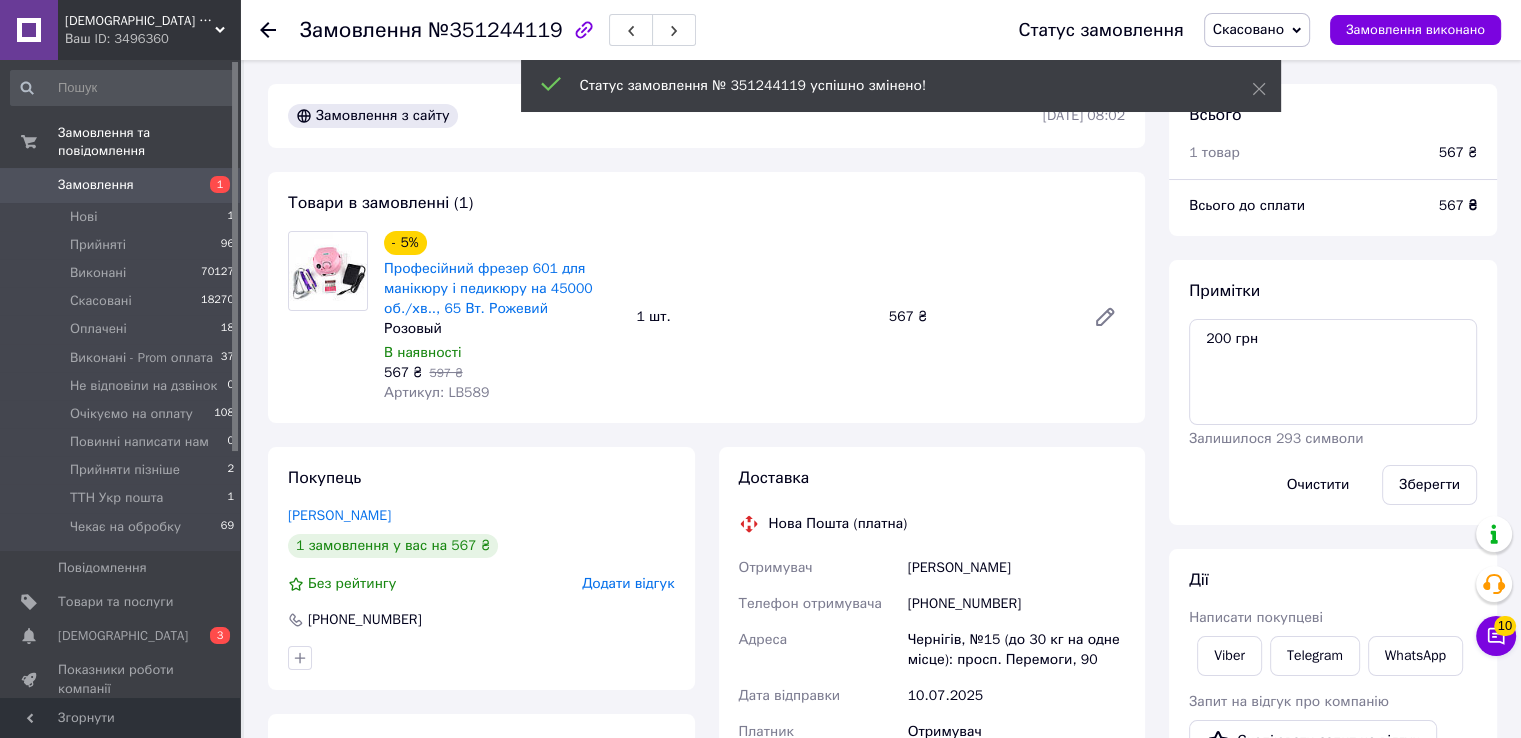 scroll, scrollTop: 40, scrollLeft: 0, axis: vertical 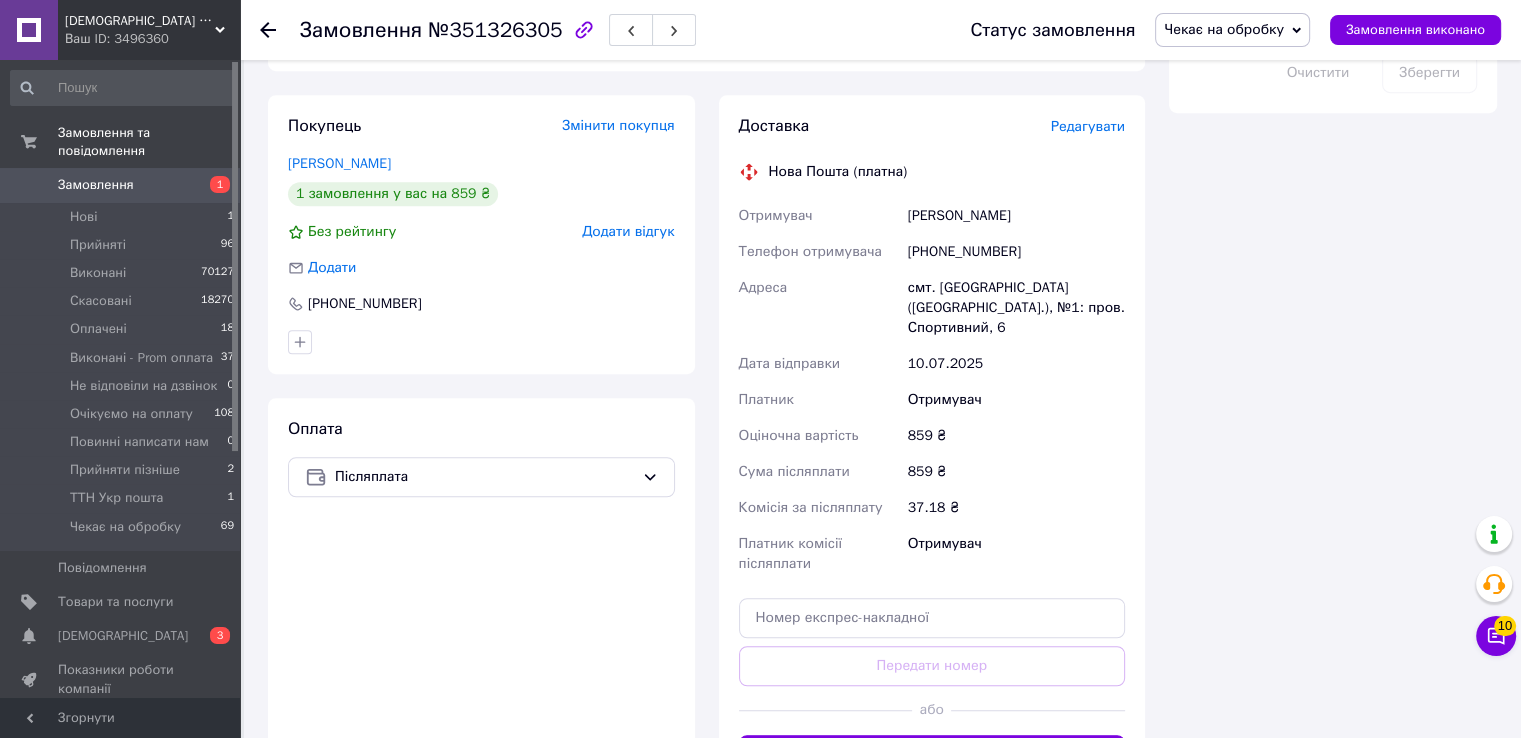 click on "[PHONE_NUMBER]" at bounding box center [1016, 252] 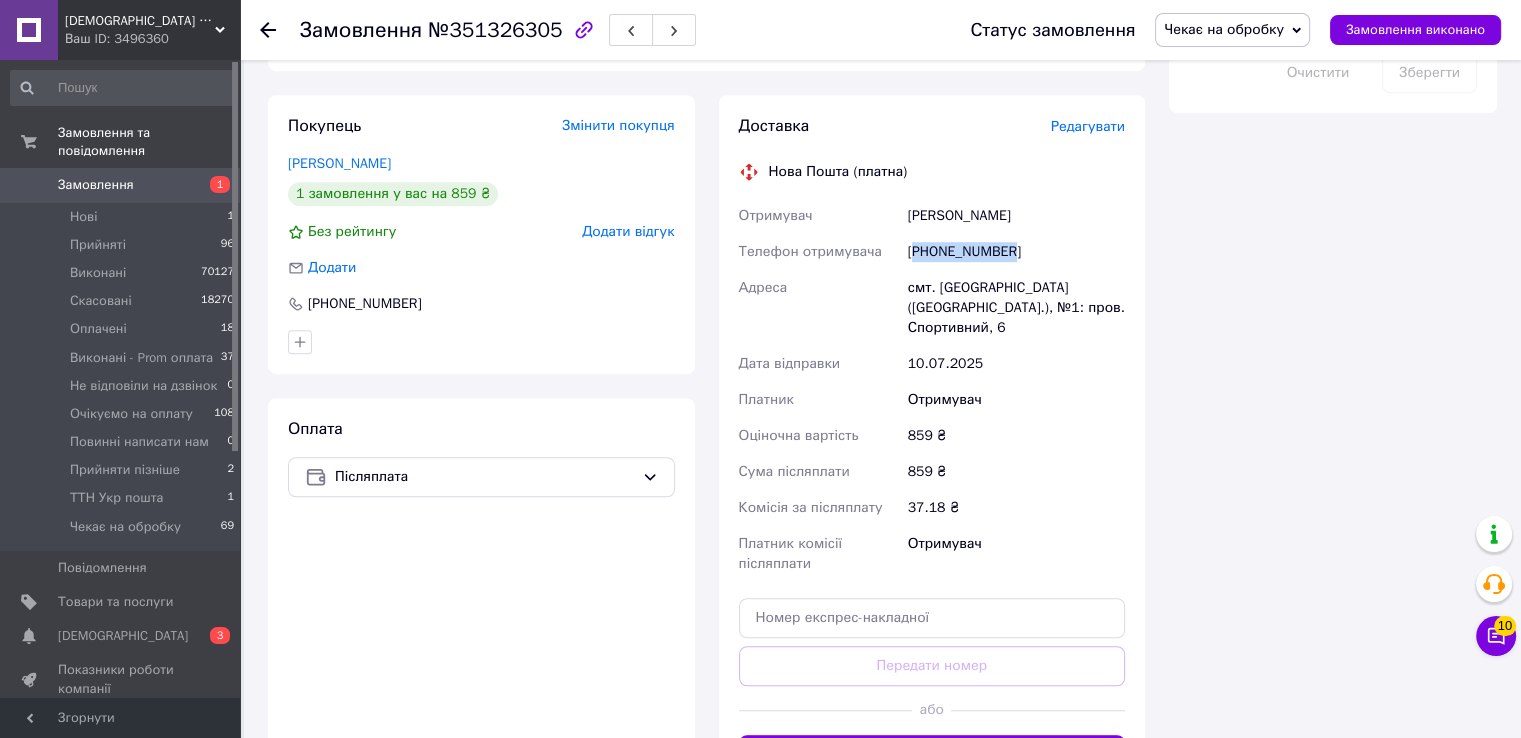 click on "[PHONE_NUMBER]" at bounding box center [1016, 252] 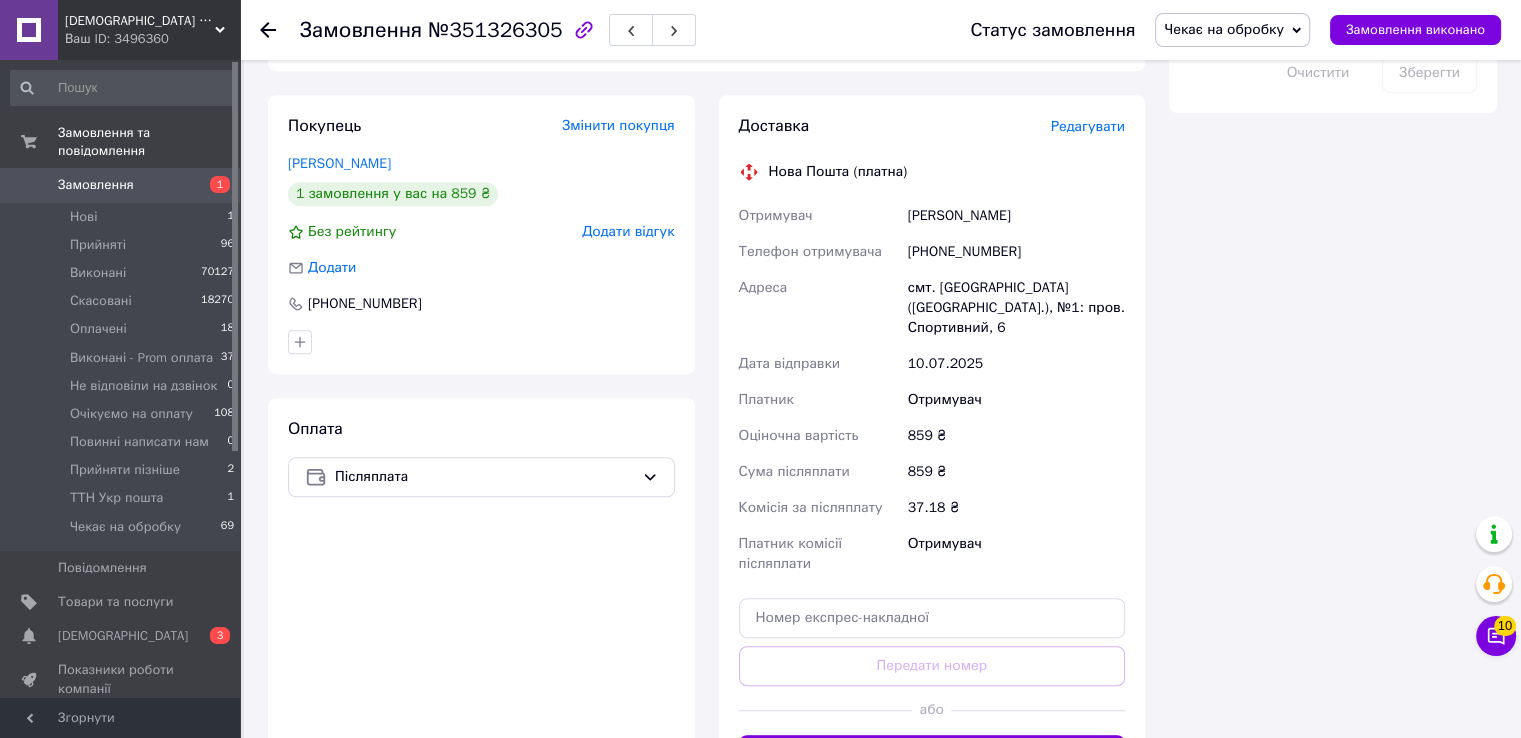 click on "[PERSON_NAME]" at bounding box center [1016, 216] 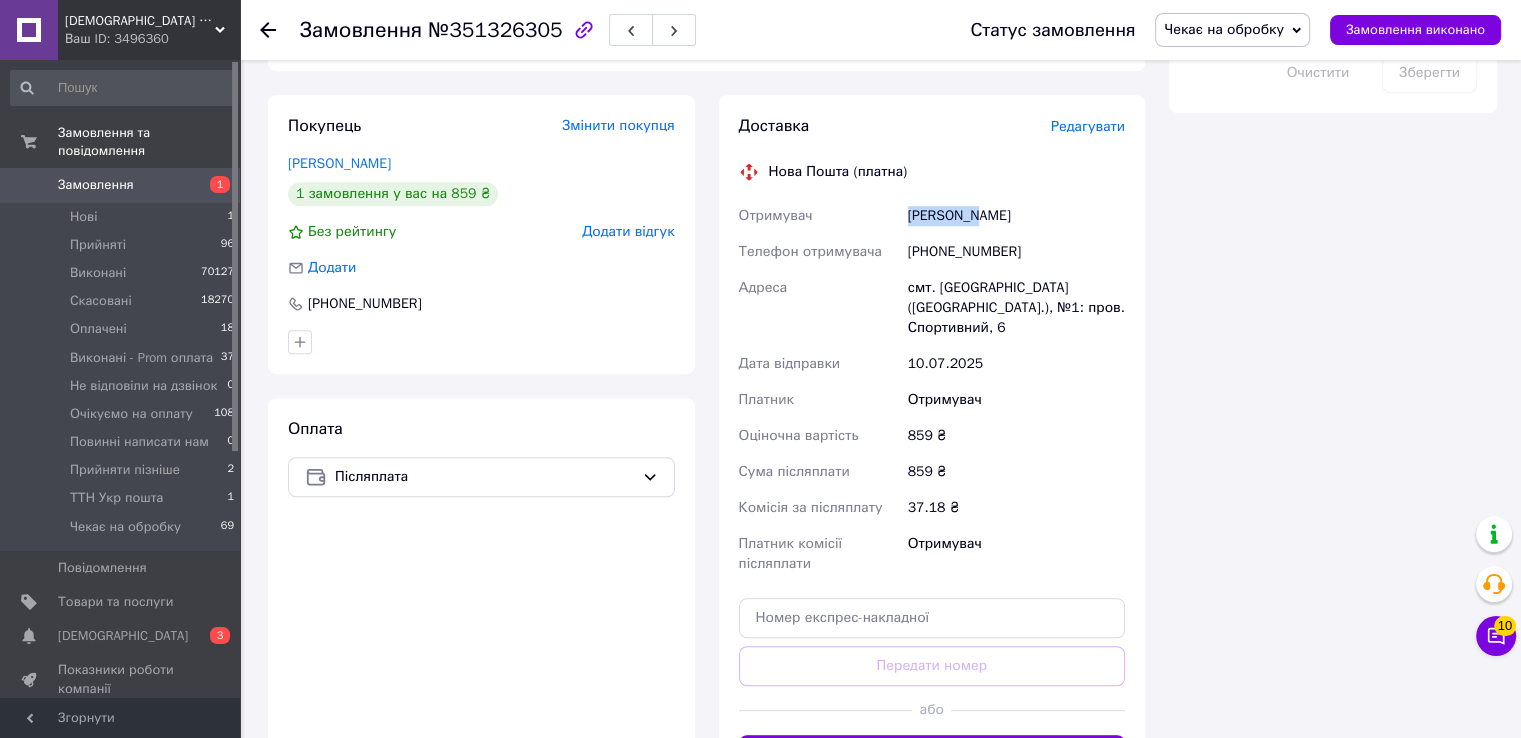 click on "[PERSON_NAME]" at bounding box center (1016, 216) 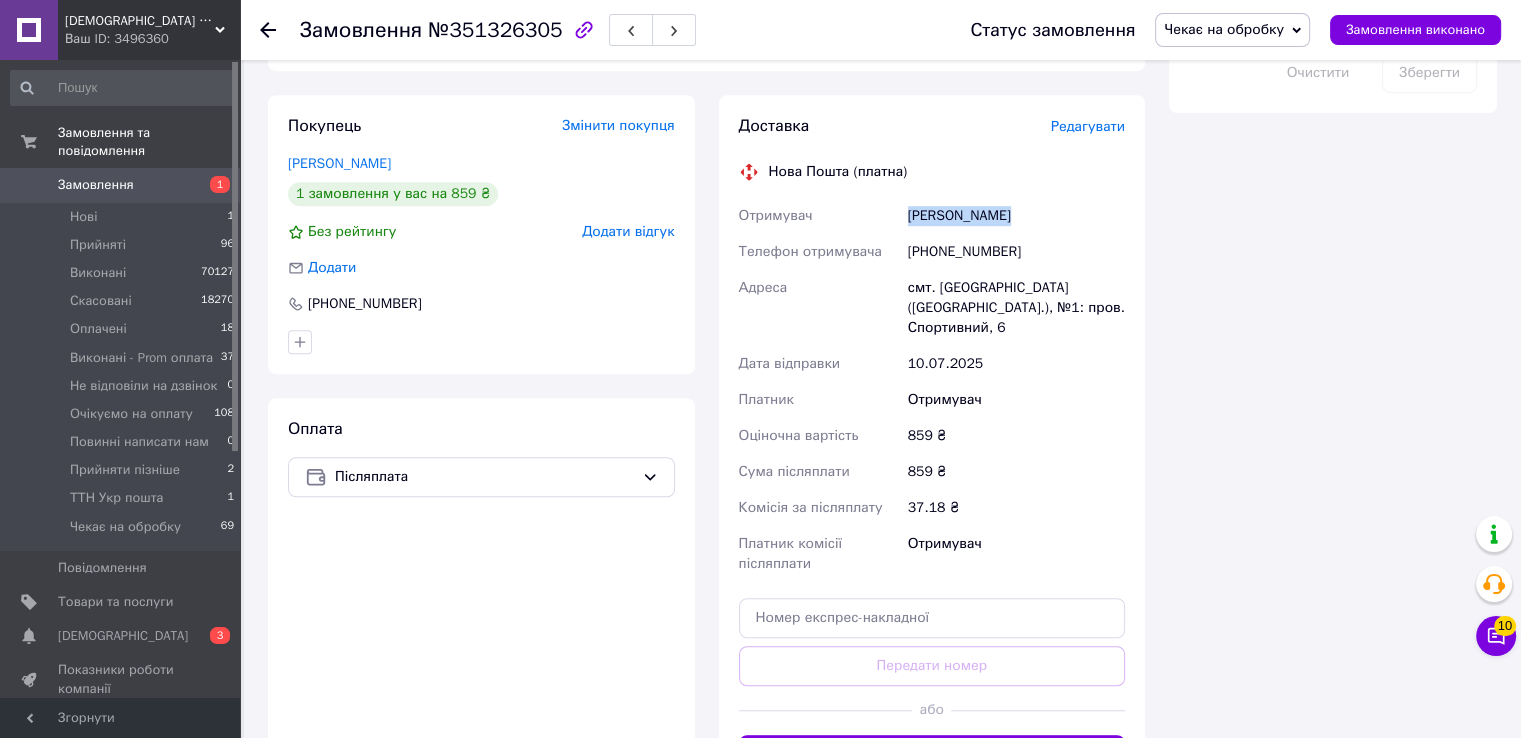 click on "[PERSON_NAME]" at bounding box center [1016, 216] 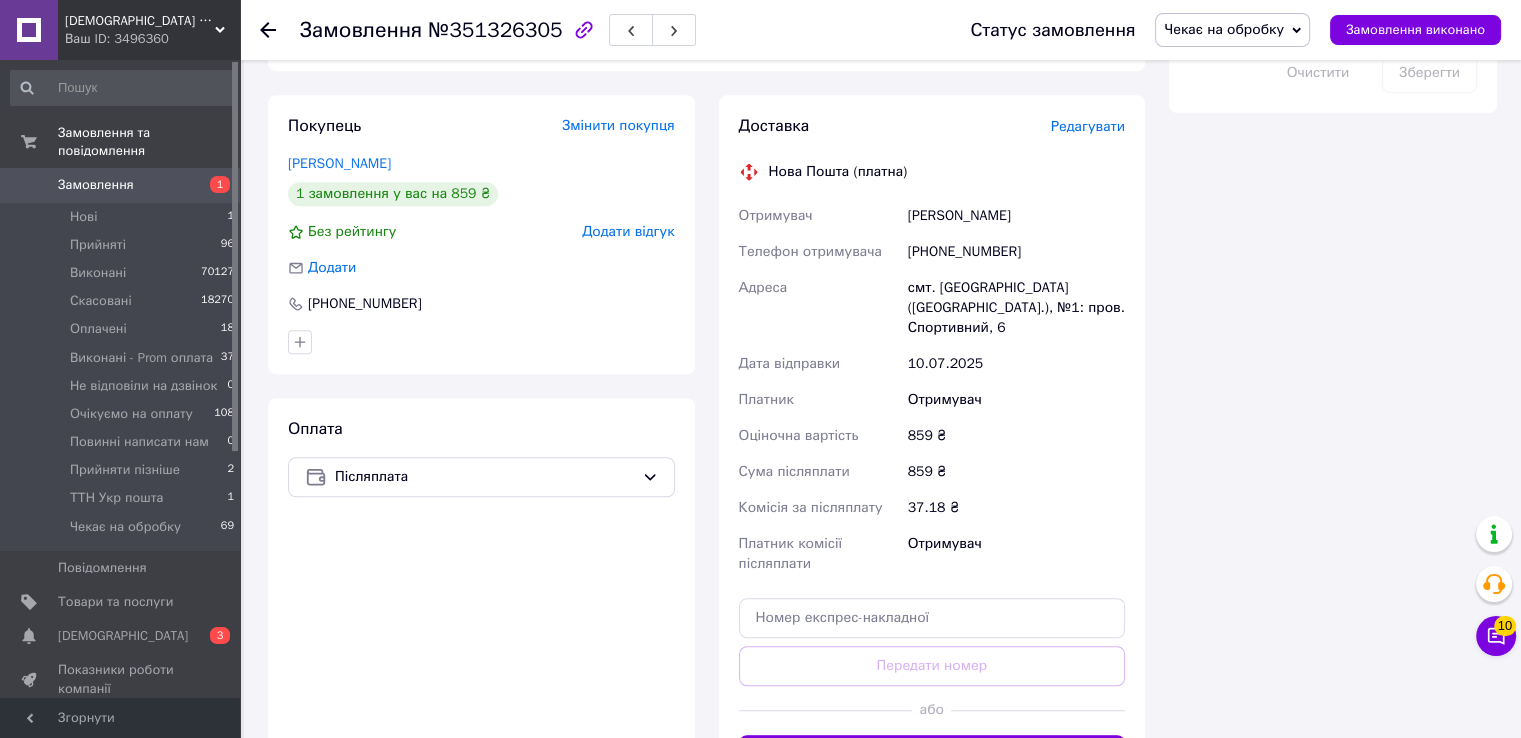 click on "[PHONE_NUMBER]" at bounding box center (1016, 252) 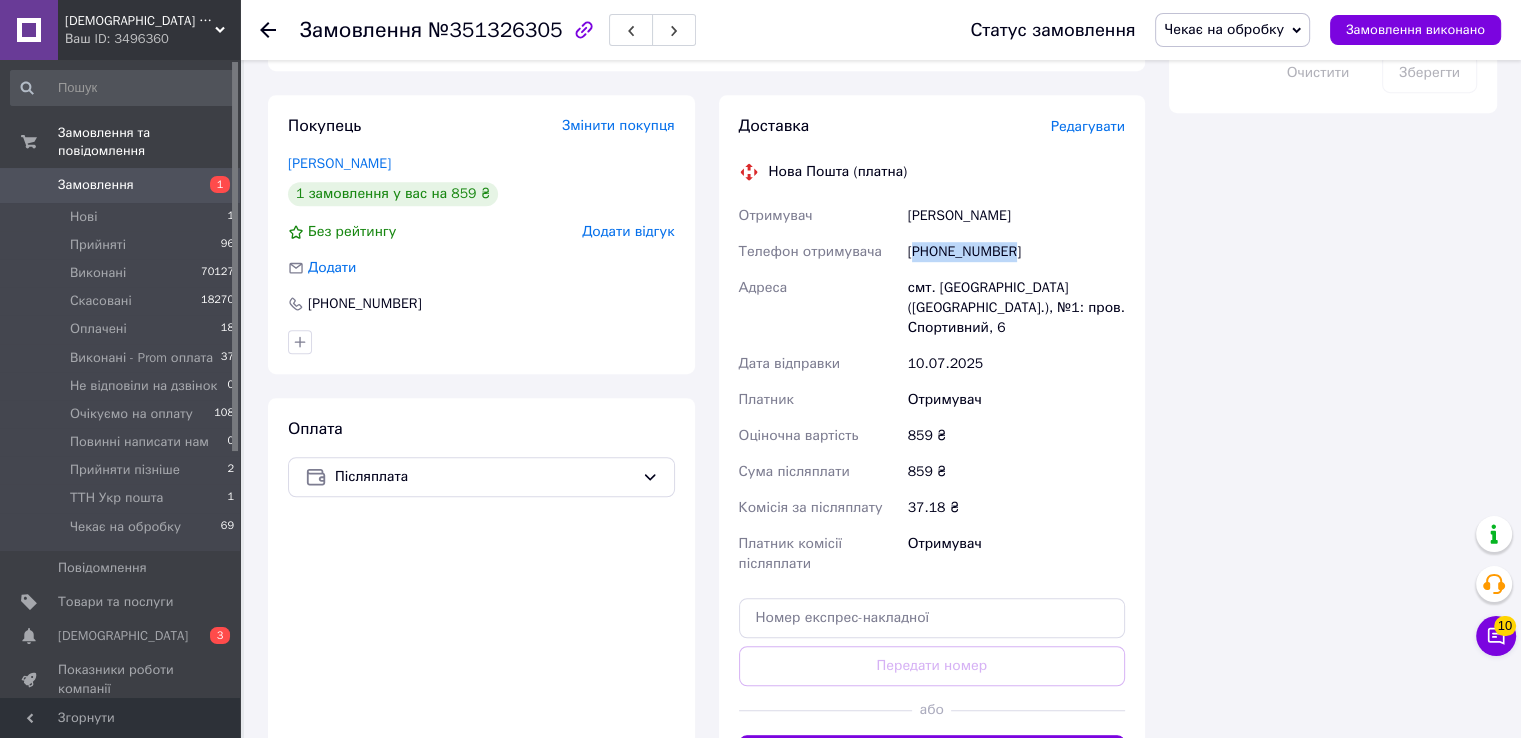 click on "[PHONE_NUMBER]" at bounding box center [1016, 252] 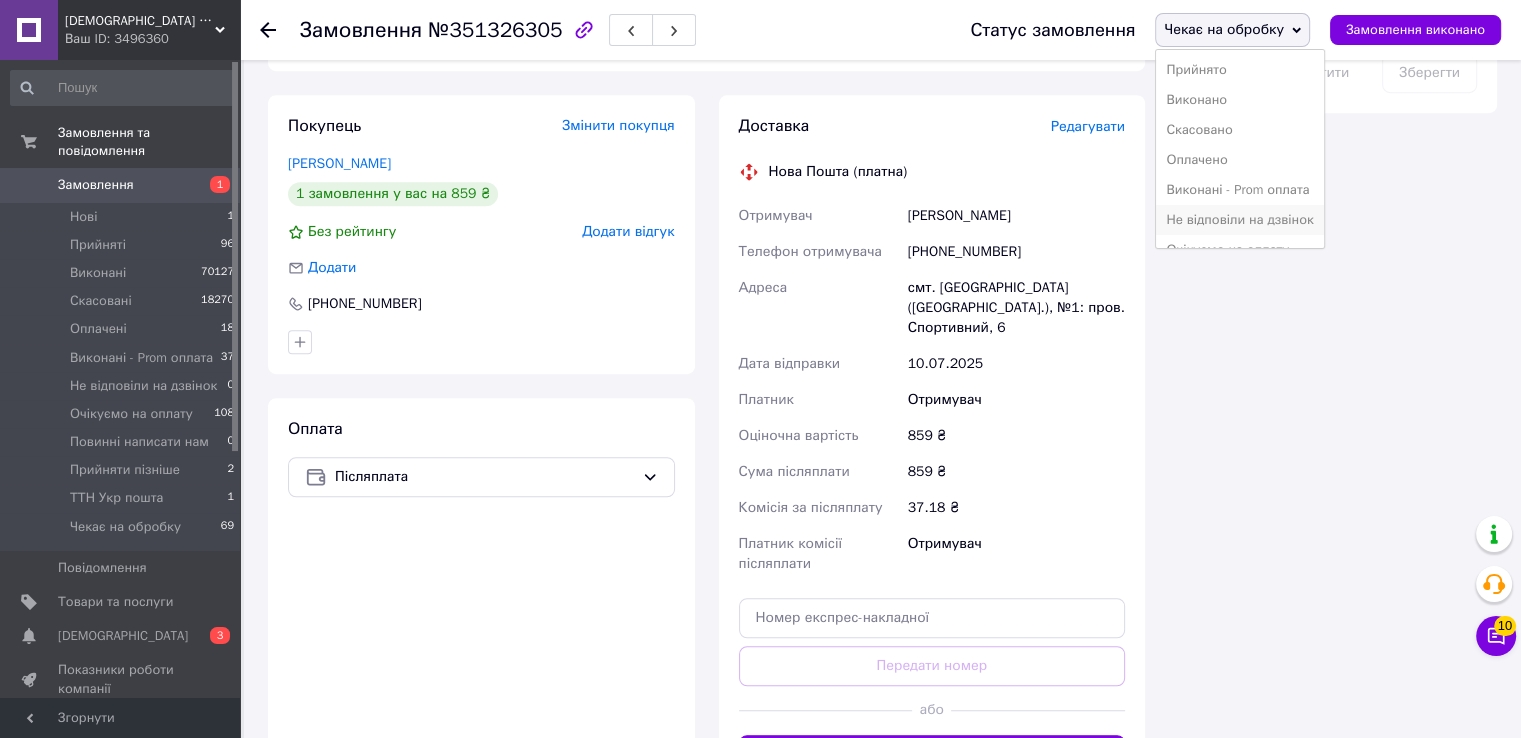 click on "Не відповіли на дзвінок" at bounding box center (1239, 220) 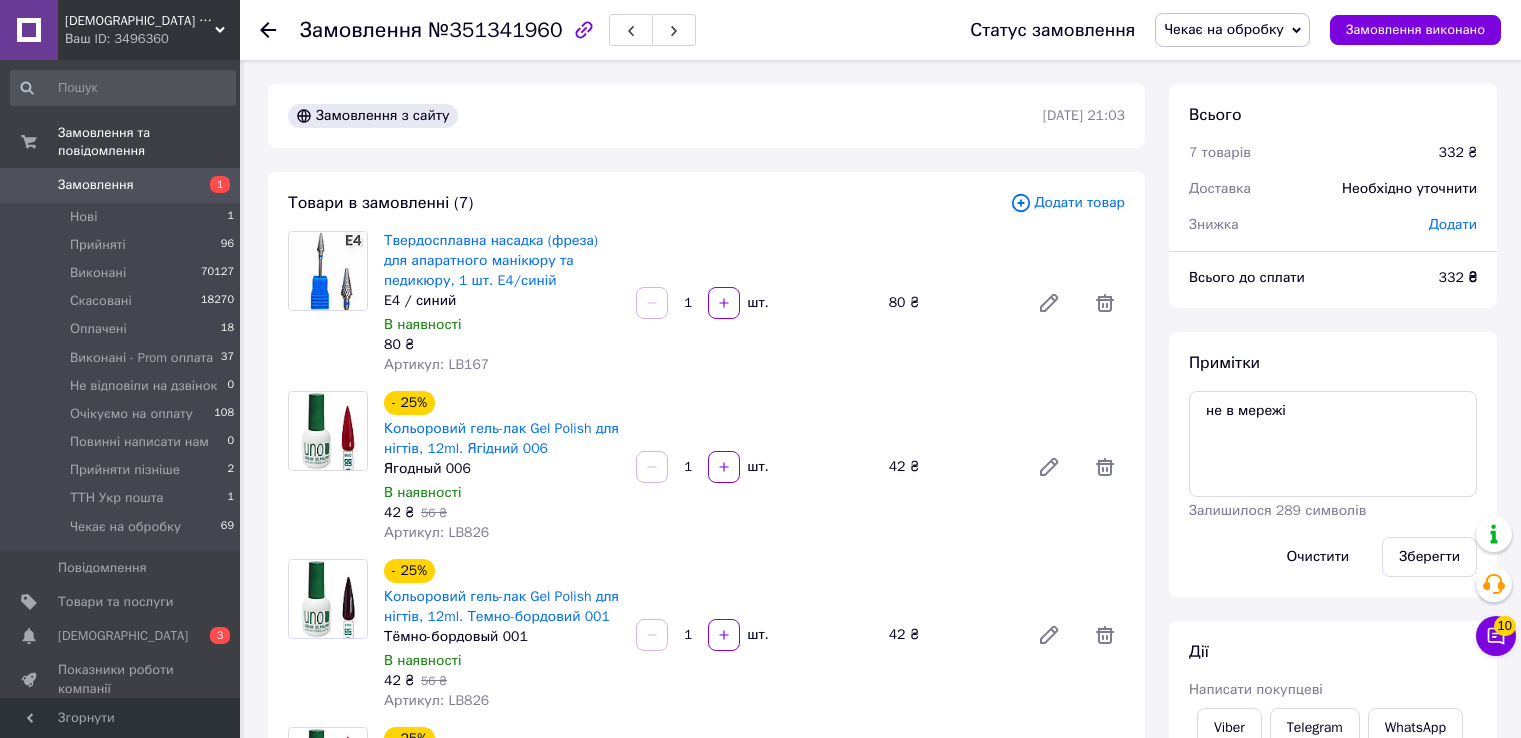 scroll, scrollTop: 0, scrollLeft: 0, axis: both 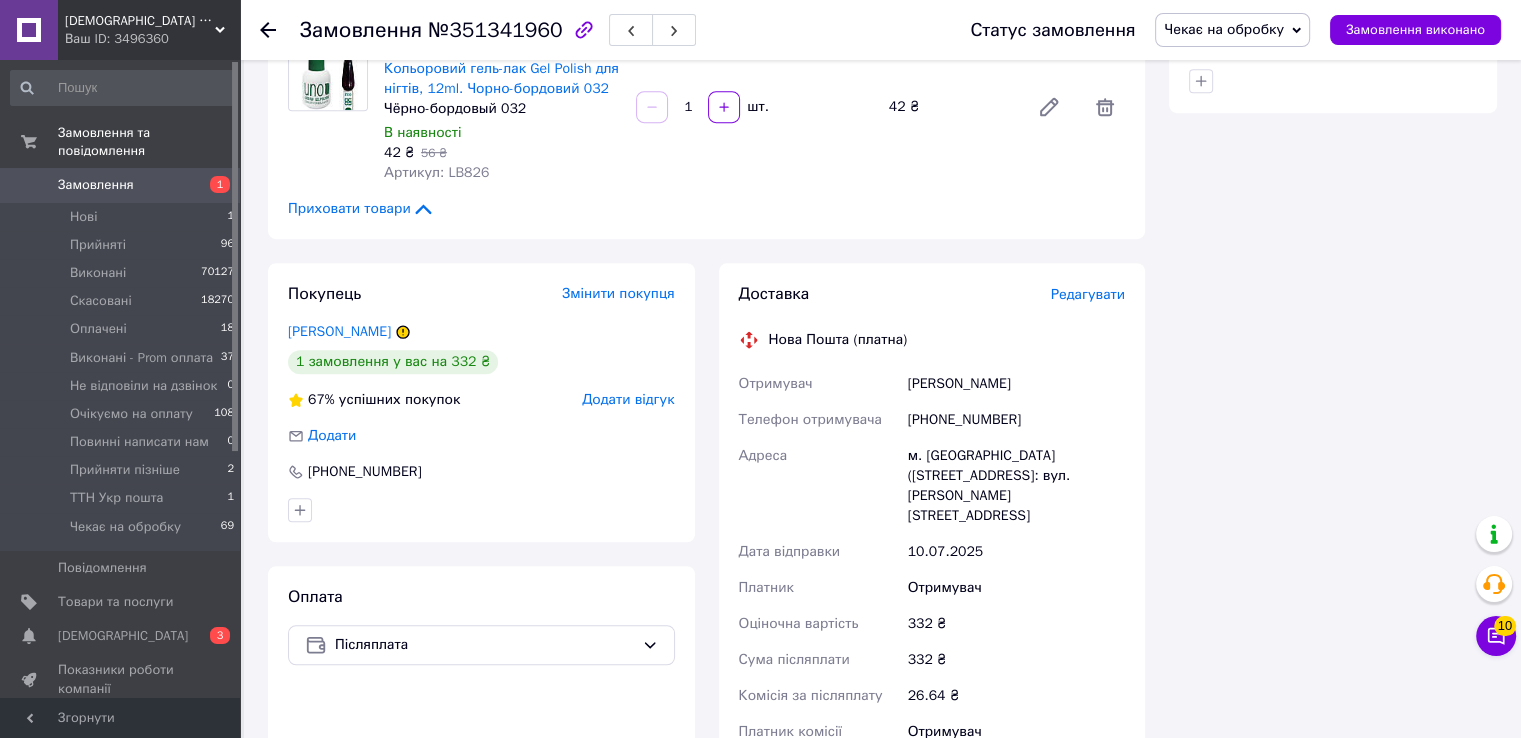 click on "+380983235990" at bounding box center [1016, 420] 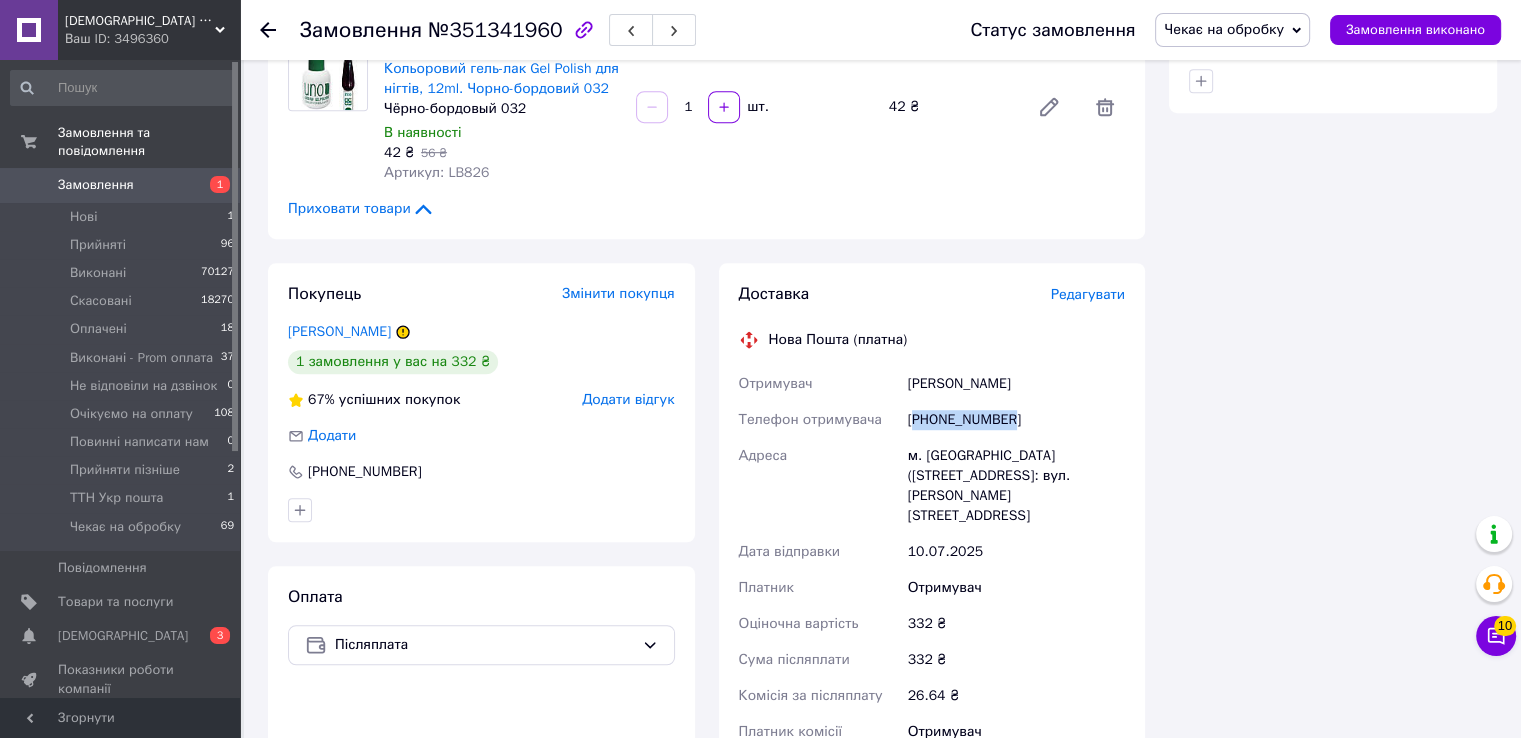 click on "+380983235990" at bounding box center (1016, 420) 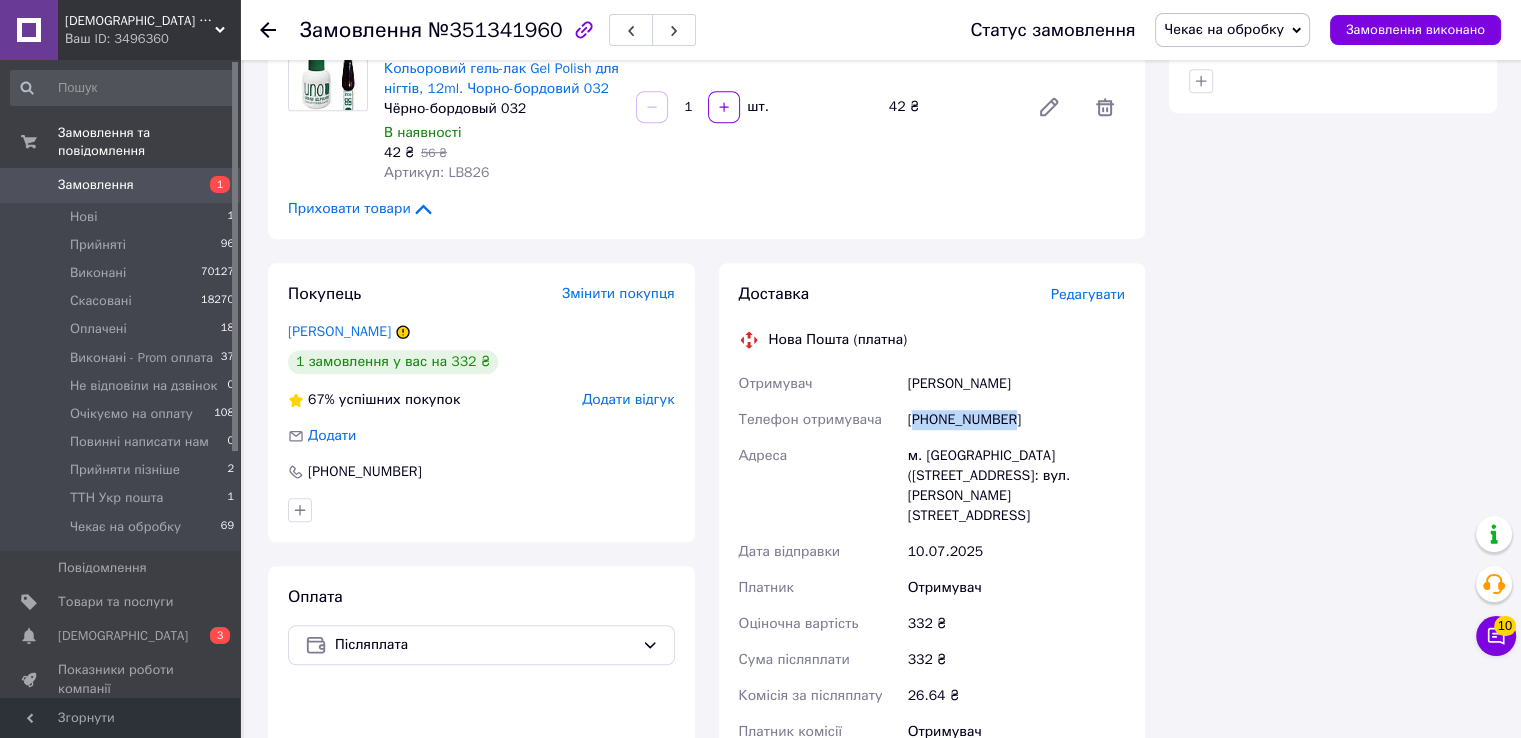 copy on "380983235990" 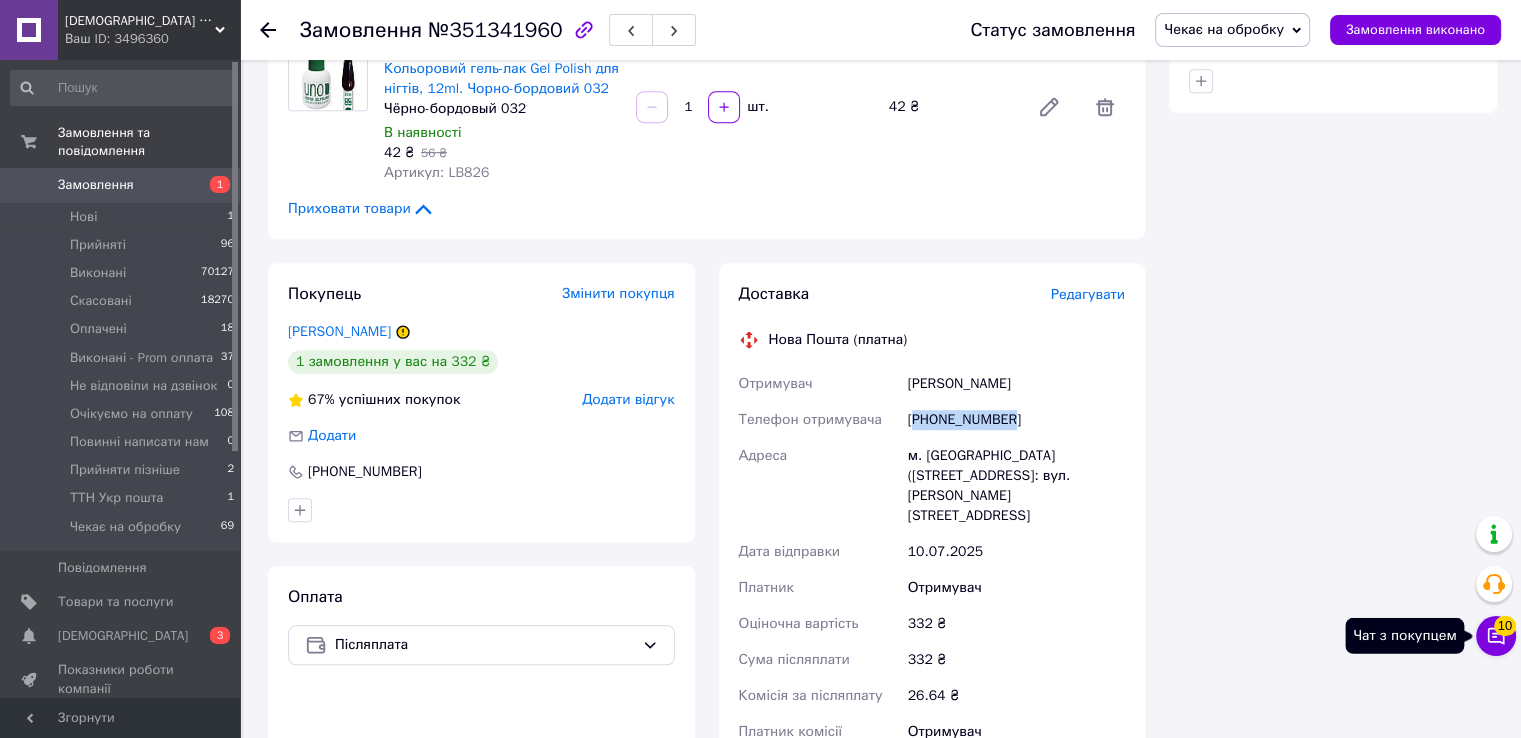 click on "10" at bounding box center [1505, 626] 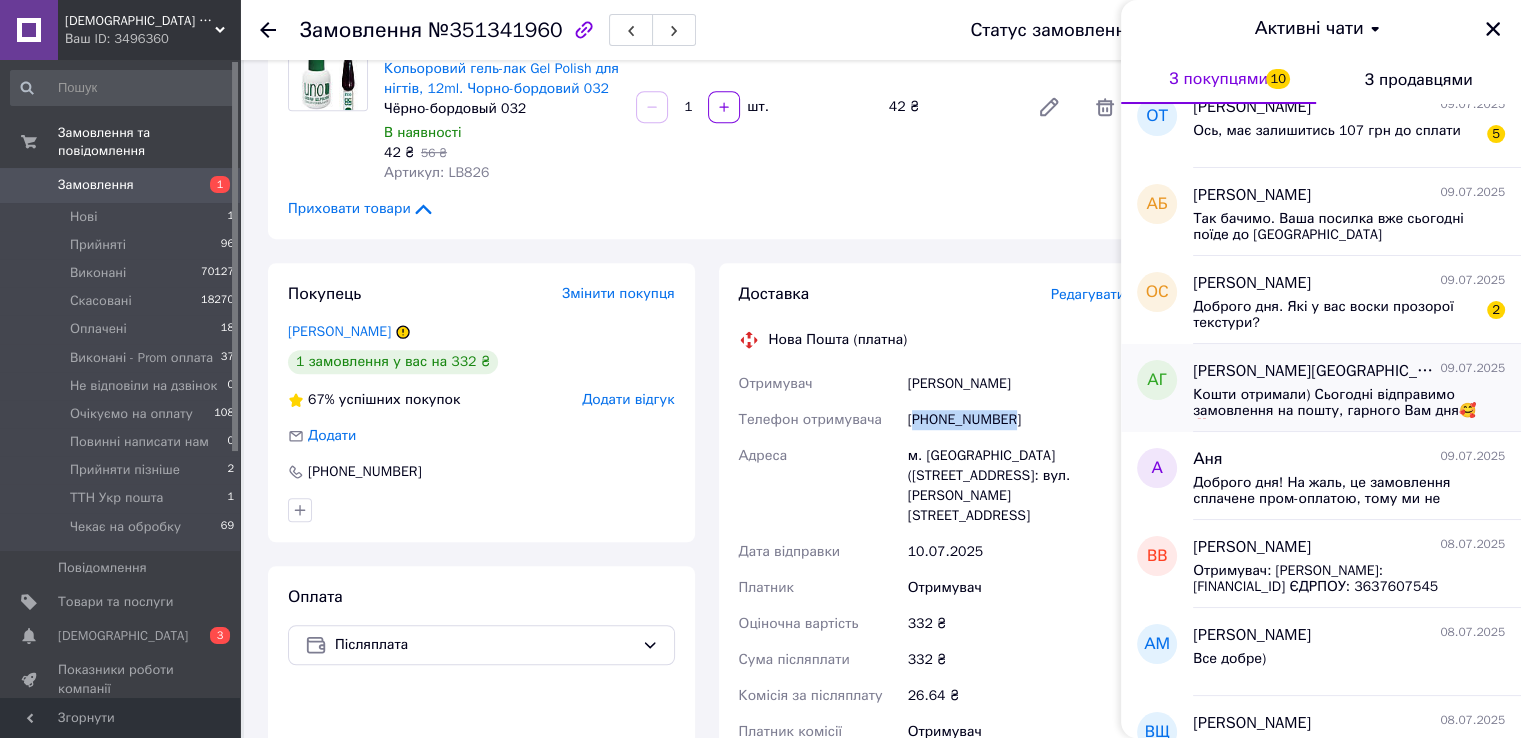 scroll, scrollTop: 0, scrollLeft: 0, axis: both 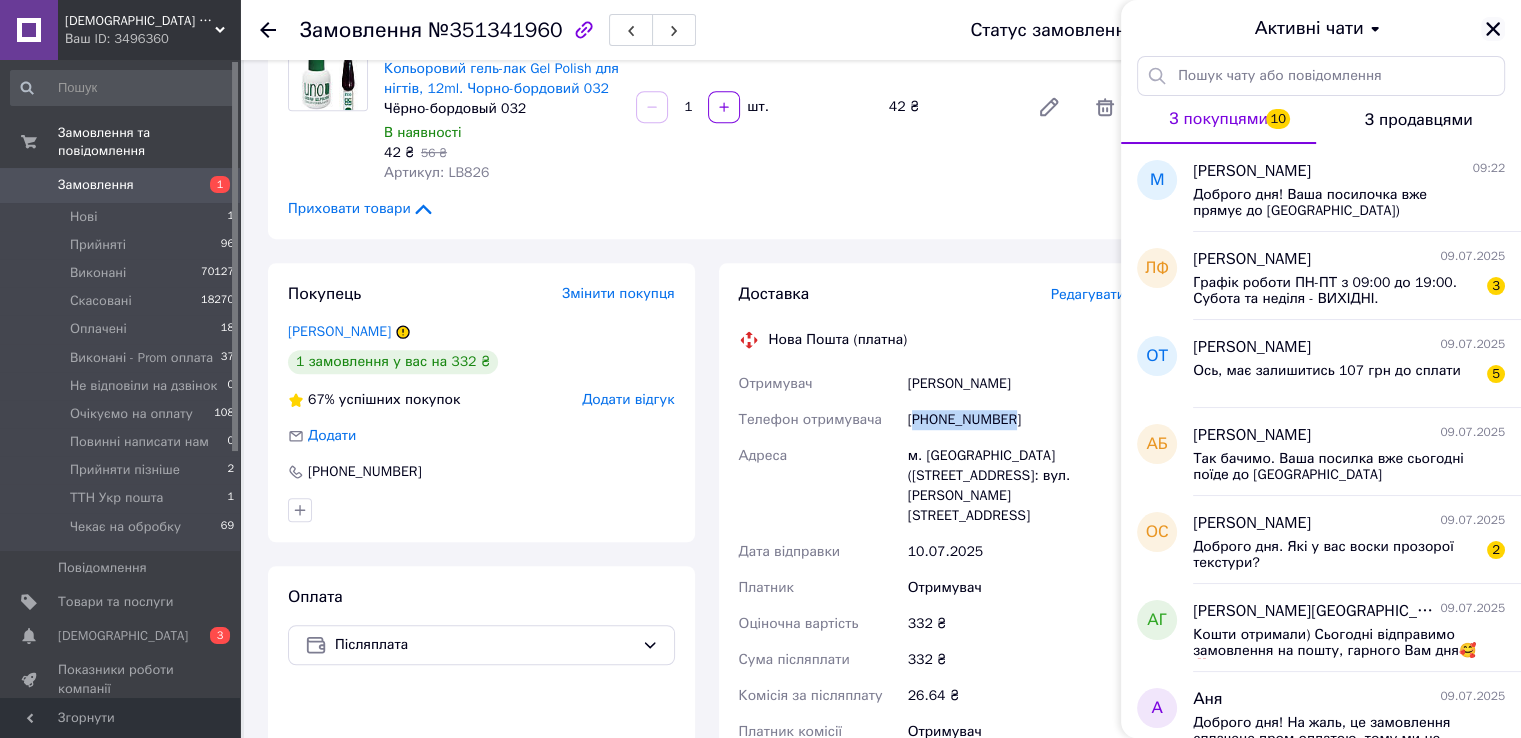 click 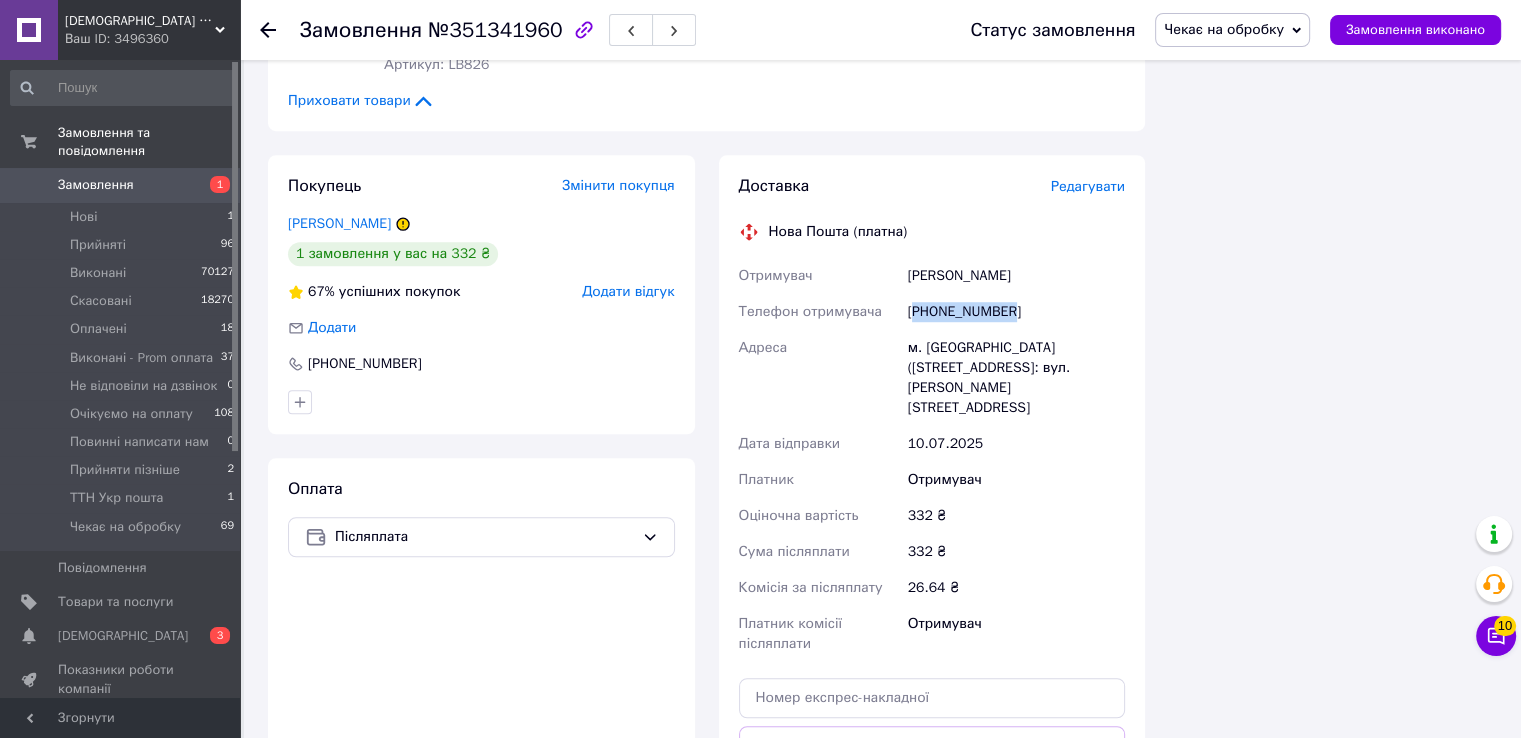 scroll, scrollTop: 1400, scrollLeft: 0, axis: vertical 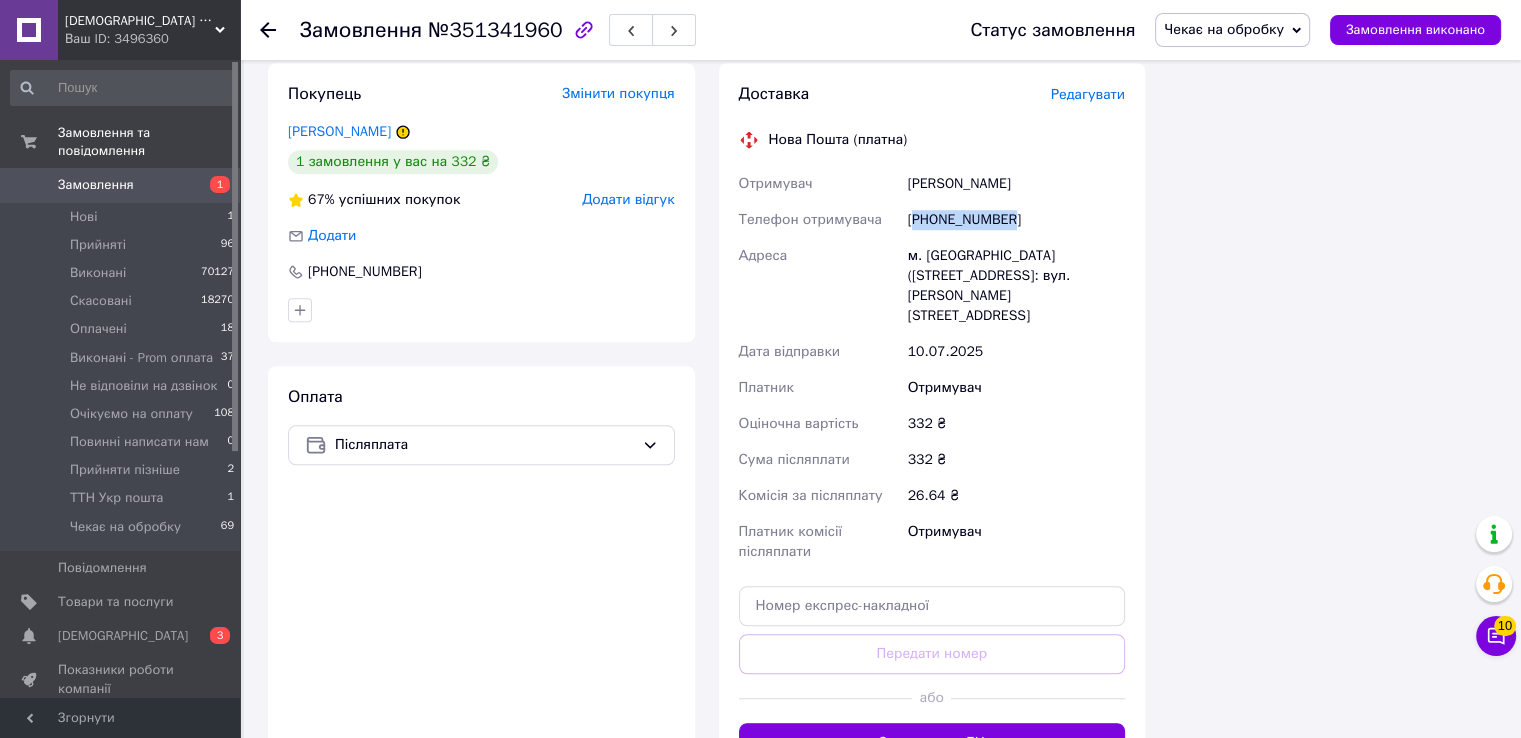 copy on "380983235990" 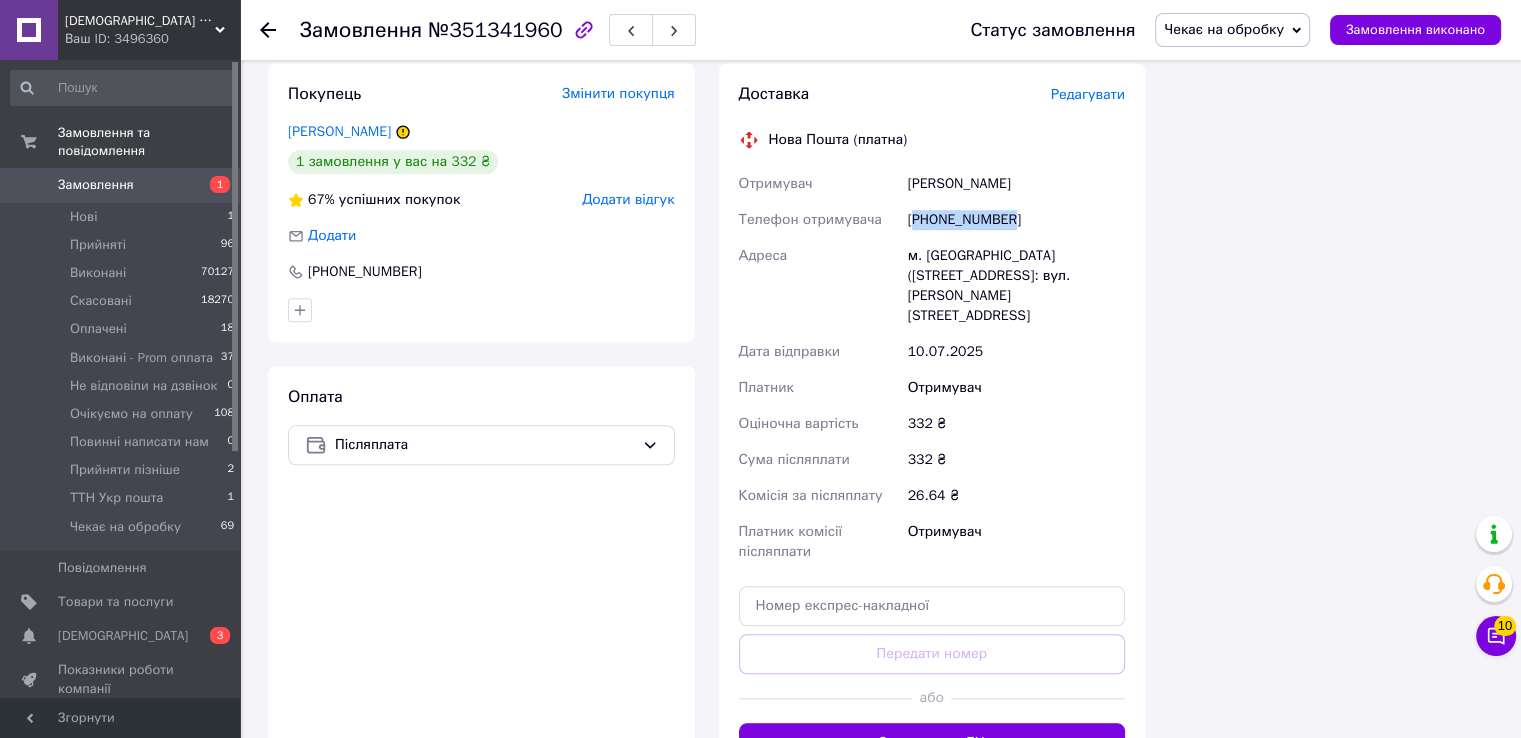 click on "Чекає на обробку" at bounding box center [1224, 29] 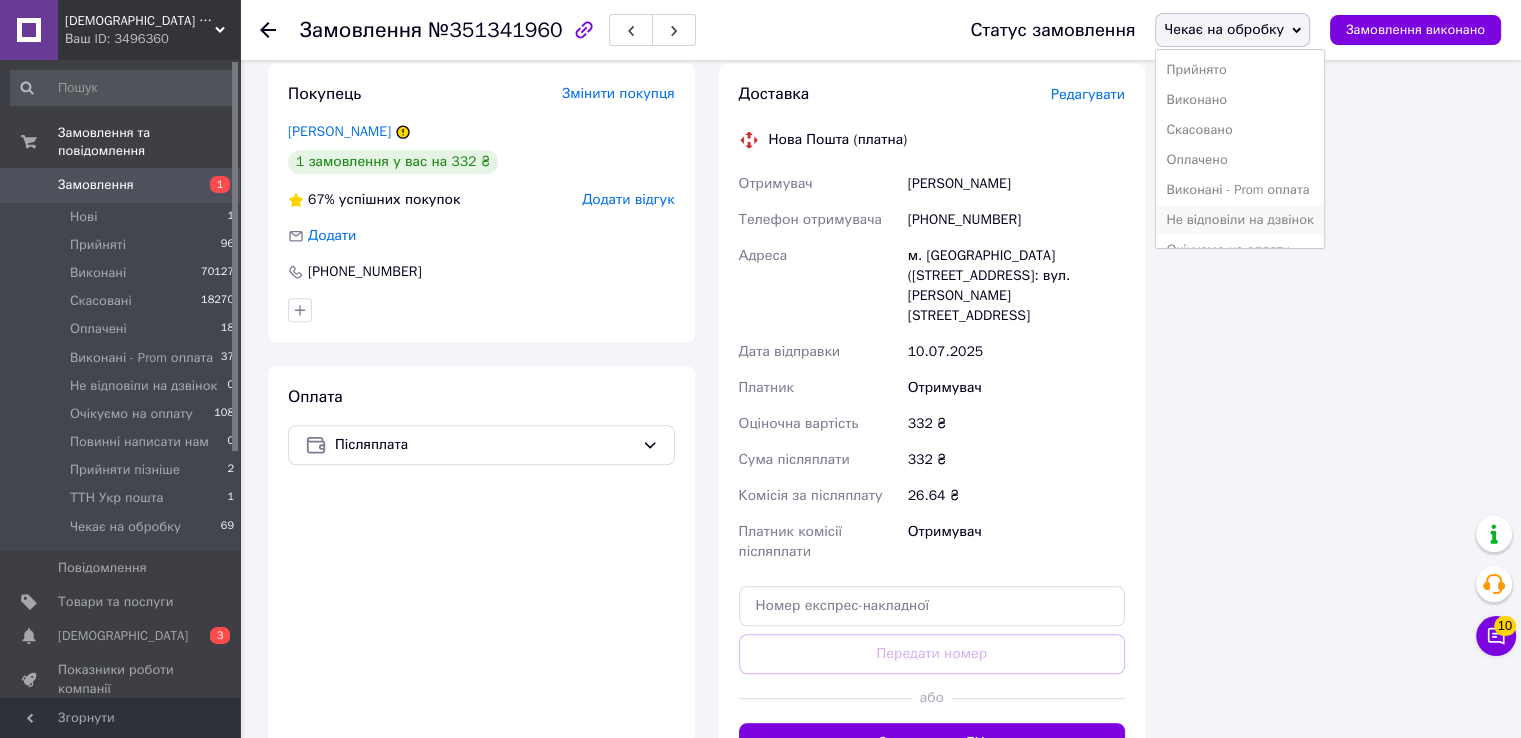 click on "Не відповіли на дзвінок" at bounding box center (1239, 220) 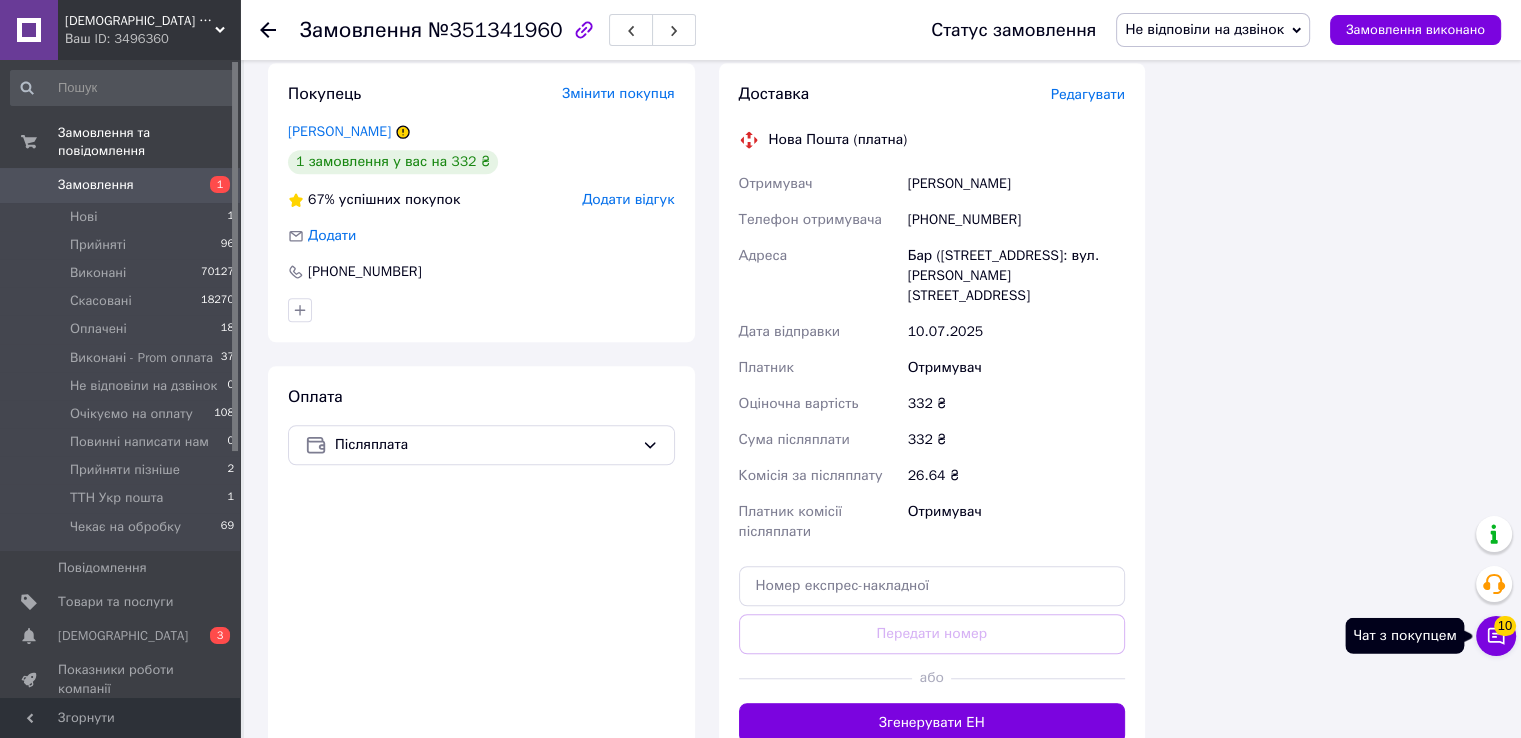 click 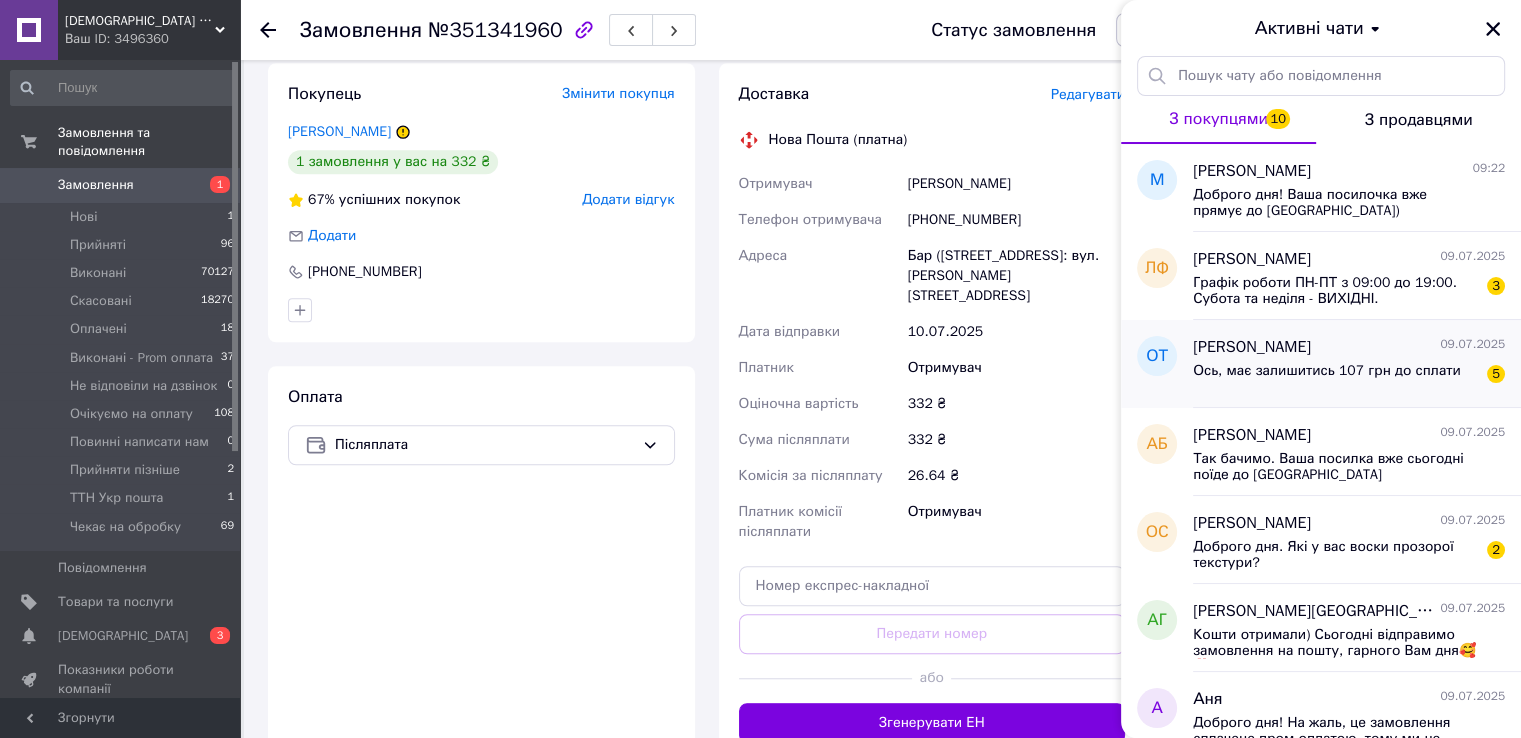click on "Ось, має залишитись 107 грн до сплати" at bounding box center (1327, 371) 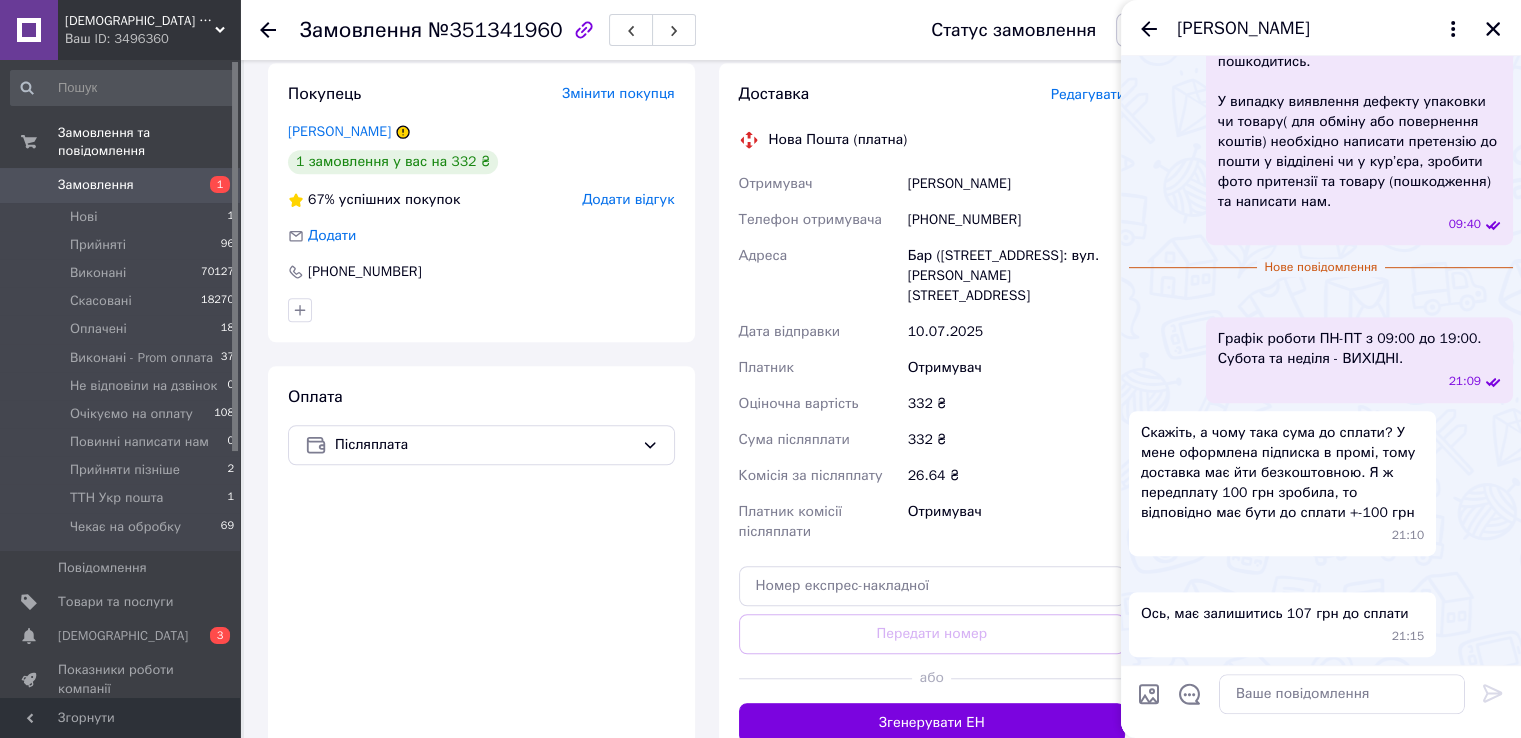 scroll, scrollTop: 1900, scrollLeft: 0, axis: vertical 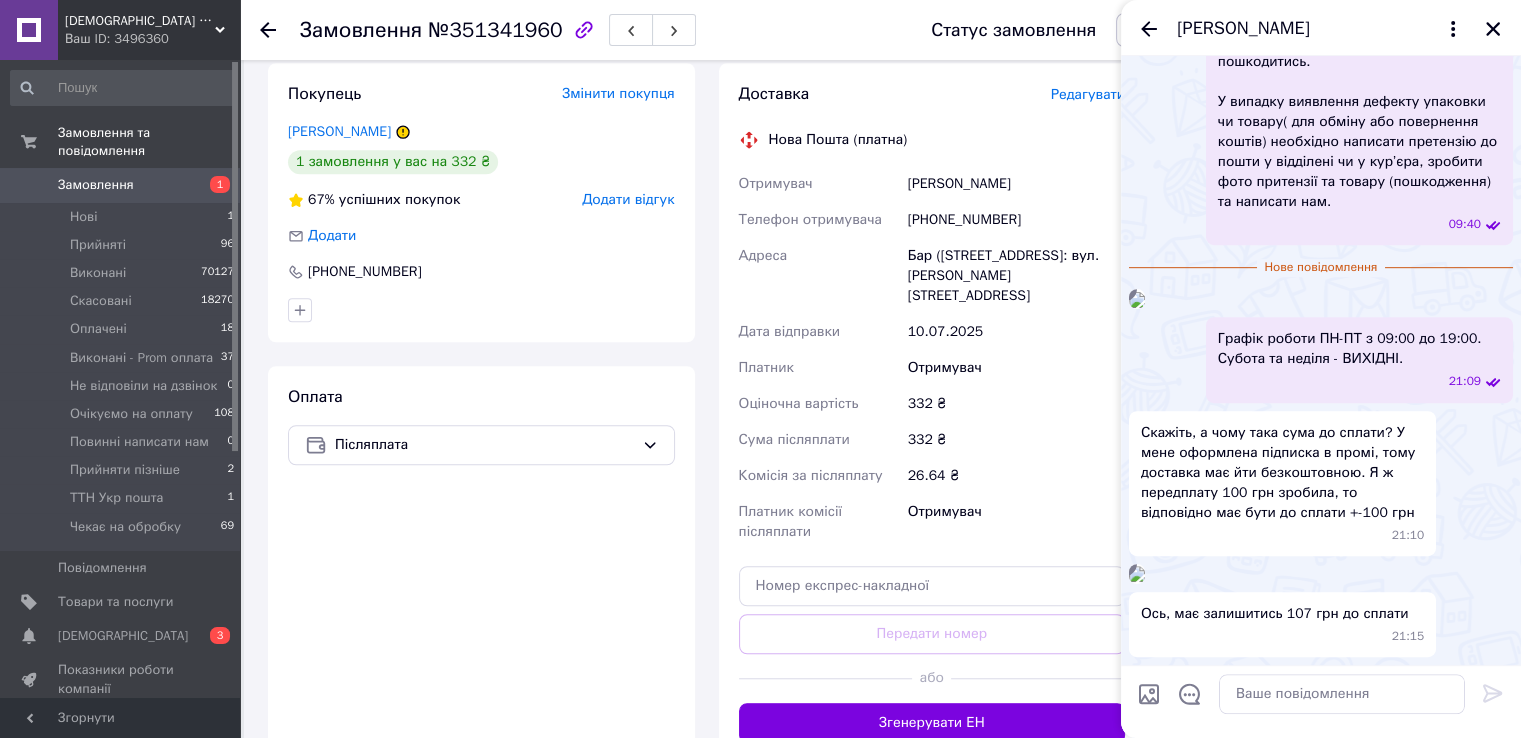 click at bounding box center (1137, 574) 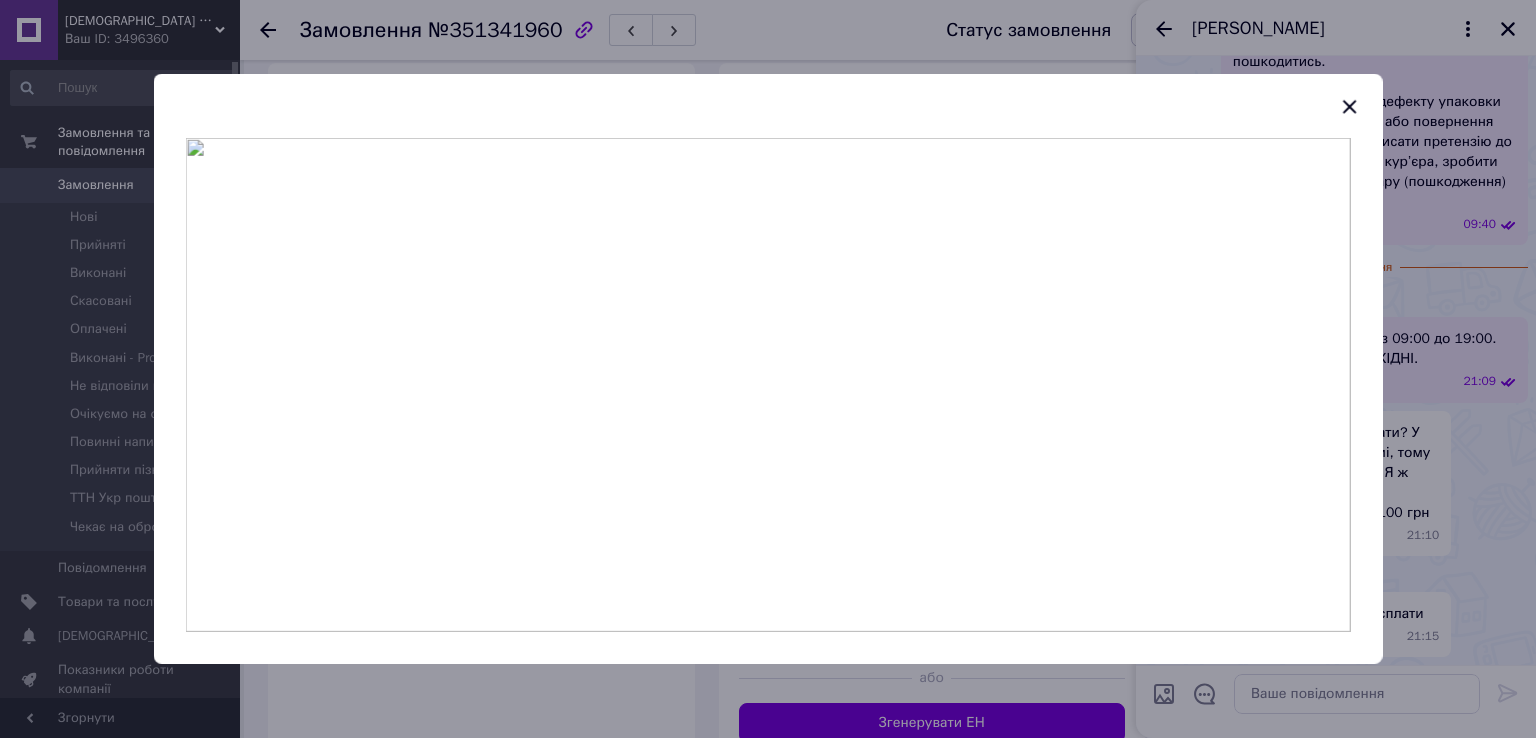 click at bounding box center [768, 369] 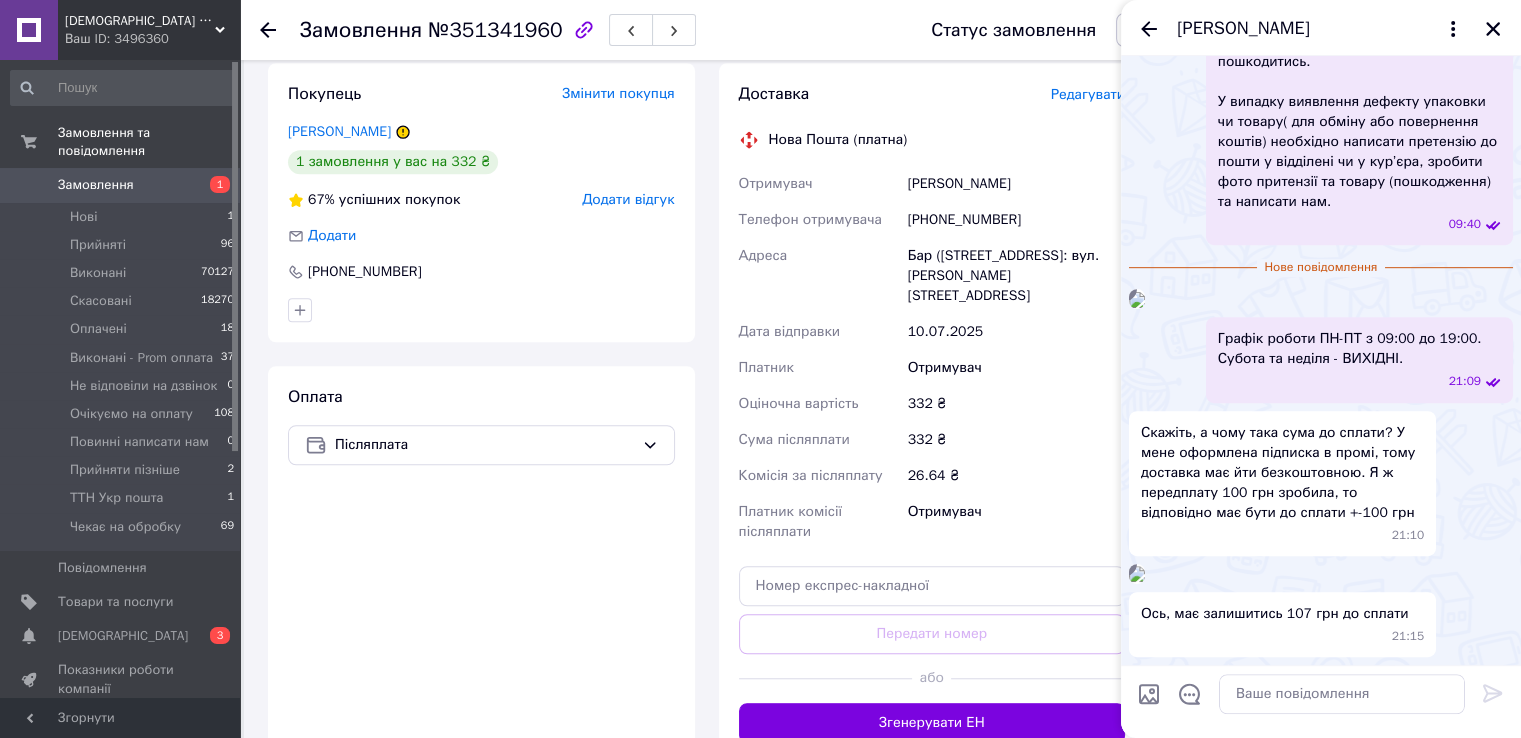 scroll, scrollTop: 1900, scrollLeft: 0, axis: vertical 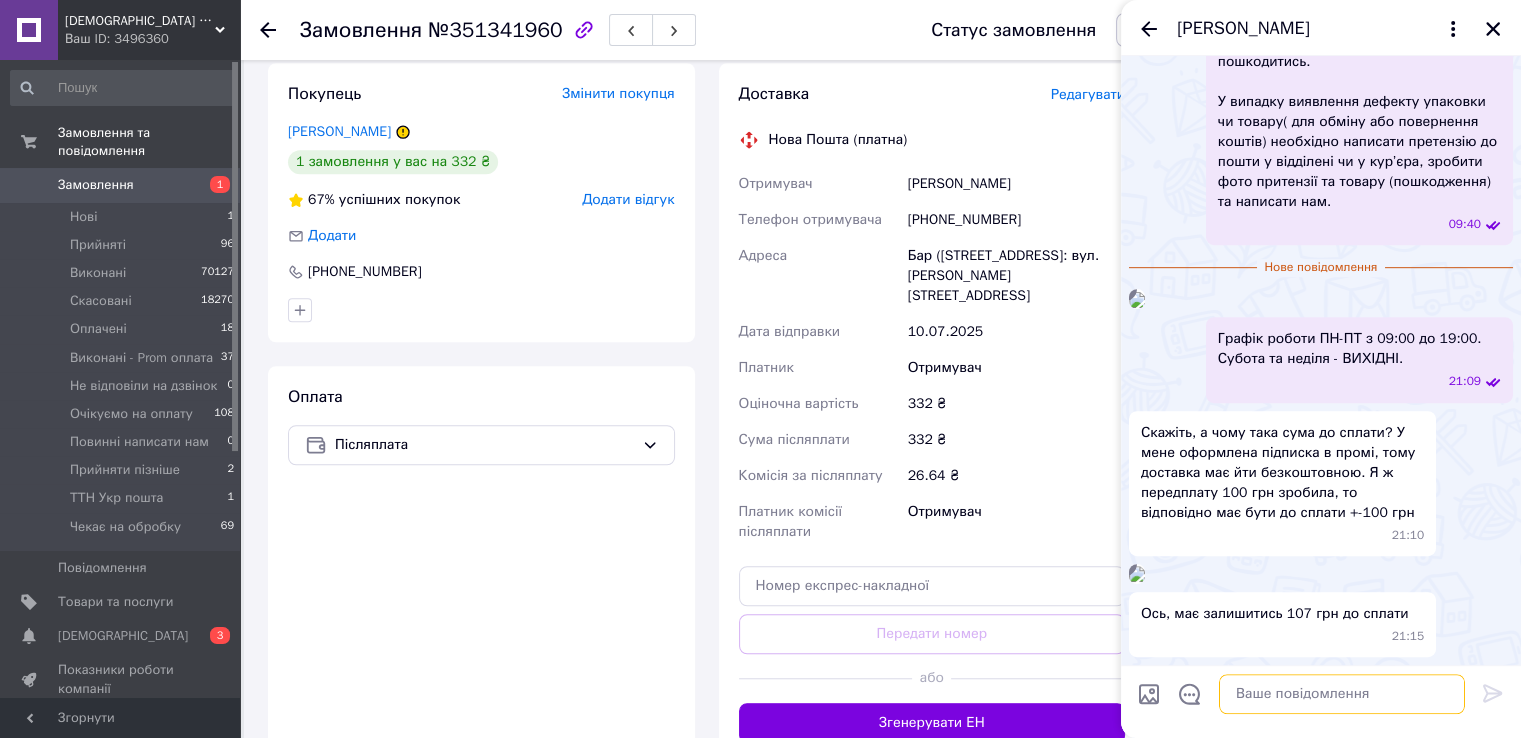 click at bounding box center (1342, 694) 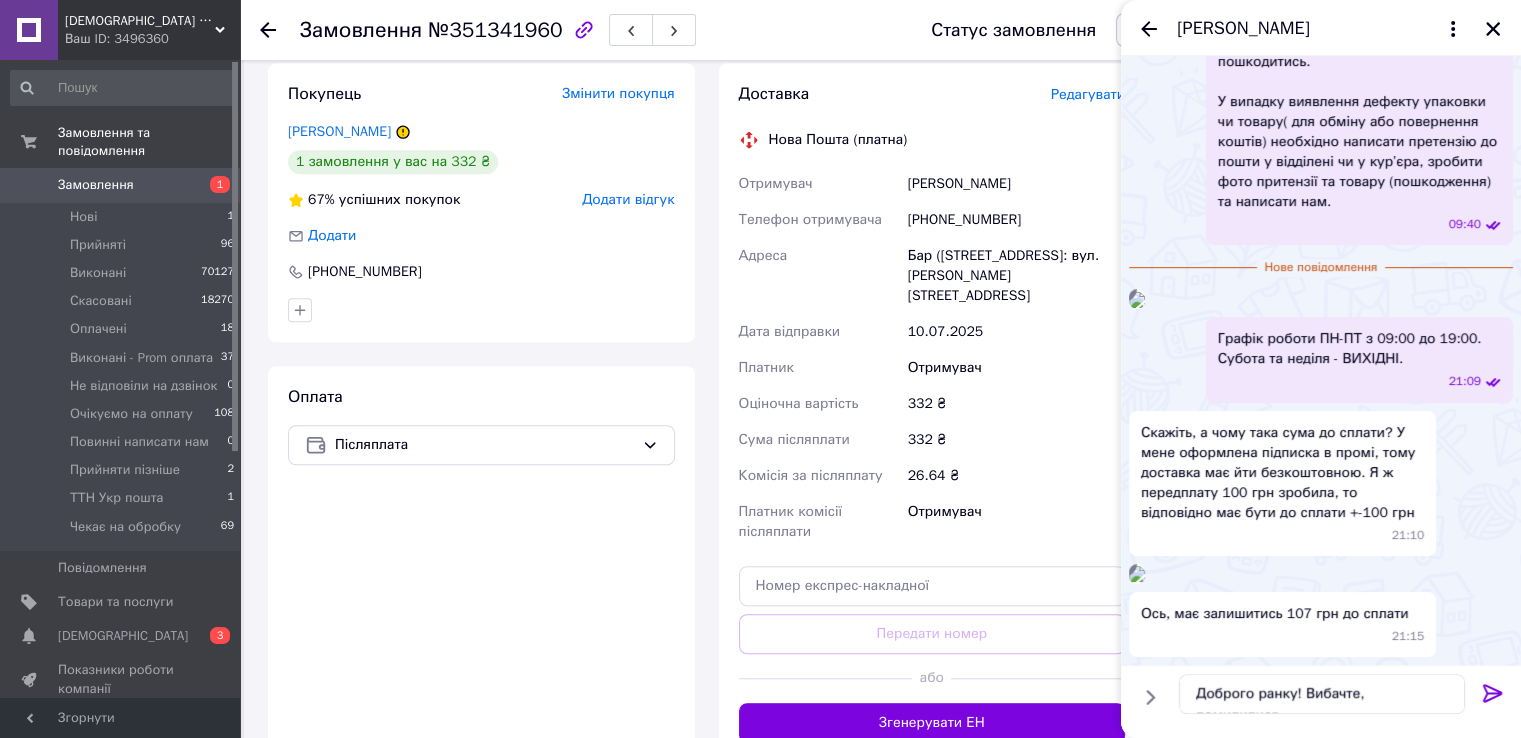 click at bounding box center [1137, 574] 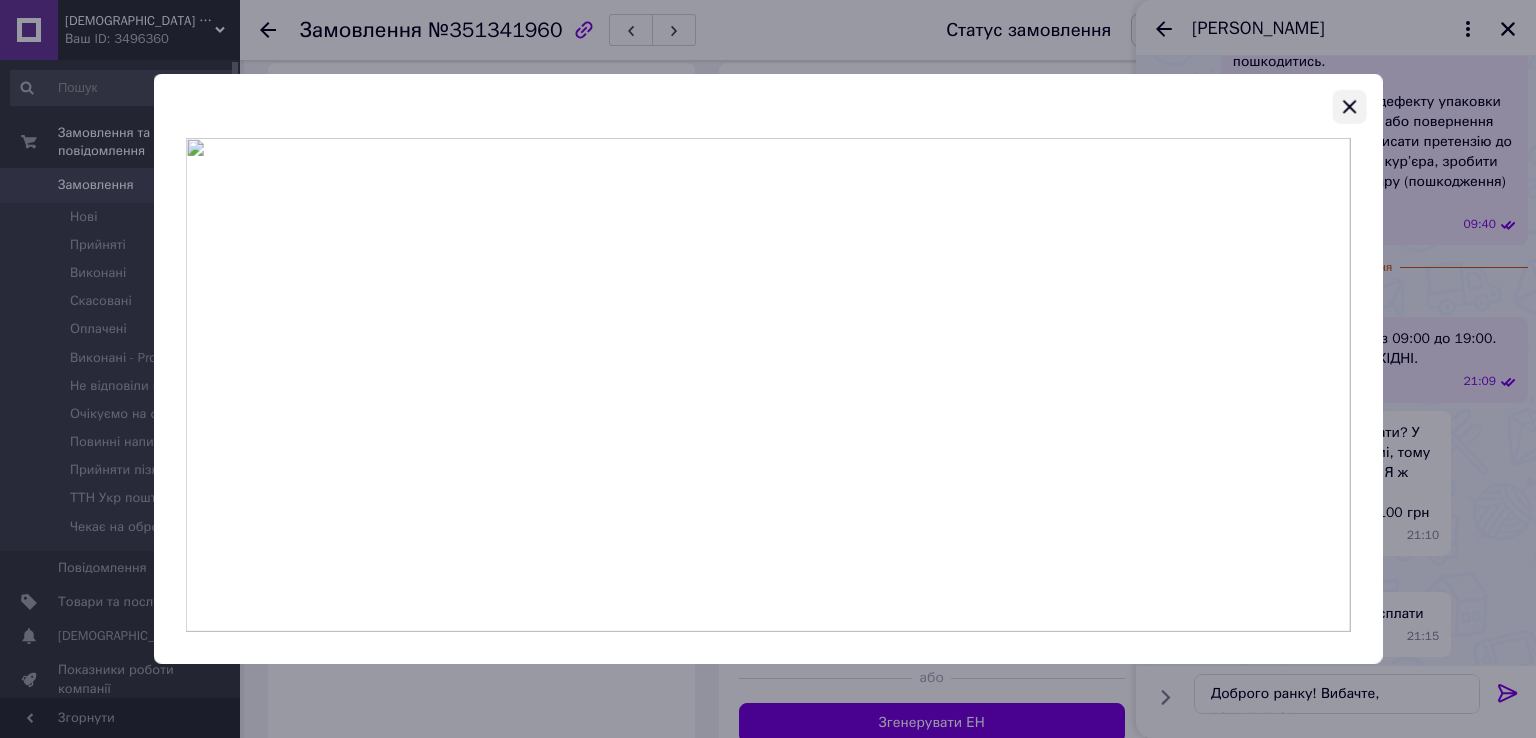 click 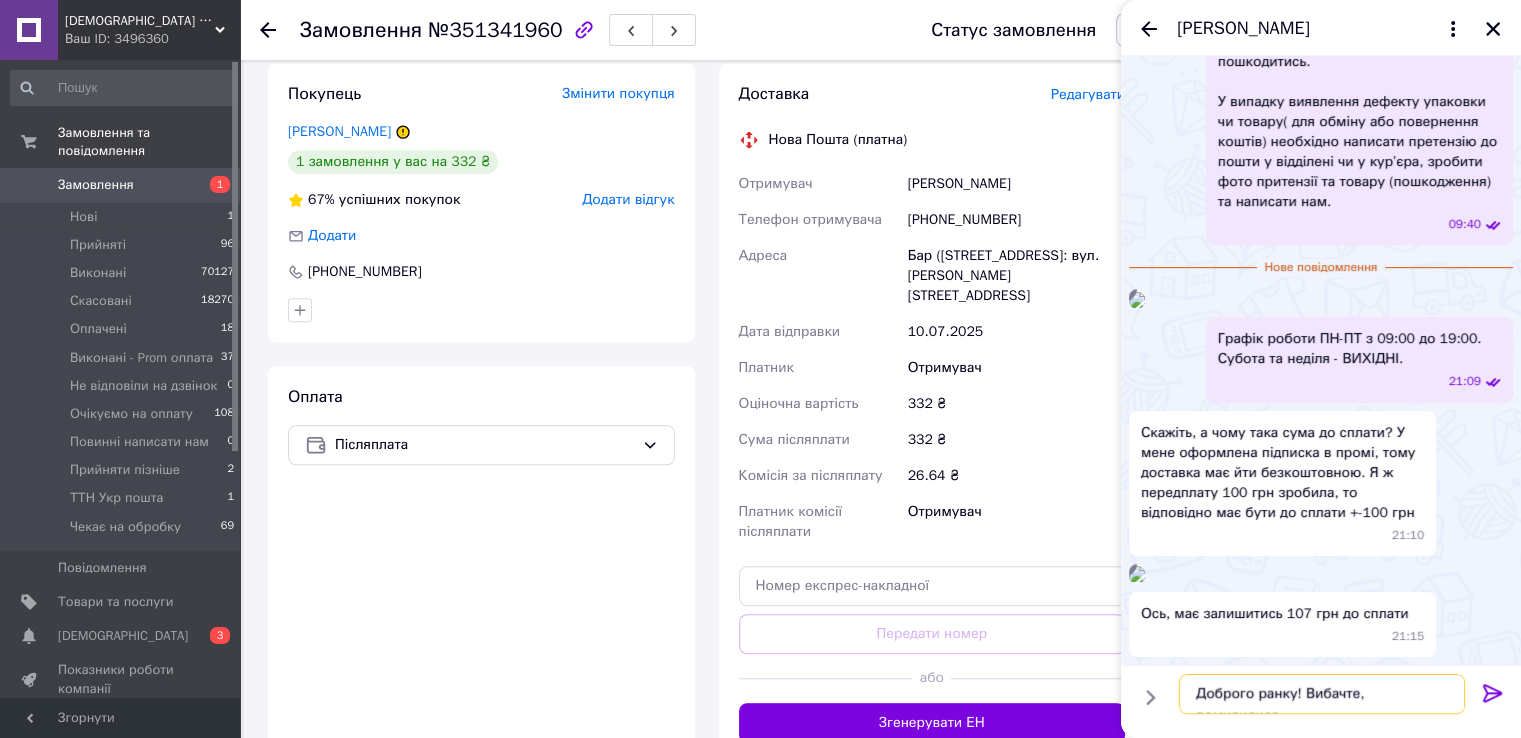 click on "Доброго ранку! Вибачте, помилилися" at bounding box center [1322, 694] 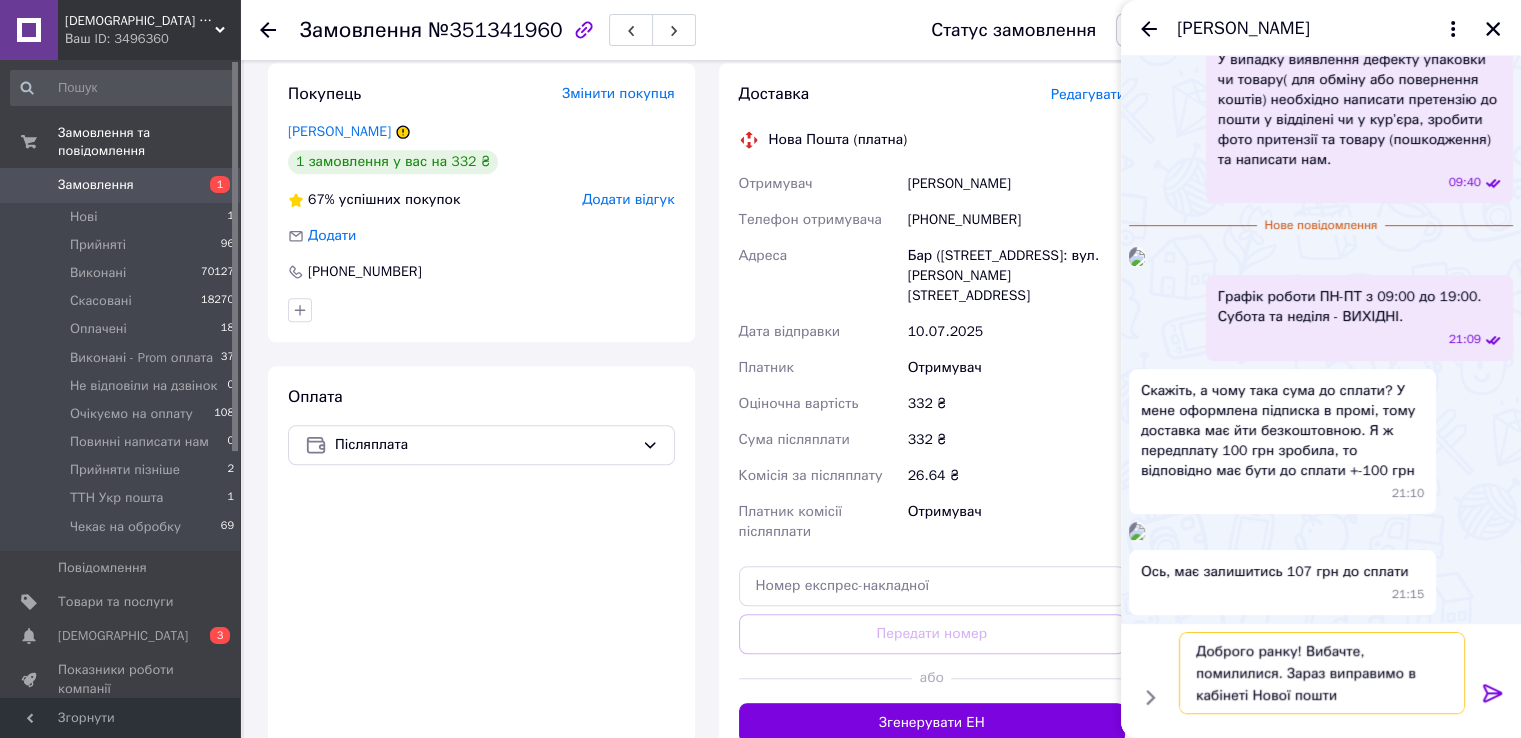 type on "Доброго ранку! Вибачте, помилилися. Зараз виправимо в кабінеті Нової пошти" 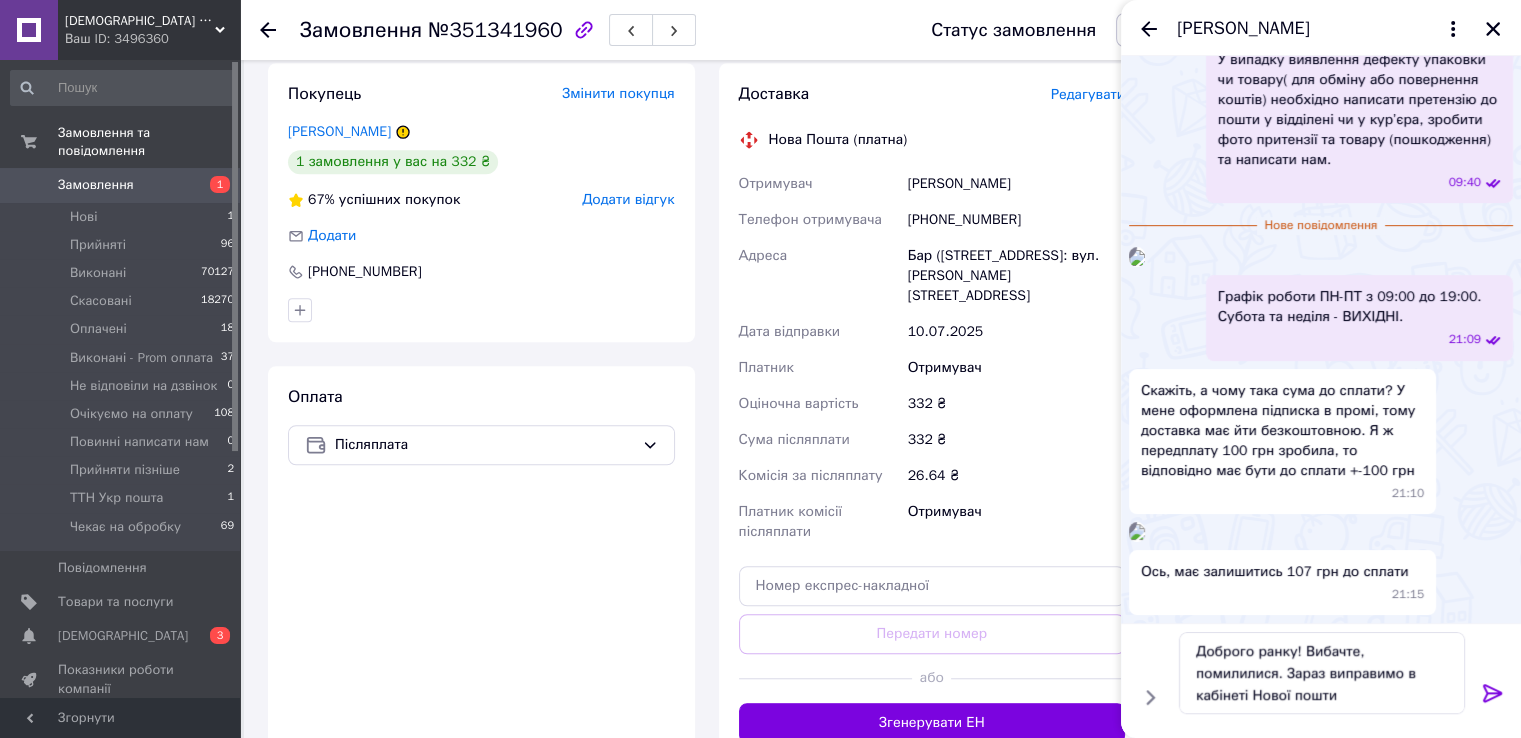 click 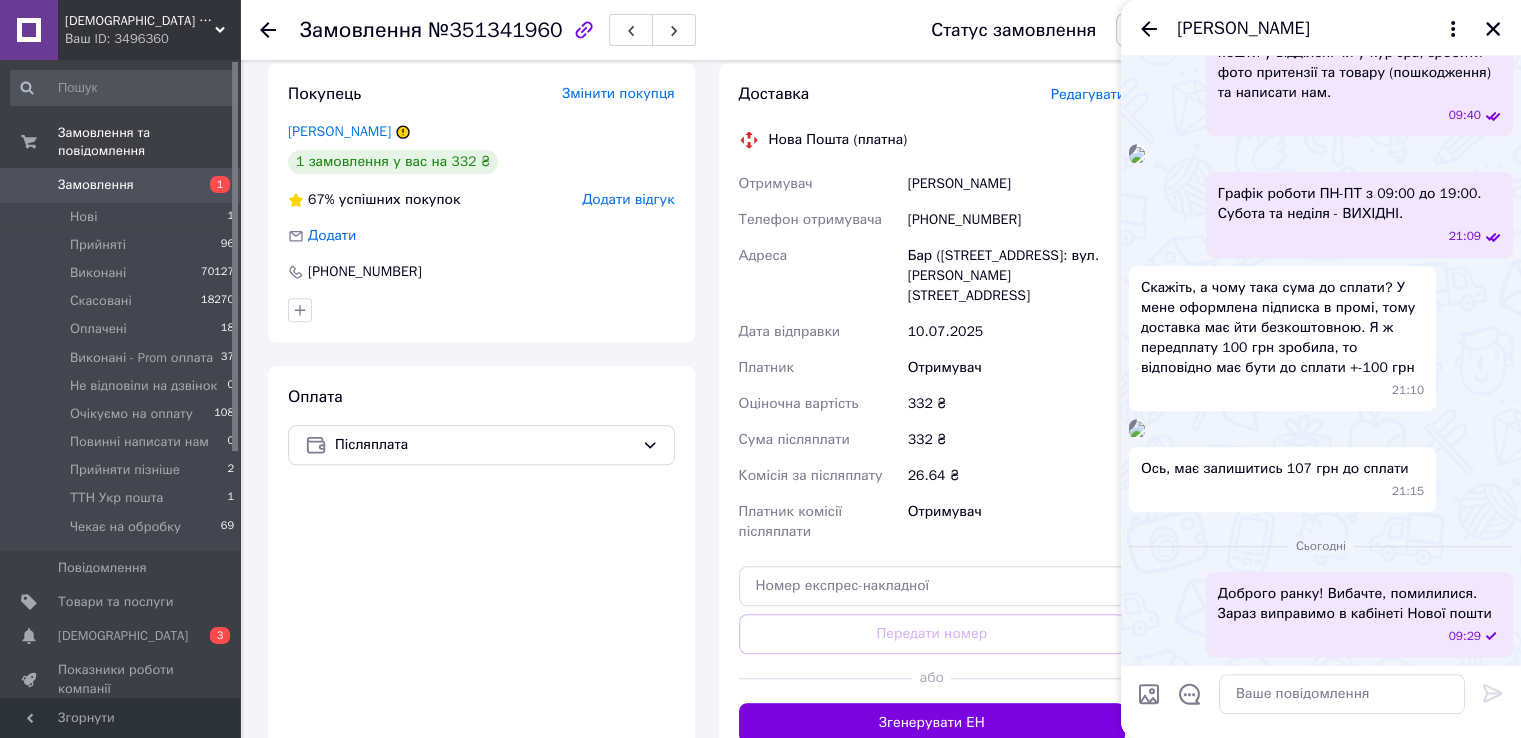 scroll, scrollTop: 2009, scrollLeft: 0, axis: vertical 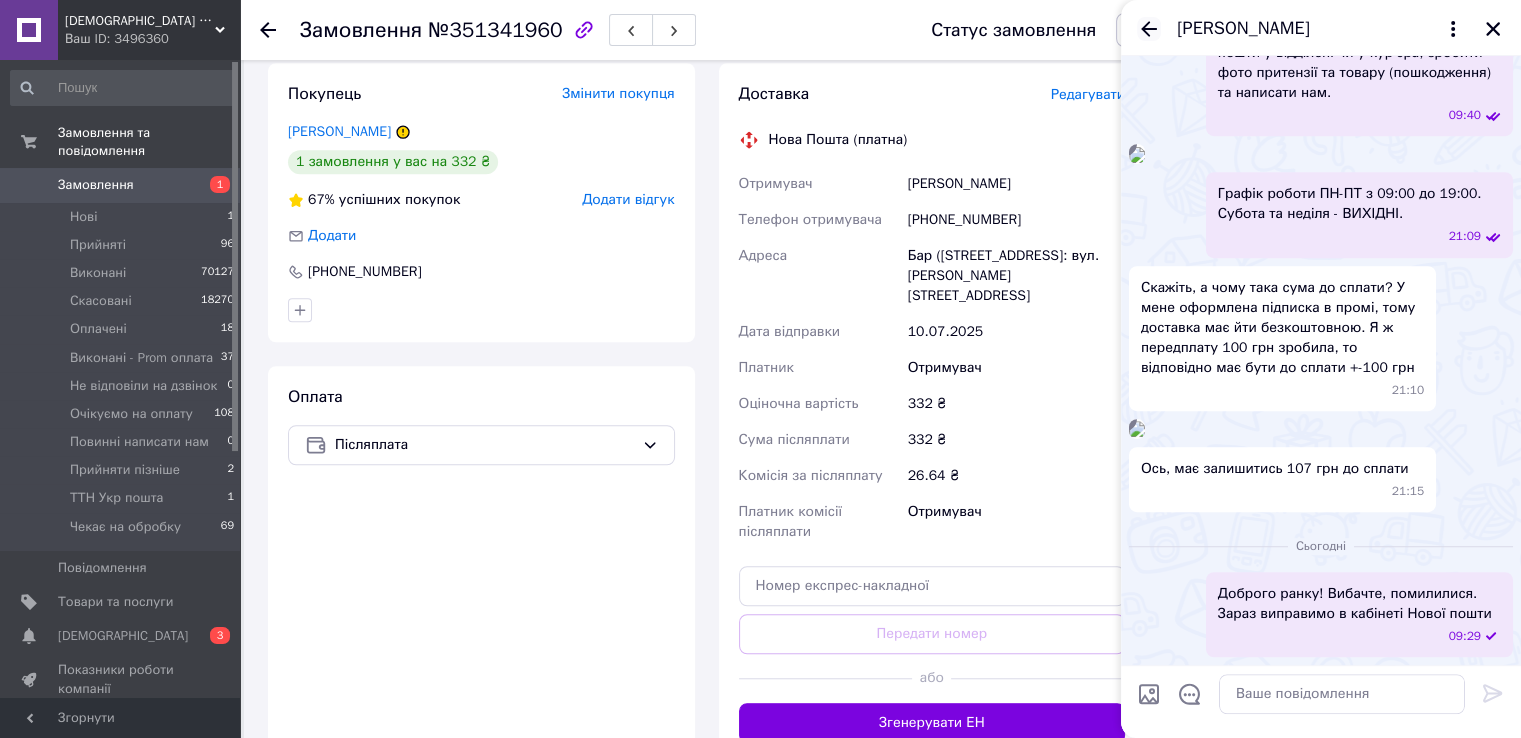 click 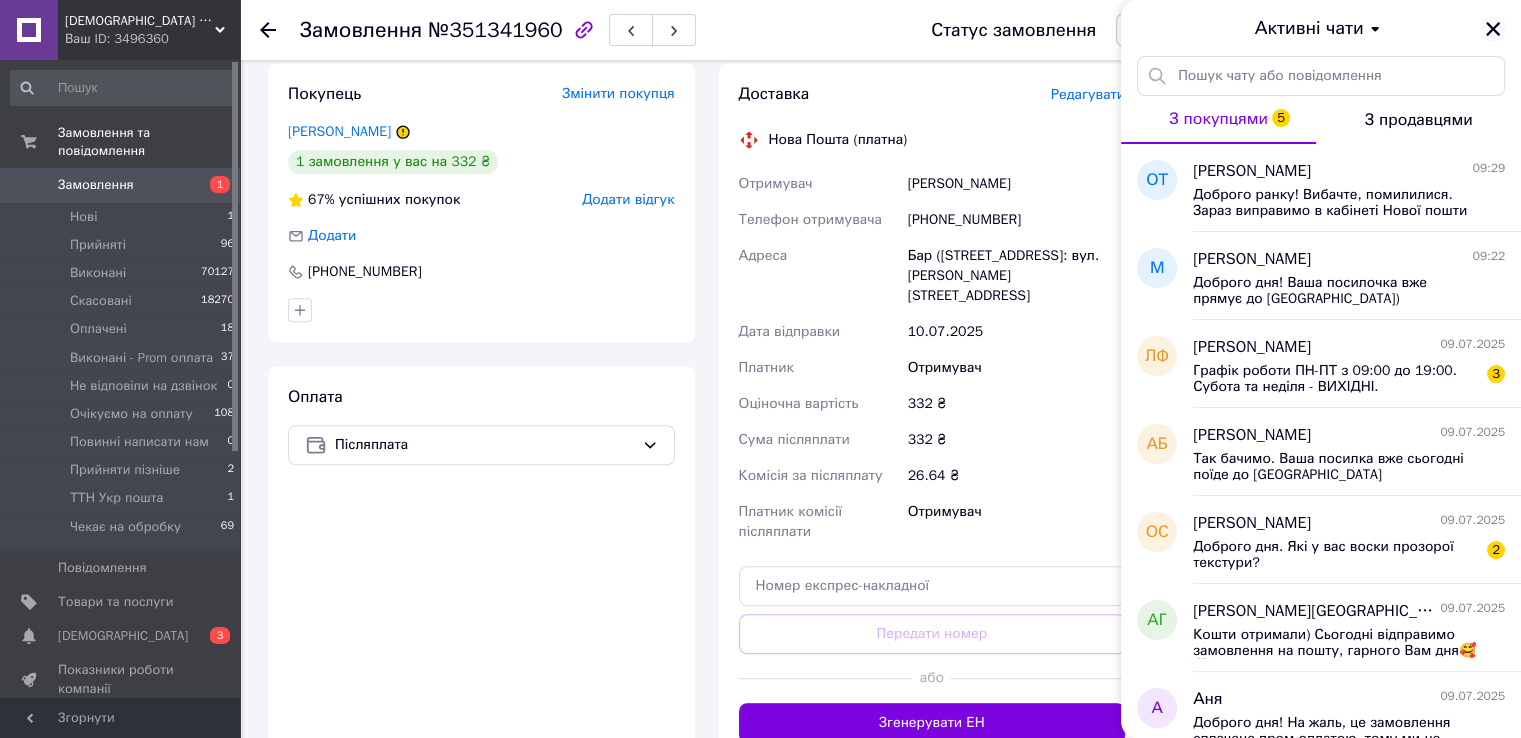 click 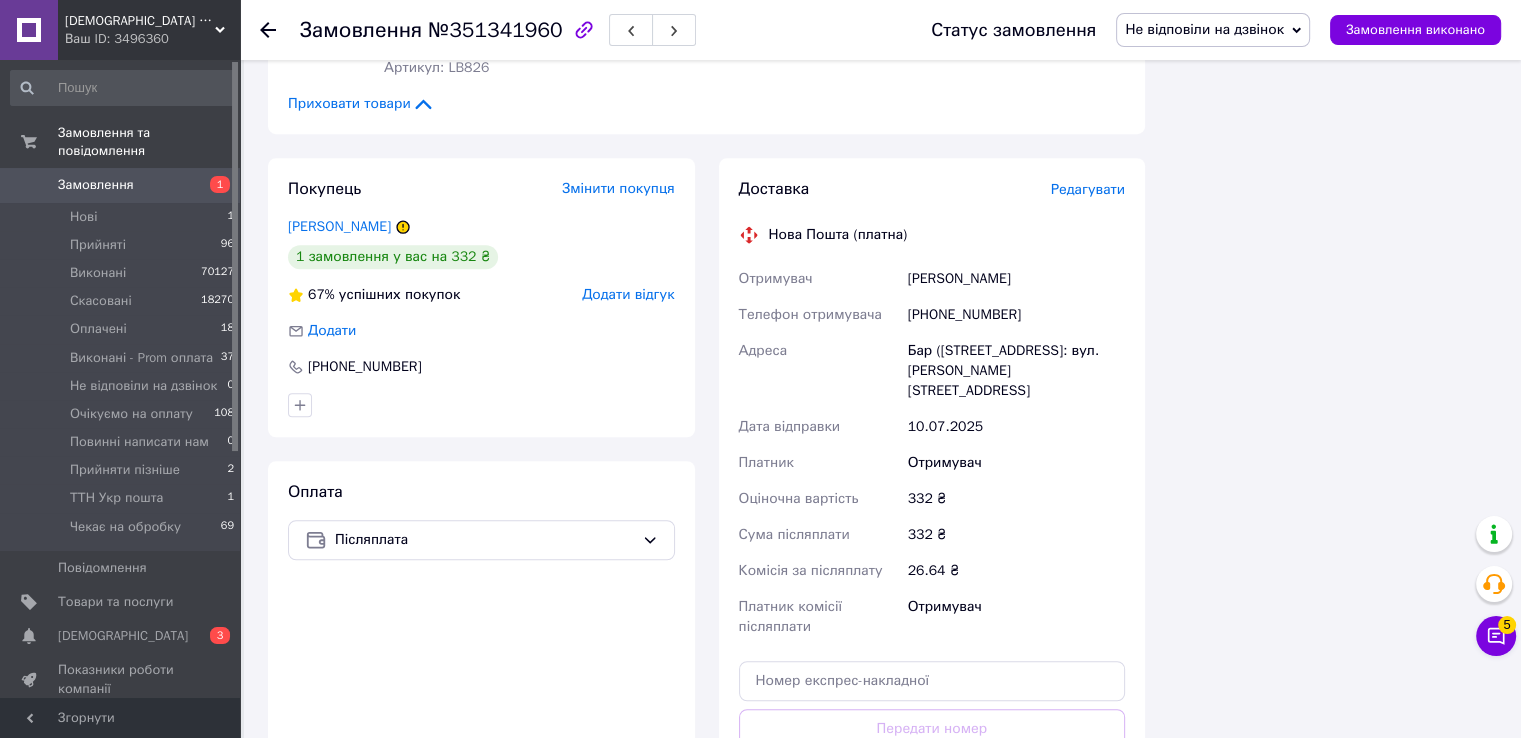 scroll, scrollTop: 1400, scrollLeft: 0, axis: vertical 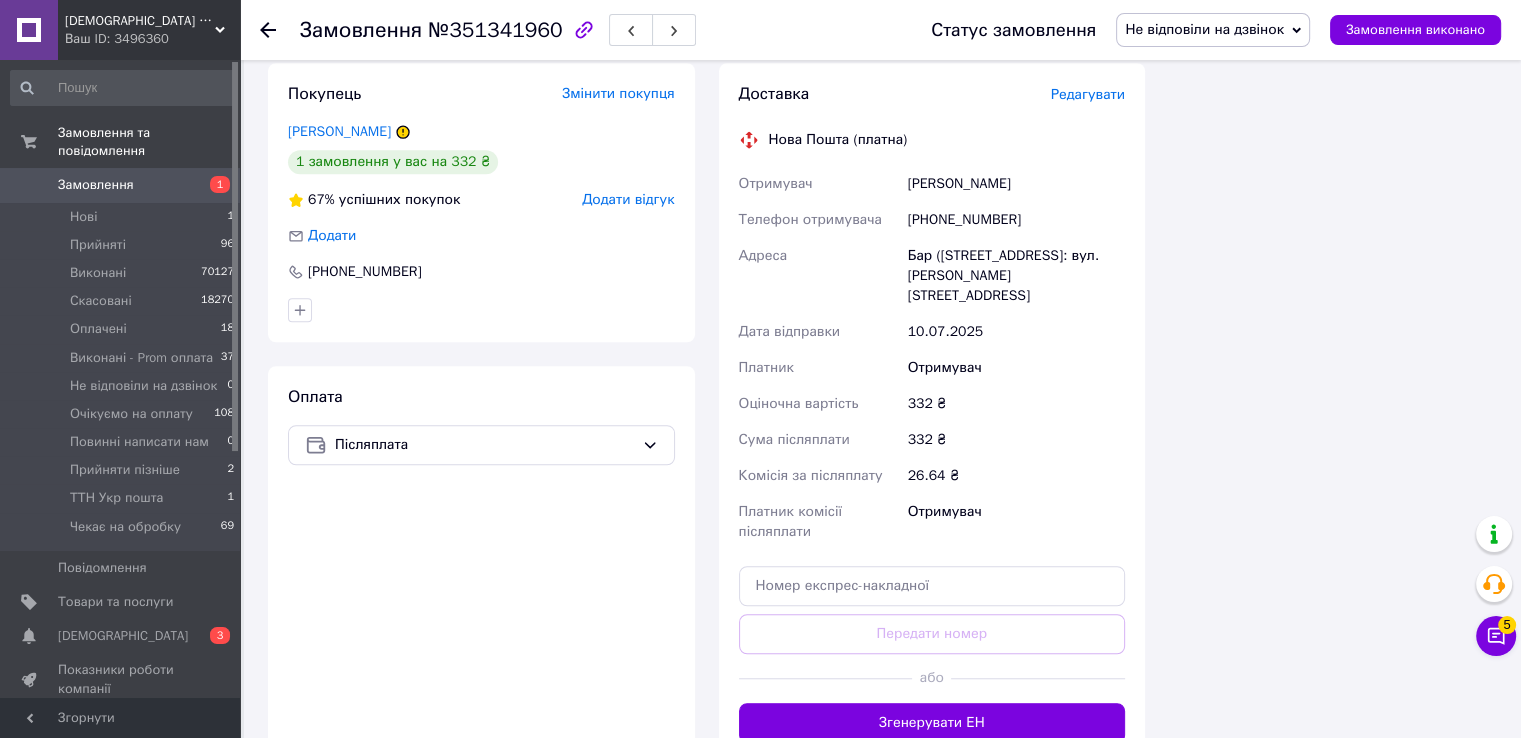 click on "+380983235990" at bounding box center [1016, 220] 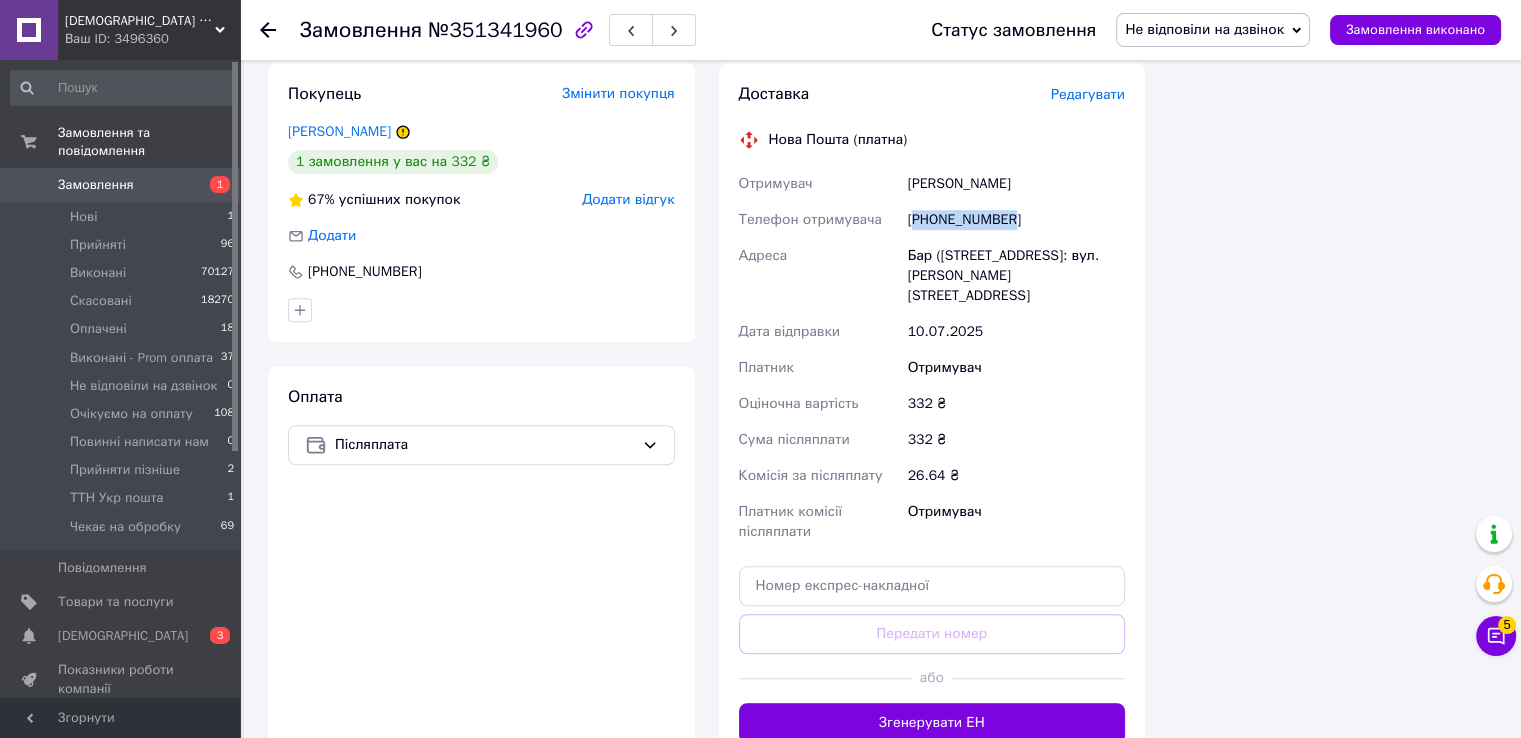 click on "+380983235990" at bounding box center [1016, 220] 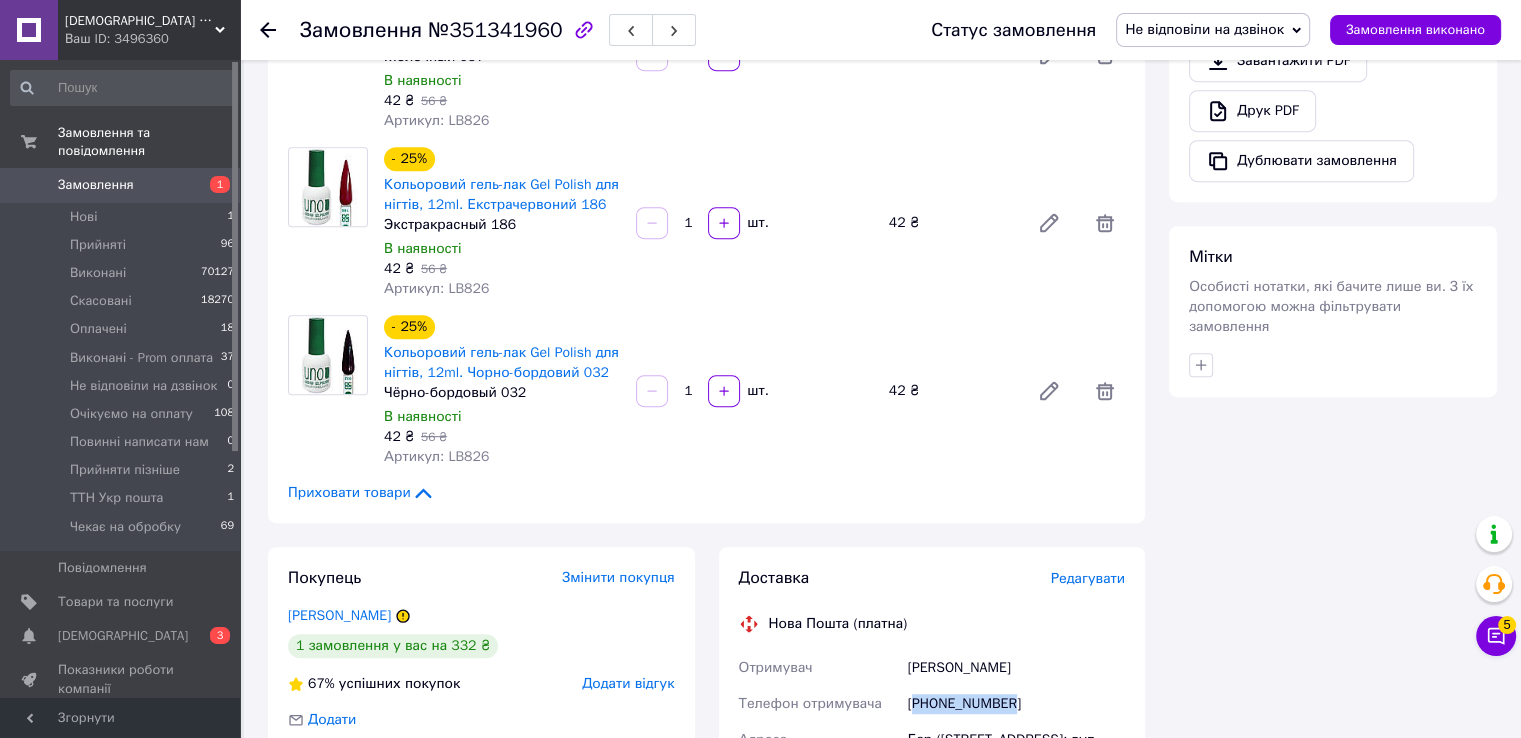 scroll, scrollTop: 600, scrollLeft: 0, axis: vertical 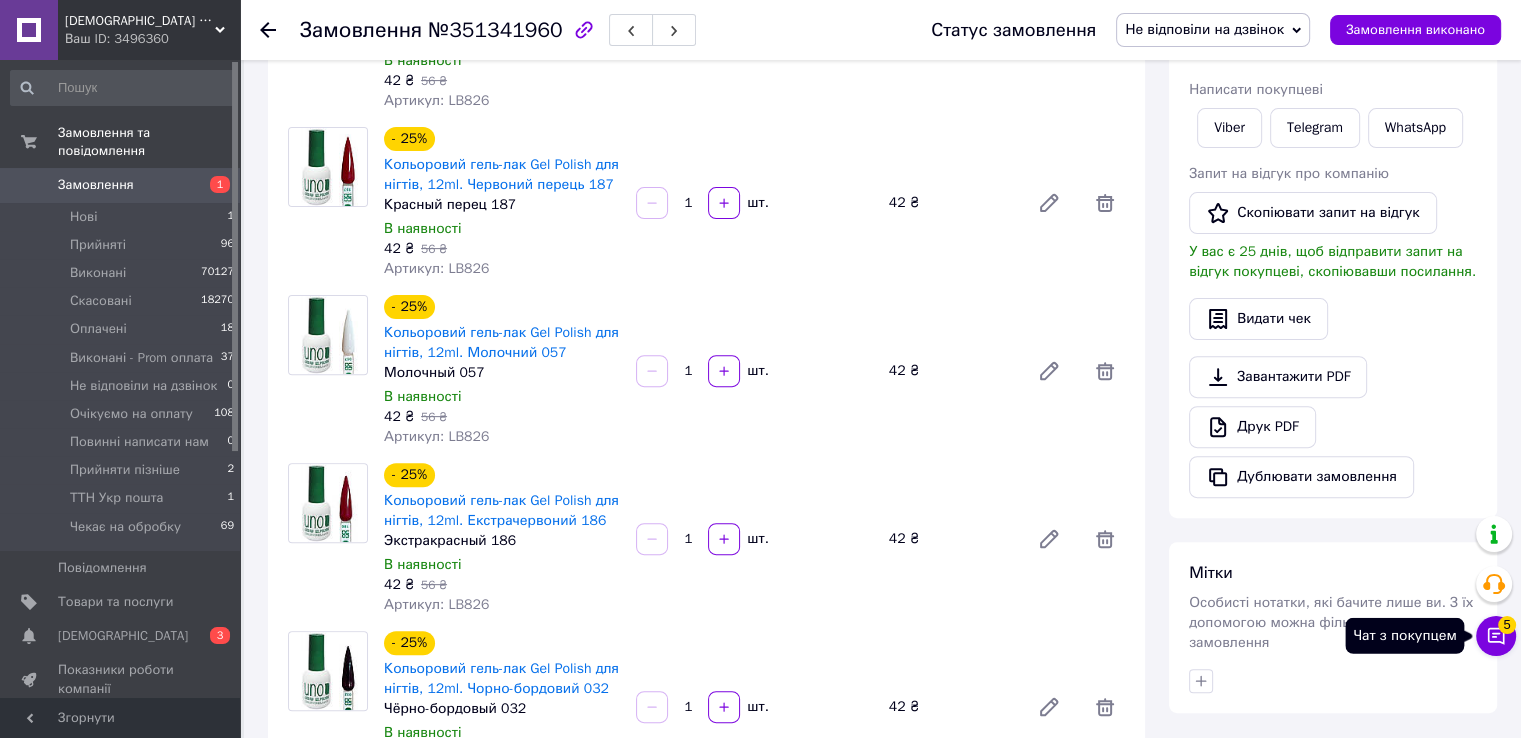 click 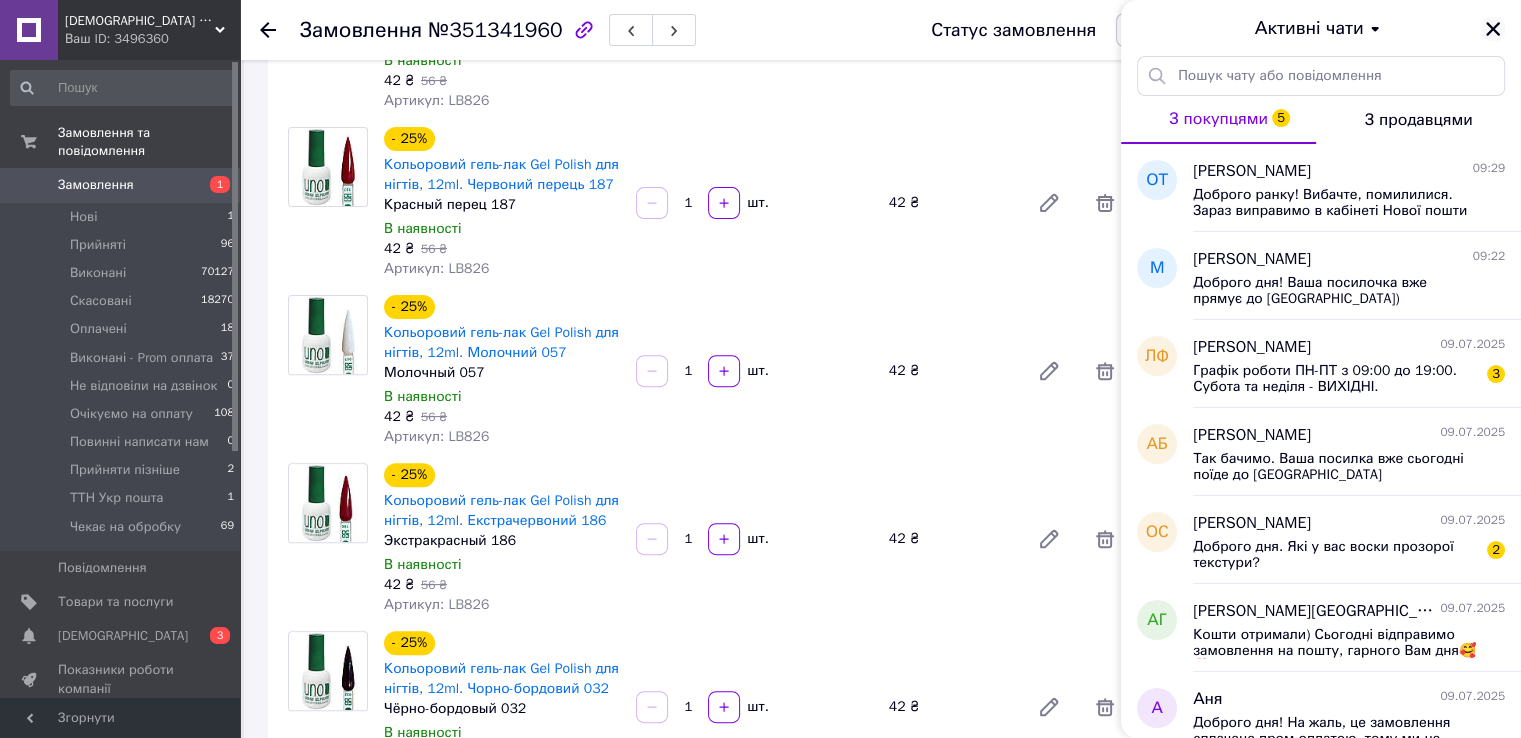 click 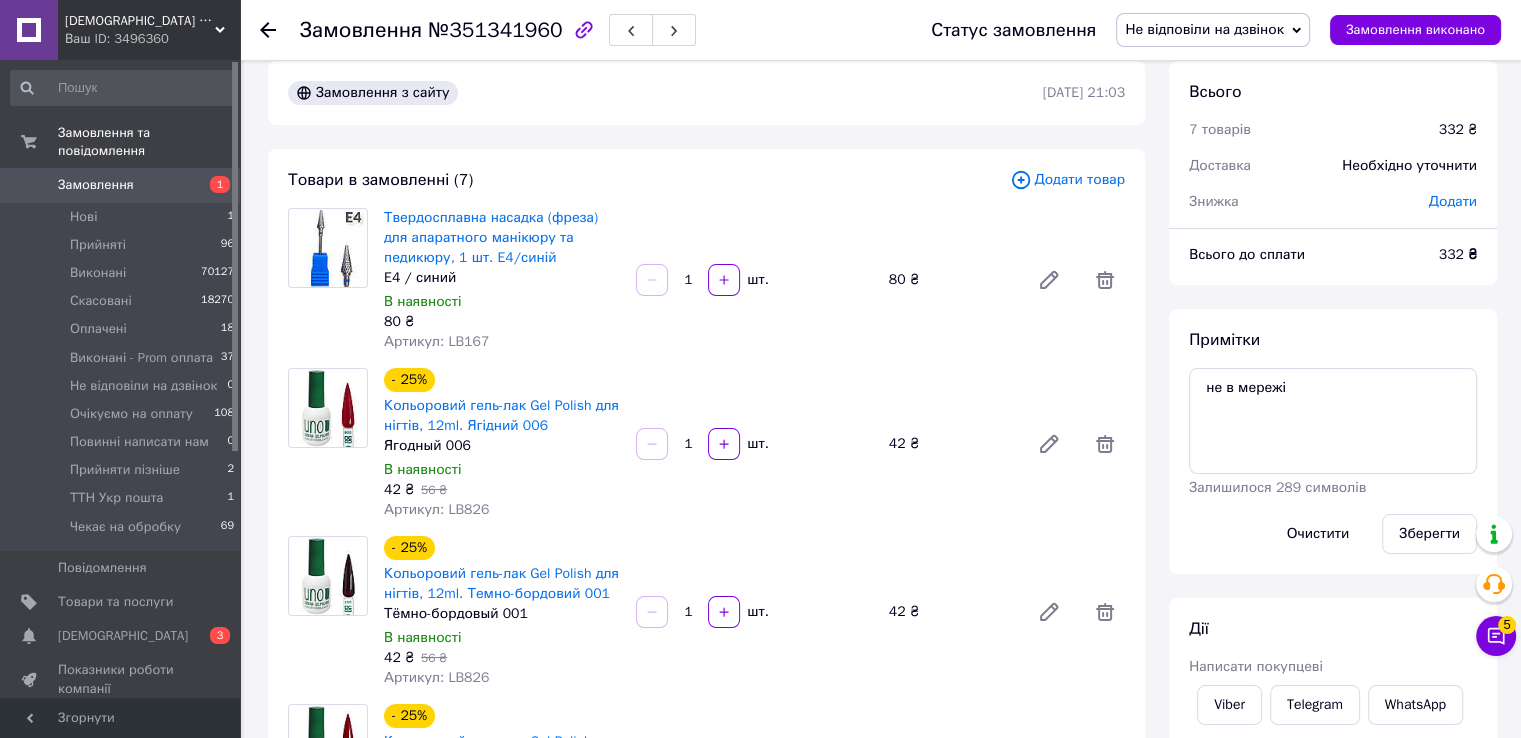 scroll, scrollTop: 0, scrollLeft: 0, axis: both 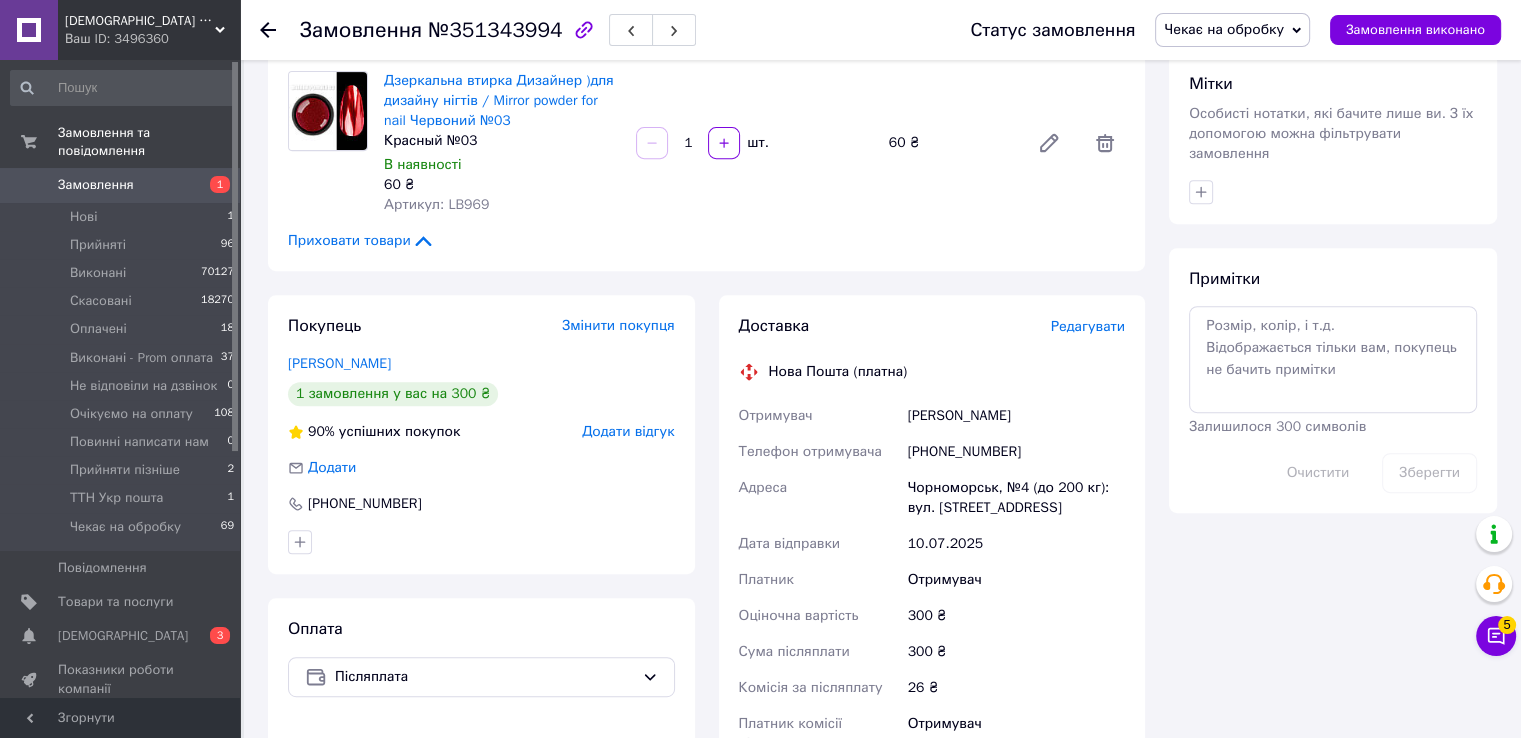 click on "+380988844932" at bounding box center [1016, 452] 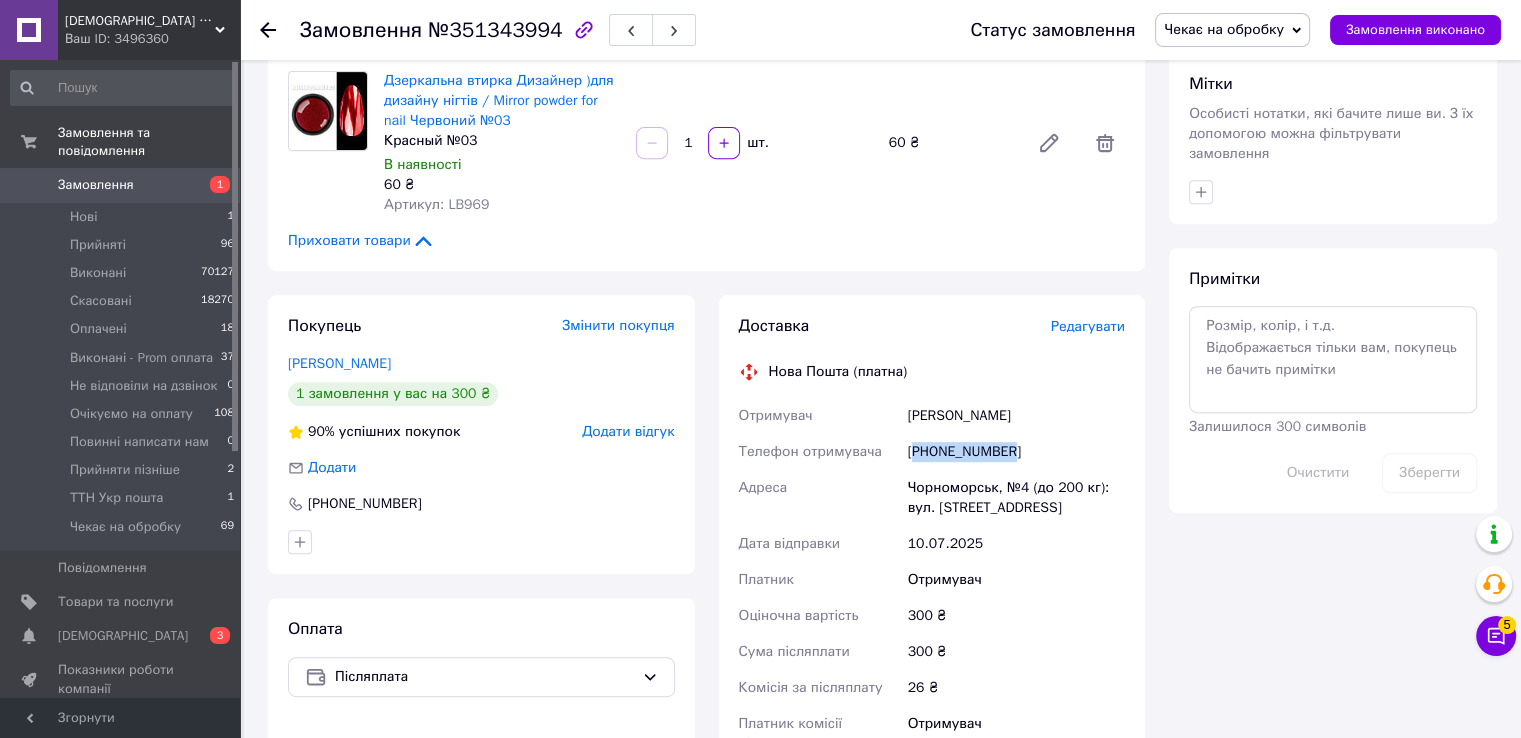 click on "+380988844932" at bounding box center (1016, 452) 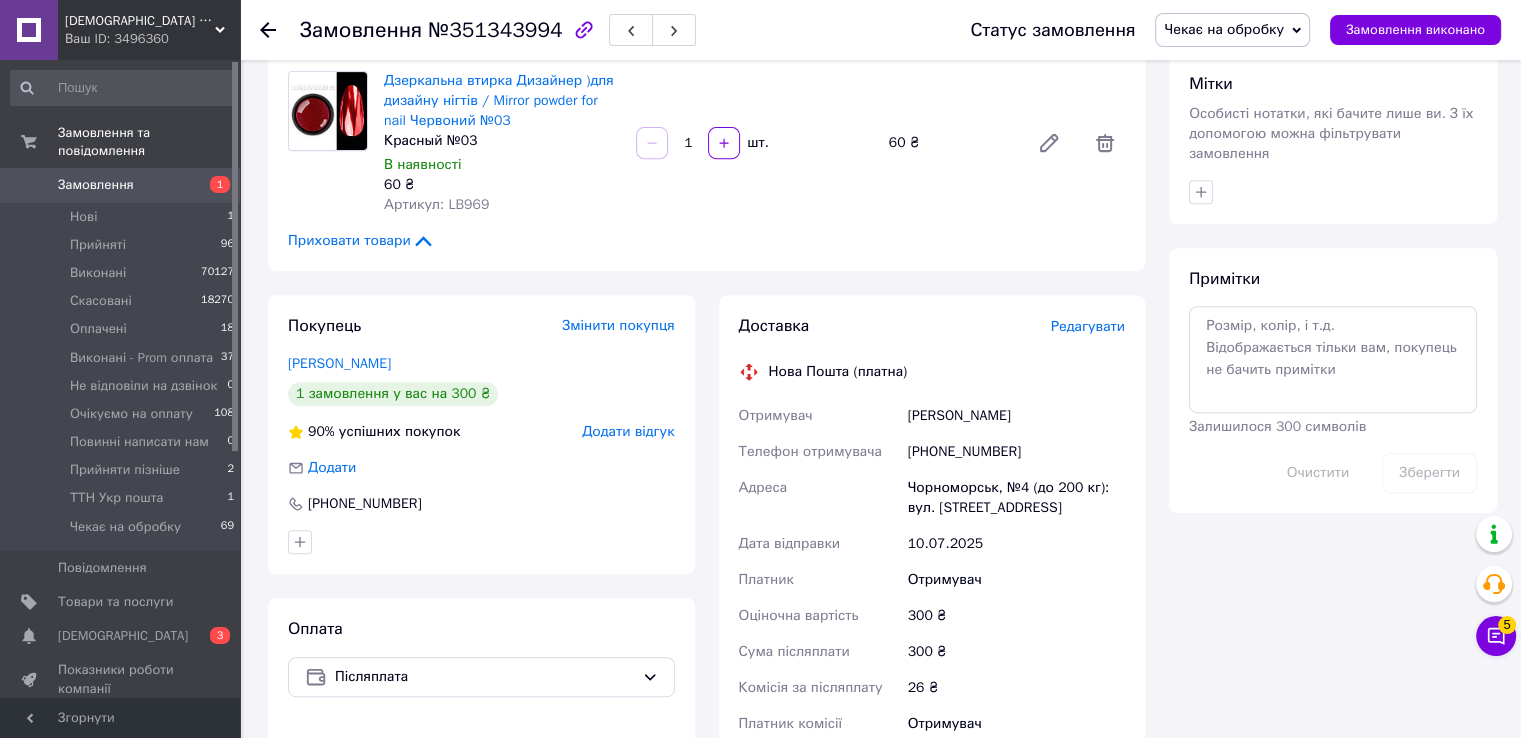click on "Мостова Юлия" at bounding box center (1016, 416) 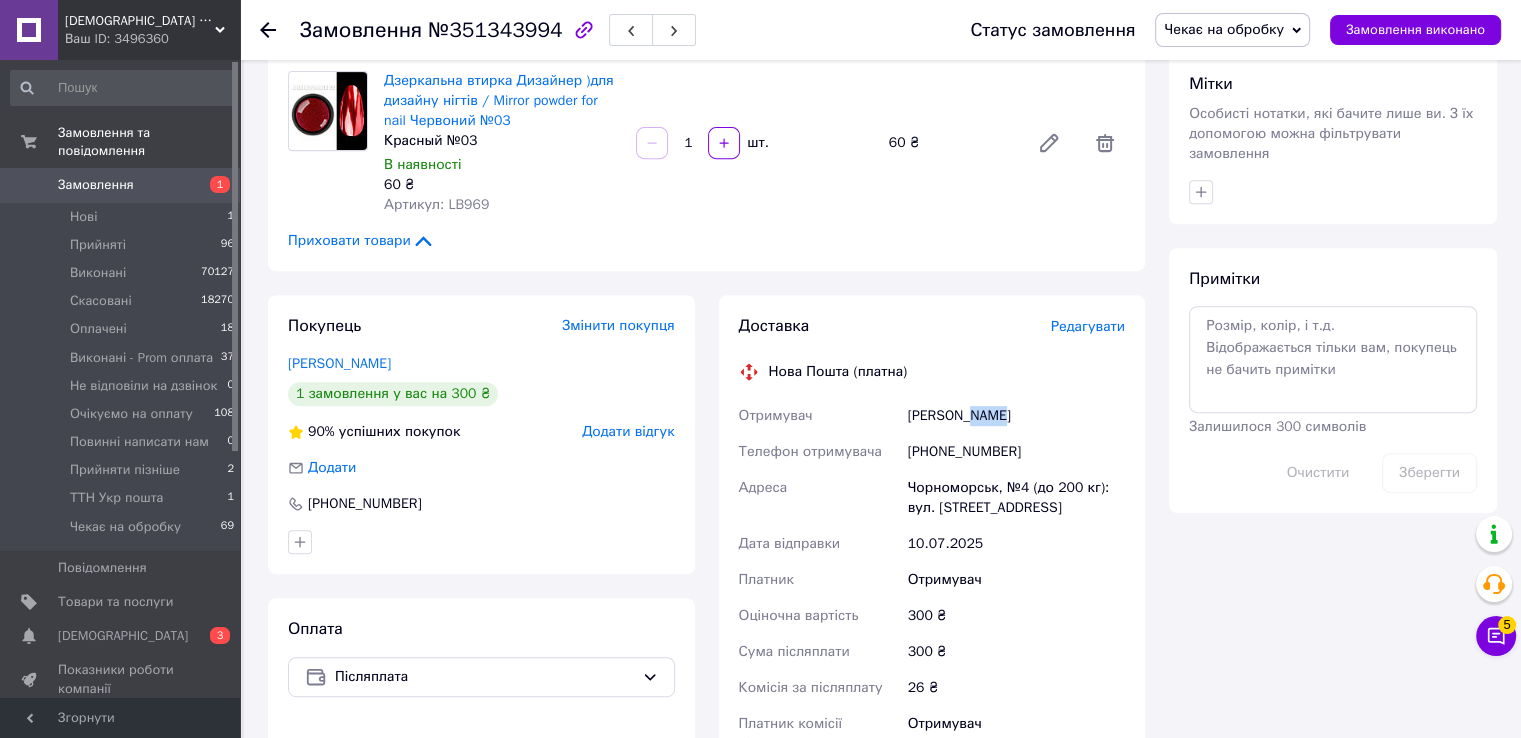 click on "Мостова Юлия" at bounding box center [1016, 416] 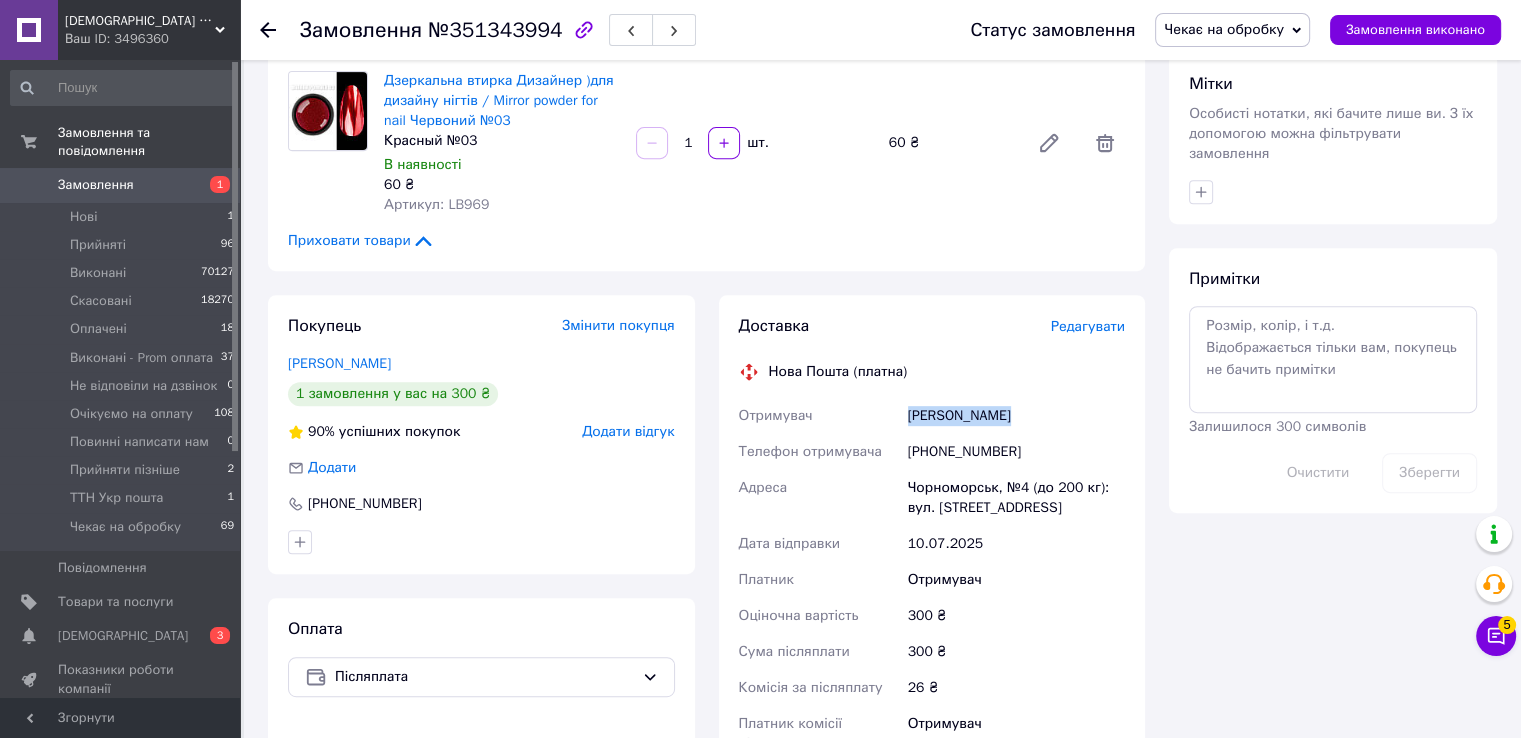 click on "Мостова Юлия" at bounding box center (1016, 416) 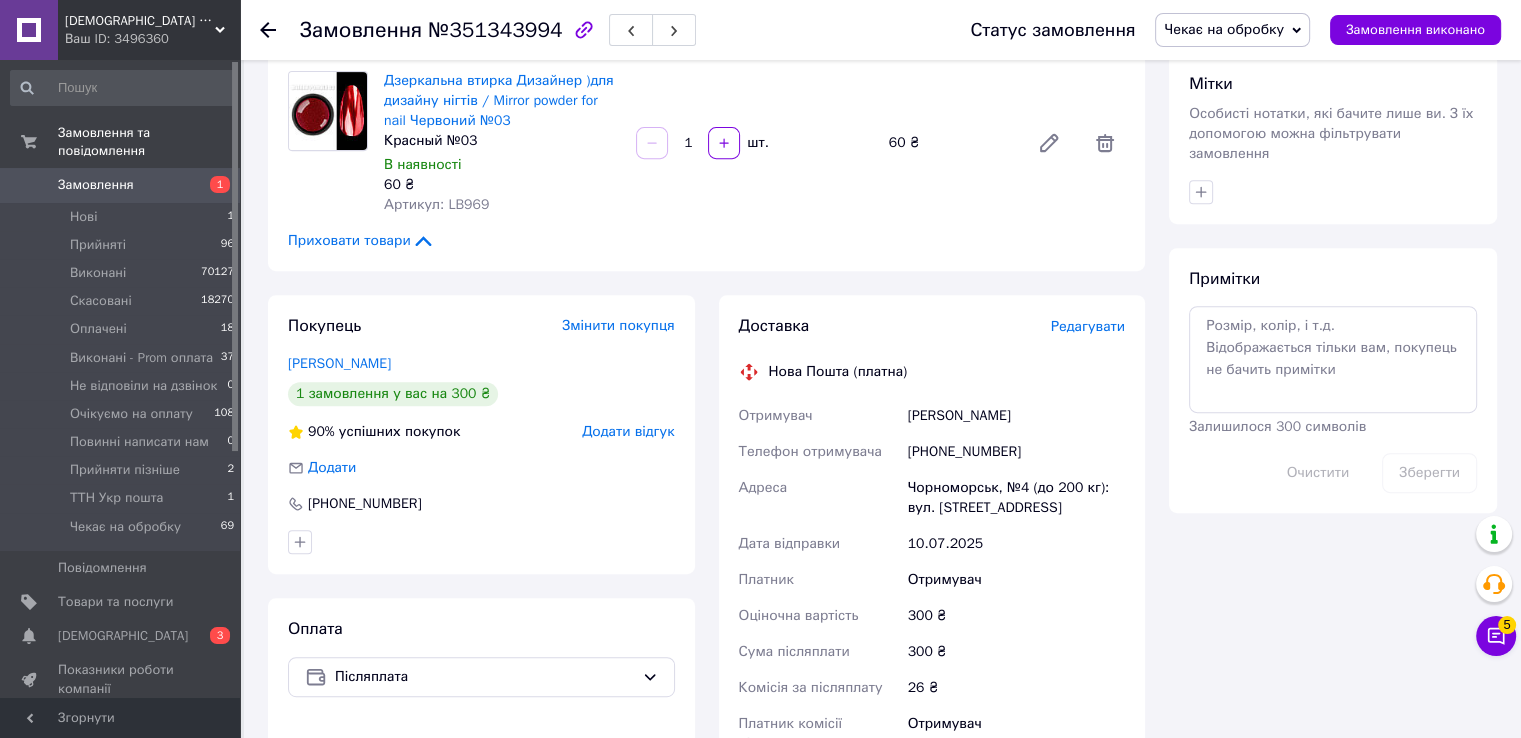 click on "+380988844932" at bounding box center [1016, 452] 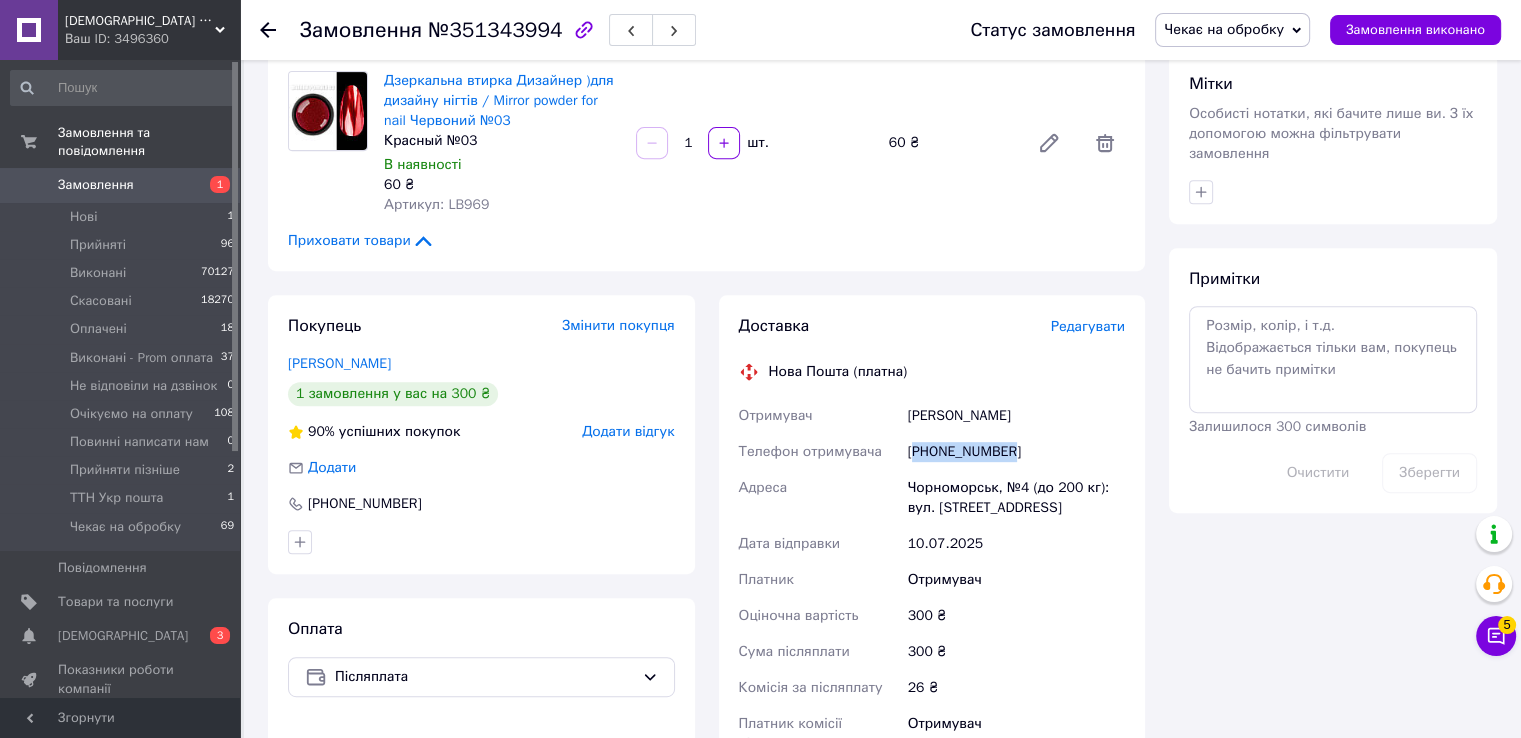 click on "+380988844932" at bounding box center [1016, 452] 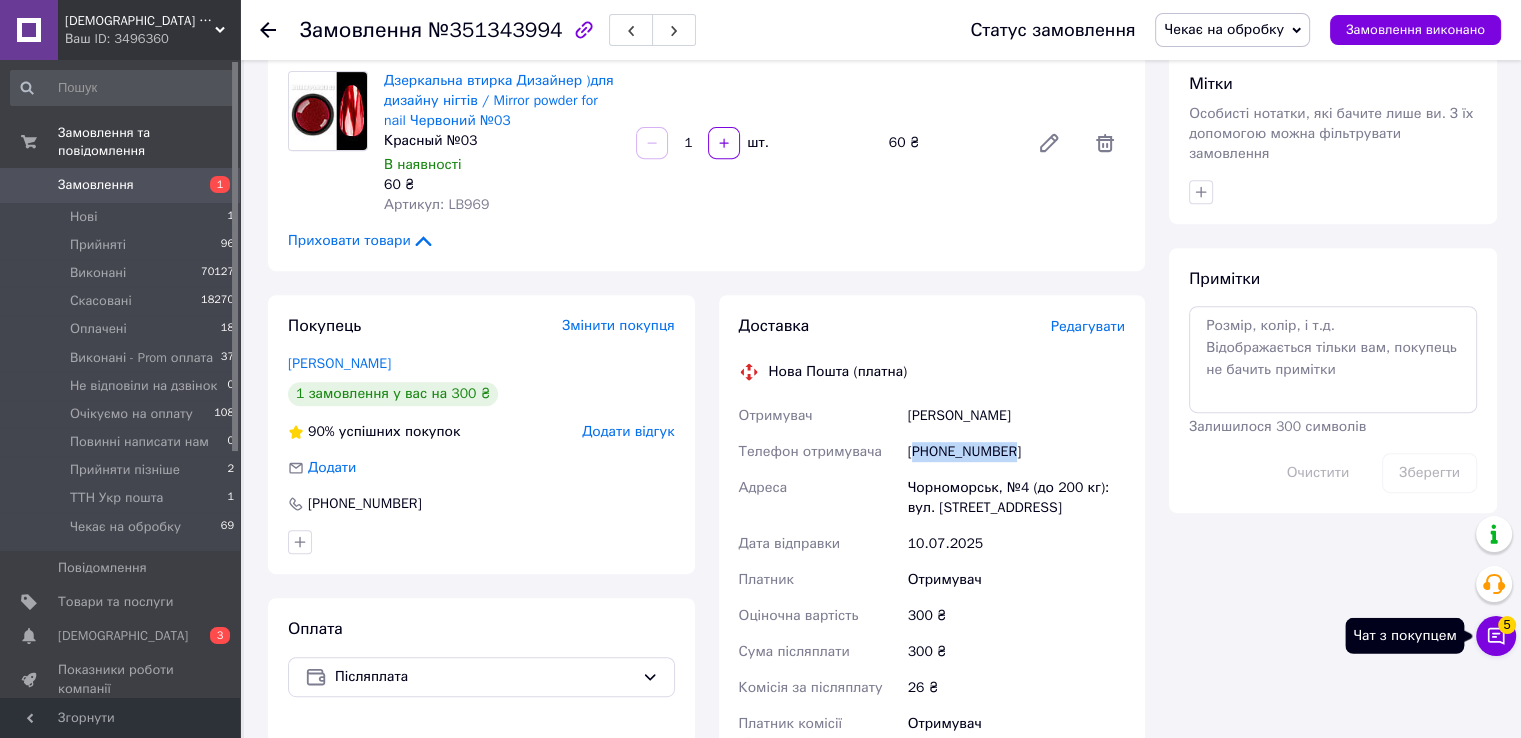 click 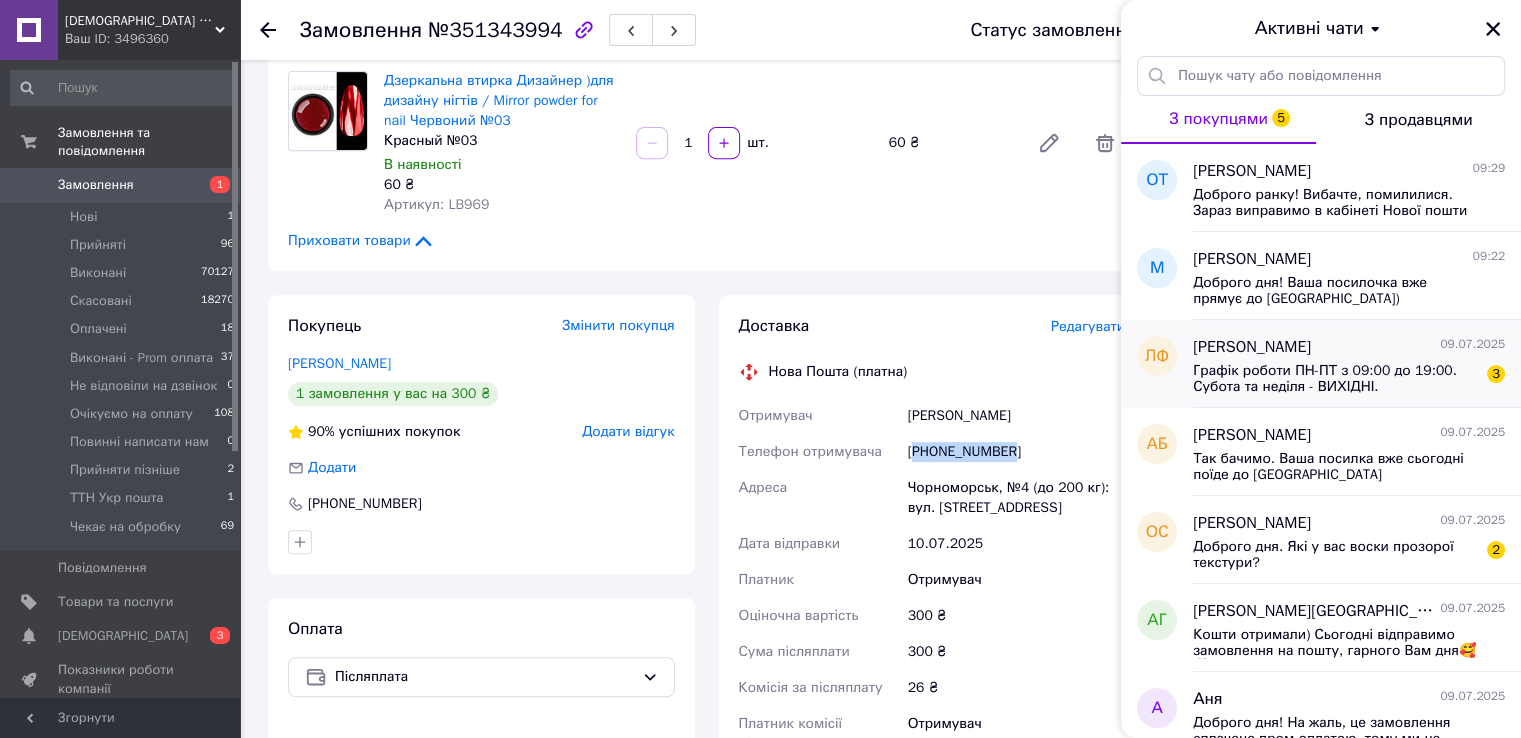 click on "Графік роботи ПН-ПТ з 09:00 до 19:00. Субота та неділя - ВИХІДНІ." at bounding box center (1335, 379) 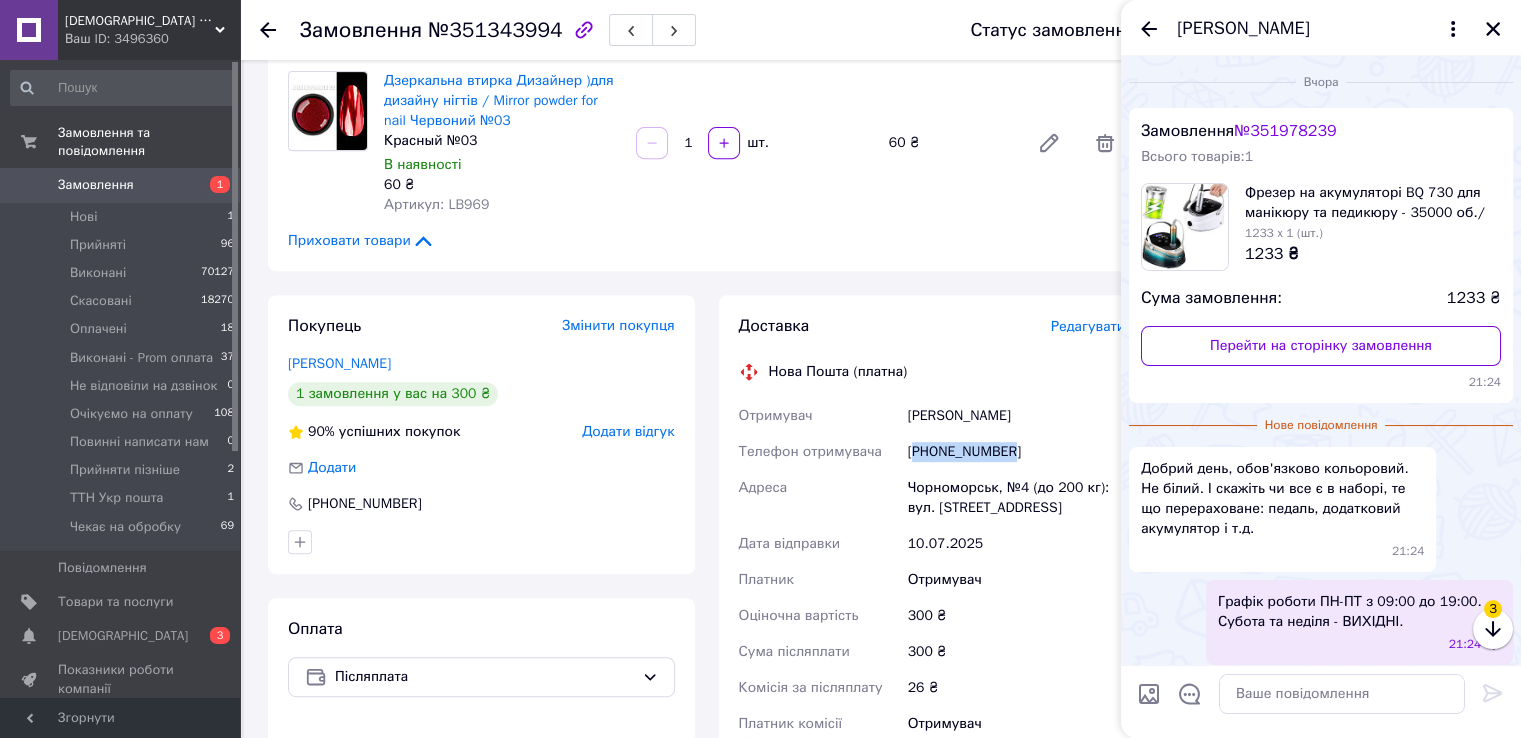 scroll, scrollTop: 82, scrollLeft: 0, axis: vertical 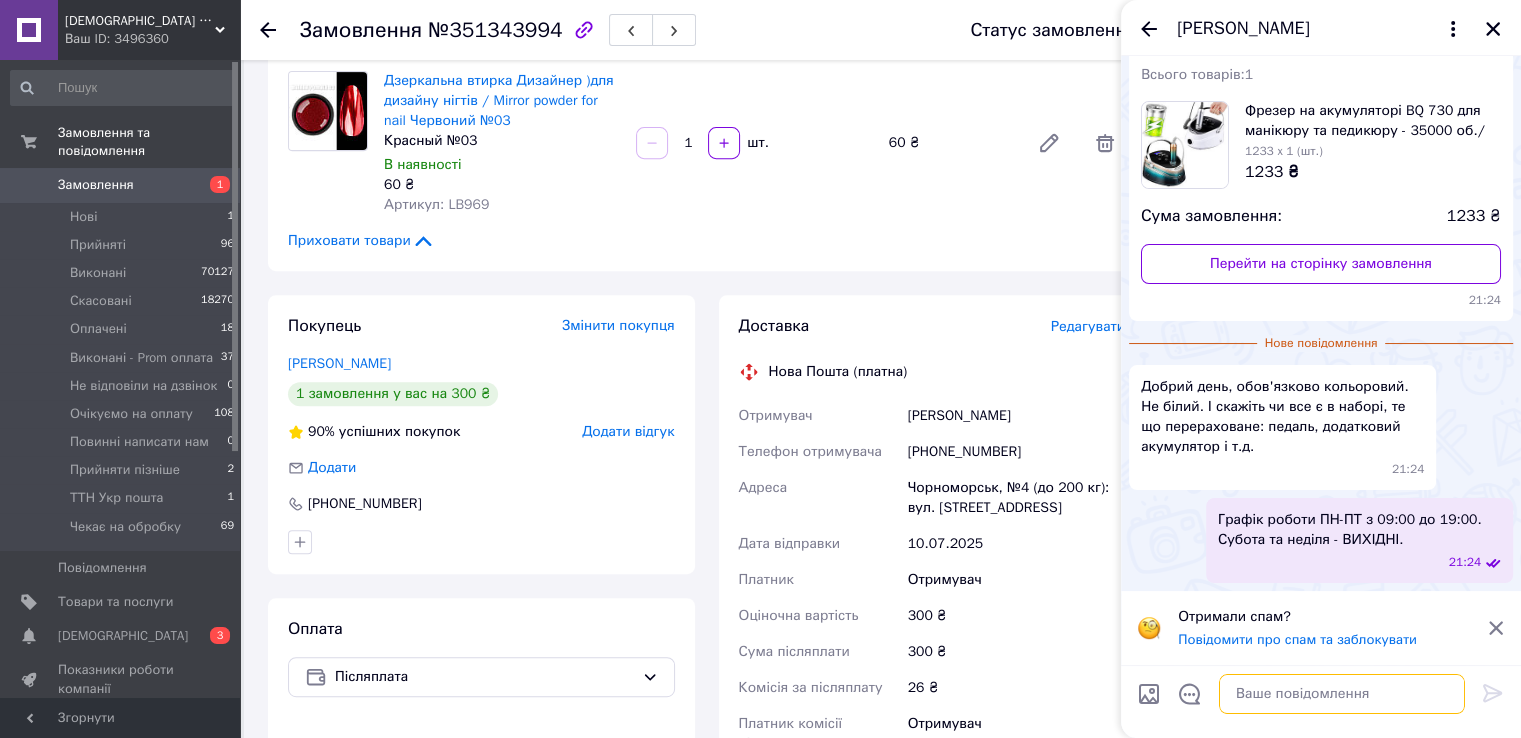 click at bounding box center [1342, 694] 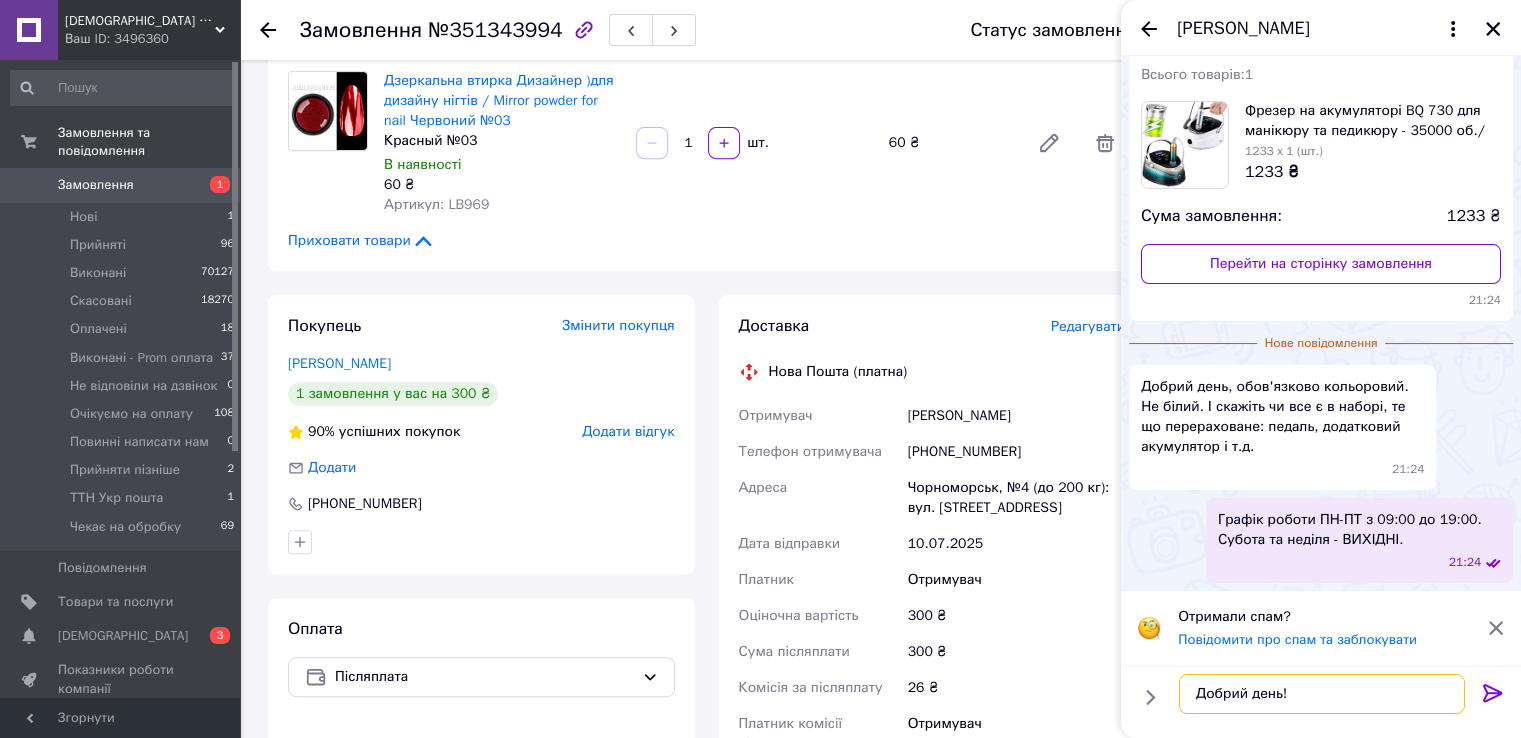 scroll, scrollTop: 12, scrollLeft: 0, axis: vertical 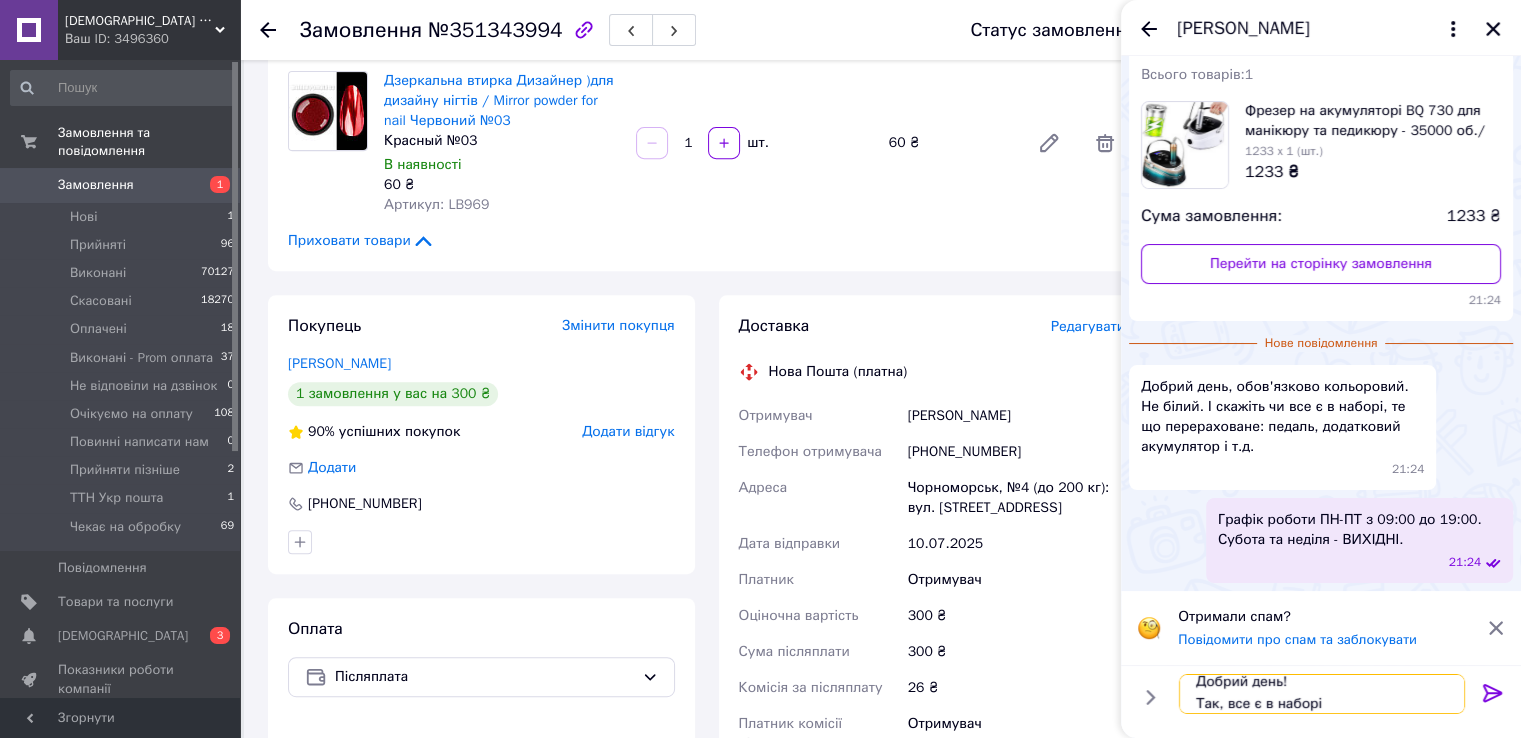type on "Добрий день!
Так, все є в наборі" 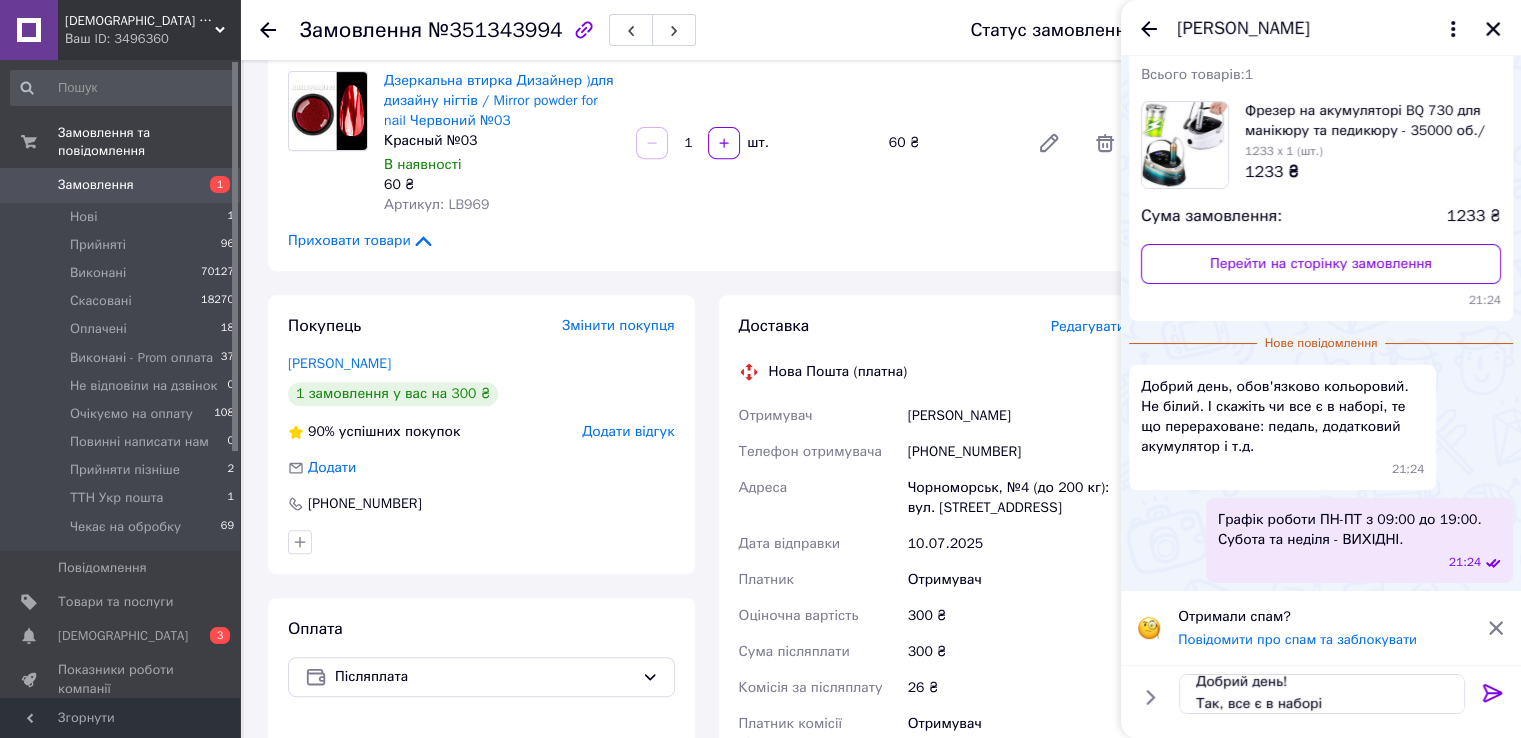 click 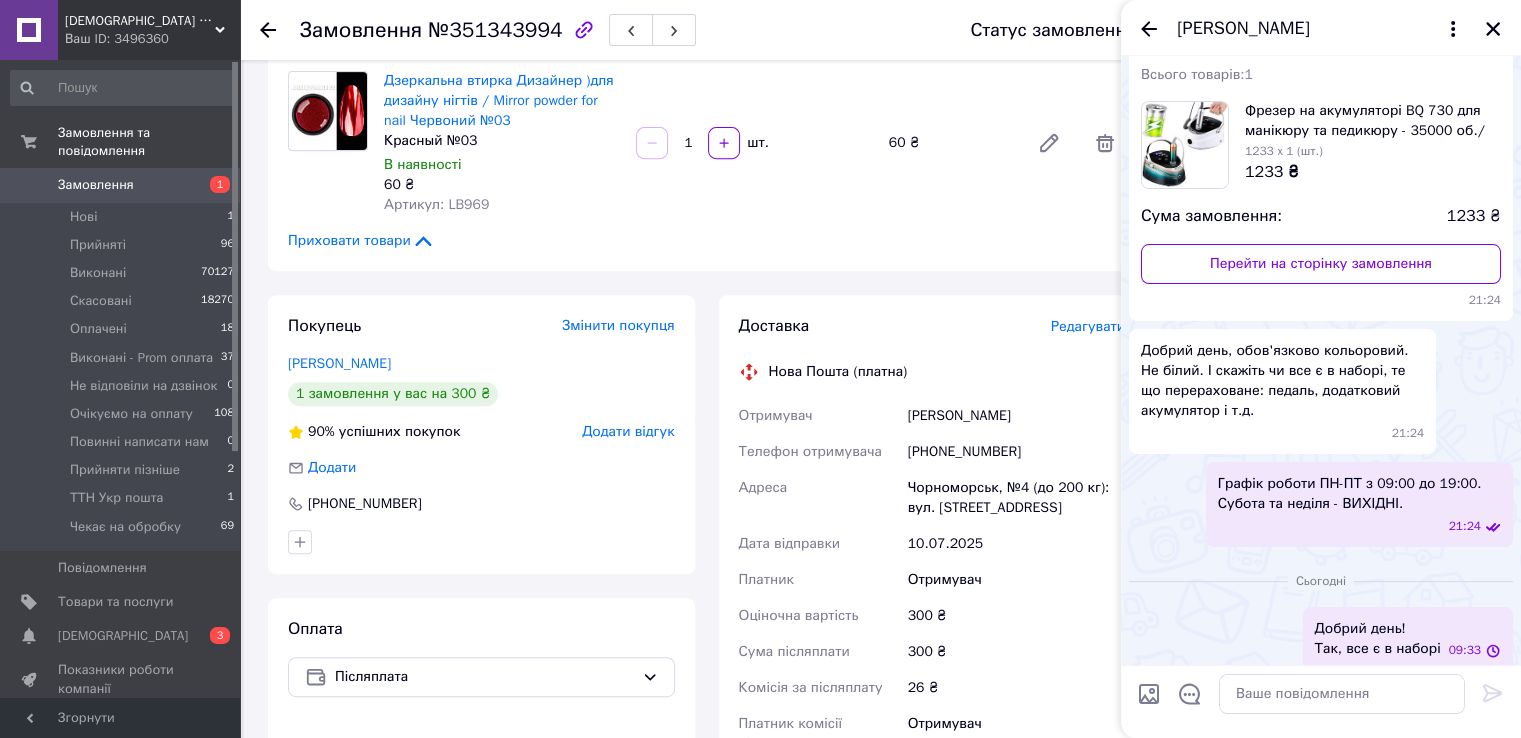 scroll, scrollTop: 0, scrollLeft: 0, axis: both 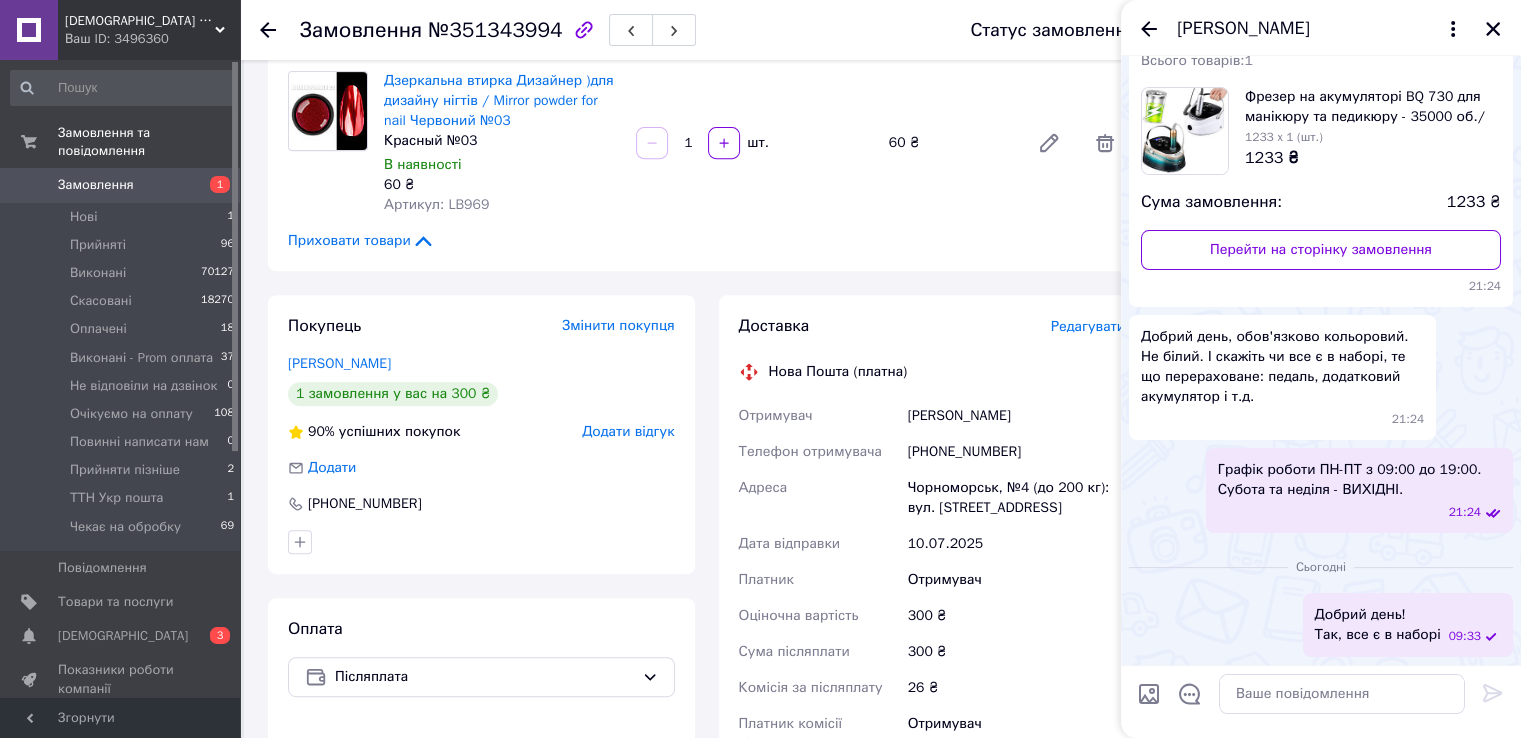 click 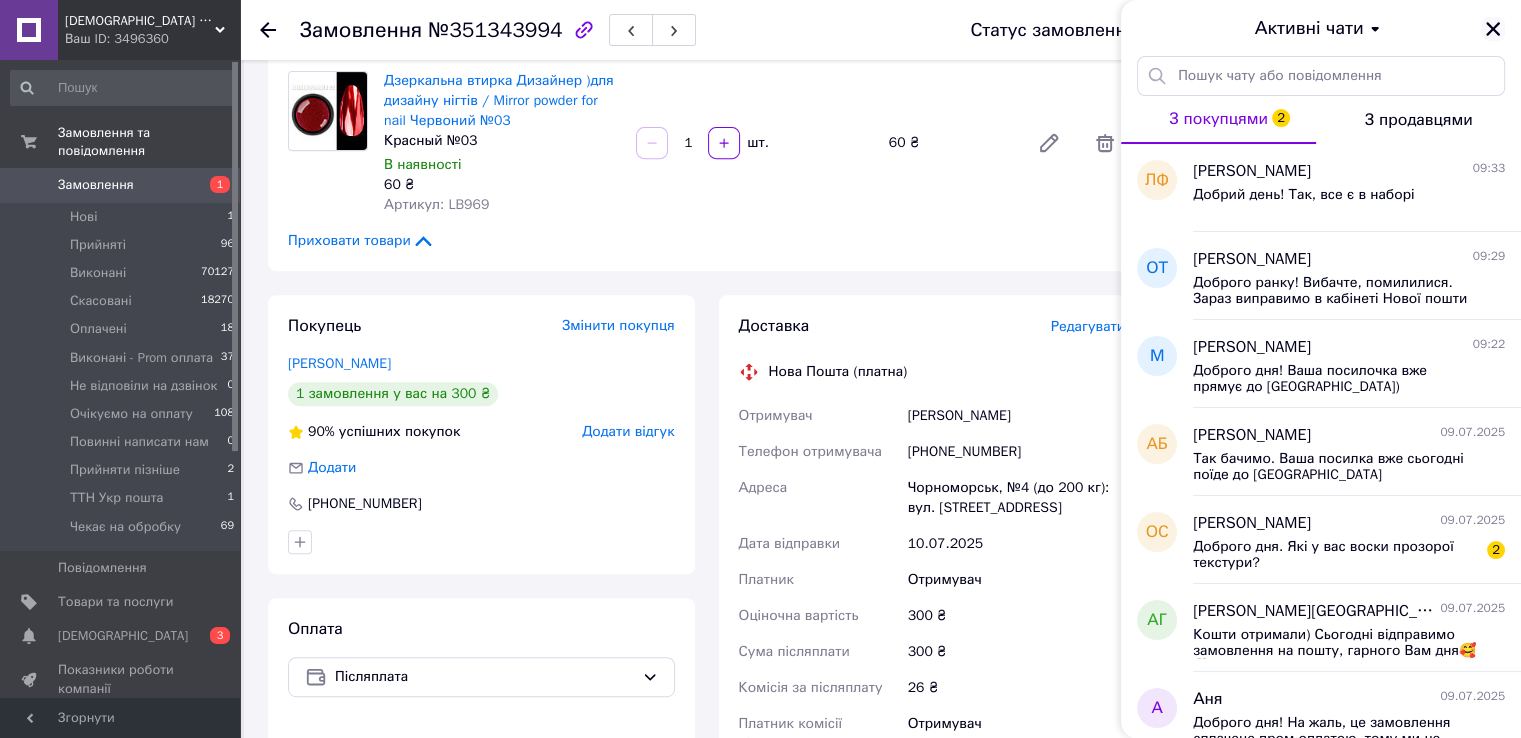 click 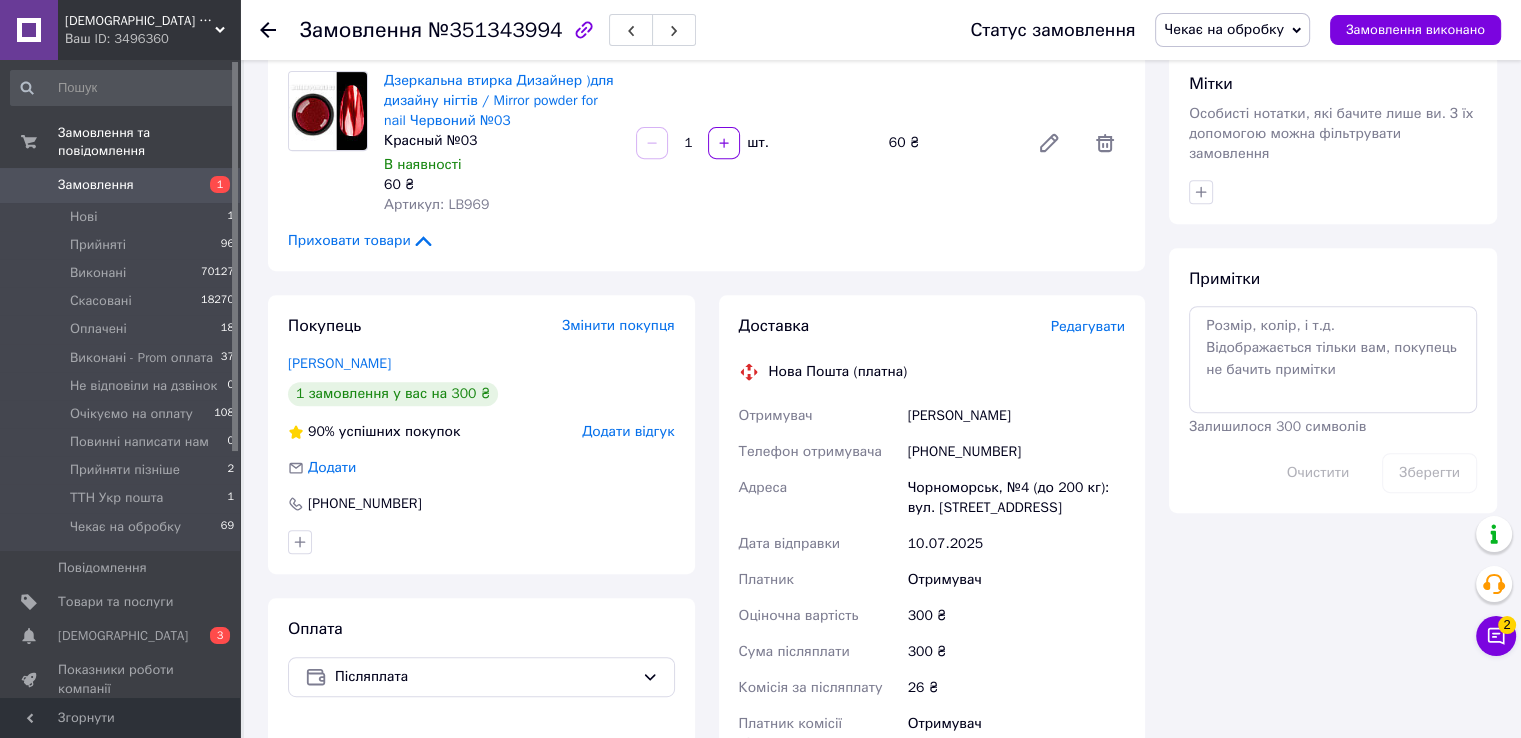 drag, startPoint x: 1231, startPoint y: 21, endPoint x: 1260, endPoint y: 85, distance: 70.26379 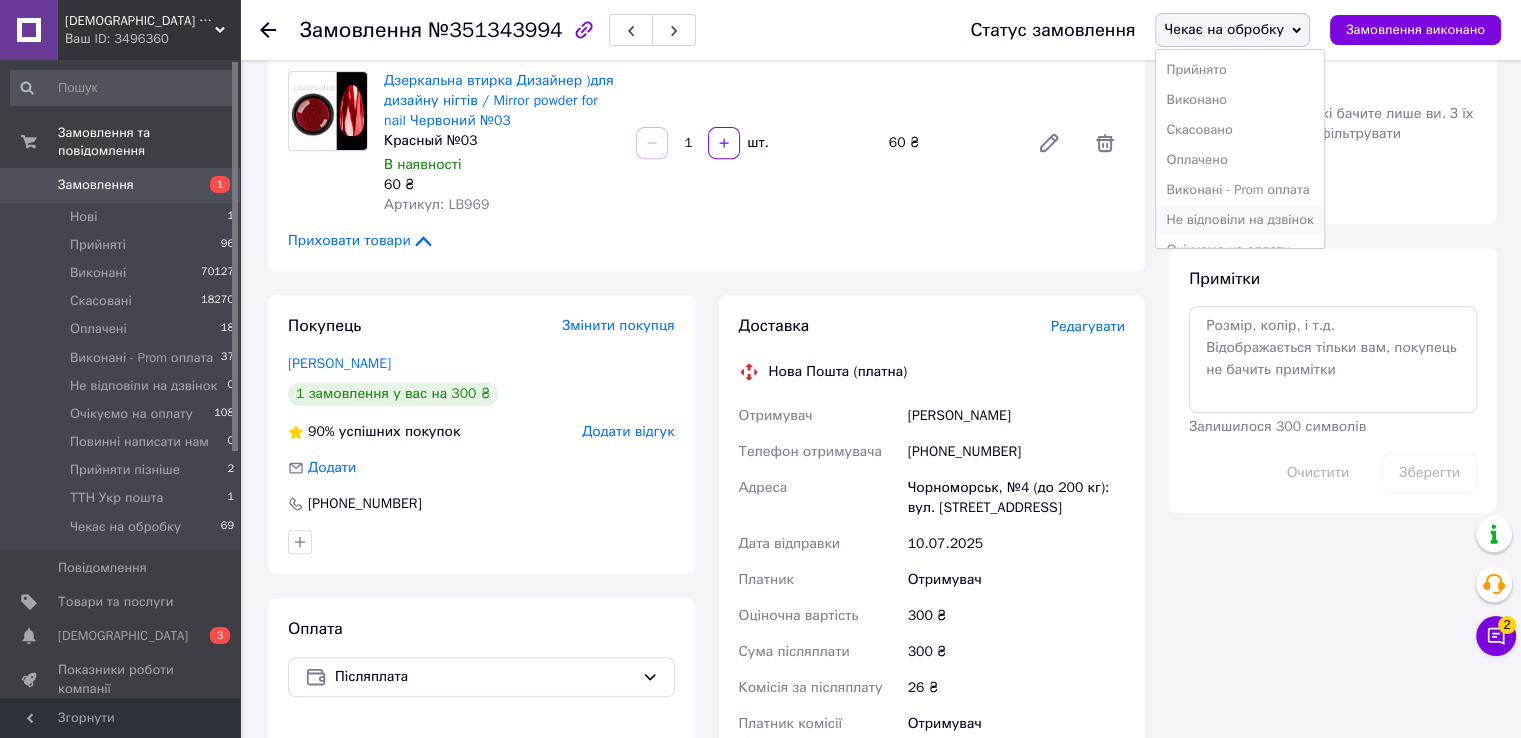 click on "Не відповіли на дзвінок" at bounding box center [1239, 220] 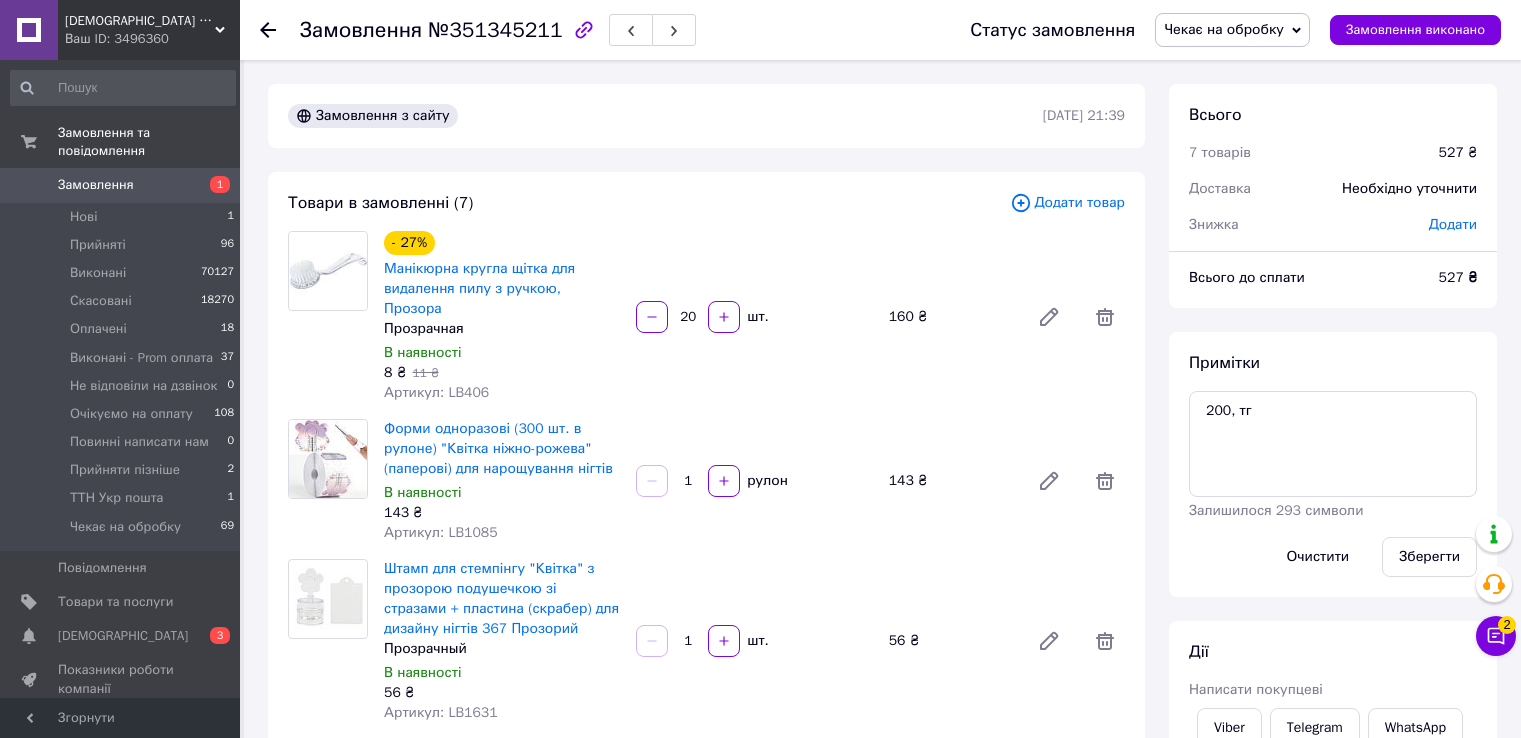 scroll, scrollTop: 0, scrollLeft: 0, axis: both 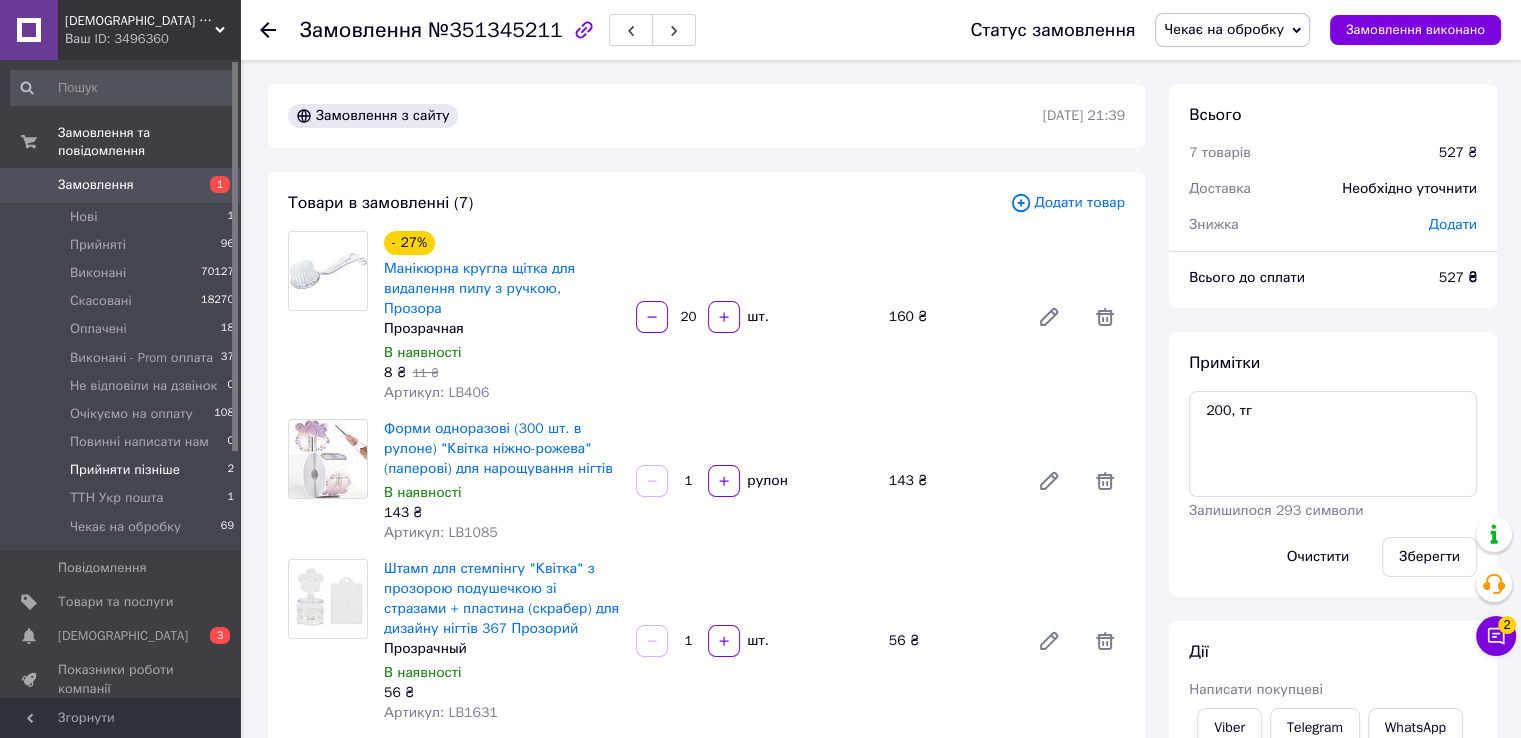 click on "Прийняти пізніше" at bounding box center [125, 470] 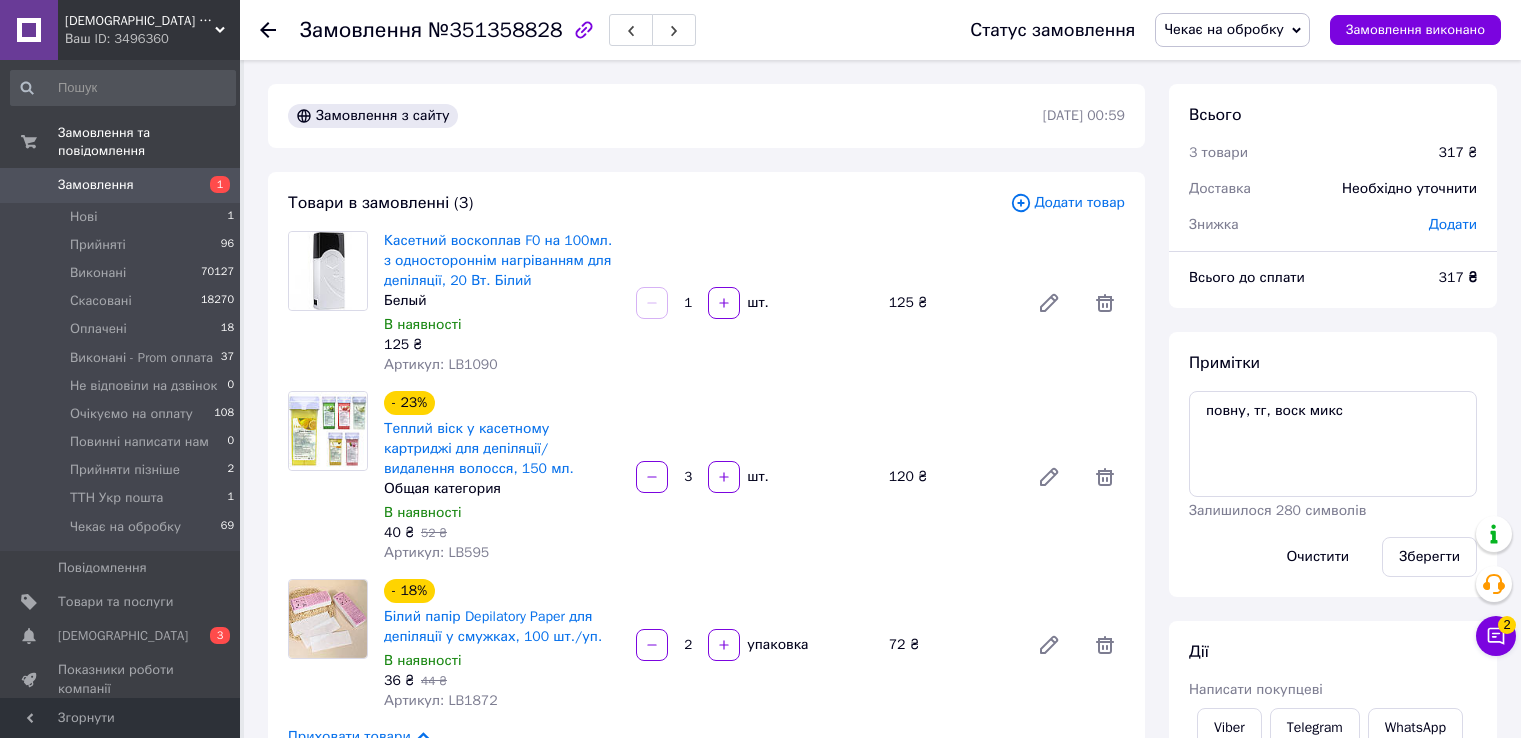 scroll, scrollTop: 0, scrollLeft: 0, axis: both 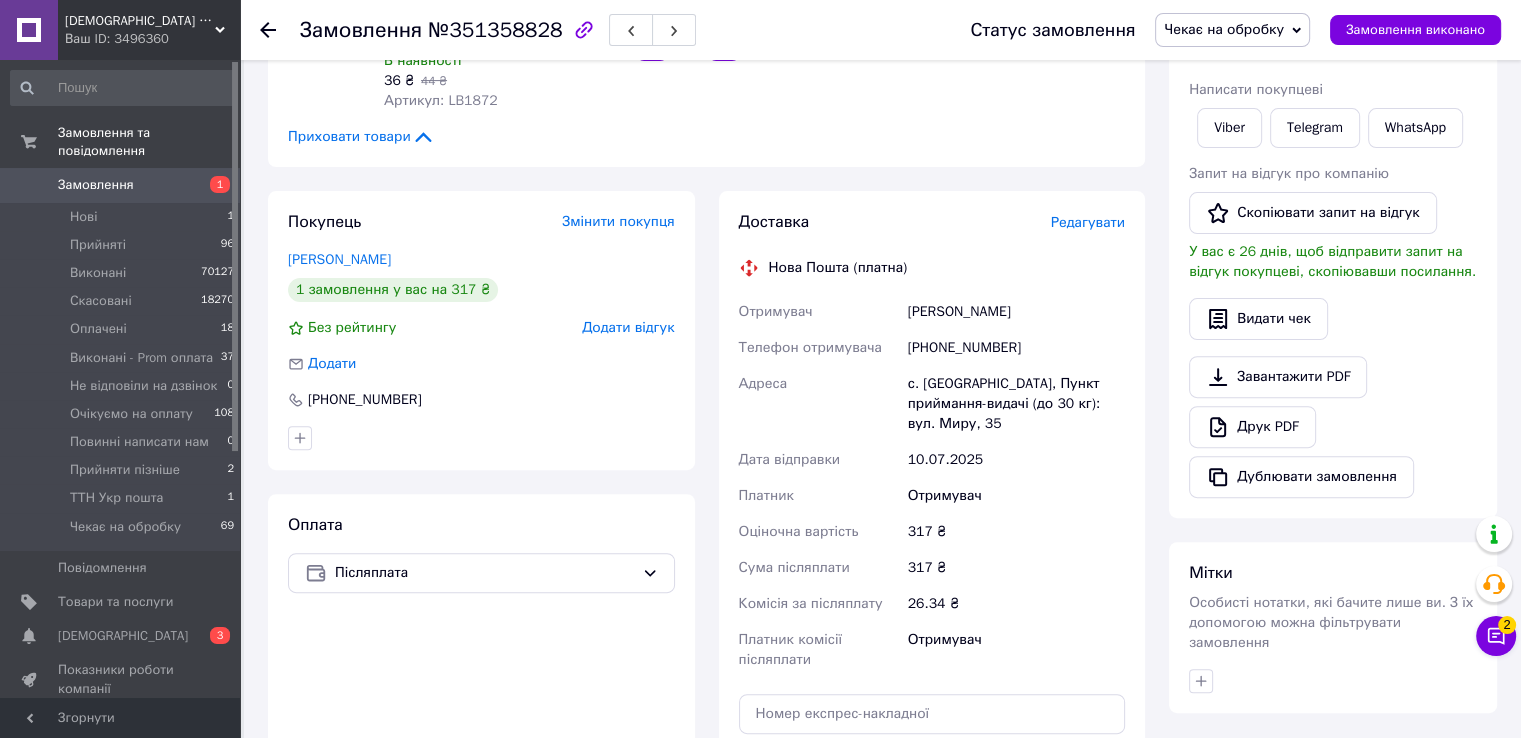 click on "[PHONE_NUMBER]" at bounding box center [1016, 348] 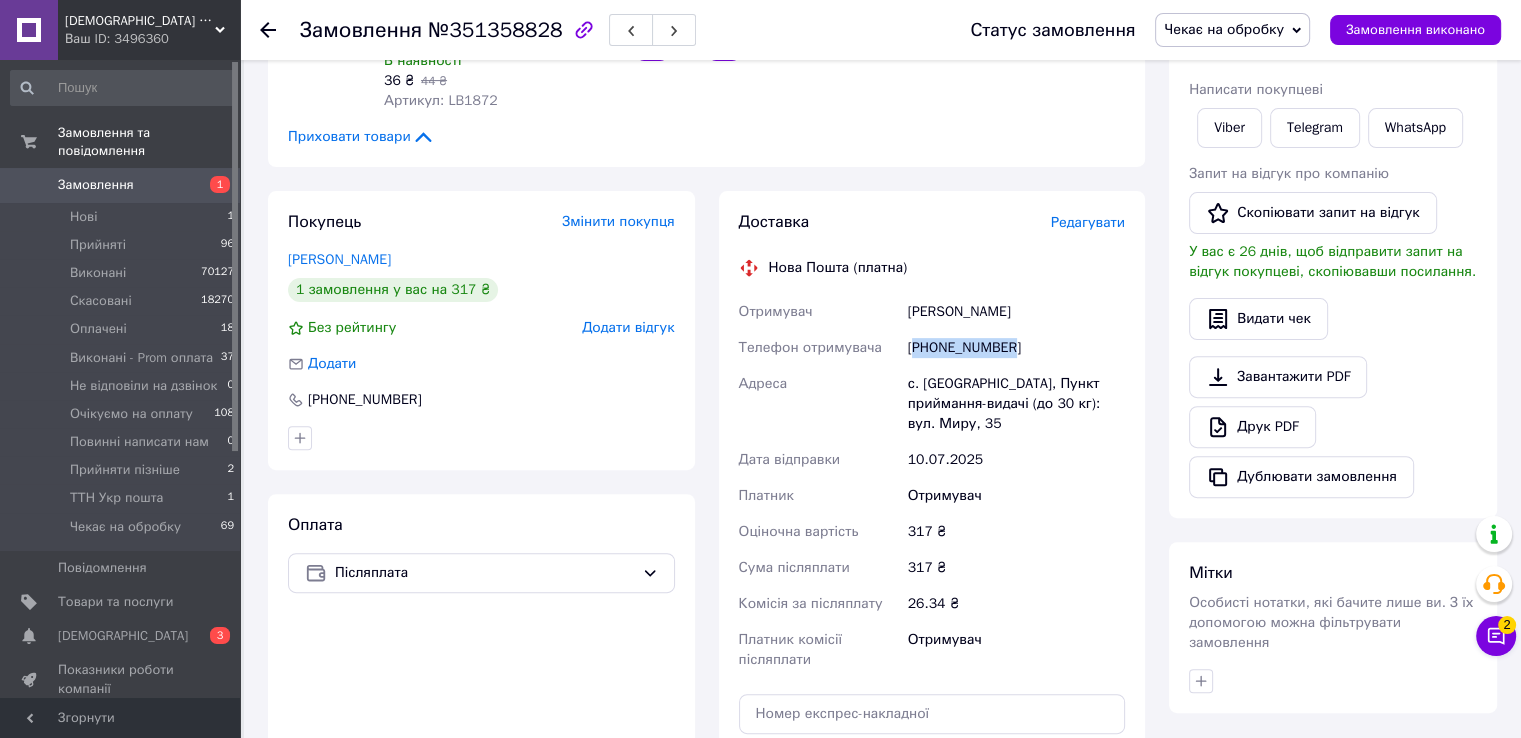 click on "[PHONE_NUMBER]" at bounding box center [1016, 348] 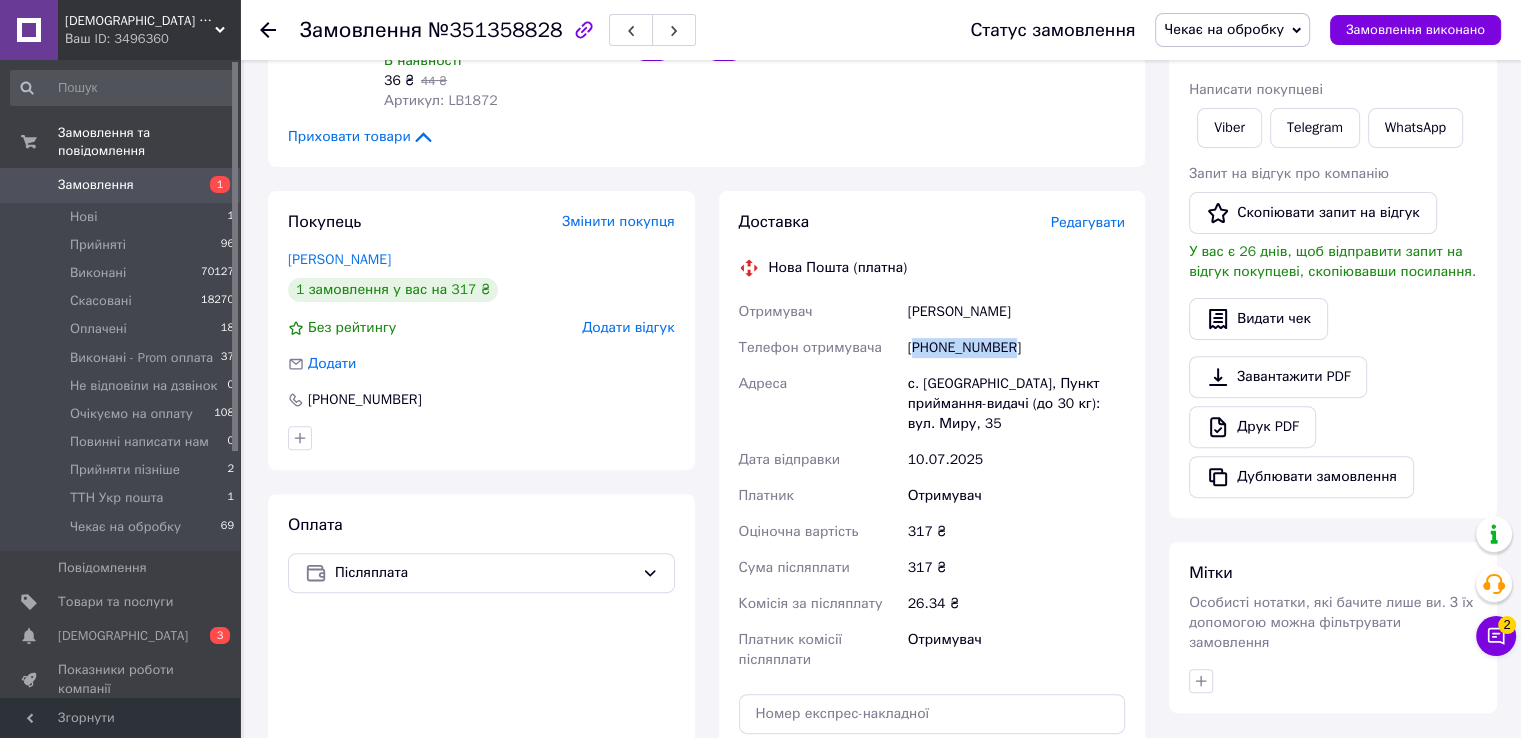 copy on "380950506495" 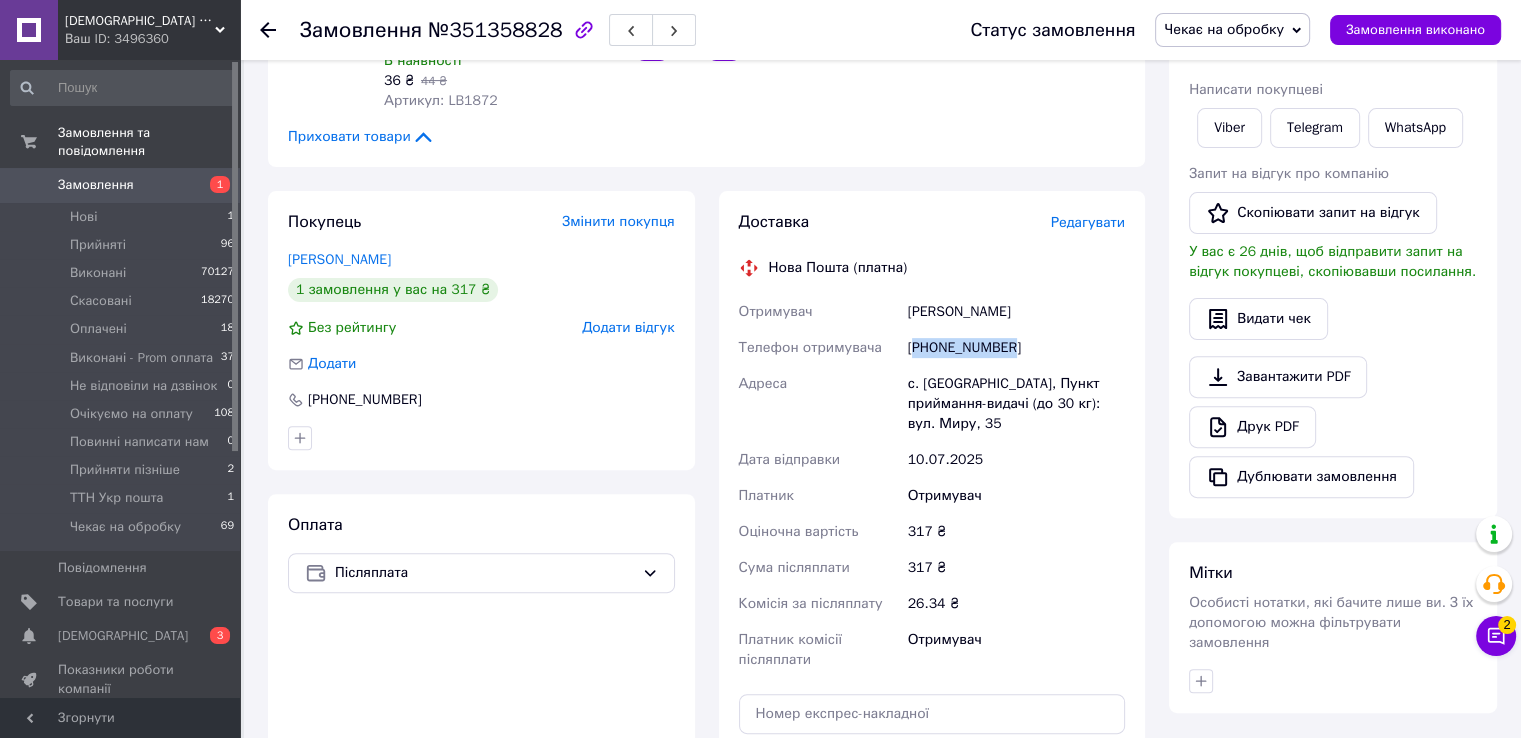 click on "Чекає на обробку" at bounding box center [1224, 29] 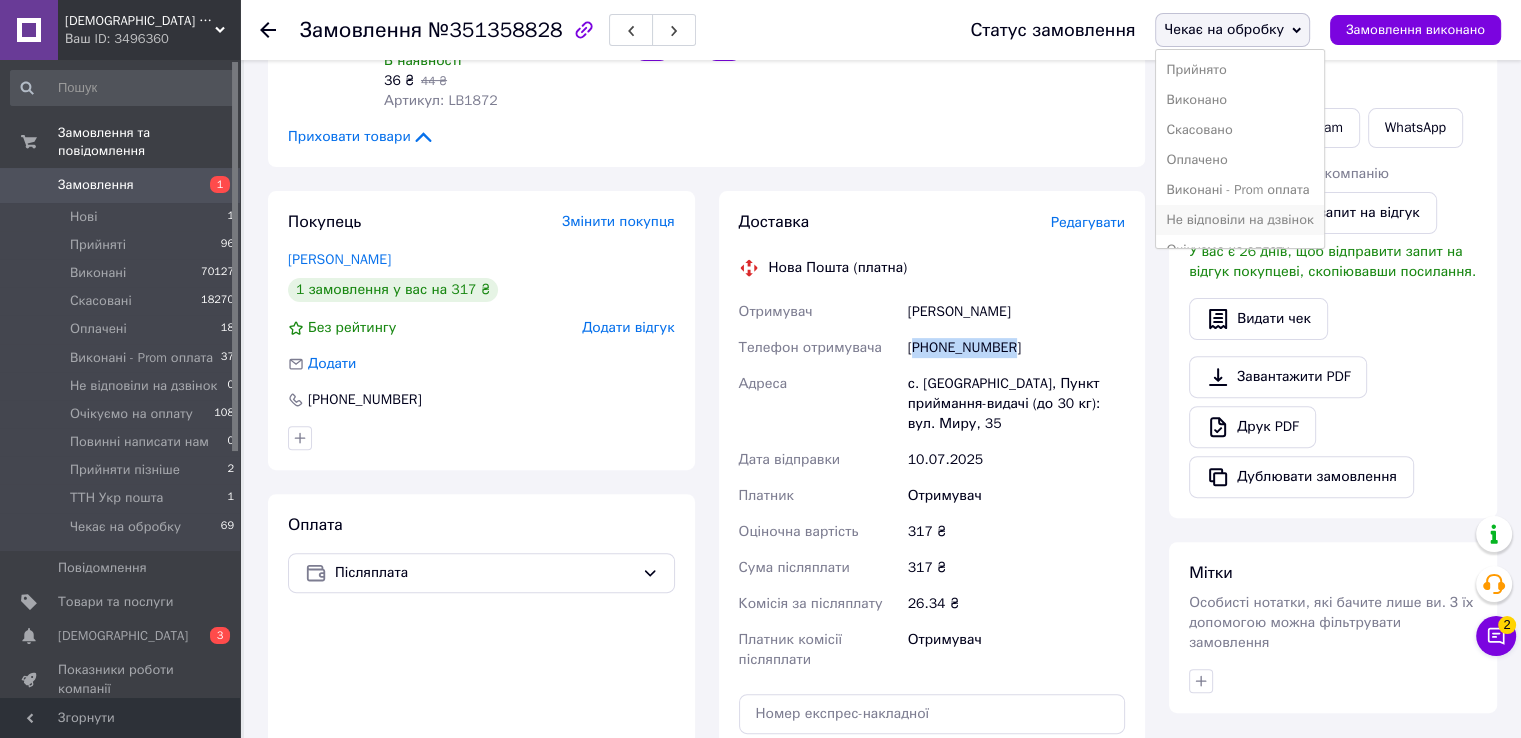 click on "Не відповіли на дзвінок" at bounding box center [1239, 220] 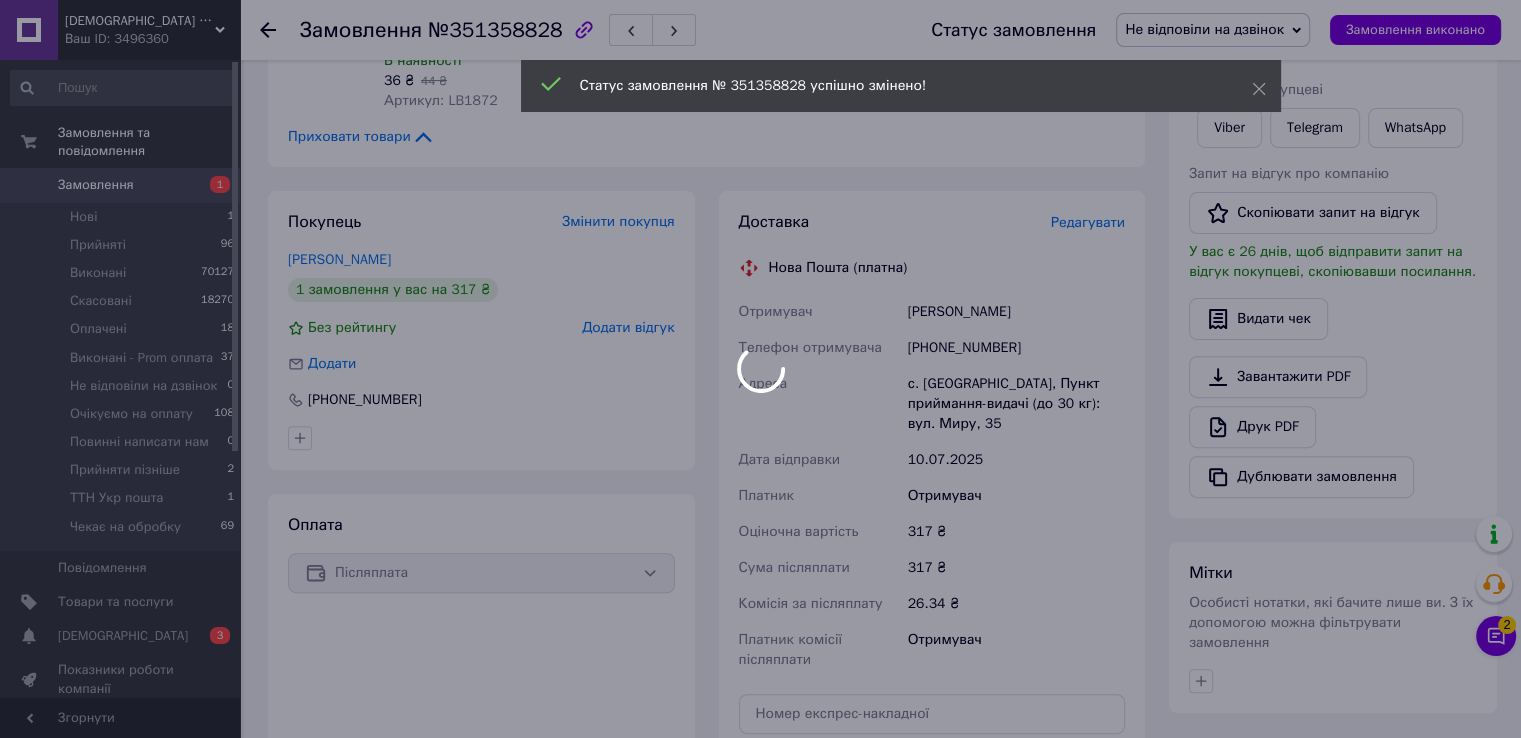 scroll, scrollTop: 165, scrollLeft: 0, axis: vertical 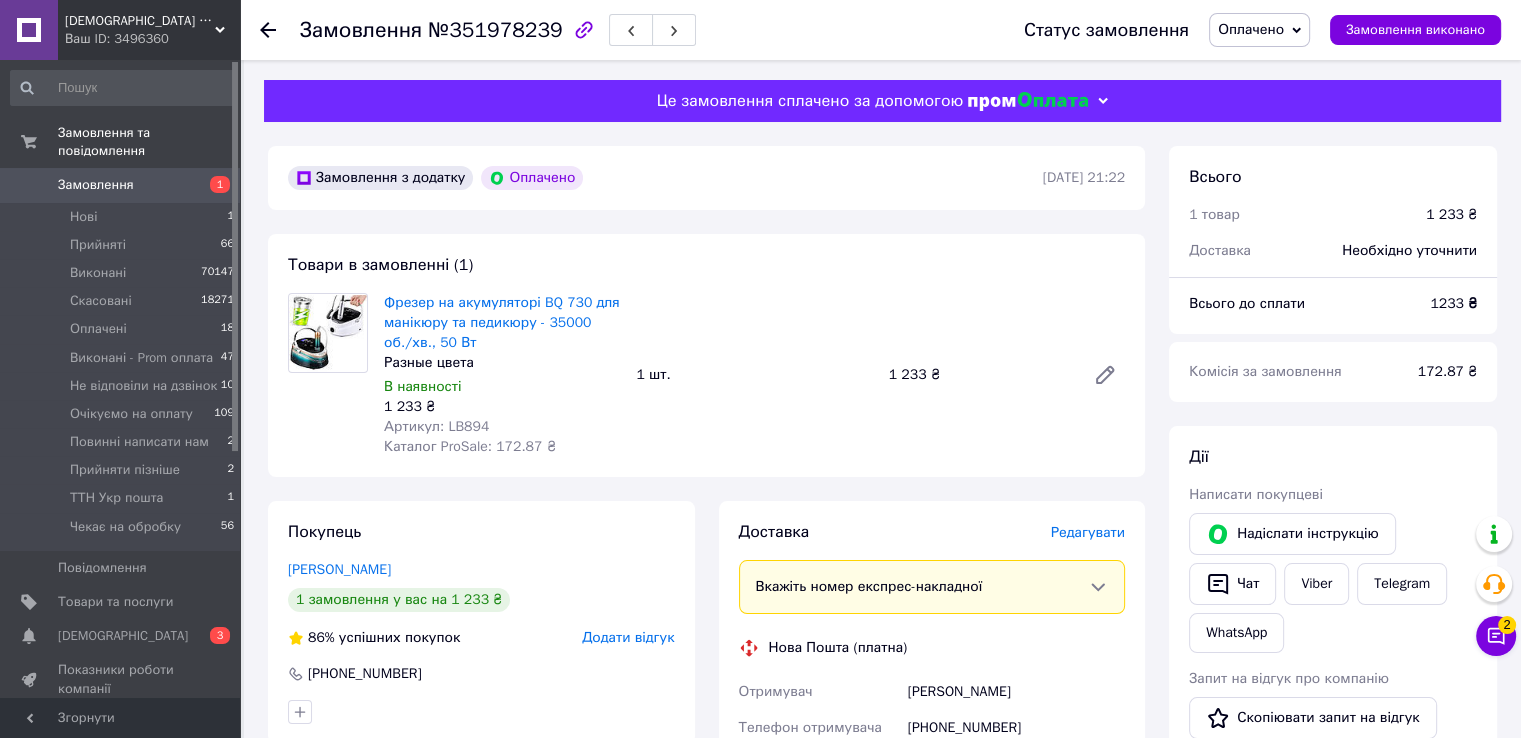 click on "Артикул: LB894" at bounding box center (436, 426) 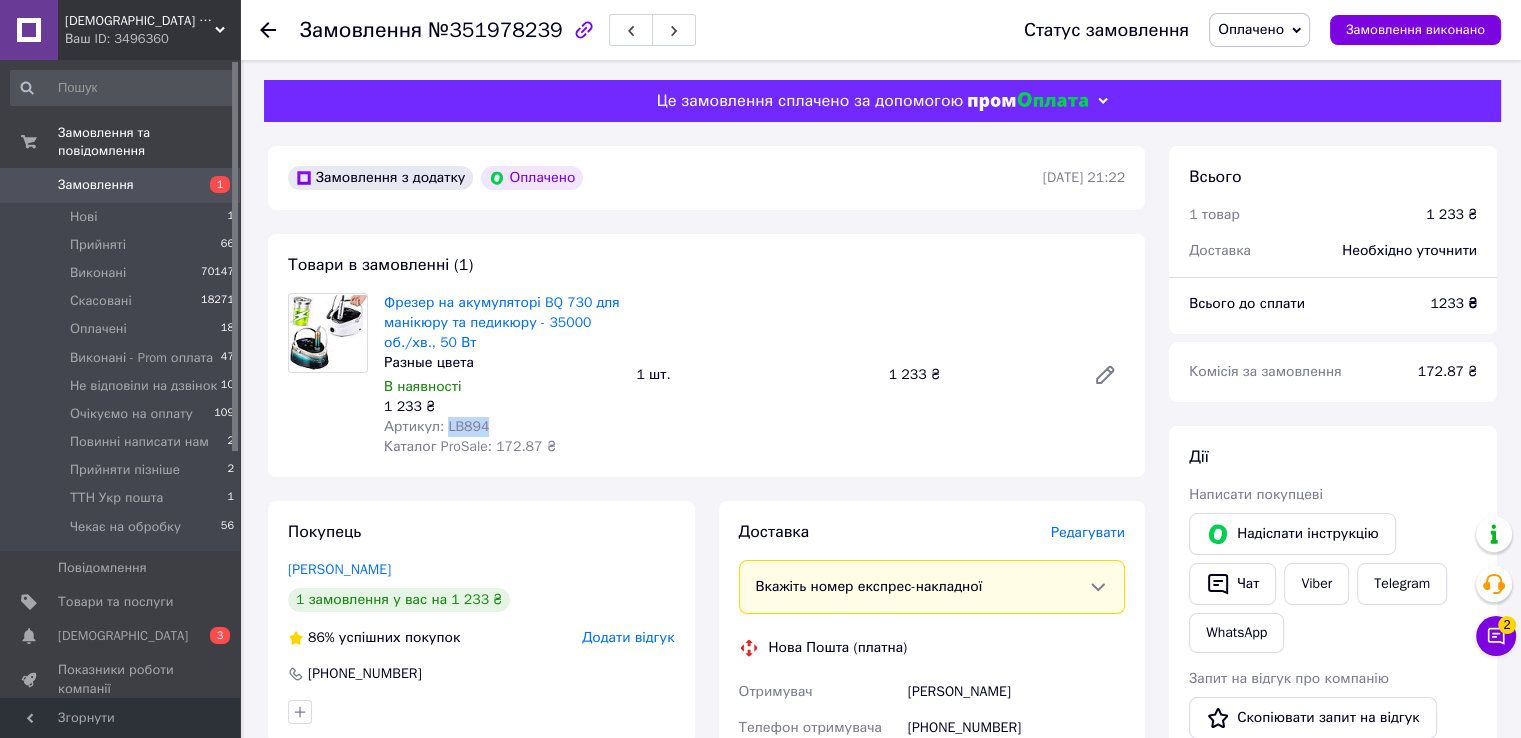 click on "Артикул: LB894" at bounding box center [436, 426] 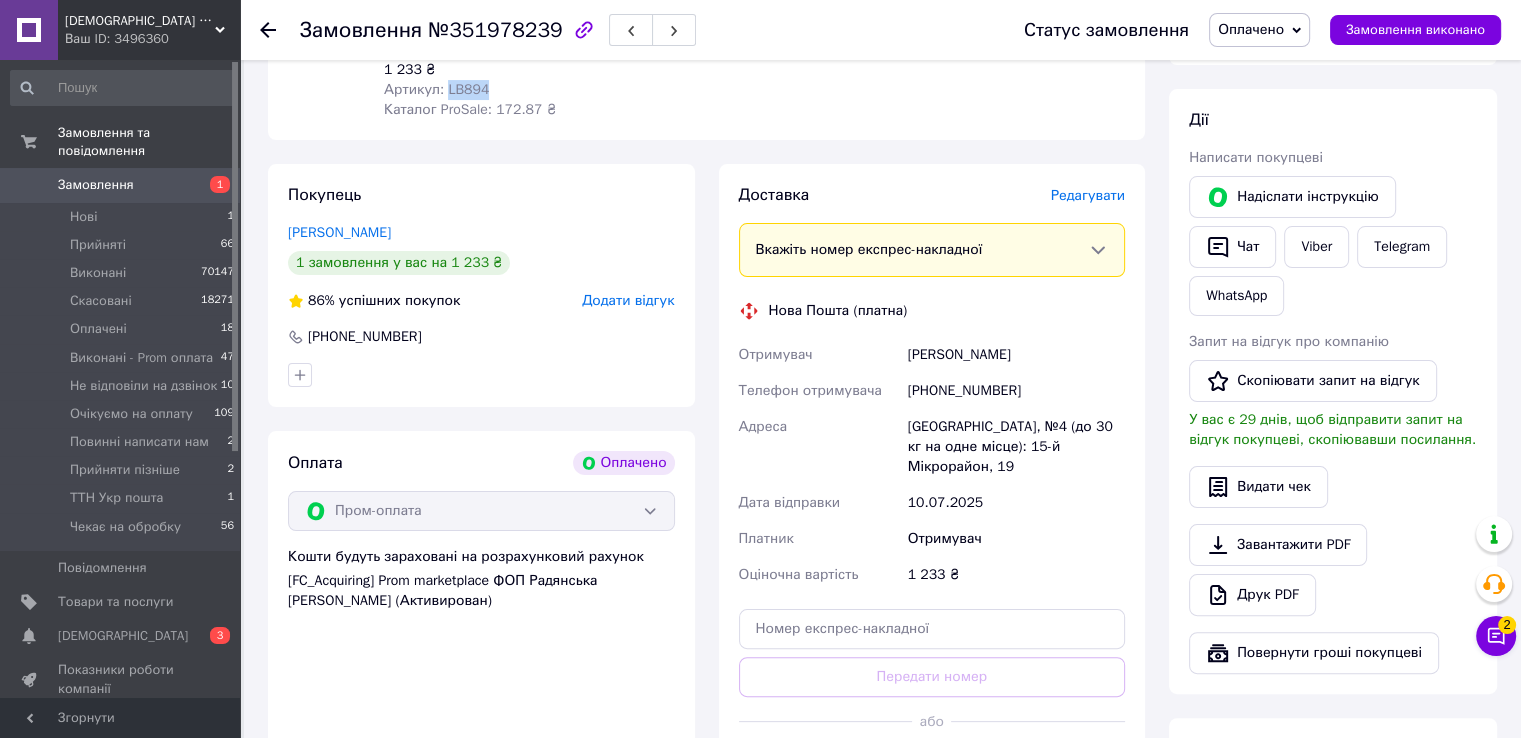 scroll, scrollTop: 400, scrollLeft: 0, axis: vertical 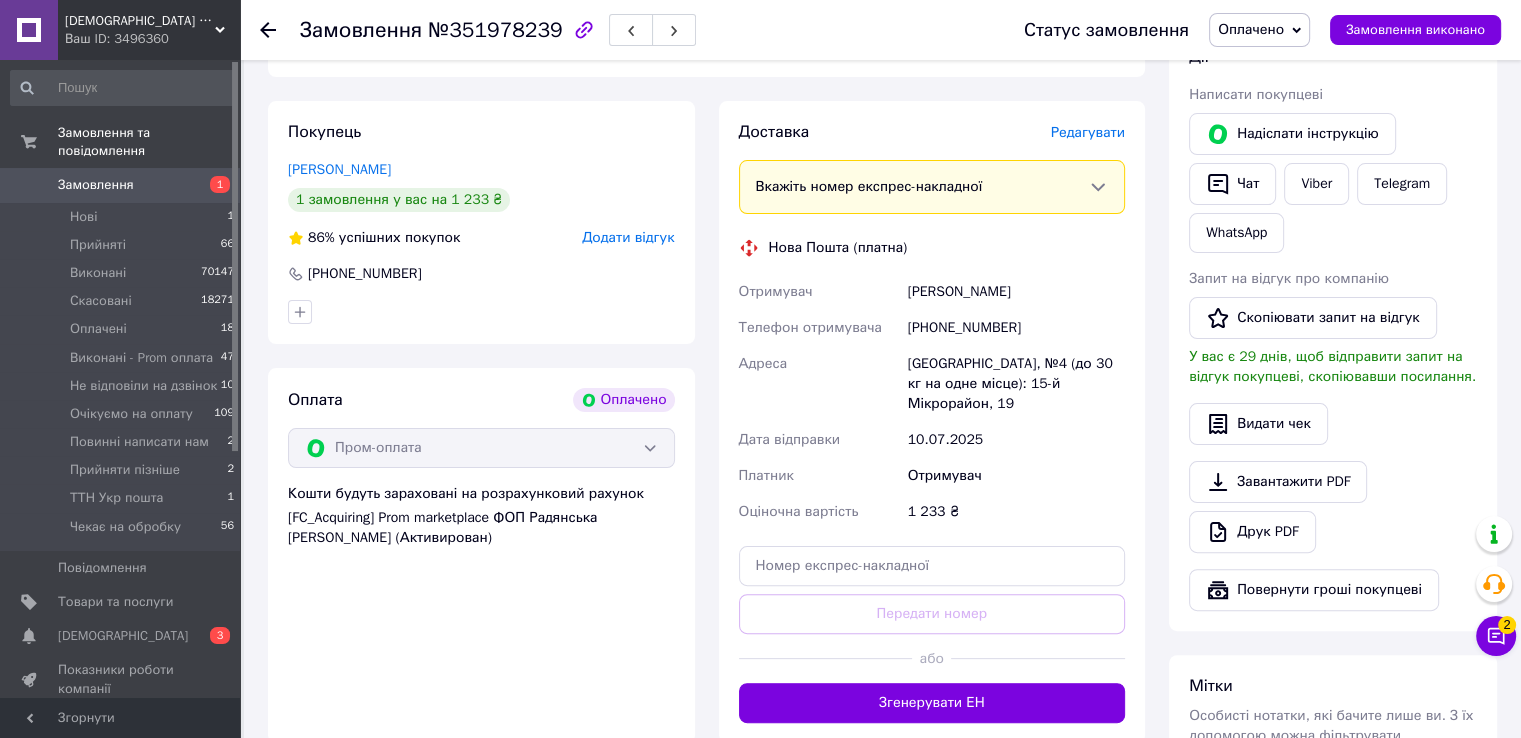 click on "[PHONE_NUMBER]" at bounding box center (1016, 328) 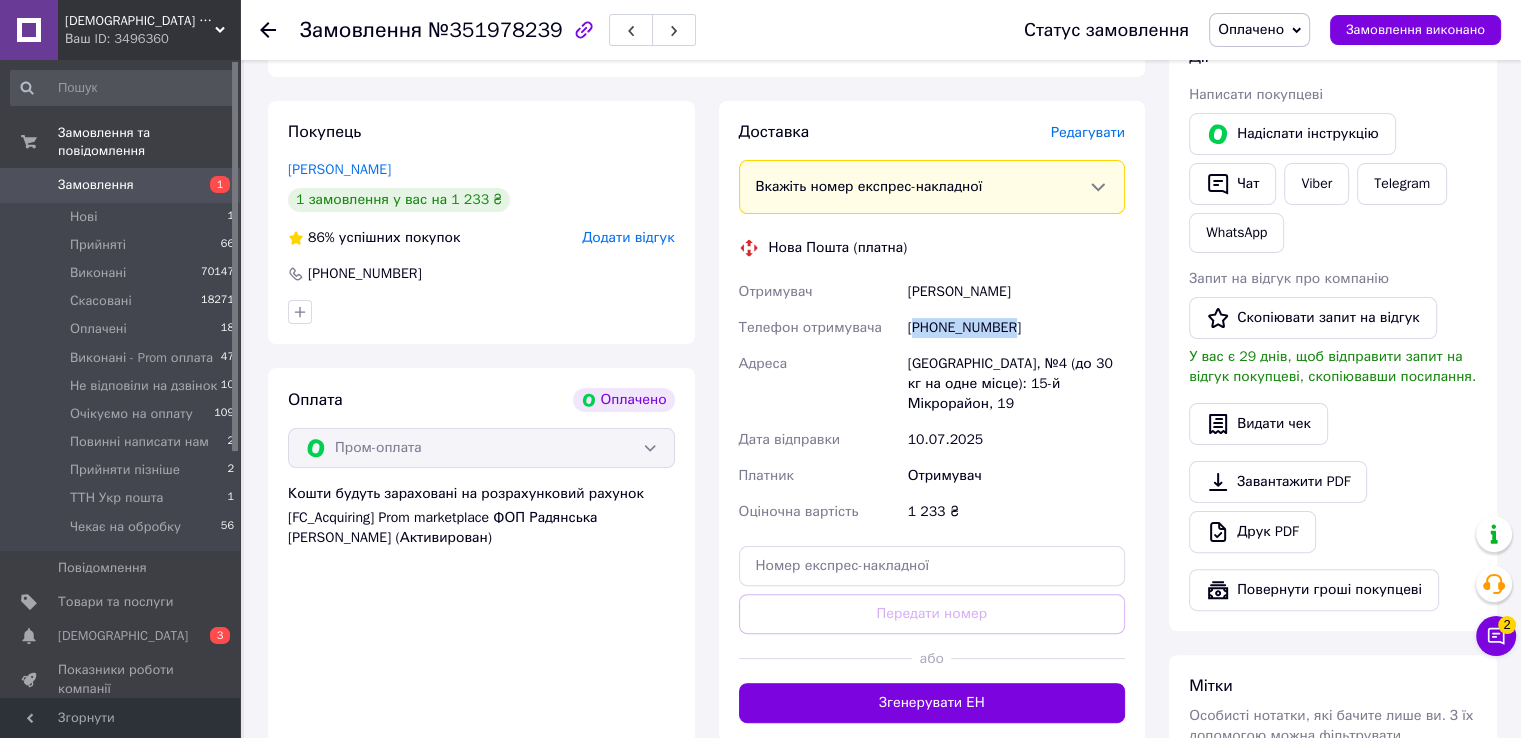 click on "[PHONE_NUMBER]" at bounding box center [1016, 328] 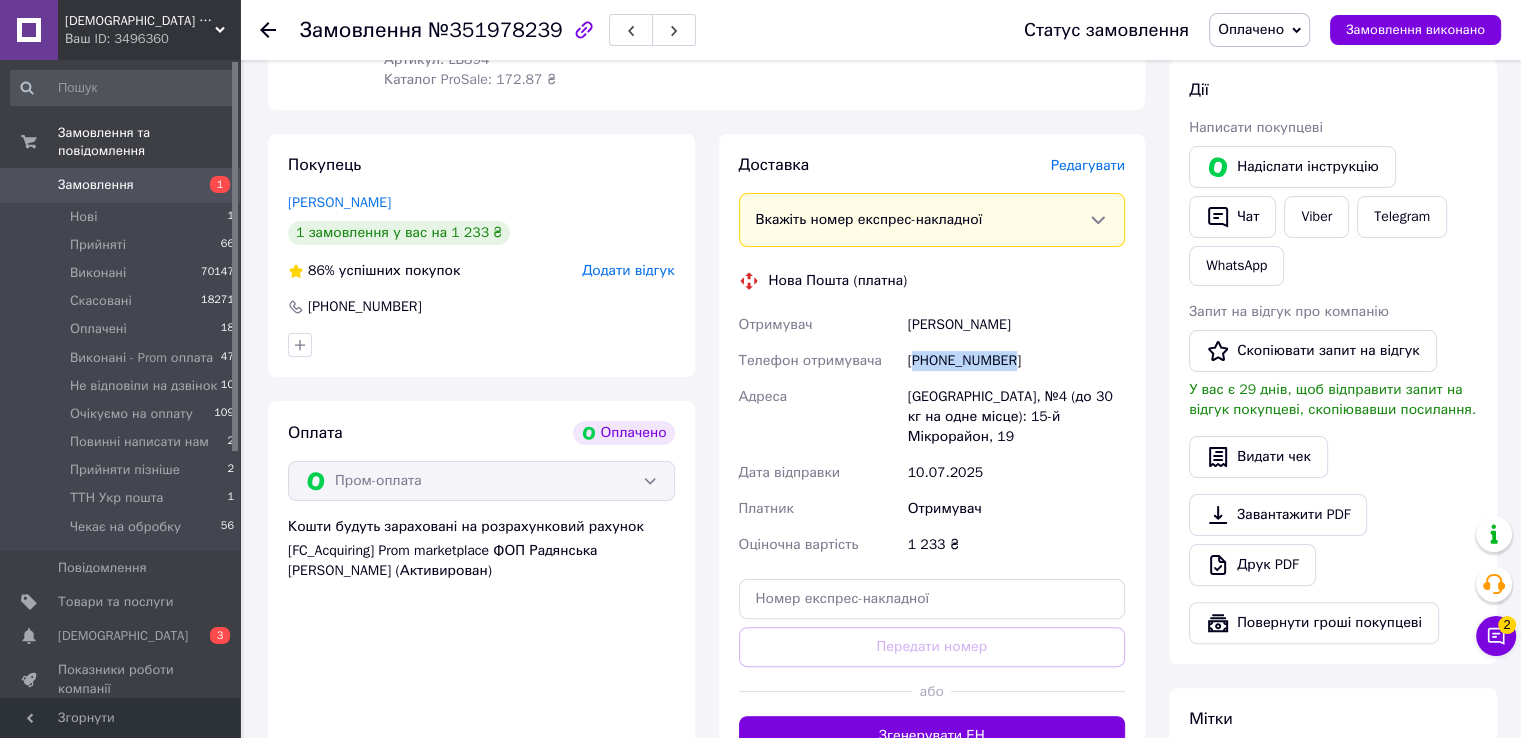 scroll, scrollTop: 400, scrollLeft: 0, axis: vertical 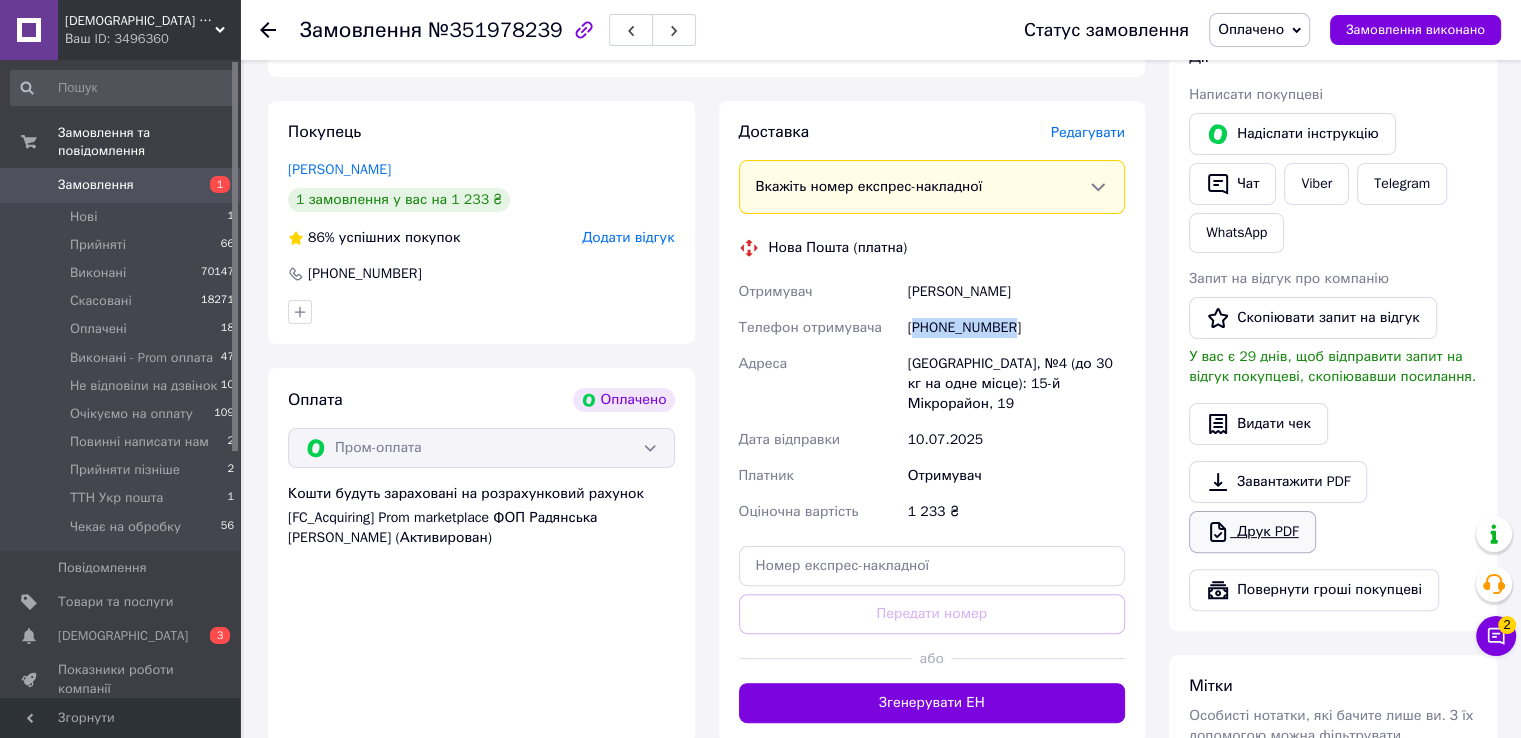 click on "Друк PDF" at bounding box center [1252, 532] 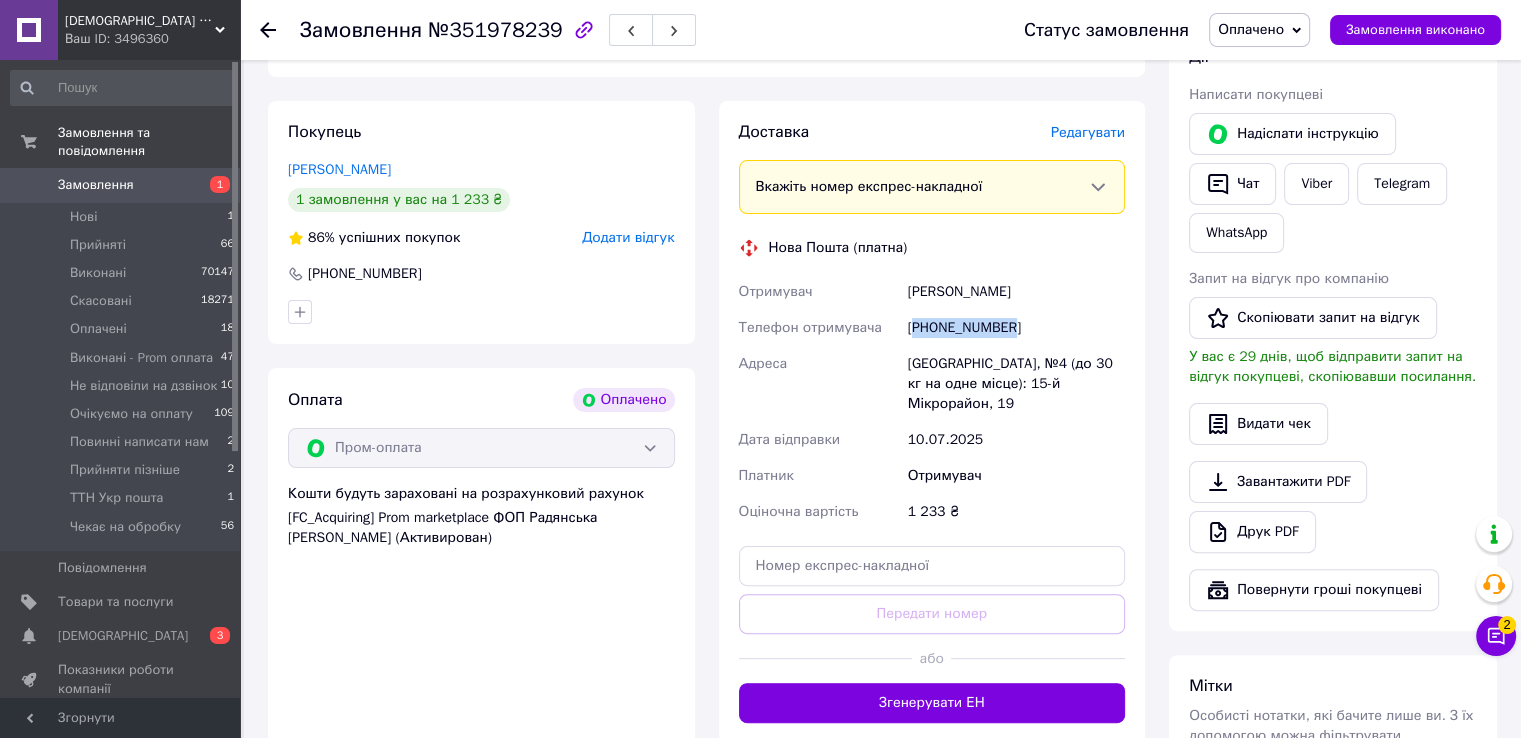 scroll, scrollTop: 0, scrollLeft: 0, axis: both 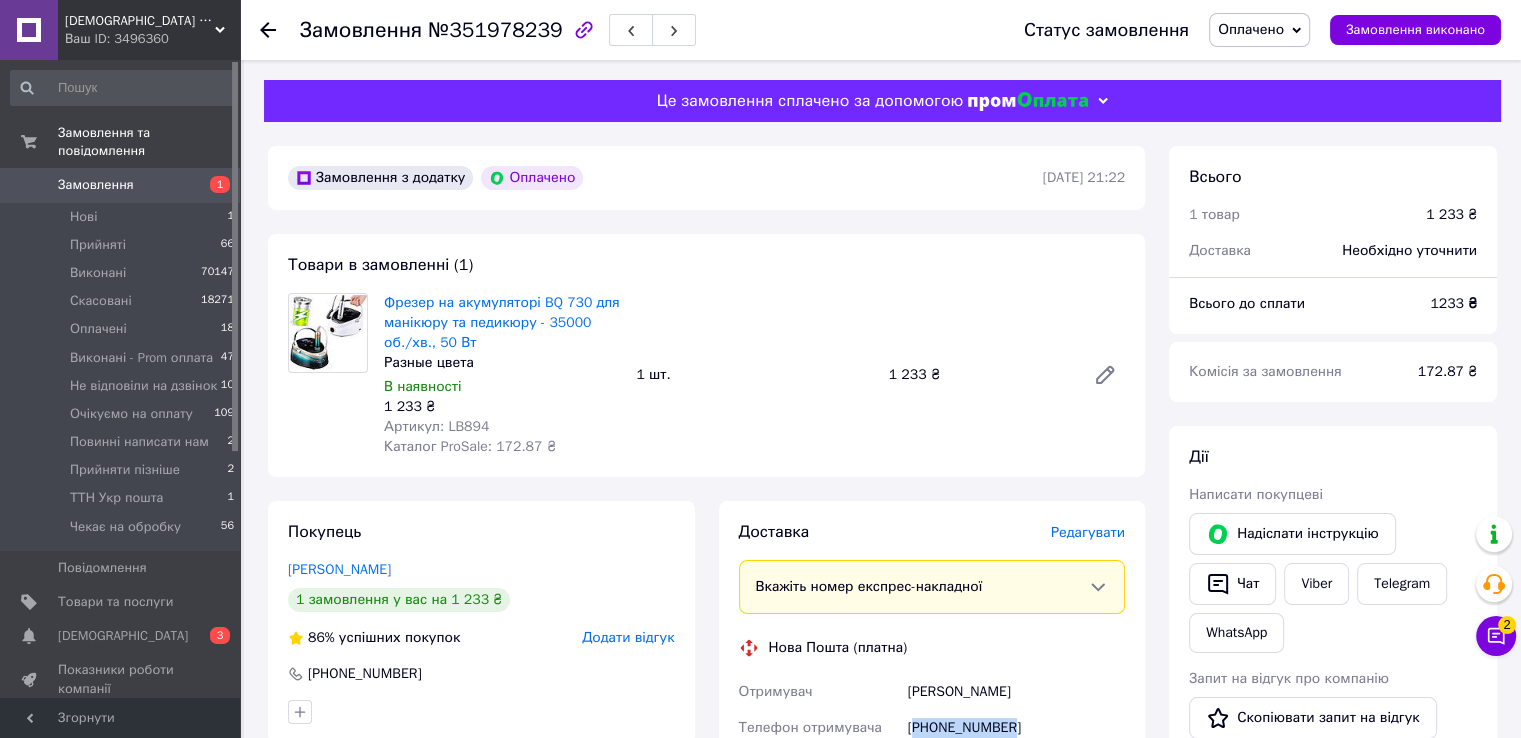 click on "Оплачено" at bounding box center (1251, 29) 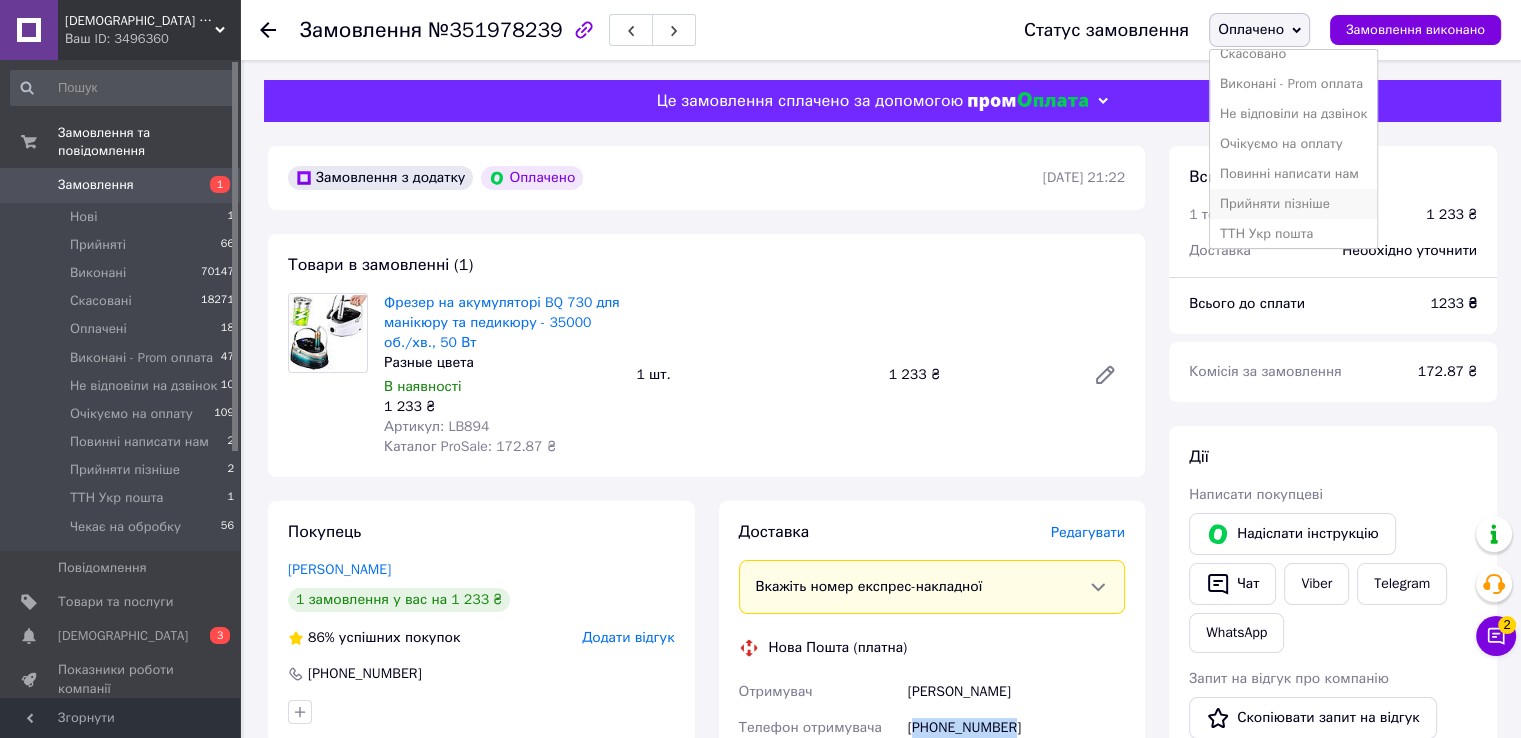 scroll, scrollTop: 112, scrollLeft: 0, axis: vertical 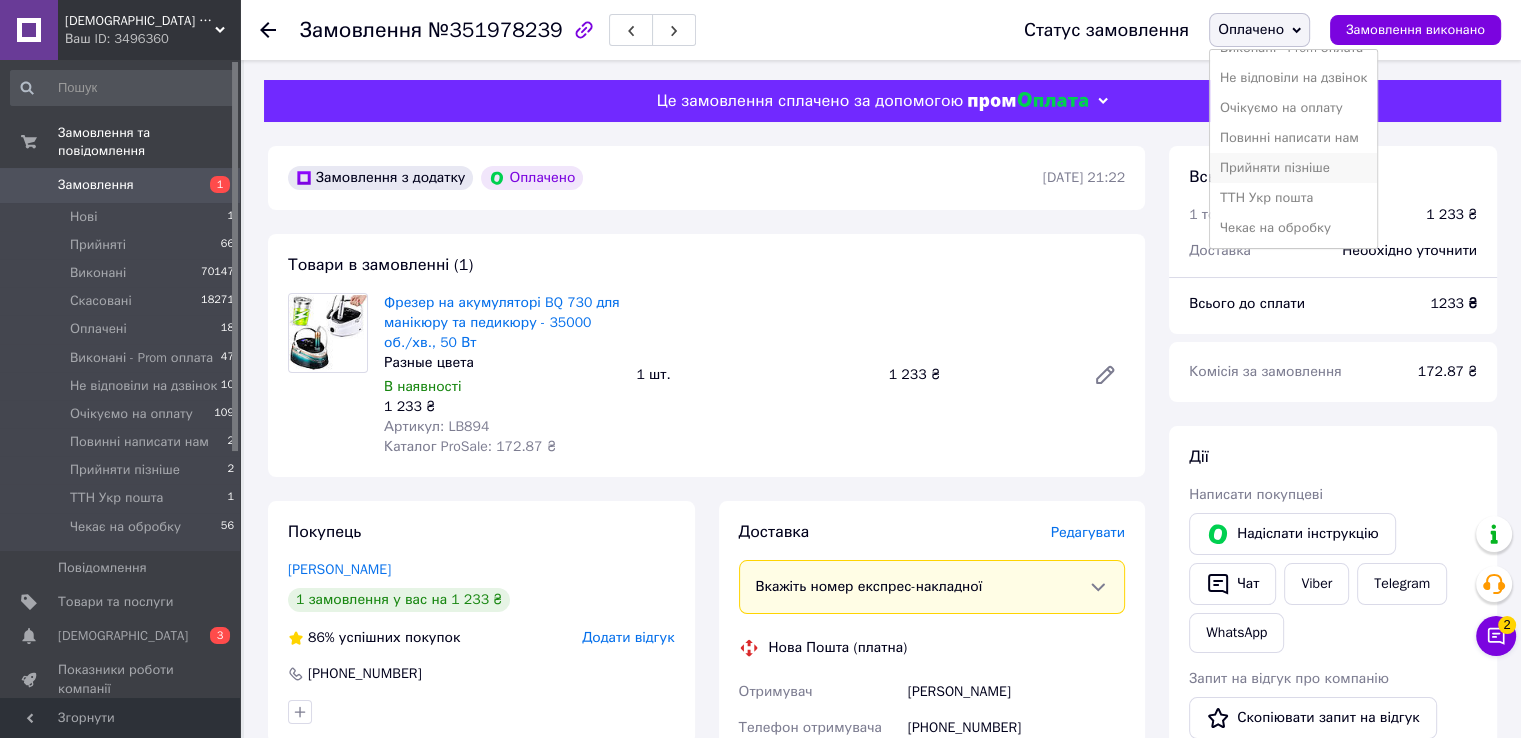 click on "Прийняти пізніше" at bounding box center (1293, 168) 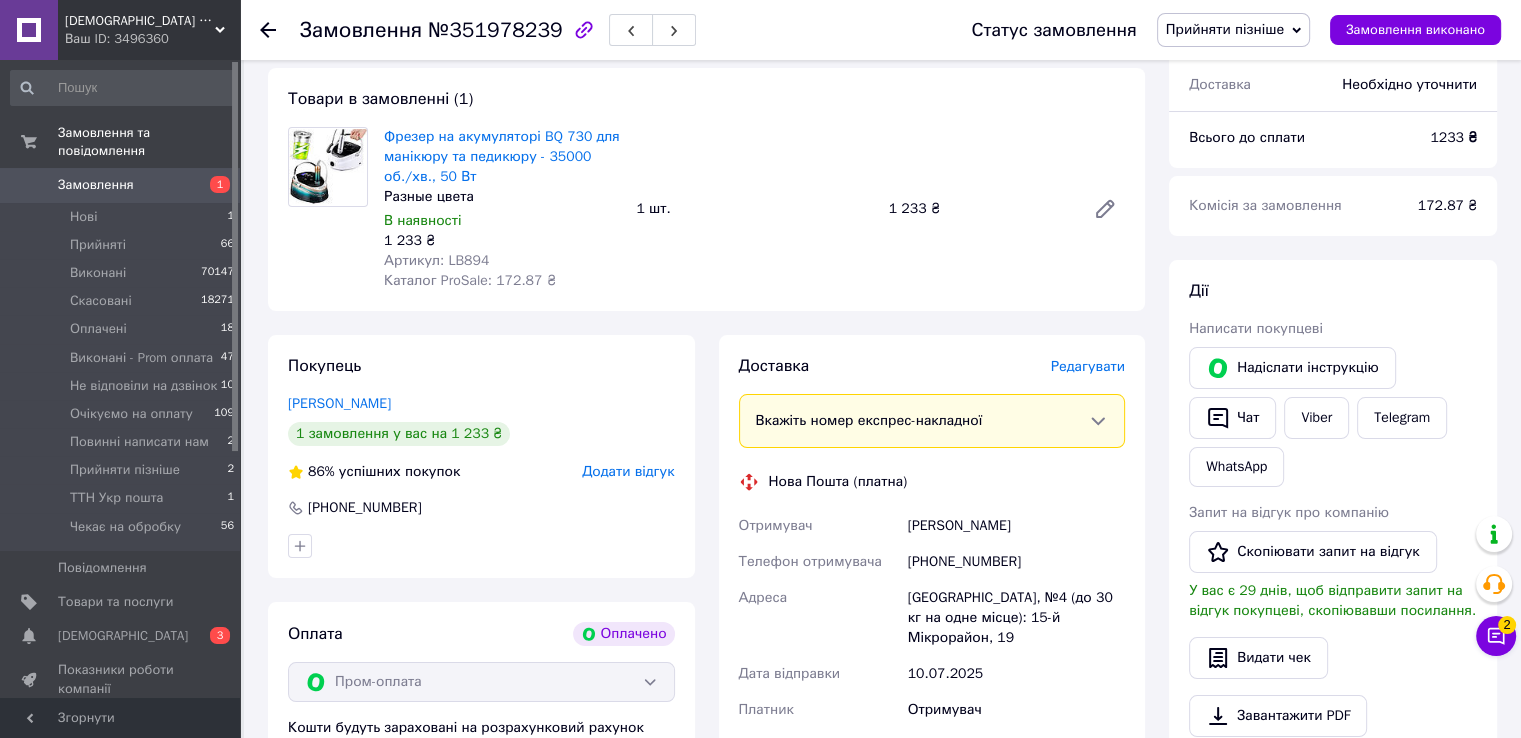 scroll, scrollTop: 400, scrollLeft: 0, axis: vertical 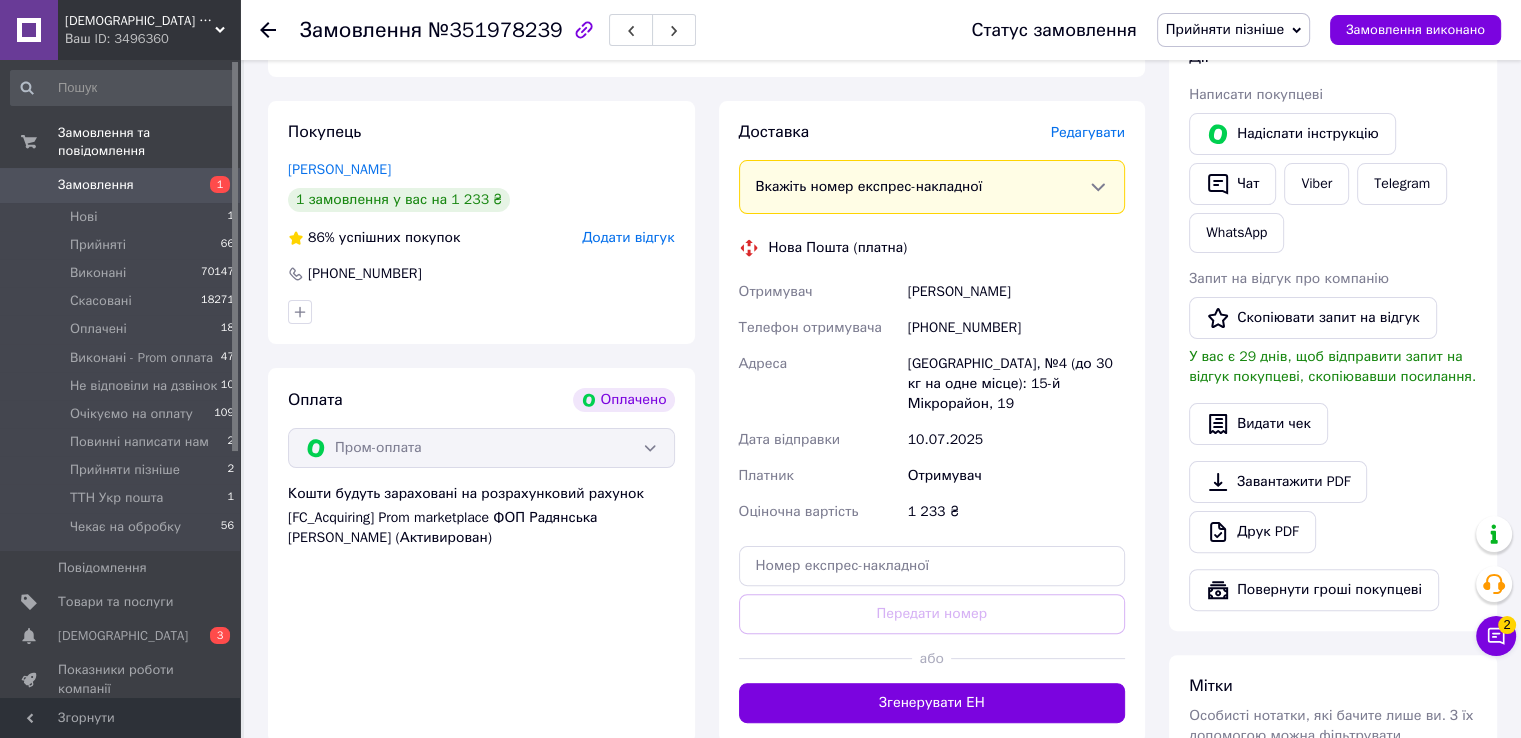 click on "Завантажити PDF" at bounding box center (1278, 482) 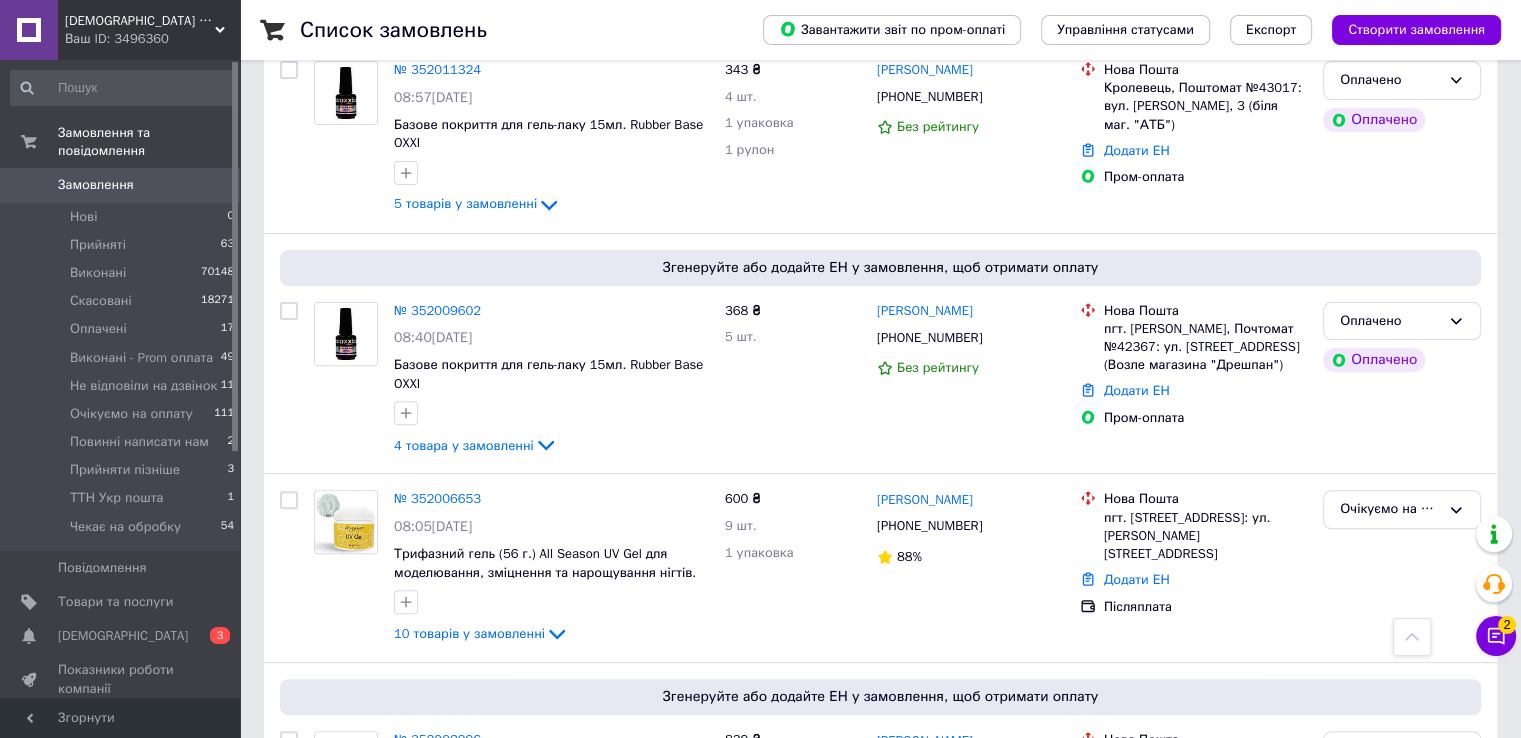 scroll, scrollTop: 0, scrollLeft: 0, axis: both 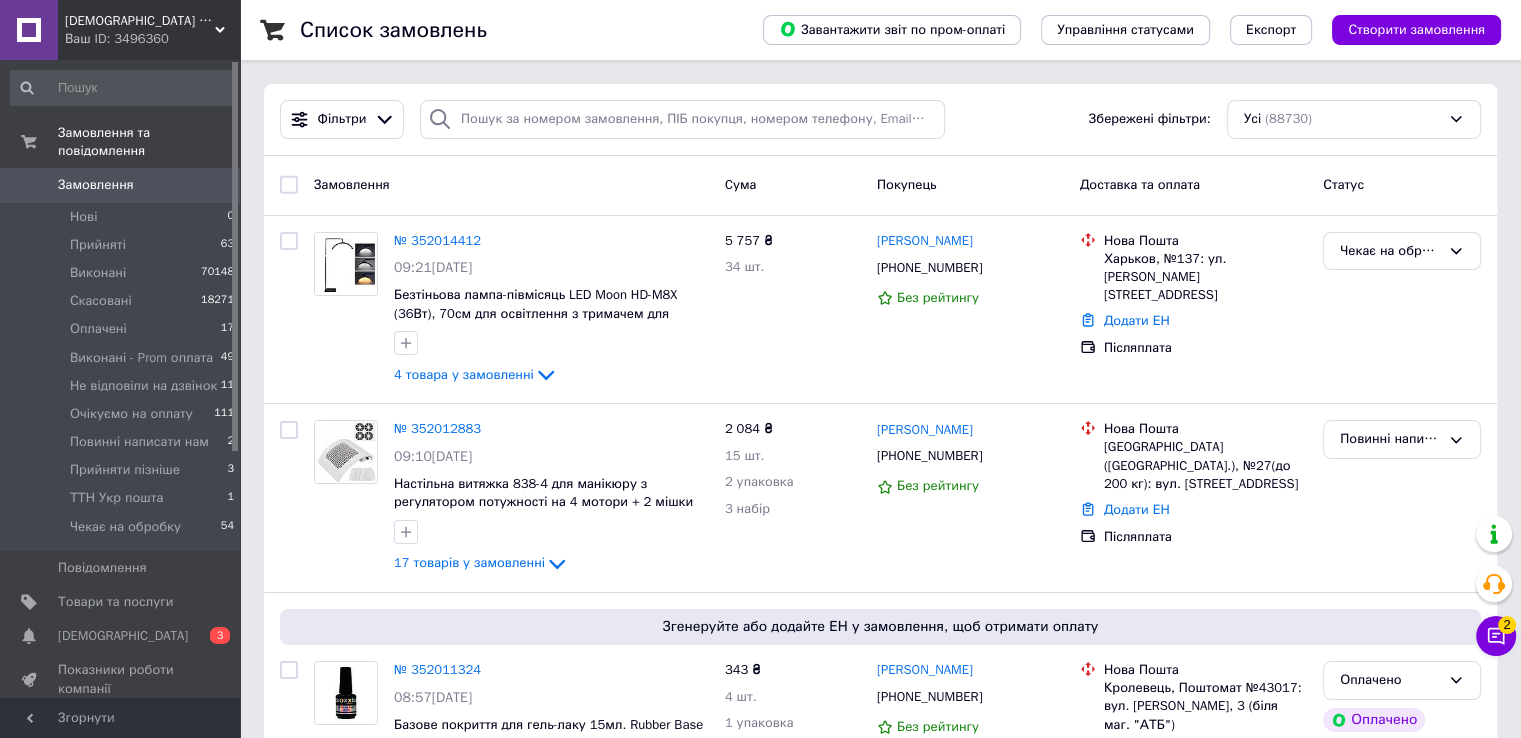 click on "Замовлення" at bounding box center [96, 185] 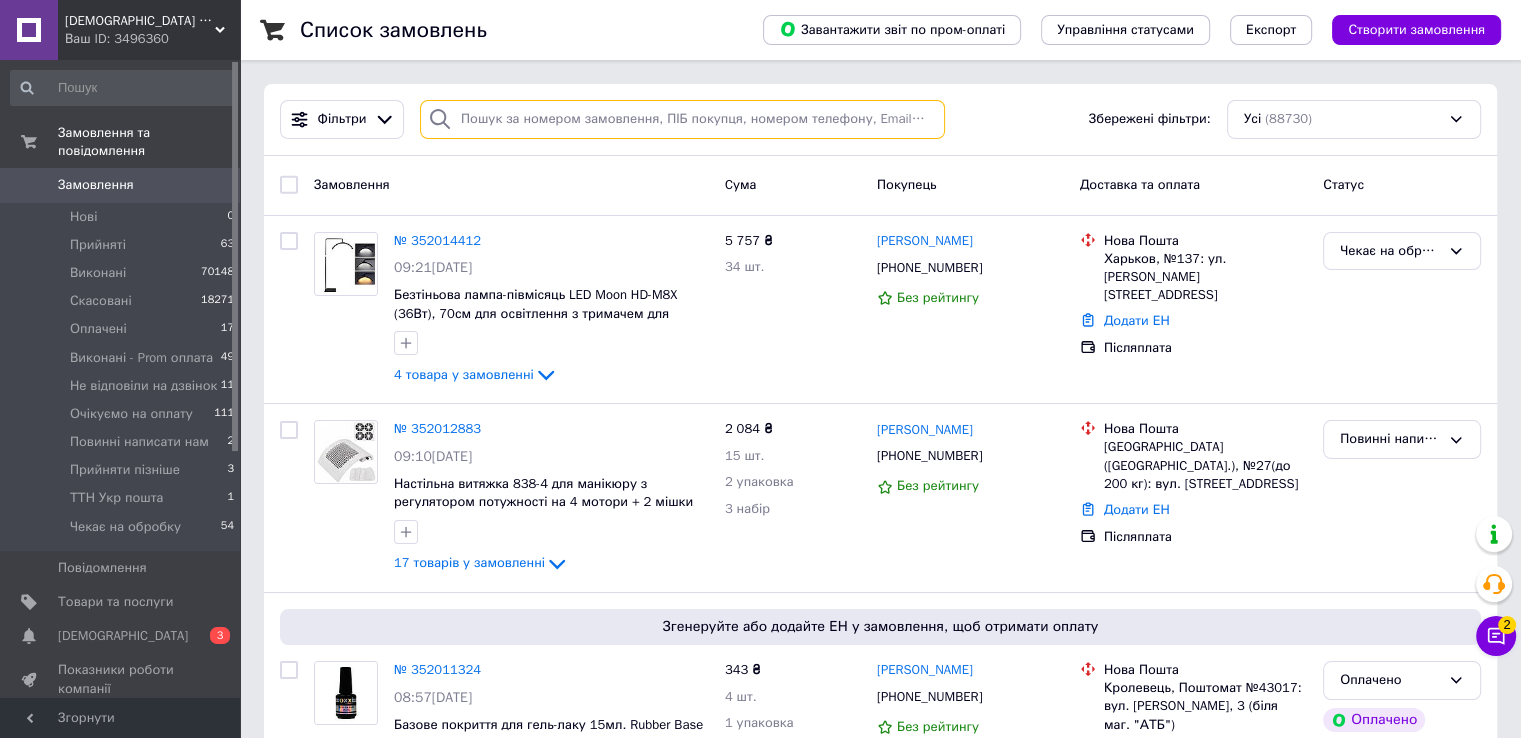 click at bounding box center (682, 119) 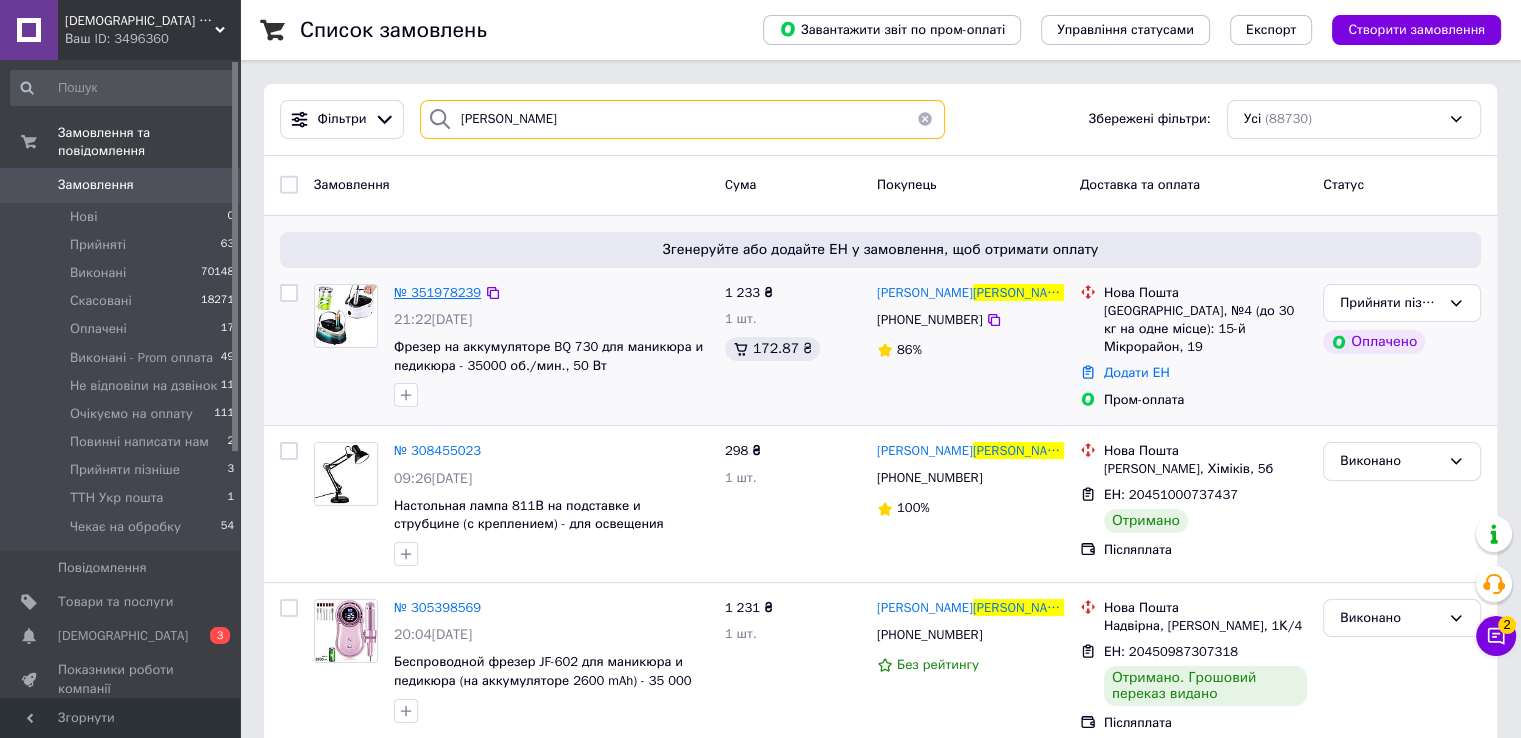 type on "ференц" 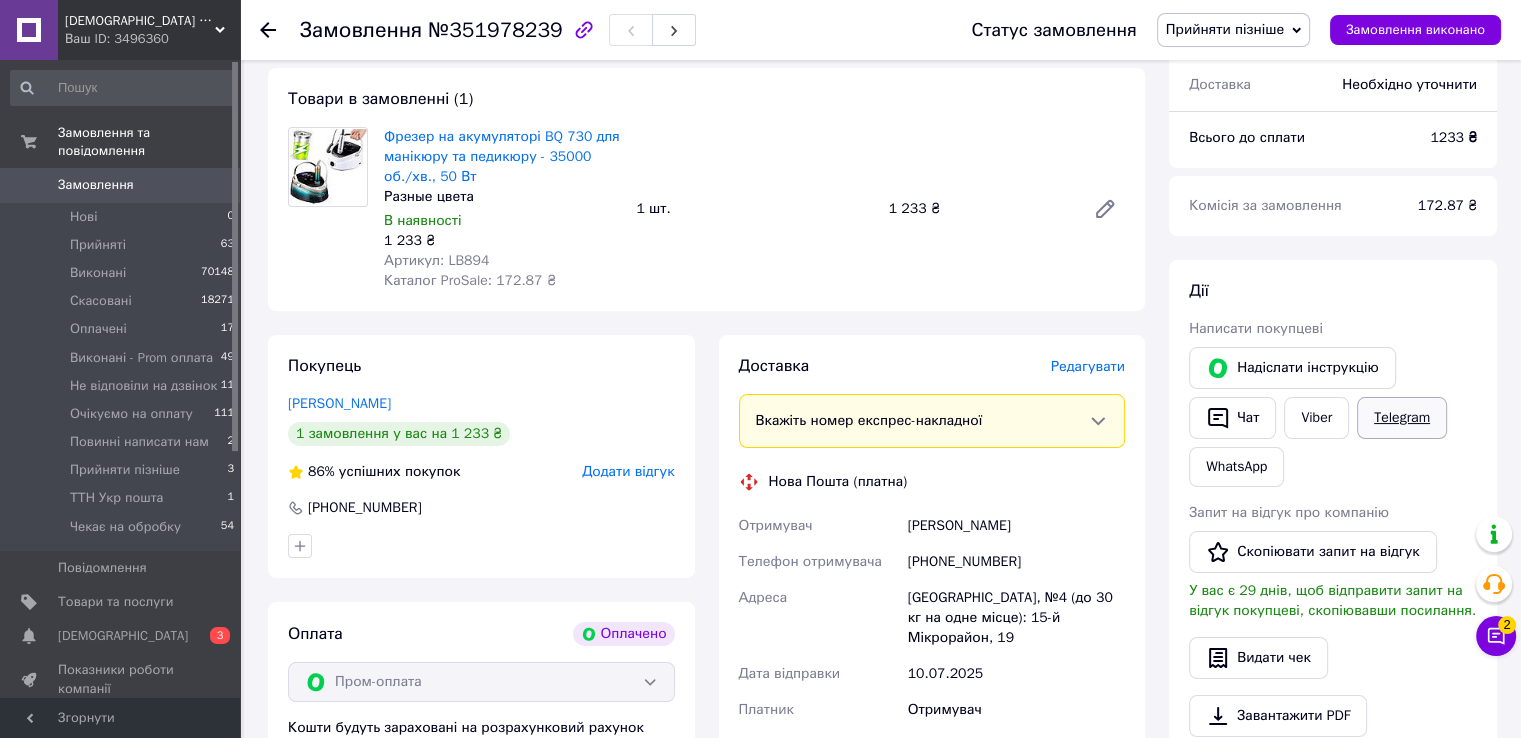 scroll, scrollTop: 200, scrollLeft: 0, axis: vertical 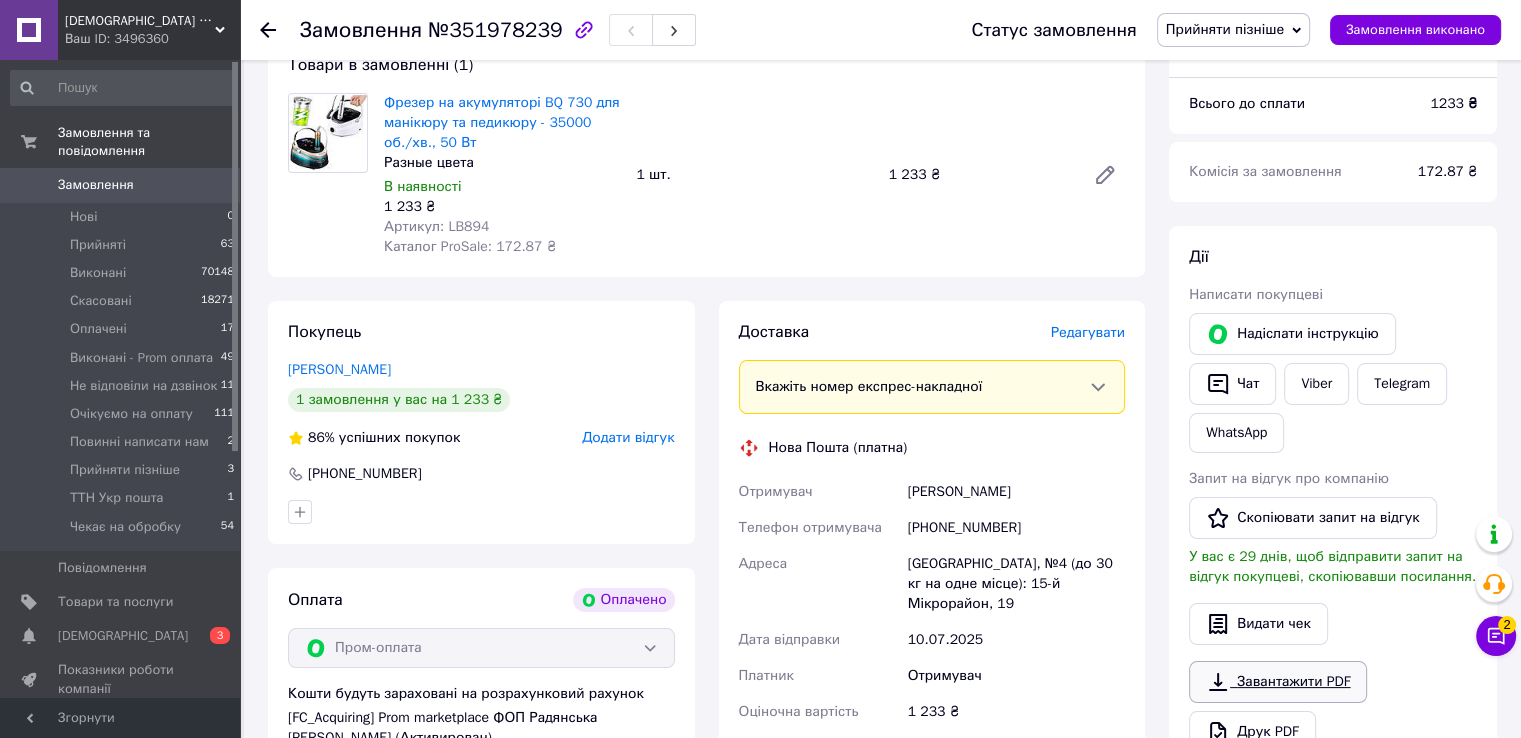 click on "Завантажити PDF" at bounding box center (1278, 682) 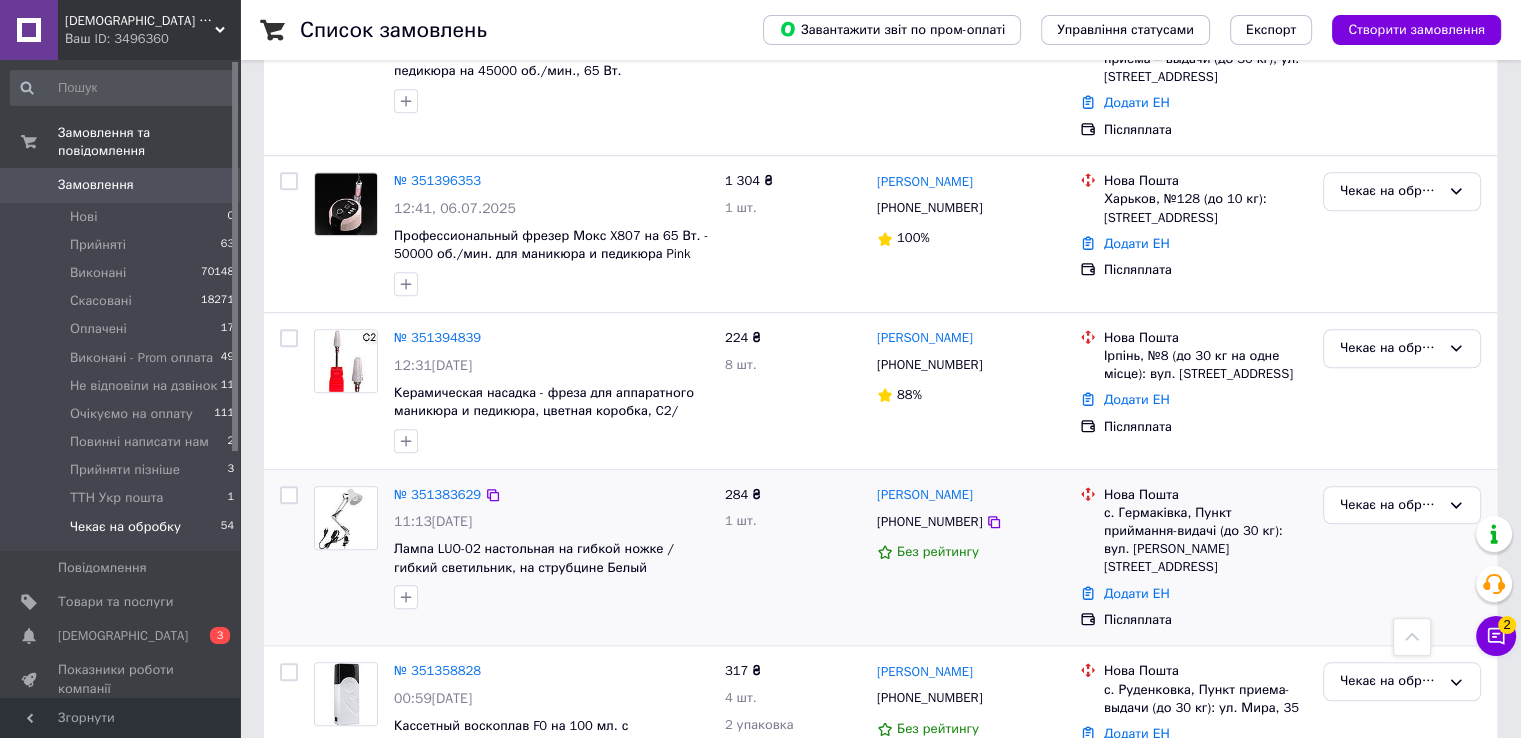 scroll, scrollTop: 9266, scrollLeft: 0, axis: vertical 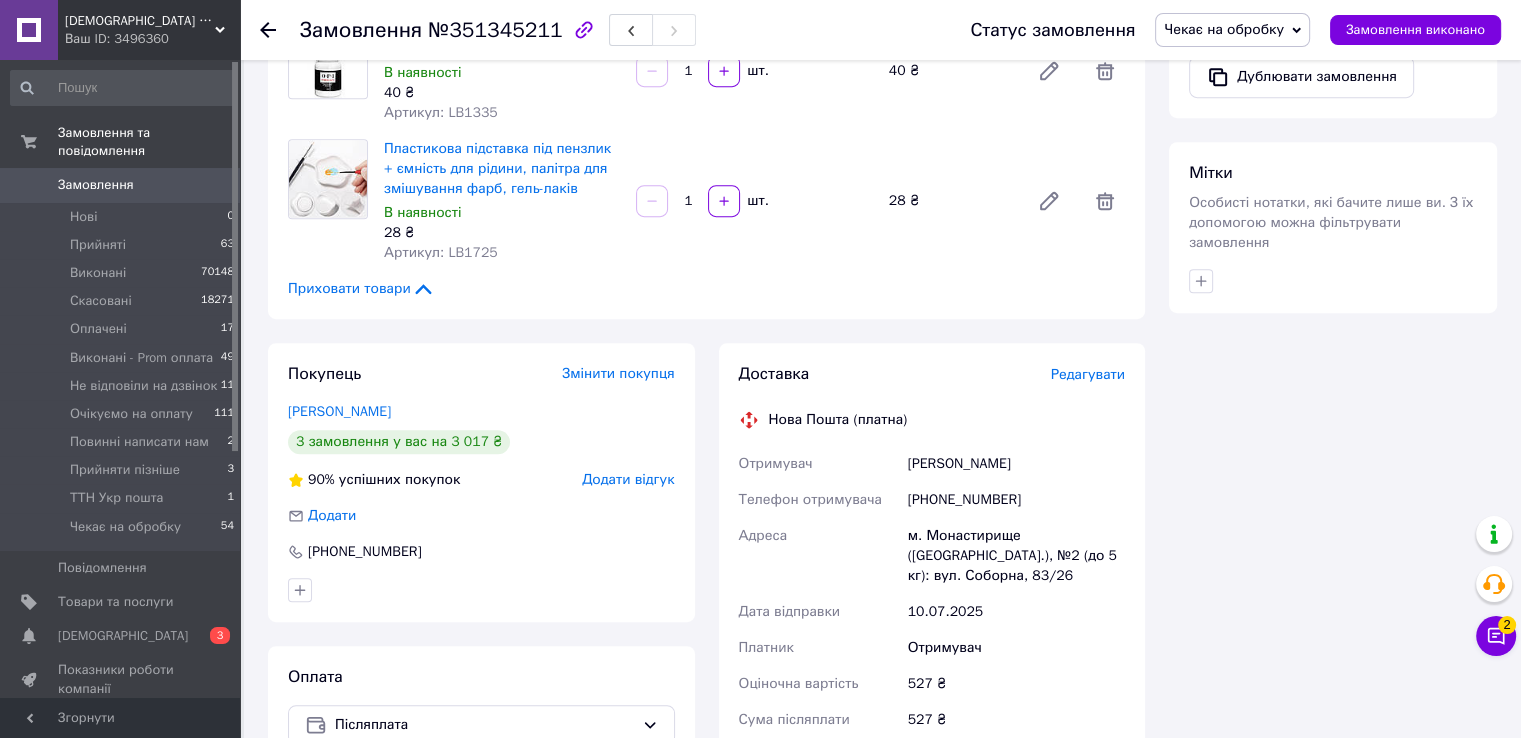 click on "+380638153241" at bounding box center [1016, 500] 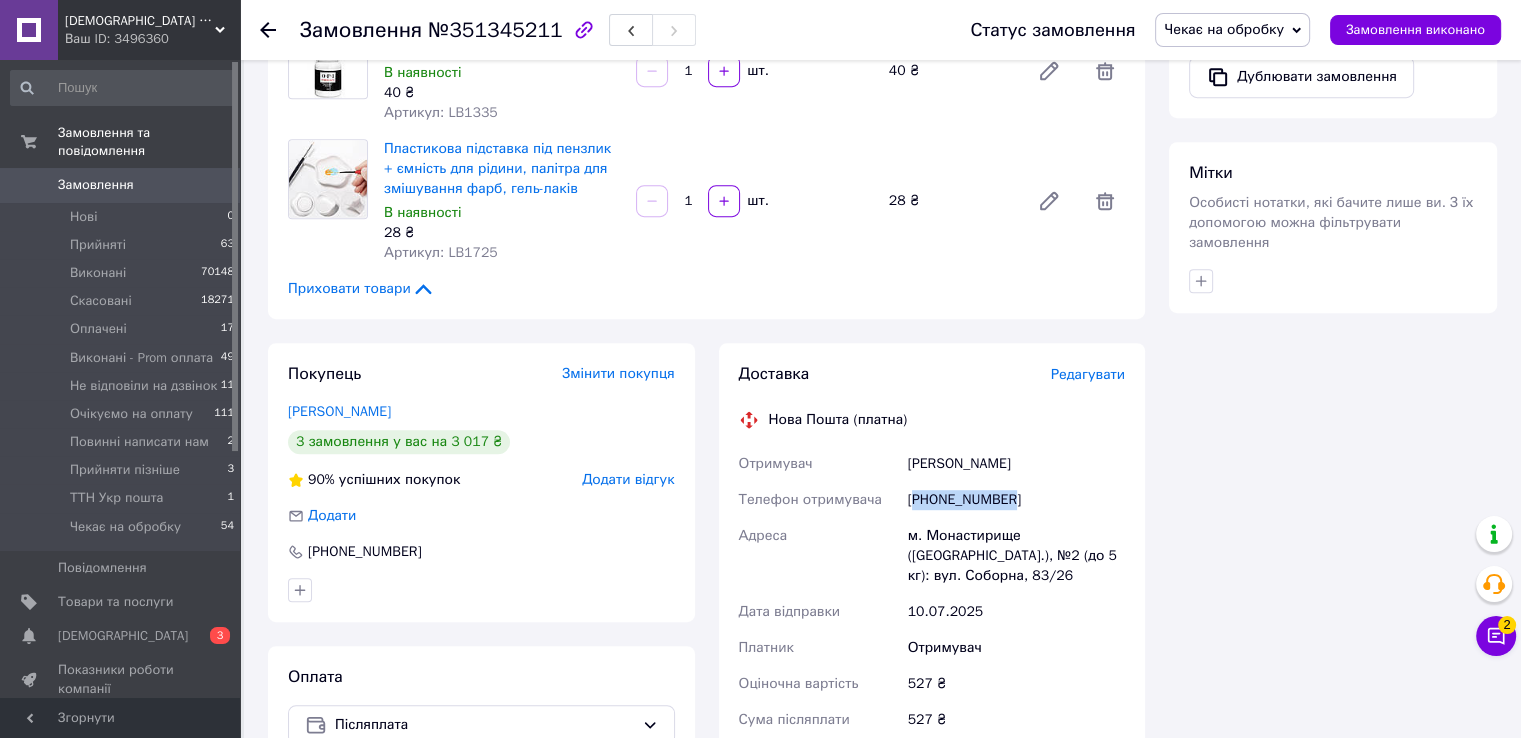 click on "+380638153241" at bounding box center (1016, 500) 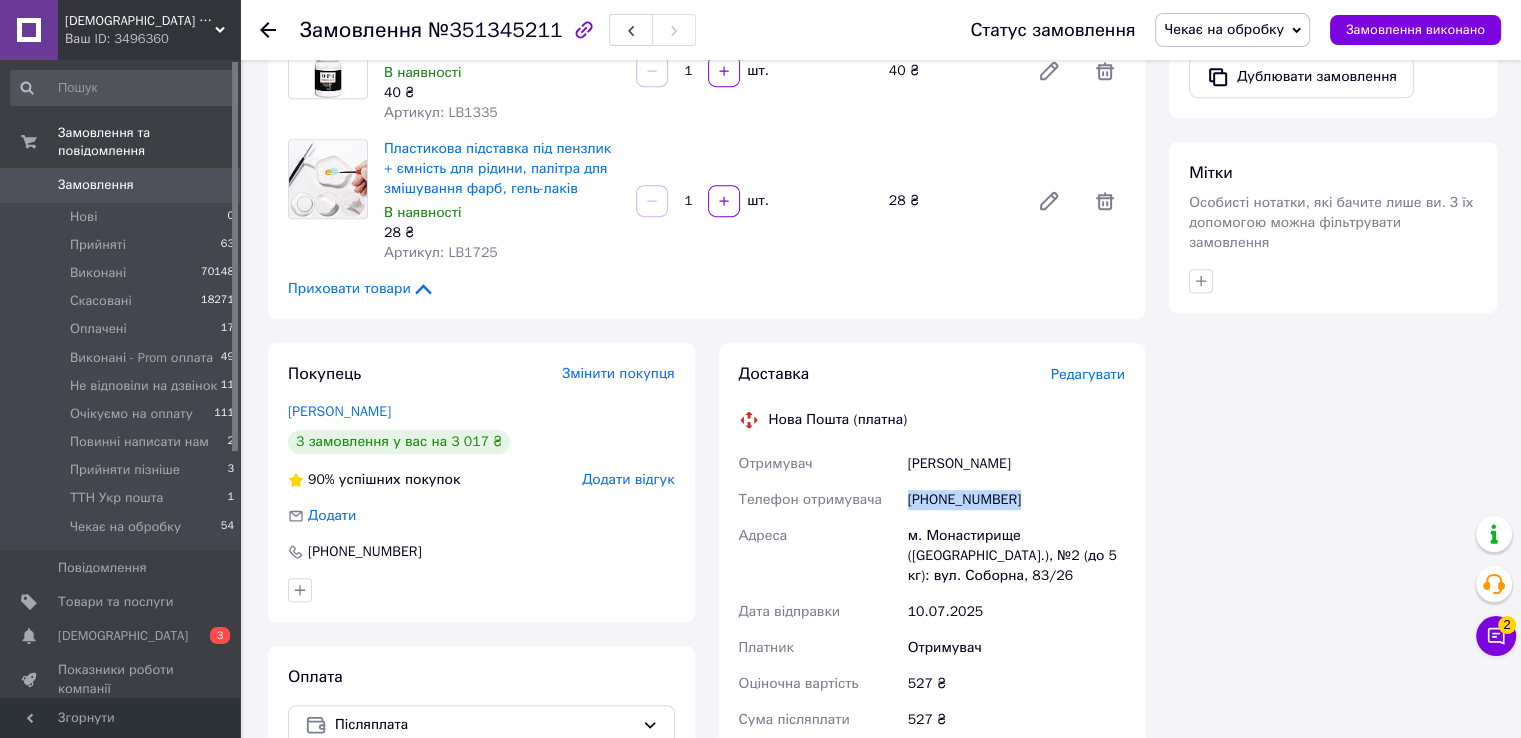 click on "+380638153241" at bounding box center [1016, 500] 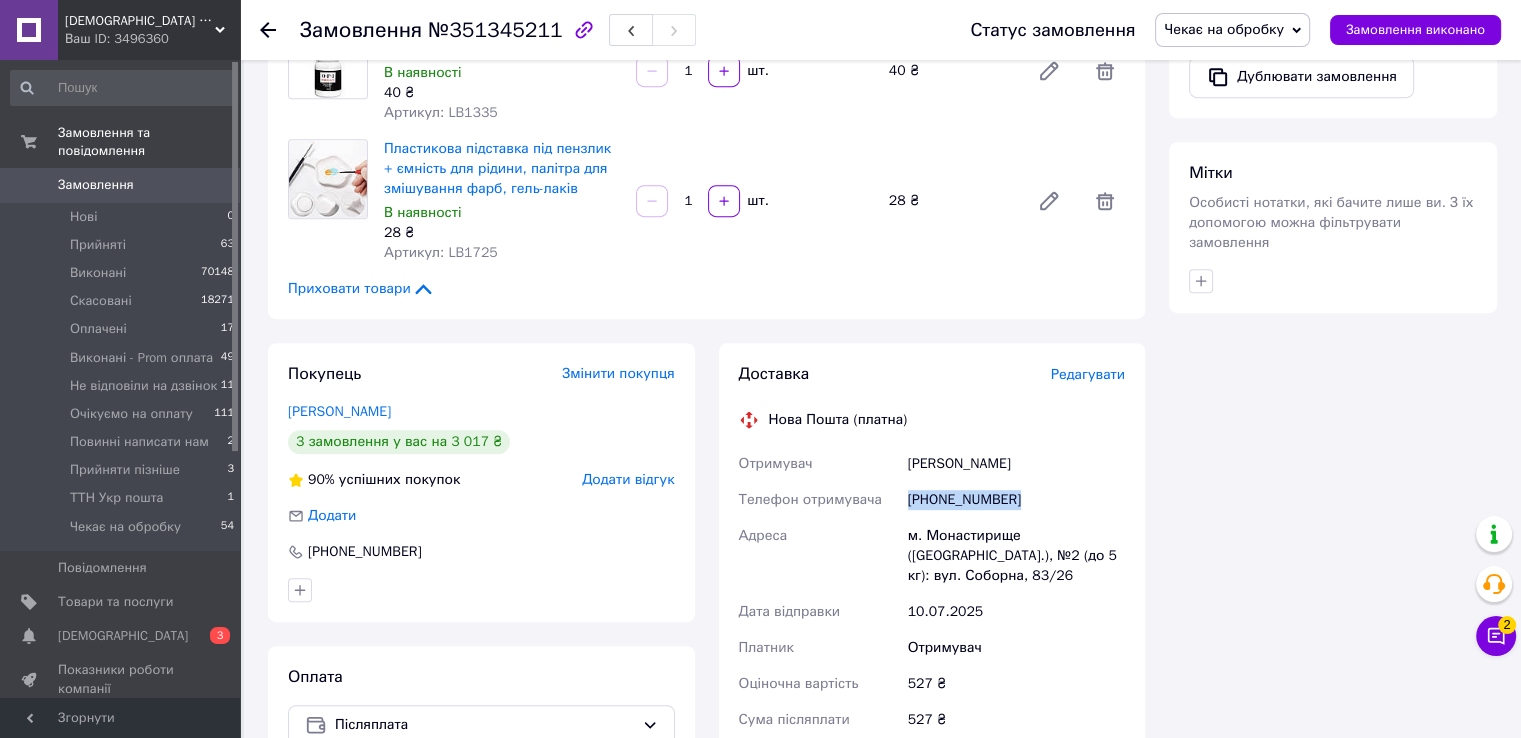 copy on "+380638153241" 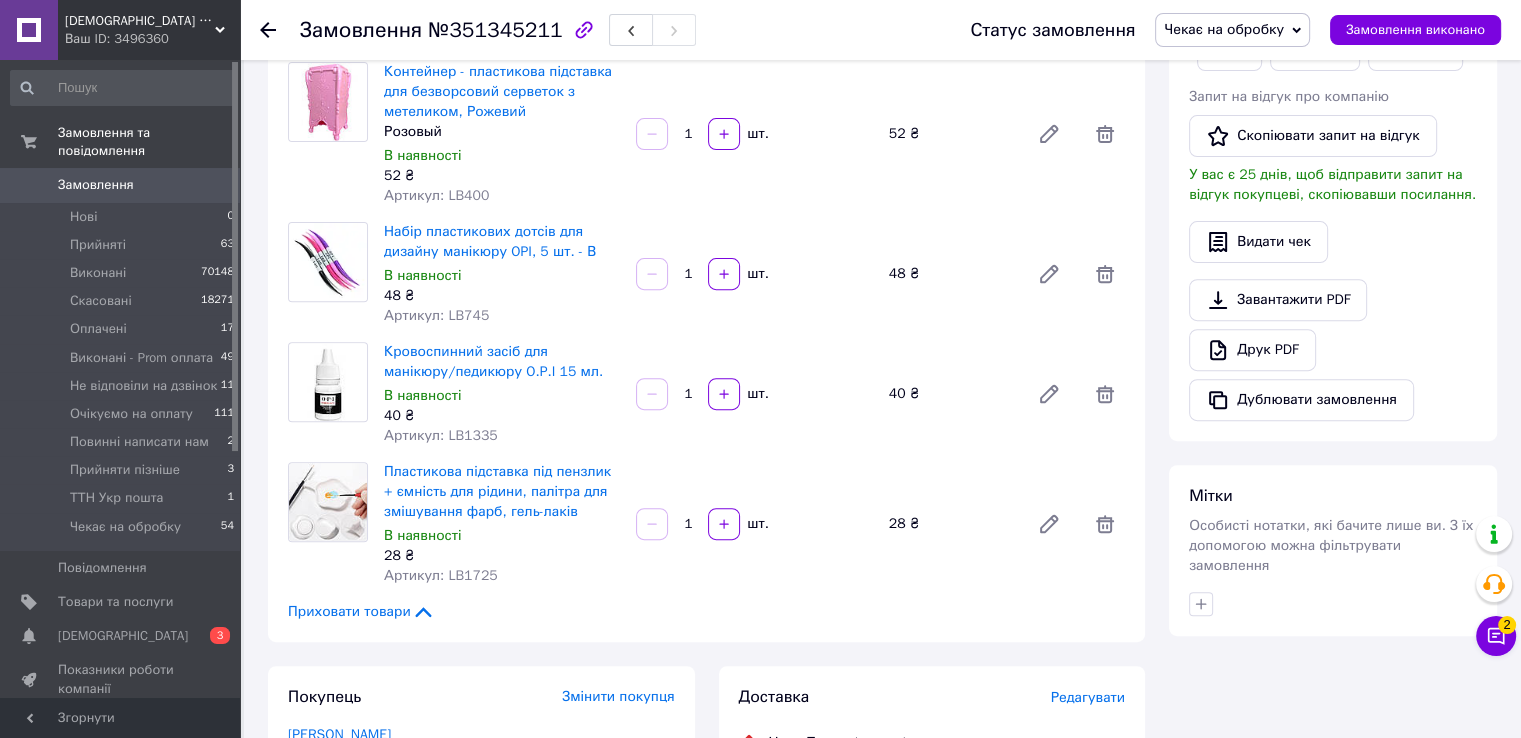 scroll, scrollTop: 400, scrollLeft: 0, axis: vertical 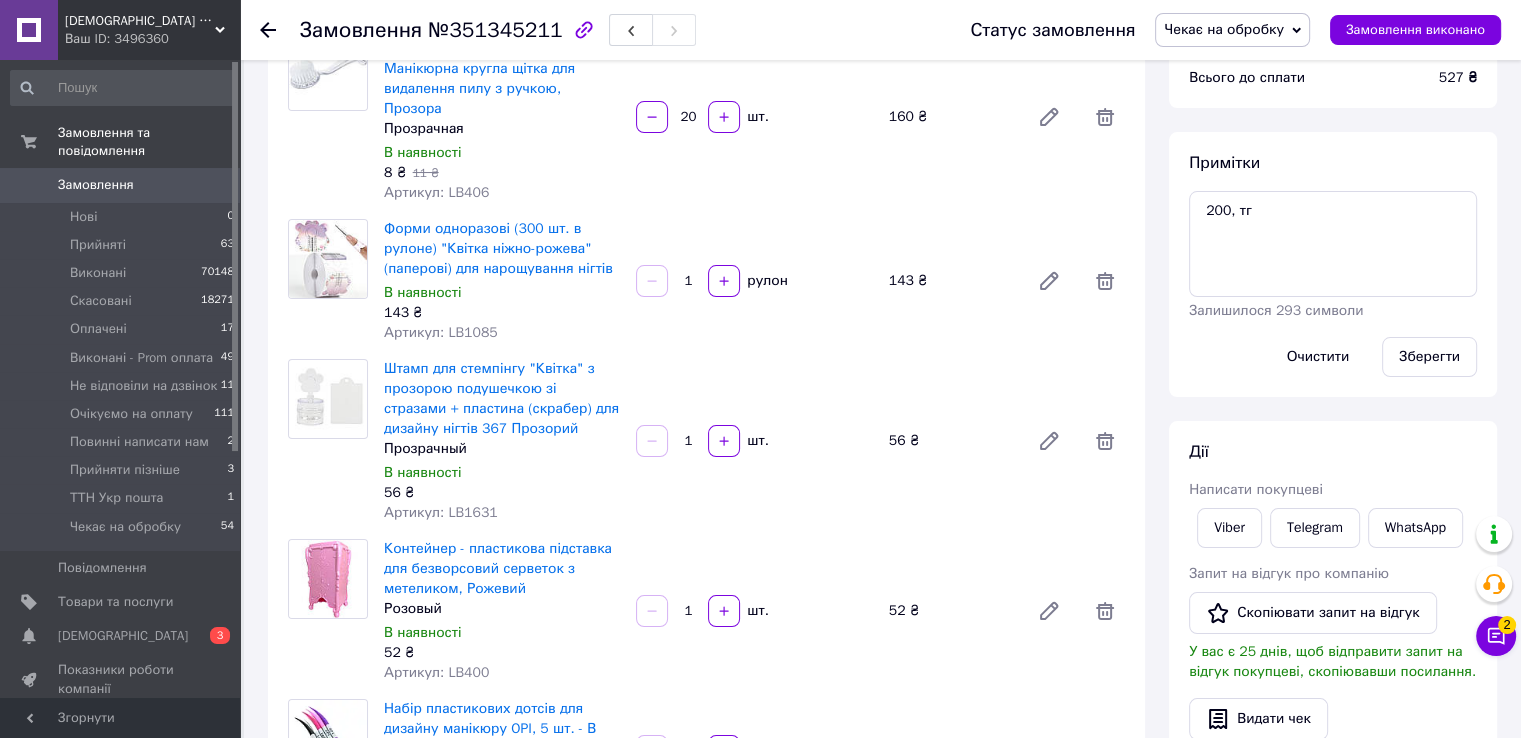 click on "Чекає на обробку" at bounding box center (1224, 29) 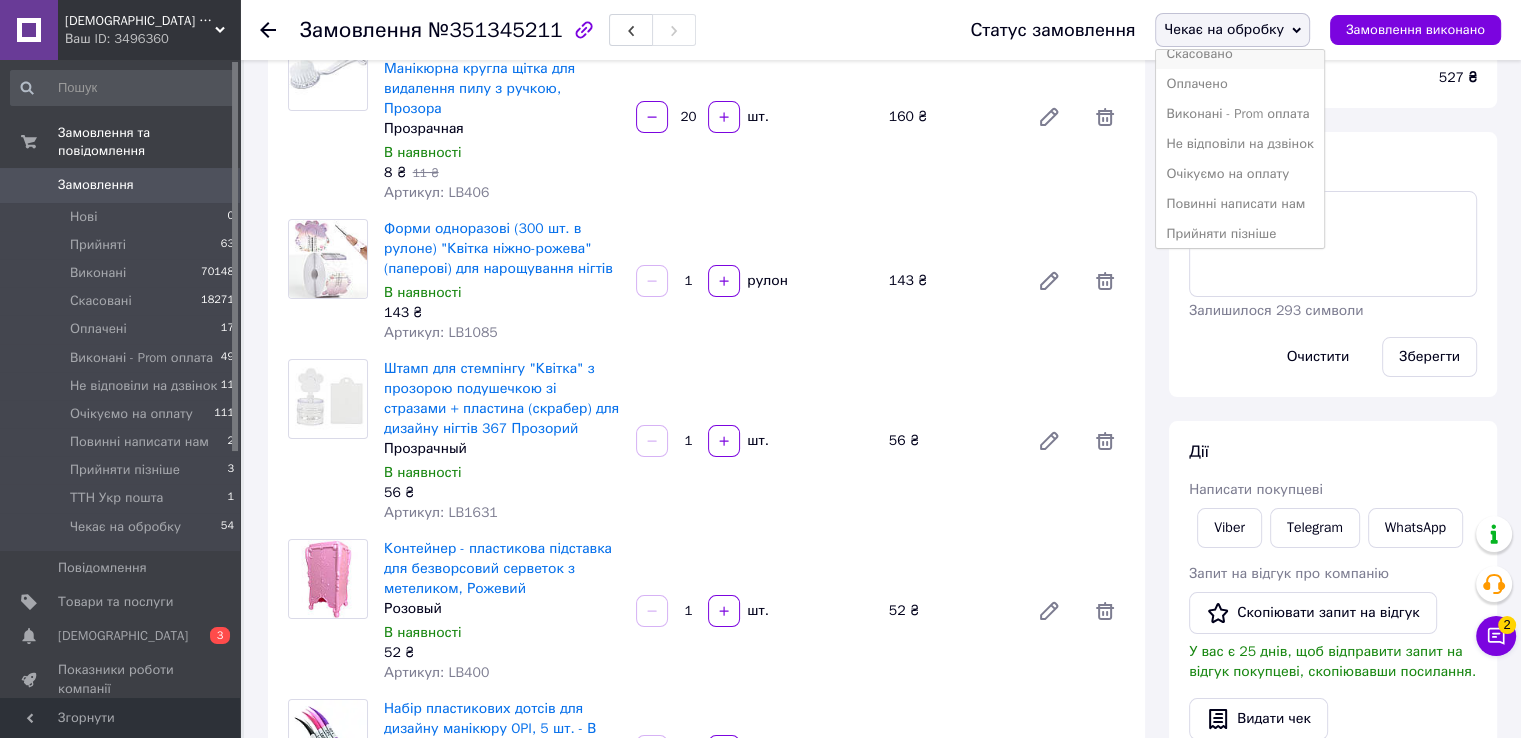 scroll, scrollTop: 112, scrollLeft: 0, axis: vertical 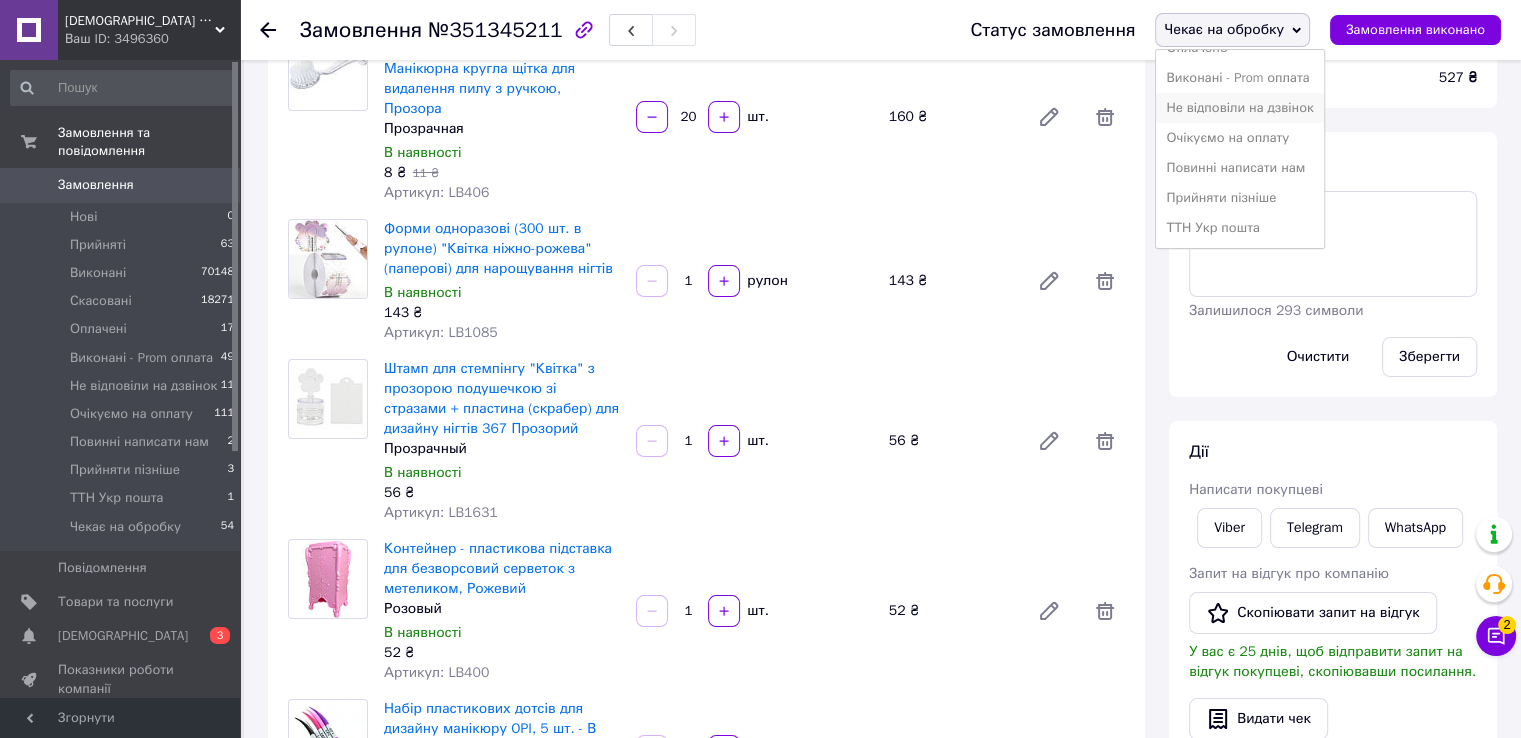click on "Не відповіли на дзвінок" at bounding box center [1239, 108] 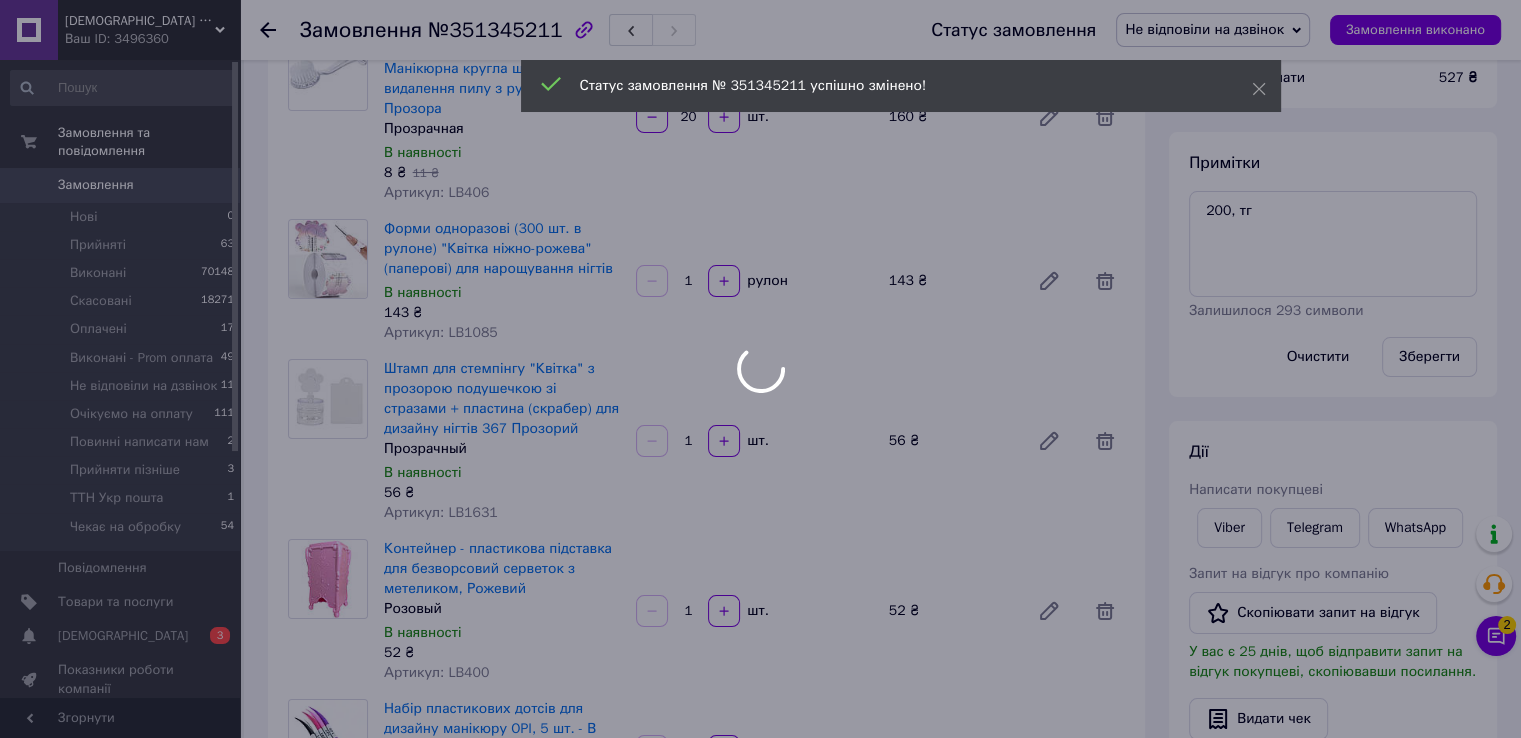 scroll, scrollTop: 117, scrollLeft: 0, axis: vertical 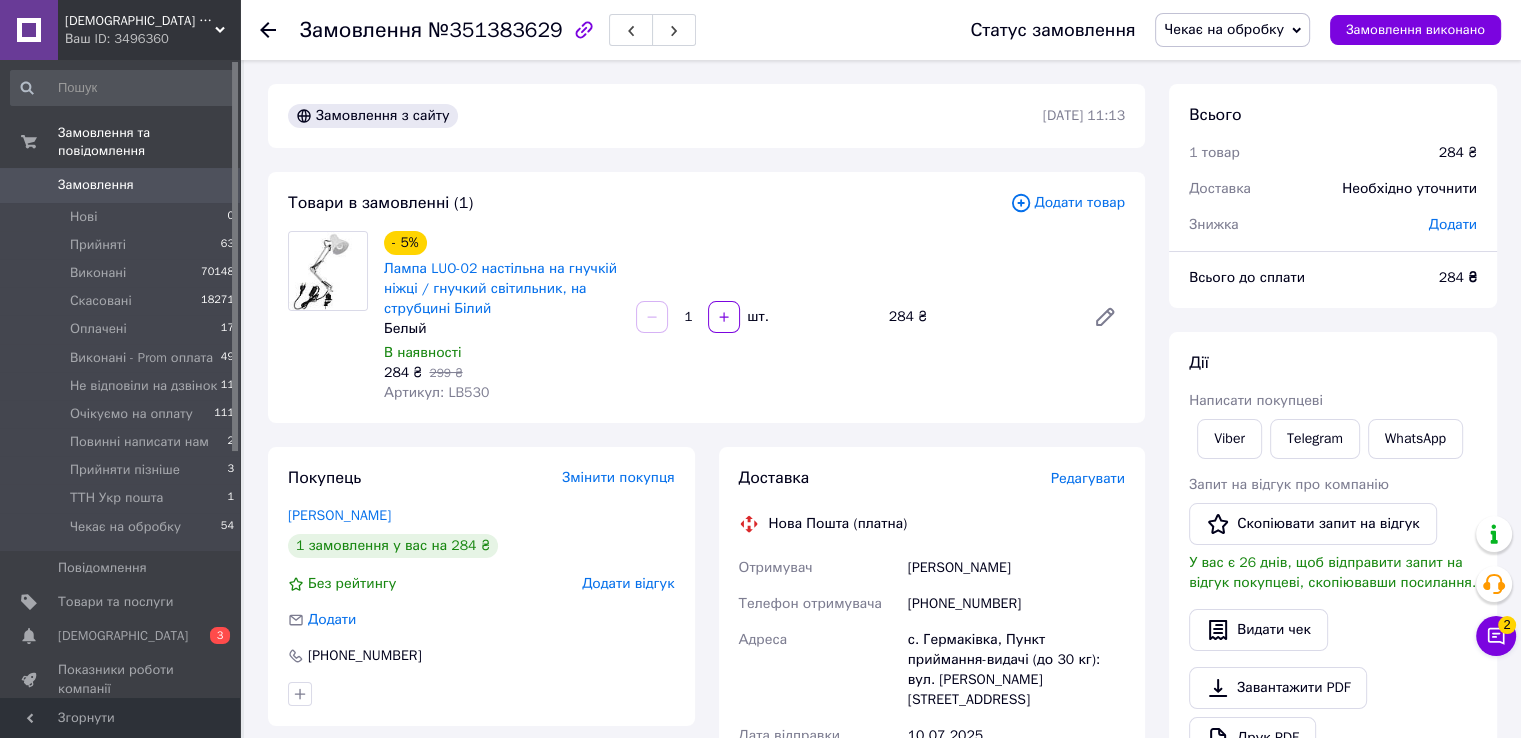 click on "[PHONE_NUMBER]" at bounding box center [1016, 604] 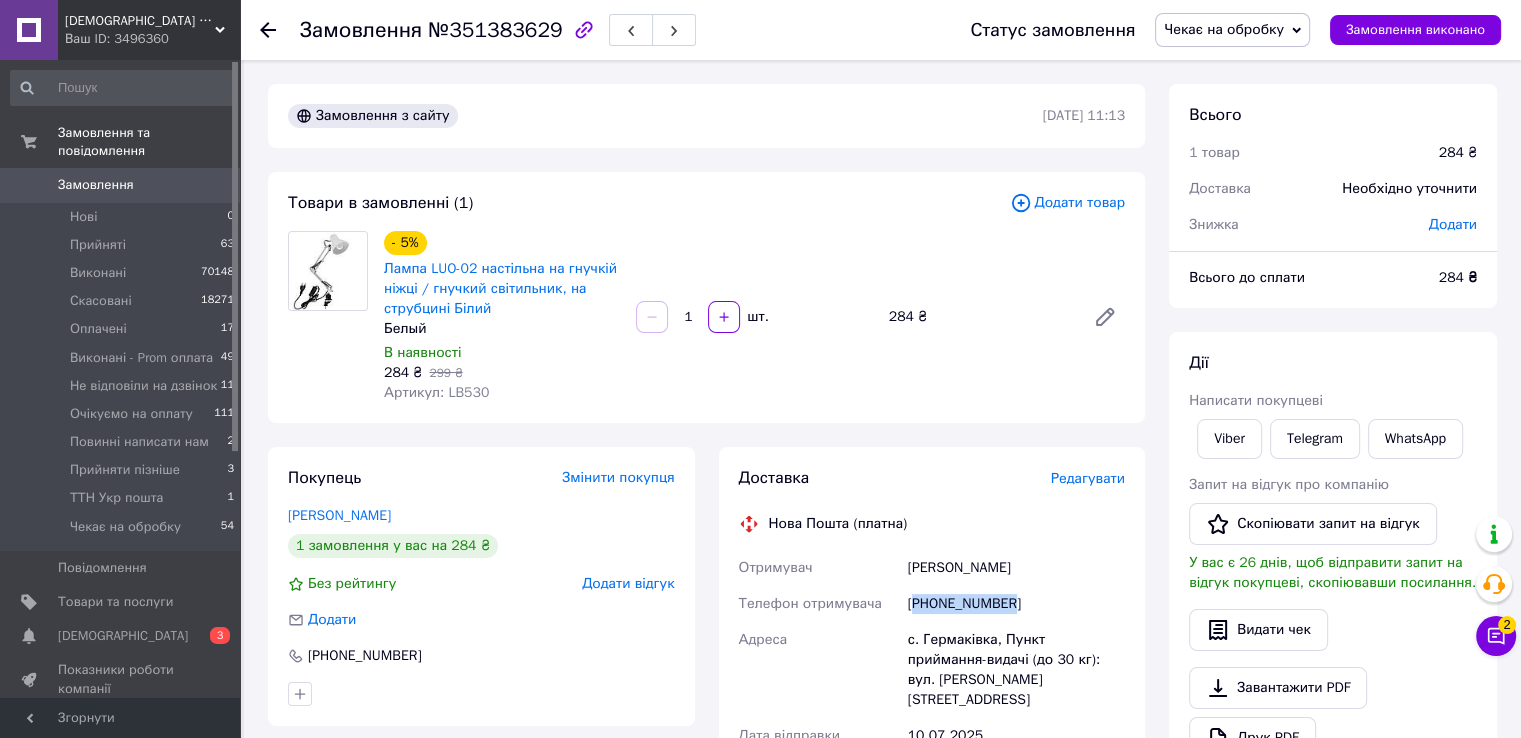click on "[PHONE_NUMBER]" at bounding box center [1016, 604] 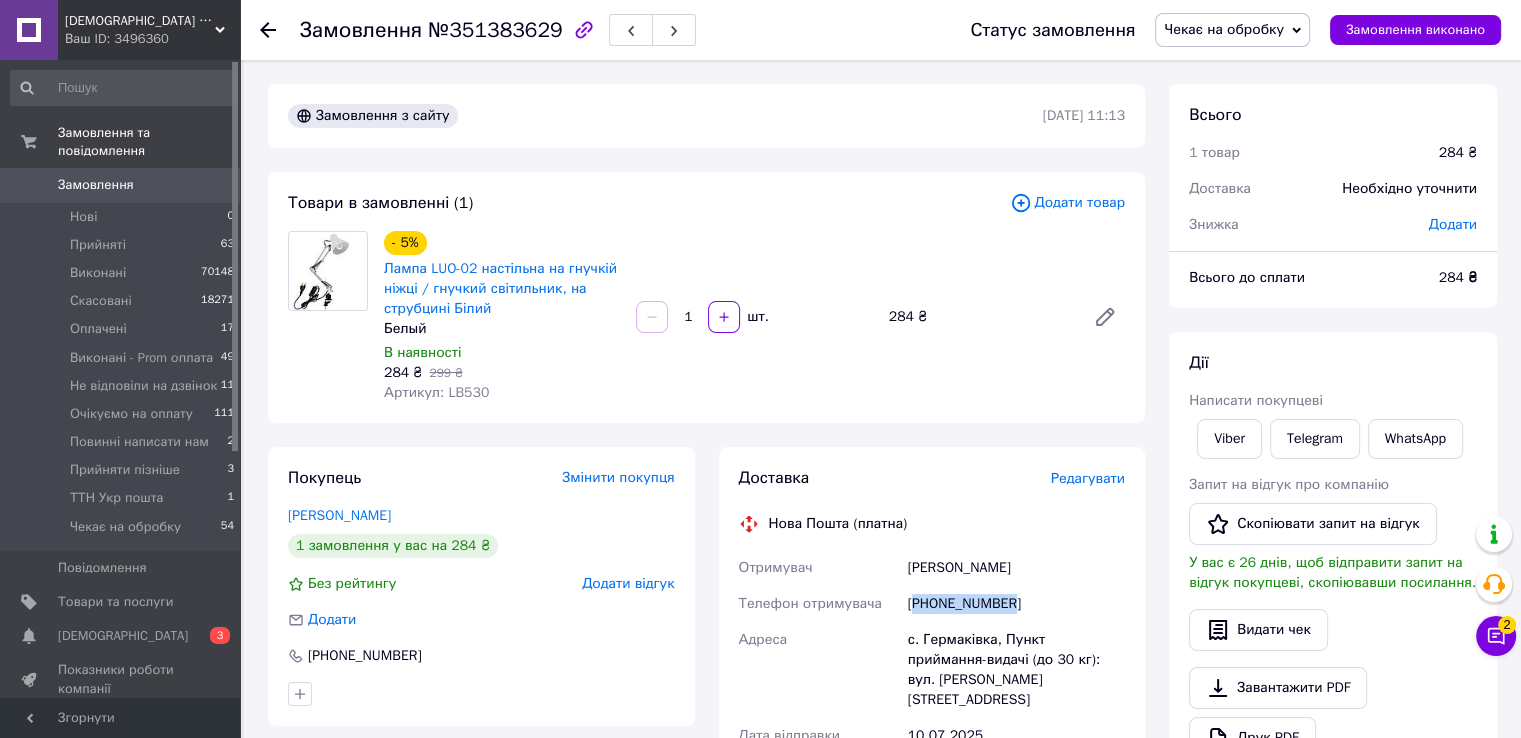 copy on "380974109742" 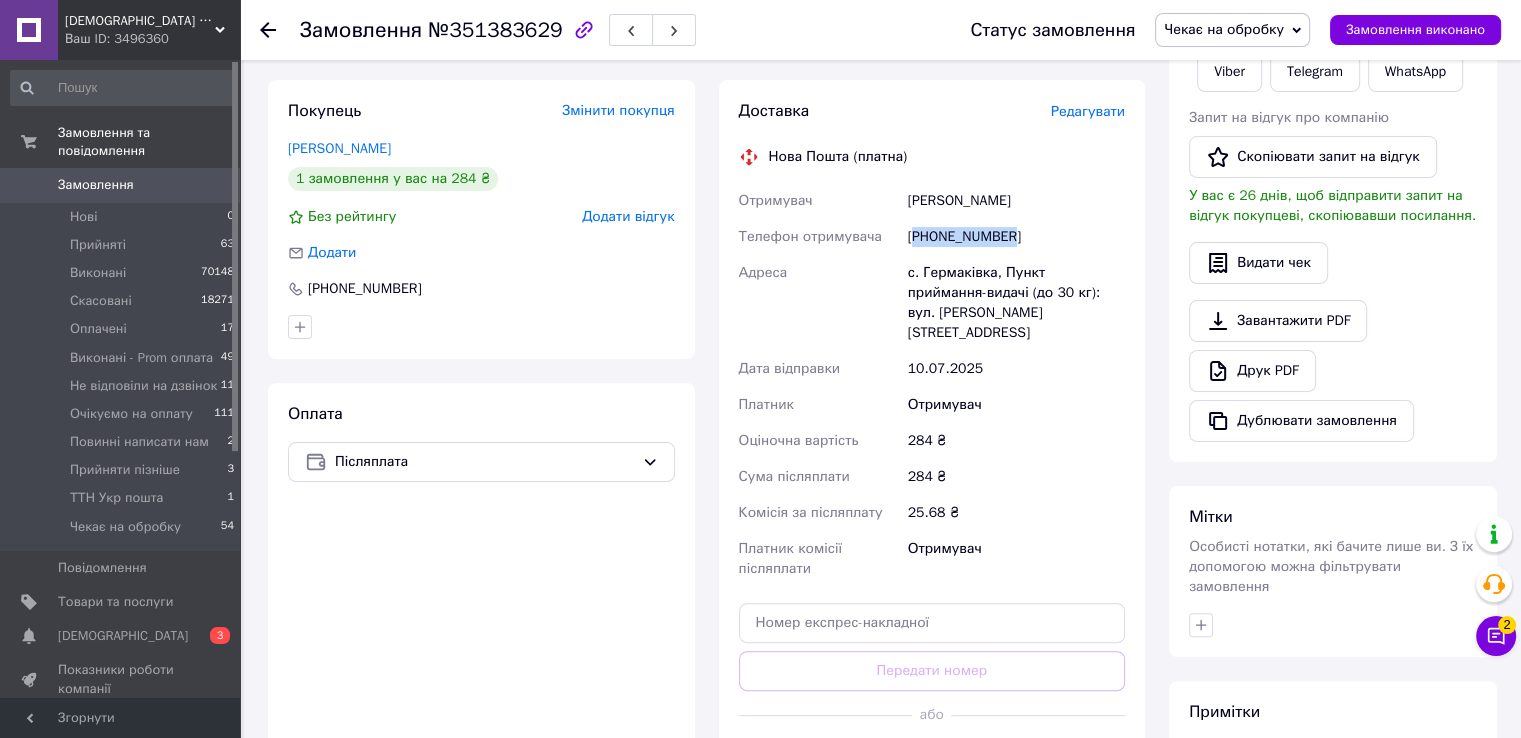 scroll, scrollTop: 400, scrollLeft: 0, axis: vertical 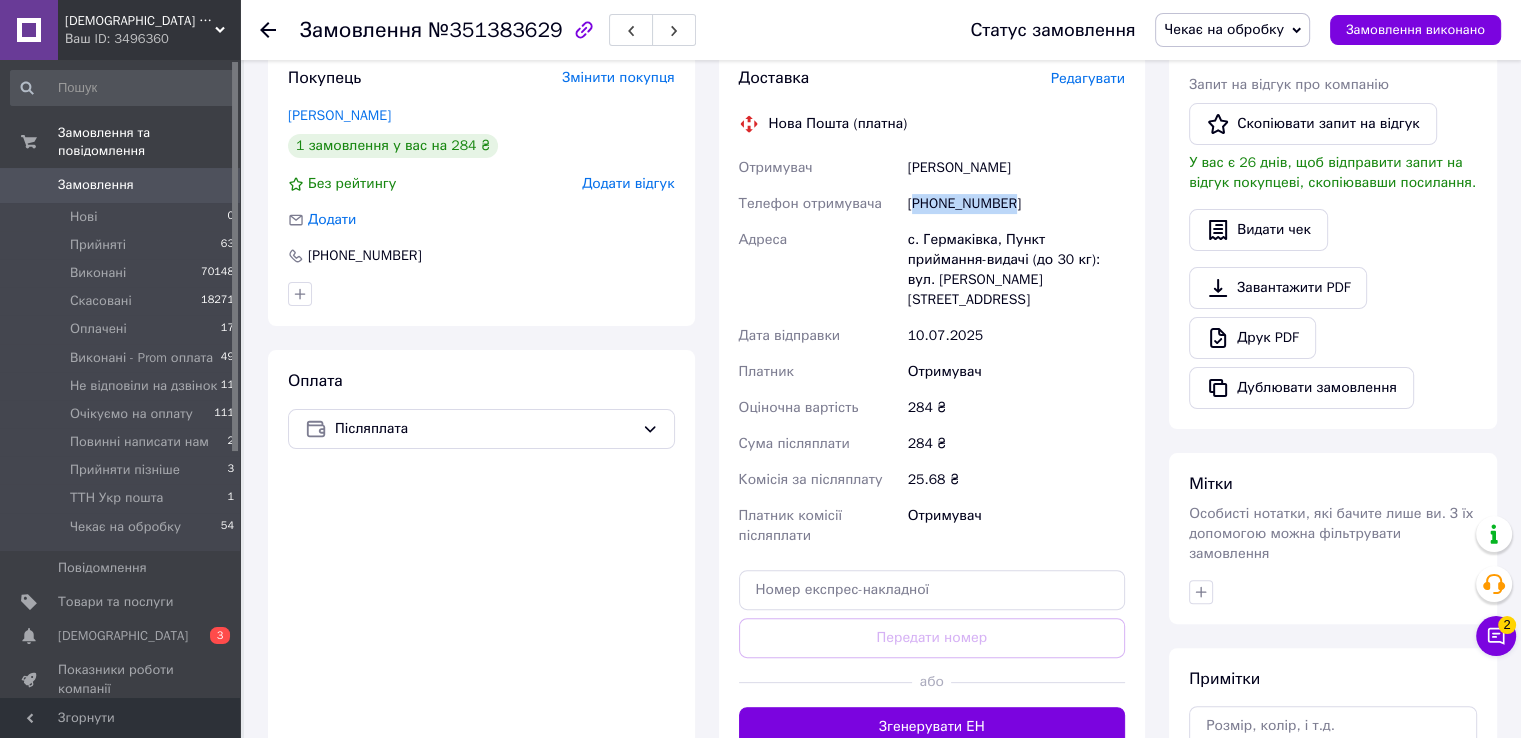 drag, startPoint x: 1216, startPoint y: 21, endPoint x: 1227, endPoint y: 75, distance: 55.108982 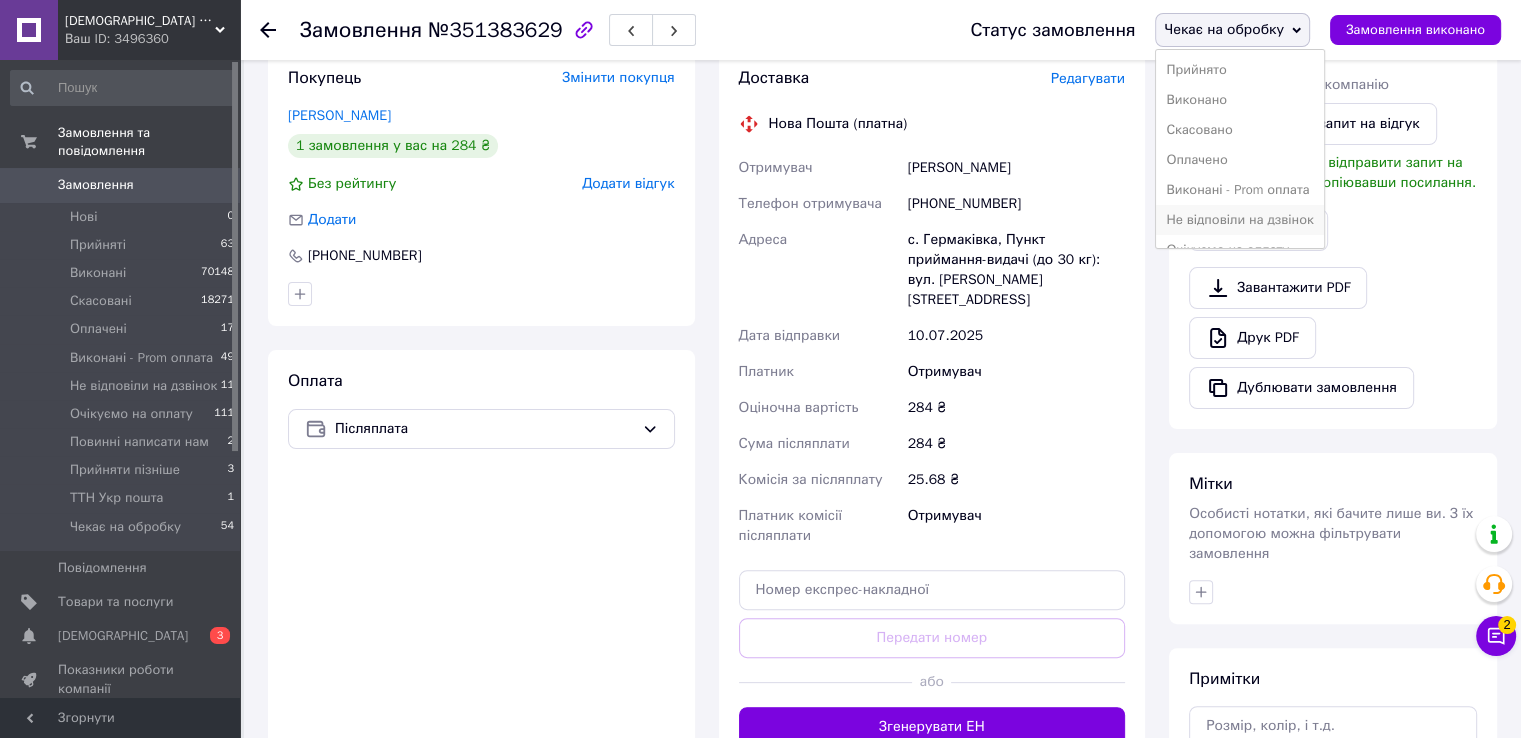 click on "Не відповіли на дзвінок" at bounding box center [1239, 220] 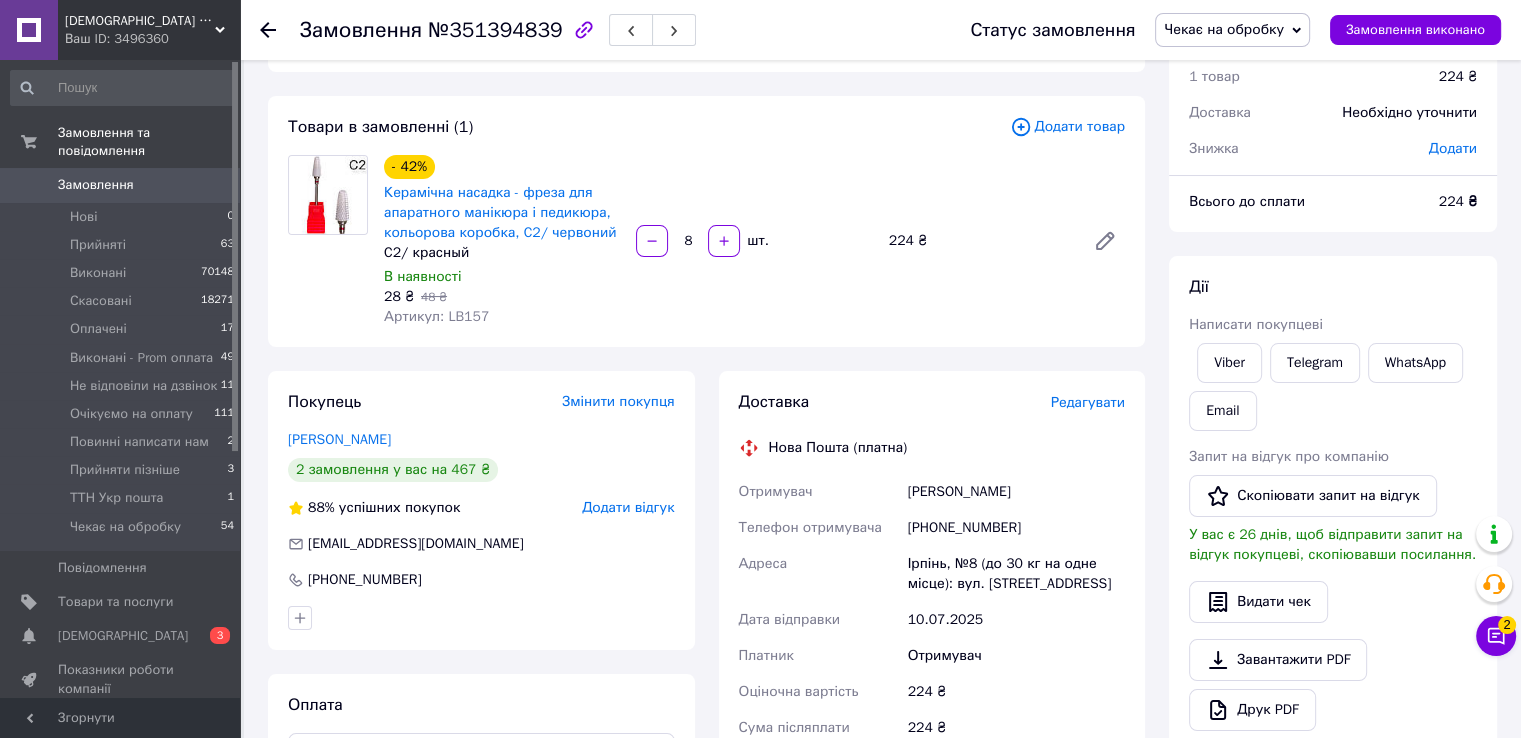scroll, scrollTop: 0, scrollLeft: 0, axis: both 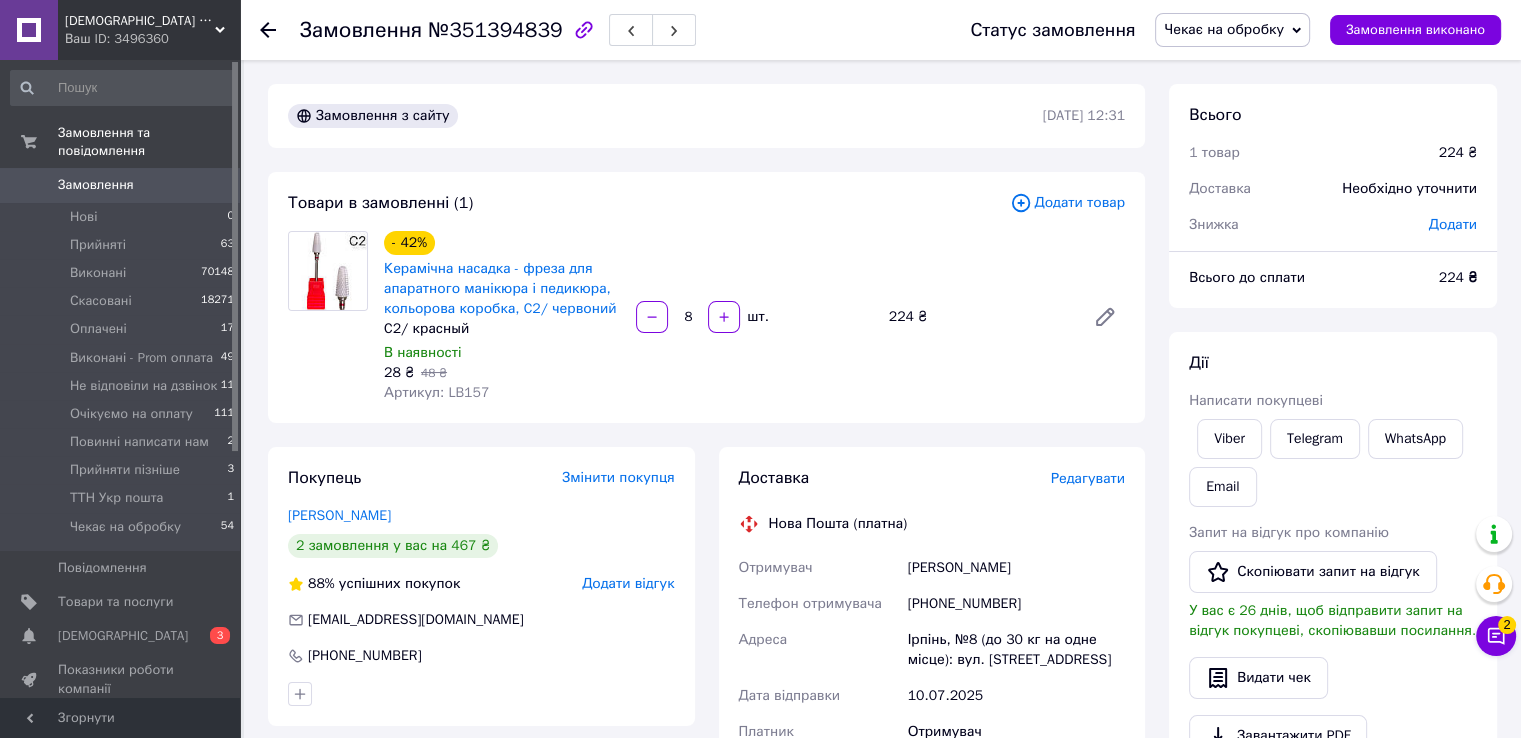 click on "[PHONE_NUMBER]" at bounding box center (1016, 604) 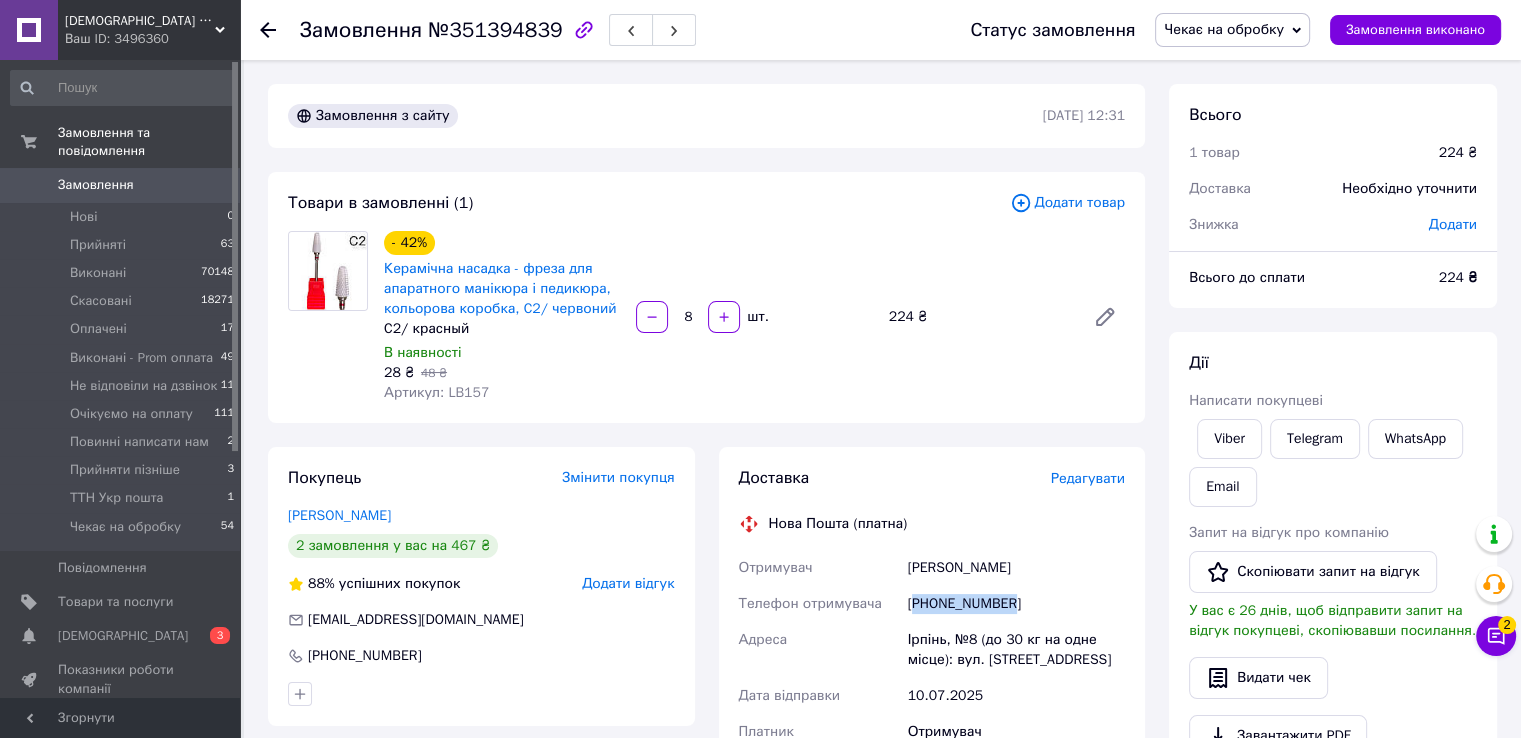 click on "+380979637819" at bounding box center (1016, 604) 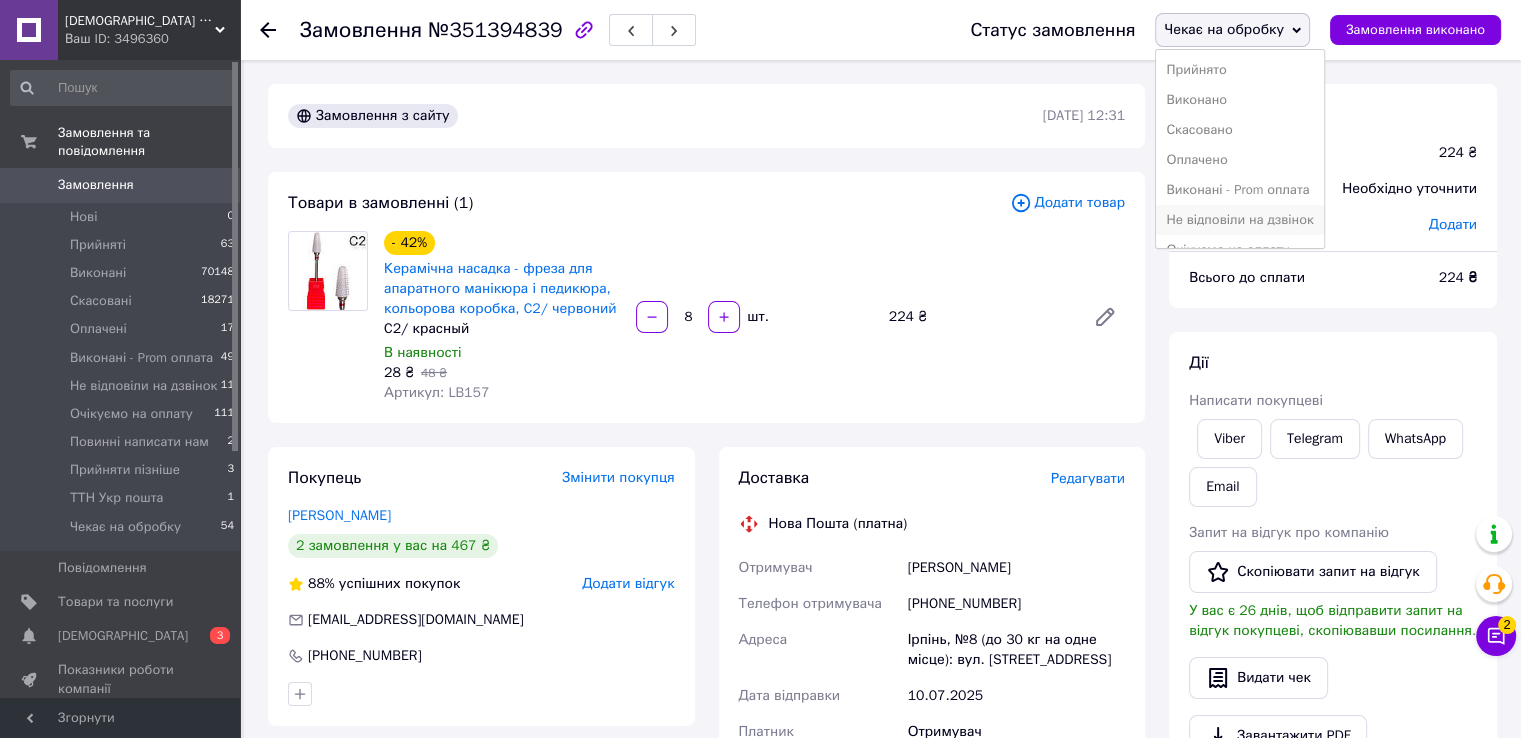 click on "Не відповіли на дзвінок" at bounding box center (1239, 220) 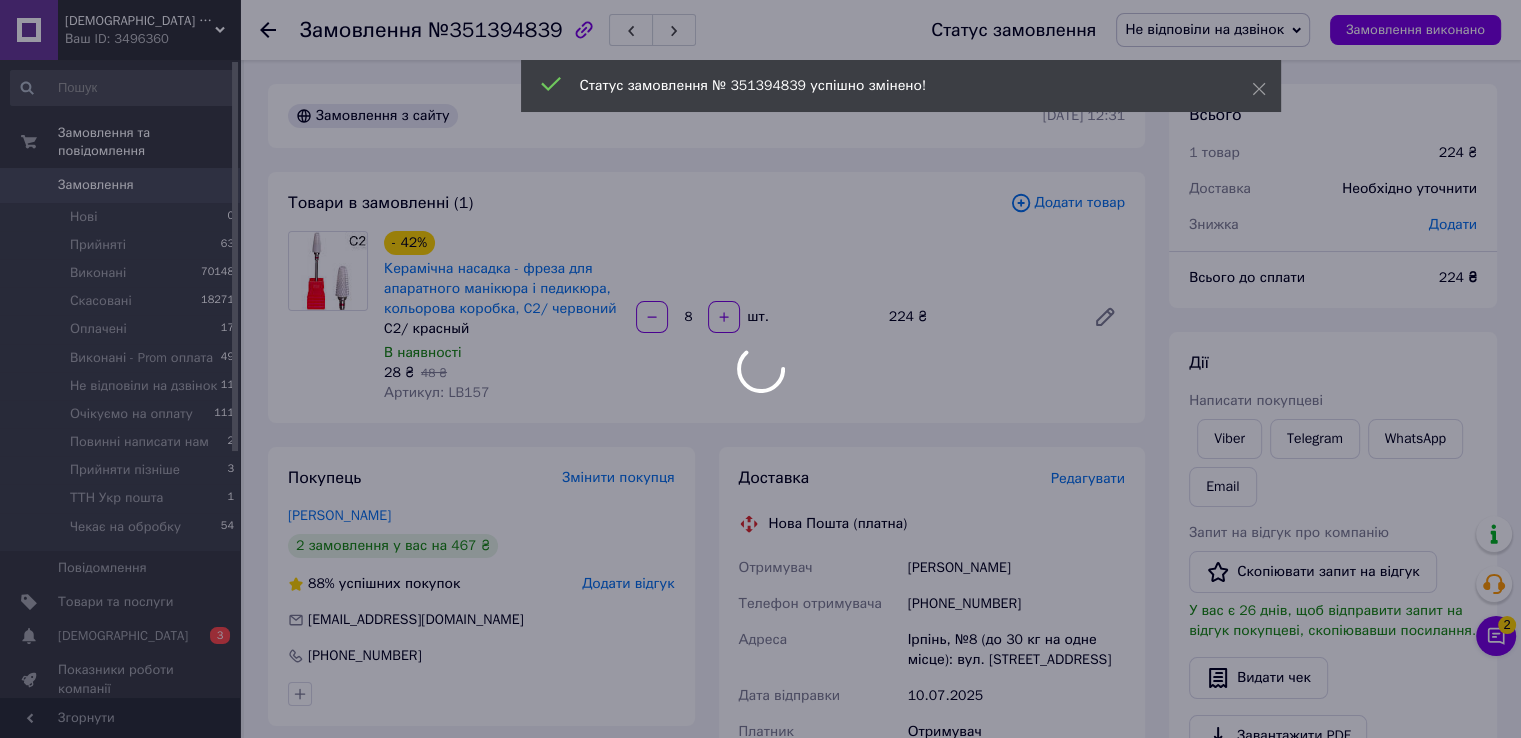 scroll, scrollTop: 20, scrollLeft: 0, axis: vertical 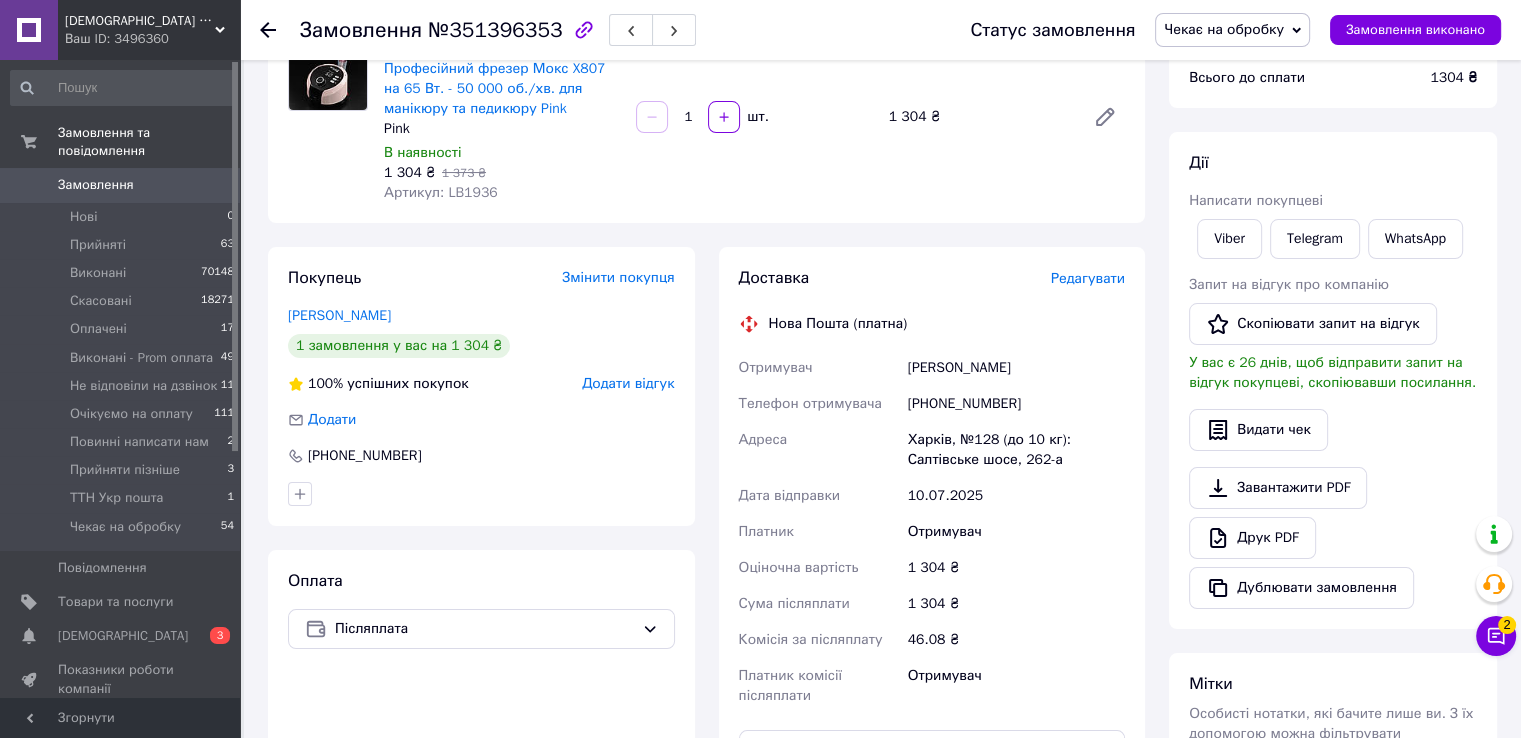 click on "[PHONE_NUMBER]" at bounding box center [1016, 404] 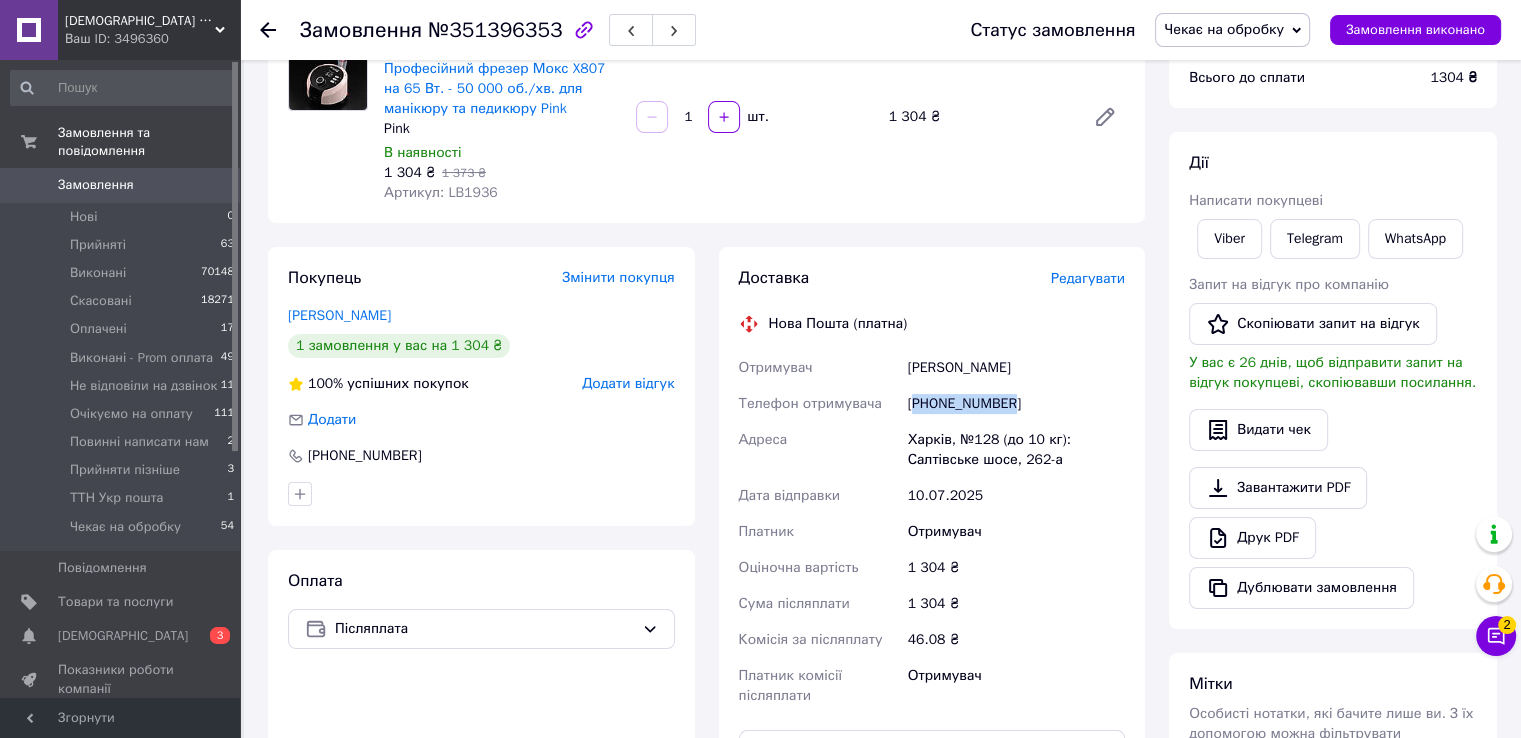 click on "+380669022114" at bounding box center (1016, 404) 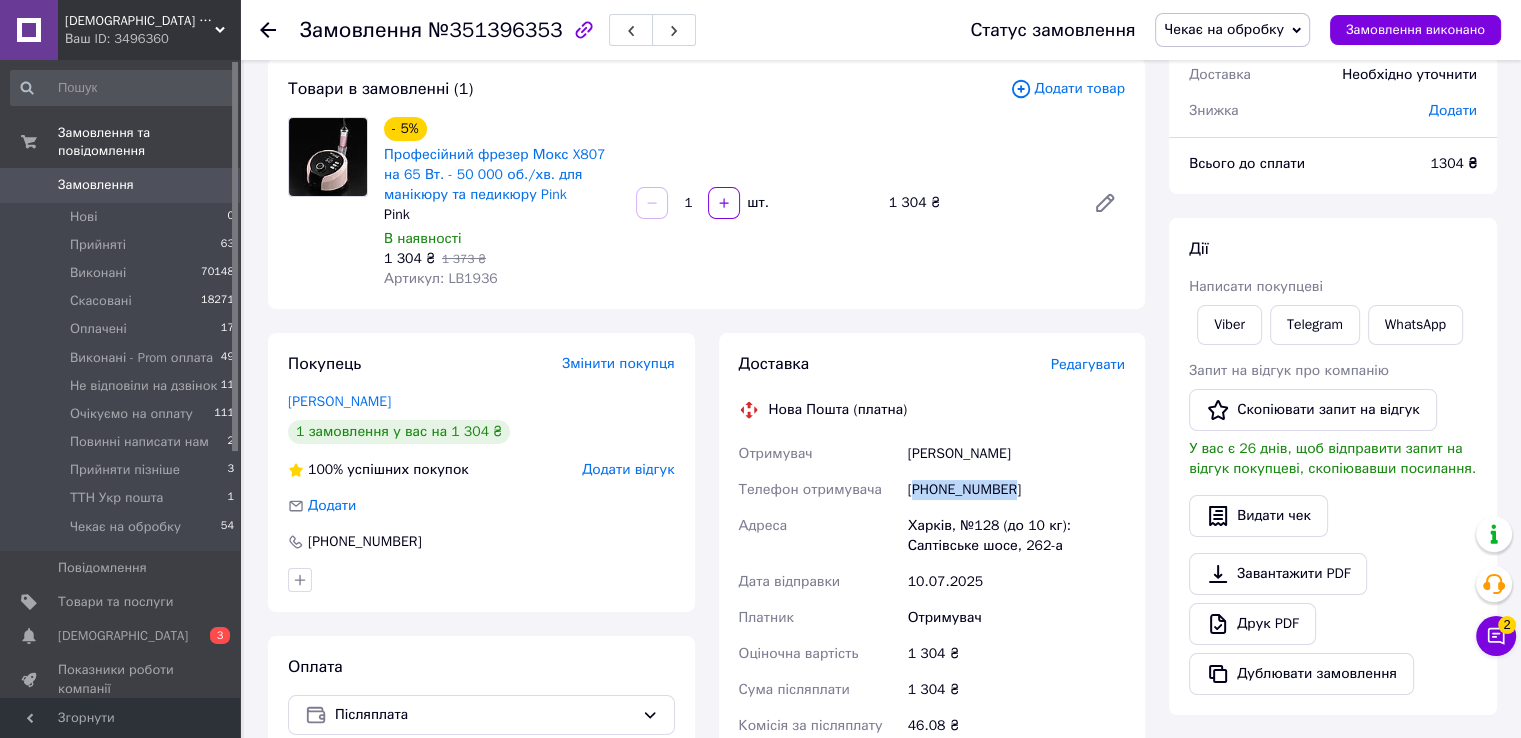 scroll, scrollTop: 0, scrollLeft: 0, axis: both 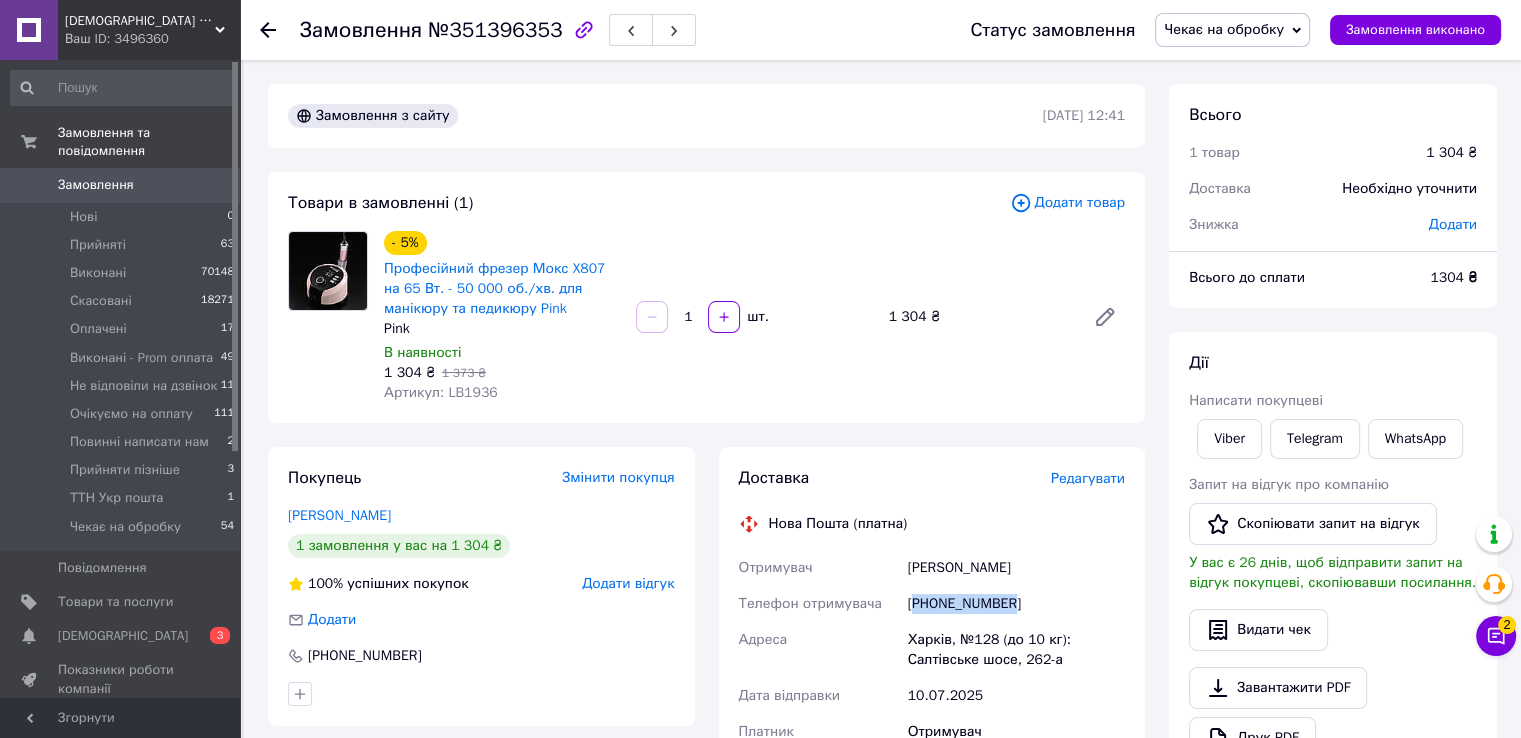 click on "Чекає на обробку" at bounding box center [1224, 29] 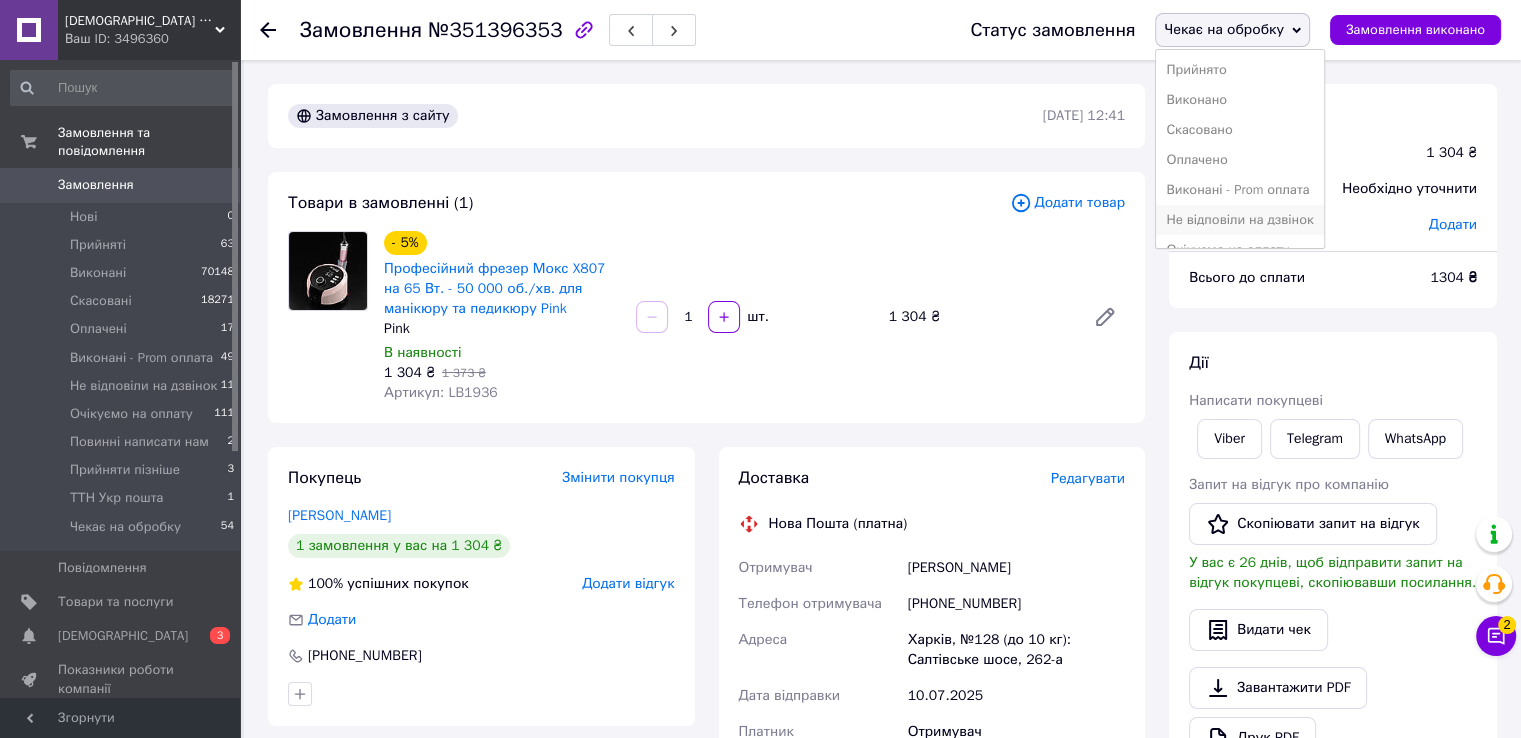 click on "Не відповіли на дзвінок" at bounding box center [1239, 220] 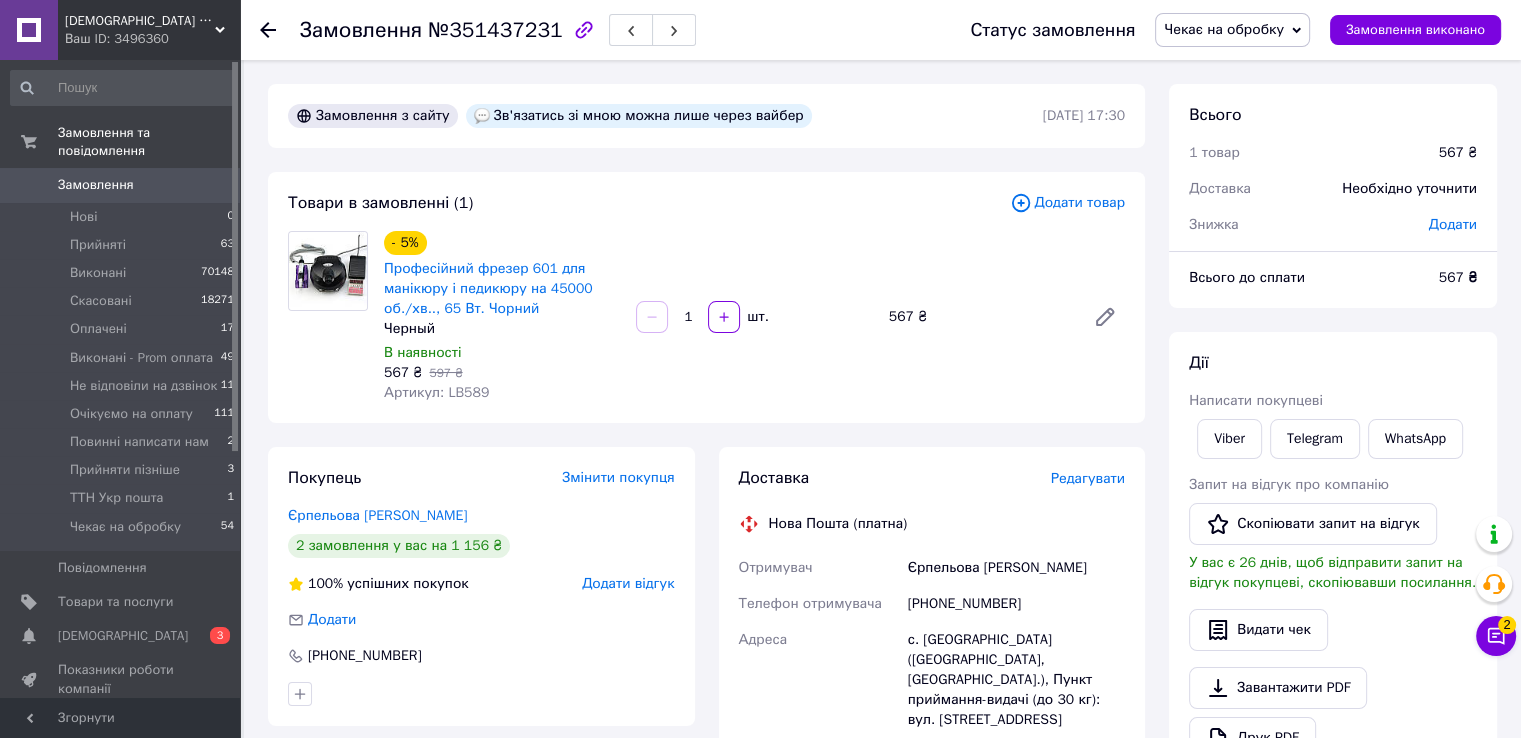 scroll, scrollTop: 200, scrollLeft: 0, axis: vertical 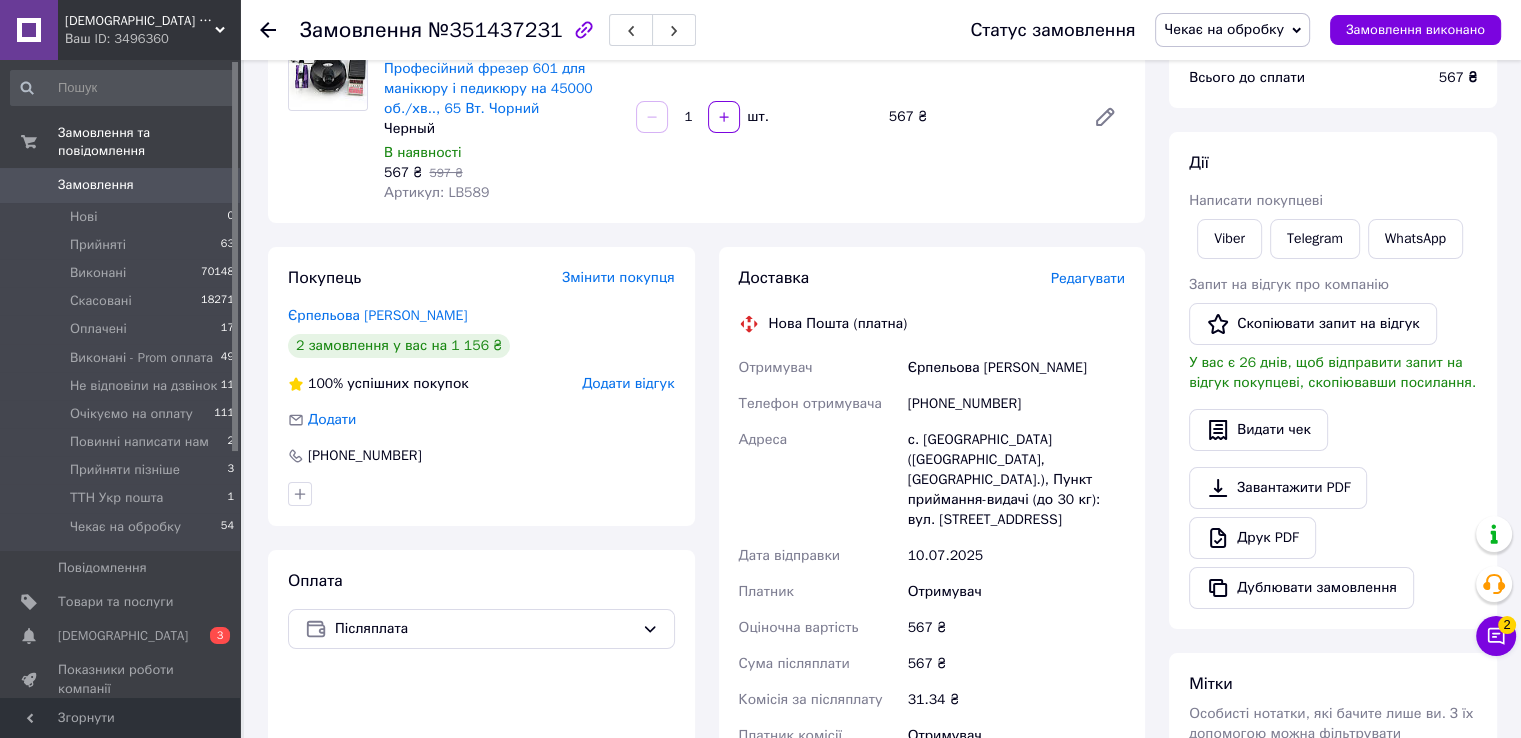 click on "[PHONE_NUMBER]" at bounding box center (1016, 404) 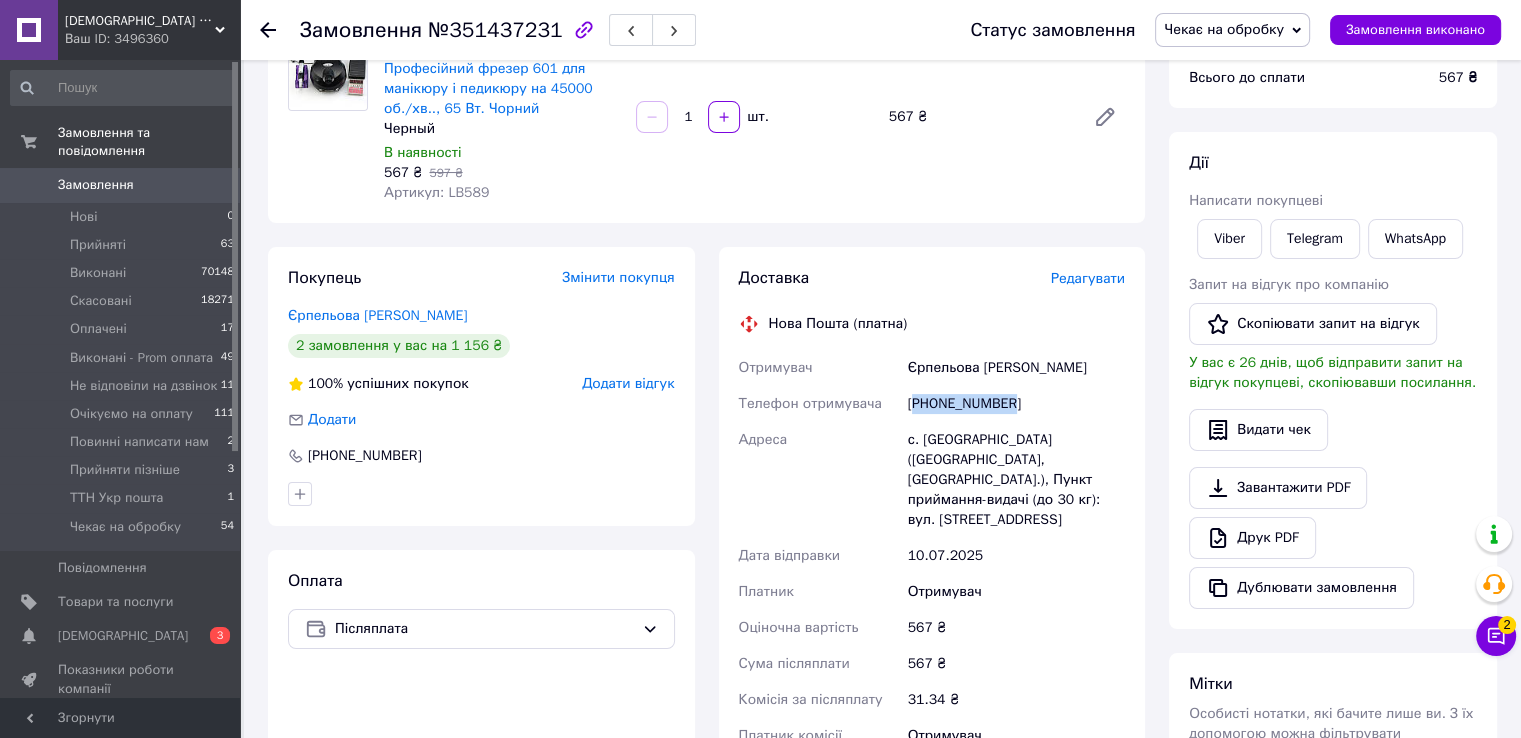 click on "+380630336184" at bounding box center [1016, 404] 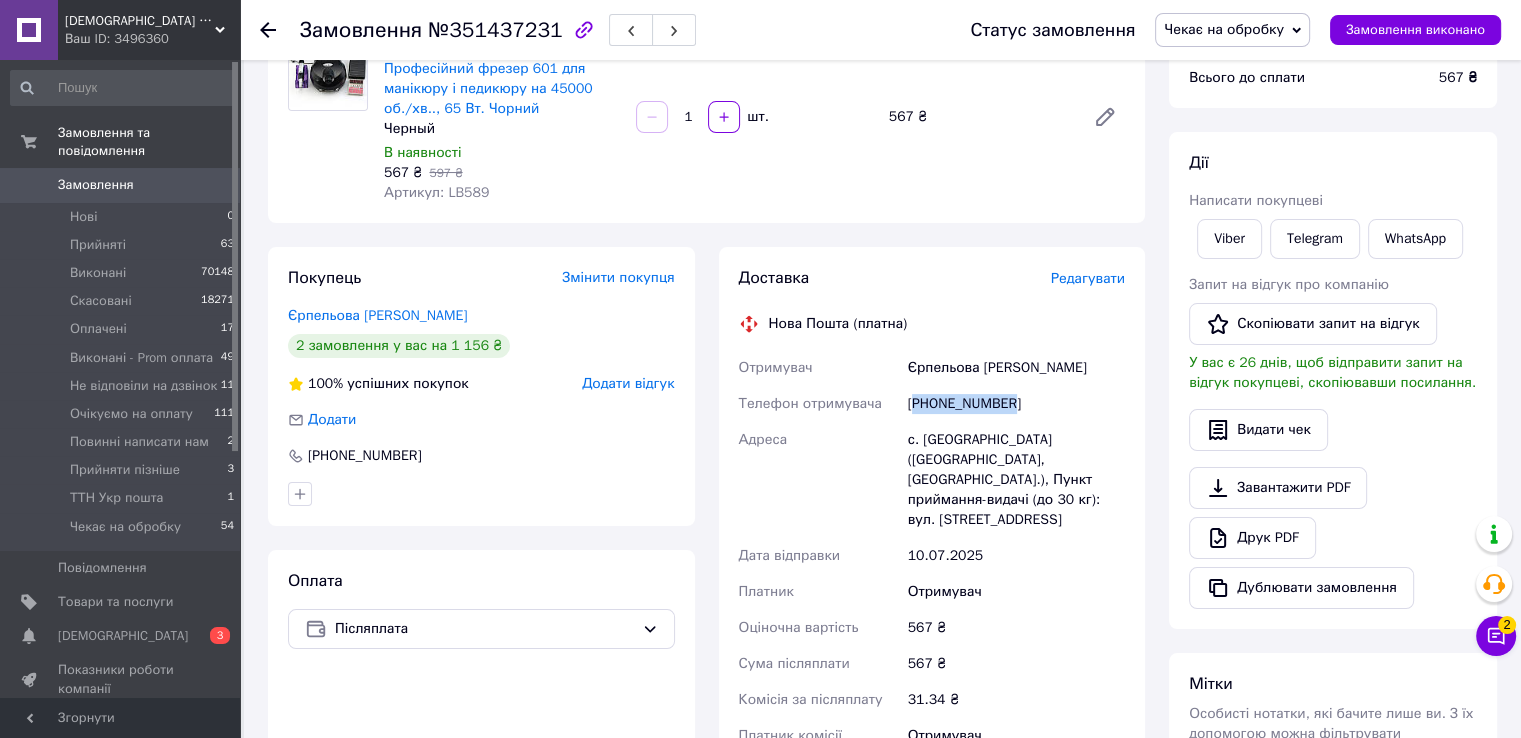 copy on "380630336184" 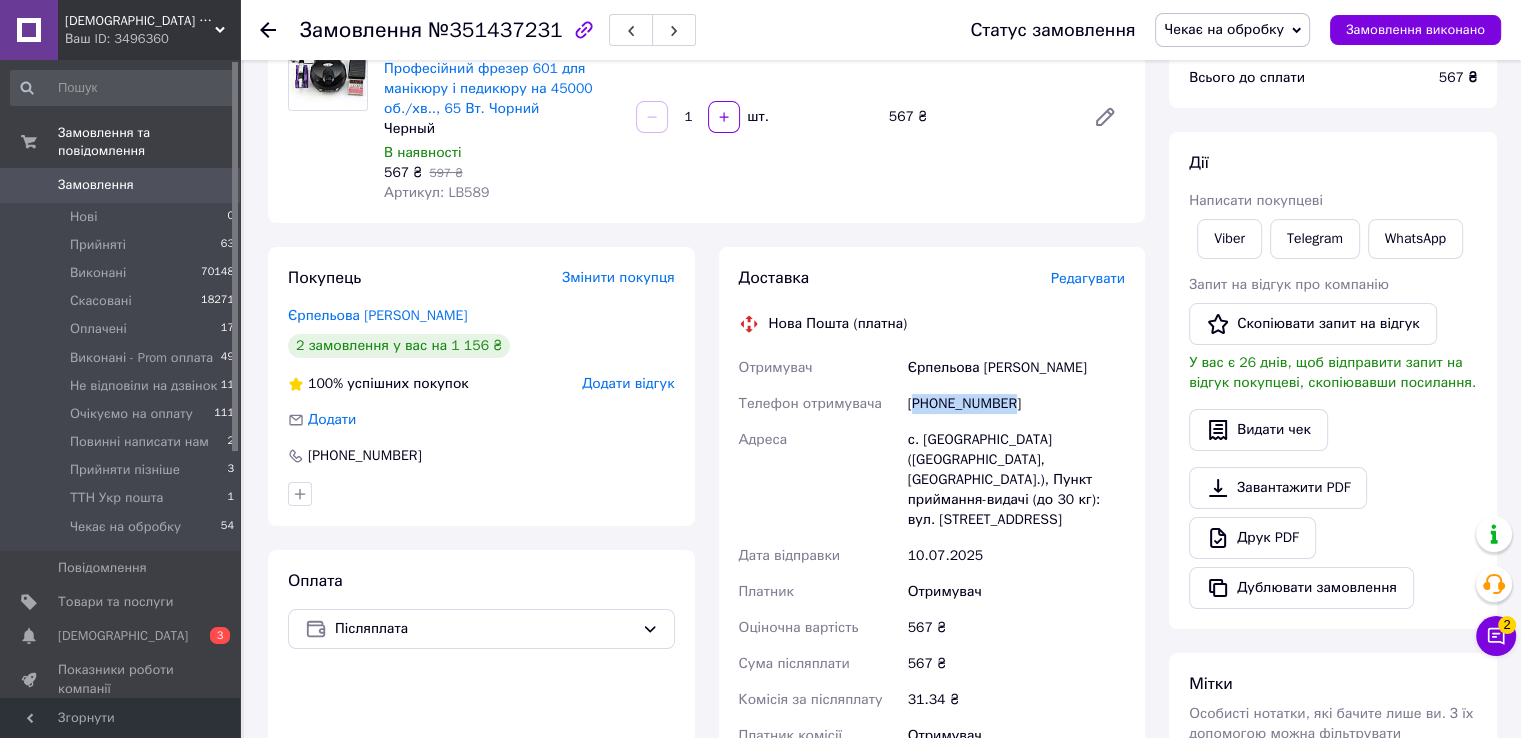click on "Чекає на обробку" at bounding box center (1224, 29) 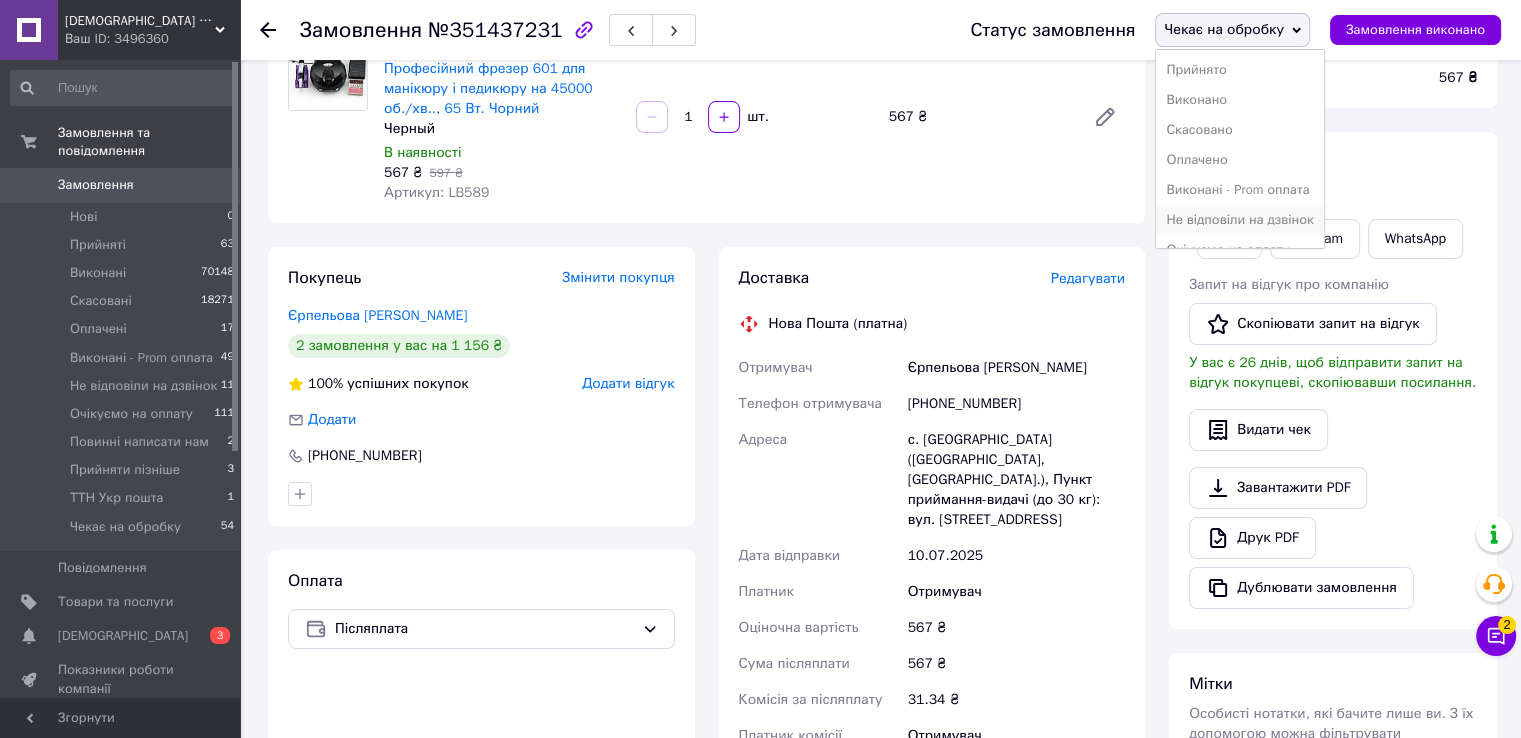 click on "Не відповіли на дзвінок" at bounding box center [1239, 220] 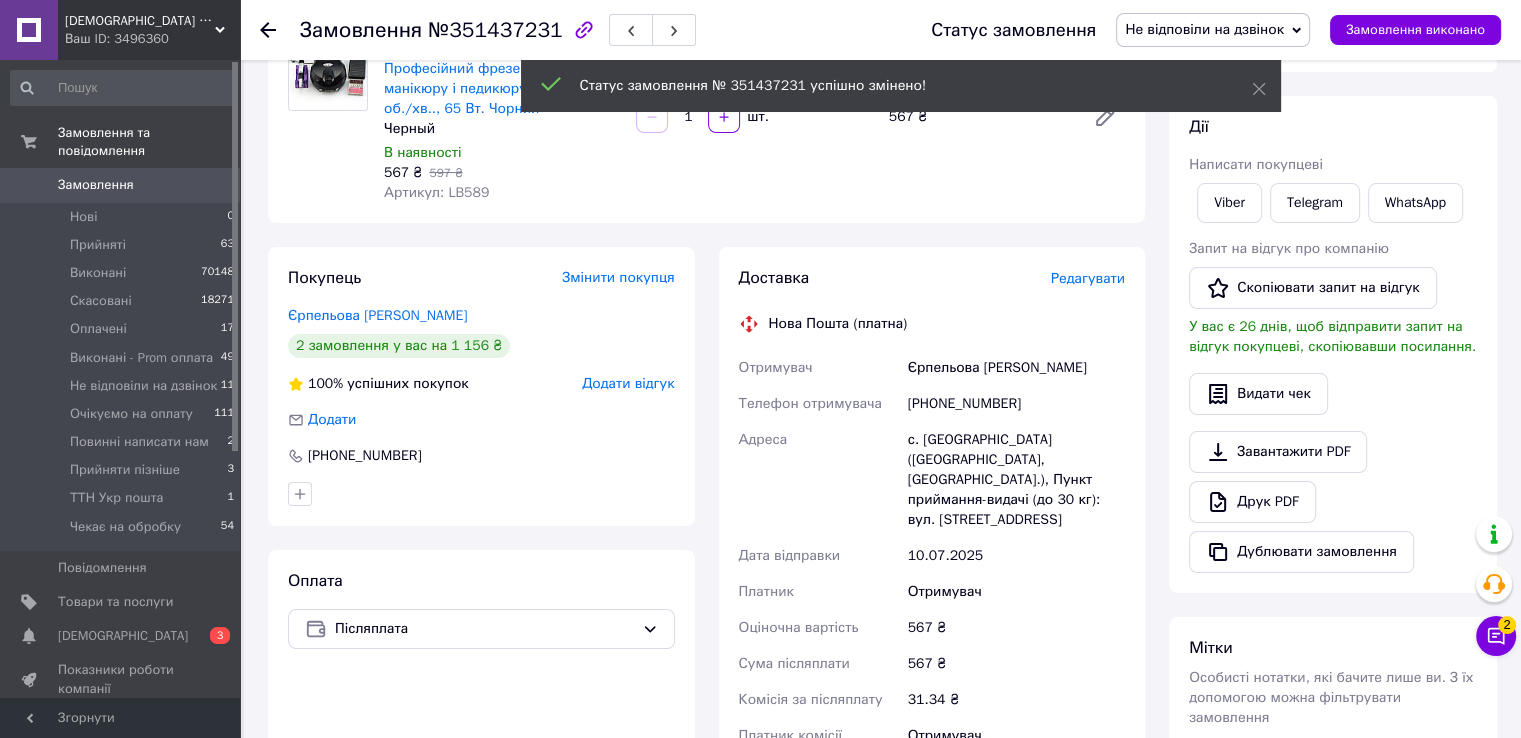scroll, scrollTop: 20, scrollLeft: 0, axis: vertical 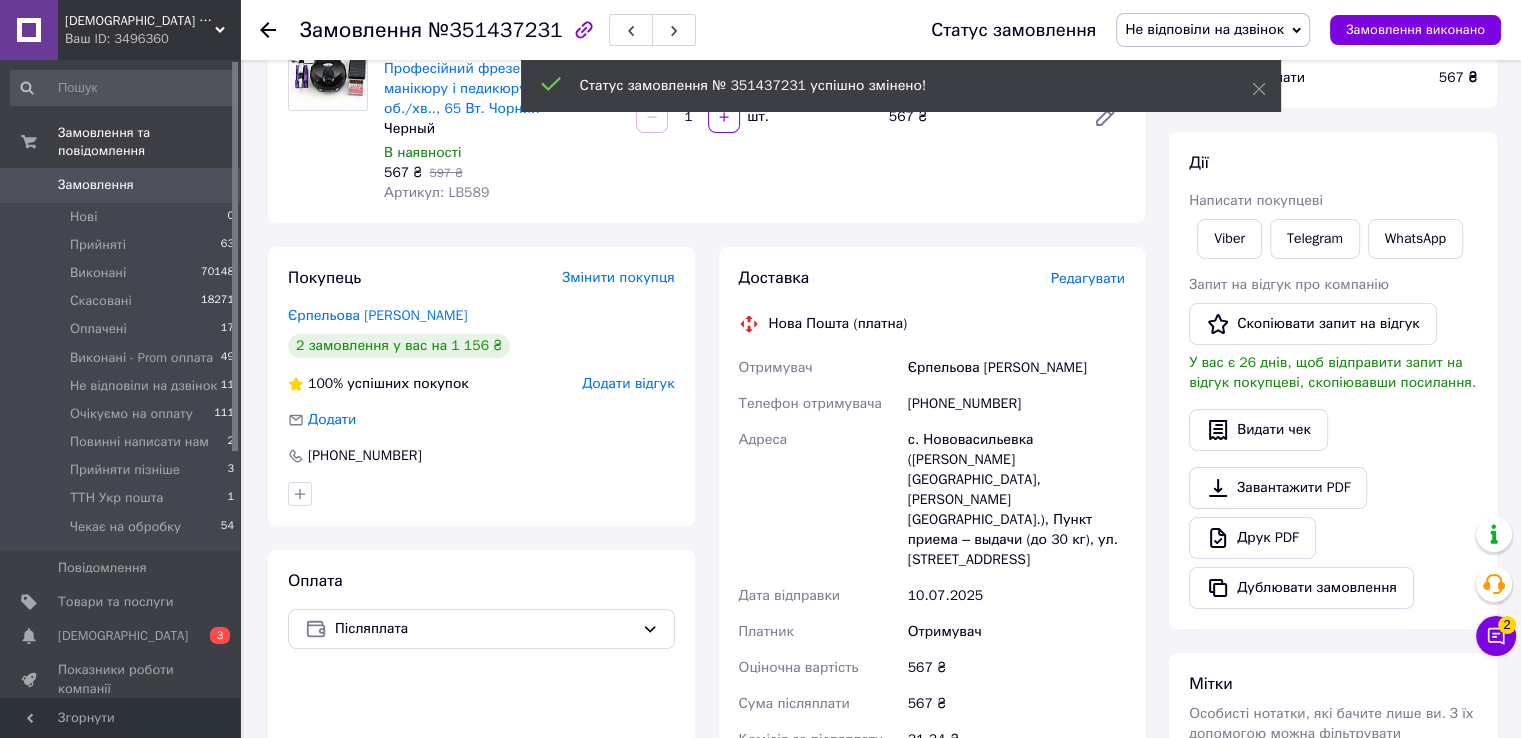 click on "+380630336184" at bounding box center (1016, 404) 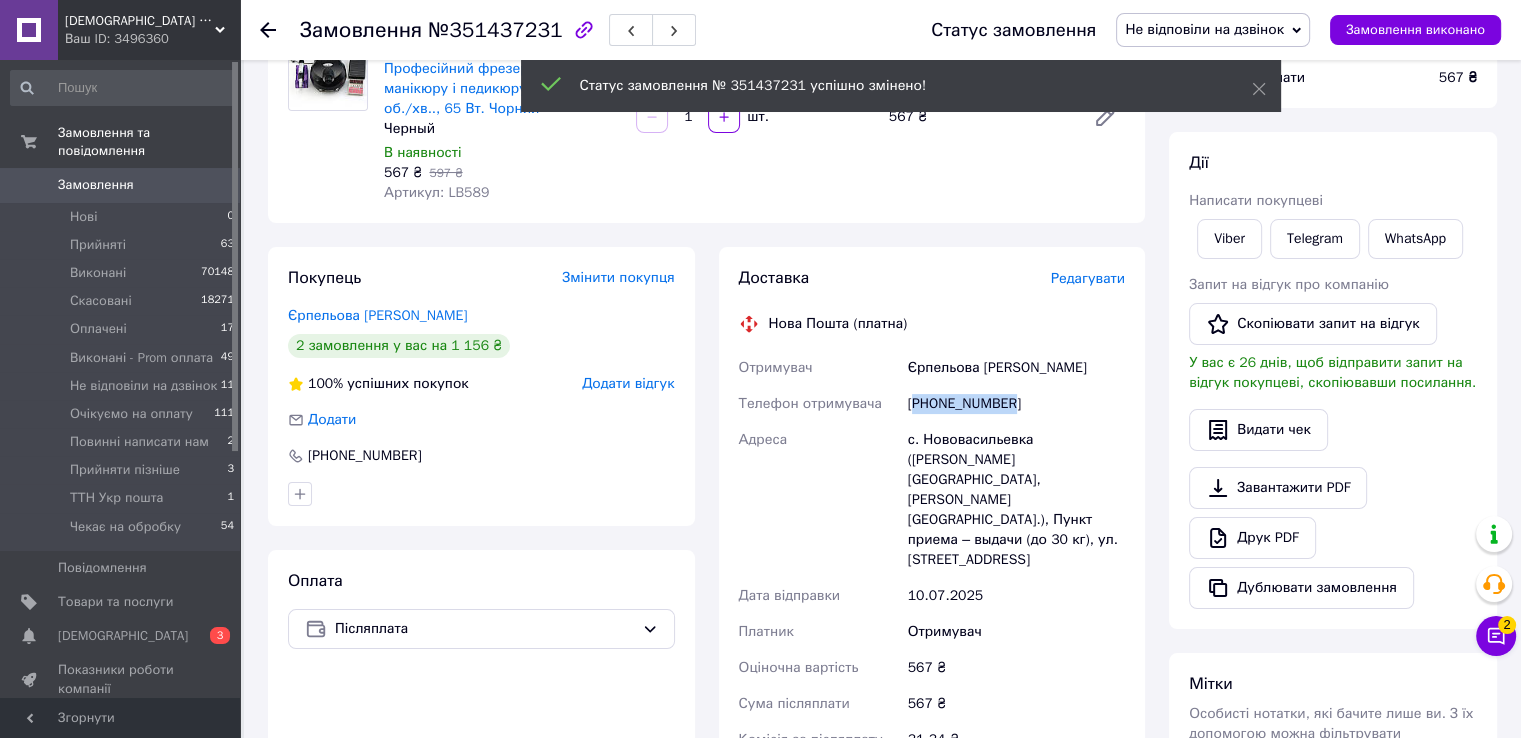 click on "+380630336184" at bounding box center [1016, 404] 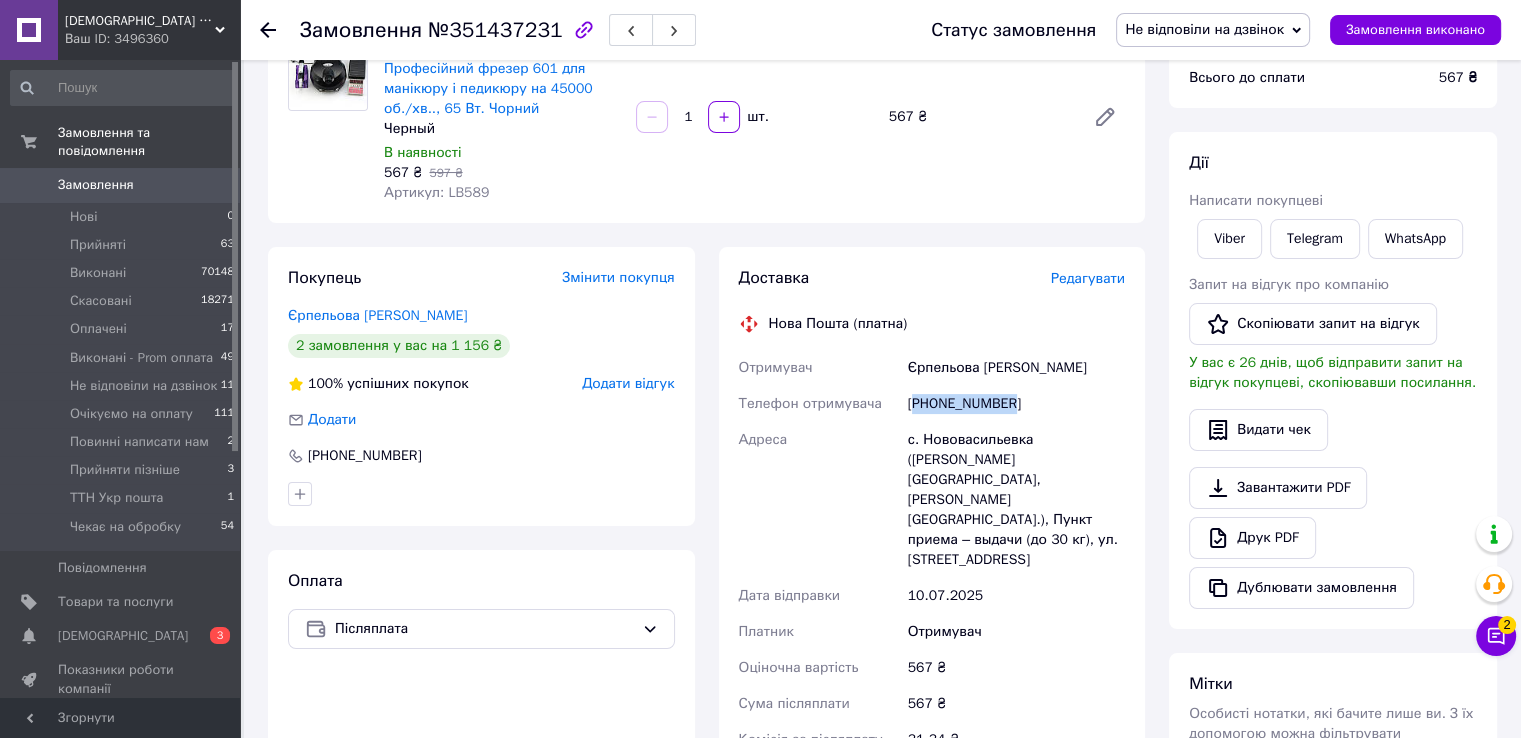 copy on "380630336184" 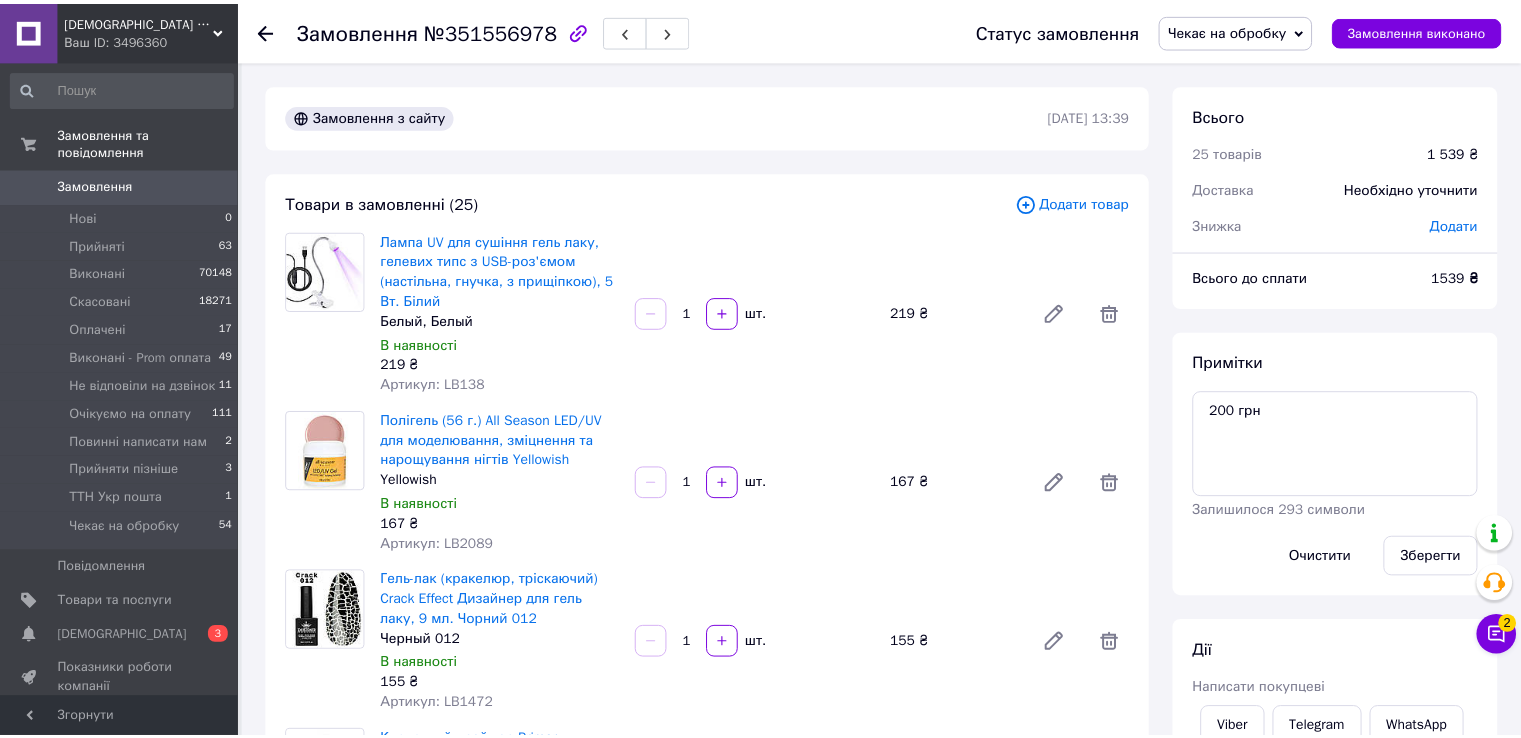 scroll, scrollTop: 0, scrollLeft: 0, axis: both 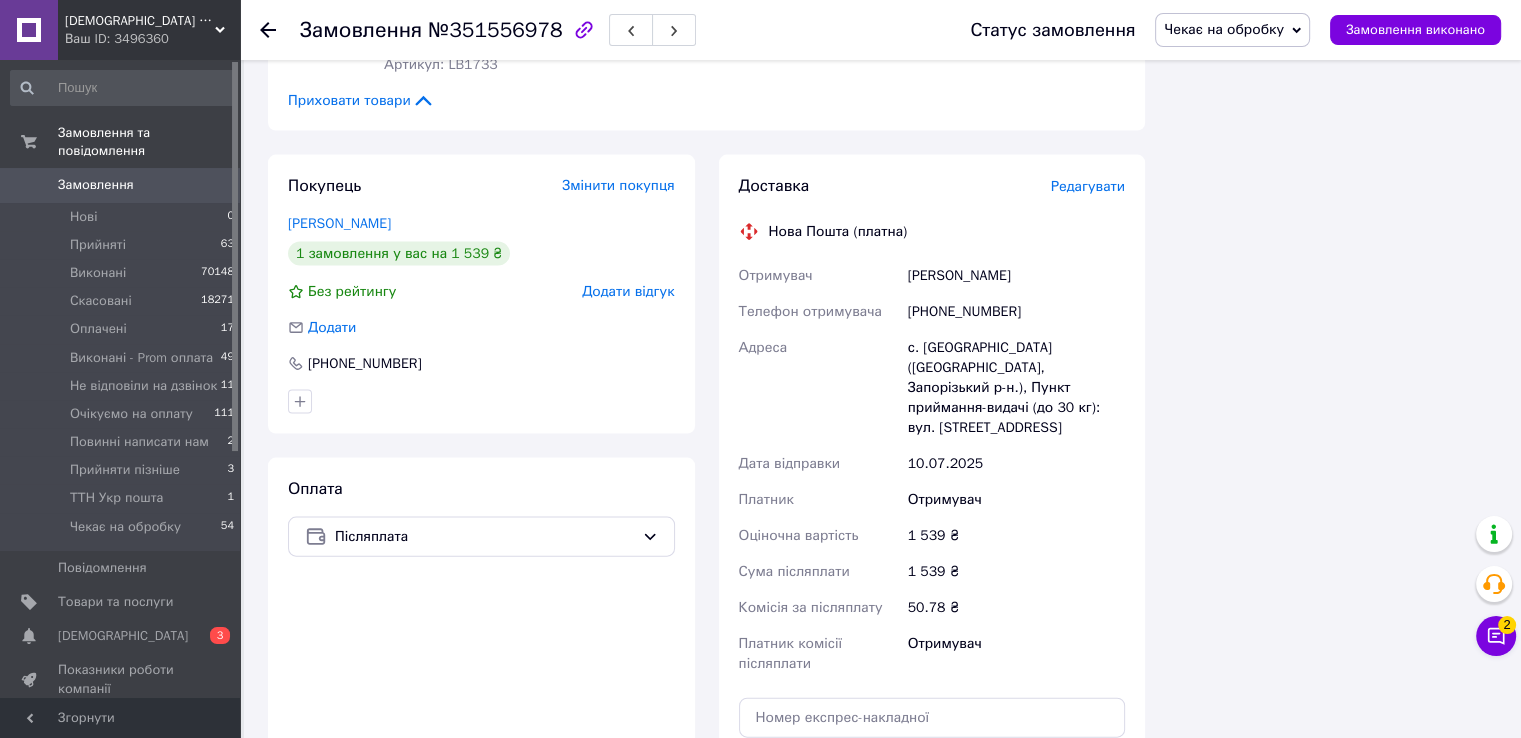 click on "+380997844995" at bounding box center [1016, 312] 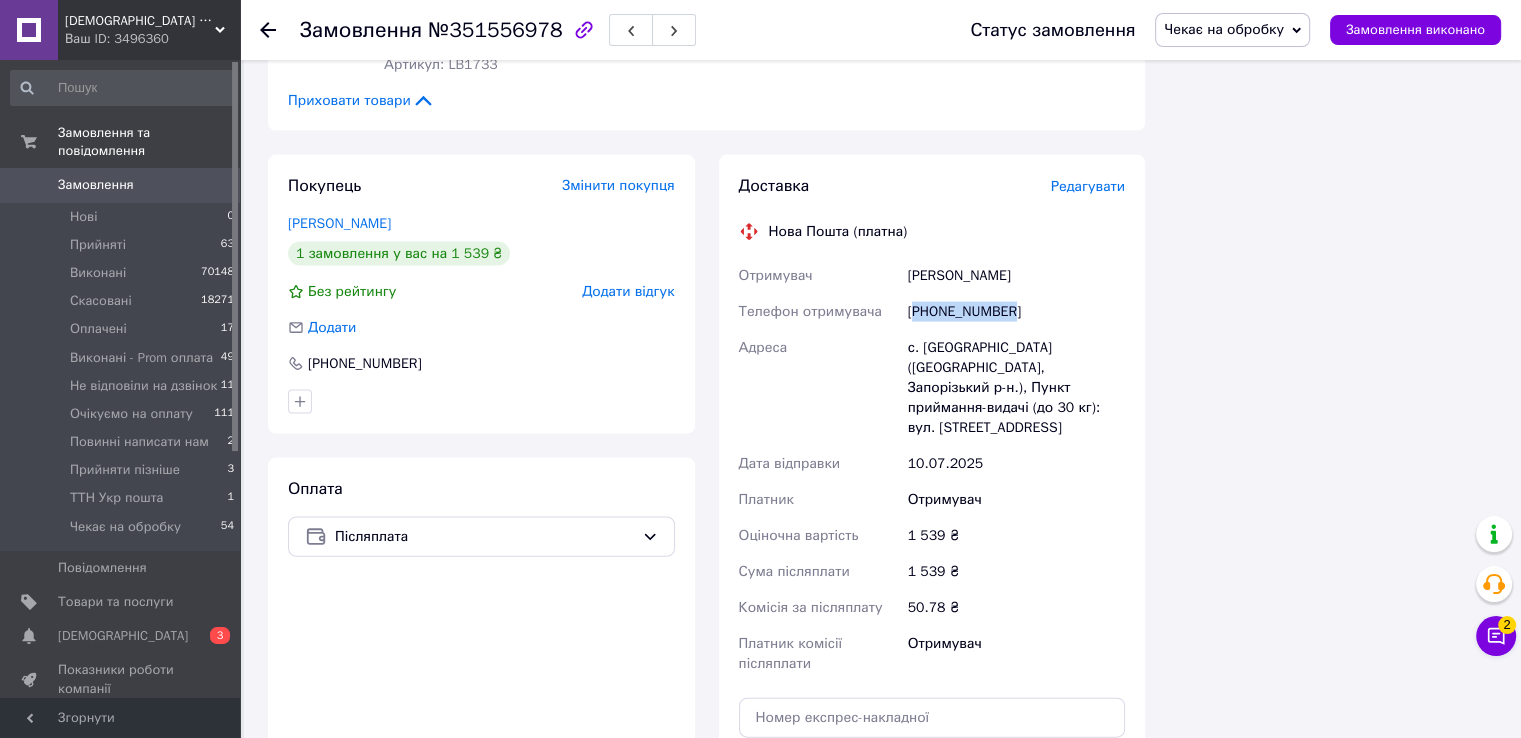 click on "+380997844995" at bounding box center [1016, 312] 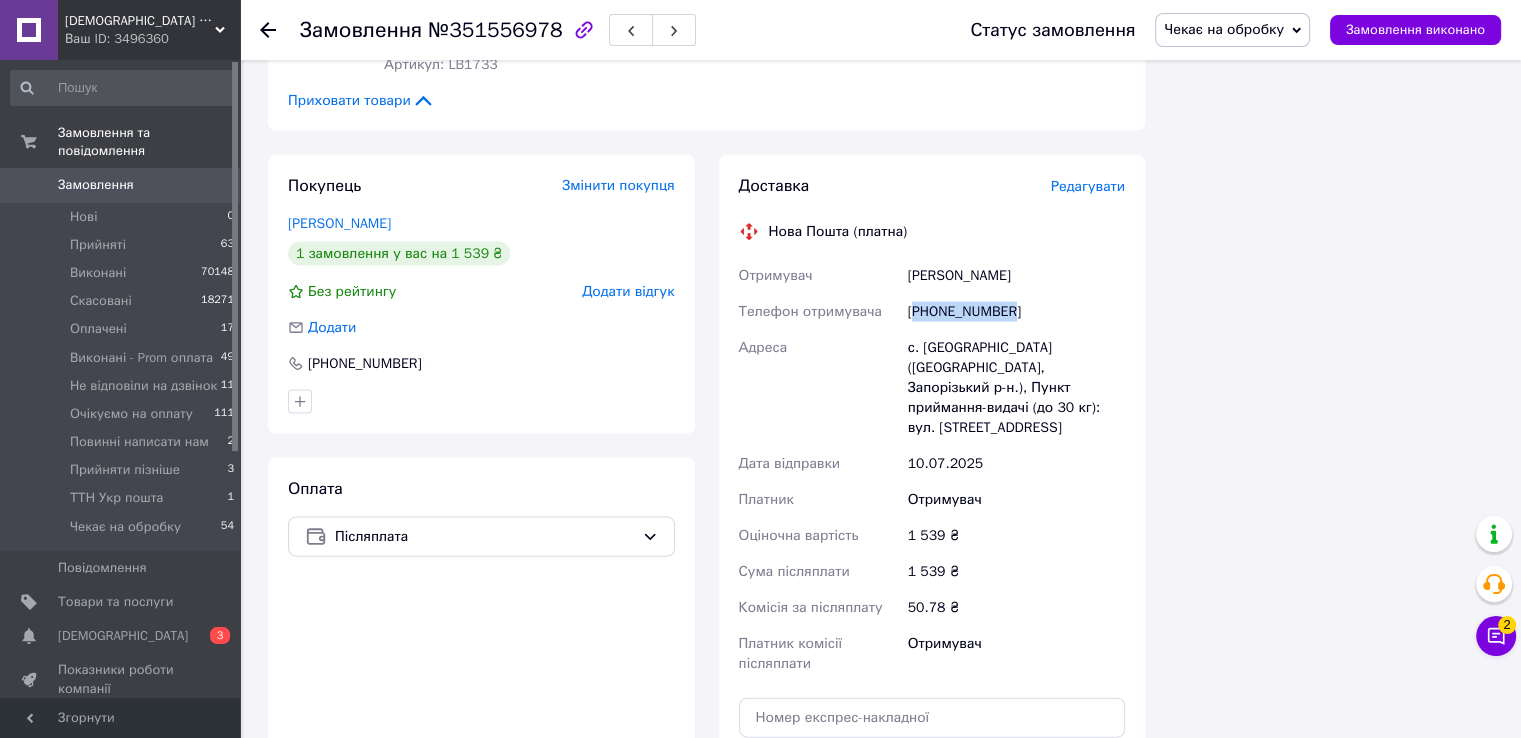 copy on "380997844995" 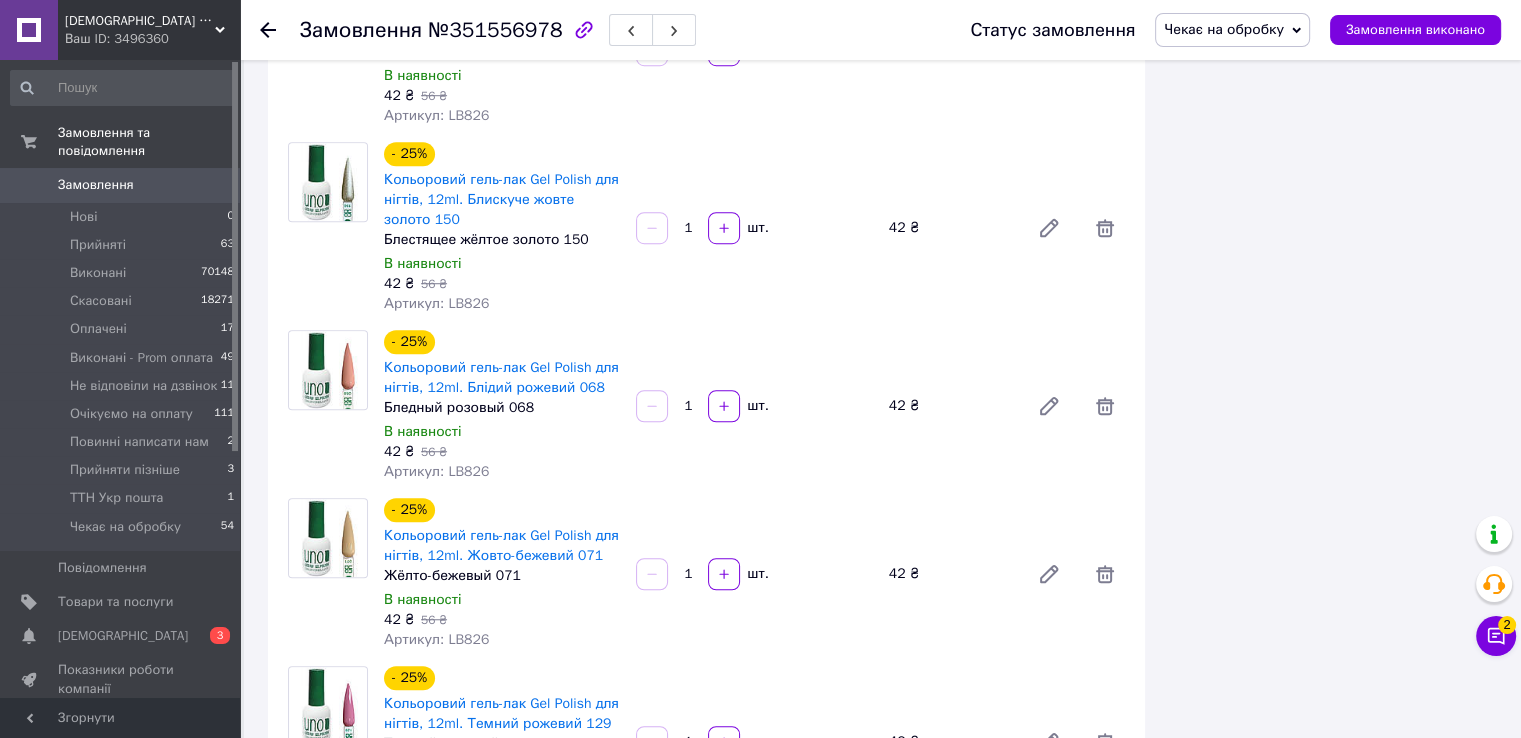 scroll, scrollTop: 1000, scrollLeft: 0, axis: vertical 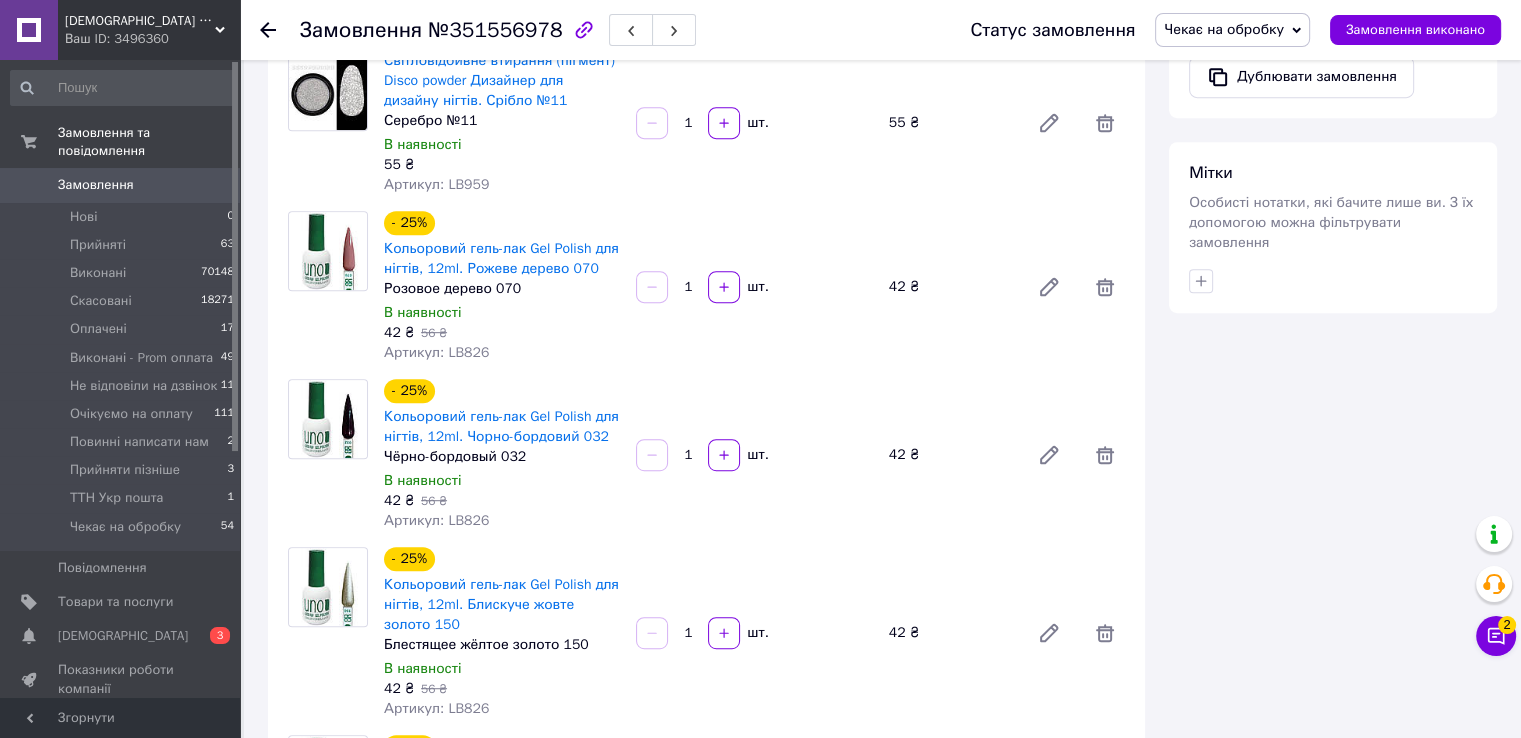 click on "Чекає на обробку" at bounding box center (1224, 29) 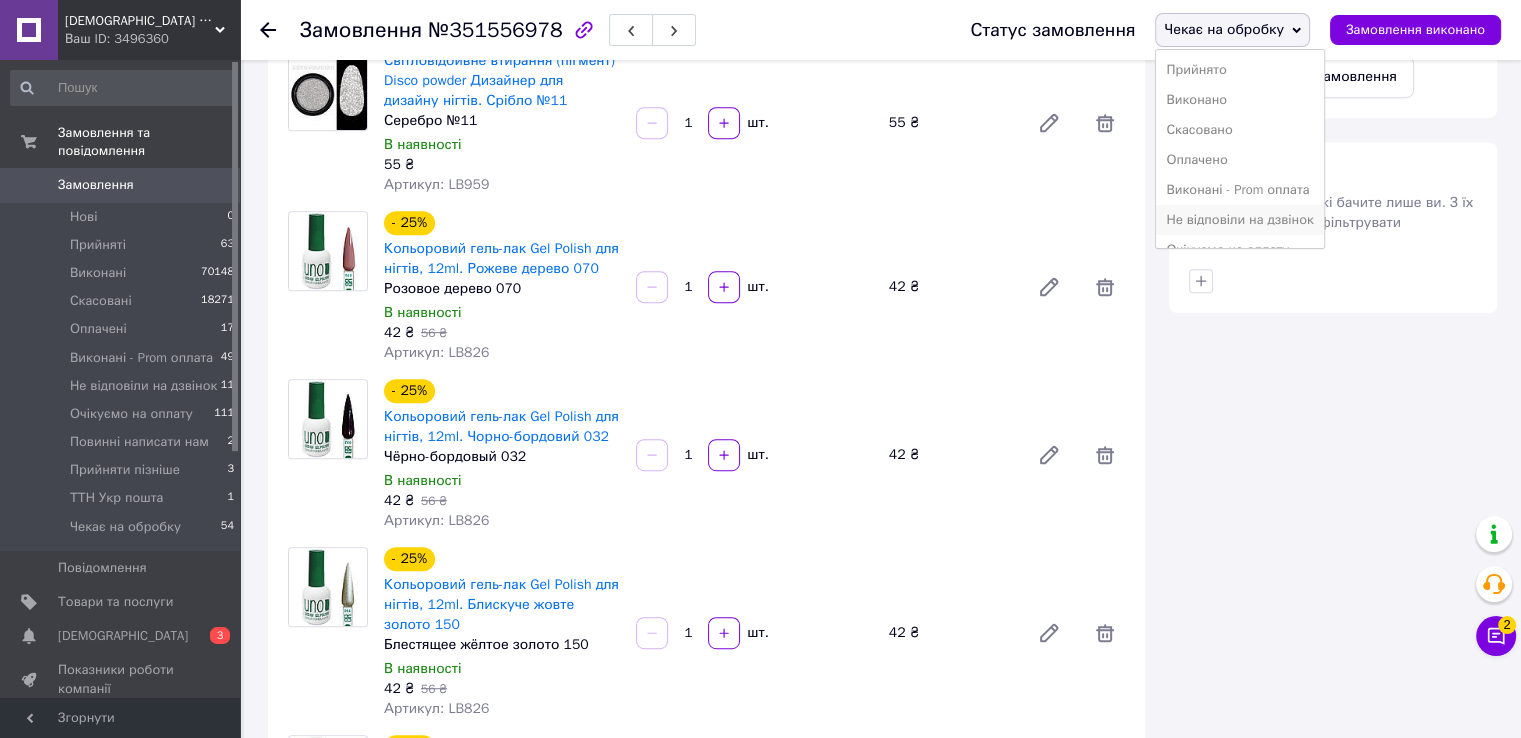 click on "Не відповіли на дзвінок" at bounding box center (1239, 220) 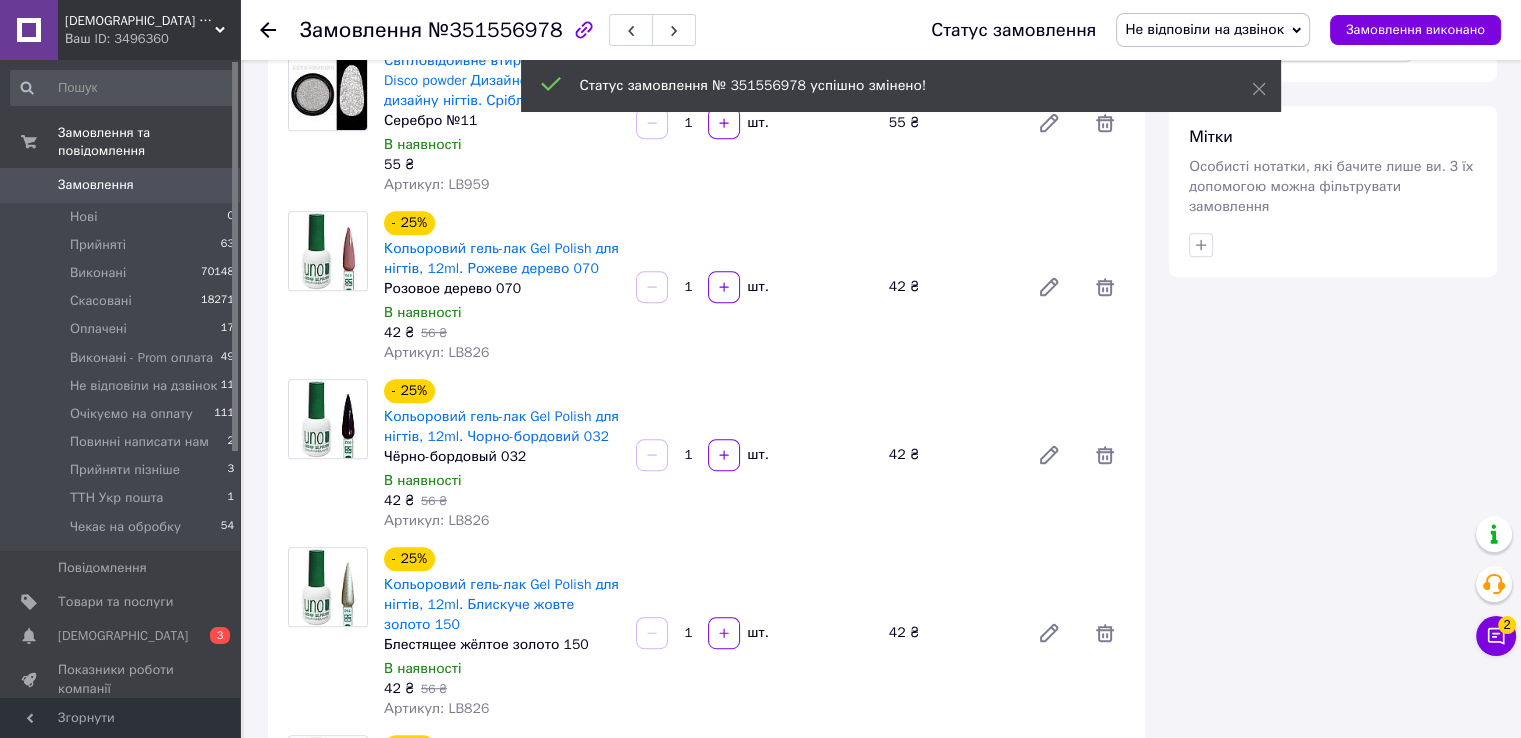 scroll, scrollTop: 728, scrollLeft: 0, axis: vertical 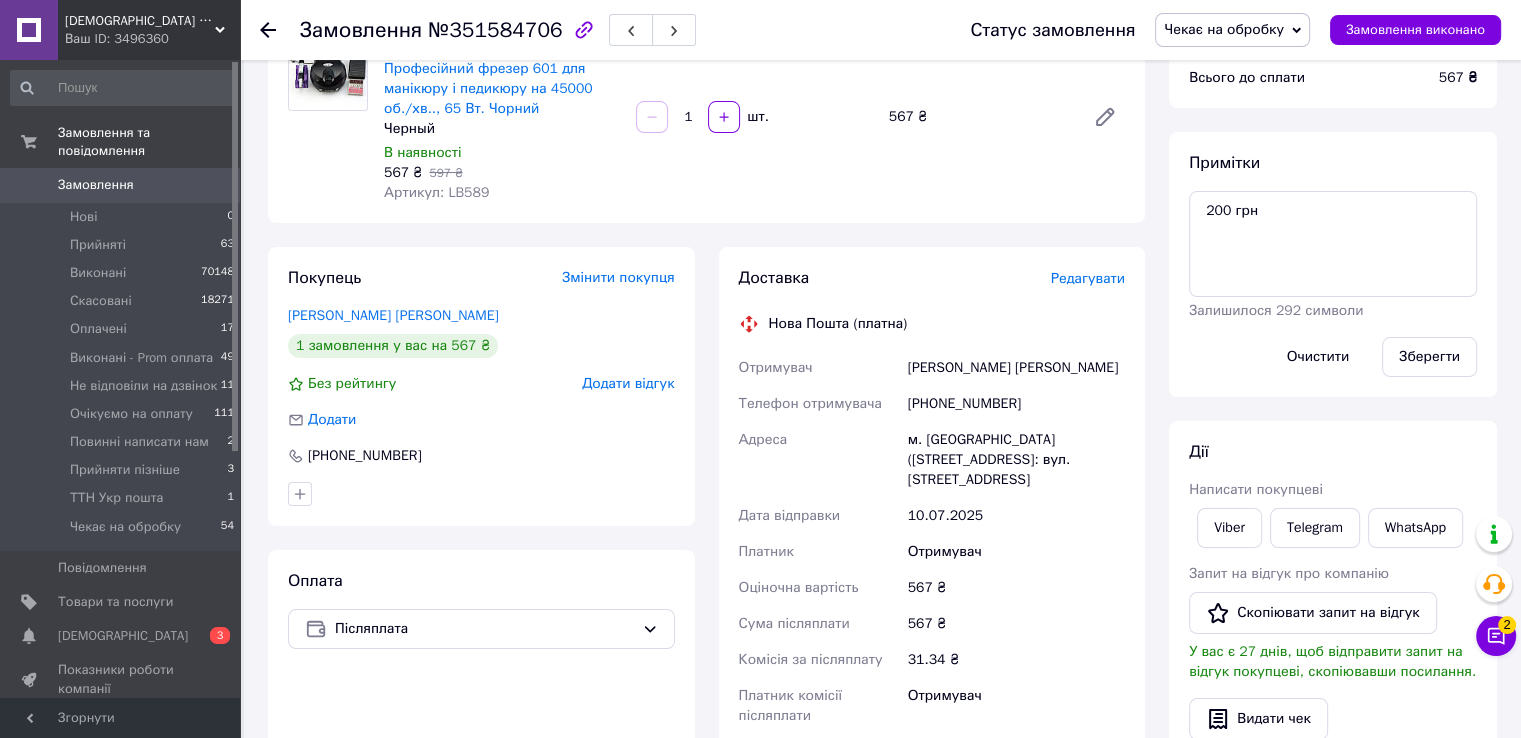 click on "[PHONE_NUMBER]" at bounding box center (1016, 404) 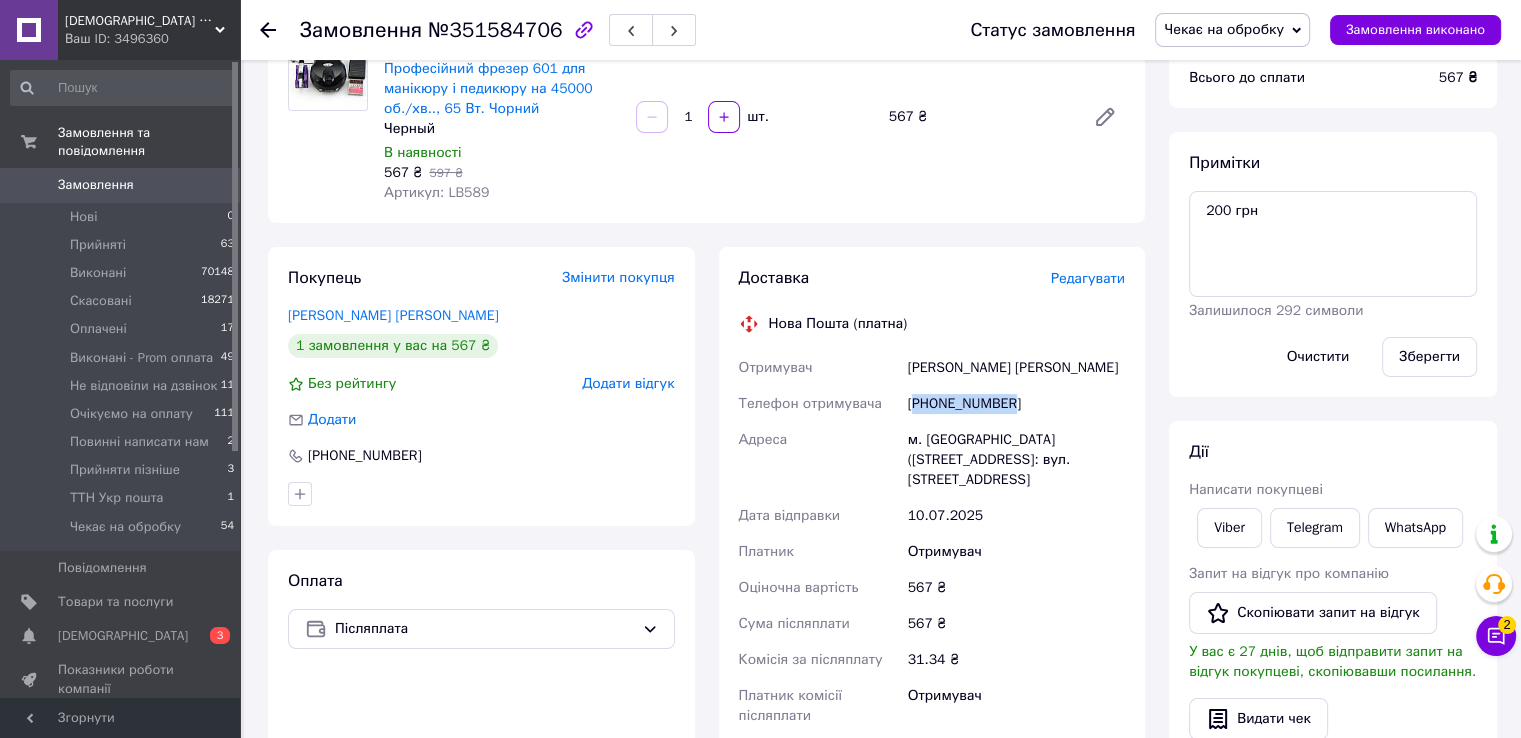 click on "[PHONE_NUMBER]" at bounding box center (1016, 404) 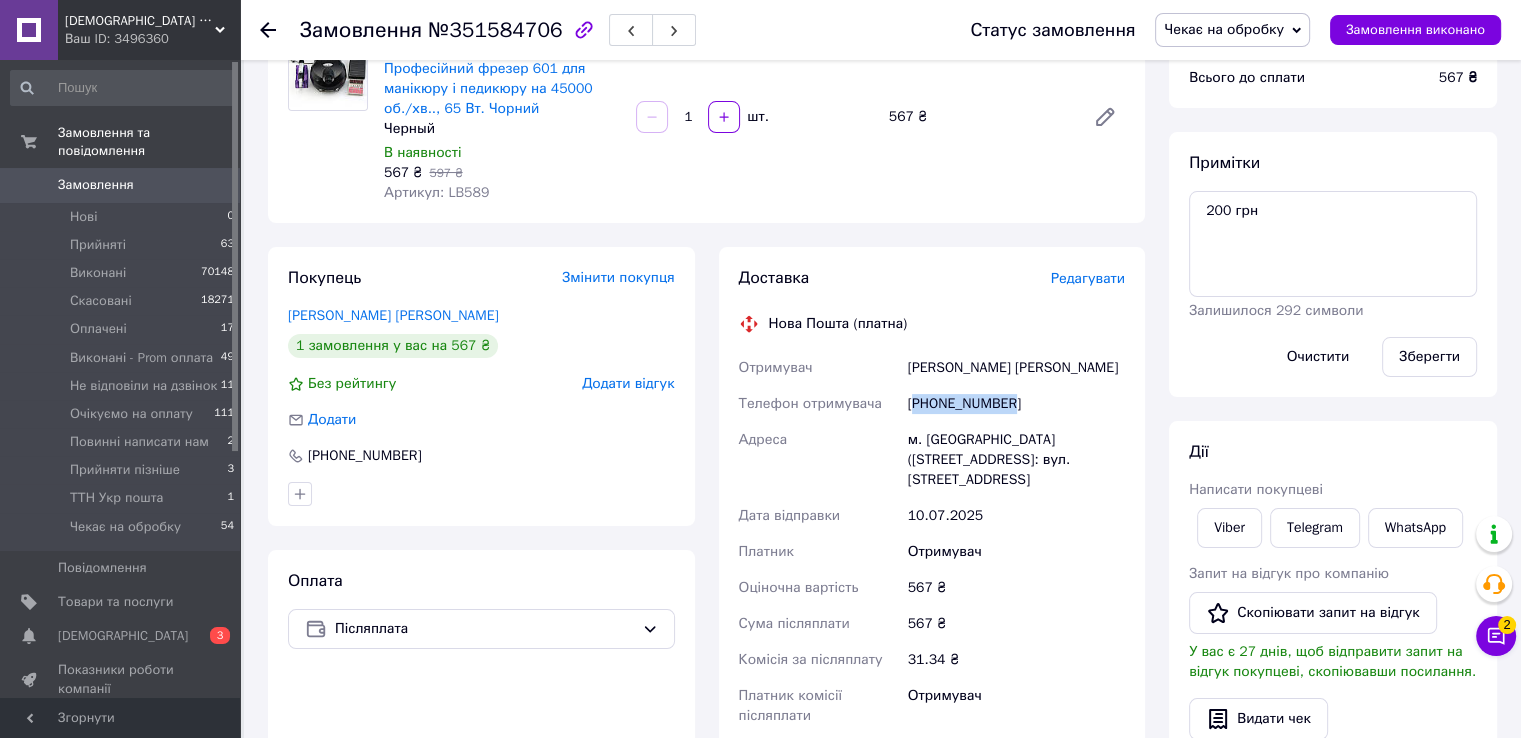 scroll, scrollTop: 0, scrollLeft: 0, axis: both 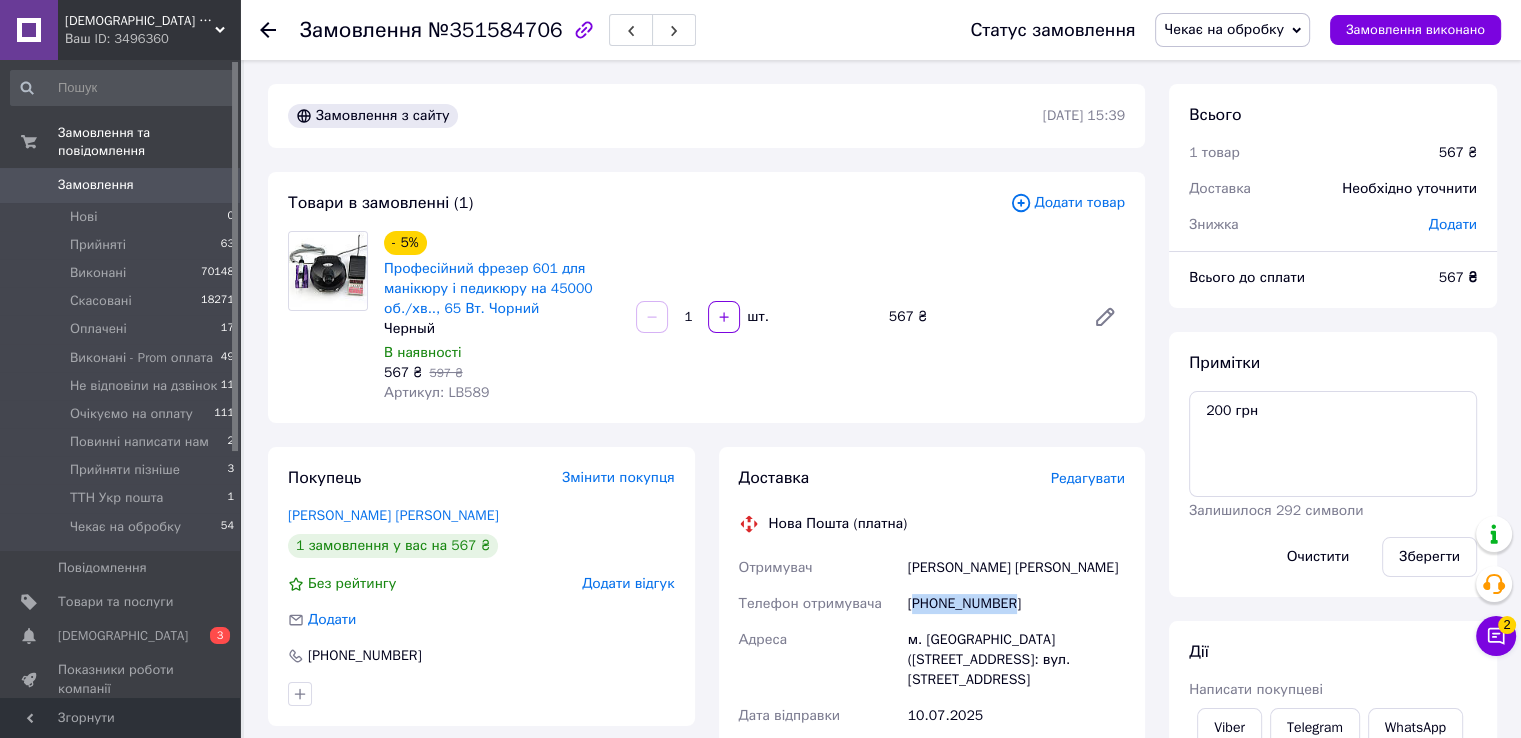 copy on "380990372168" 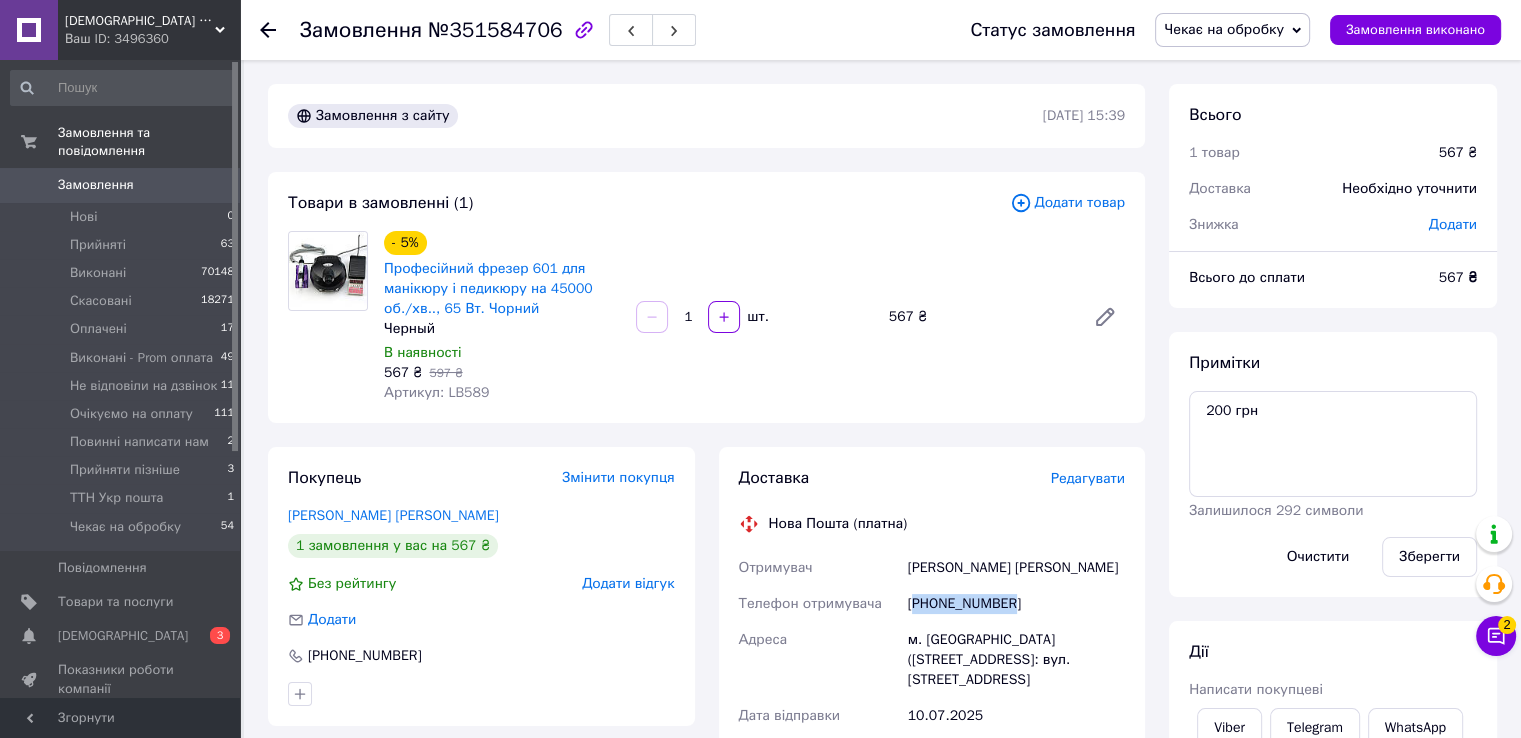click on "Чекає на обробку" at bounding box center [1224, 29] 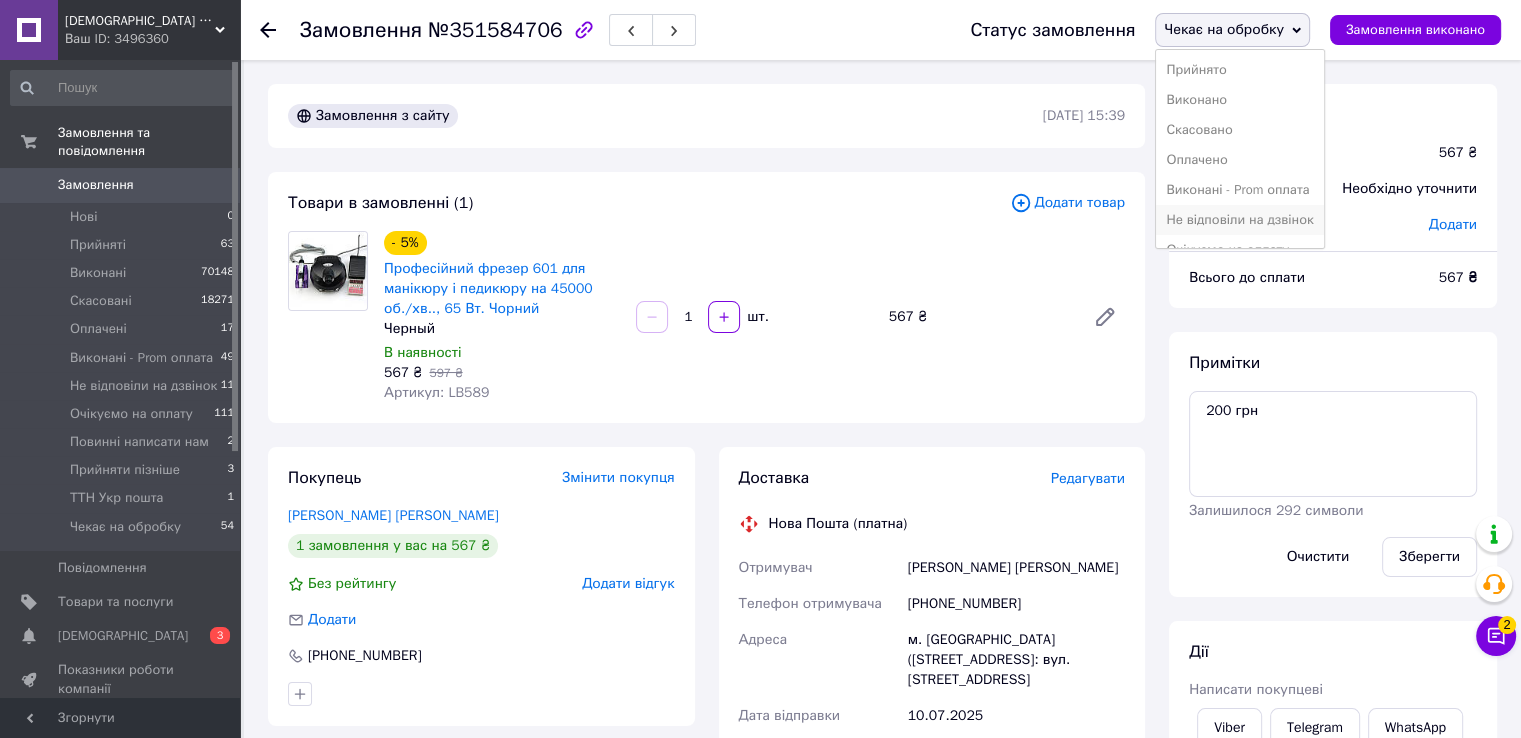 click on "Не відповіли на дзвінок" at bounding box center [1239, 220] 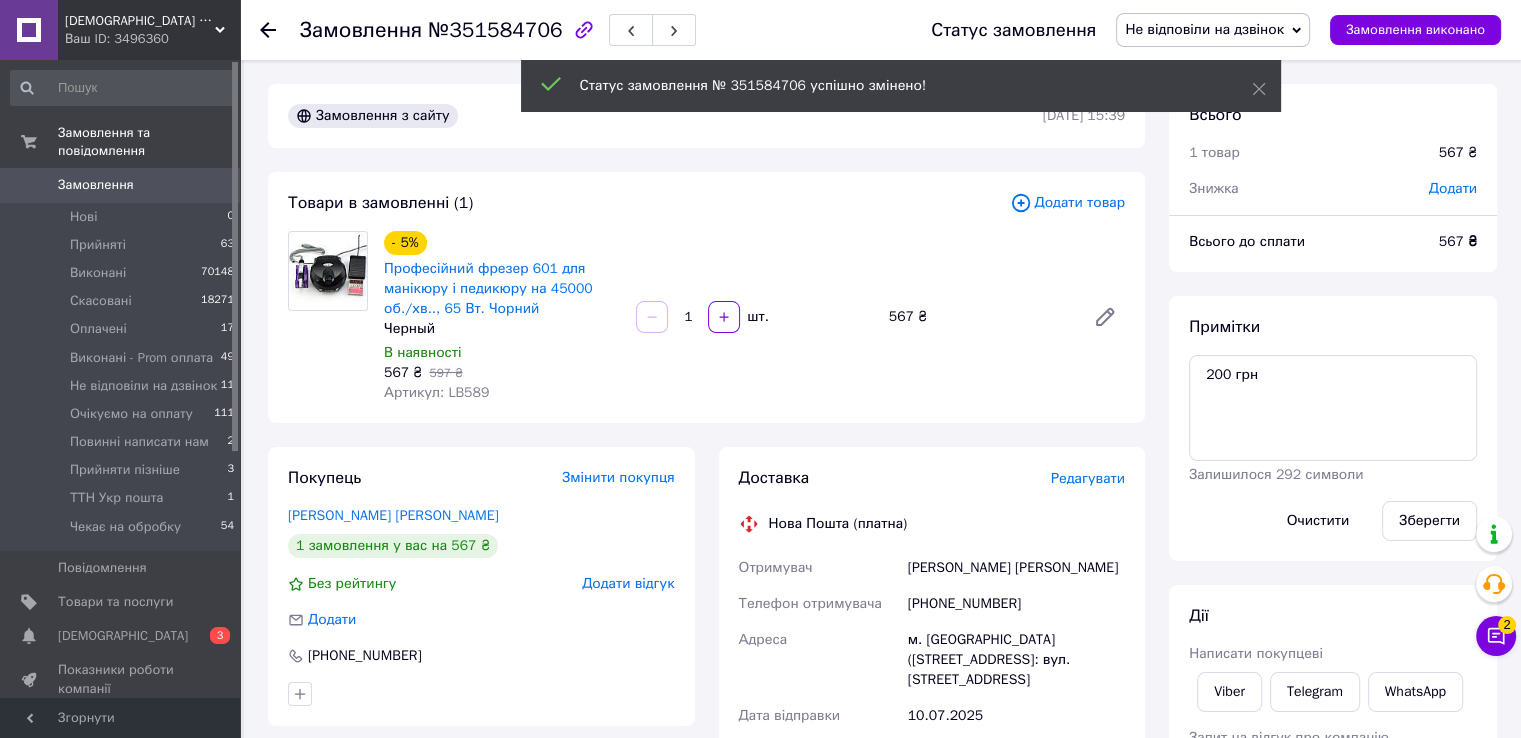 scroll, scrollTop: 68, scrollLeft: 0, axis: vertical 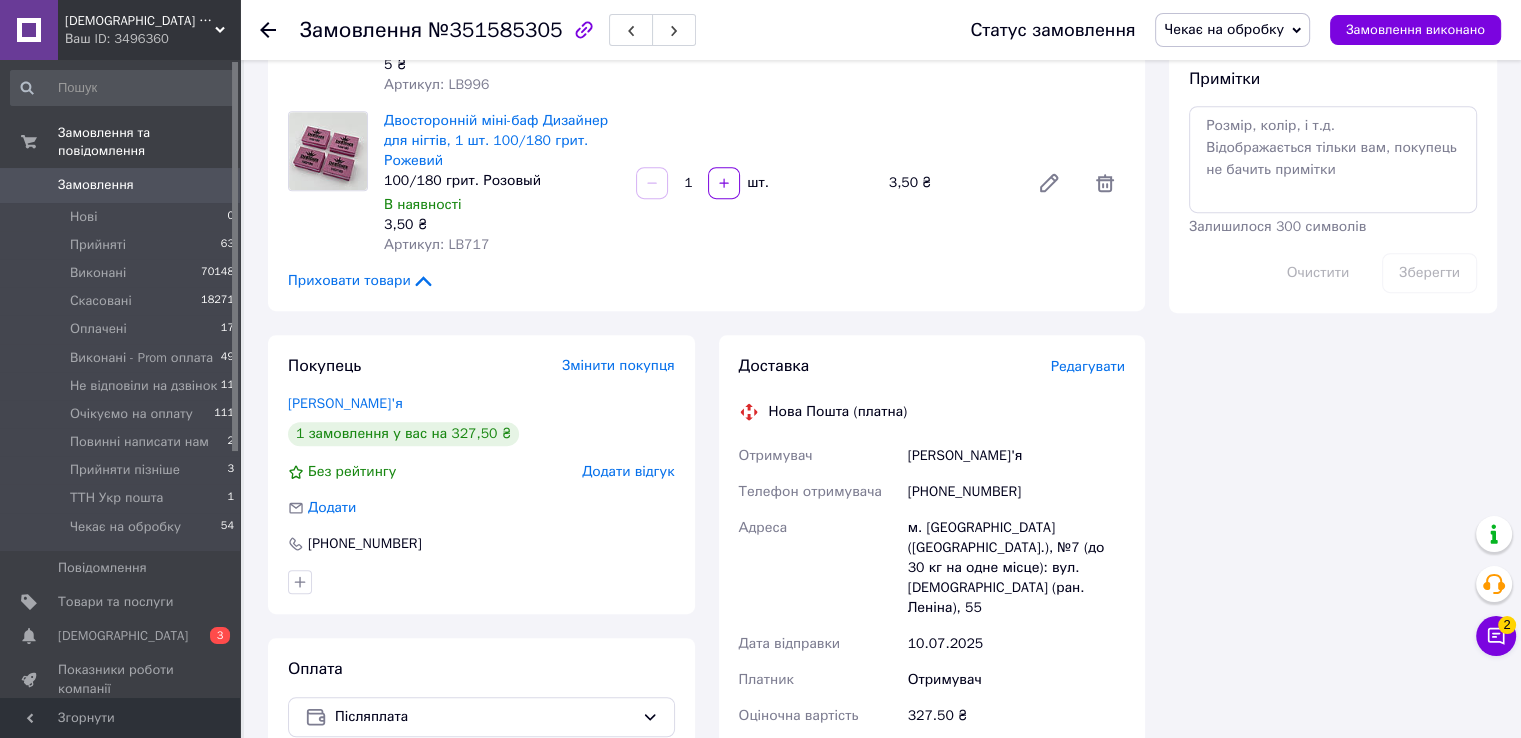 click on "[PHONE_NUMBER]" at bounding box center [1016, 492] 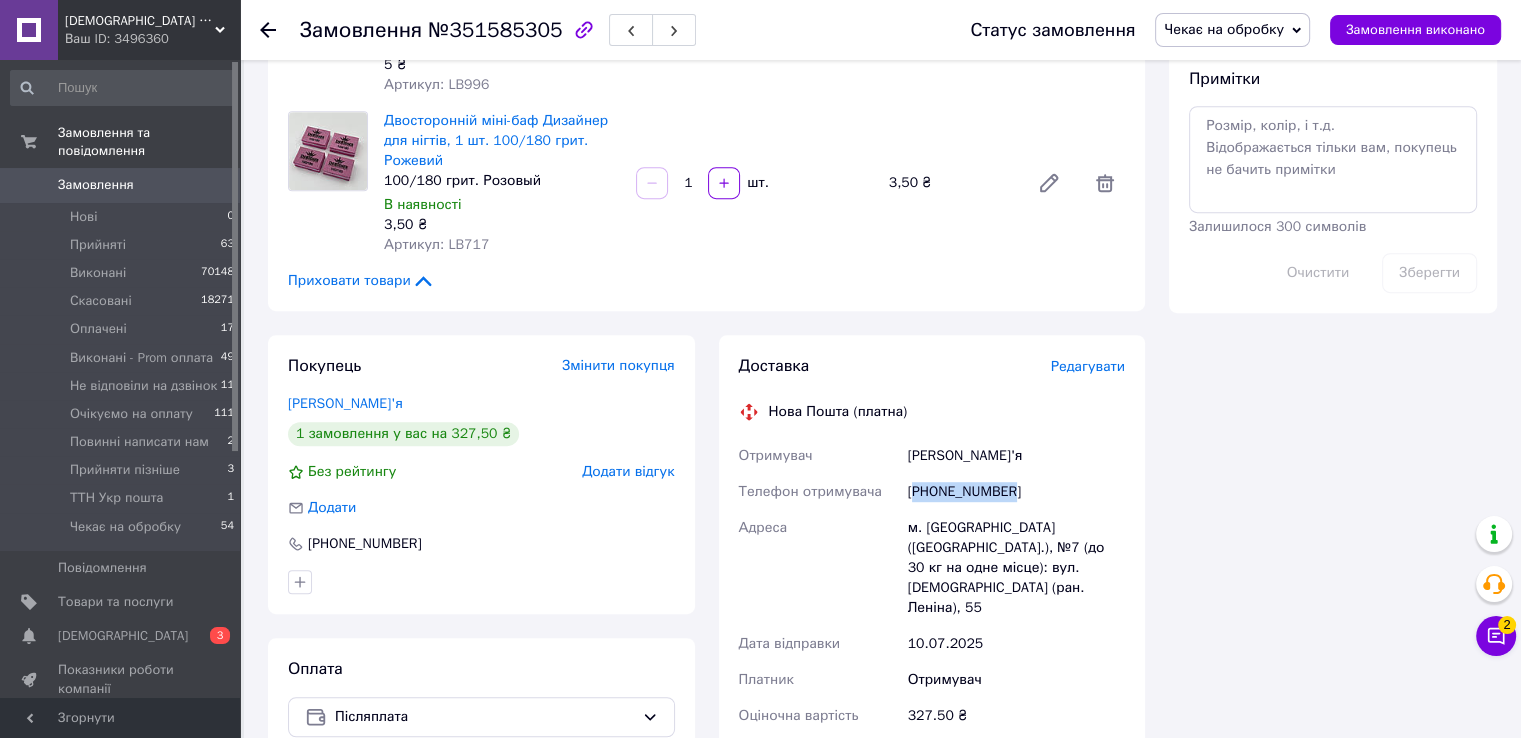 click on "[PHONE_NUMBER]" at bounding box center (1016, 492) 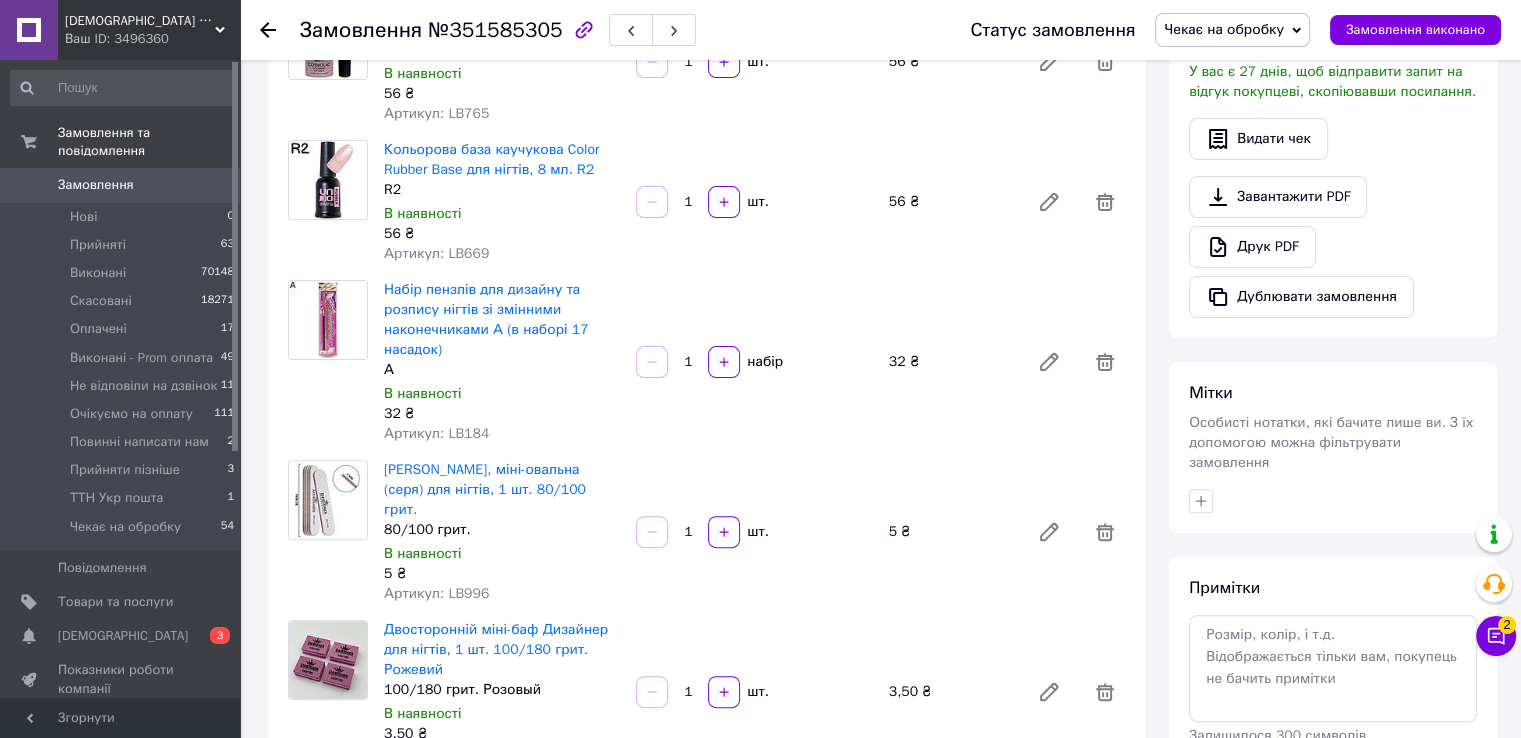 scroll, scrollTop: 800, scrollLeft: 0, axis: vertical 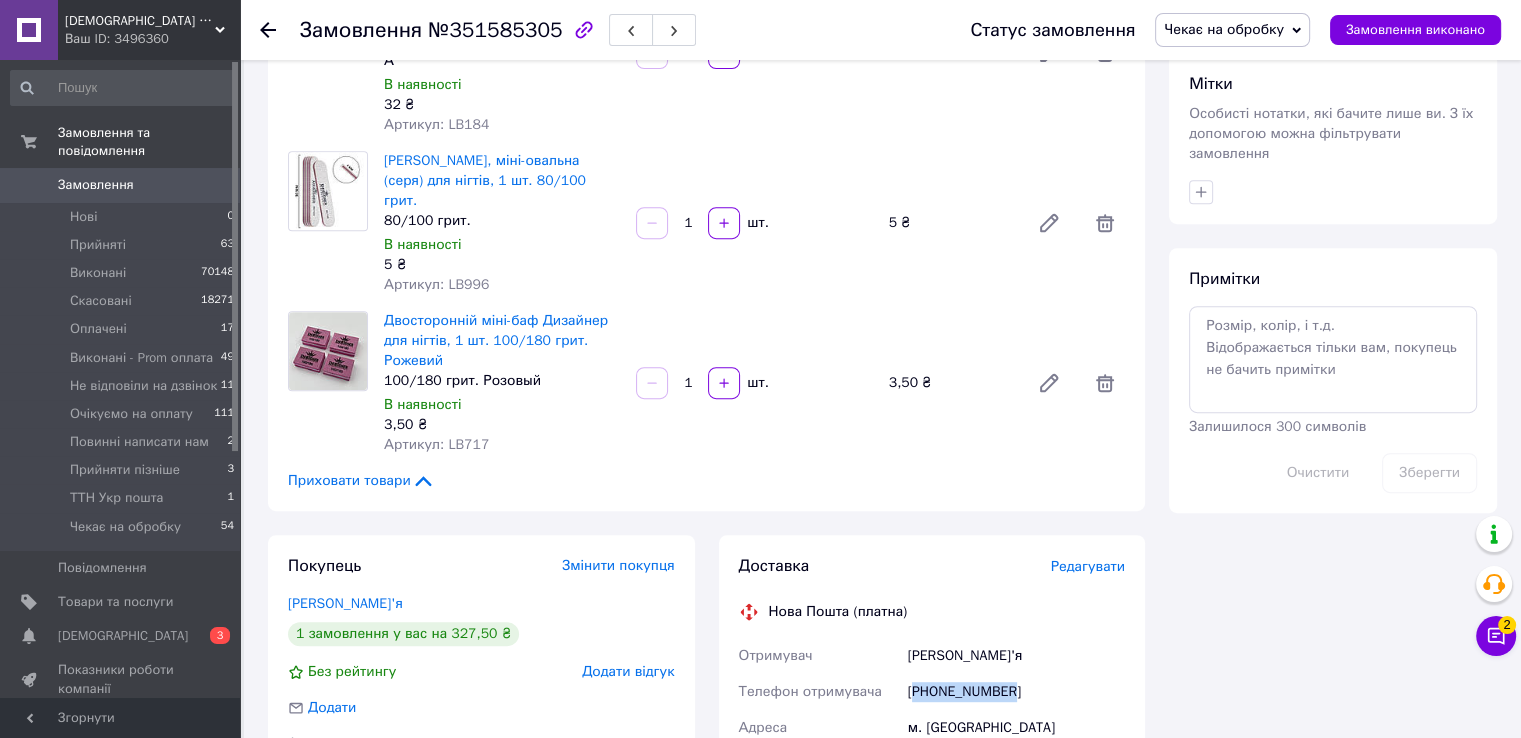 copy on "380993115962" 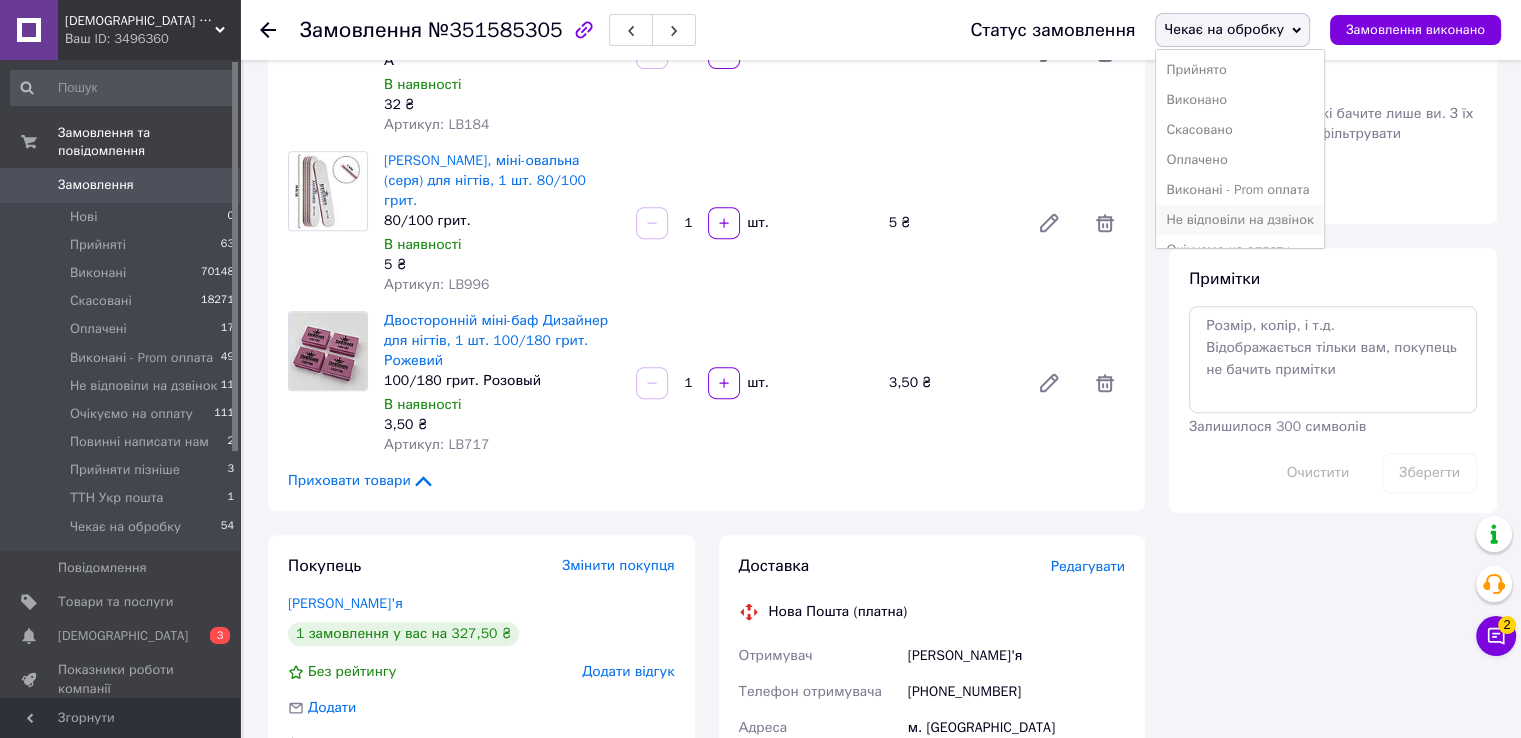 click on "Не відповіли на дзвінок" at bounding box center [1239, 220] 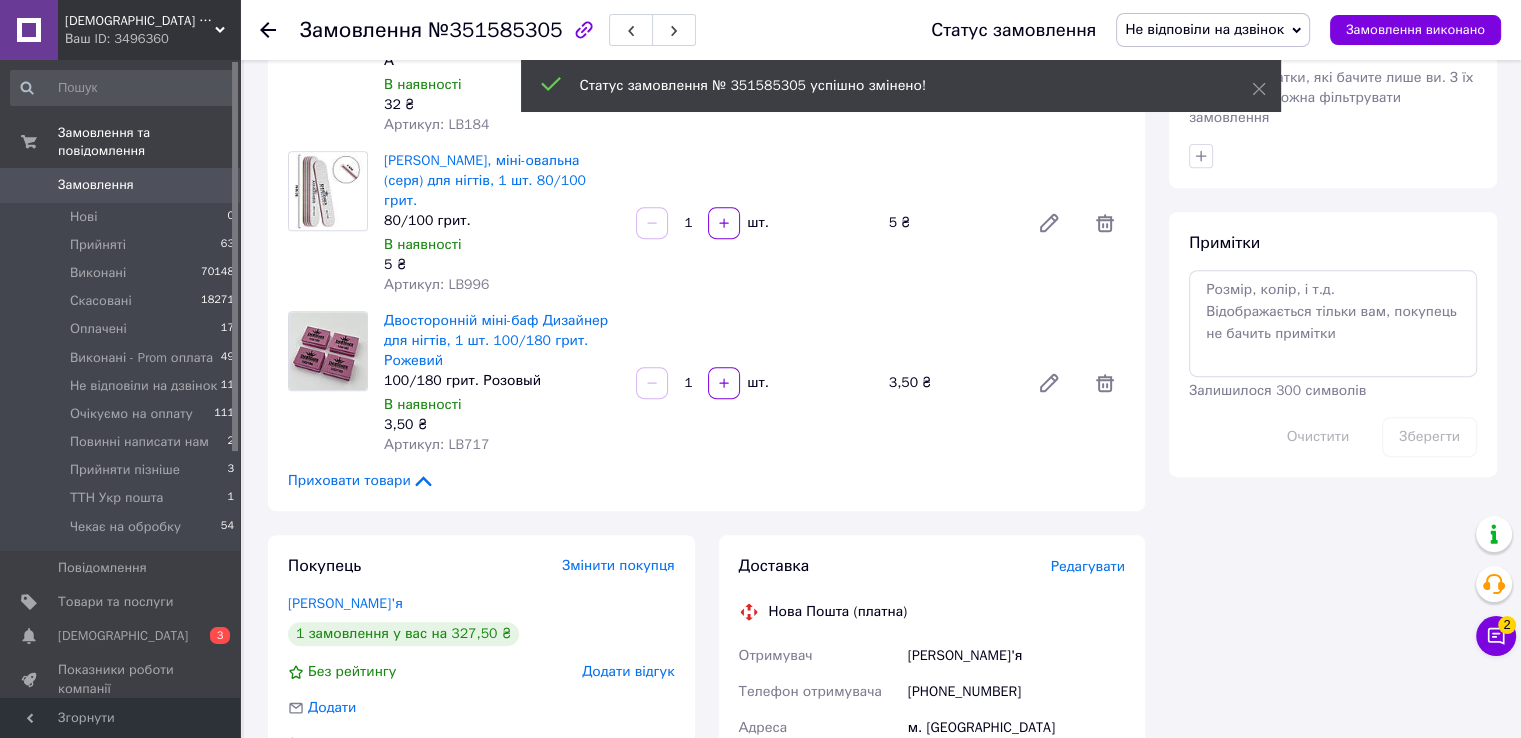 scroll, scrollTop: 20, scrollLeft: 0, axis: vertical 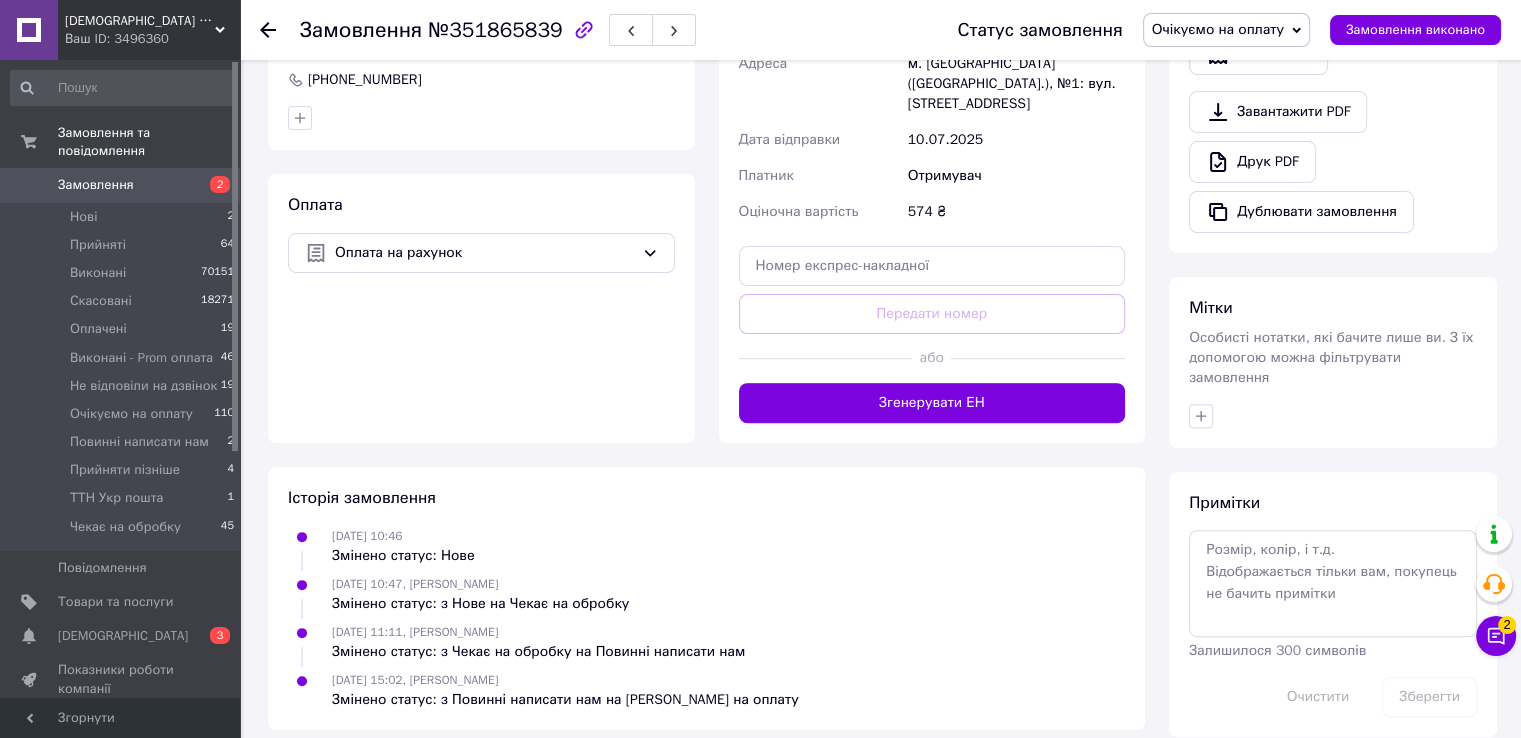 click on "Очікуємо на оплату" at bounding box center [1218, 29] 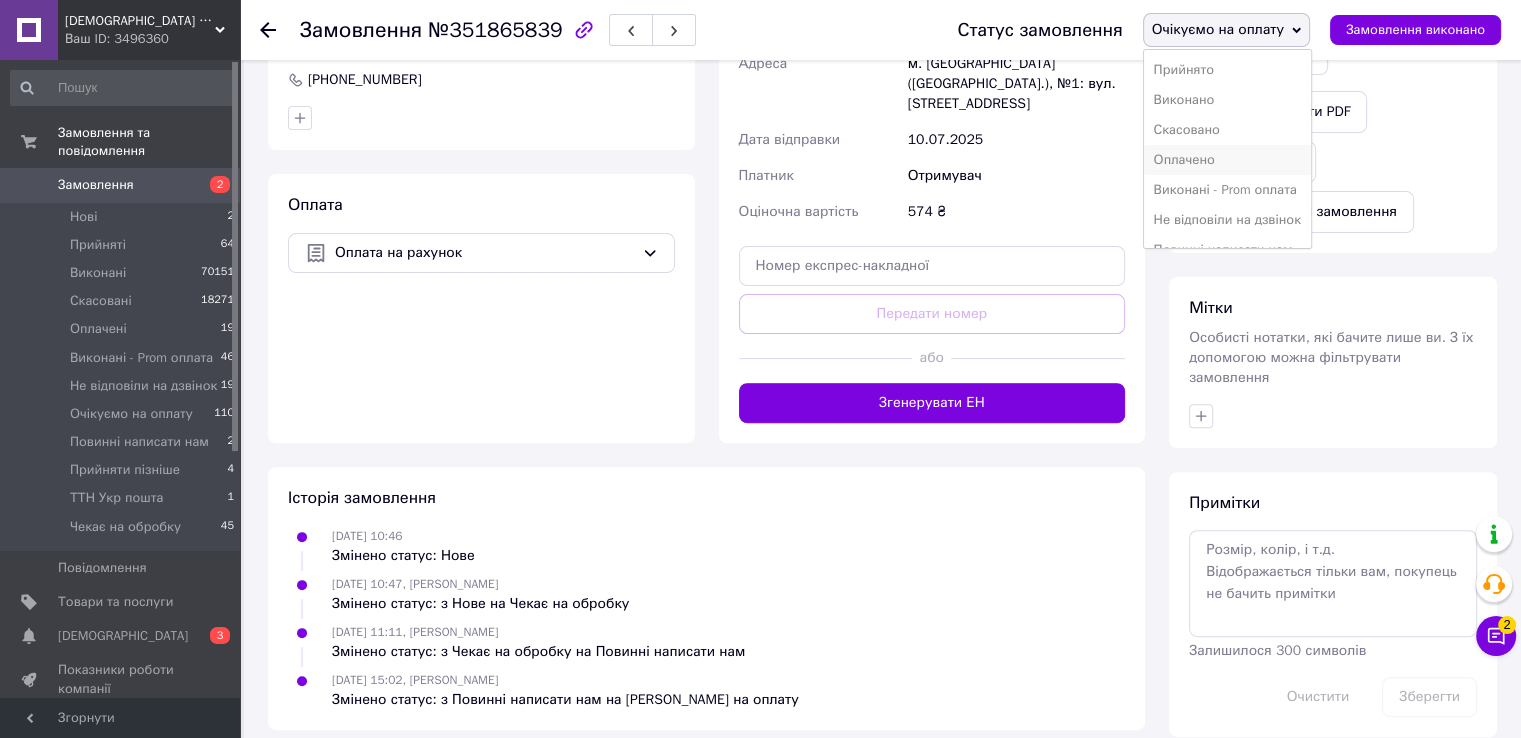 scroll, scrollTop: 112, scrollLeft: 0, axis: vertical 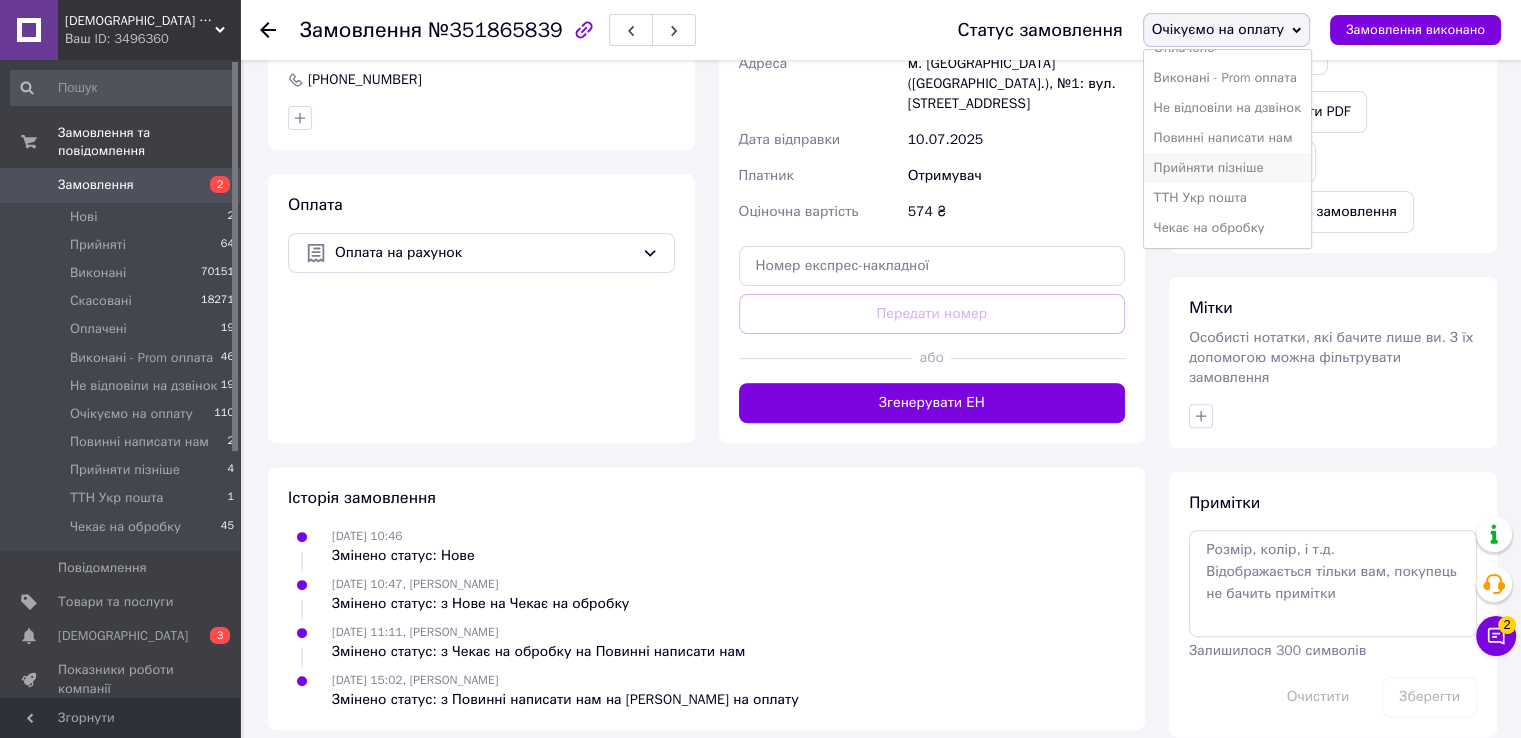 click on "Прийняти пізніше" at bounding box center [1227, 168] 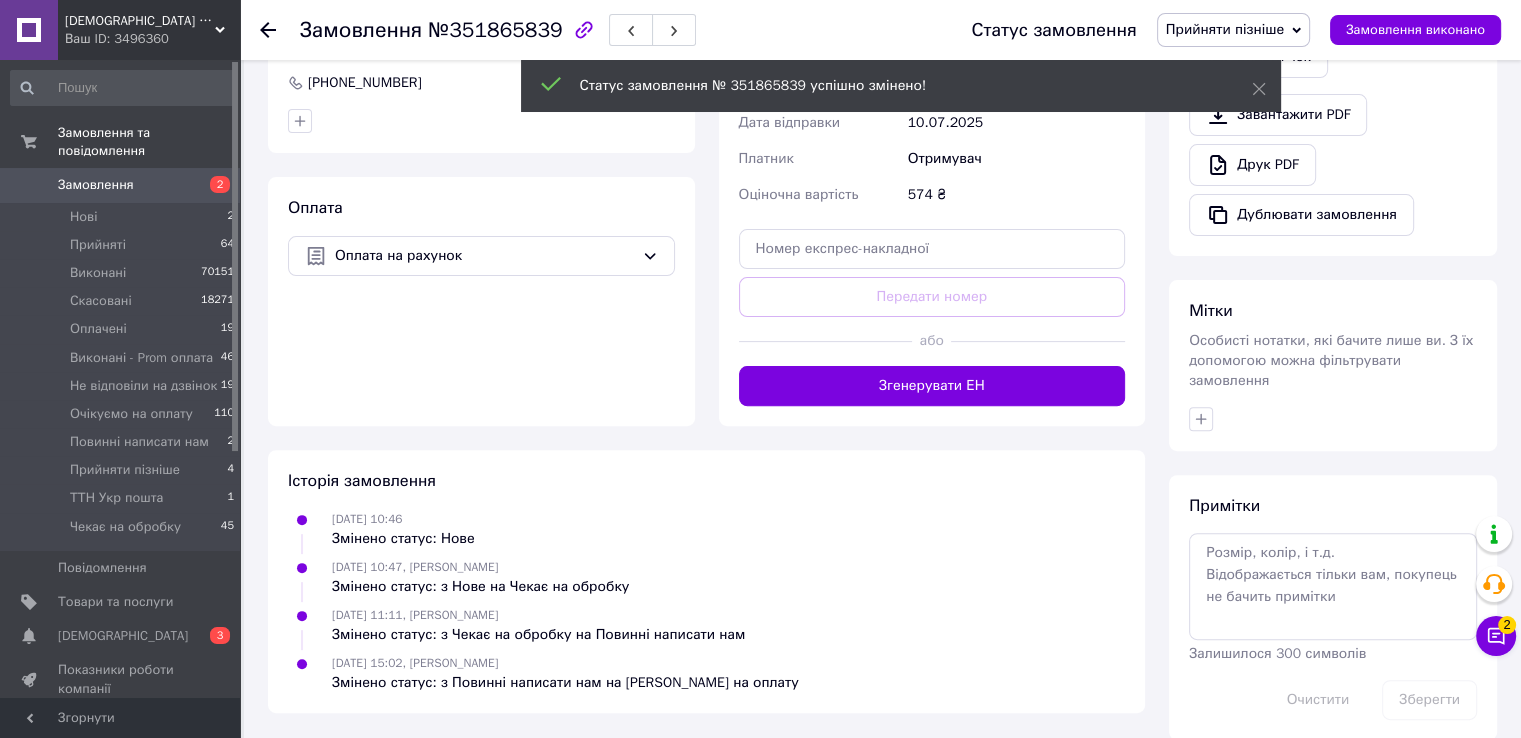 scroll, scrollTop: 576, scrollLeft: 0, axis: vertical 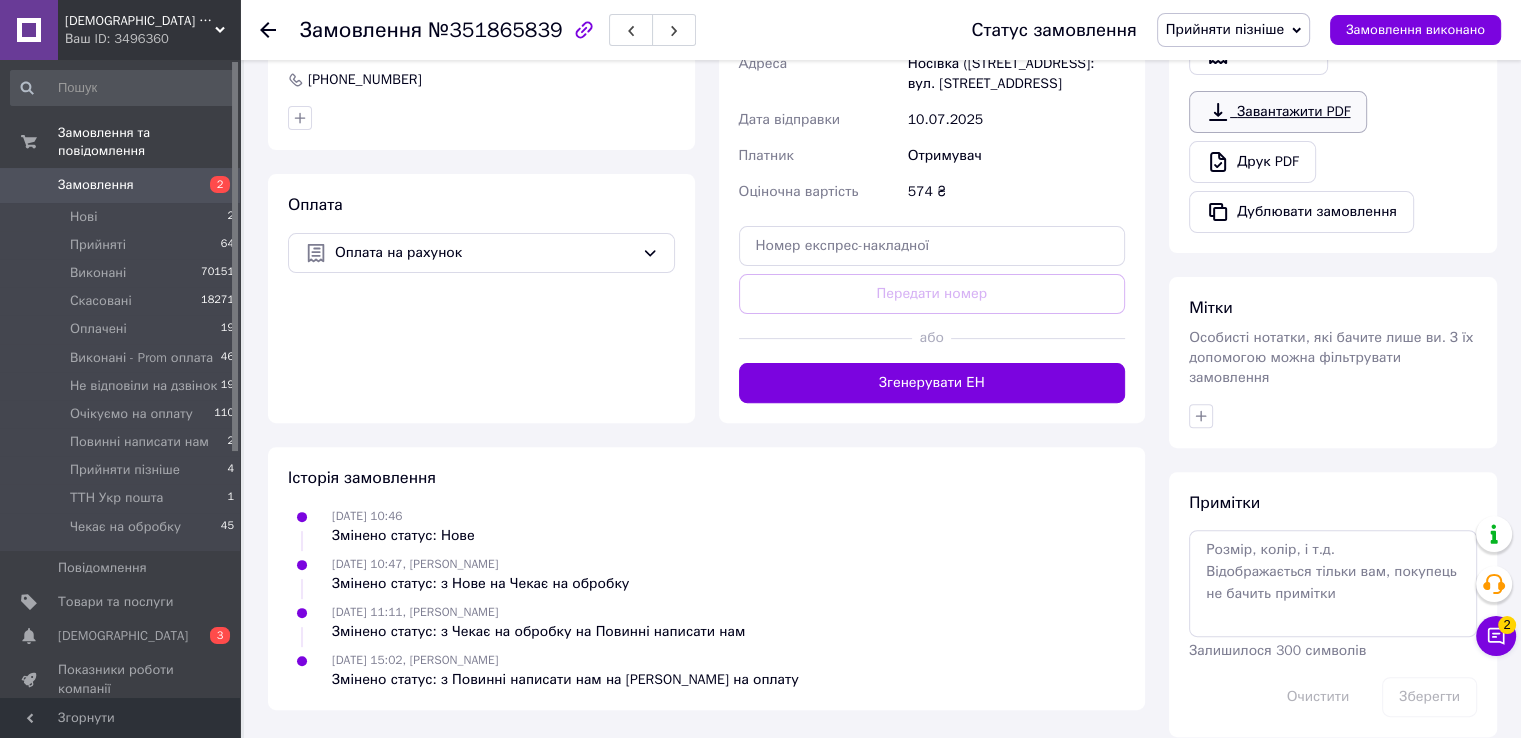 click on "Завантажити PDF" at bounding box center [1278, 112] 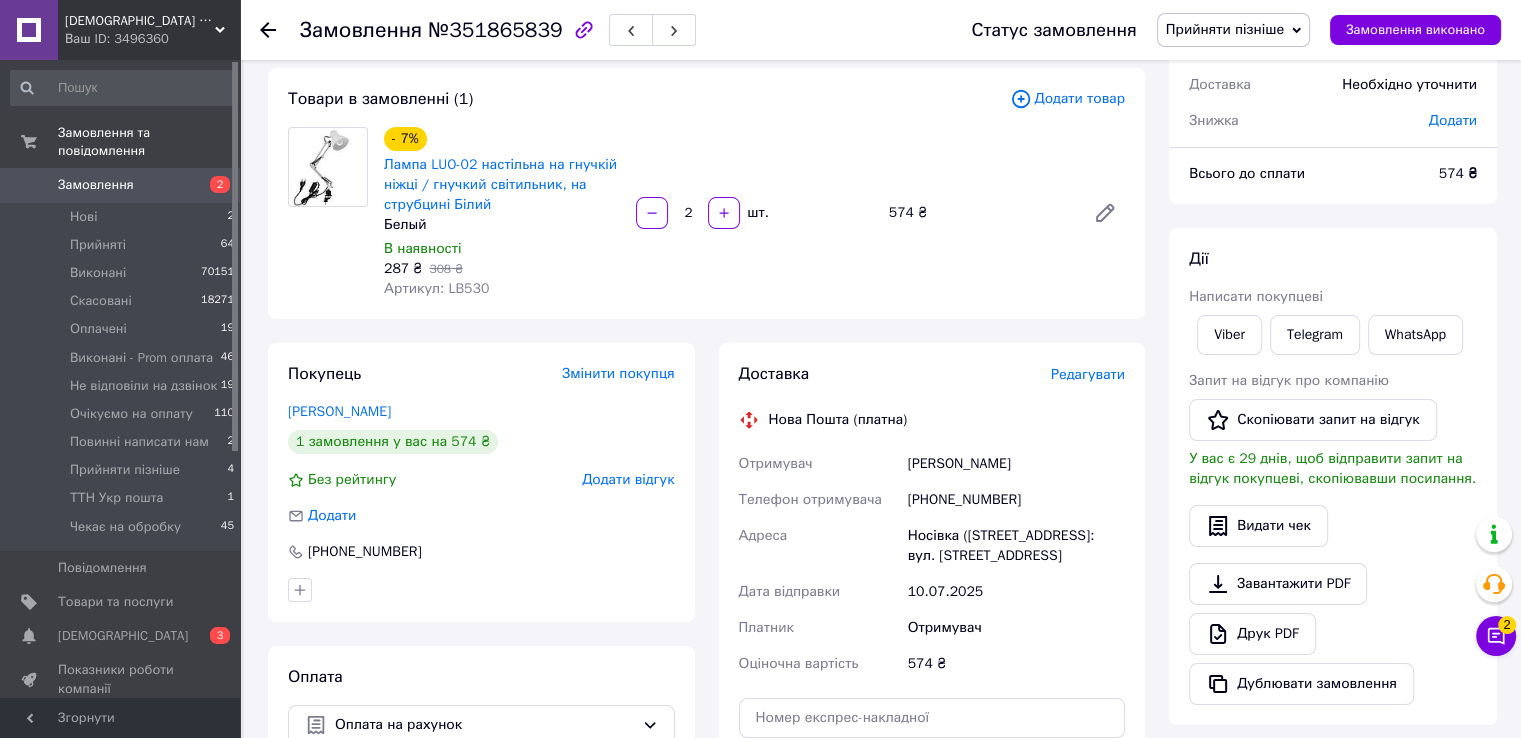 scroll, scrollTop: 0, scrollLeft: 0, axis: both 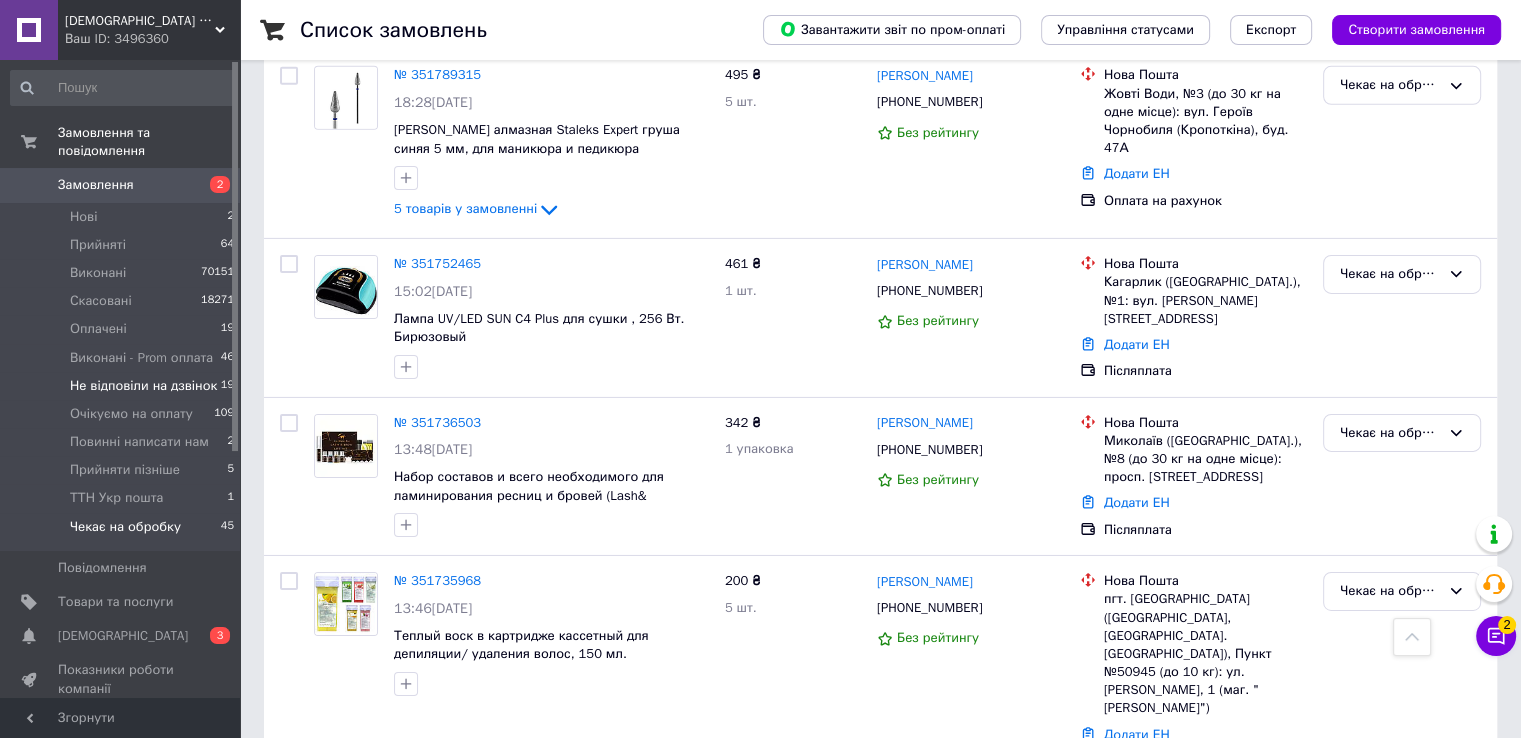 click on "Не відповіли на дзвінок" at bounding box center (143, 386) 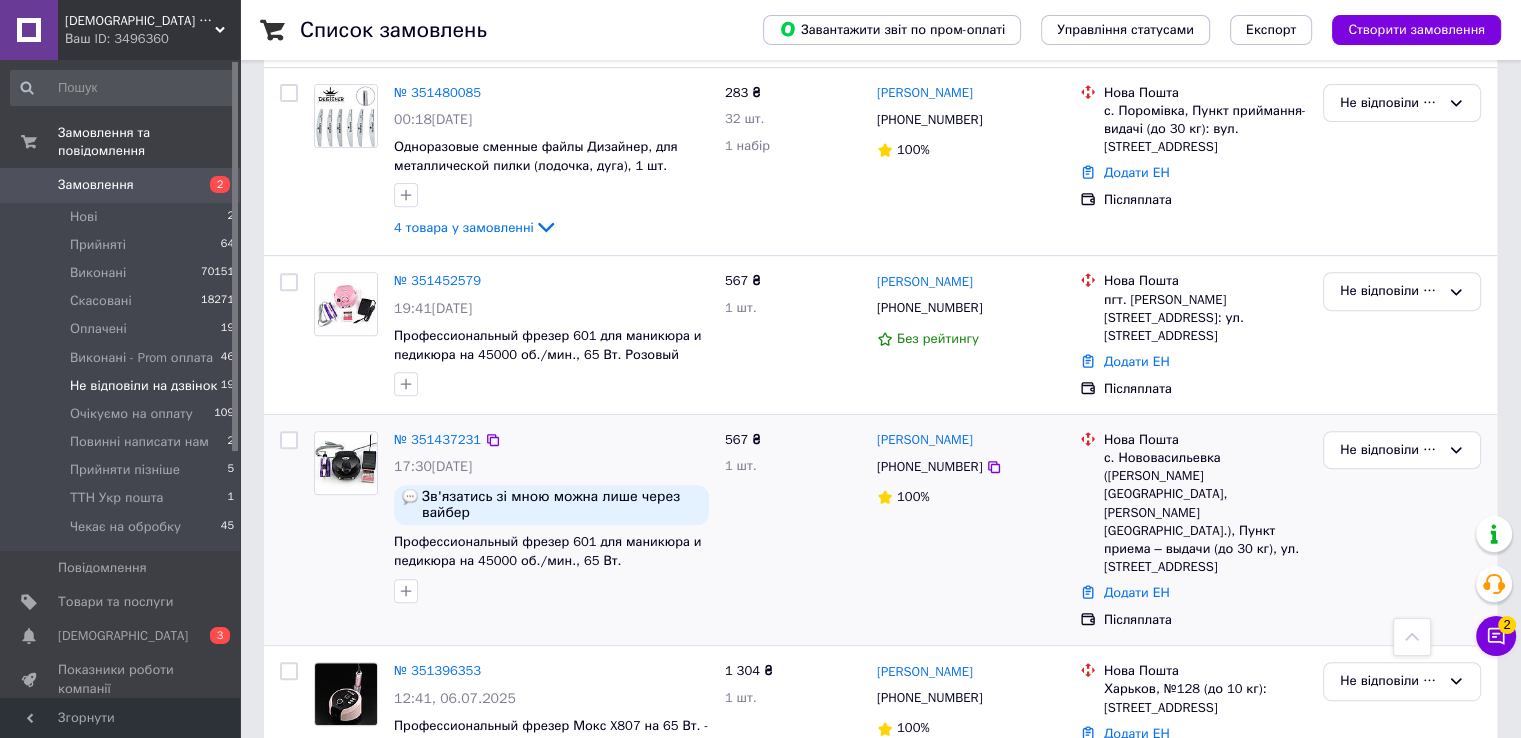 scroll, scrollTop: 800, scrollLeft: 0, axis: vertical 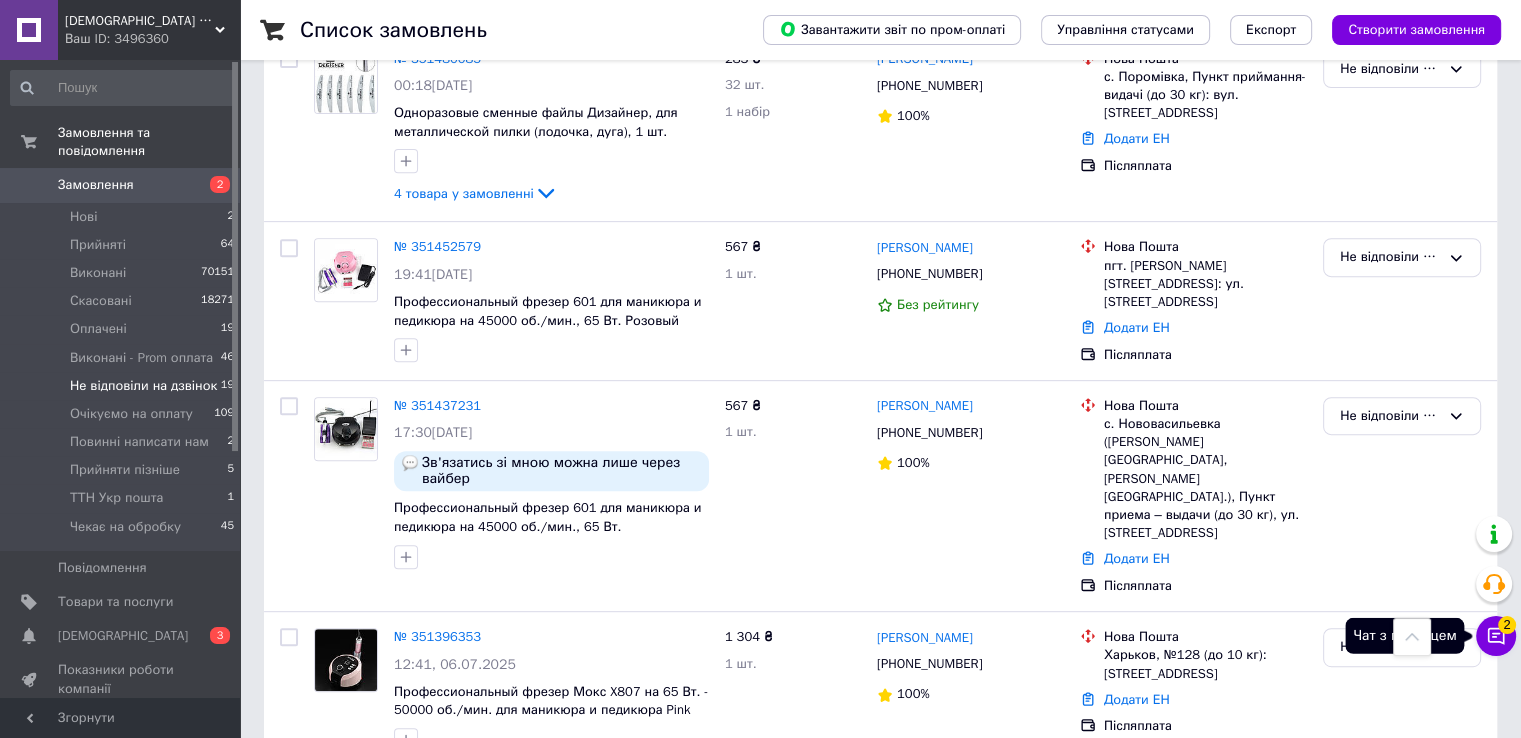 click 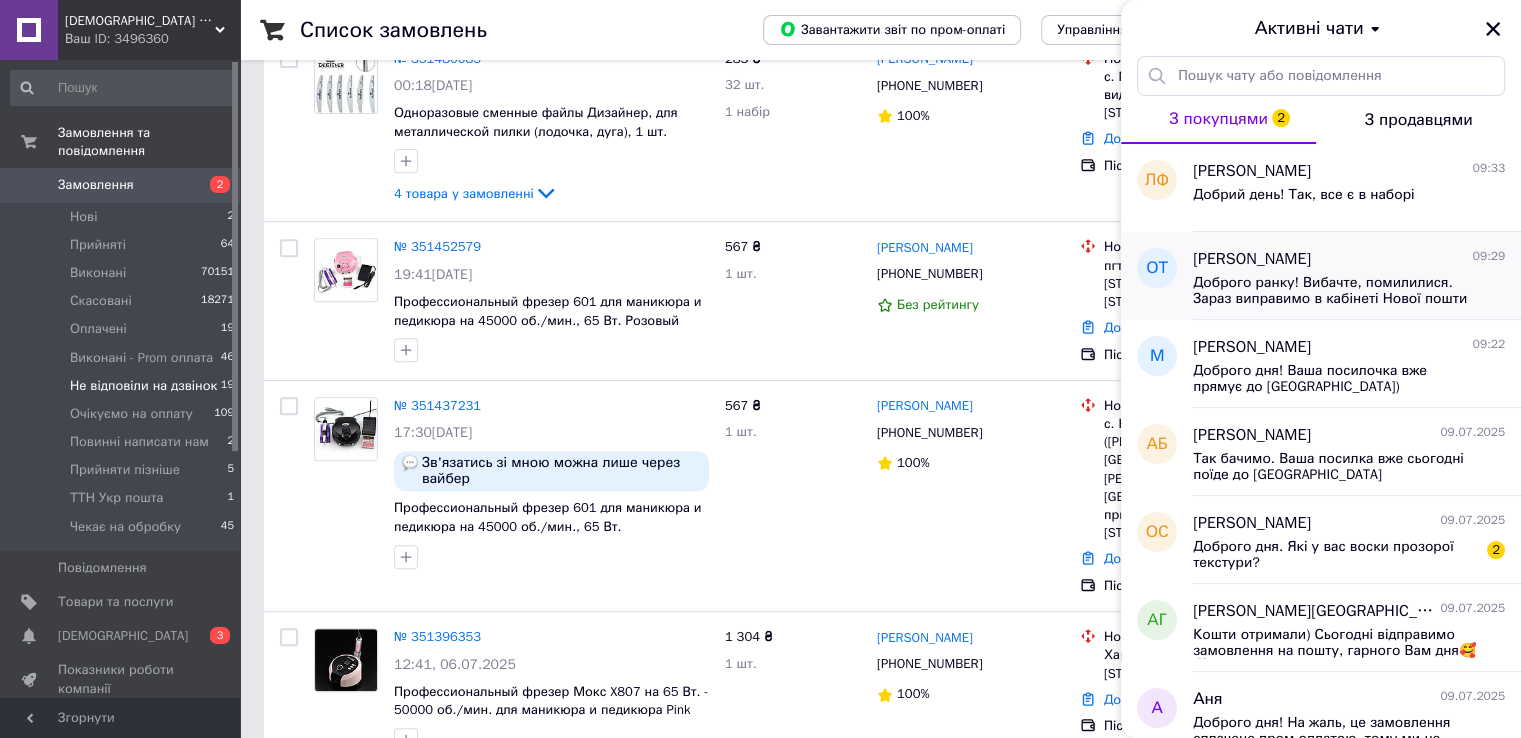 click on "Доброго ранку! Вибачте, помилилися. Зараз виправимо в кабінеті Нової пошти" at bounding box center (1335, 291) 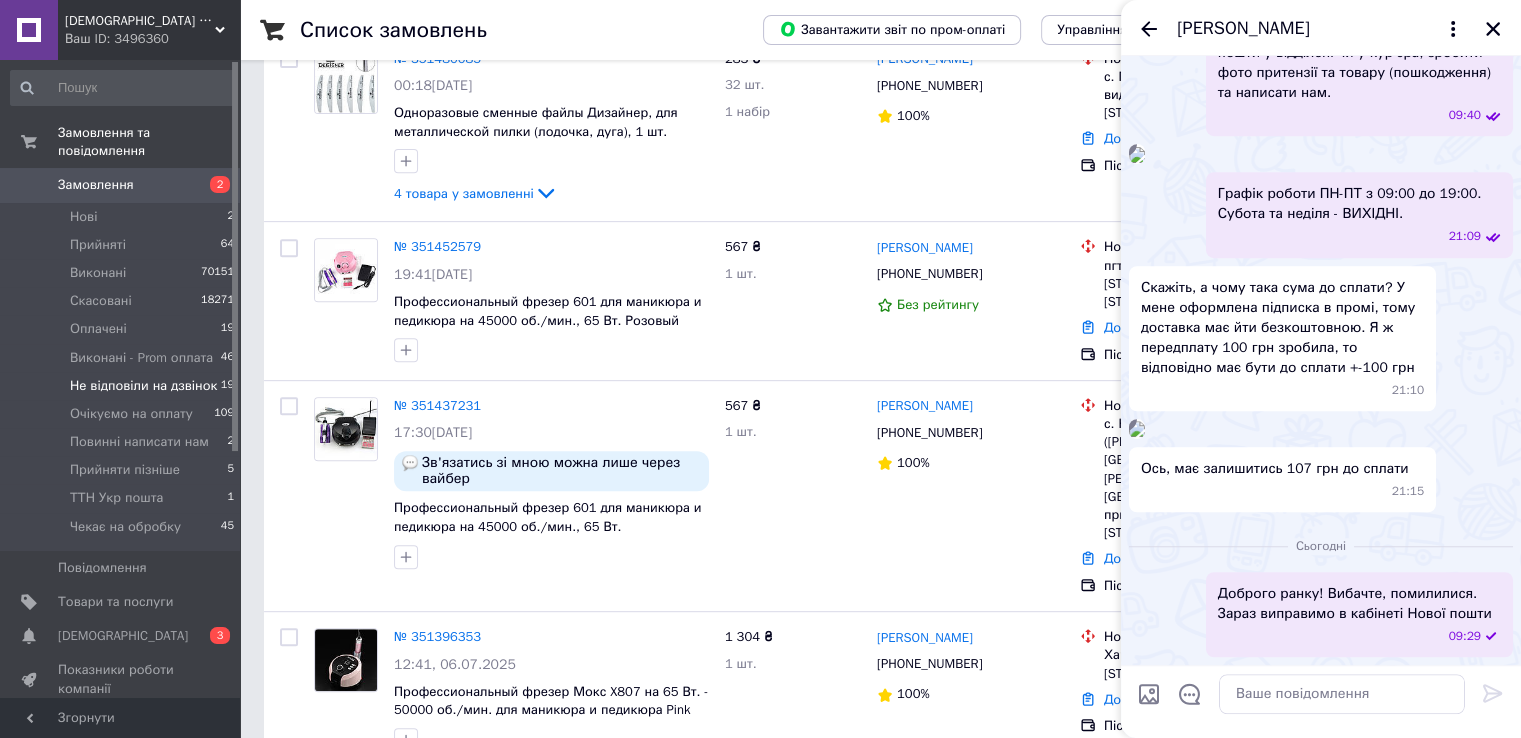 click at bounding box center [1137, 429] 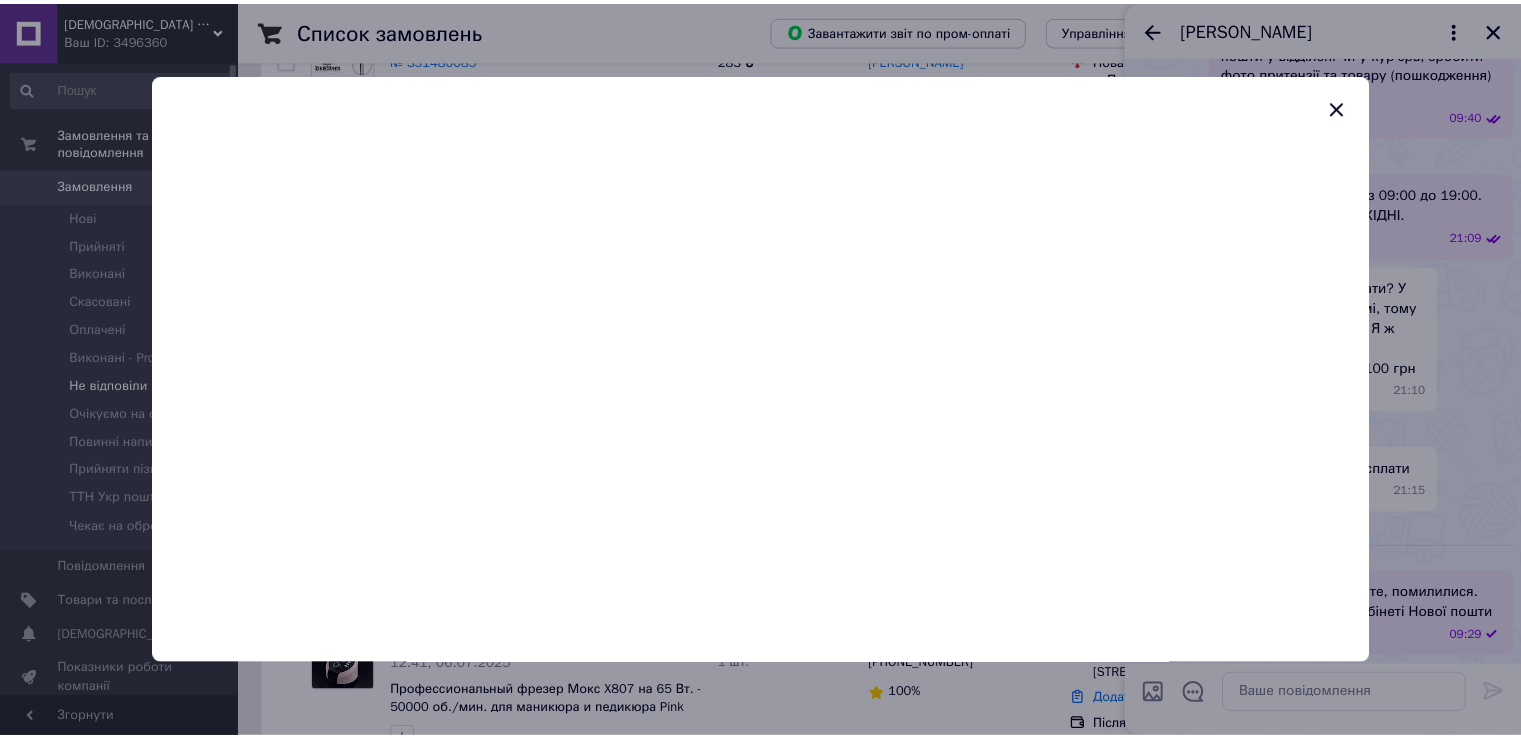 scroll, scrollTop: 1884, scrollLeft: 0, axis: vertical 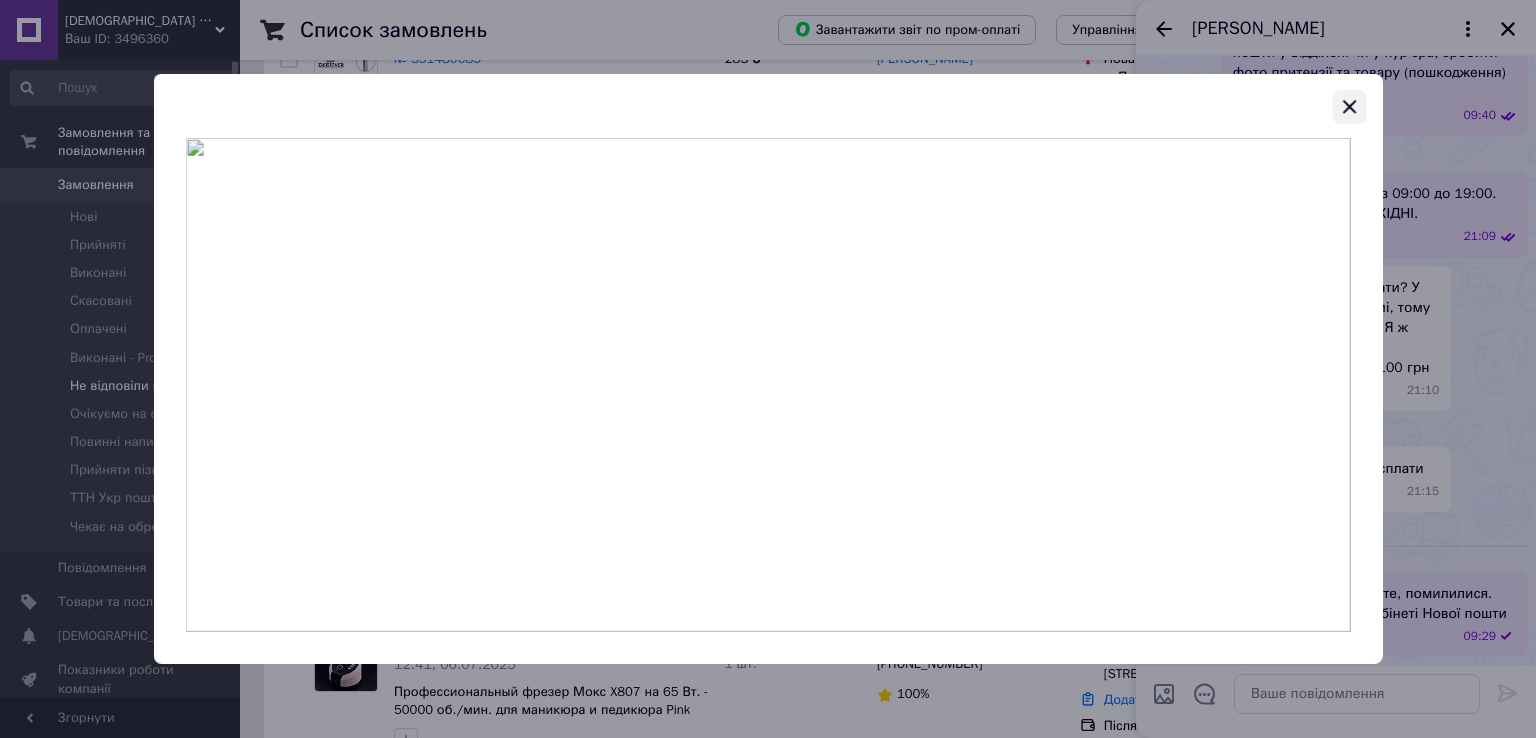 click 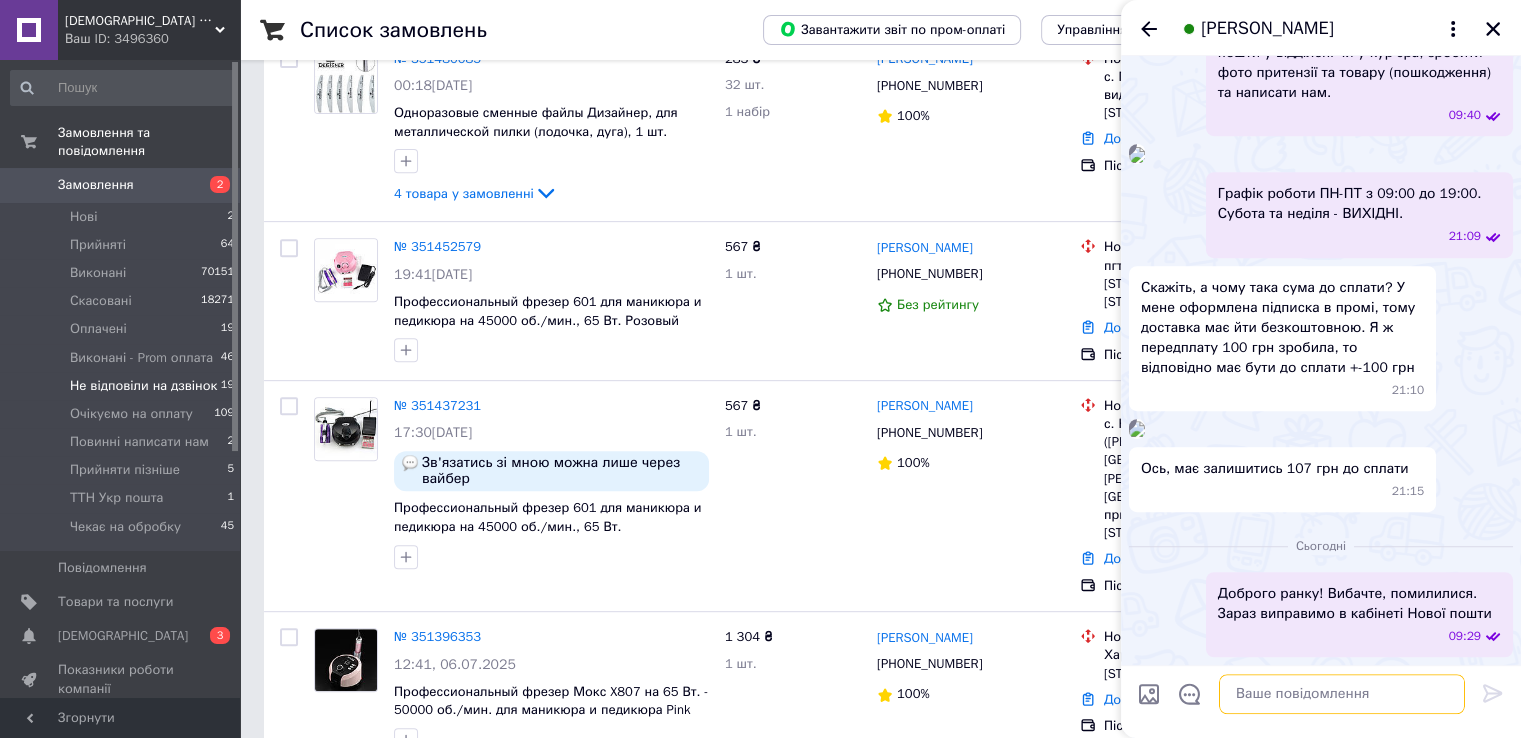 click at bounding box center (1342, 694) 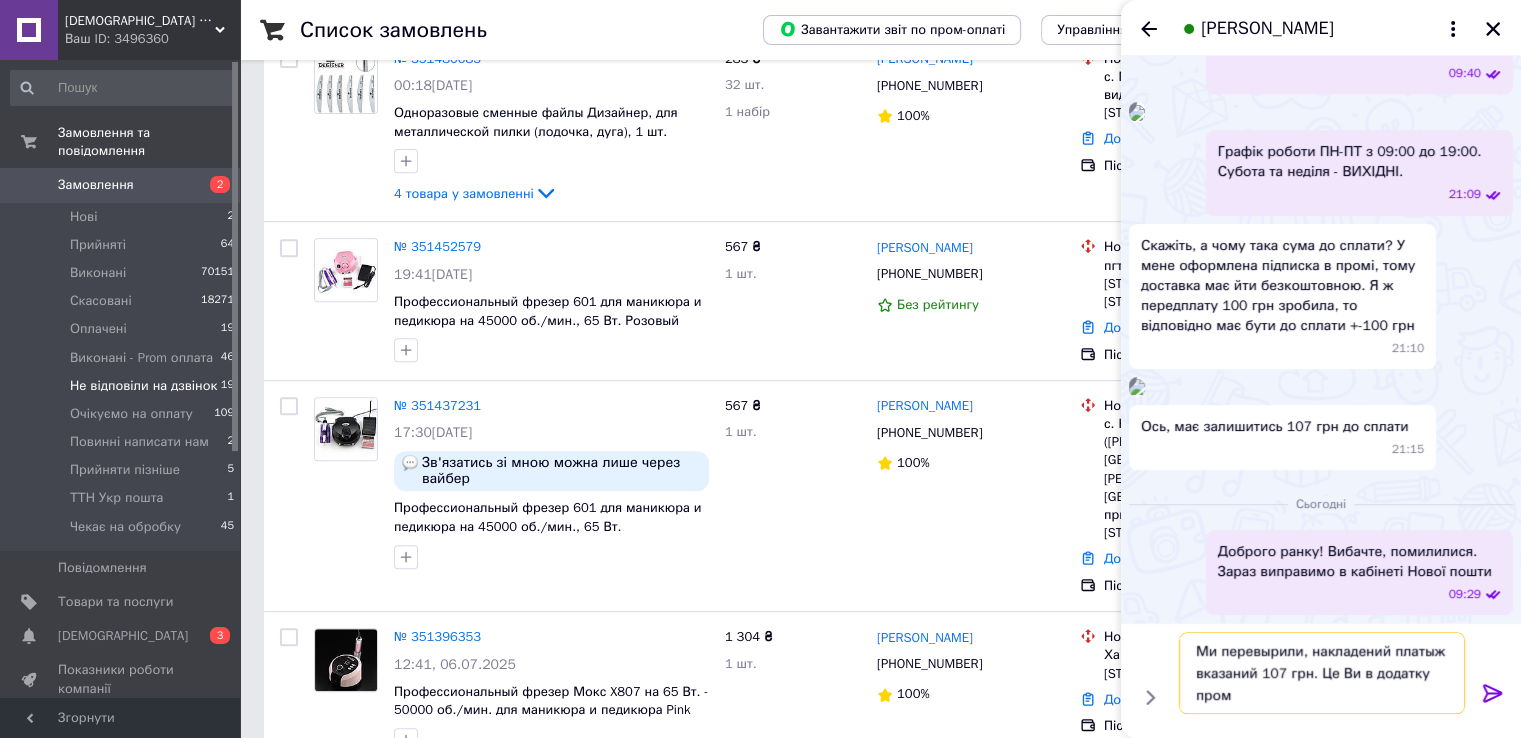 scroll, scrollTop: 1, scrollLeft: 0, axis: vertical 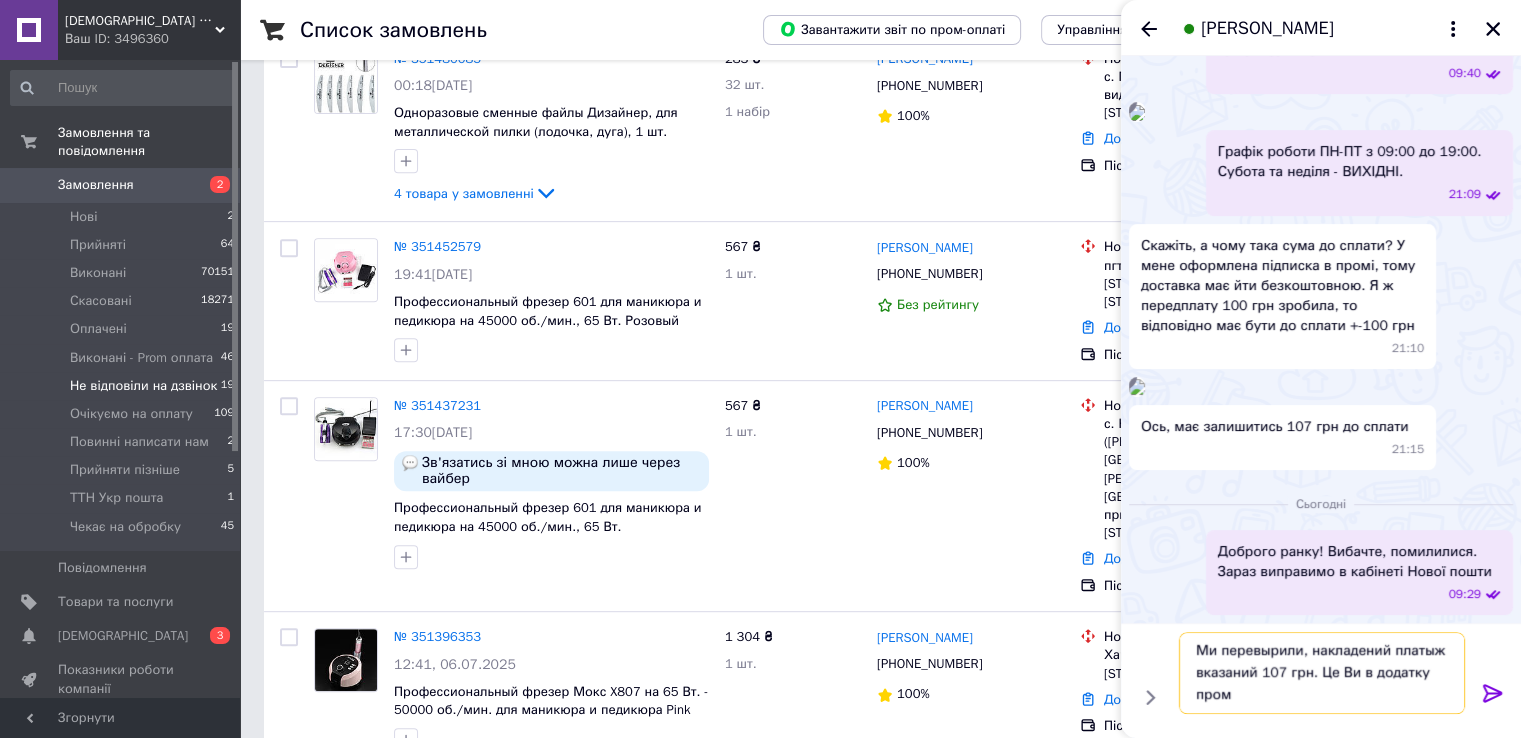 drag, startPoint x: 1291, startPoint y: 689, endPoint x: 1338, endPoint y: 668, distance: 51.47815 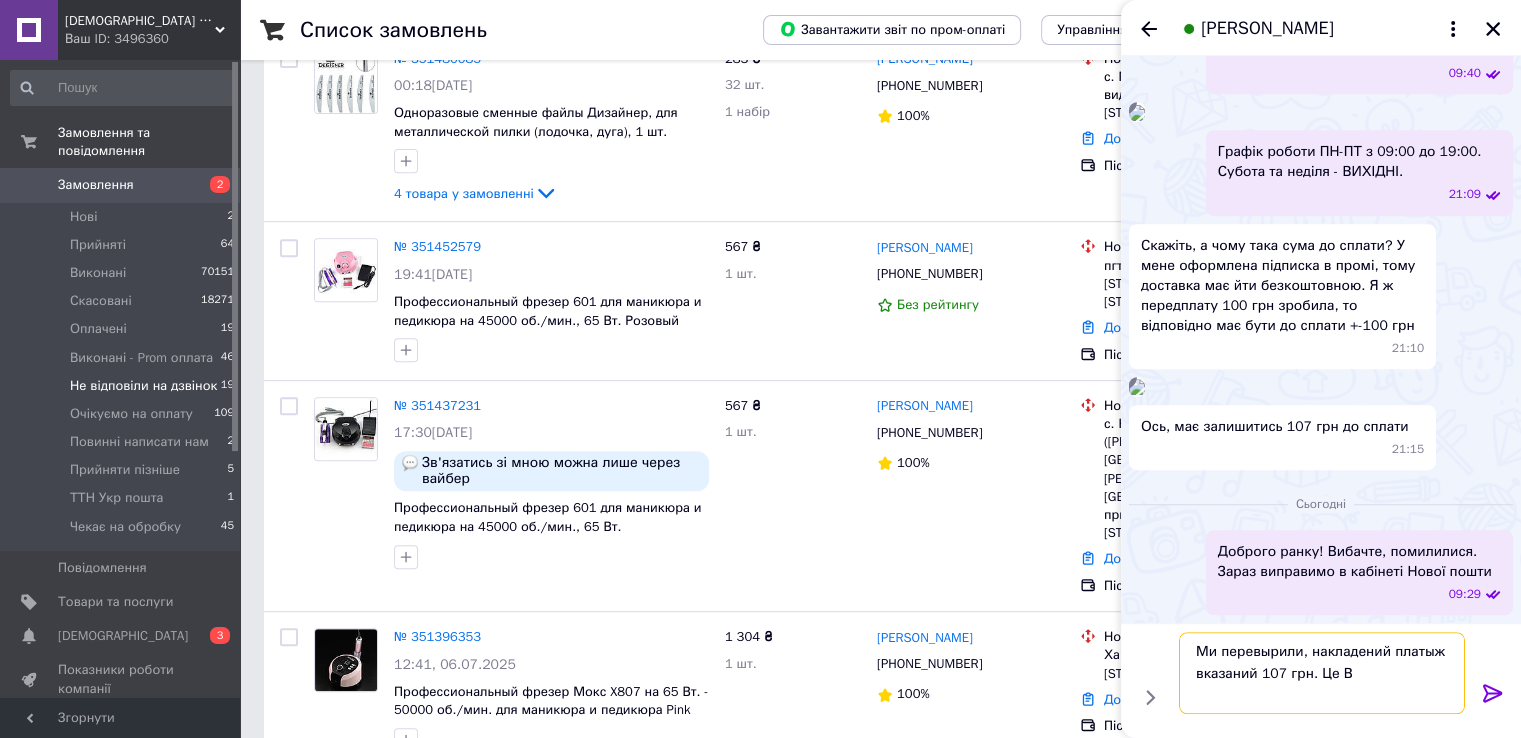 scroll, scrollTop: 0, scrollLeft: 0, axis: both 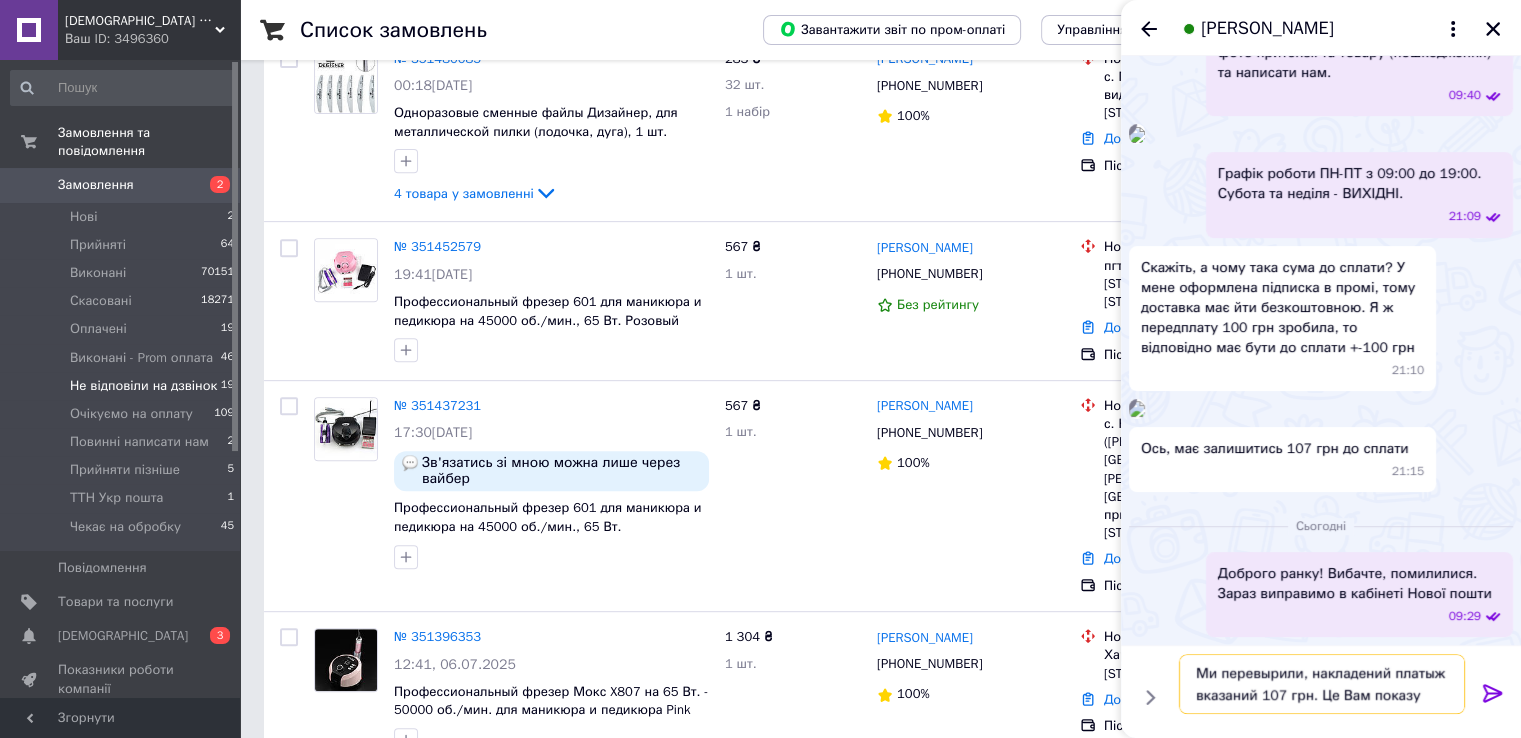 click on "Ми перевырили, накладений платыж вказаний 107 грн. Це Вам показу" at bounding box center [1322, 684] 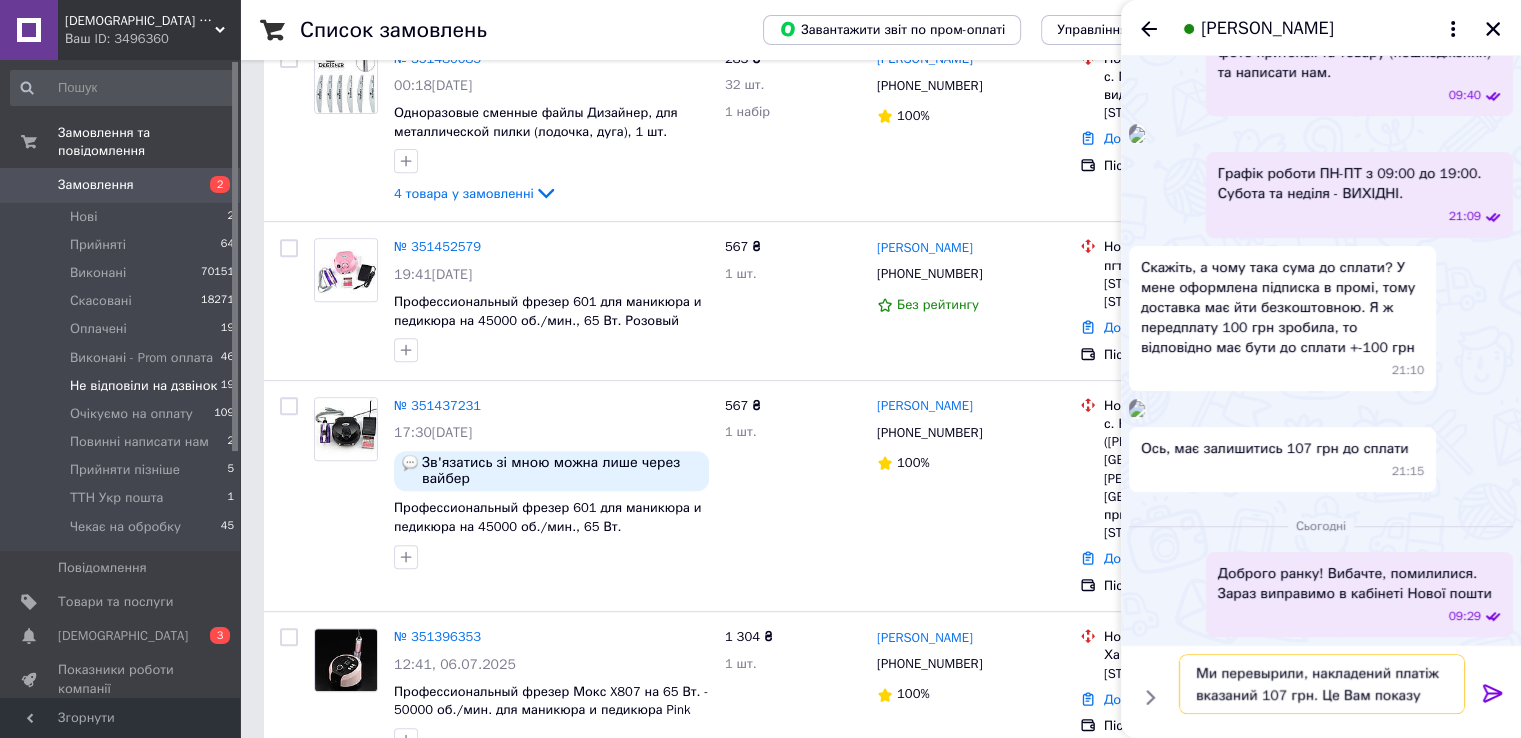 click on "Ми перевырили, накладений платіж вказаний 107 грн. Це Вам показу" at bounding box center (1322, 684) 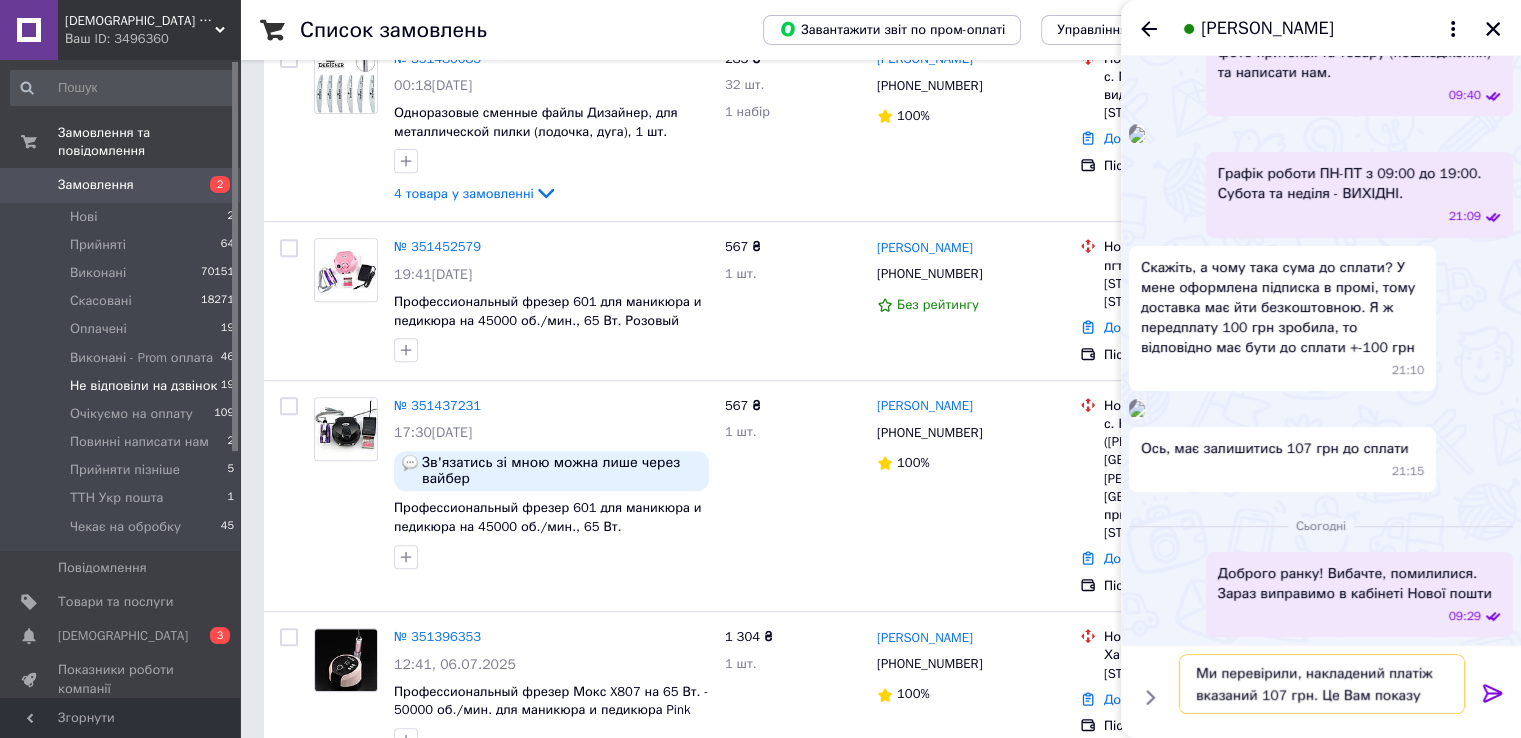 click on "Ми перевірили, накладений платіж вказаний 107 грн. Це Вам показу" at bounding box center [1322, 684] 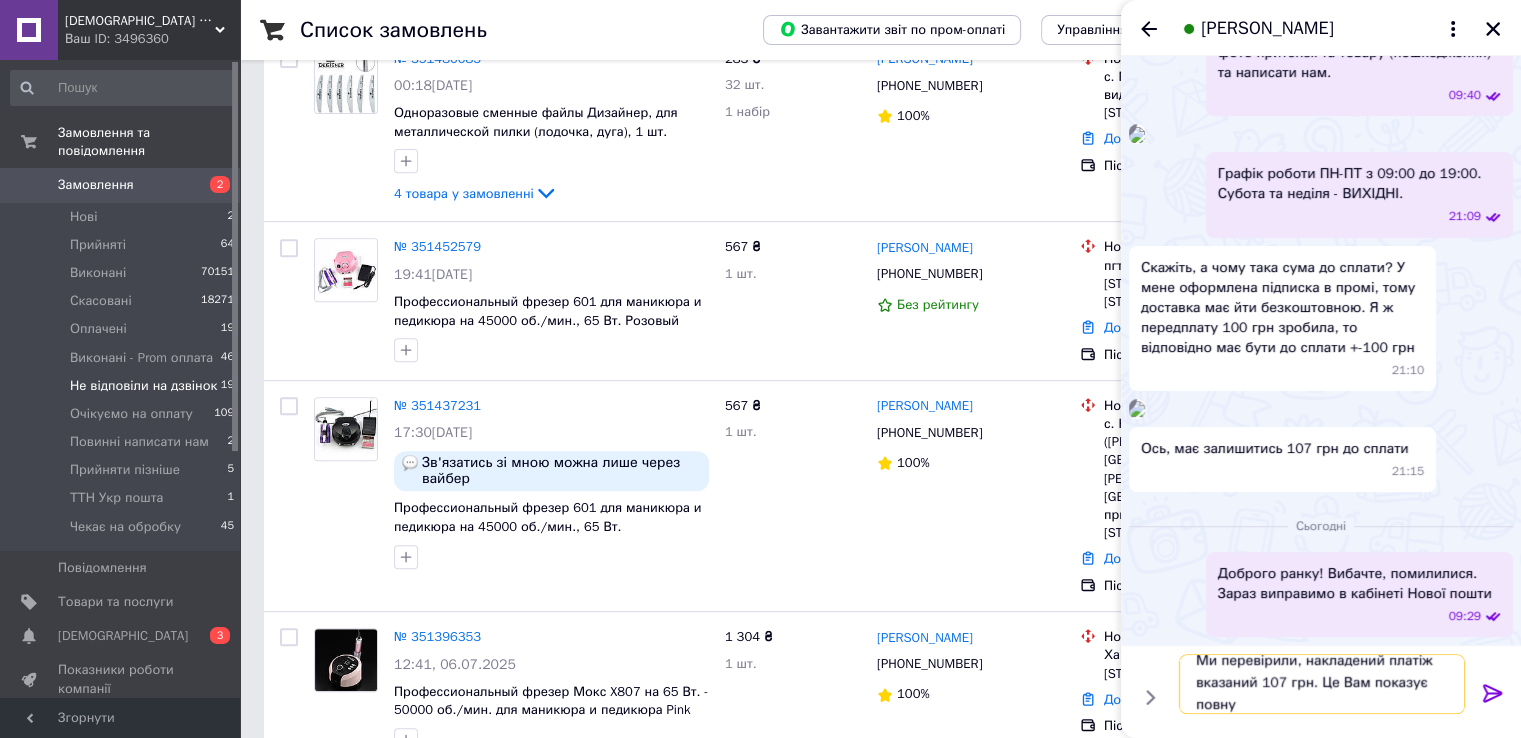 scroll, scrollTop: 1, scrollLeft: 0, axis: vertical 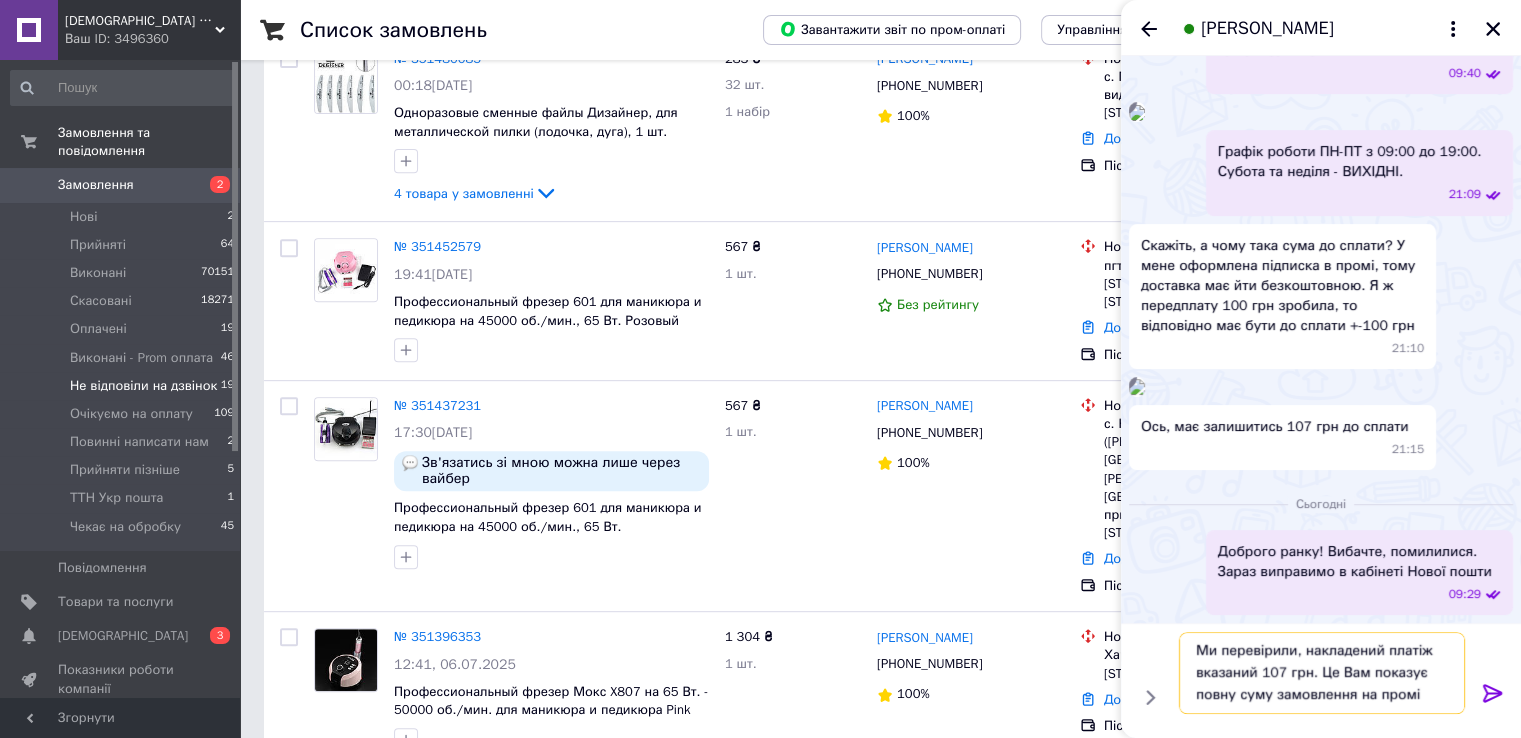 type on "Ми перевірили, накладений платіж вказаний 107 грн. Це Вам показує повну суму замовлення на промі" 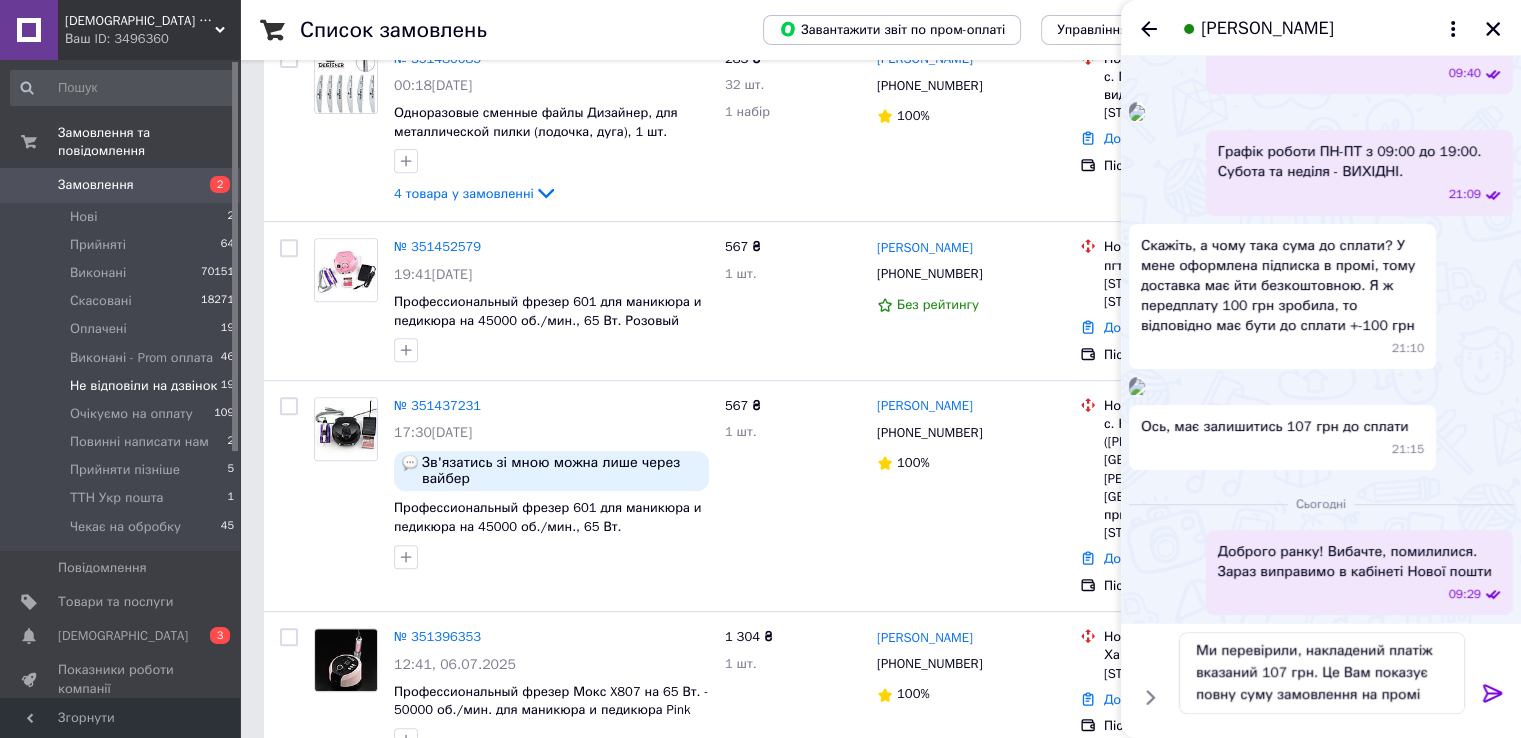 click 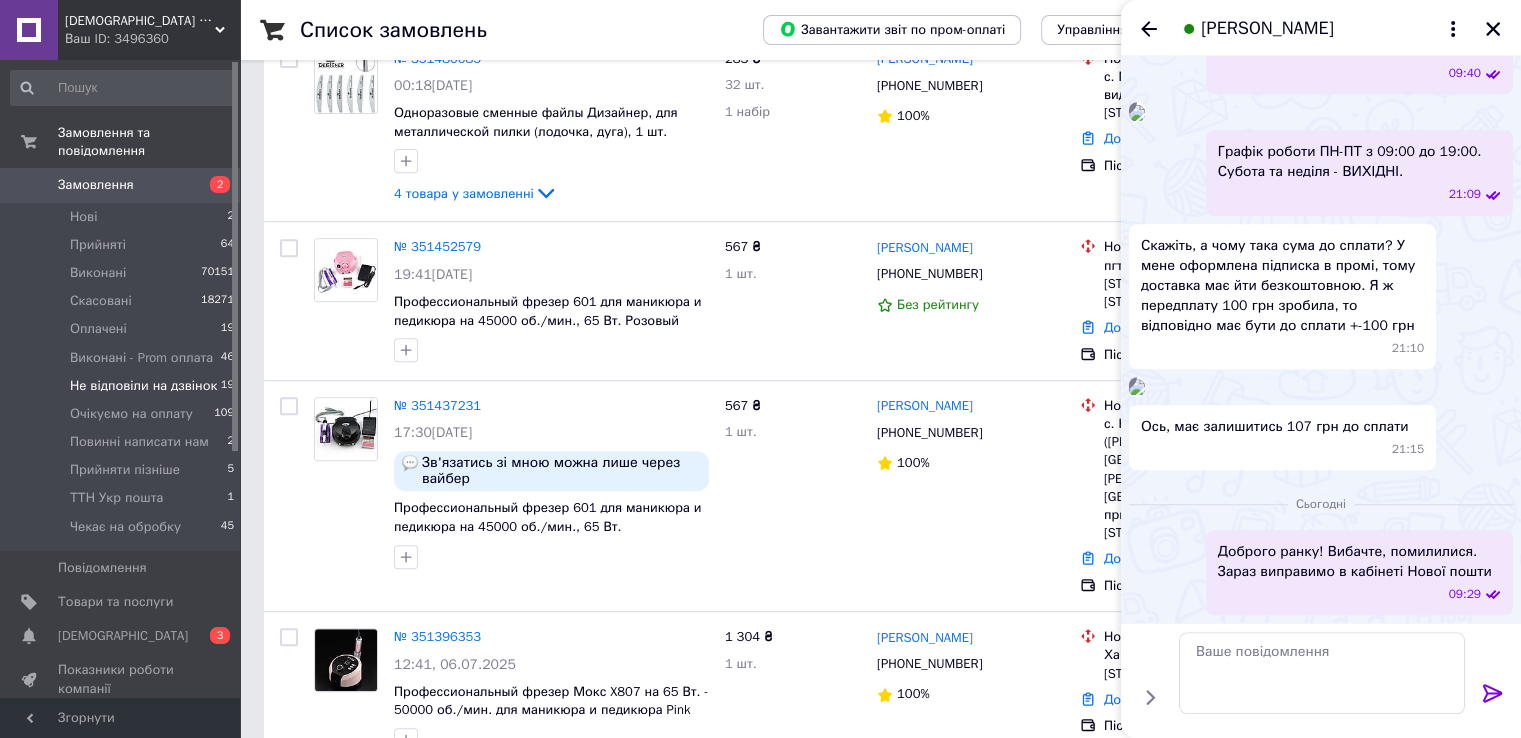scroll, scrollTop: 0, scrollLeft: 0, axis: both 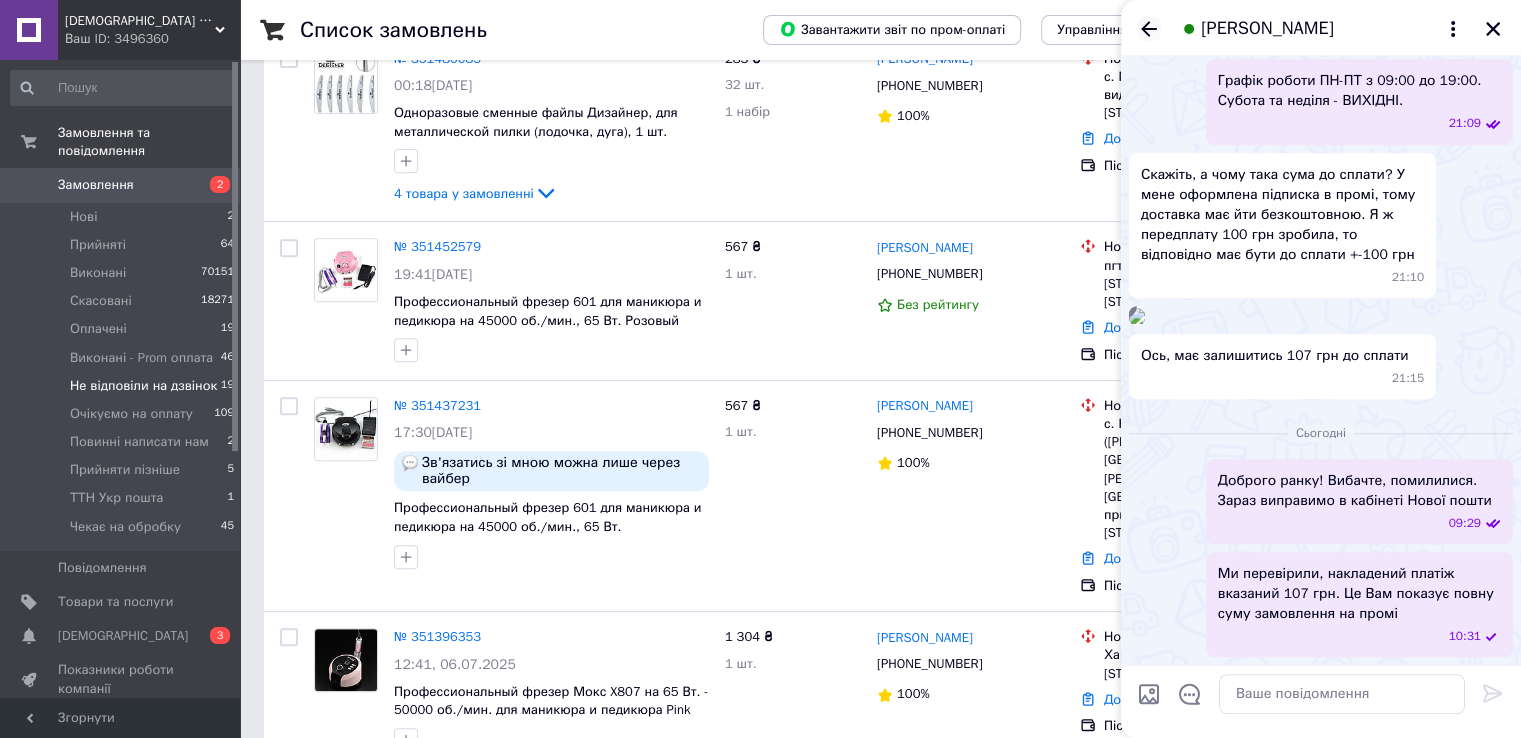click 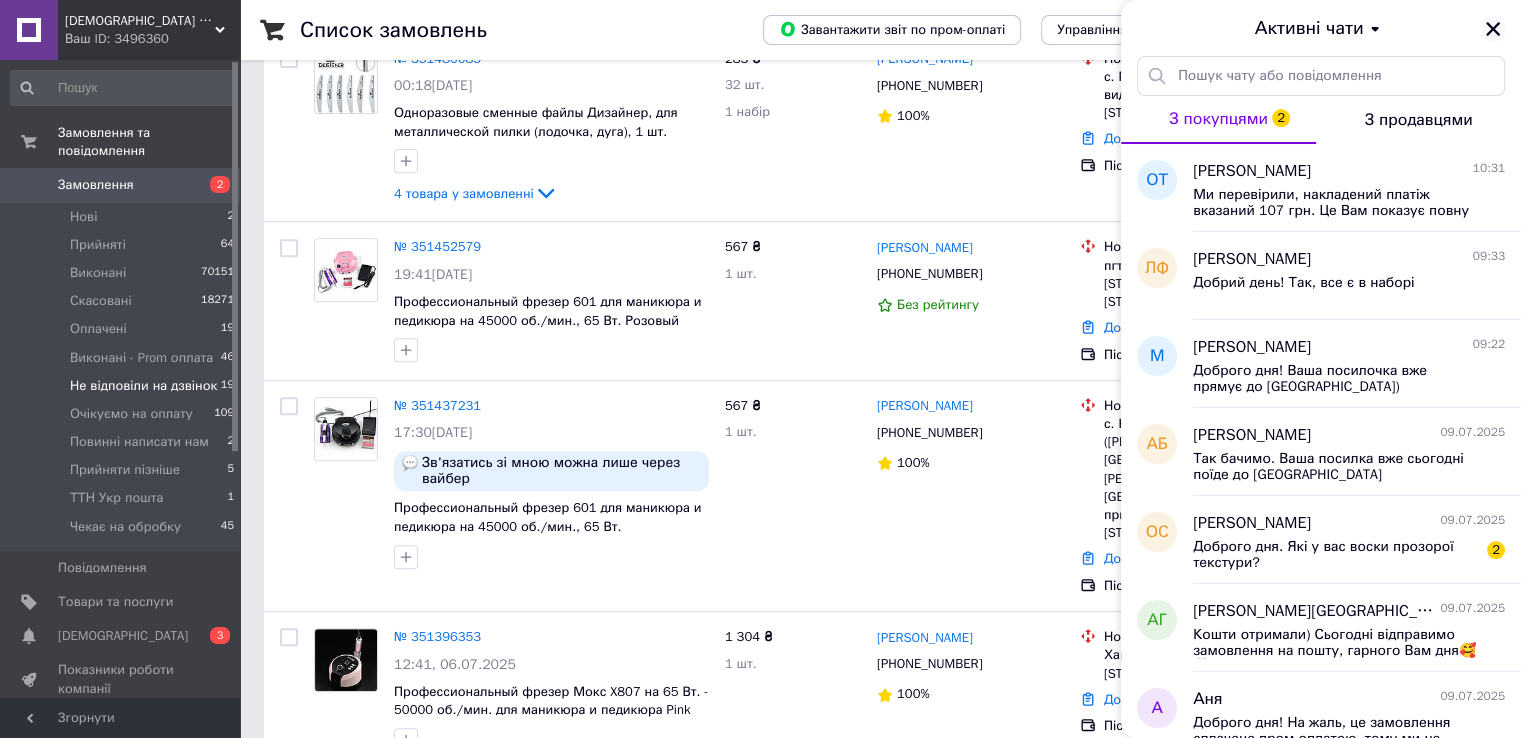 click 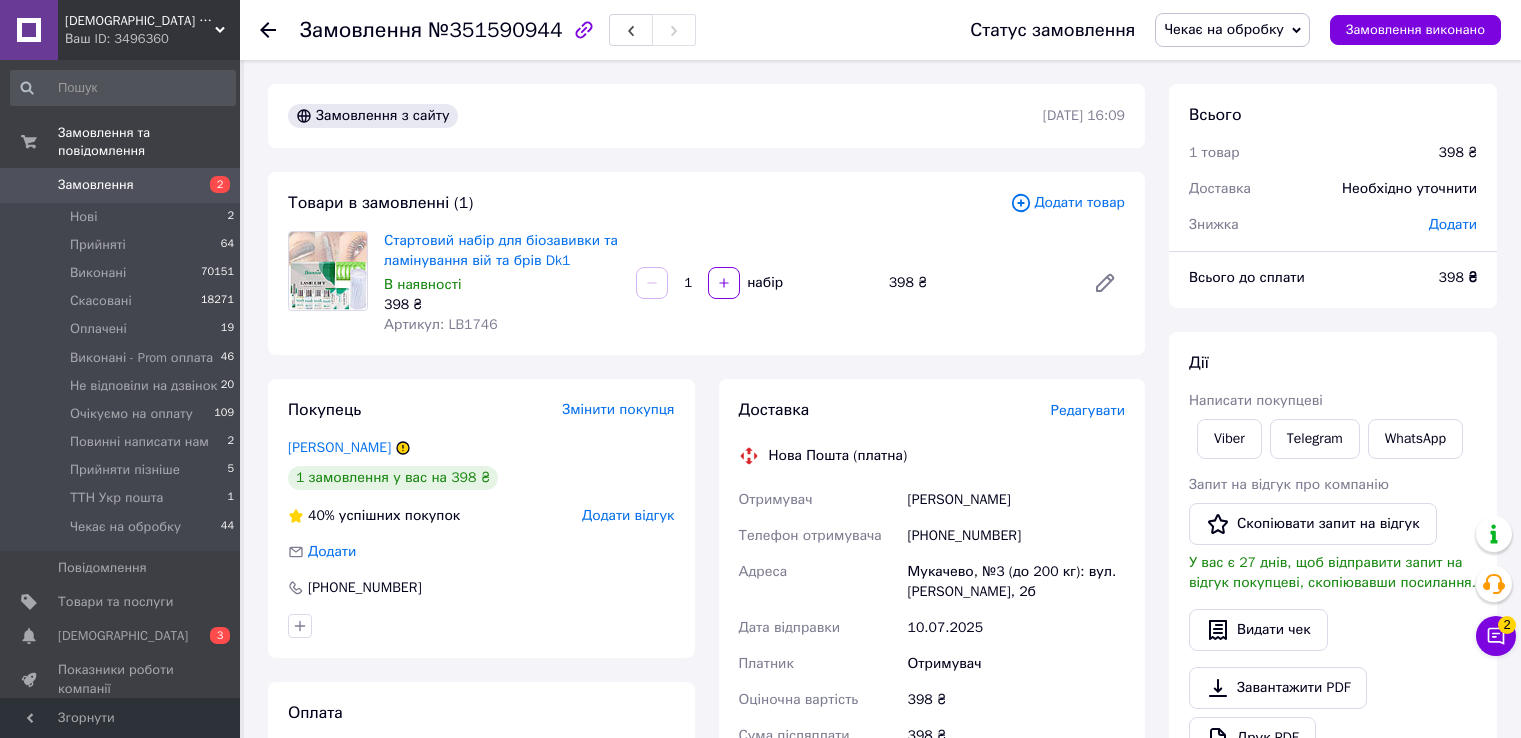 scroll, scrollTop: 0, scrollLeft: 0, axis: both 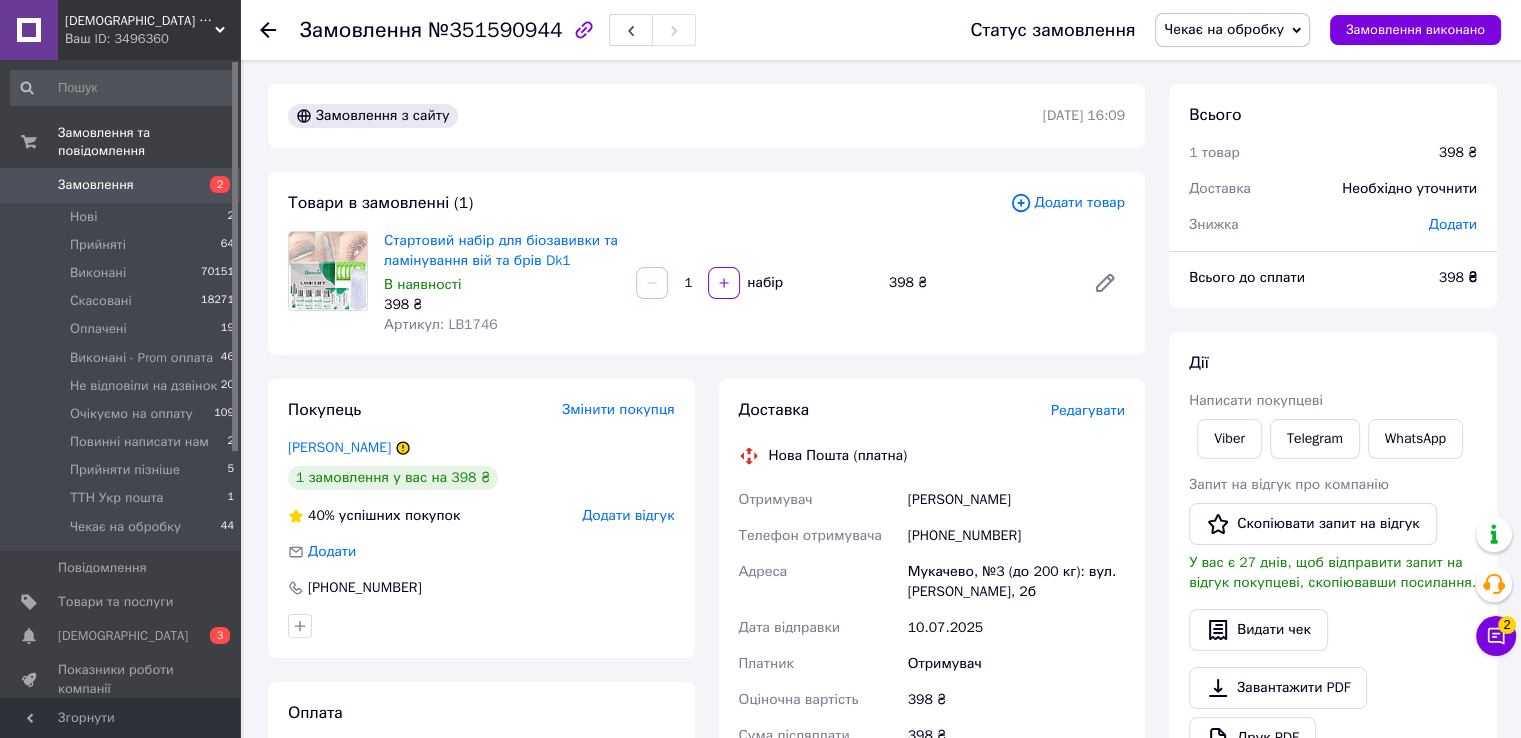 click on "[PHONE_NUMBER]" at bounding box center [1016, 536] 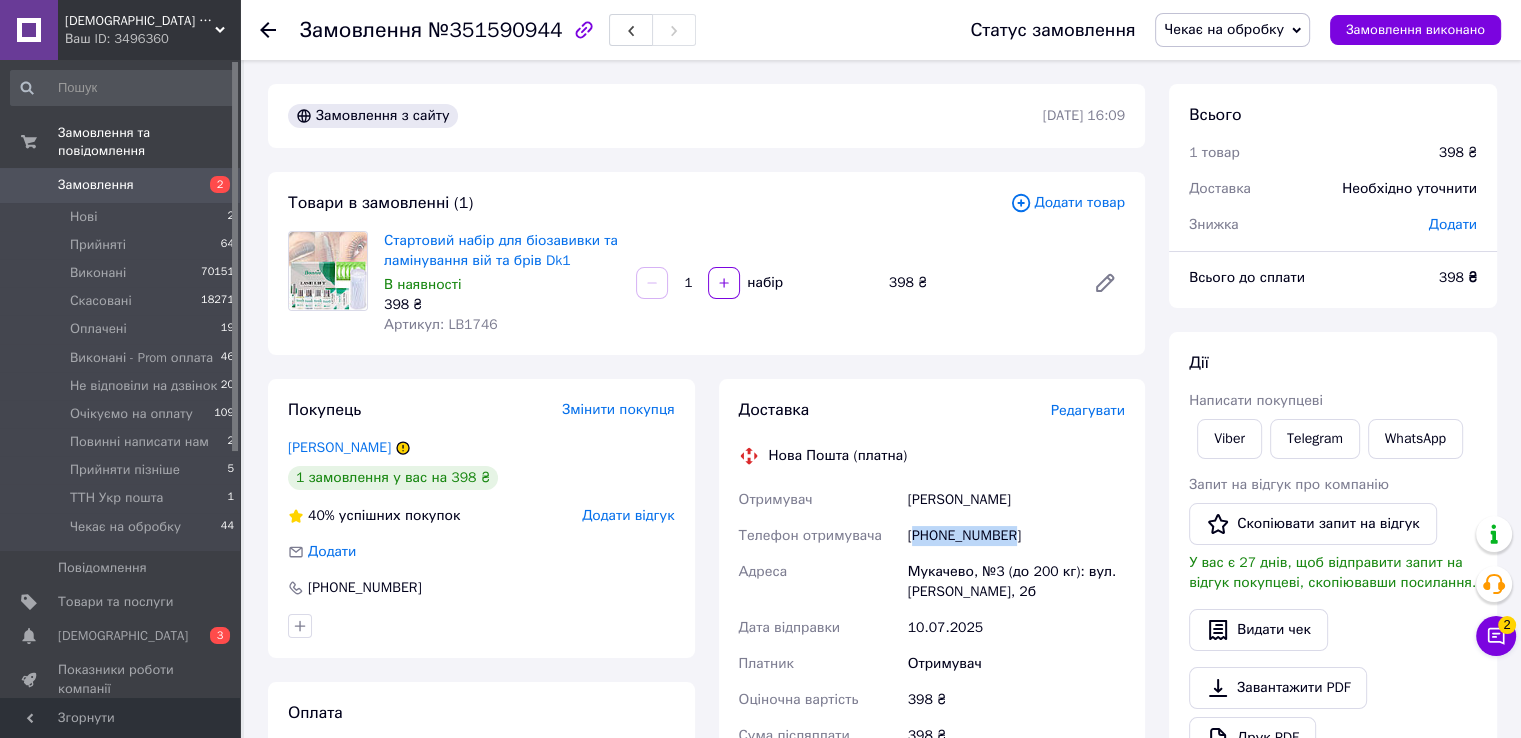 click on "[PHONE_NUMBER]" at bounding box center (1016, 536) 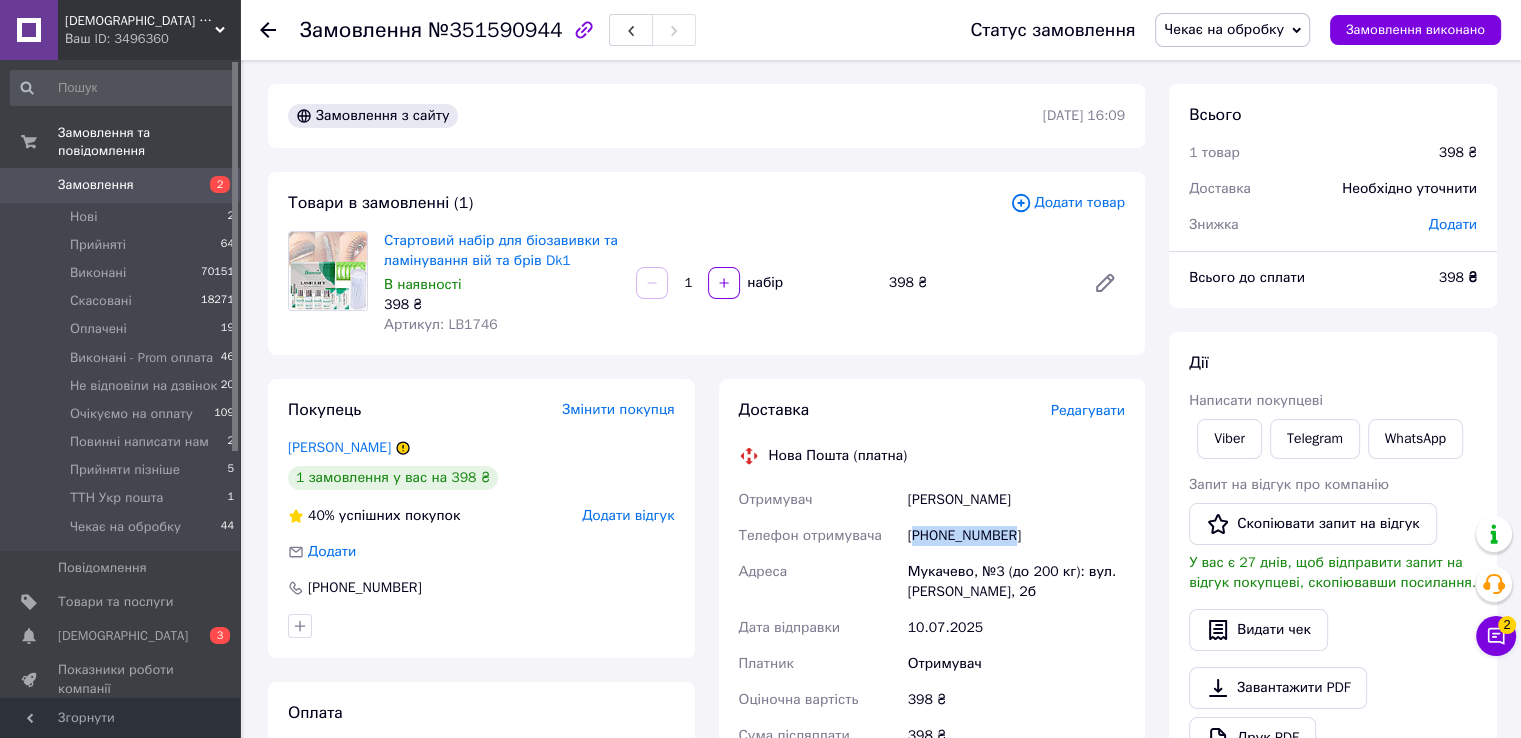 copy on "380951956028" 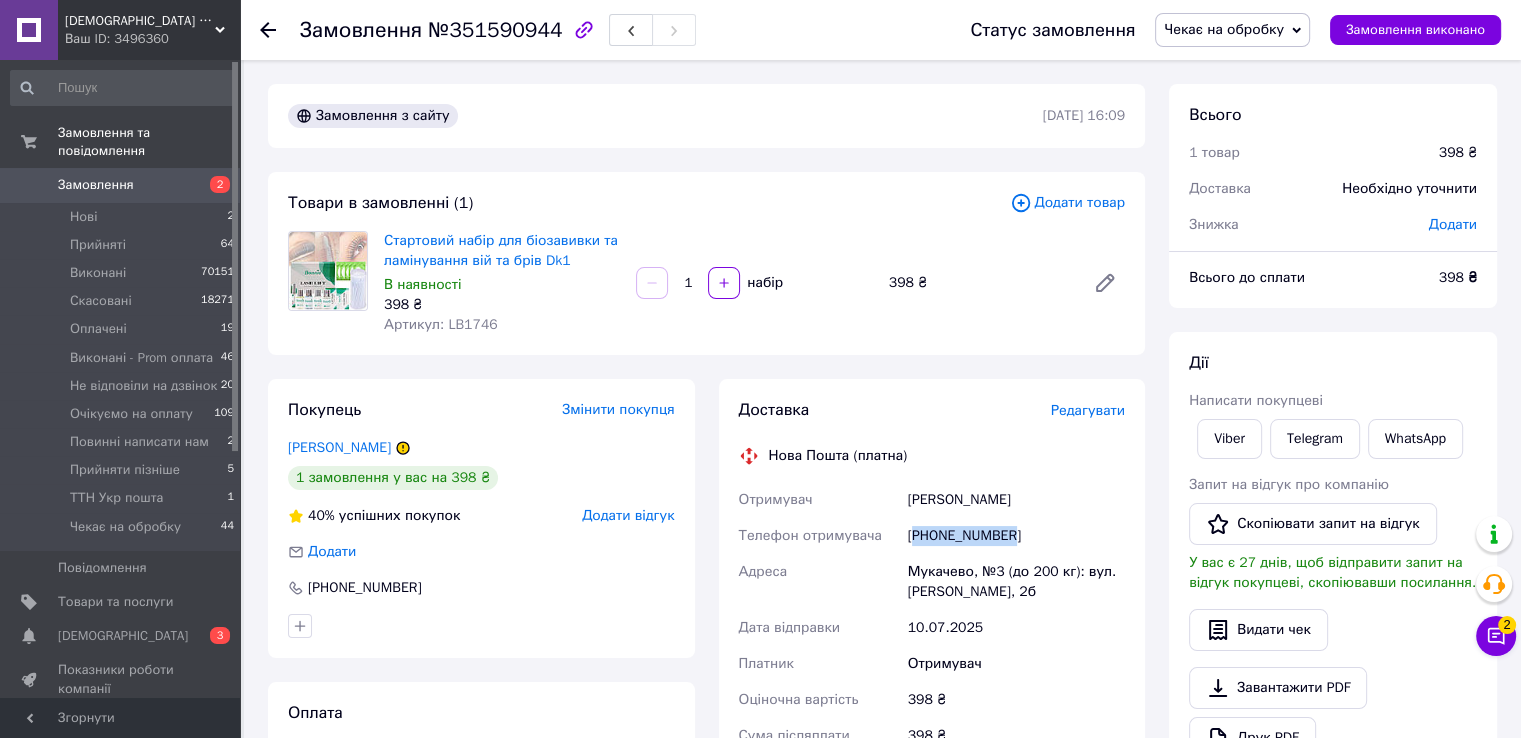 click on "Чекає на обробку" at bounding box center (1224, 29) 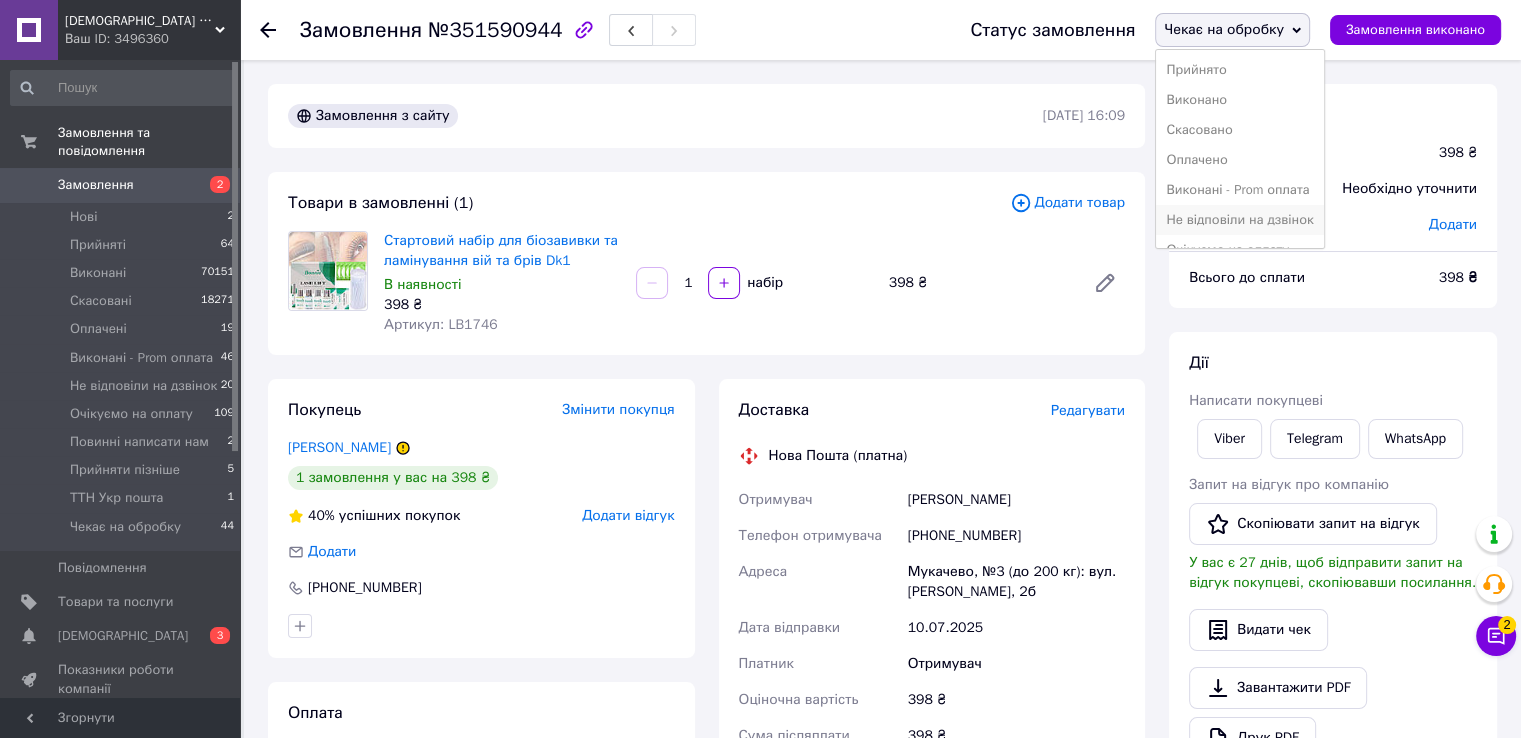 click on "Не відповіли на дзвінок" at bounding box center [1239, 220] 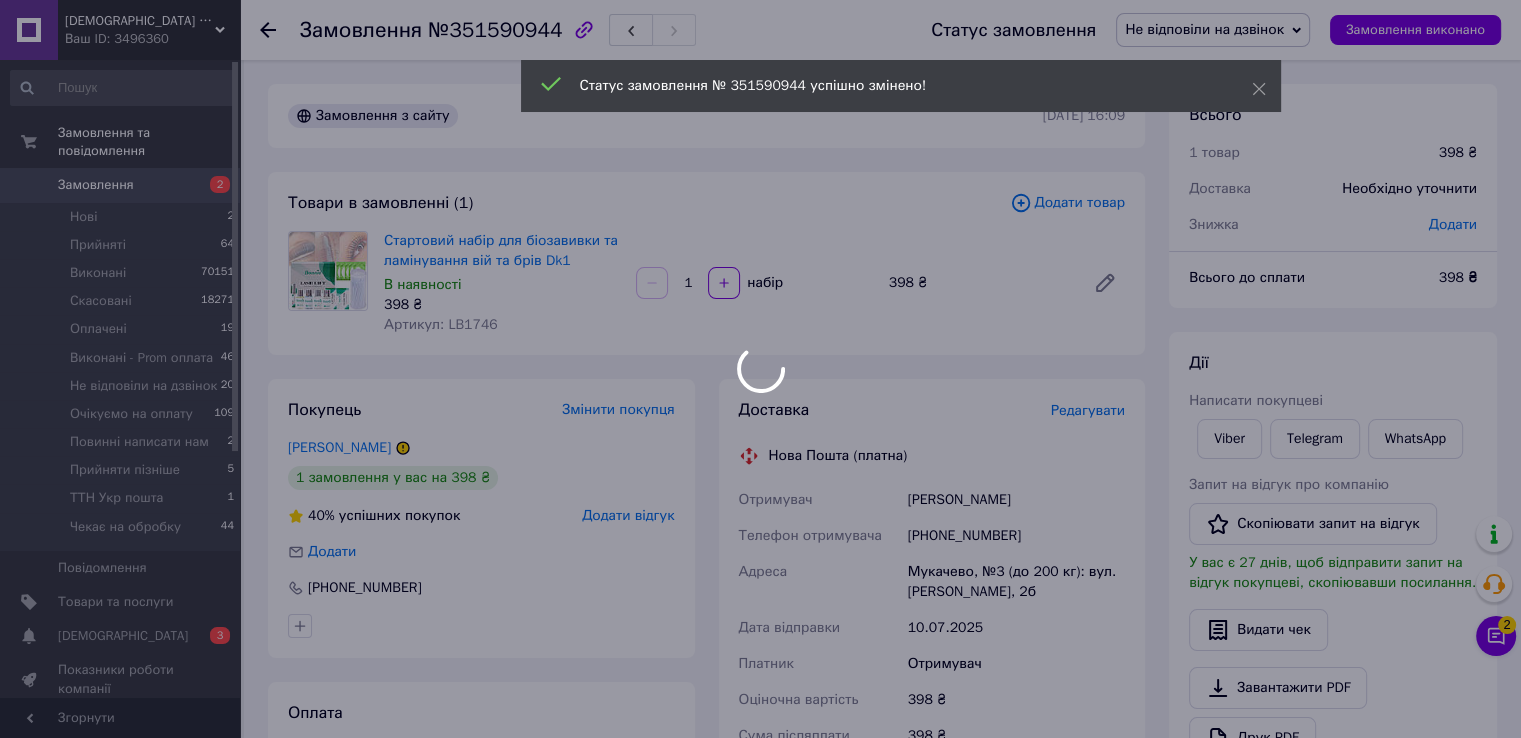 scroll, scrollTop: 20, scrollLeft: 0, axis: vertical 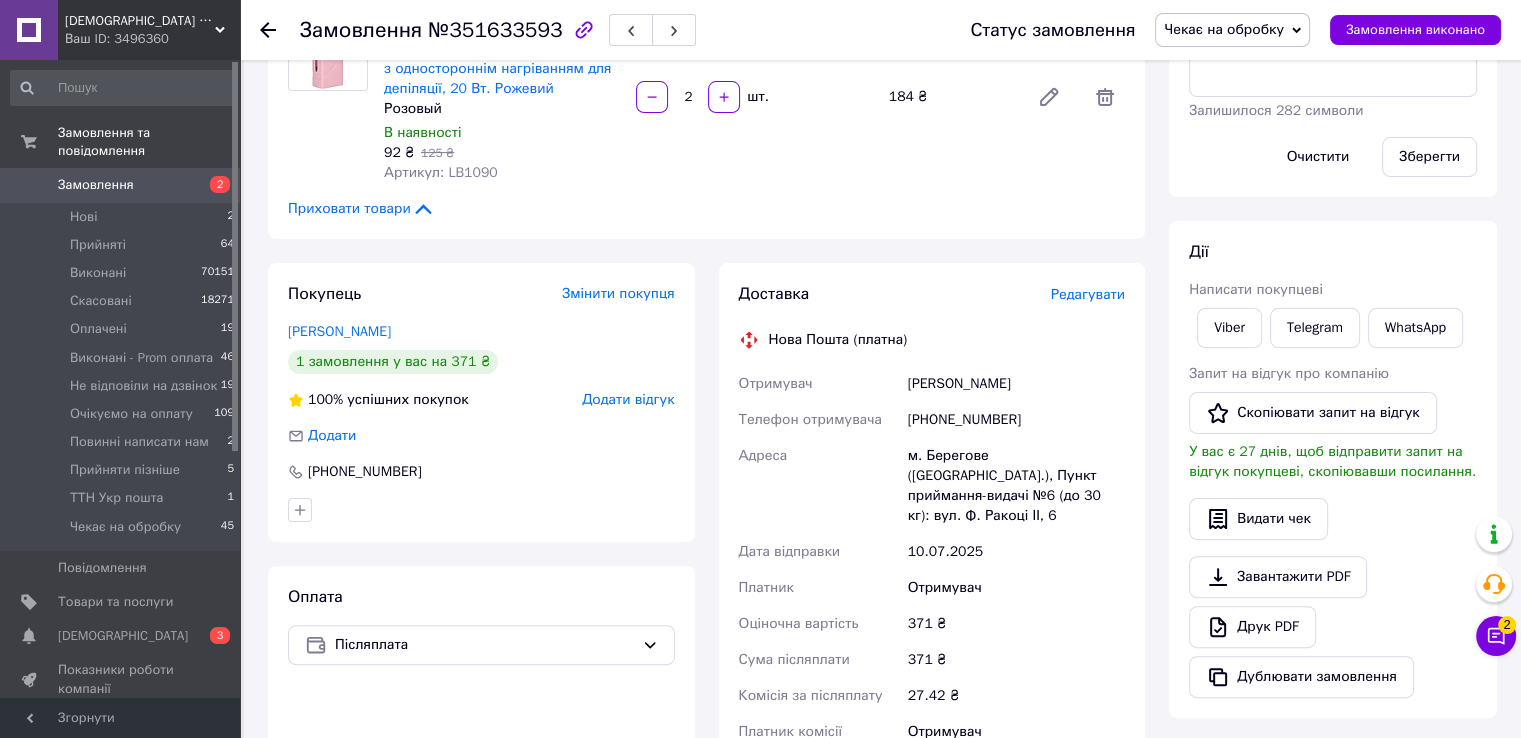 click on "[PHONE_NUMBER]" at bounding box center (1016, 420) 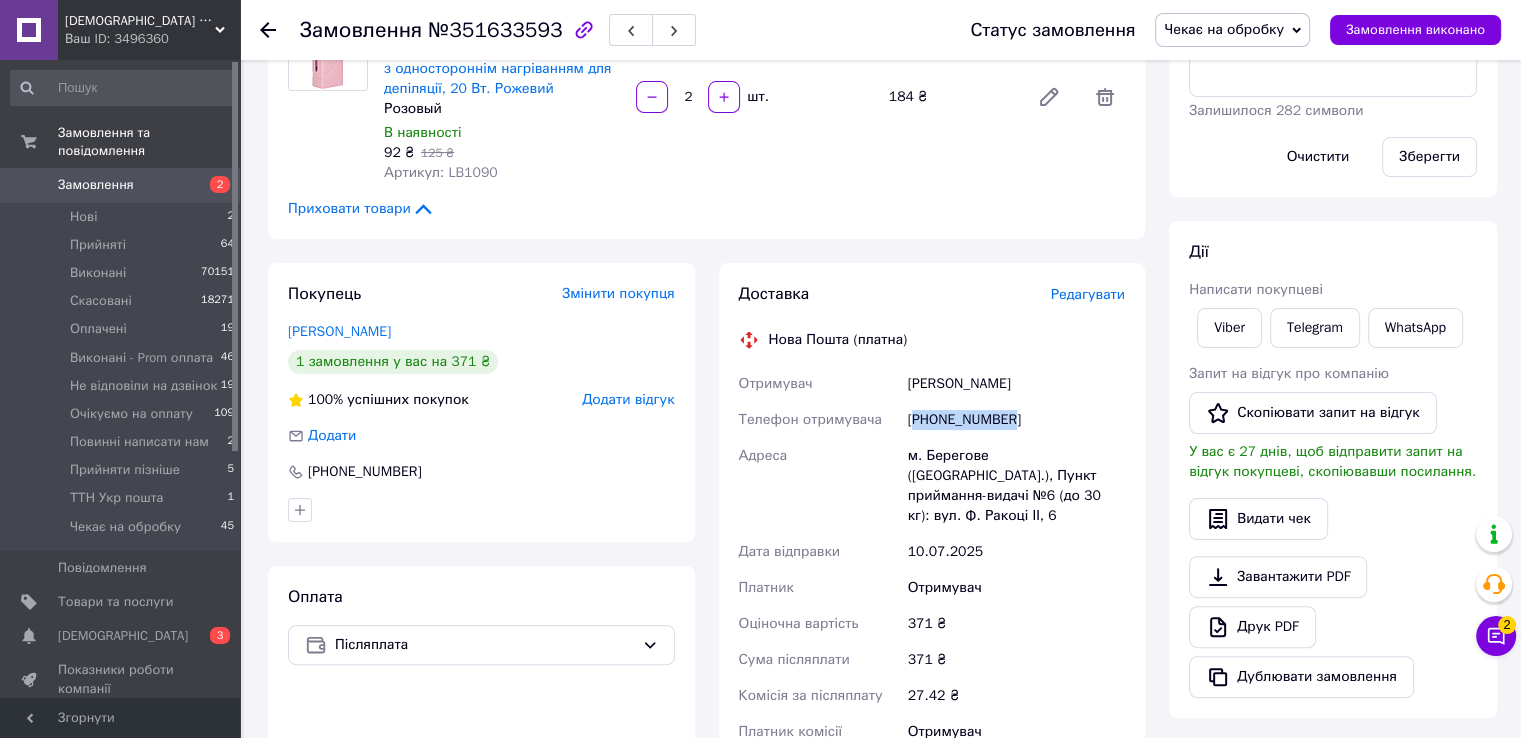 click on "+380997376878" at bounding box center (1016, 420) 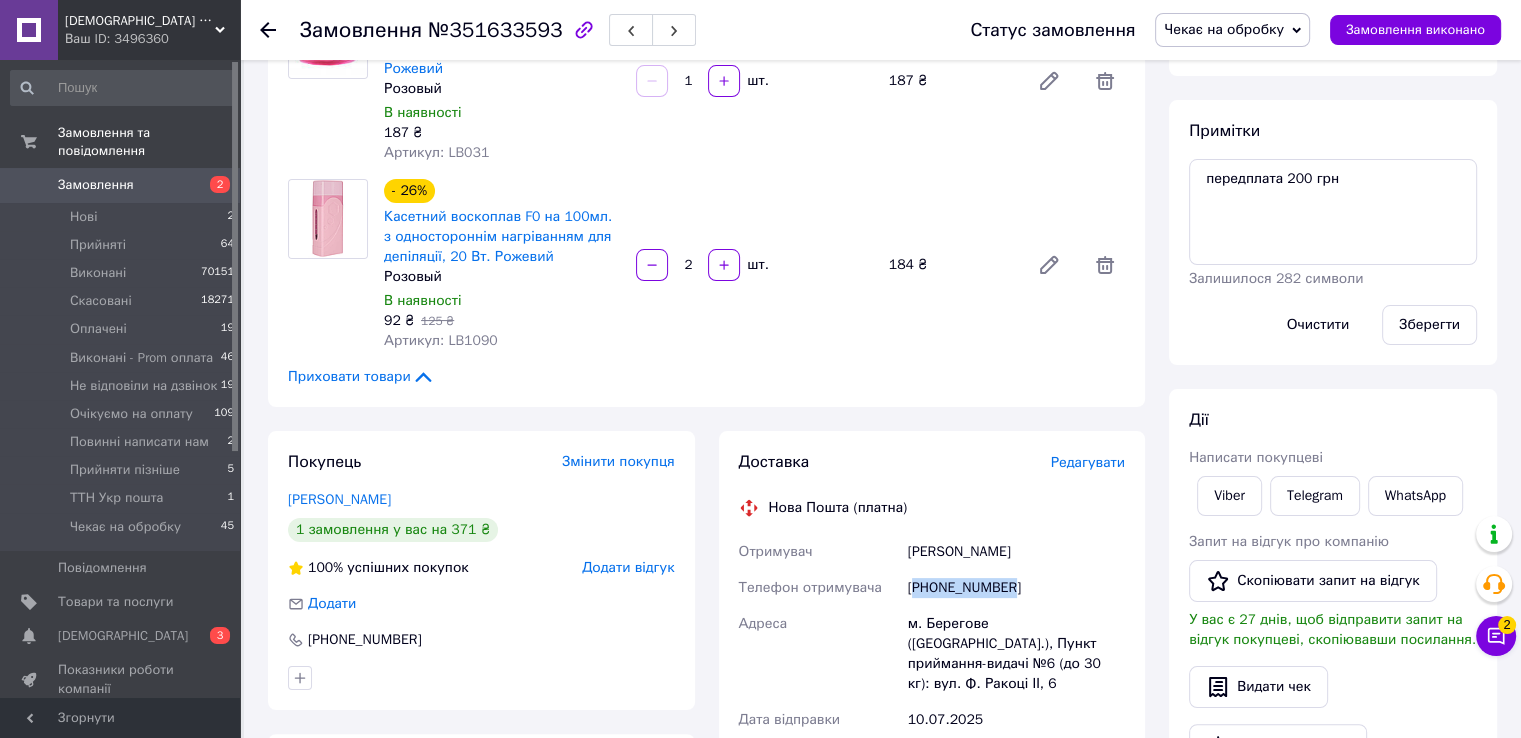 scroll, scrollTop: 200, scrollLeft: 0, axis: vertical 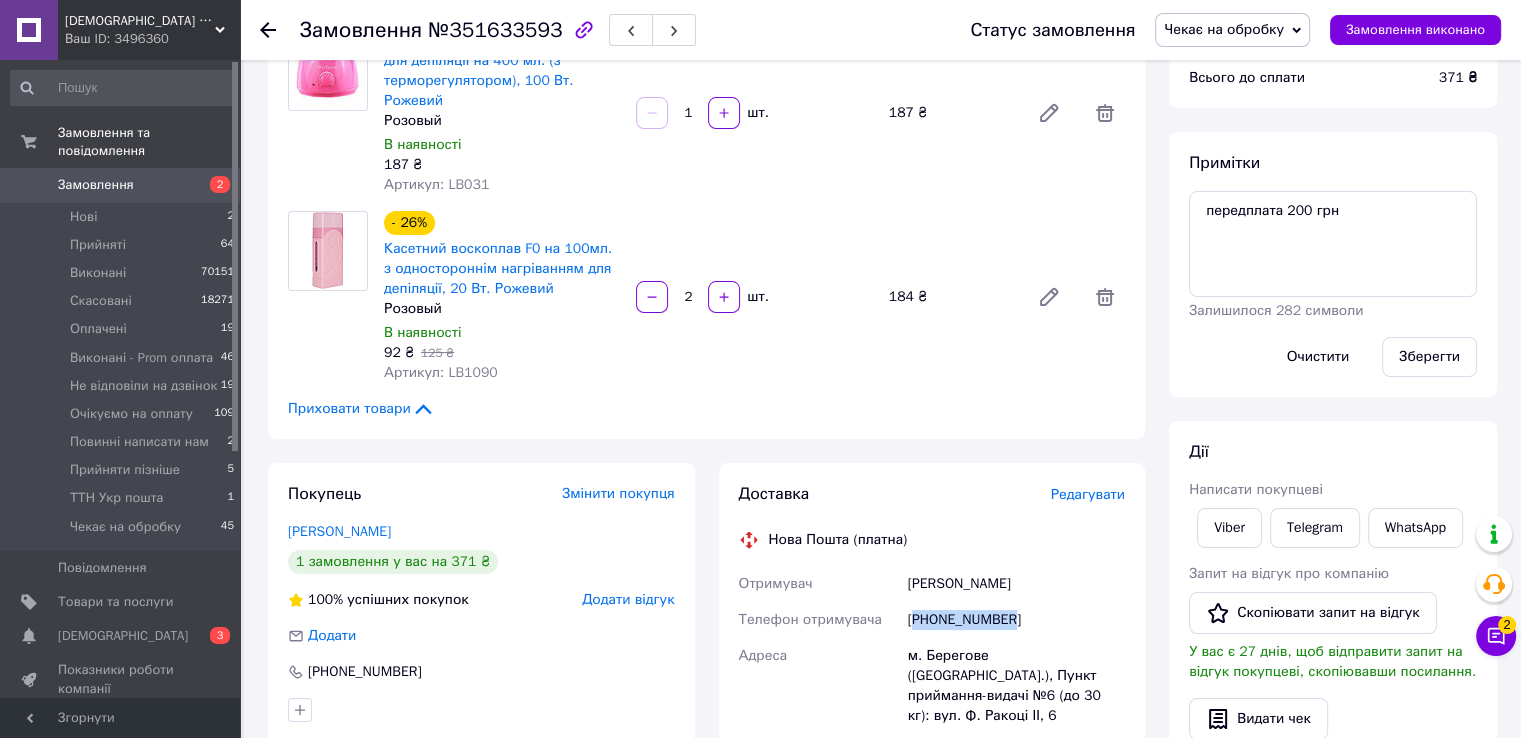 copy on "380997376878" 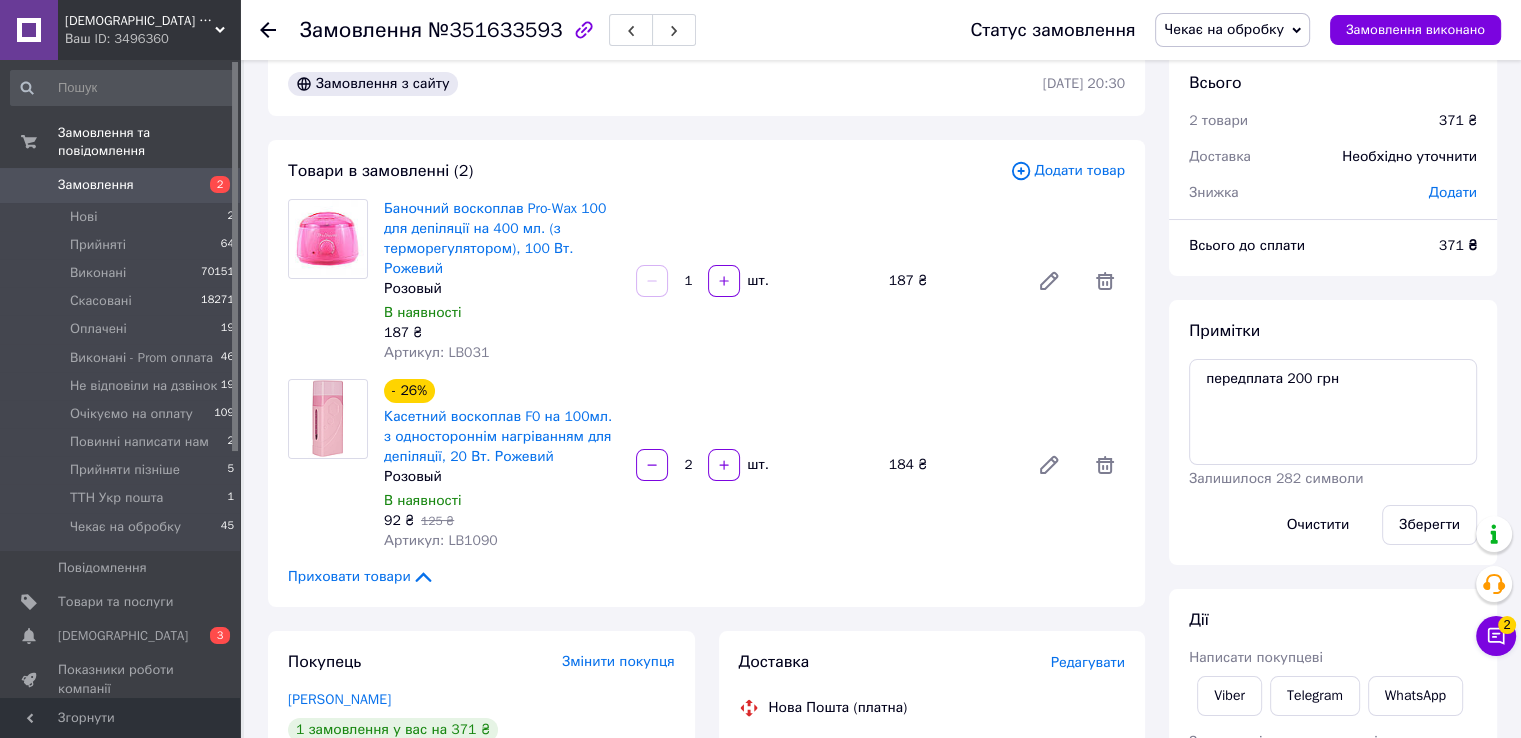 scroll, scrollTop: 0, scrollLeft: 0, axis: both 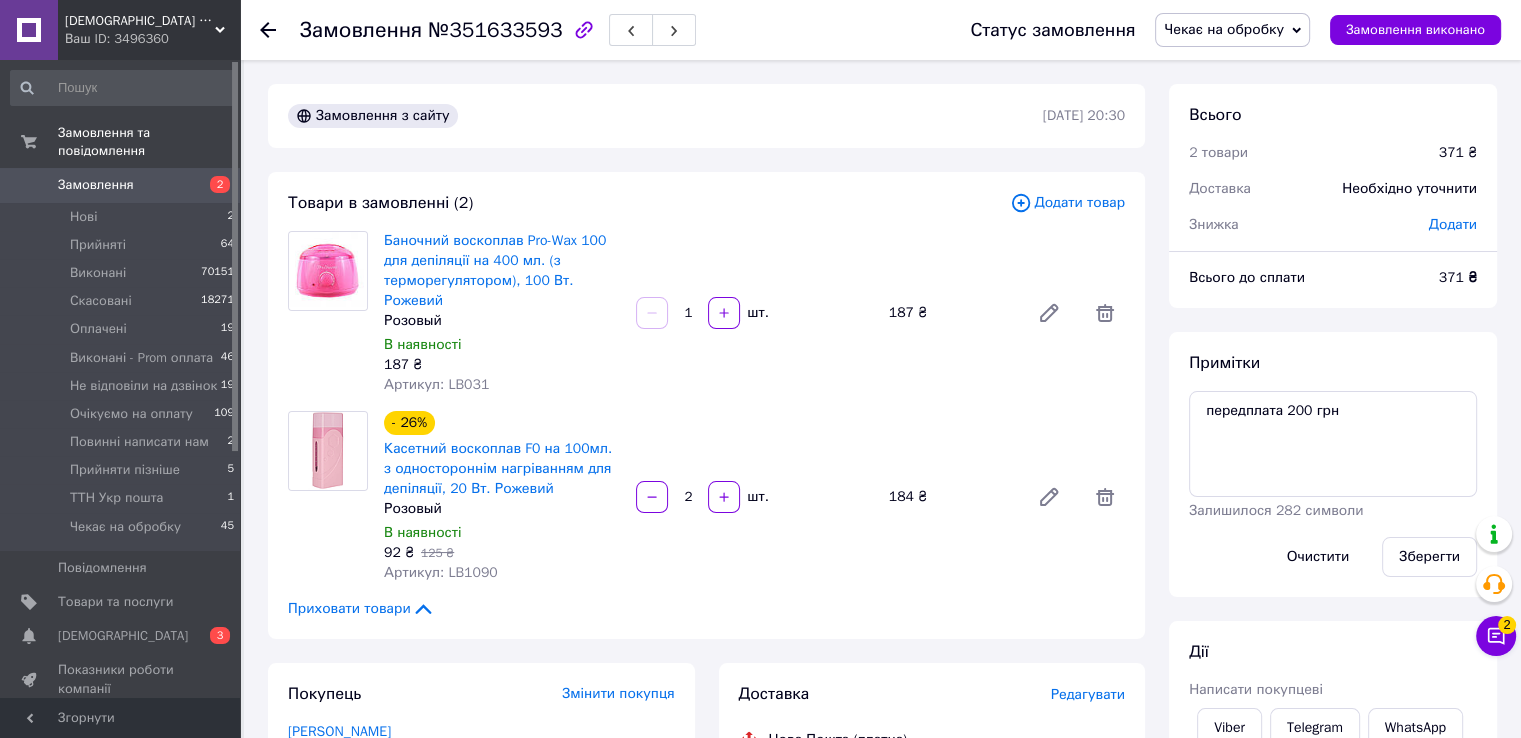 click on "Чекає на обробку" at bounding box center [1224, 29] 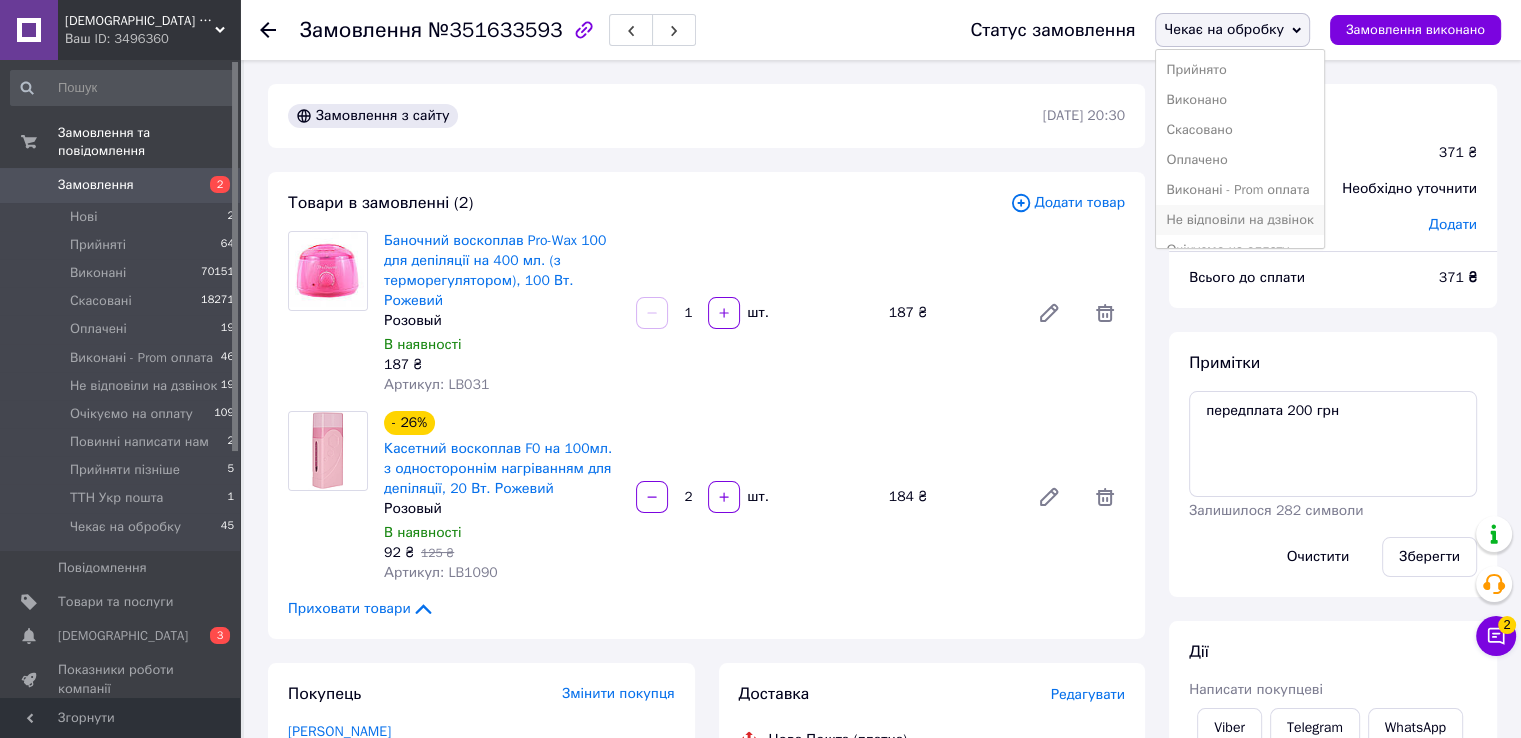 click on "Не відповіли на дзвінок" at bounding box center [1239, 220] 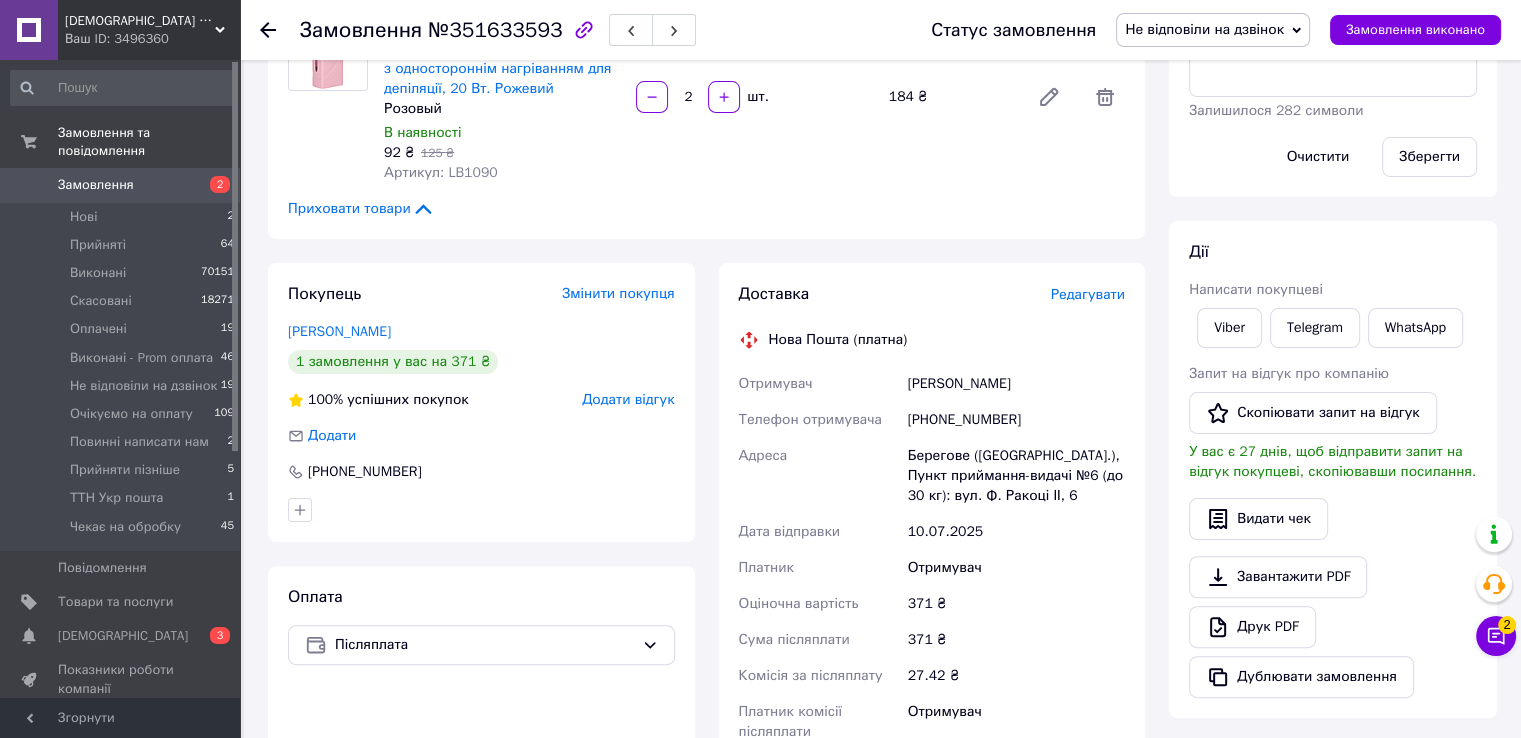 scroll, scrollTop: 0, scrollLeft: 0, axis: both 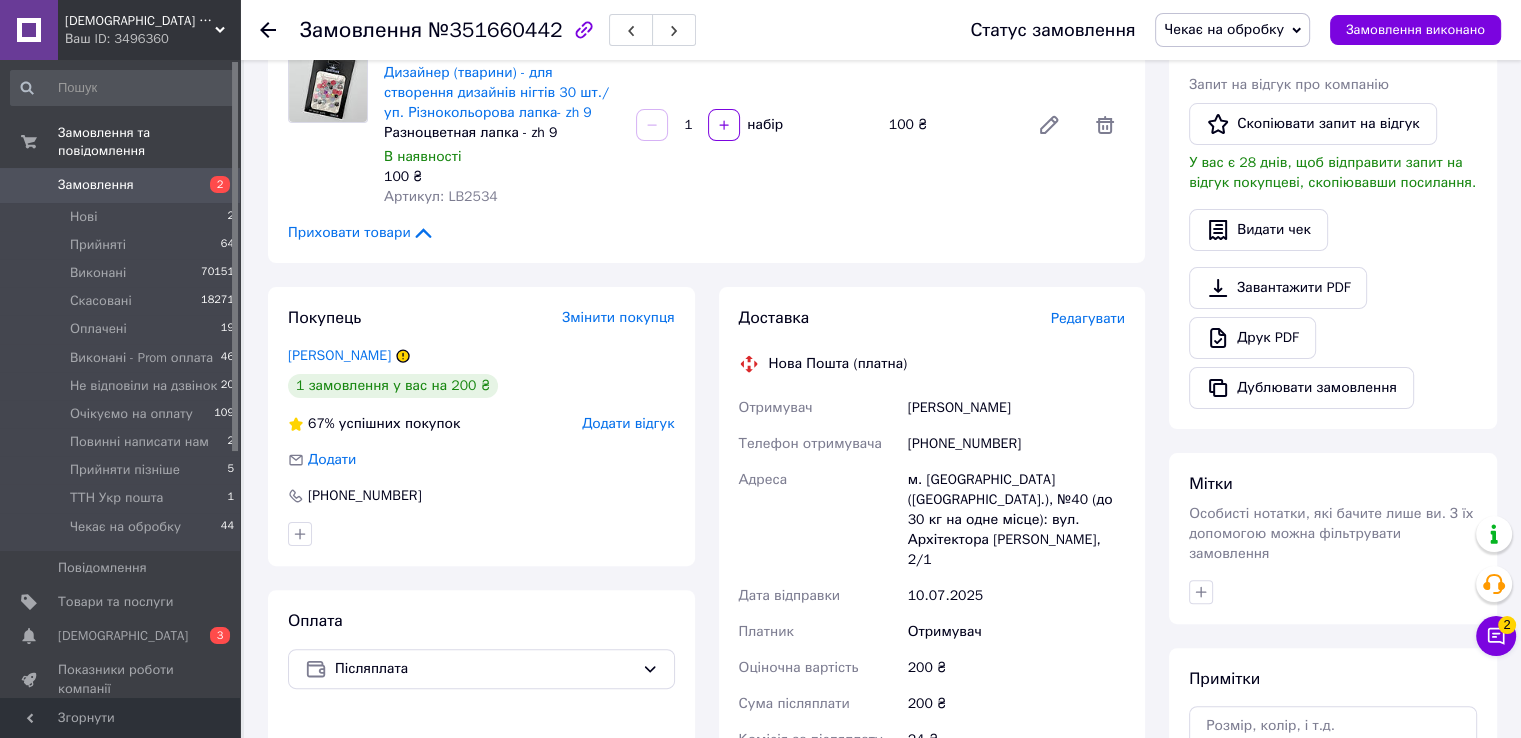click on "[PHONE_NUMBER]" at bounding box center [1016, 444] 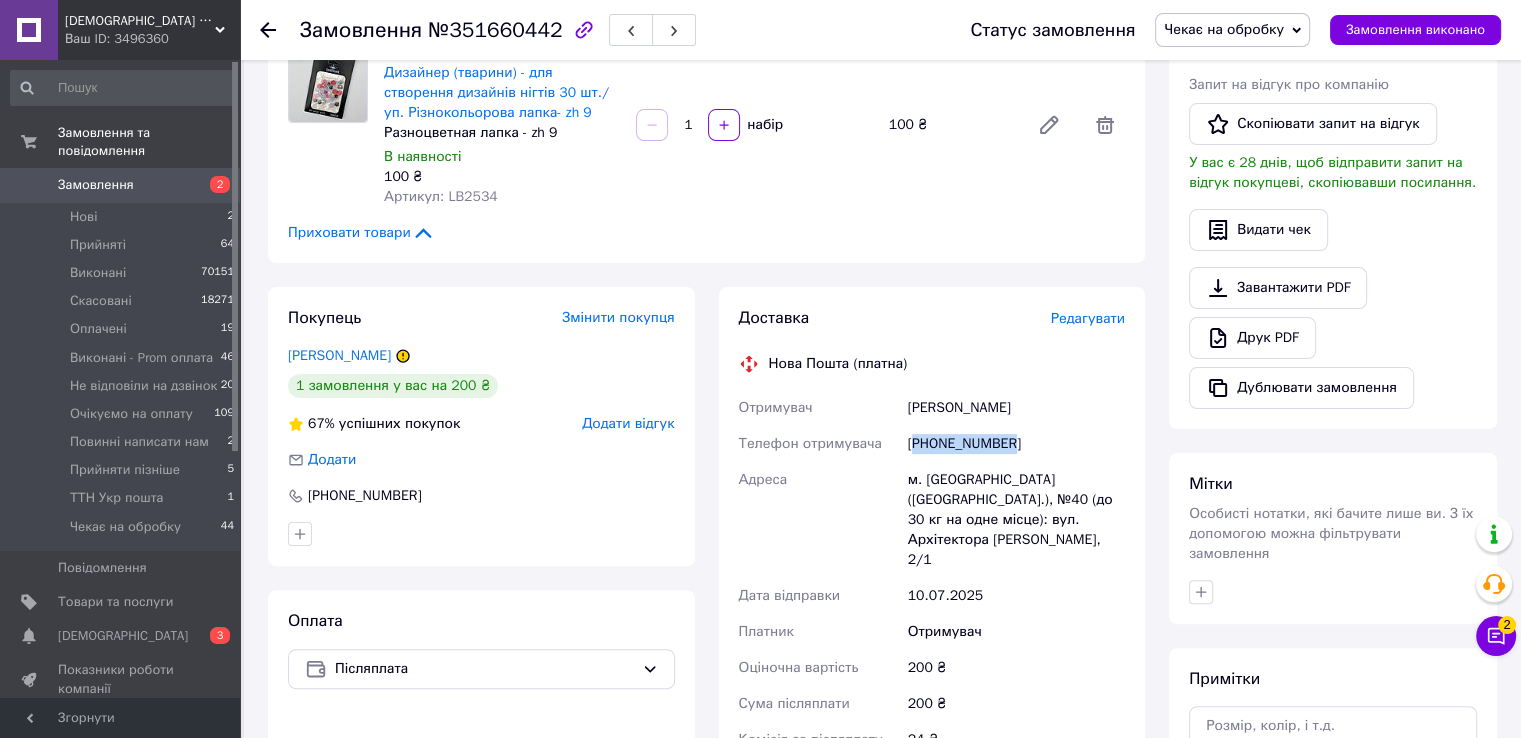 click on "[PHONE_NUMBER]" at bounding box center (1016, 444) 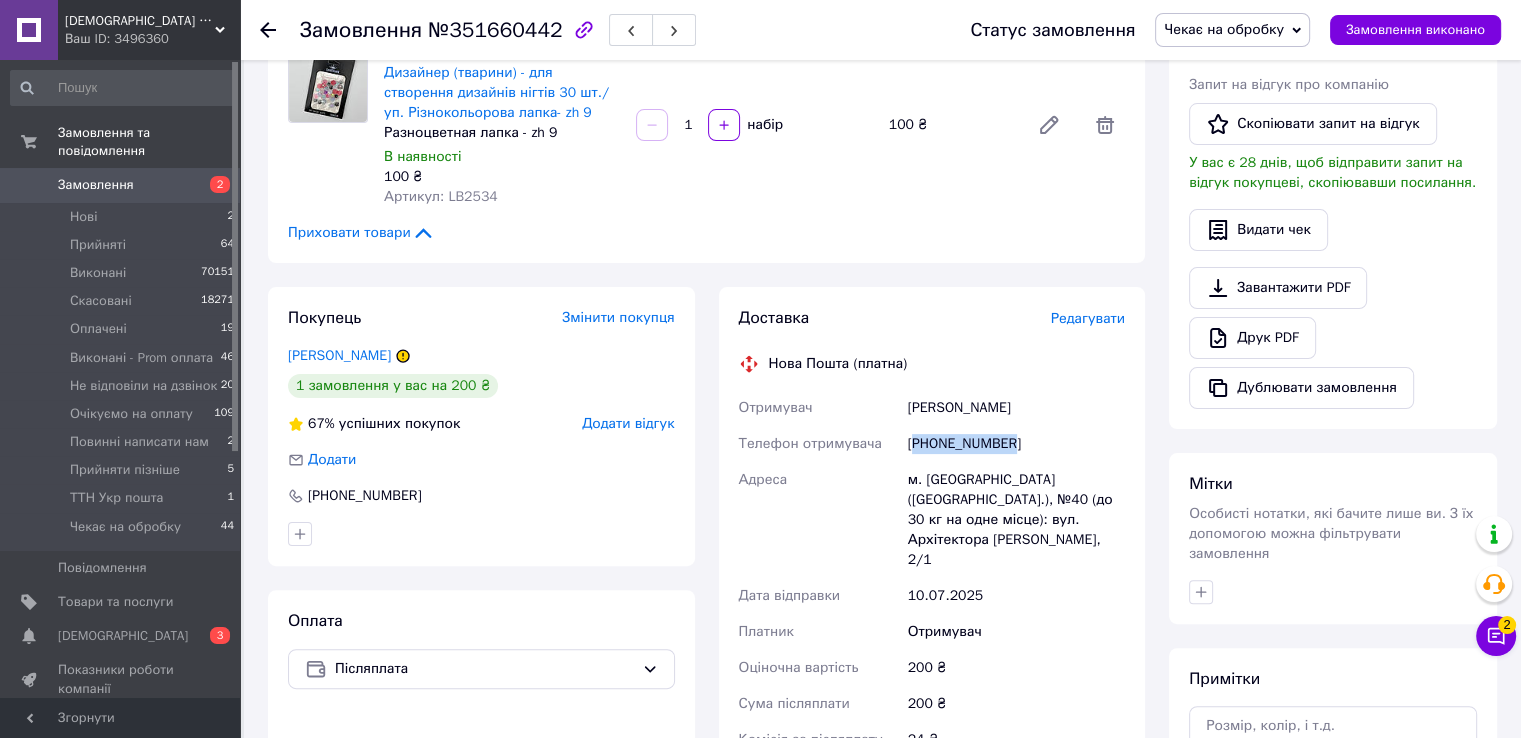 copy on "380991019815" 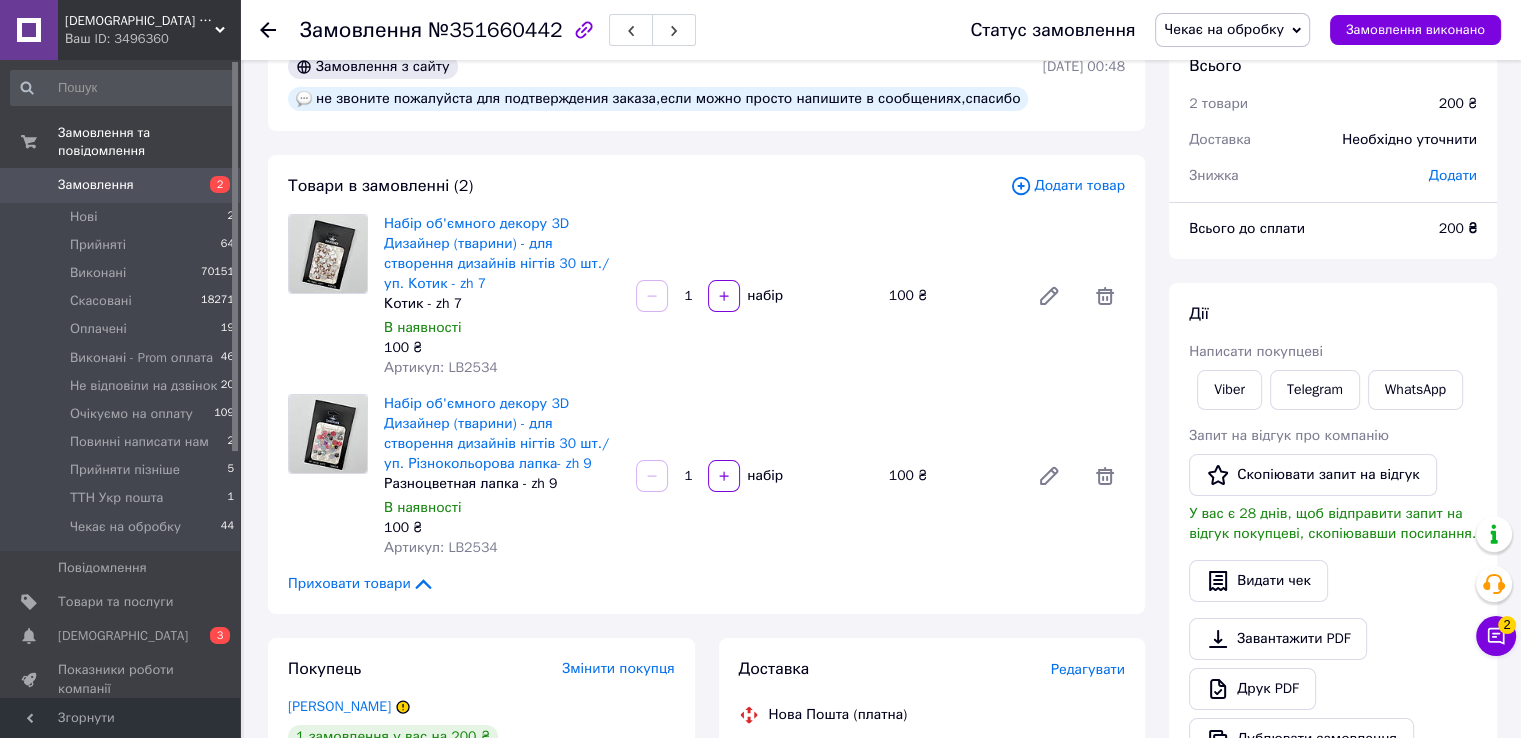 scroll, scrollTop: 0, scrollLeft: 0, axis: both 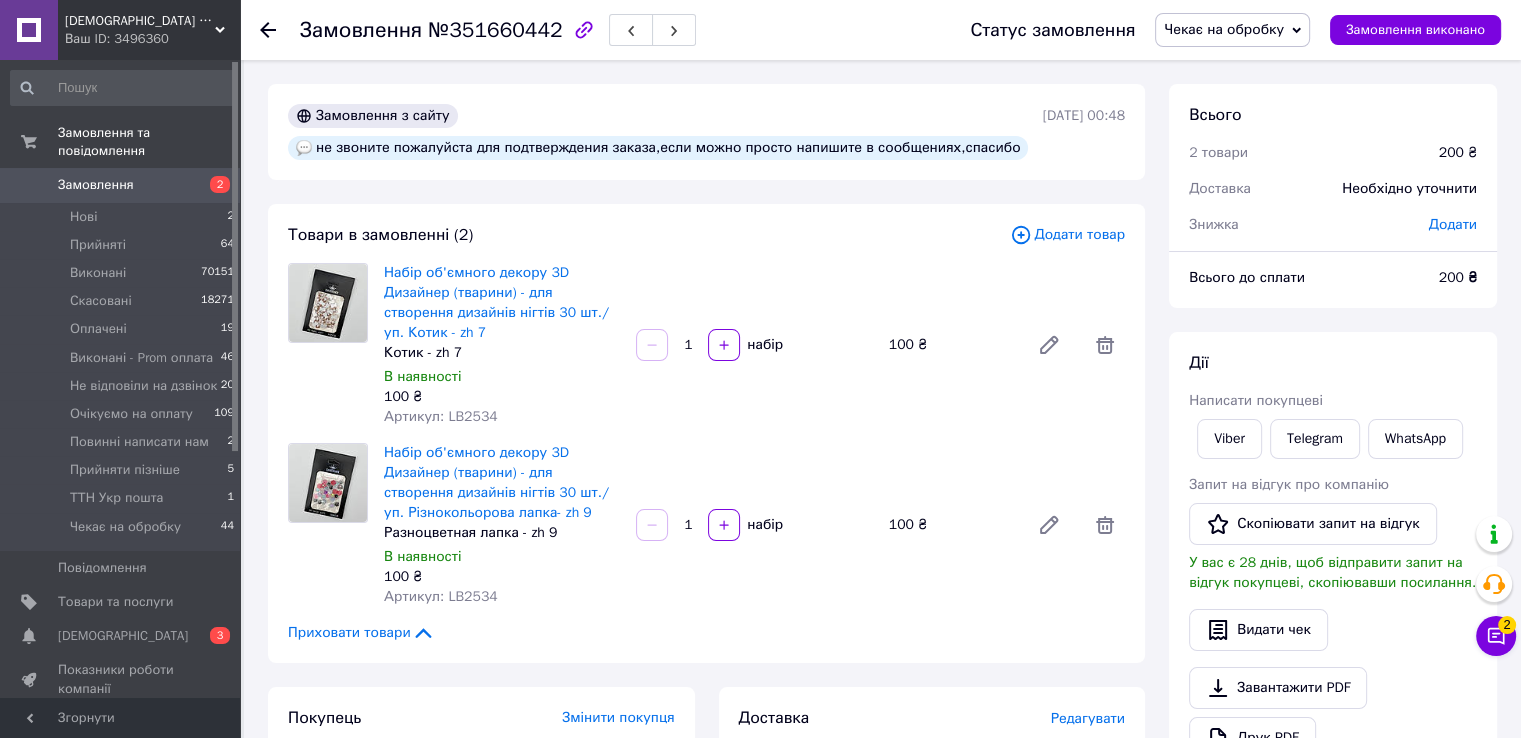 click on "Чекає на обробку" at bounding box center [1224, 29] 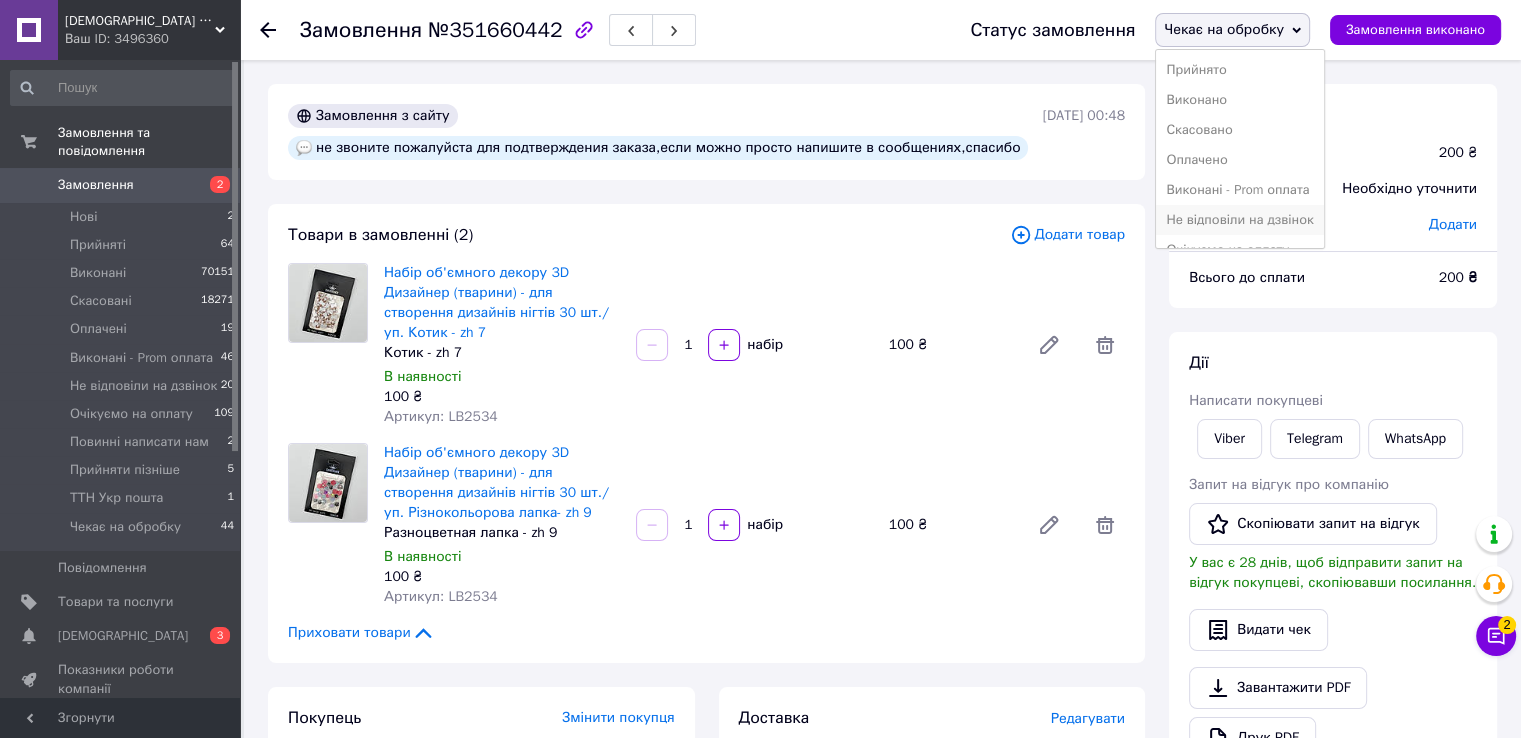 click on "Не відповіли на дзвінок" at bounding box center [1239, 220] 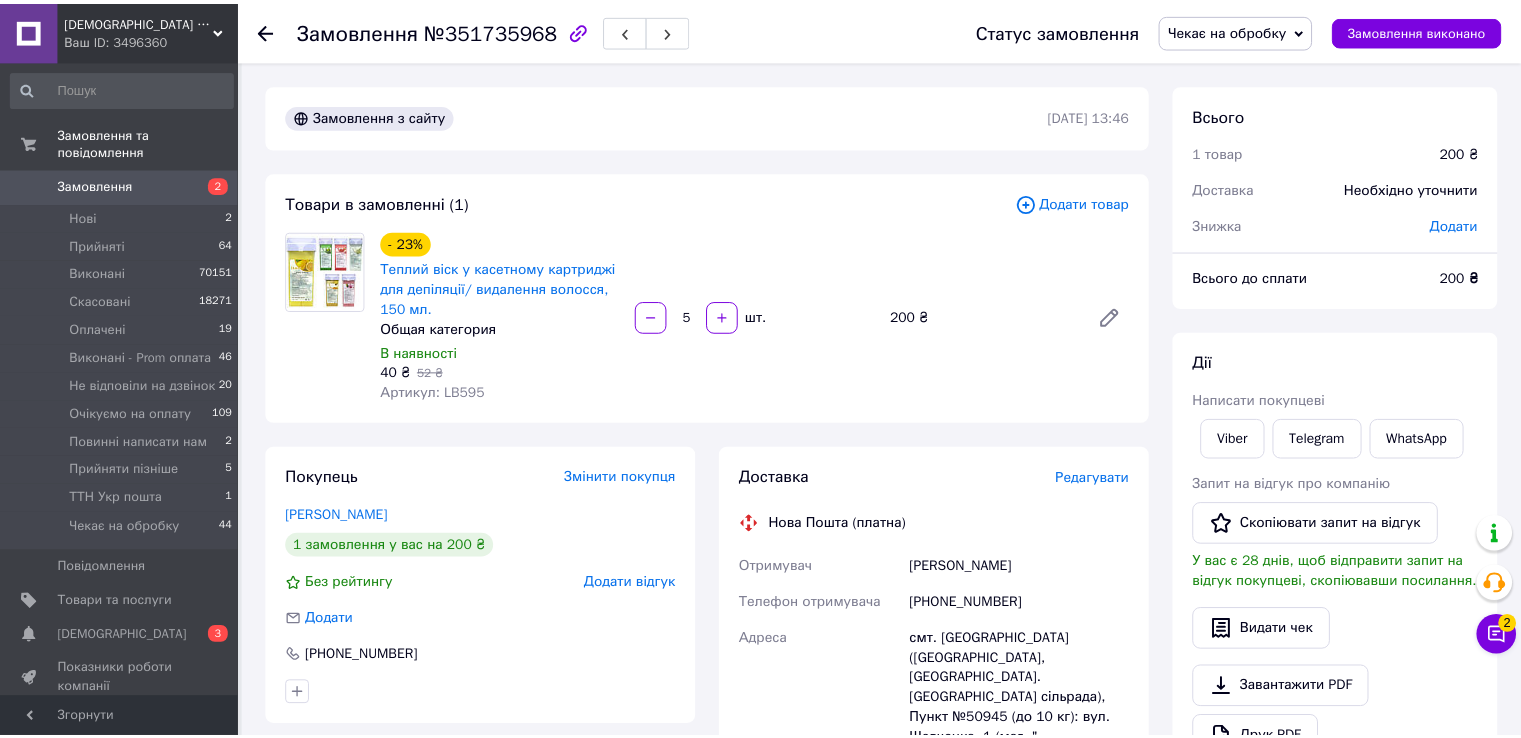 scroll, scrollTop: 0, scrollLeft: 0, axis: both 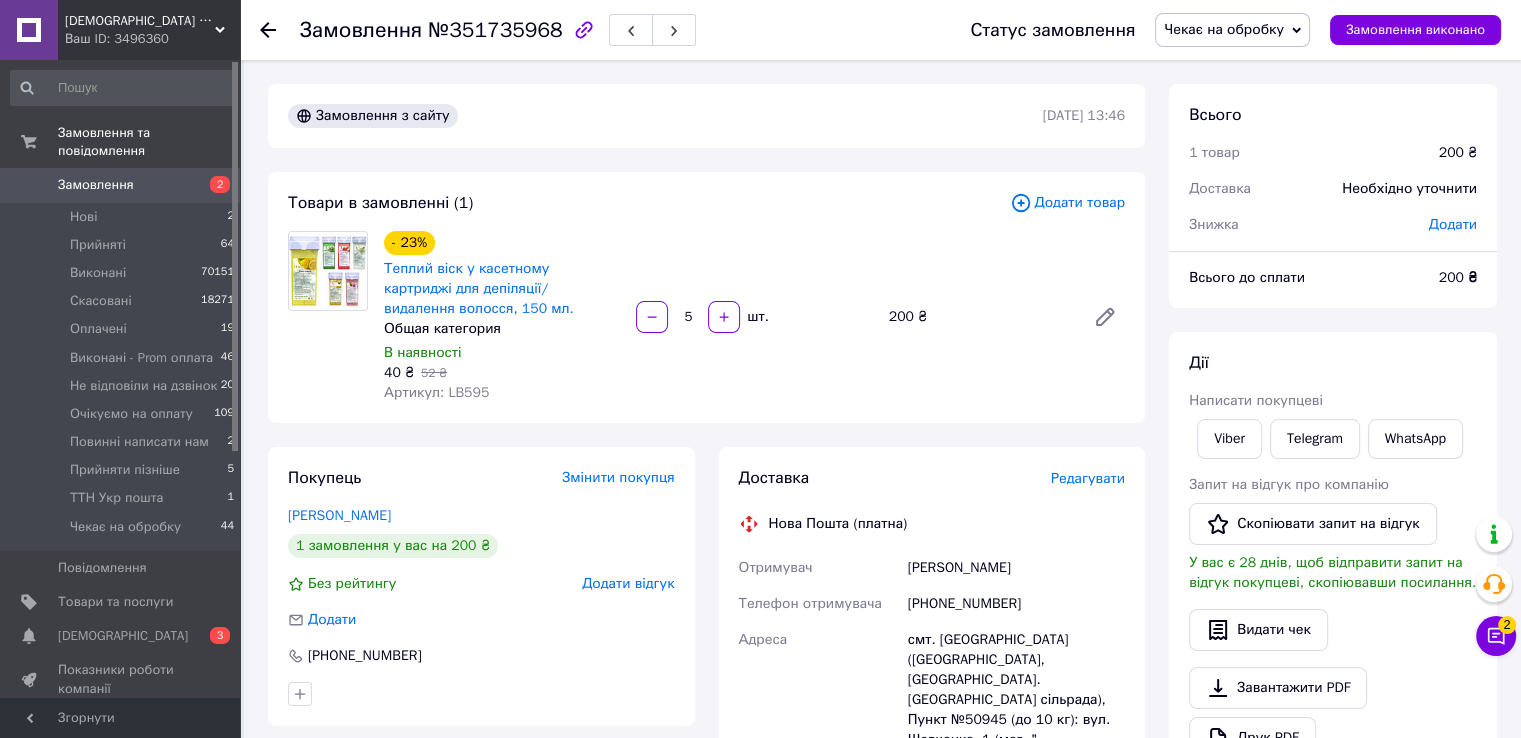 click on "+380685709100" at bounding box center [1016, 604] 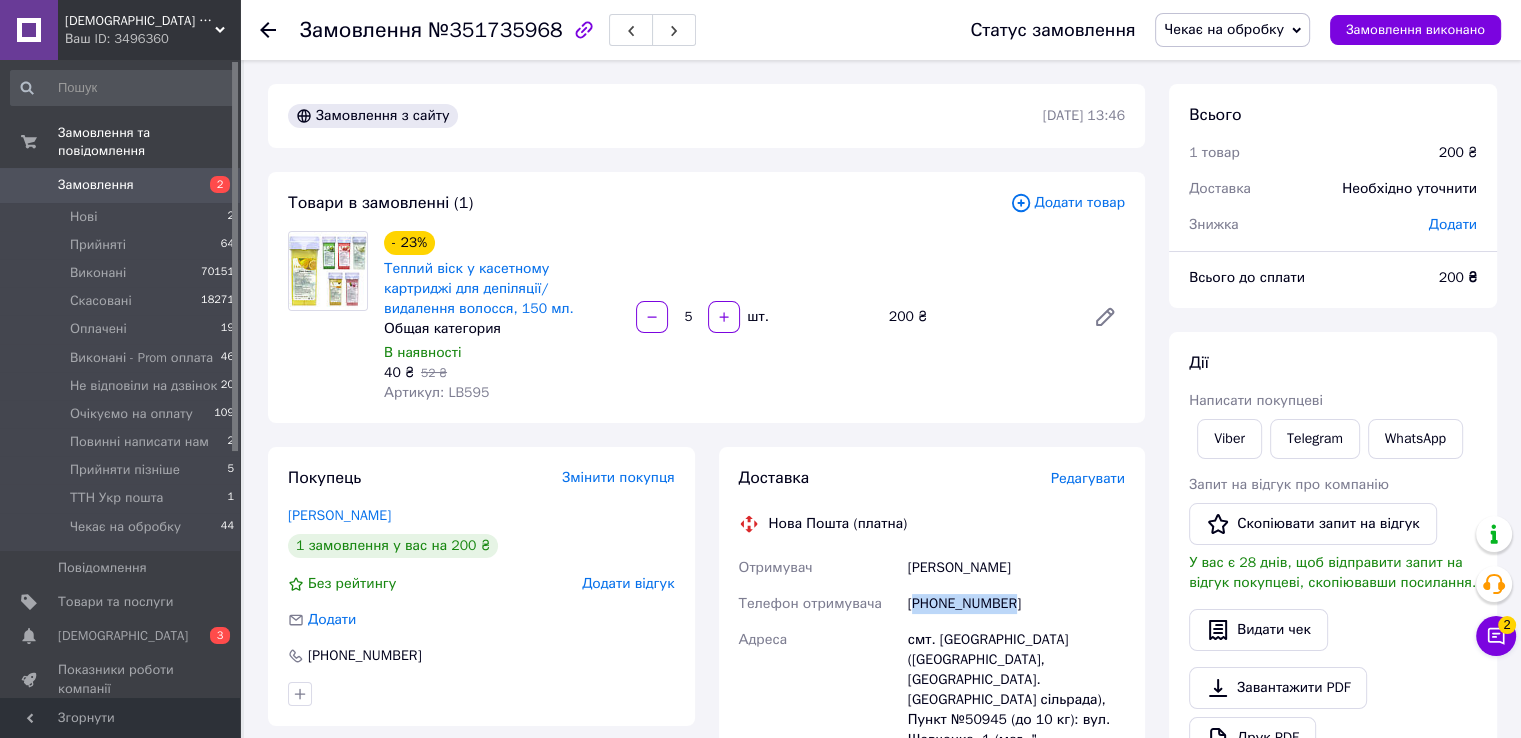 click on "+380685709100" at bounding box center [1016, 604] 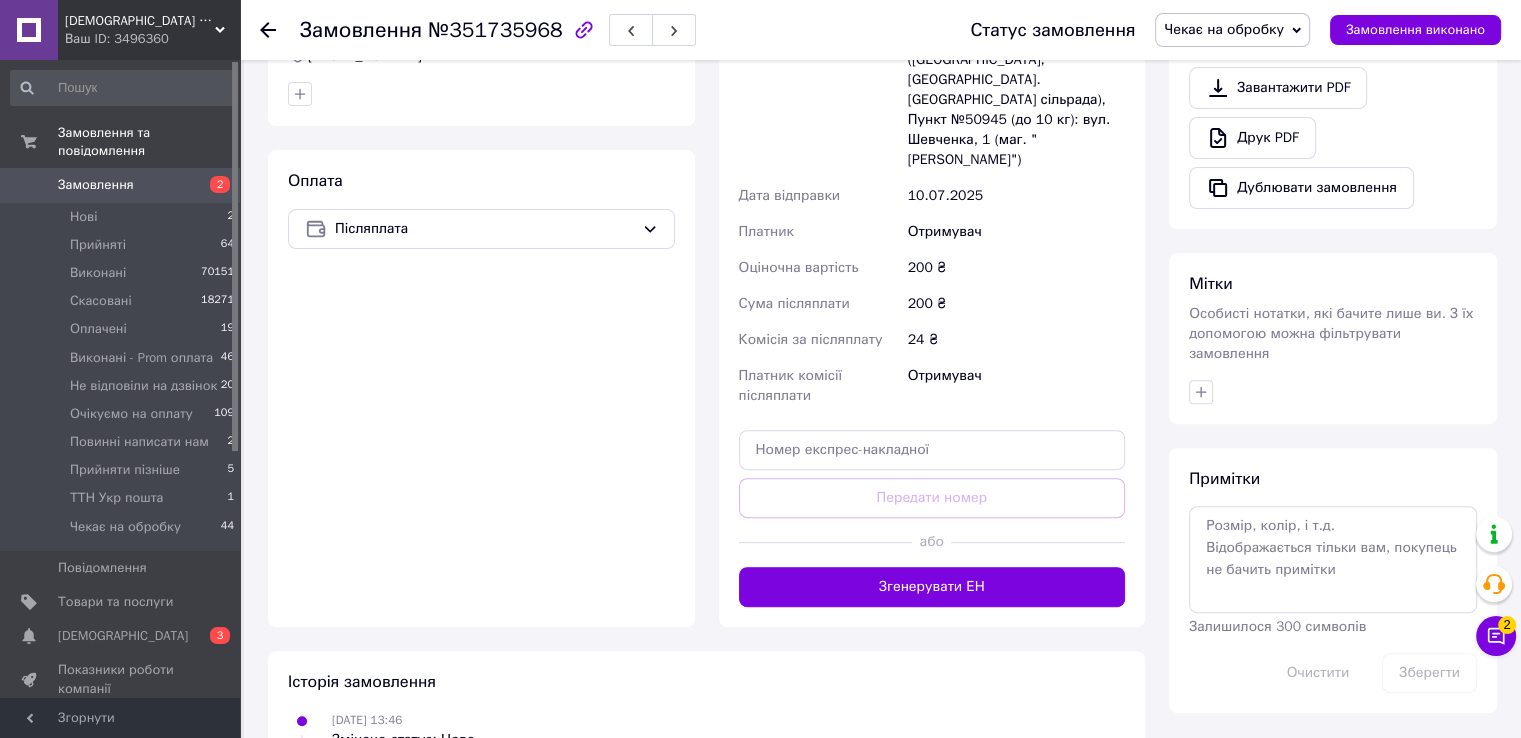 scroll, scrollTop: 0, scrollLeft: 0, axis: both 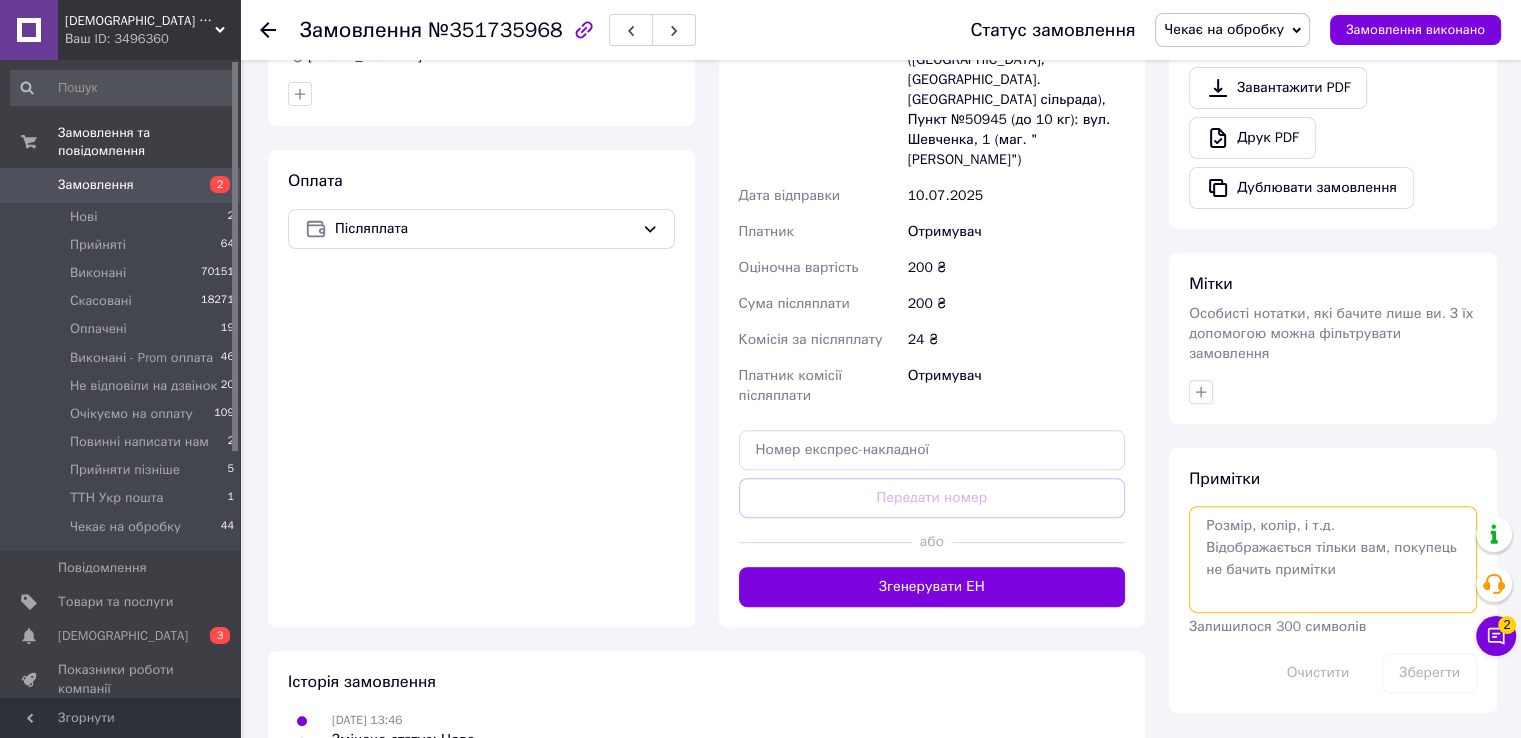 click at bounding box center [1333, 559] 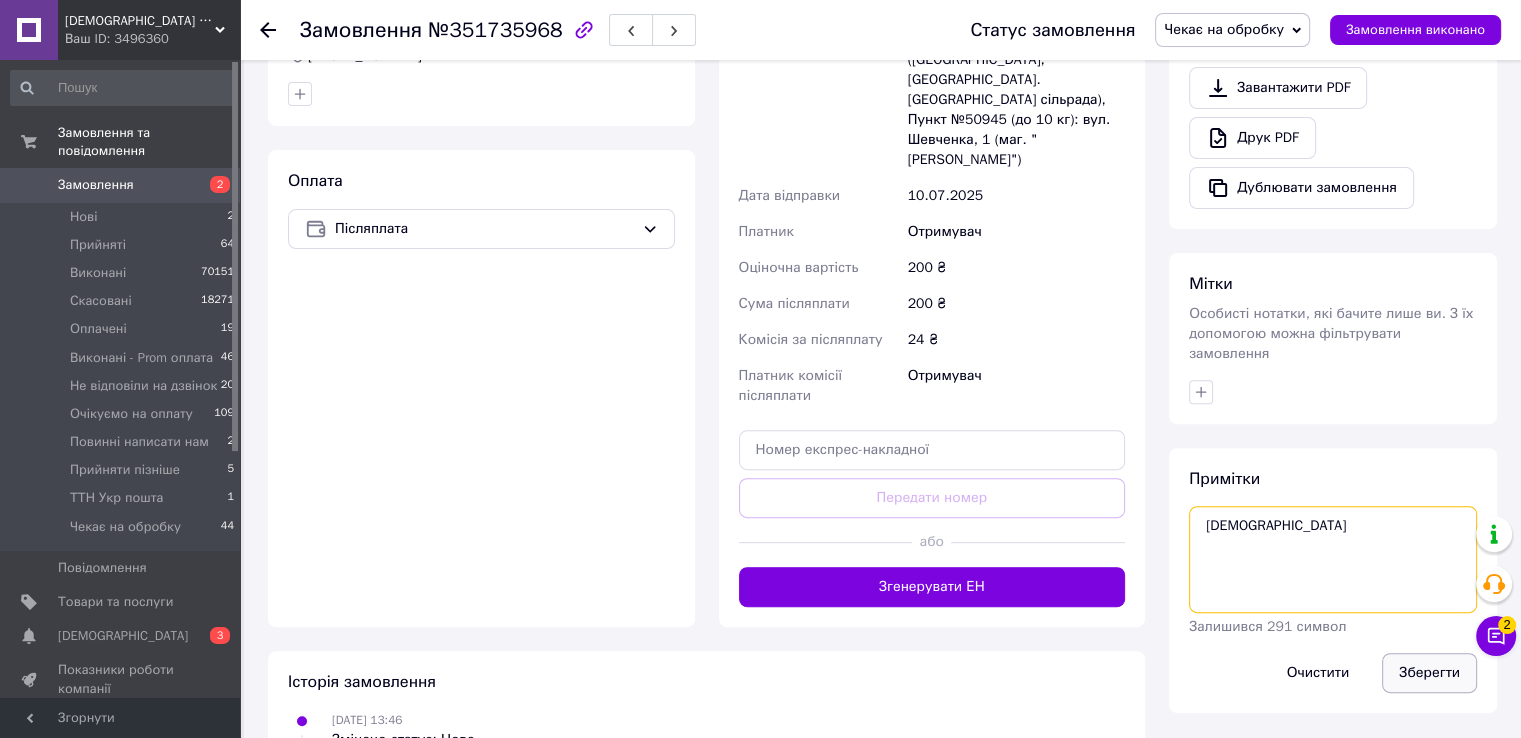 type on "скидывает" 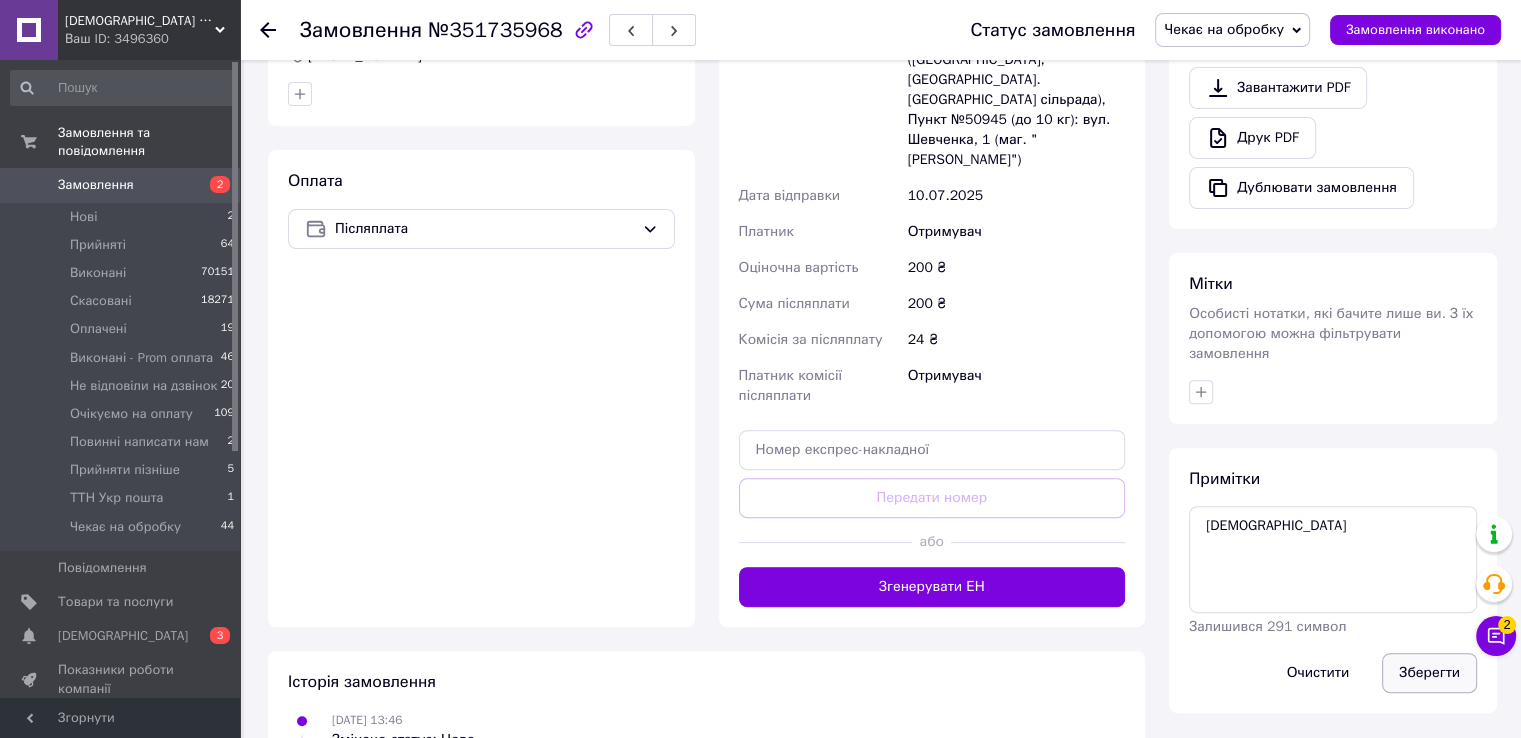 click on "Зберегти" at bounding box center (1429, 673) 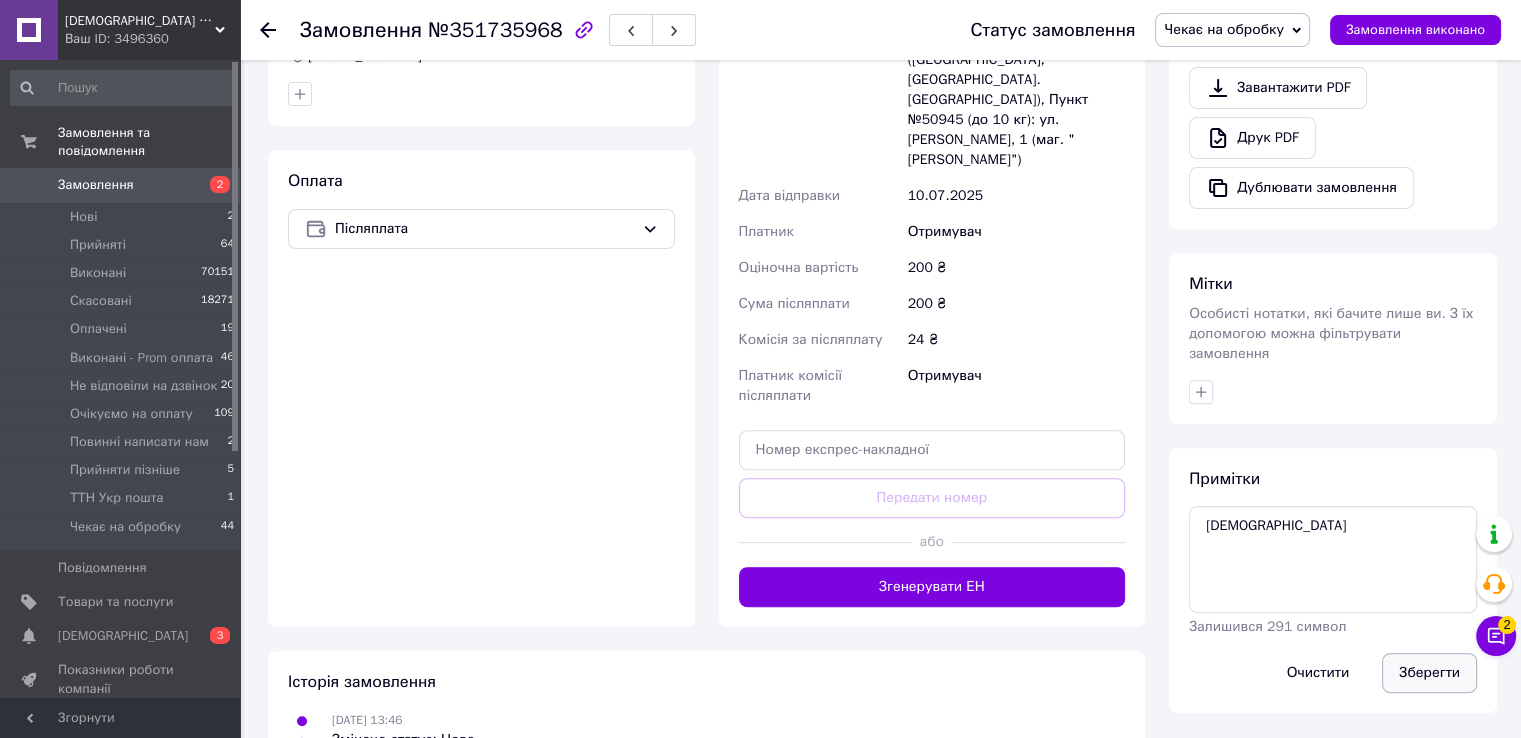 click on "Зберегти" at bounding box center [1429, 673] 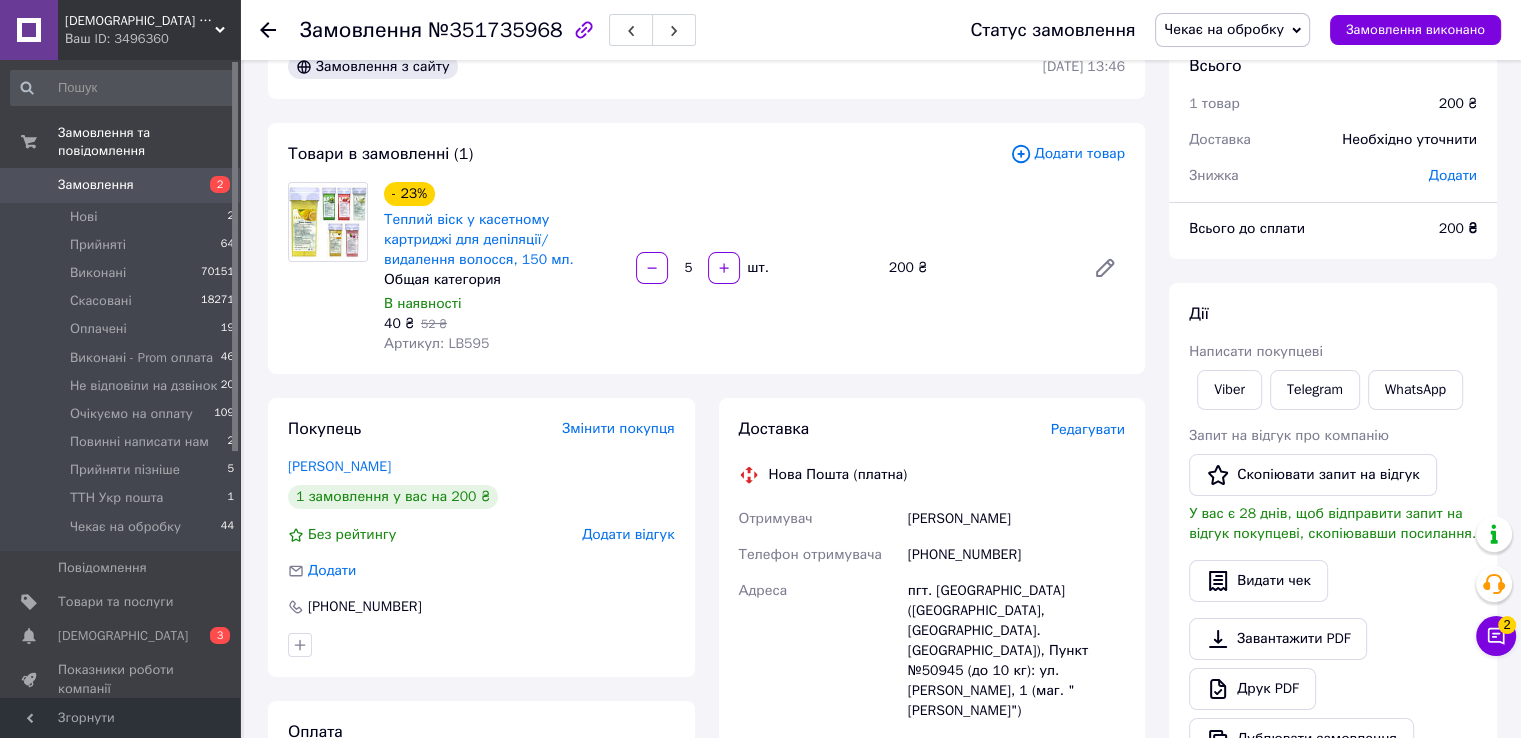 scroll, scrollTop: 0, scrollLeft: 0, axis: both 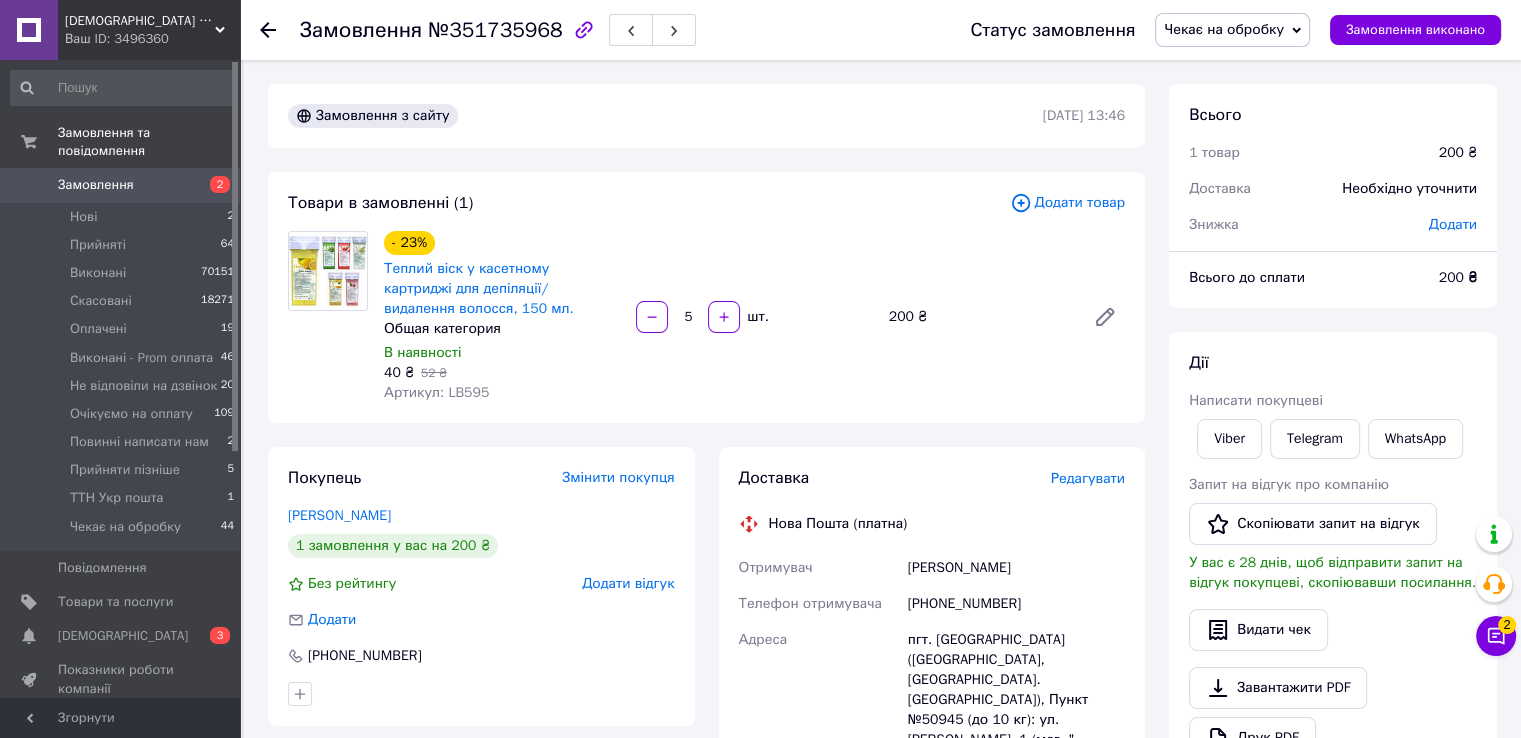 click on "Чекає на обробку" at bounding box center (1224, 29) 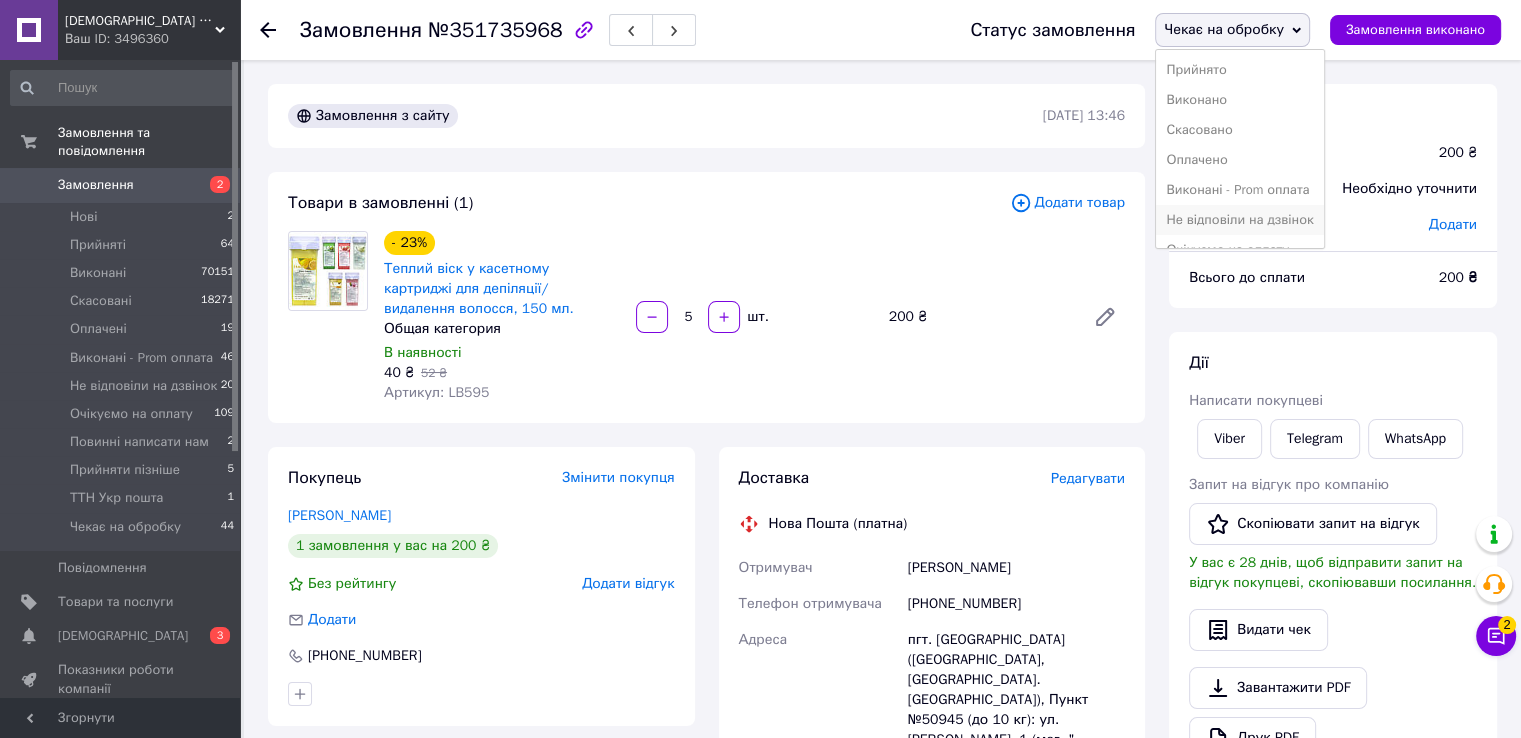 click on "Не відповіли на дзвінок" at bounding box center [1239, 220] 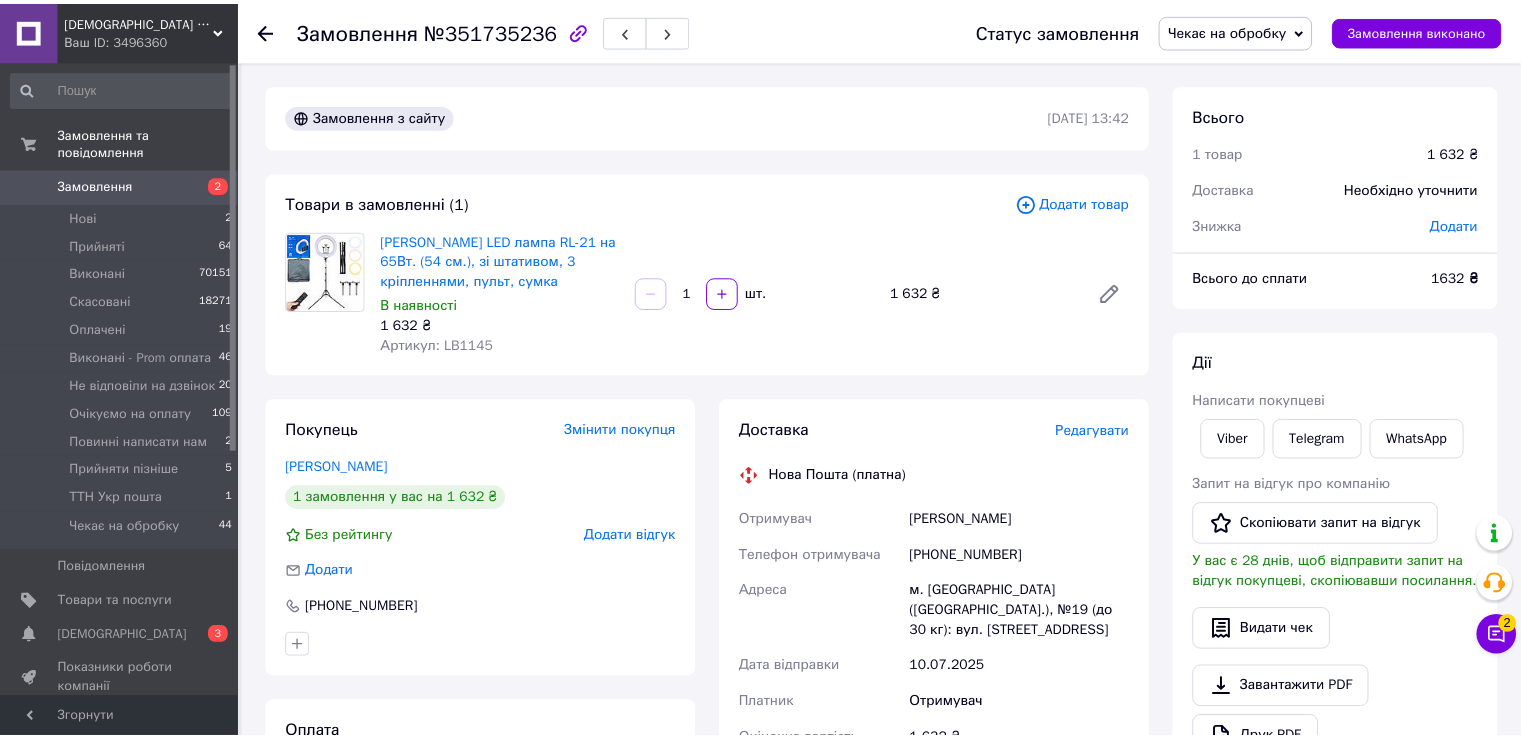 scroll, scrollTop: 0, scrollLeft: 0, axis: both 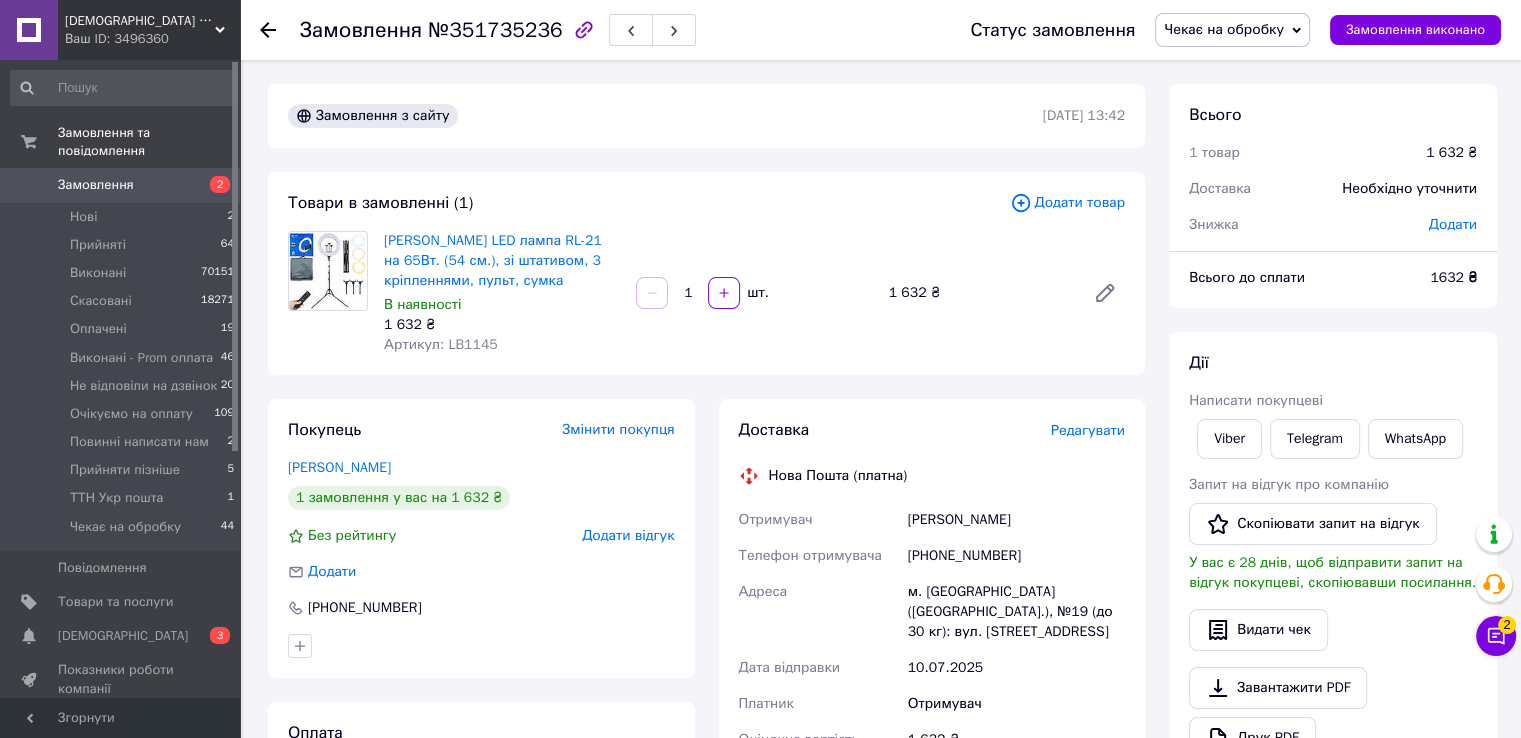 click on "+380988654886" at bounding box center [1016, 556] 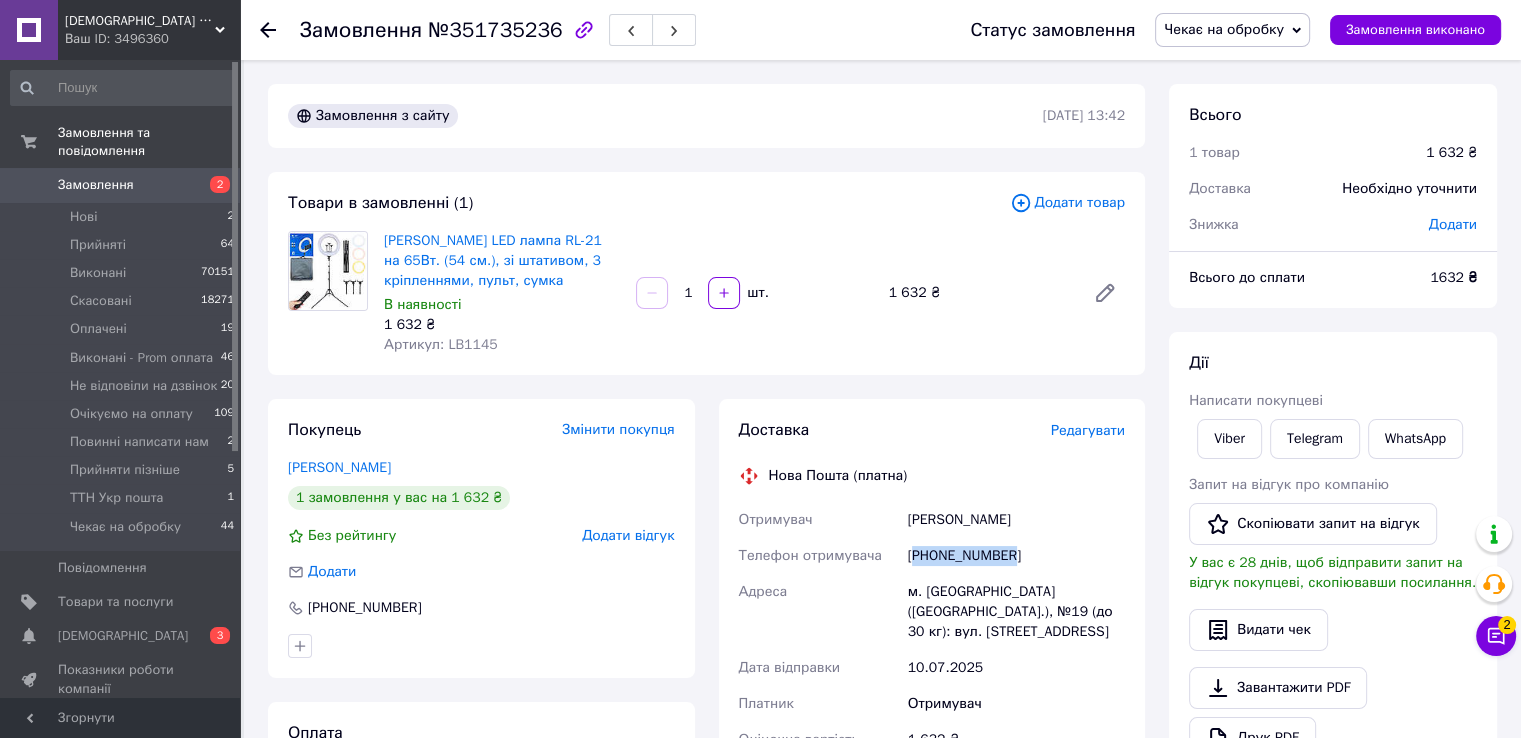 click on "+380988654886" at bounding box center [1016, 556] 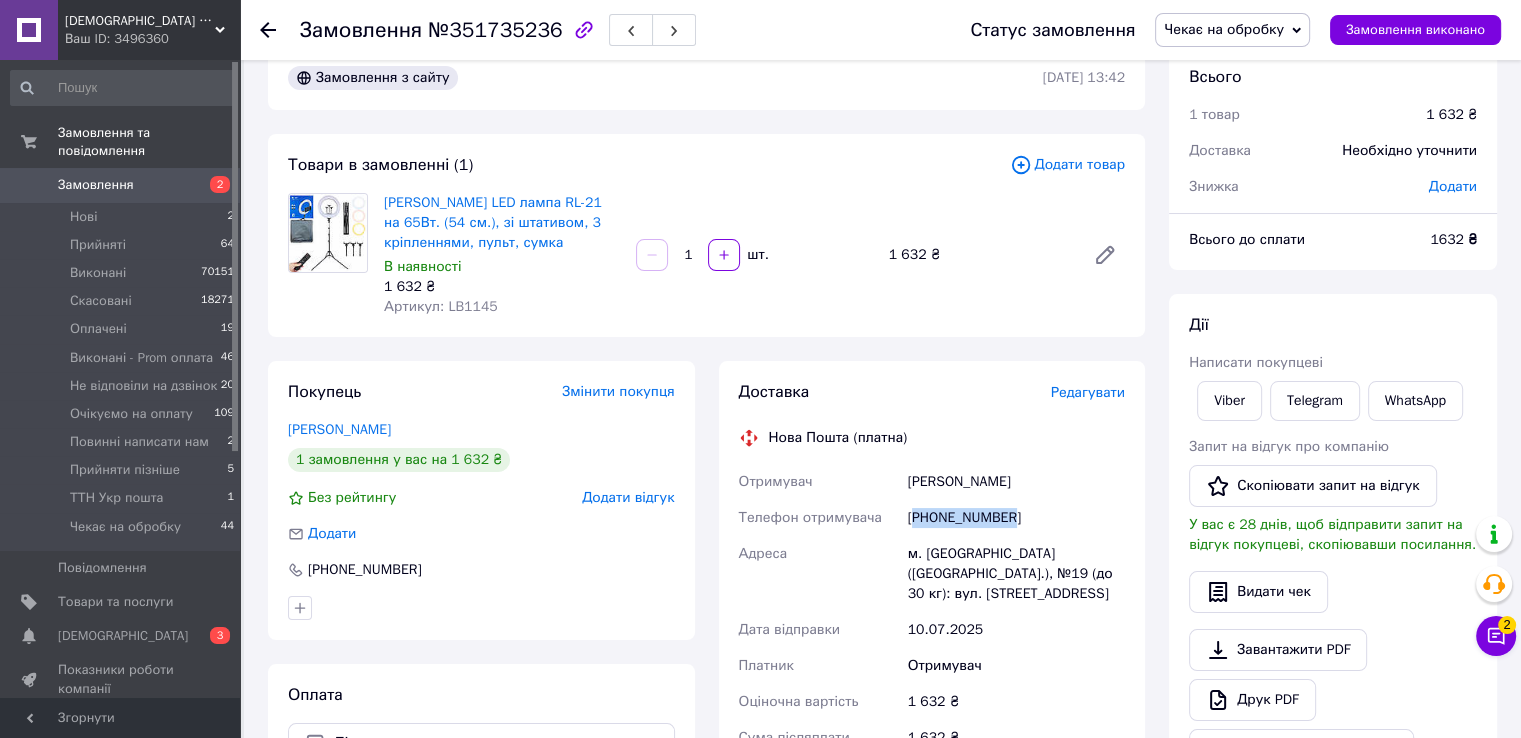 scroll, scrollTop: 0, scrollLeft: 0, axis: both 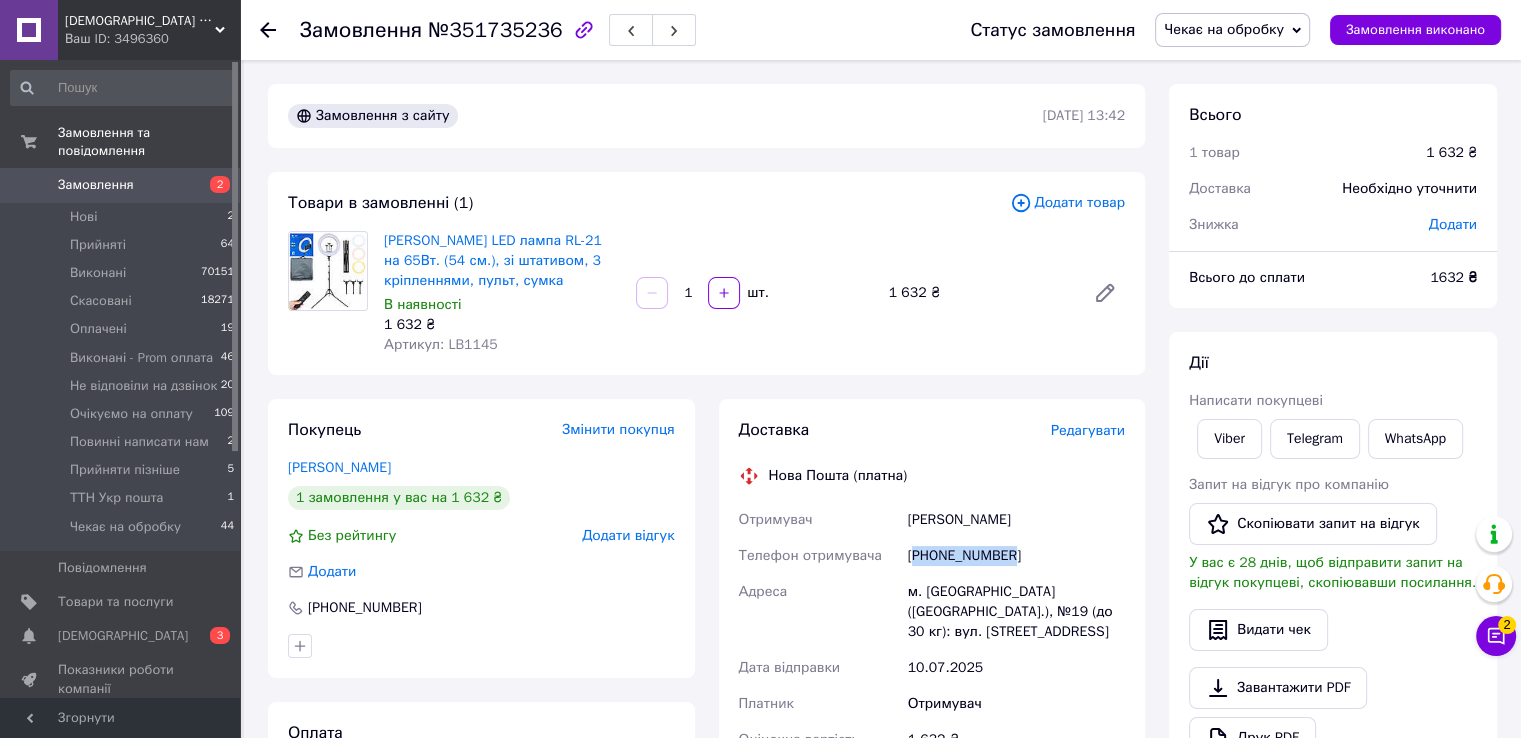 copy on "380988654886" 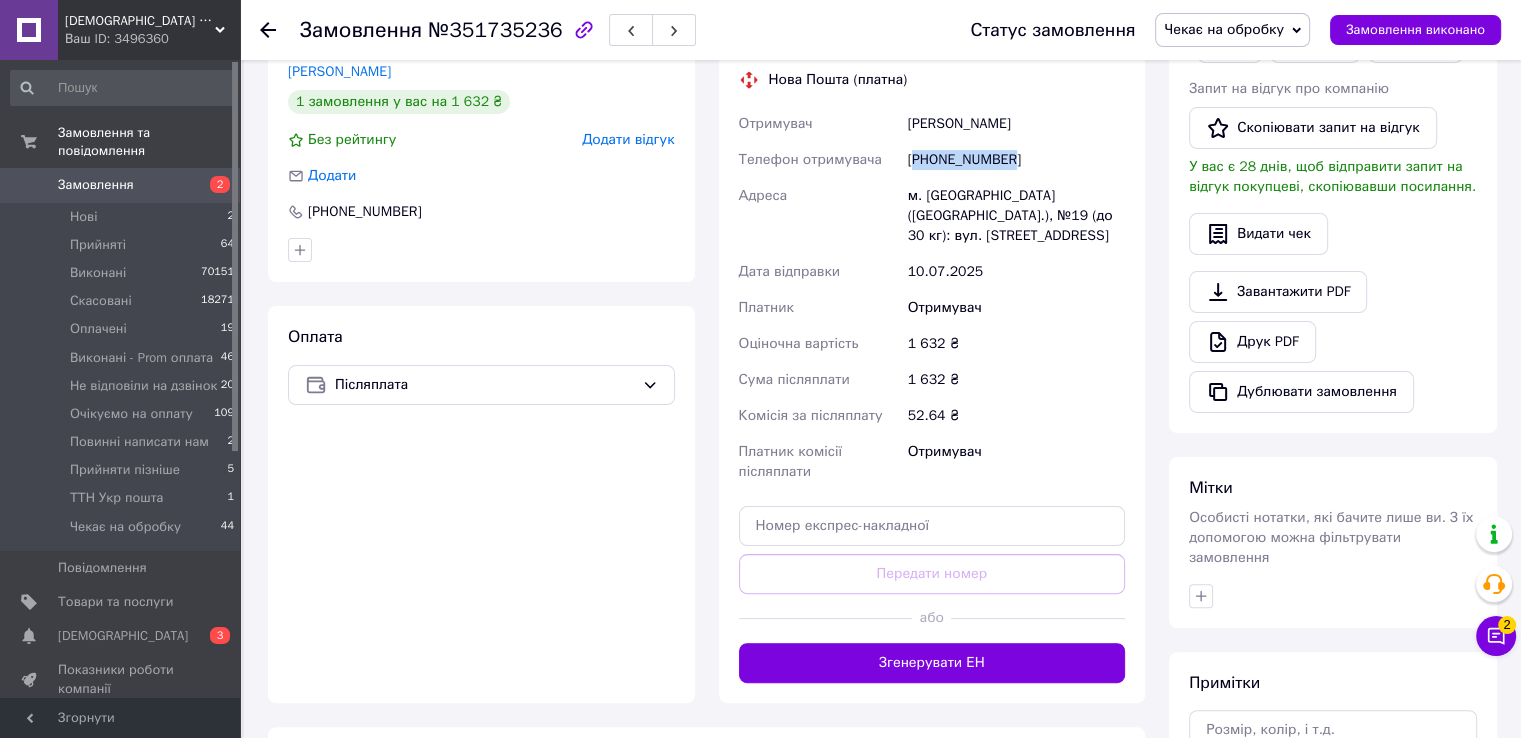 scroll, scrollTop: 0, scrollLeft: 0, axis: both 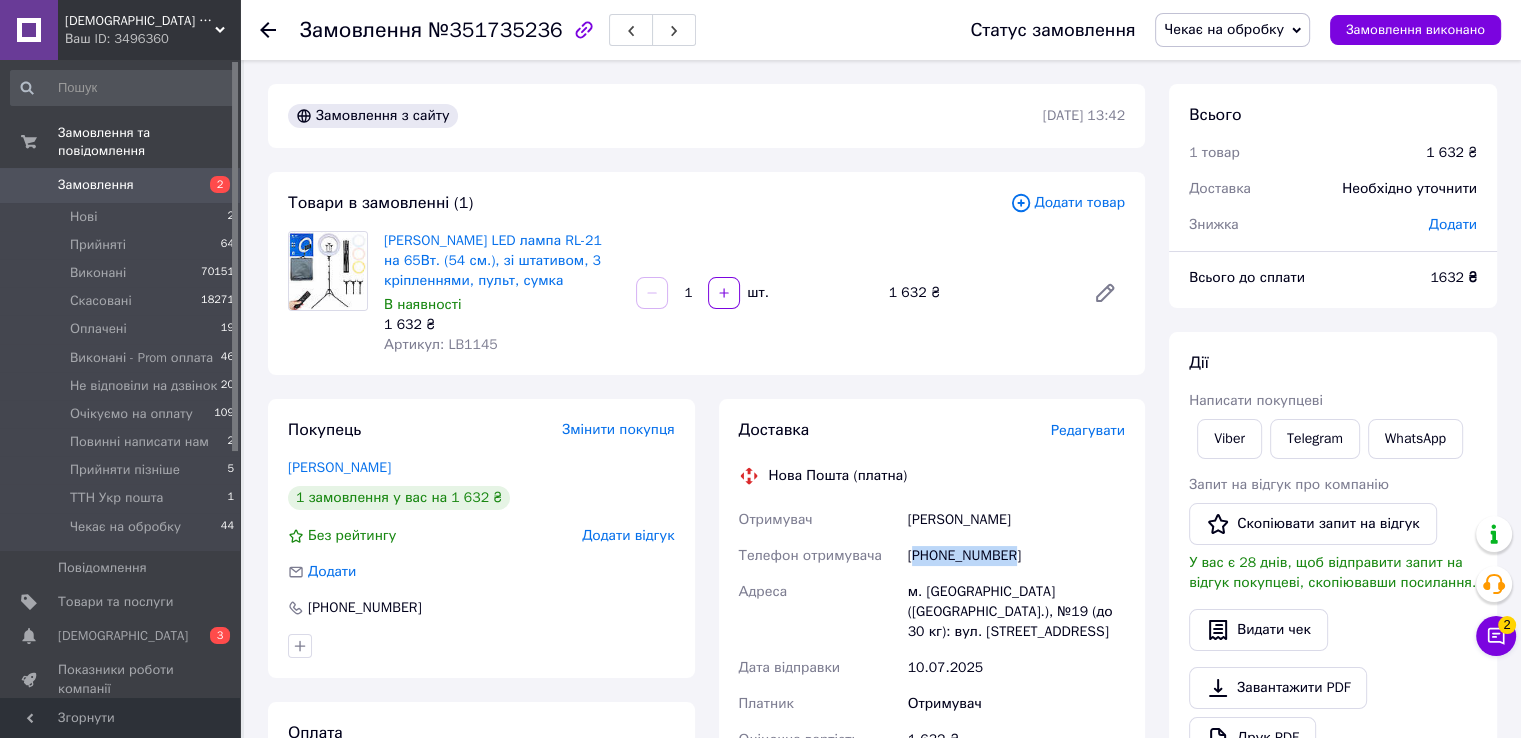 click on "Чекає на обробку" at bounding box center [1224, 29] 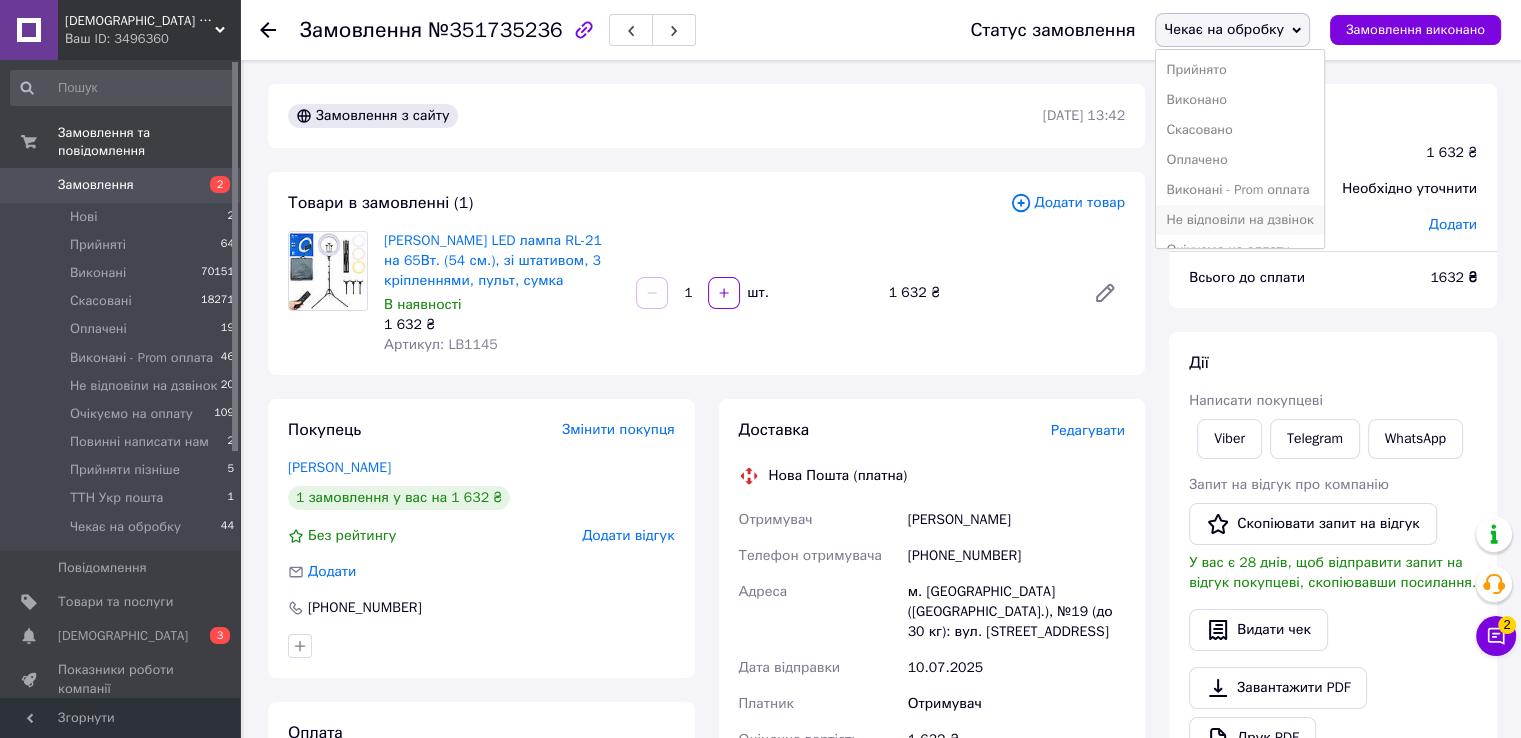 click on "Не відповіли на дзвінок" at bounding box center [1239, 220] 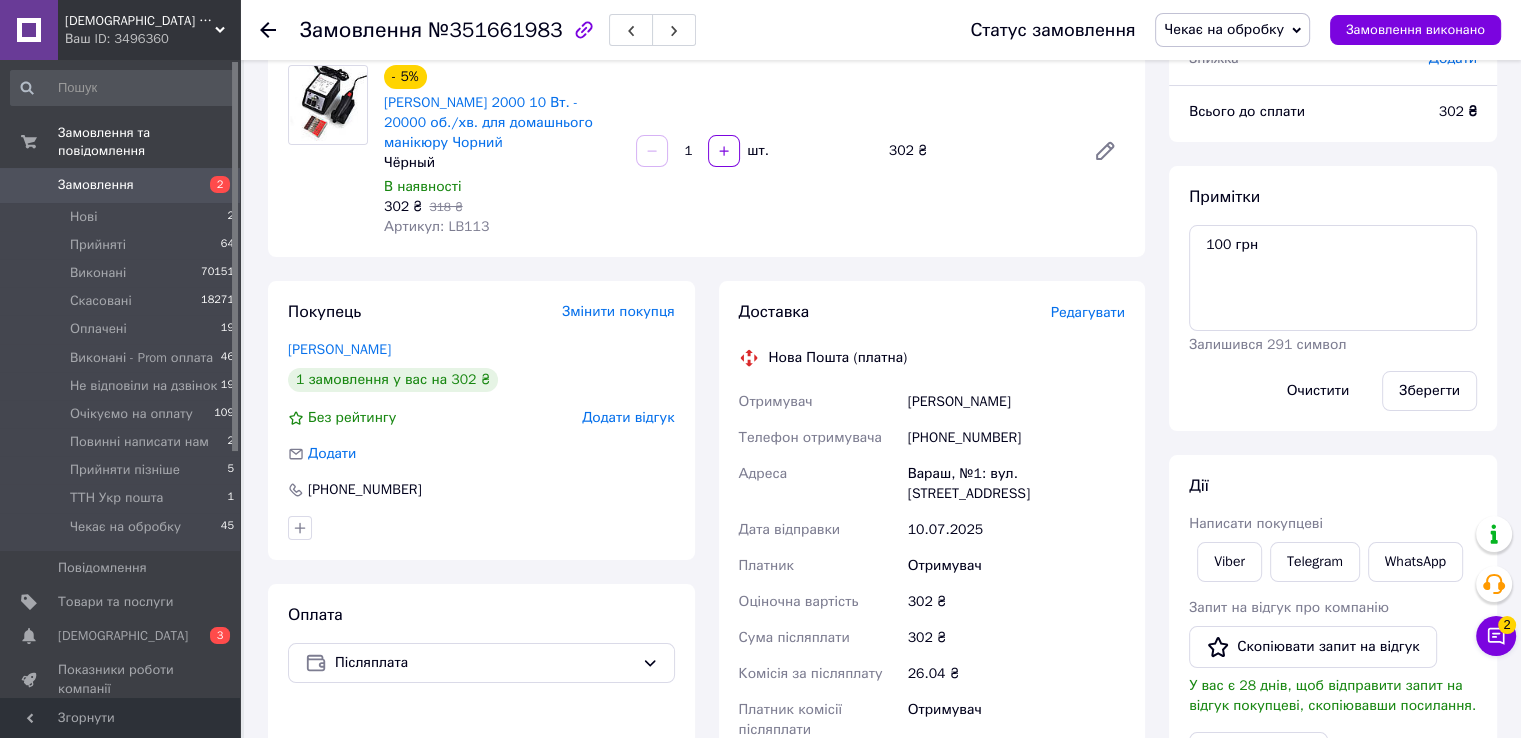 scroll, scrollTop: 200, scrollLeft: 0, axis: vertical 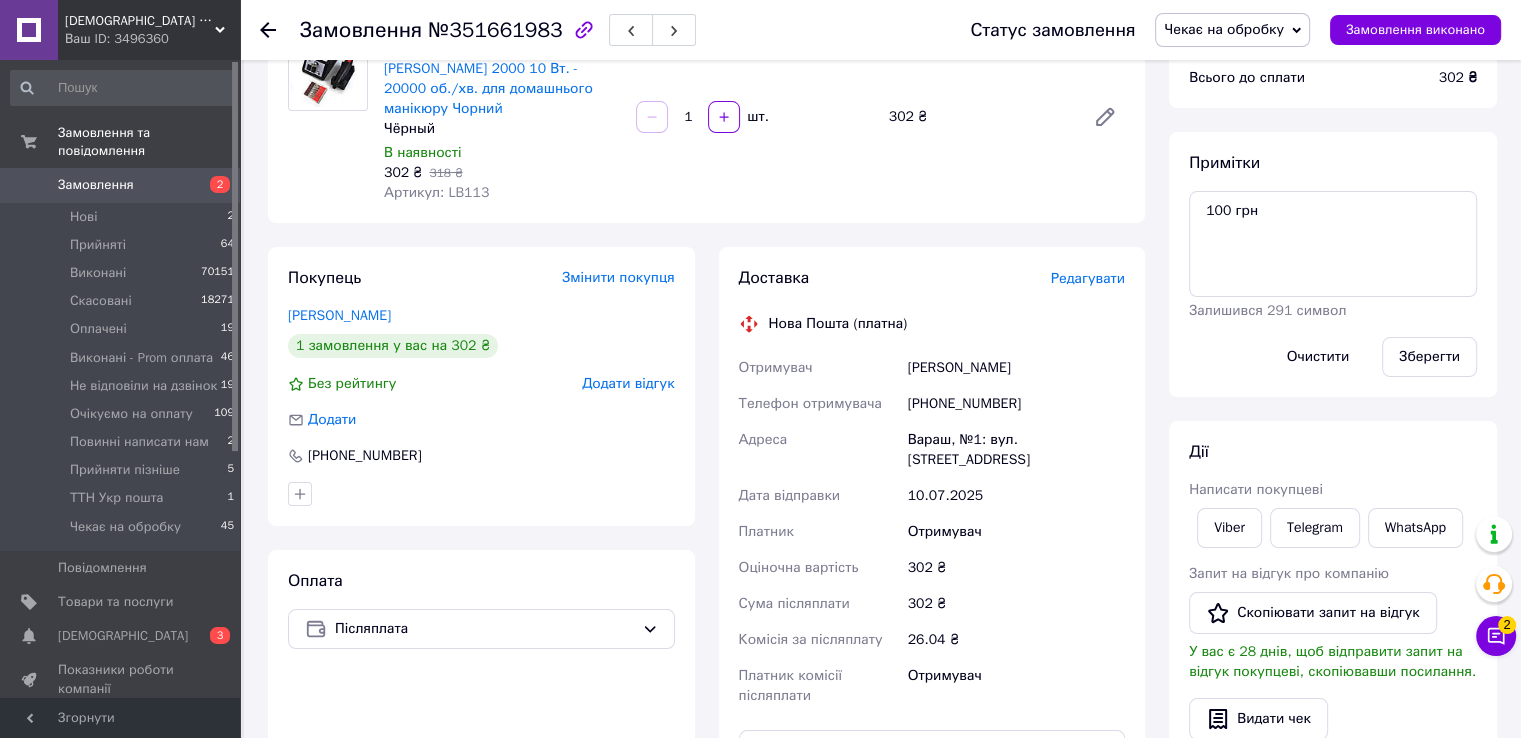 click on "[PHONE_NUMBER]" at bounding box center (1016, 404) 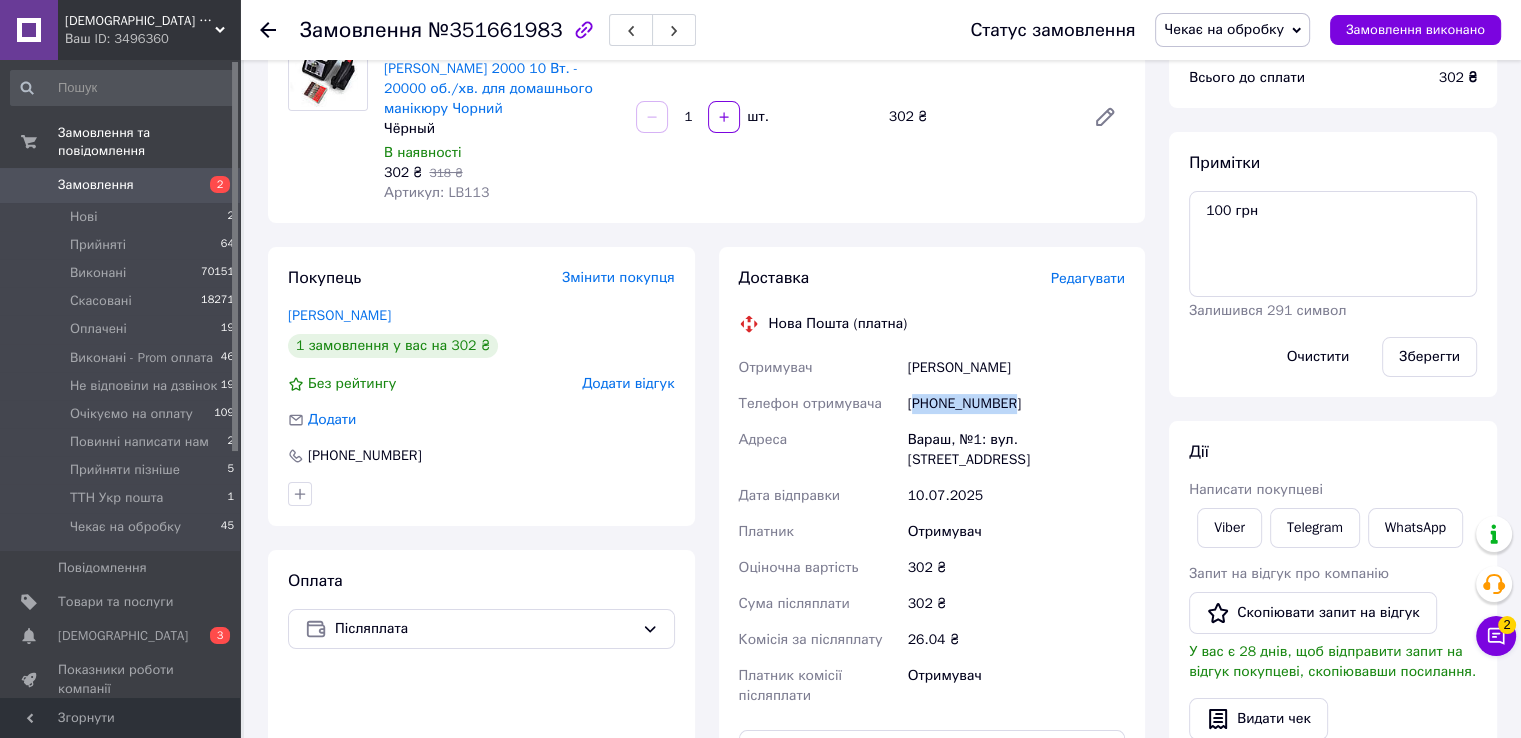 click on "[PHONE_NUMBER]" at bounding box center (1016, 404) 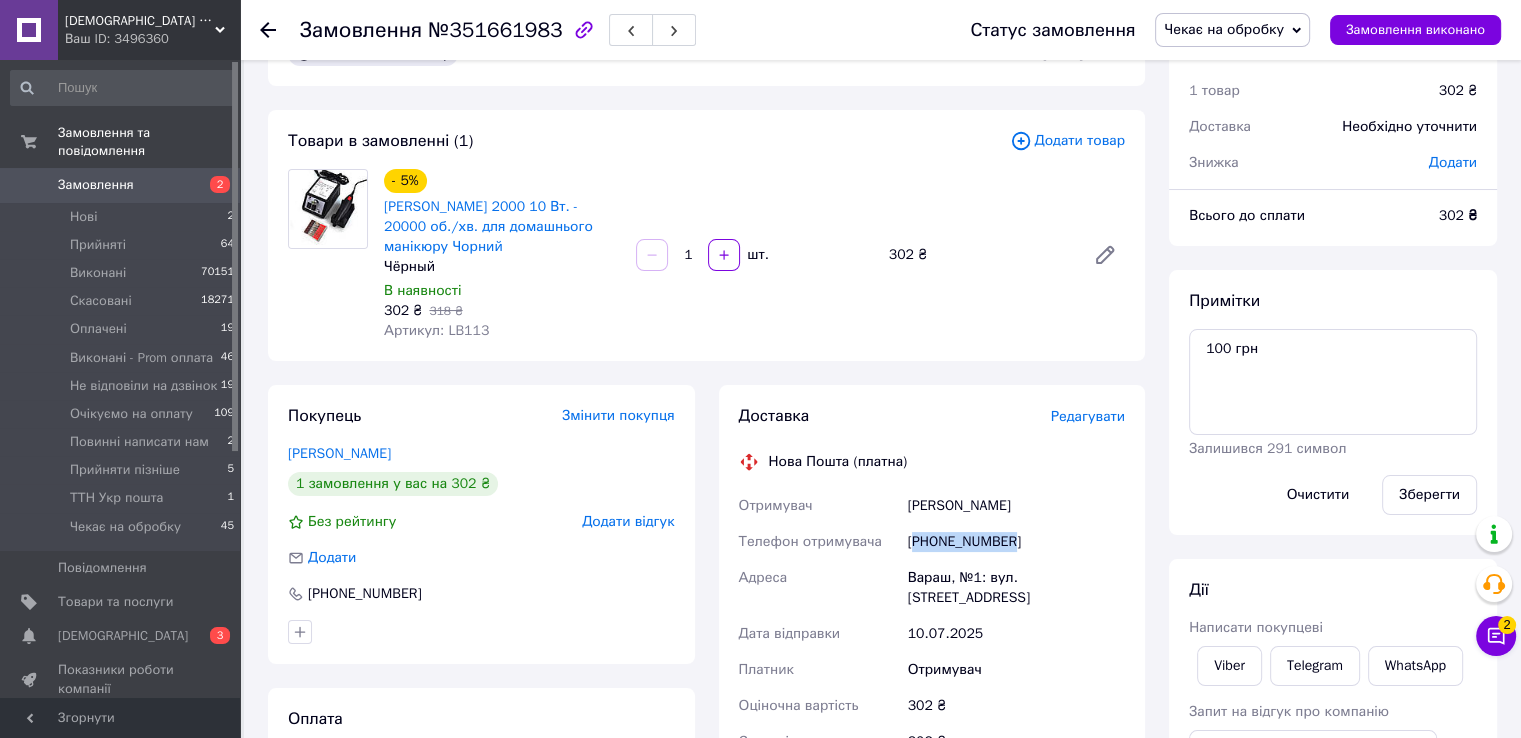 scroll, scrollTop: 0, scrollLeft: 0, axis: both 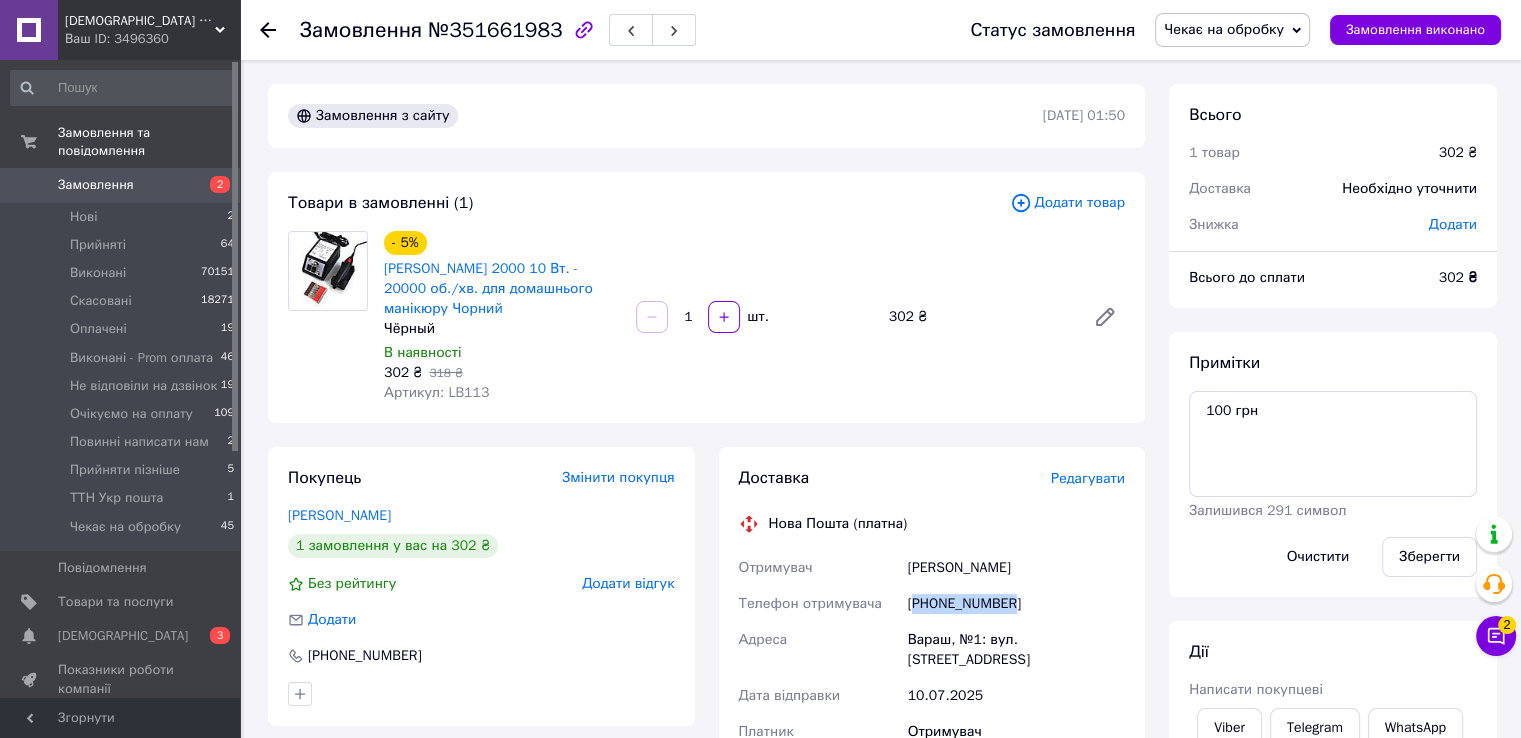 click on "Чекає на обробку" at bounding box center (1232, 30) 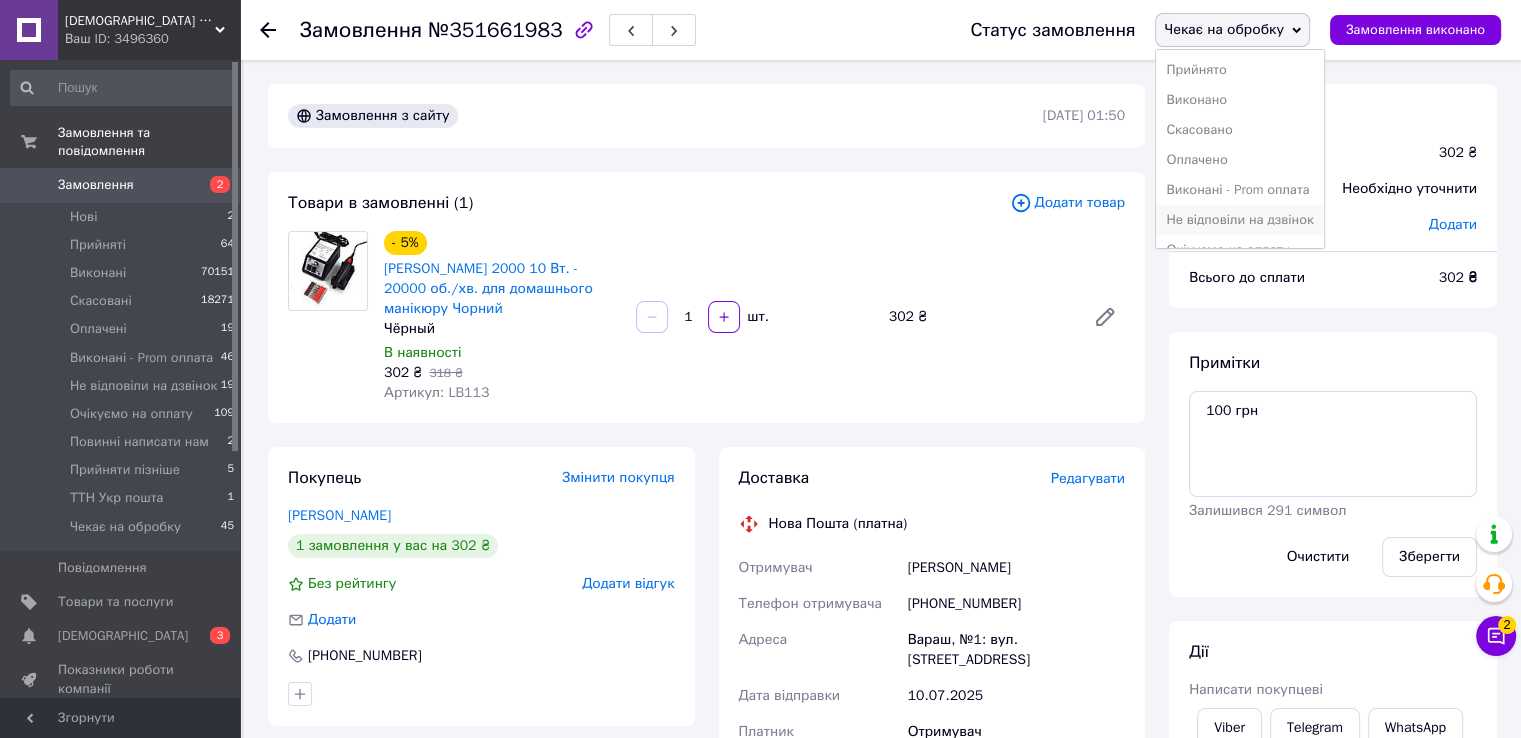 click on "Не відповіли на дзвінок" at bounding box center [1239, 220] 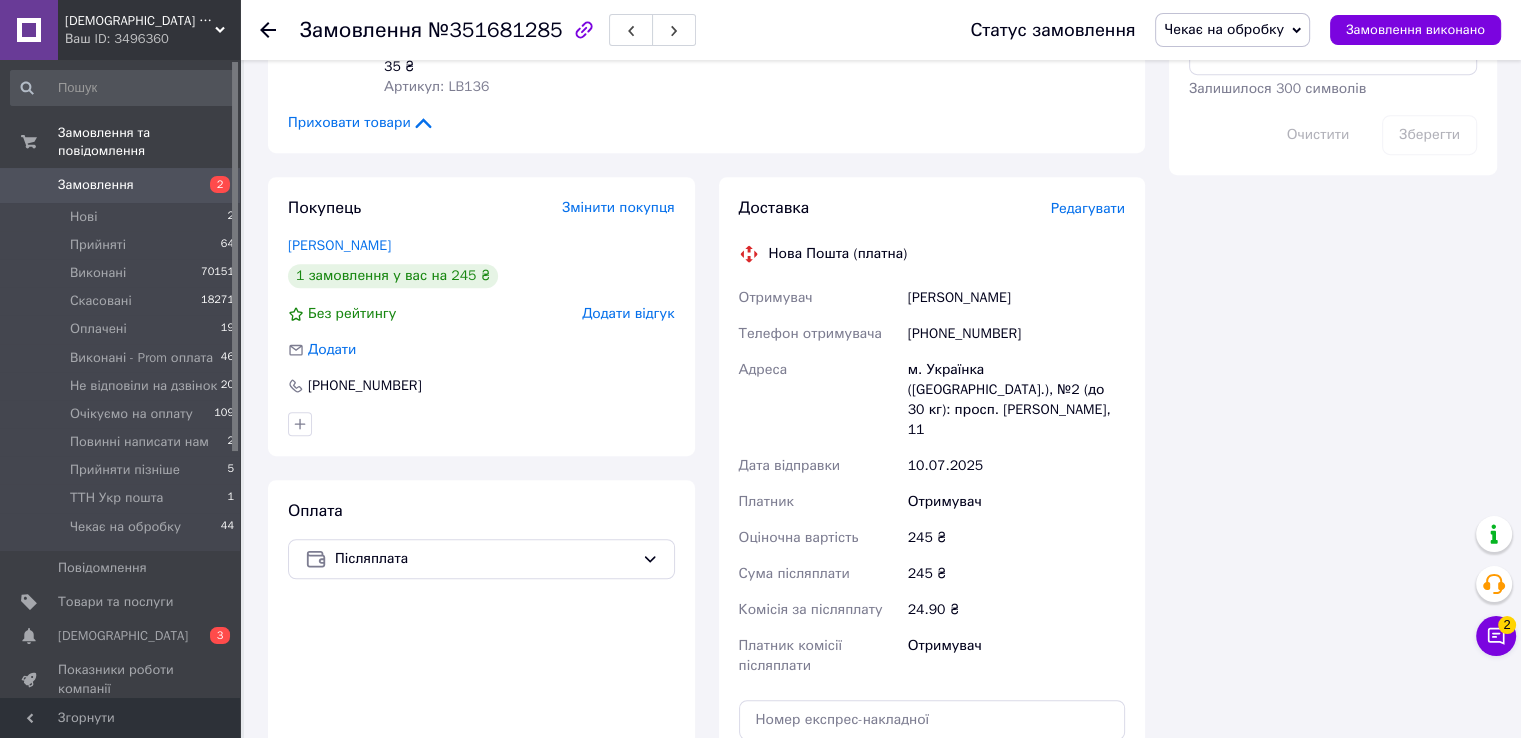 scroll, scrollTop: 1200, scrollLeft: 0, axis: vertical 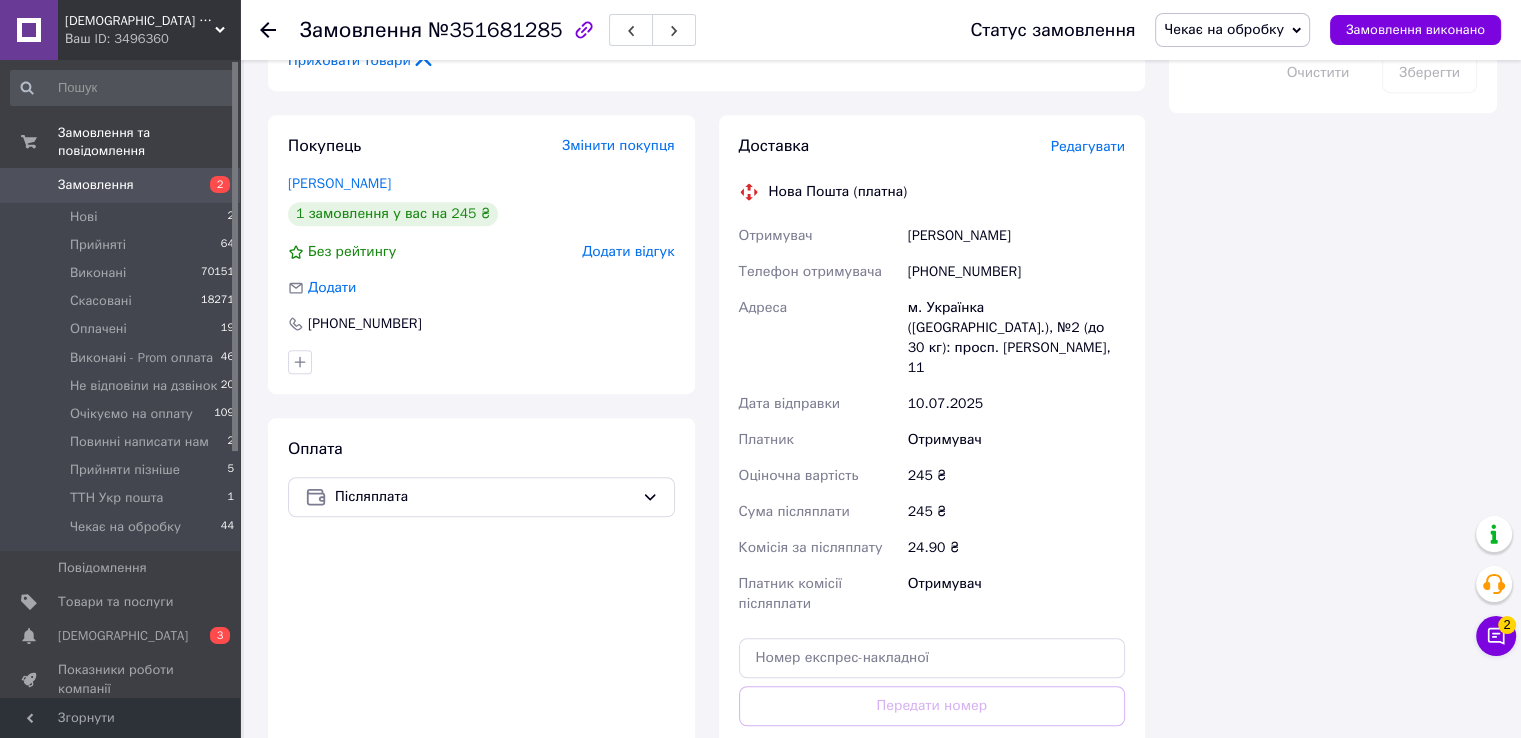 click on "[PHONE_NUMBER]" at bounding box center [1016, 272] 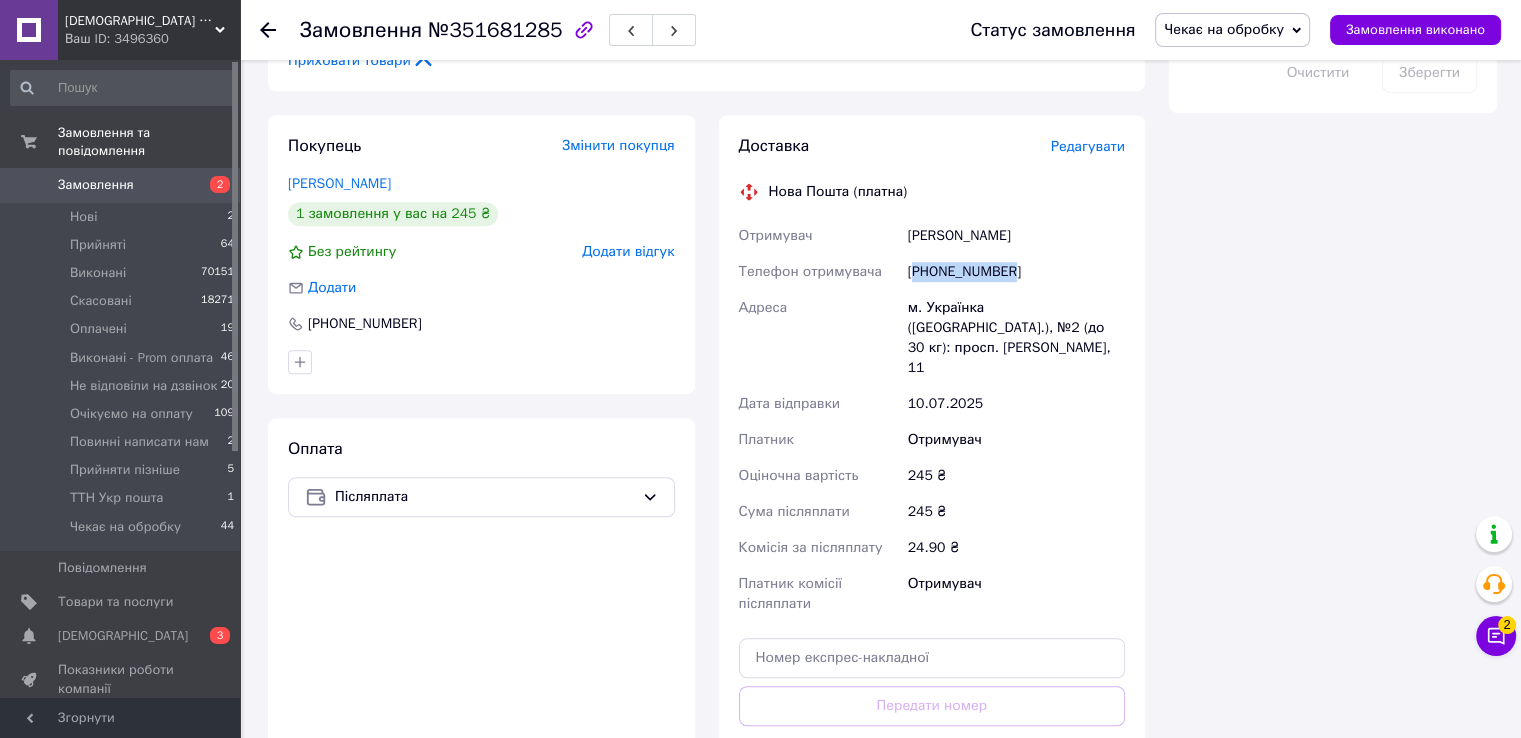 click on "[PHONE_NUMBER]" at bounding box center (1016, 272) 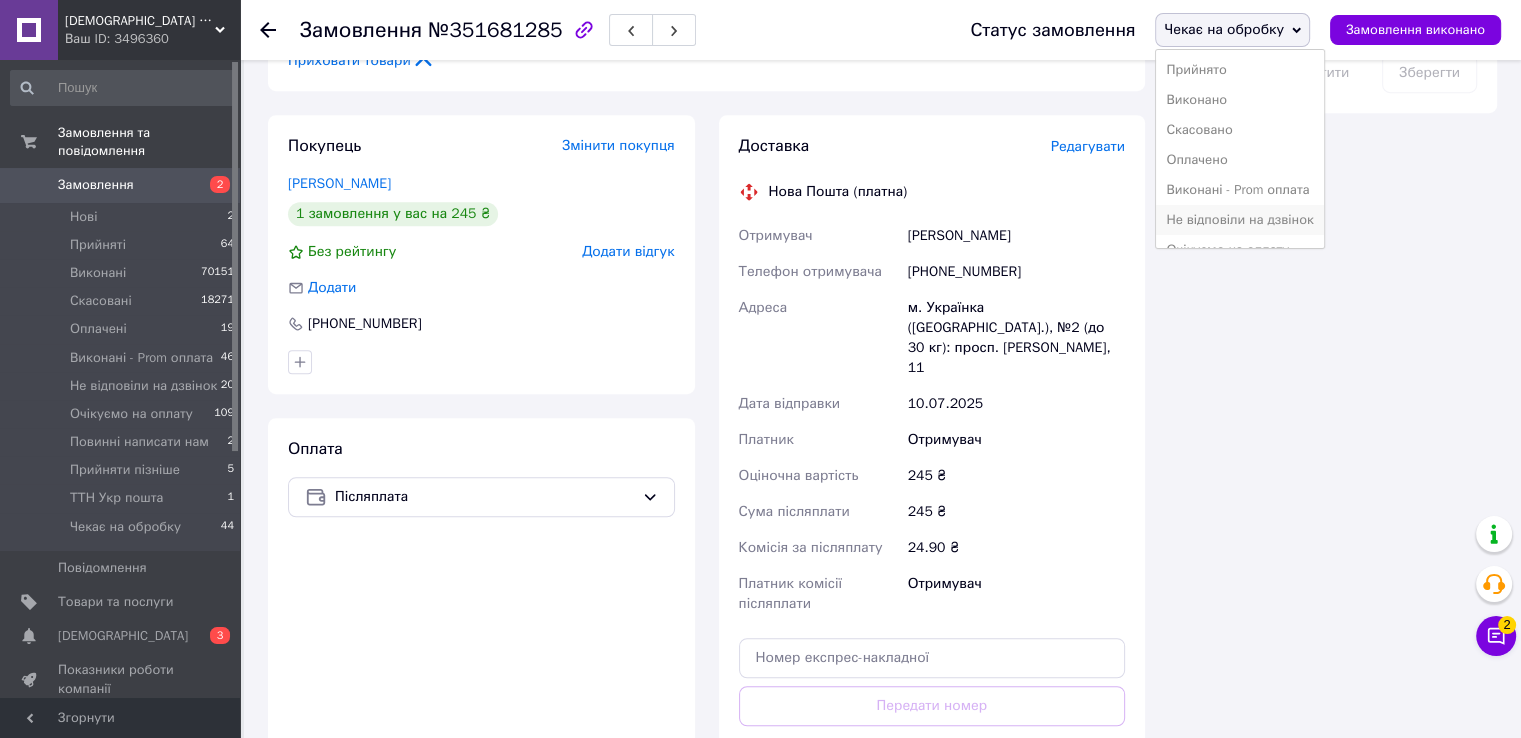 click on "Не відповіли на дзвінок" at bounding box center (1239, 220) 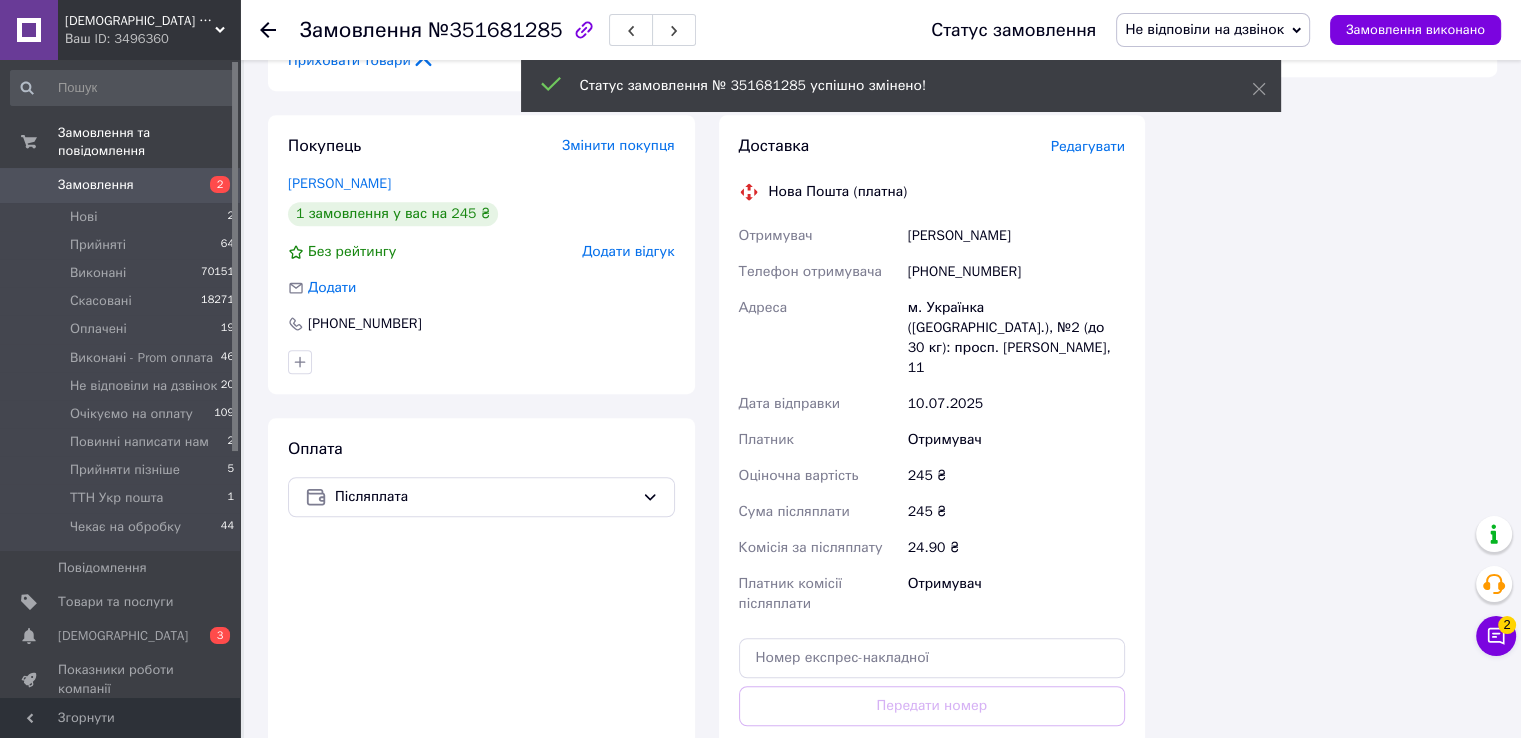 click on "+380952146393" at bounding box center (1016, 272) 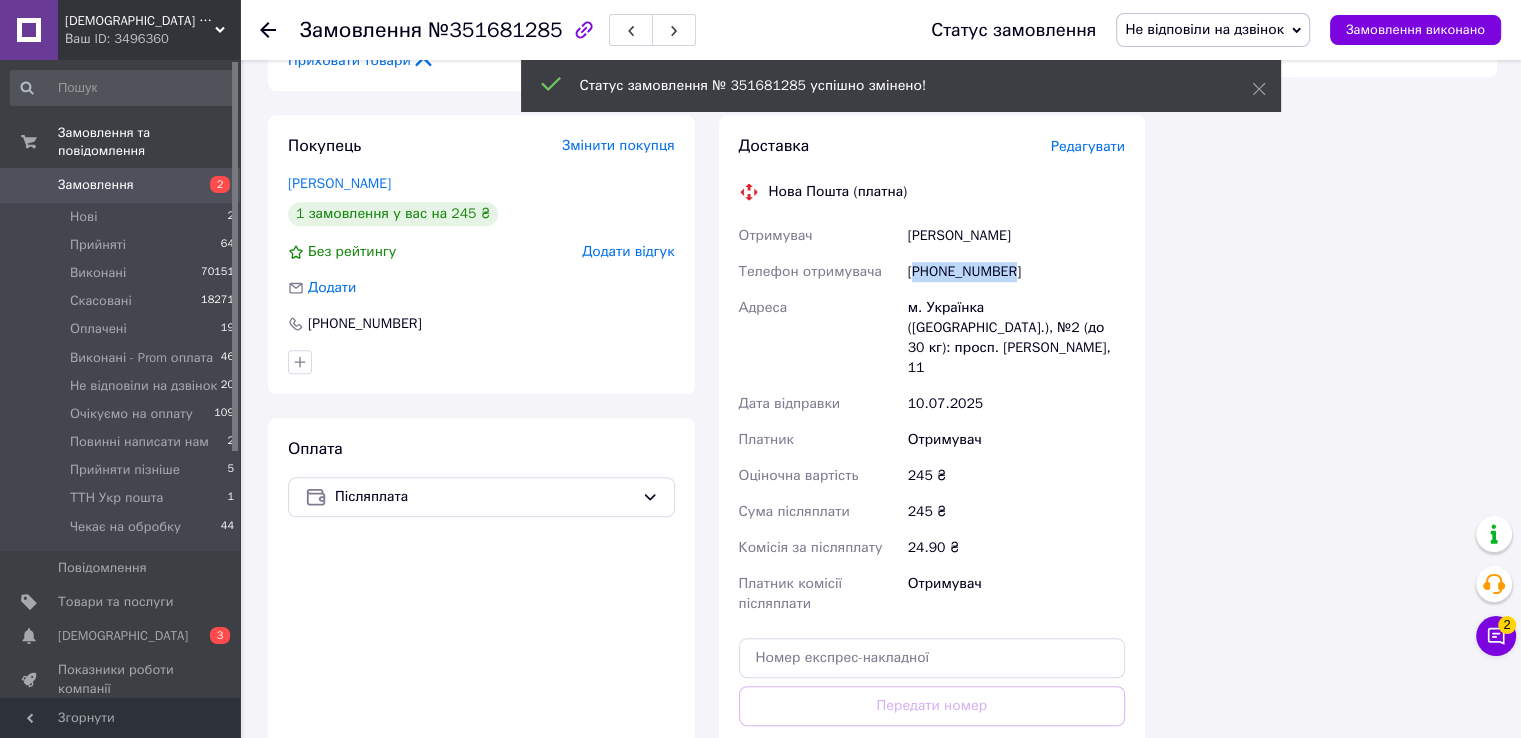 click on "+380952146393" at bounding box center (1016, 272) 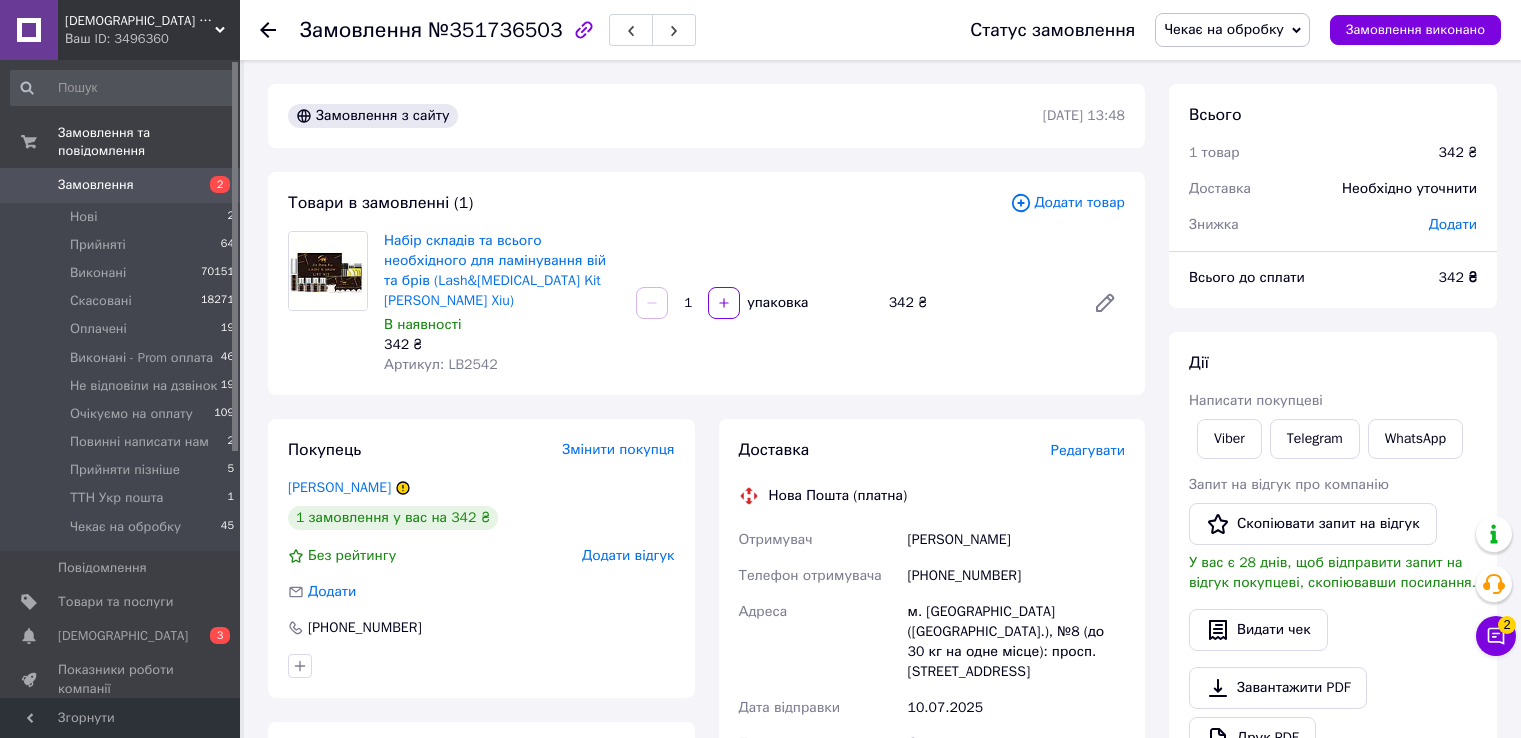 scroll, scrollTop: 0, scrollLeft: 0, axis: both 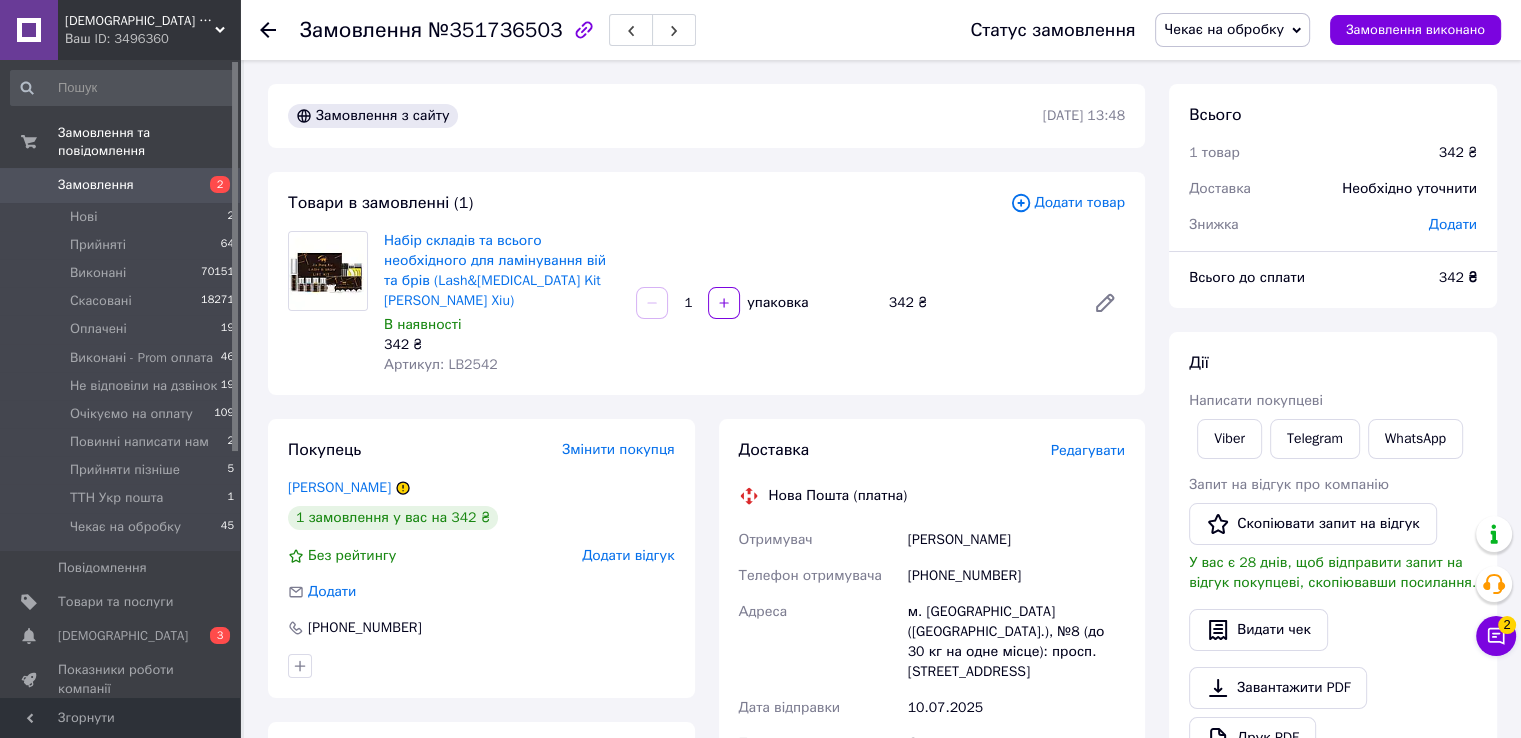 click on "+380666597153" at bounding box center [1016, 576] 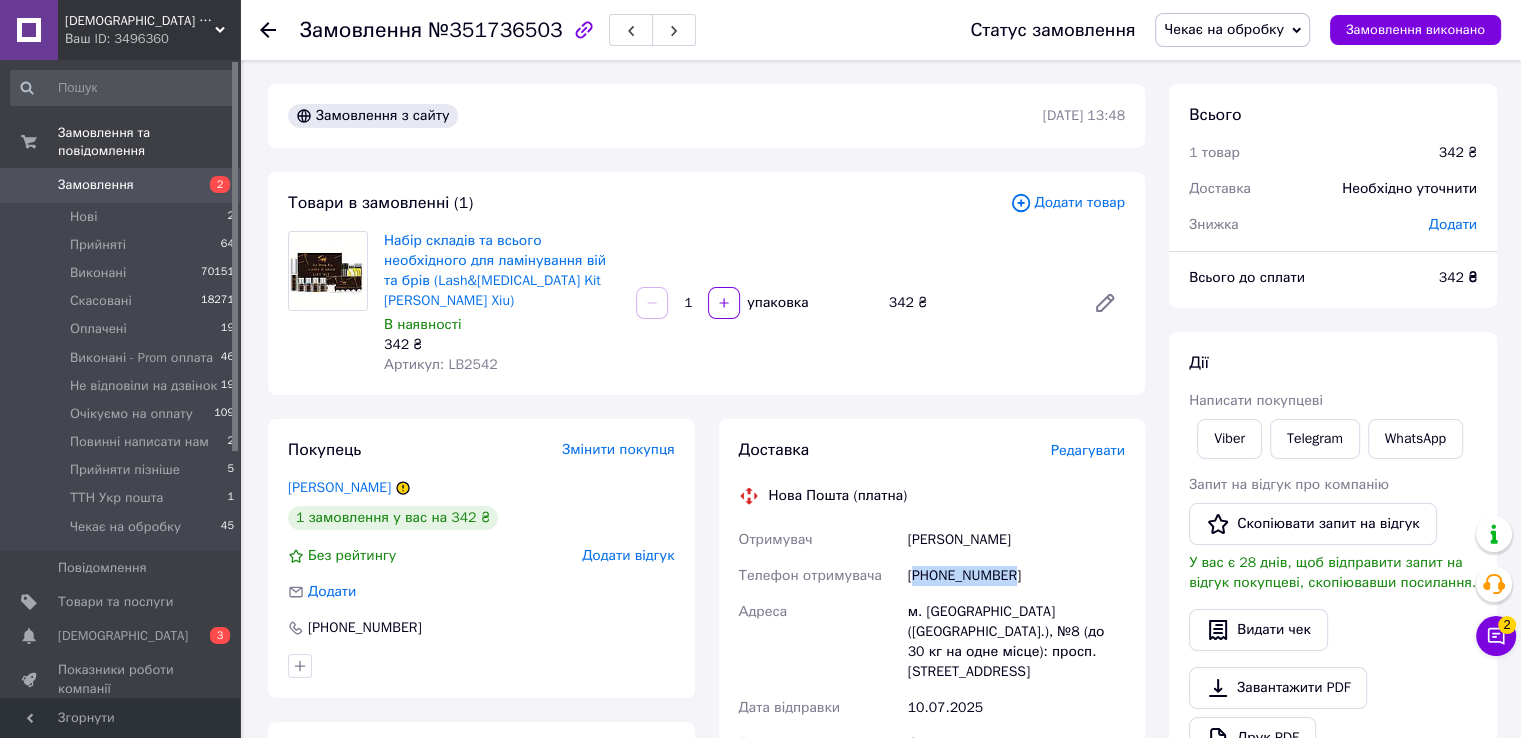 click on "+380666597153" at bounding box center (1016, 576) 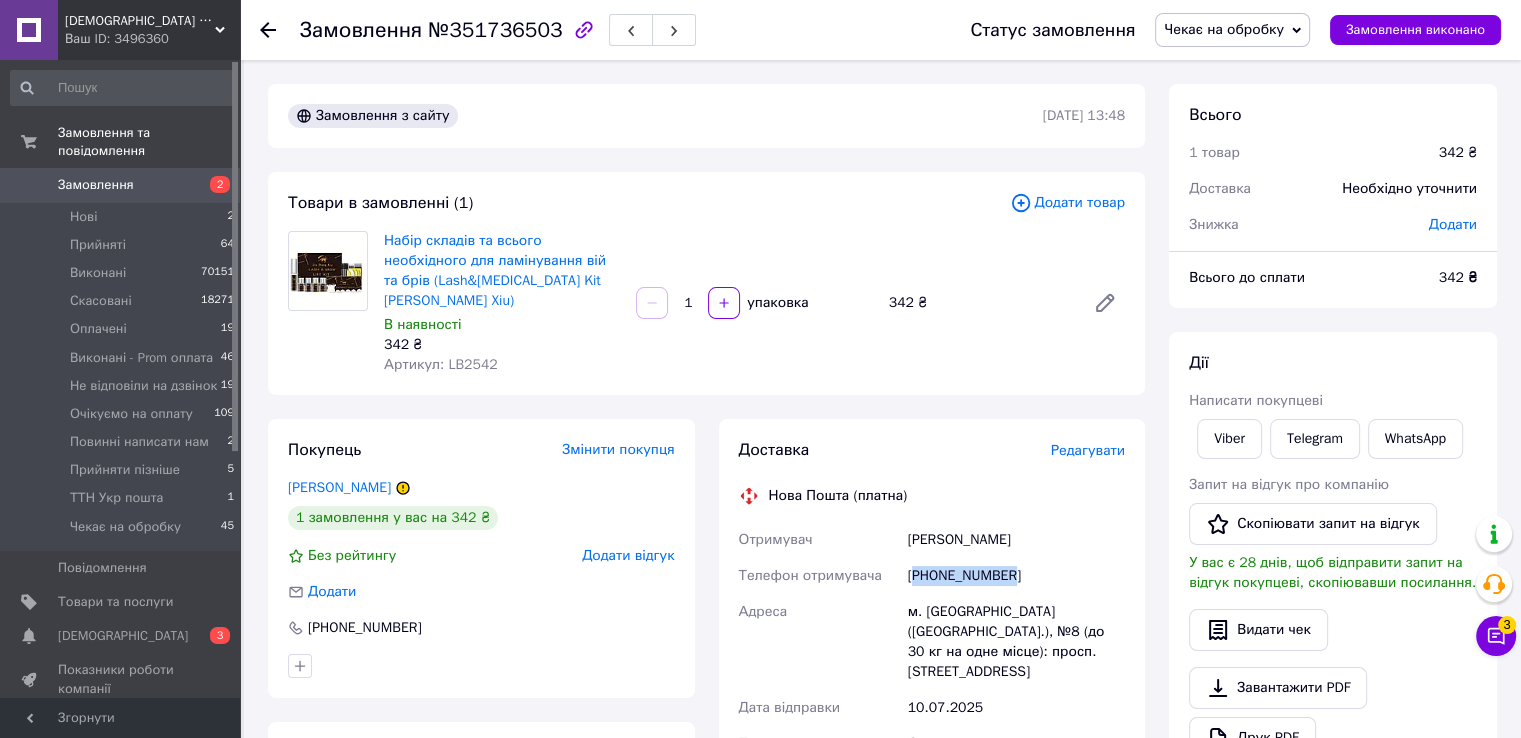 click on "Чекає на обробку" at bounding box center [1224, 29] 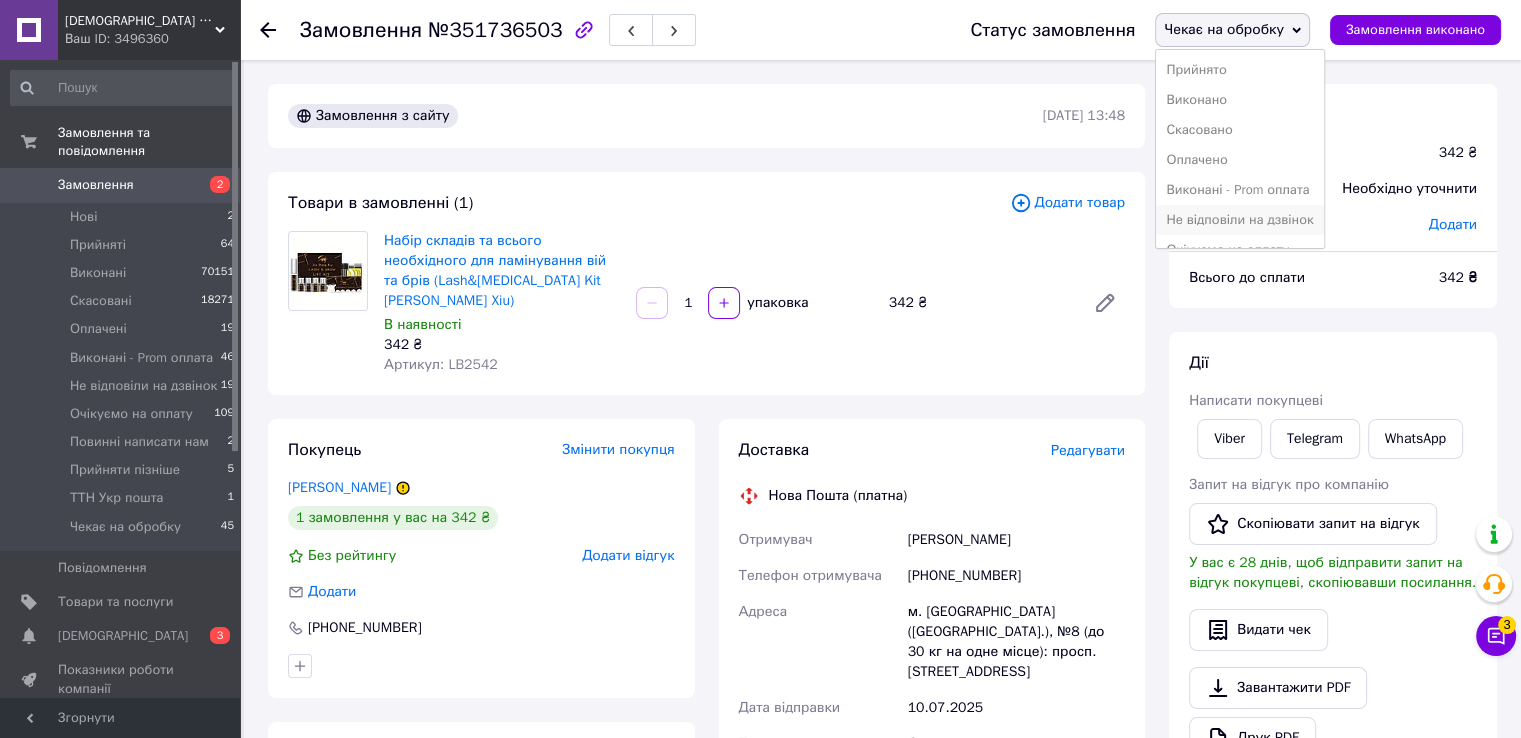 click on "Не відповіли на дзвінок" at bounding box center (1239, 220) 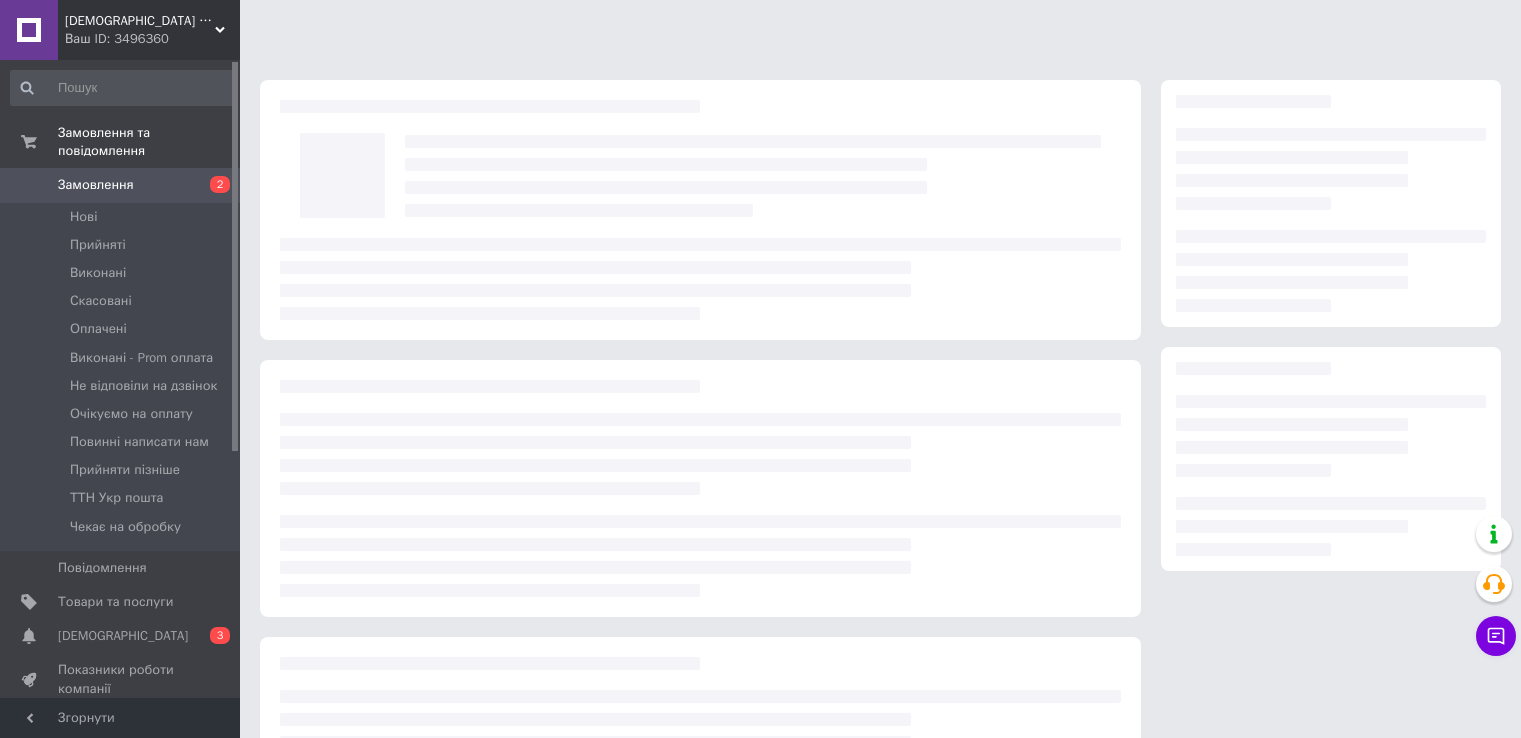 scroll, scrollTop: 0, scrollLeft: 0, axis: both 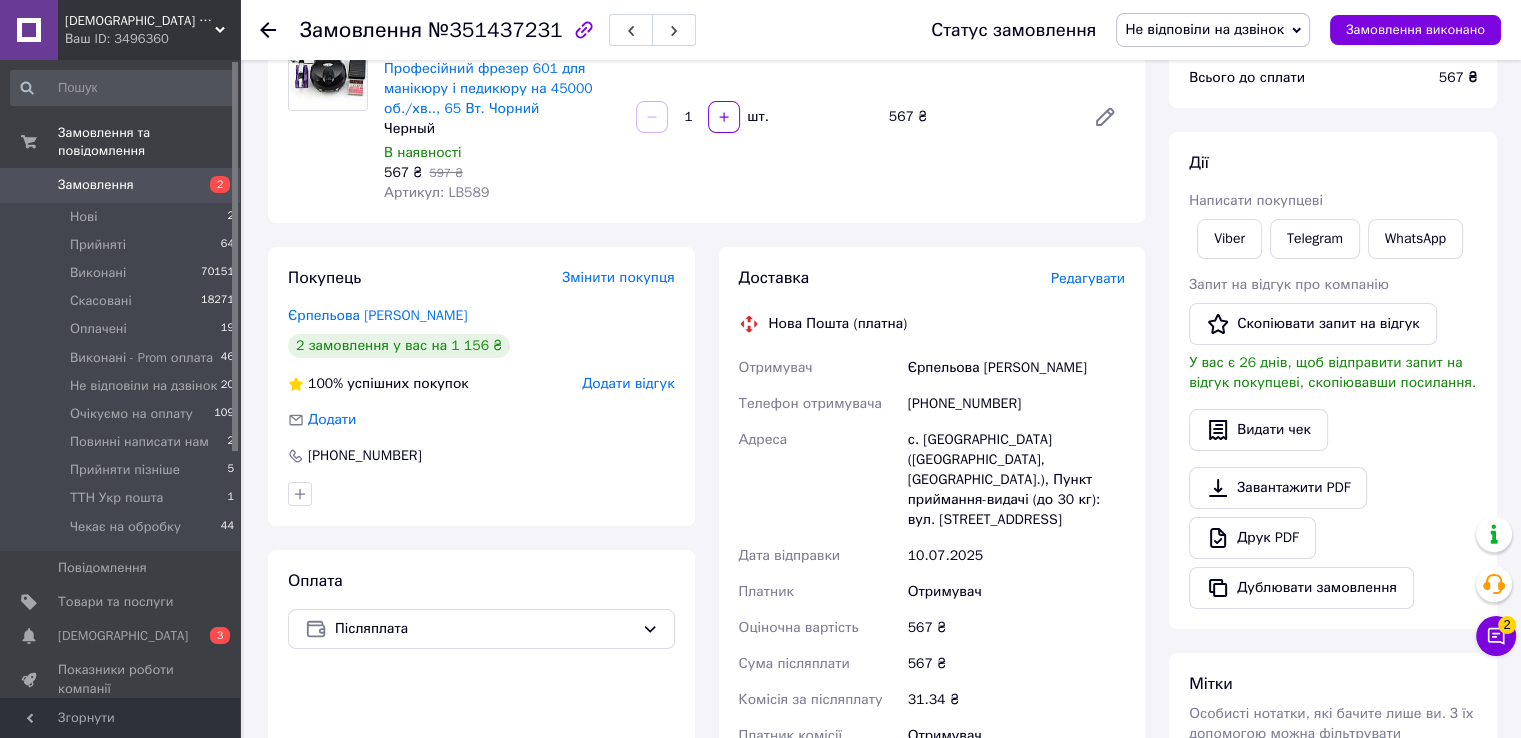 click on "[PHONE_NUMBER]" at bounding box center [1016, 404] 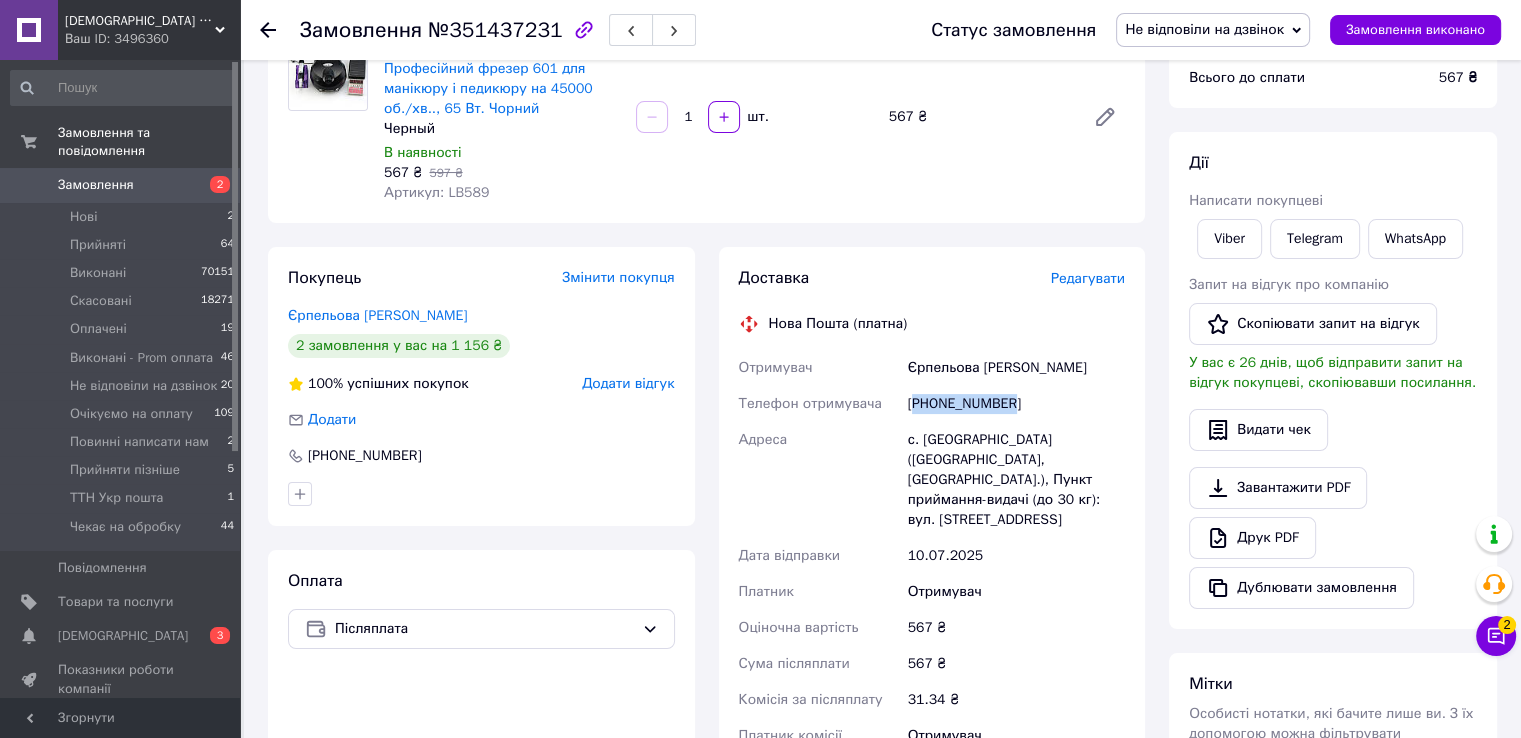 click on "[PHONE_NUMBER]" at bounding box center [1016, 404] 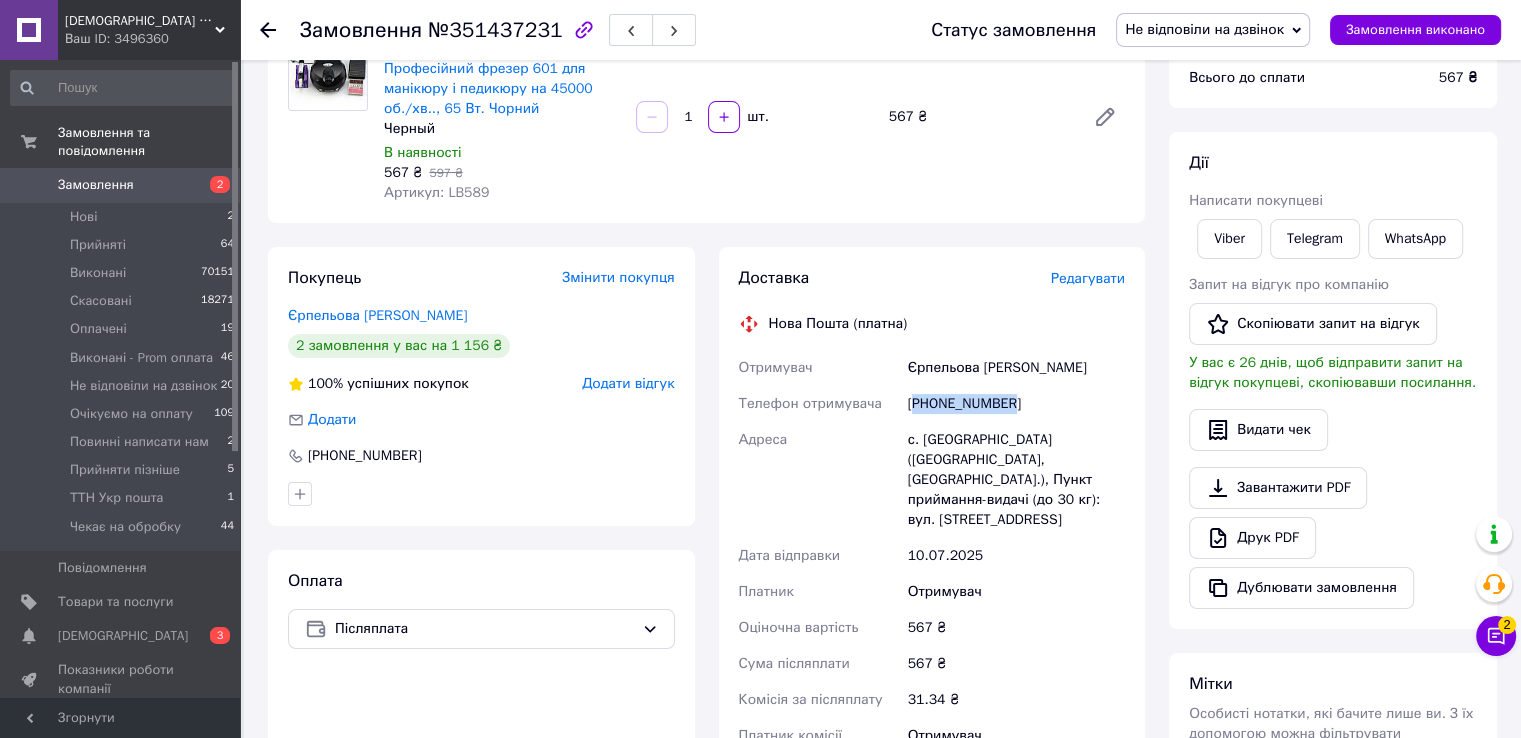 copy on "380630336184" 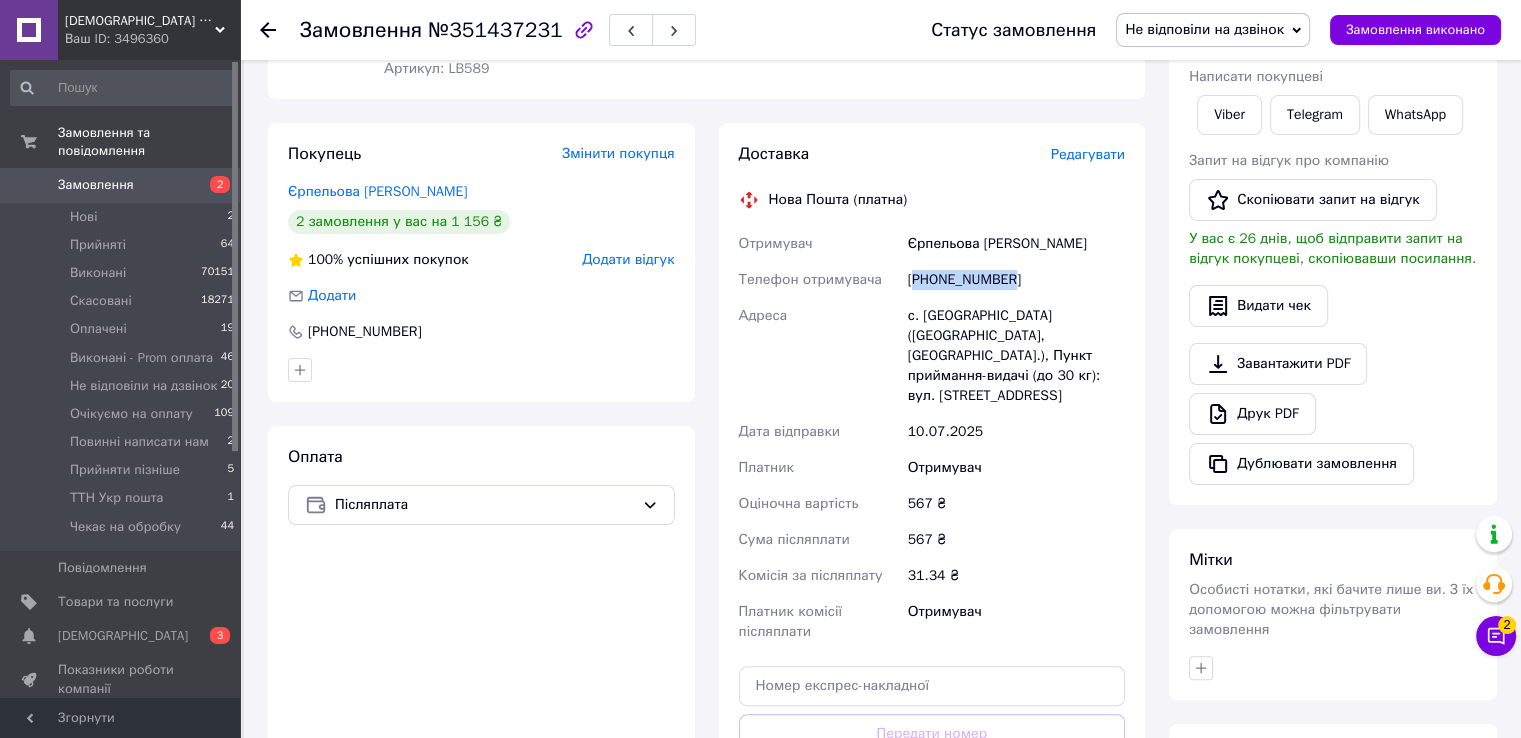 scroll, scrollTop: 600, scrollLeft: 0, axis: vertical 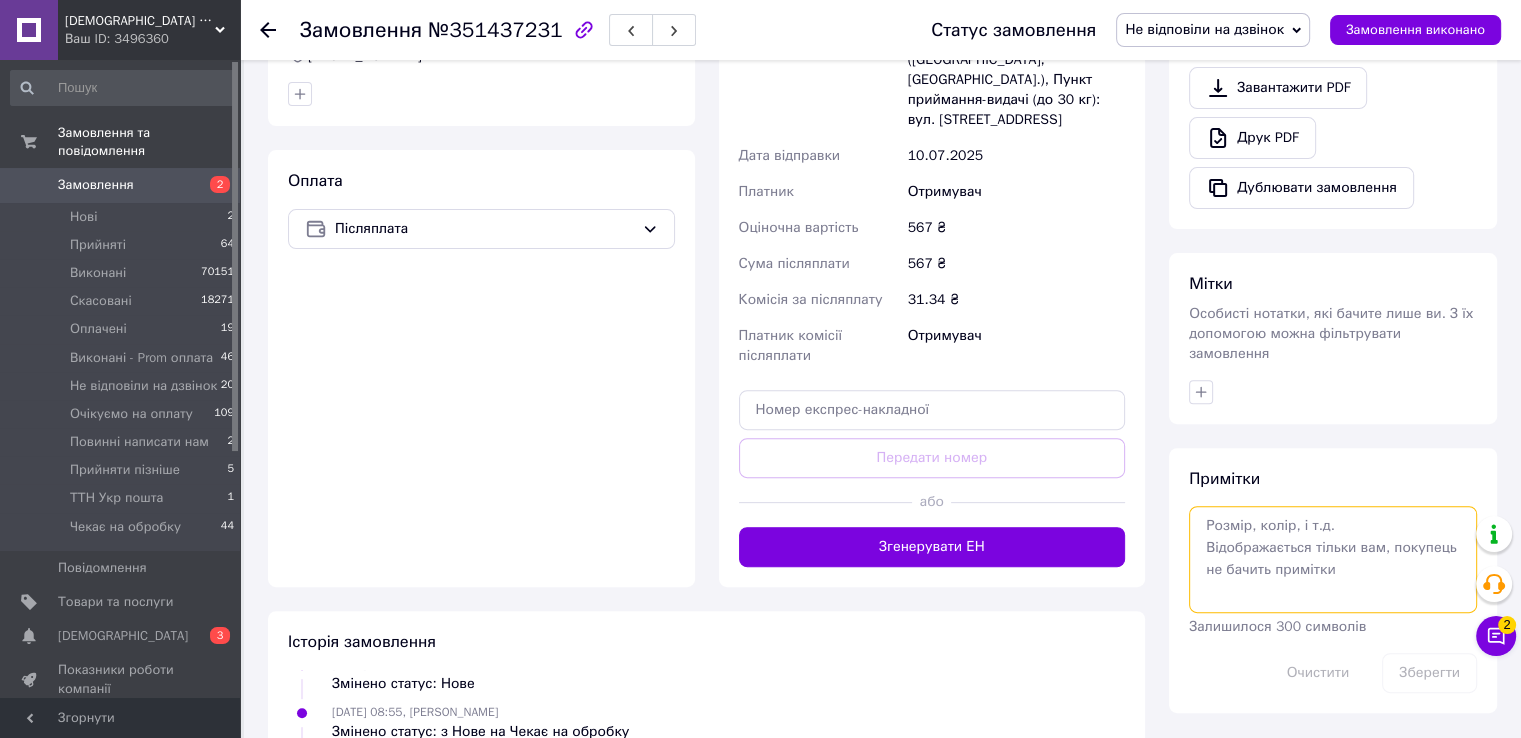 click at bounding box center [1333, 559] 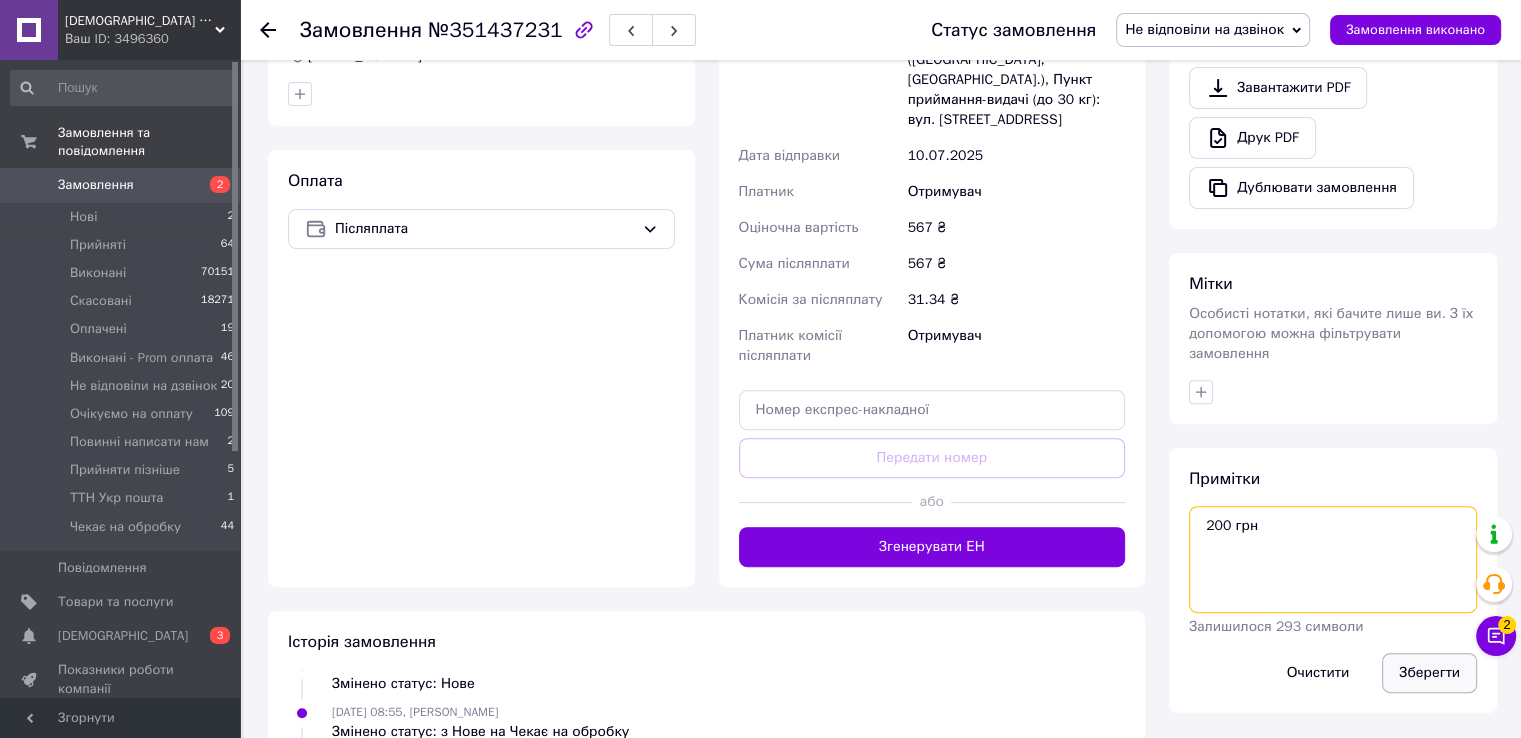 type on "200 грн" 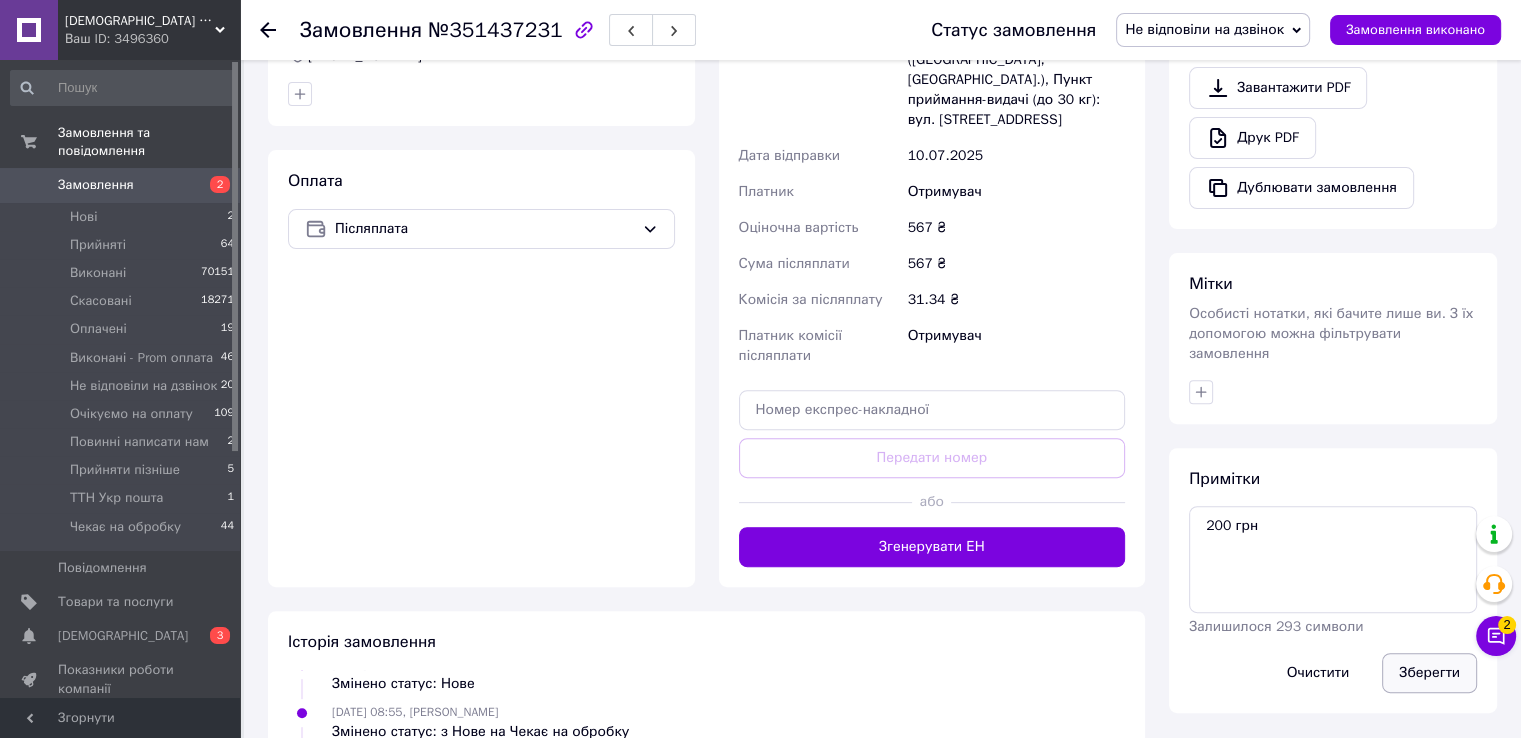 click on "Зберегти" at bounding box center [1429, 673] 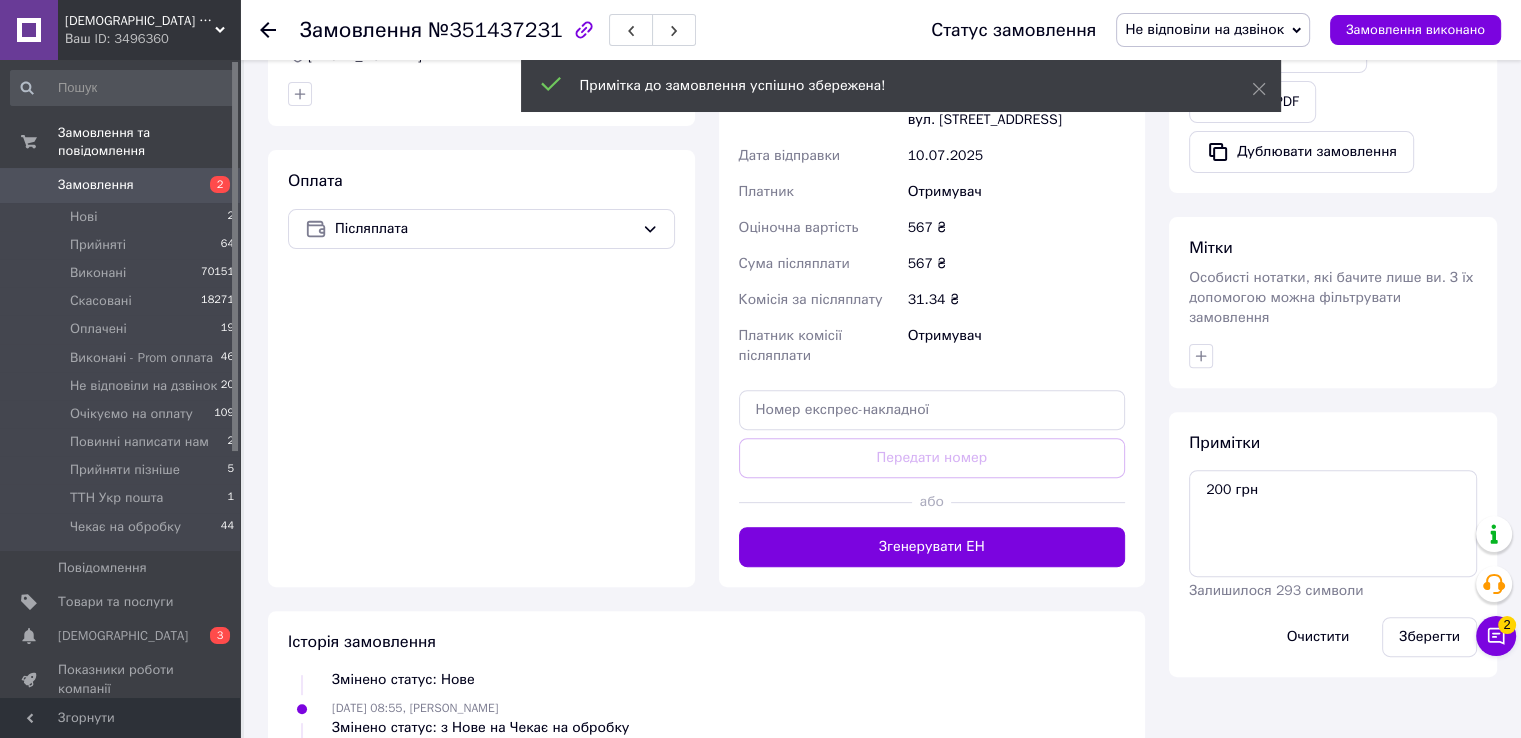 scroll, scrollTop: 68, scrollLeft: 0, axis: vertical 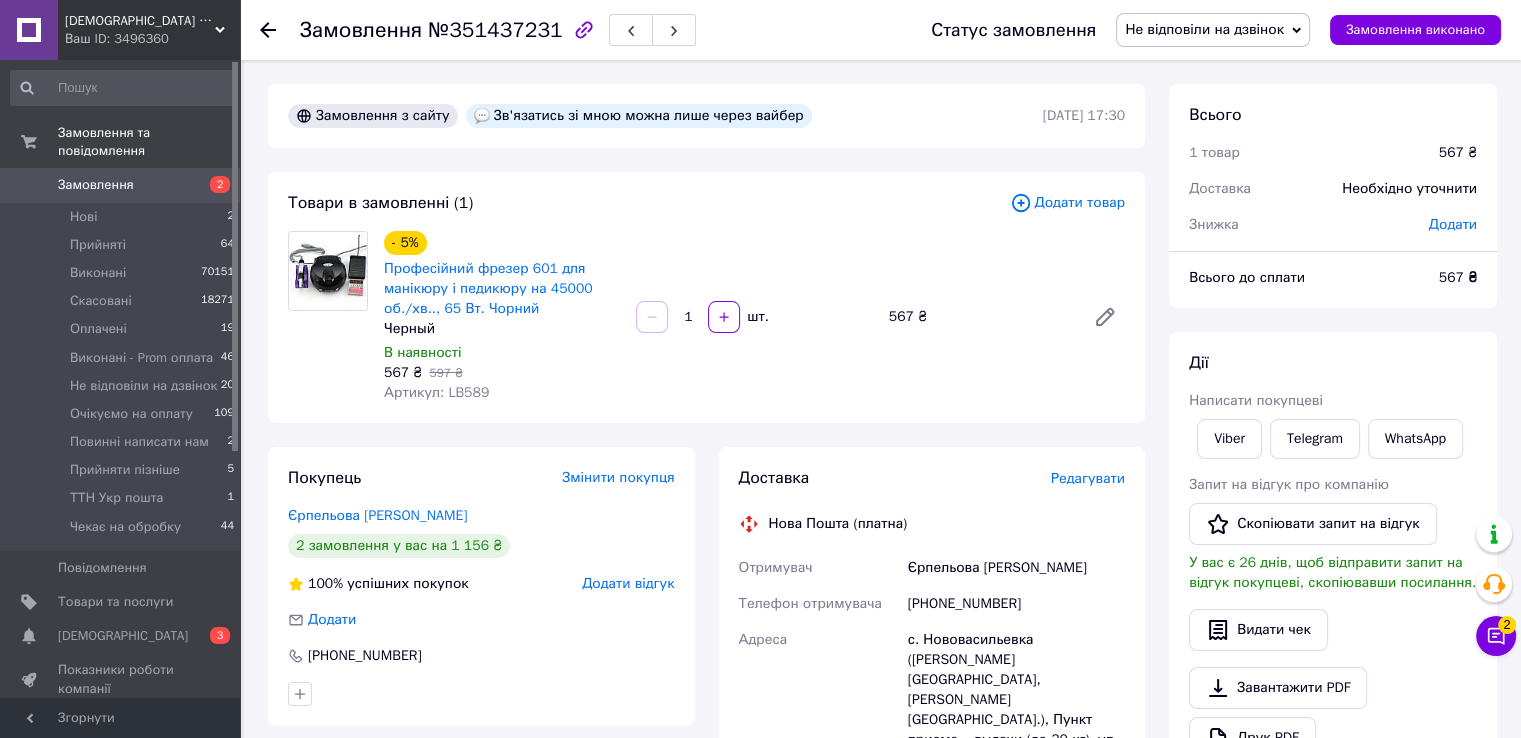 click on "Не відповіли на дзвінок" at bounding box center (1204, 29) 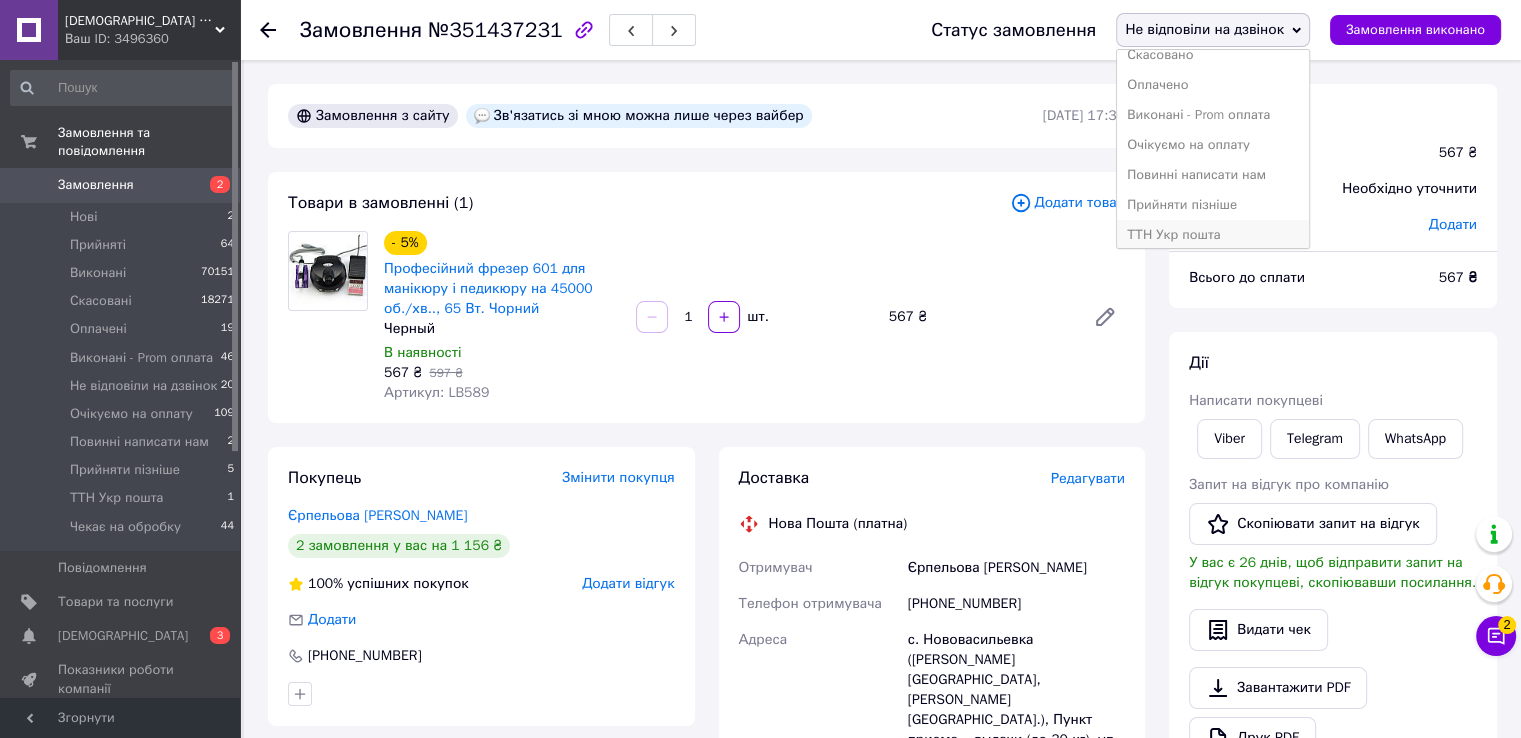 scroll, scrollTop: 112, scrollLeft: 0, axis: vertical 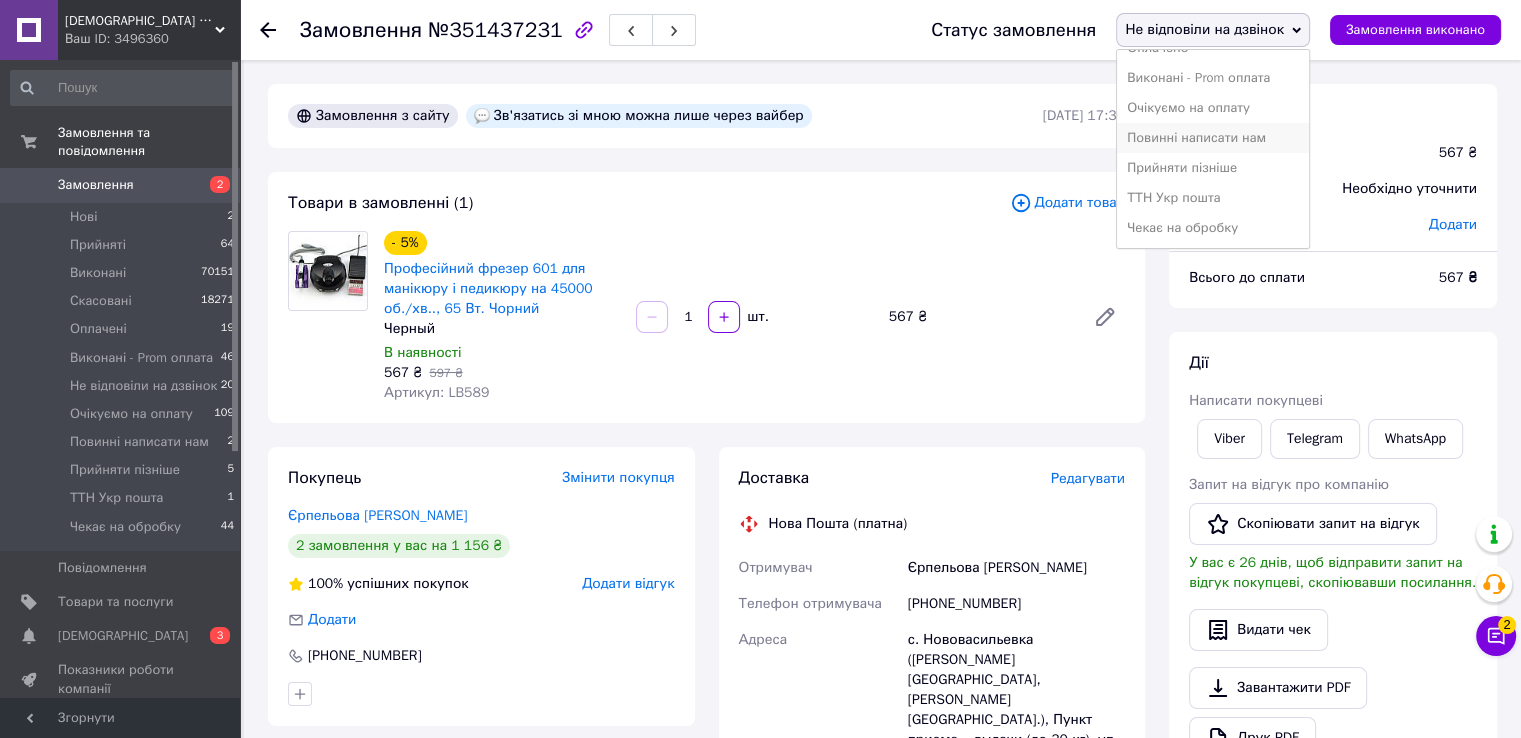 click on "Повинні написати нам" at bounding box center [1213, 138] 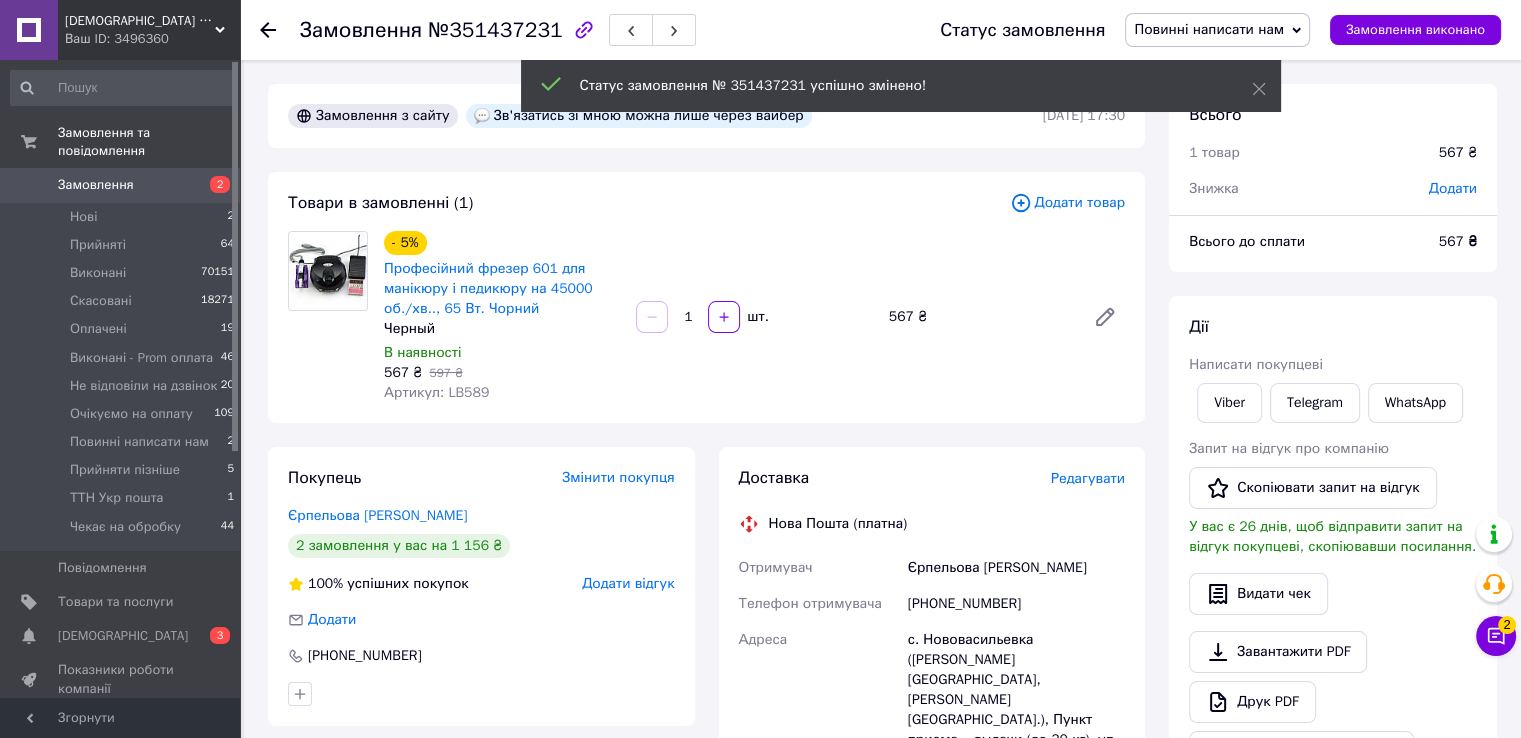 scroll, scrollTop: 117, scrollLeft: 0, axis: vertical 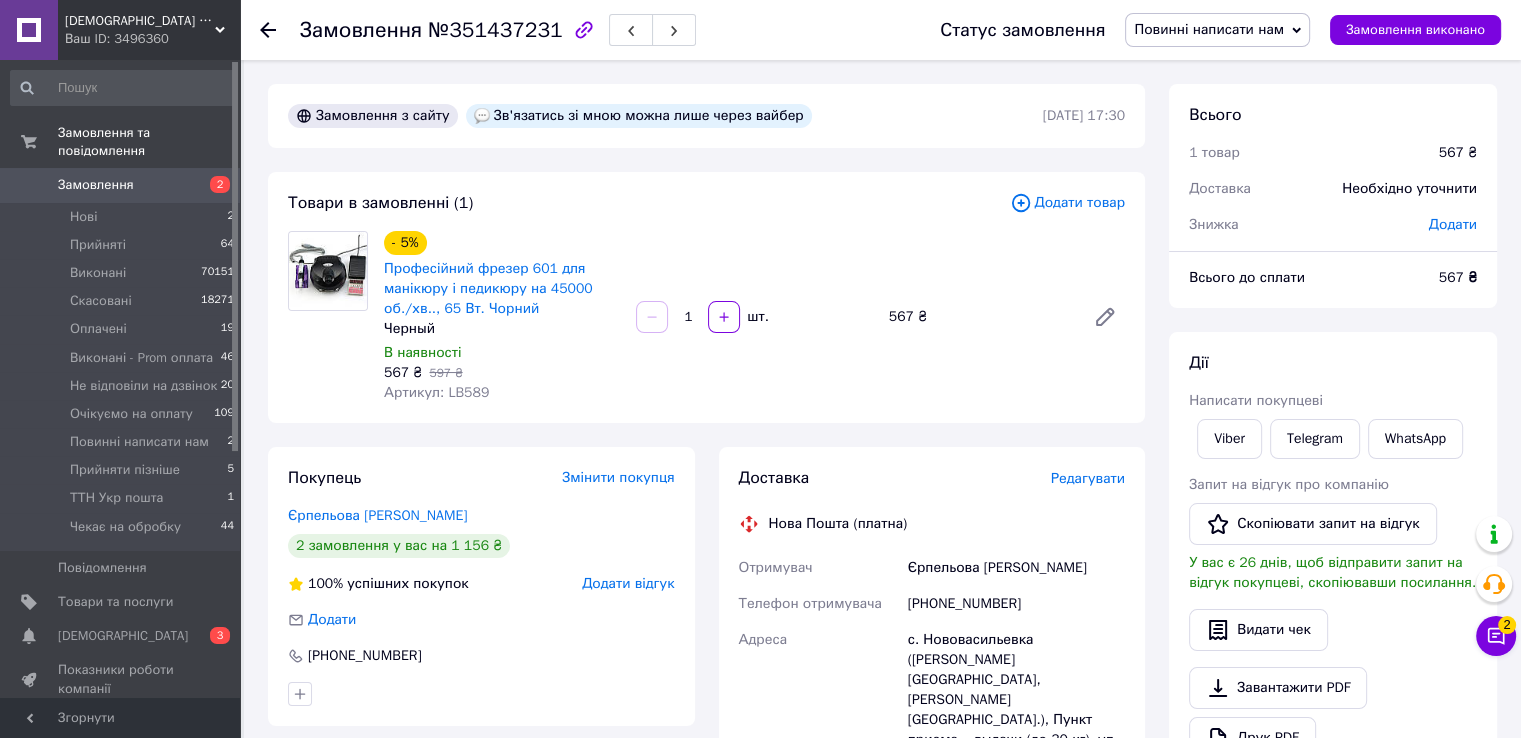 click on "Повинні написати нам" at bounding box center (1209, 29) 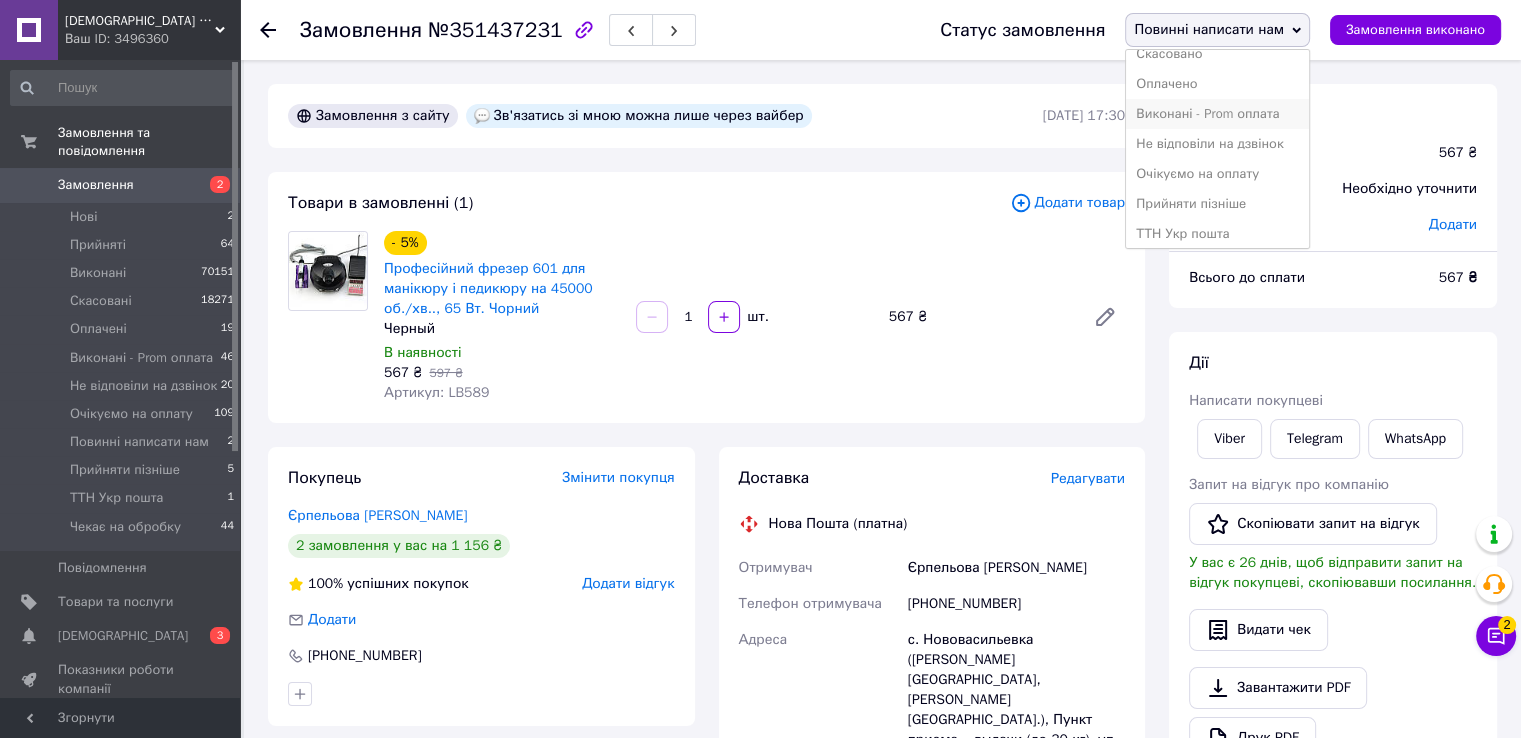 scroll, scrollTop: 112, scrollLeft: 0, axis: vertical 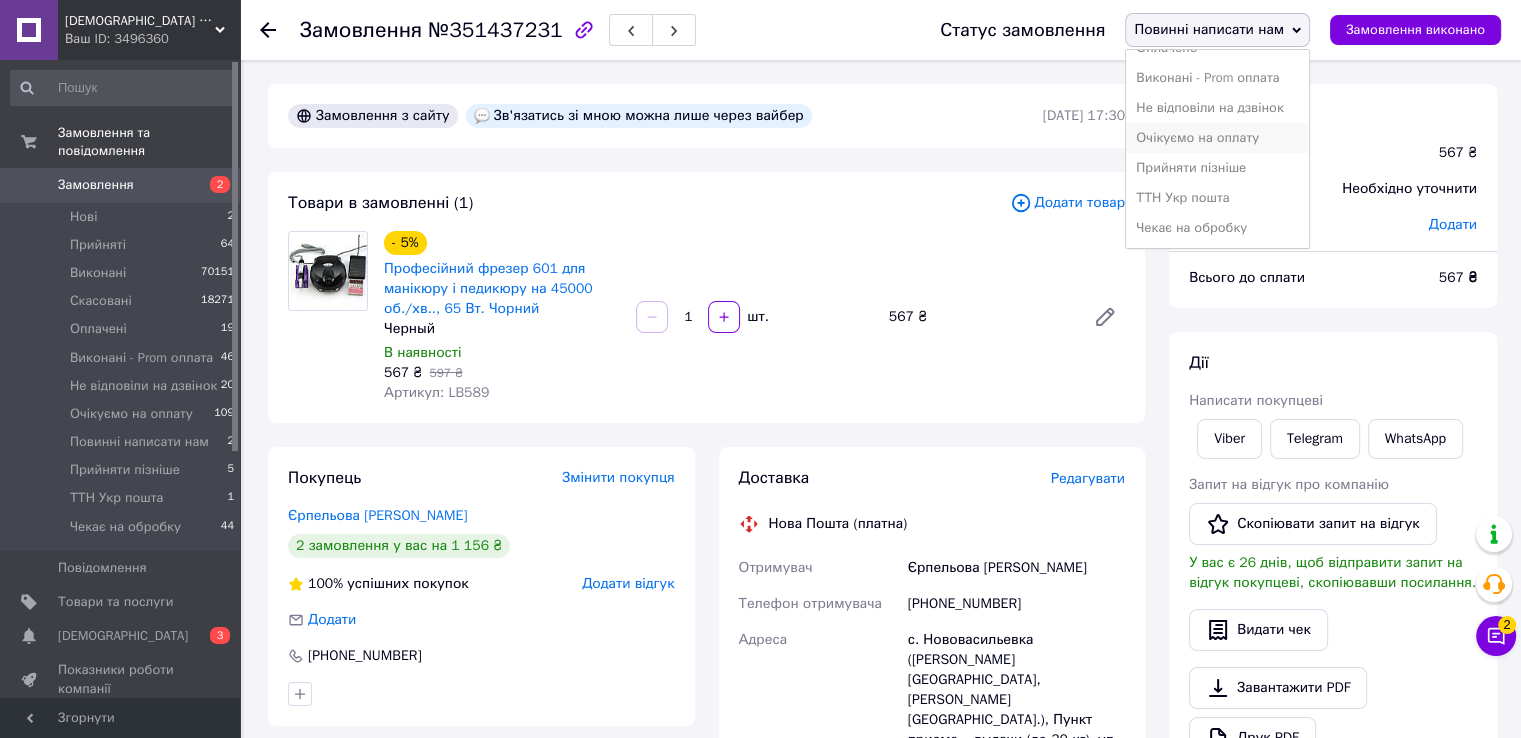 click on "Очікуємо на оплату" at bounding box center (1217, 138) 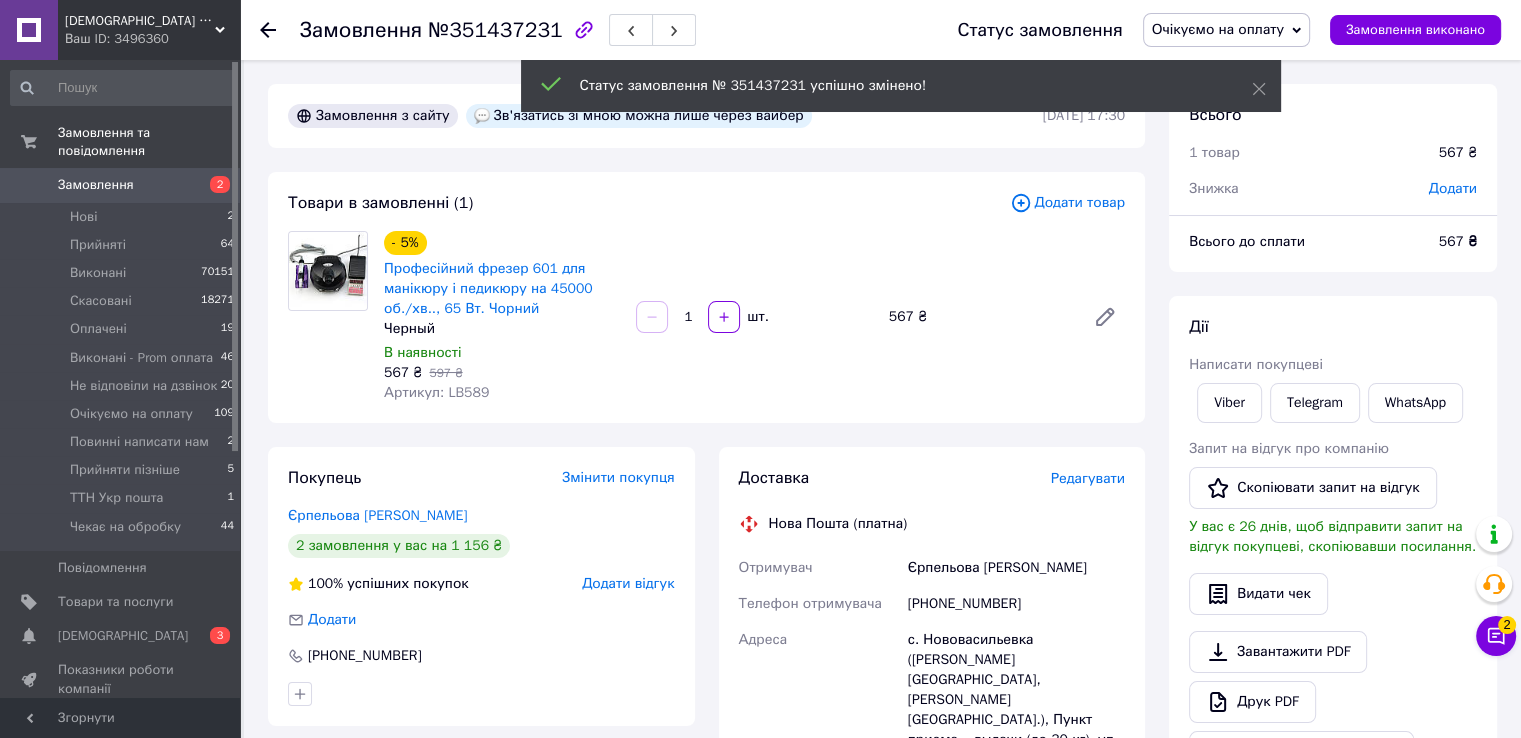 scroll, scrollTop: 165, scrollLeft: 0, axis: vertical 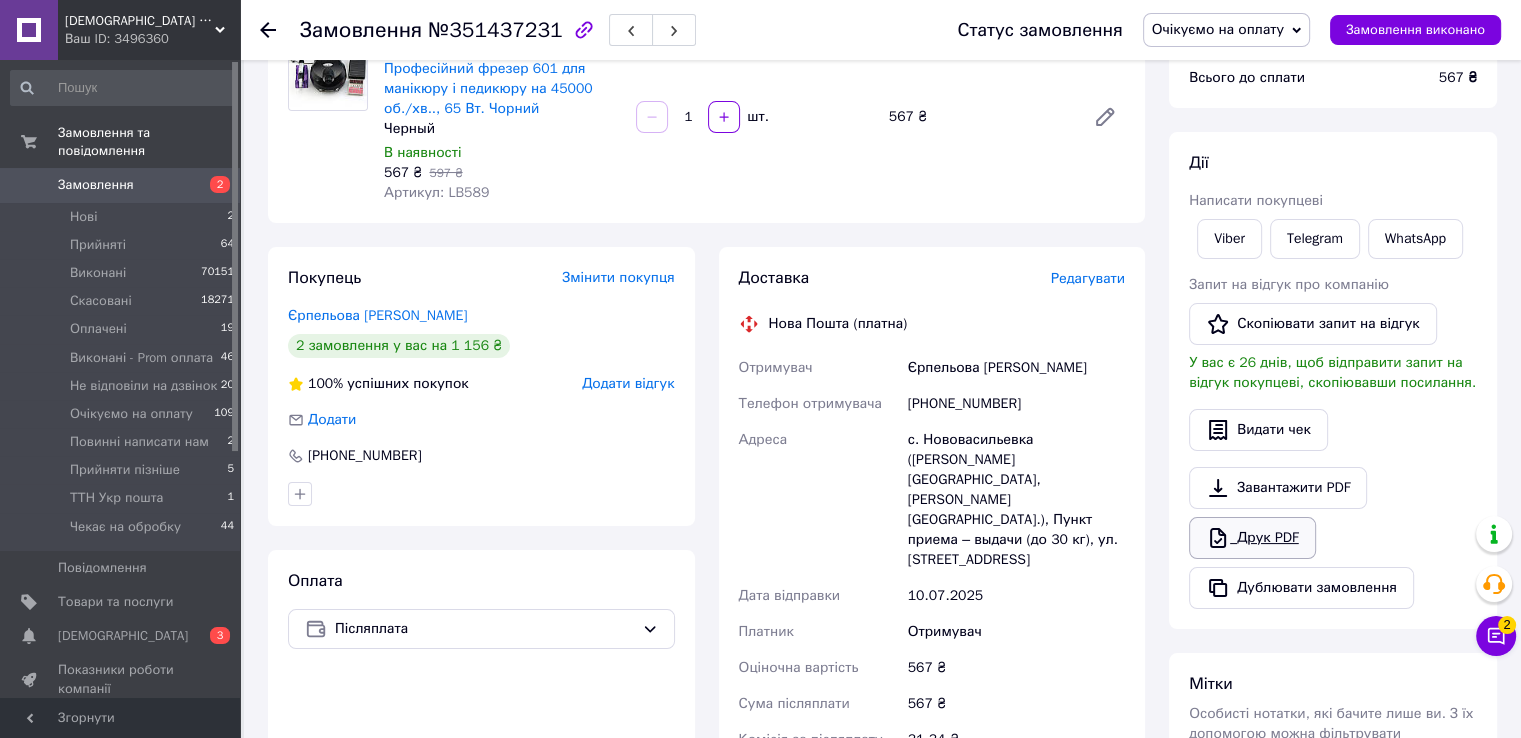 click on "Друк PDF" at bounding box center [1252, 538] 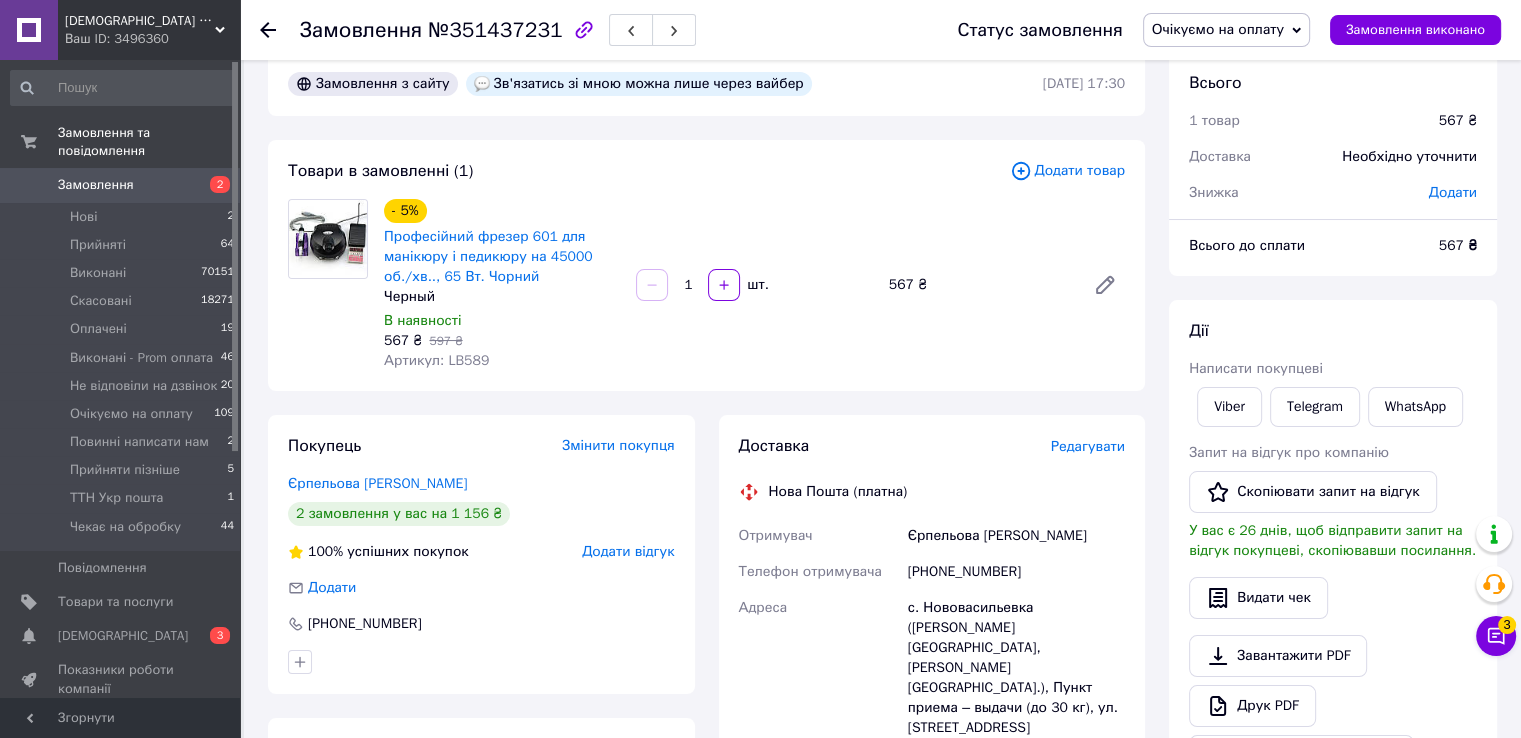 scroll, scrollTop: 0, scrollLeft: 0, axis: both 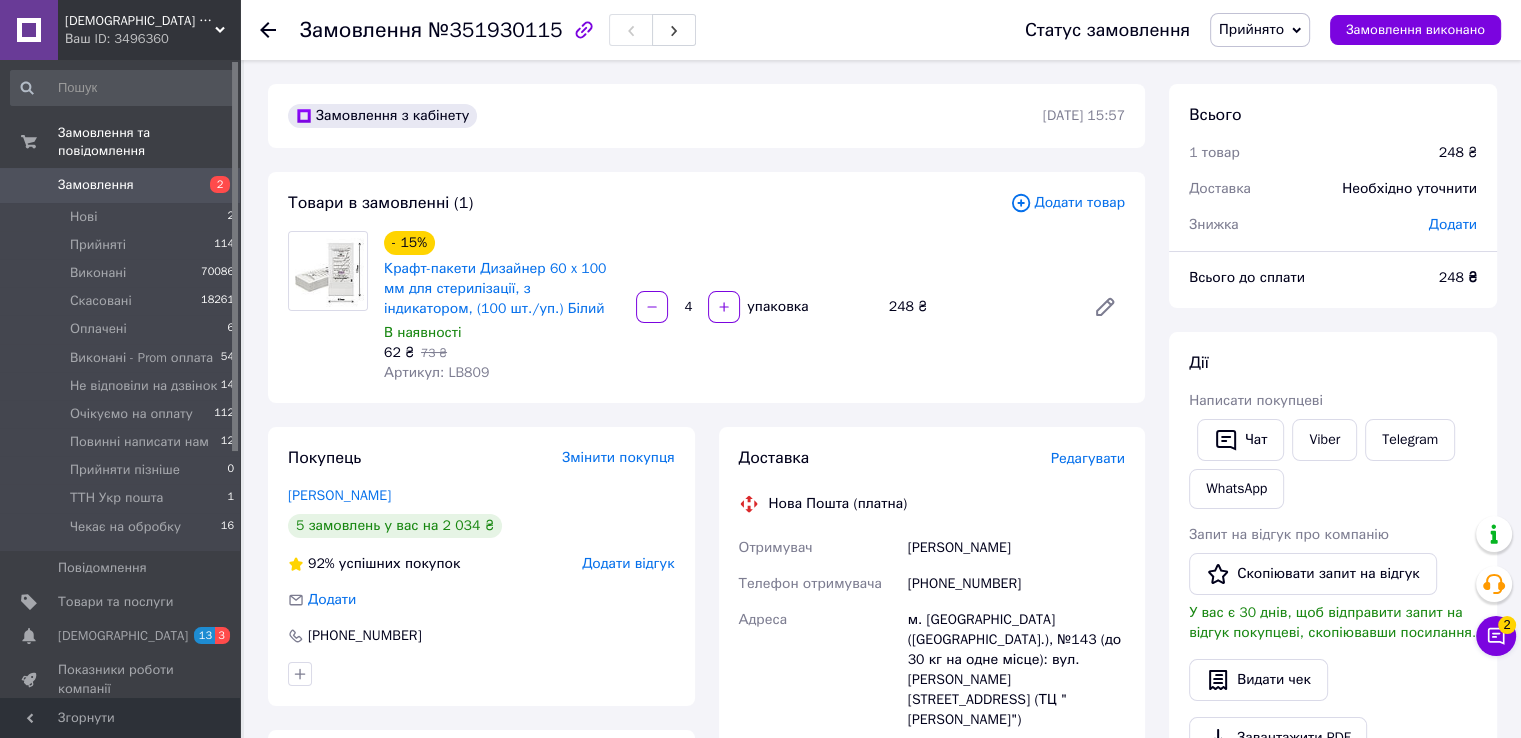 click on "Замовлення" at bounding box center (96, 185) 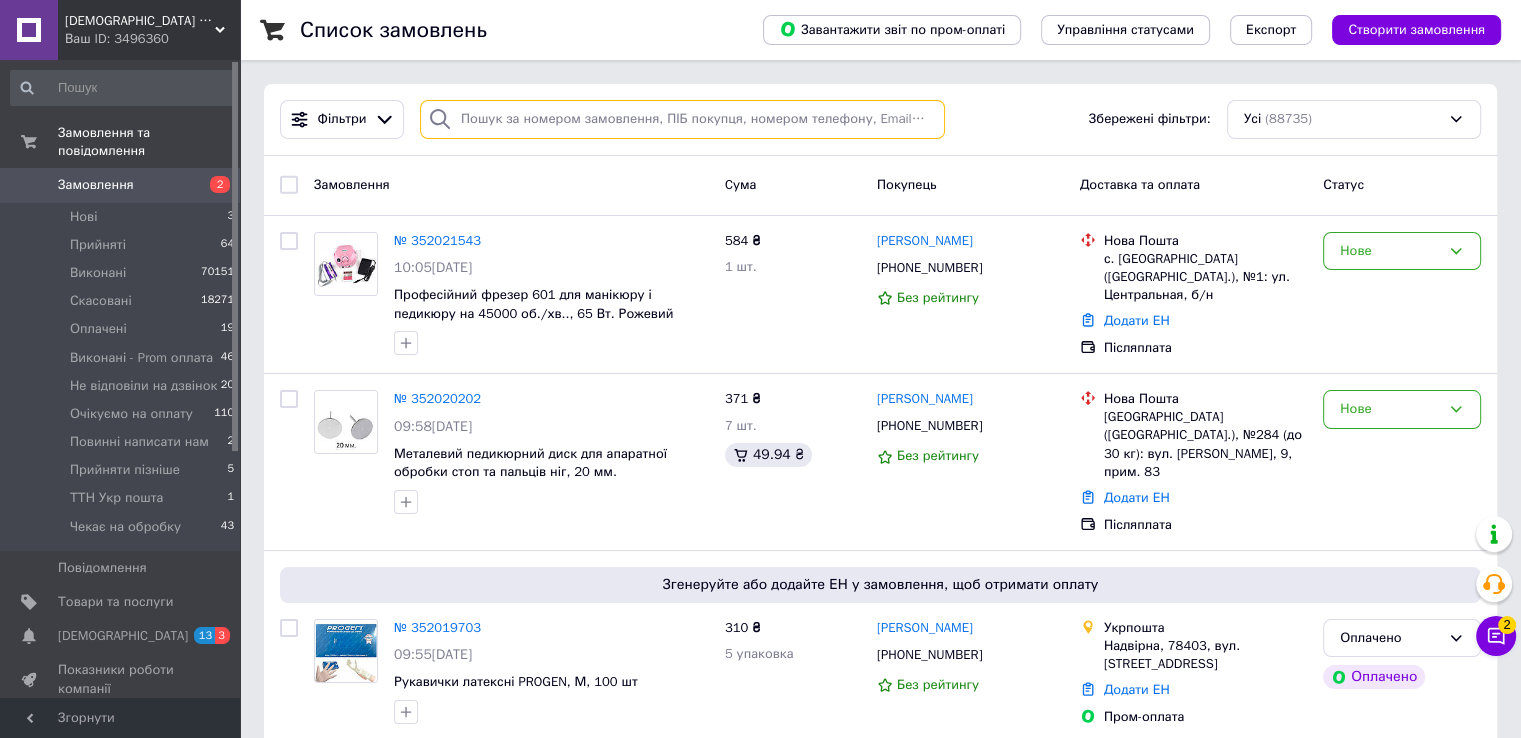 click at bounding box center [682, 119] 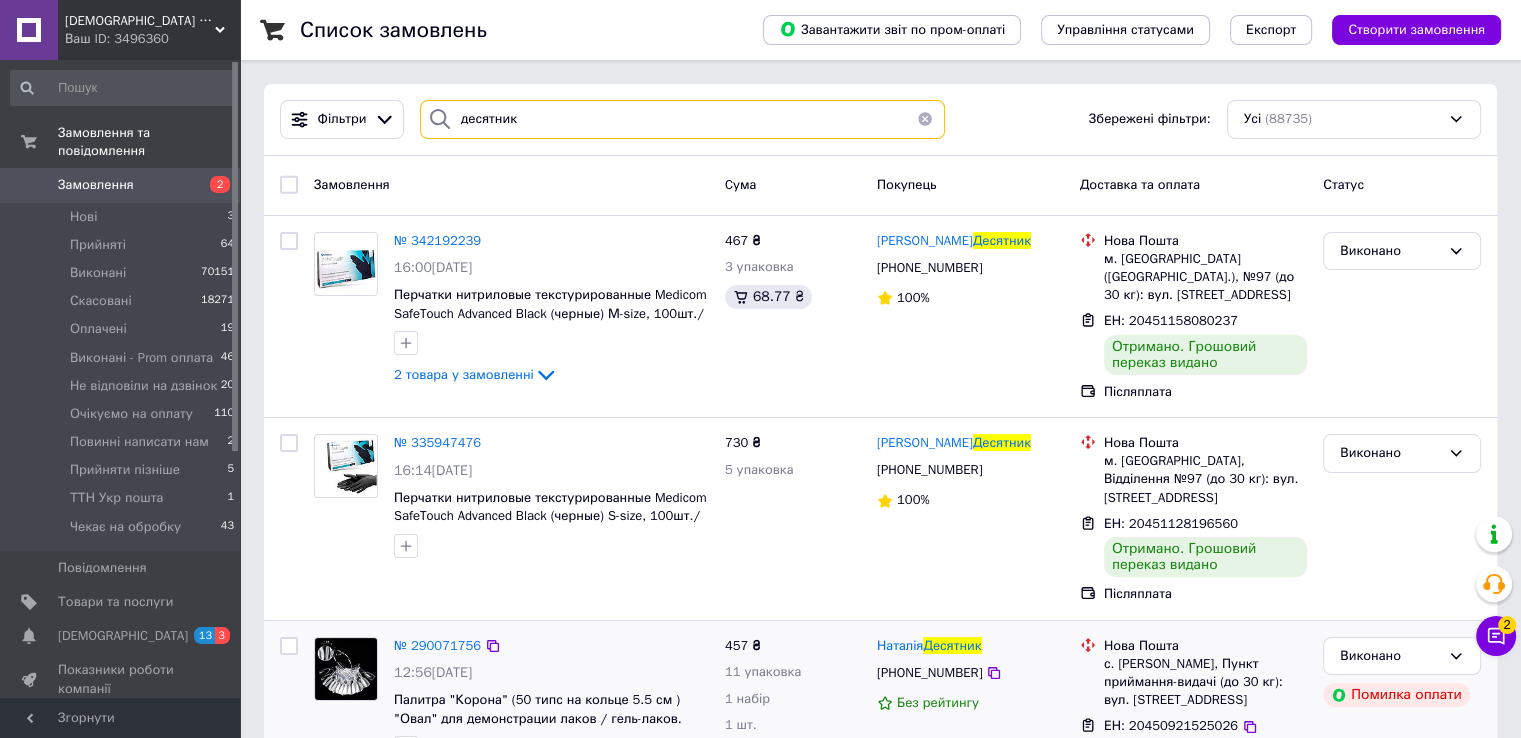 type on "десятник" 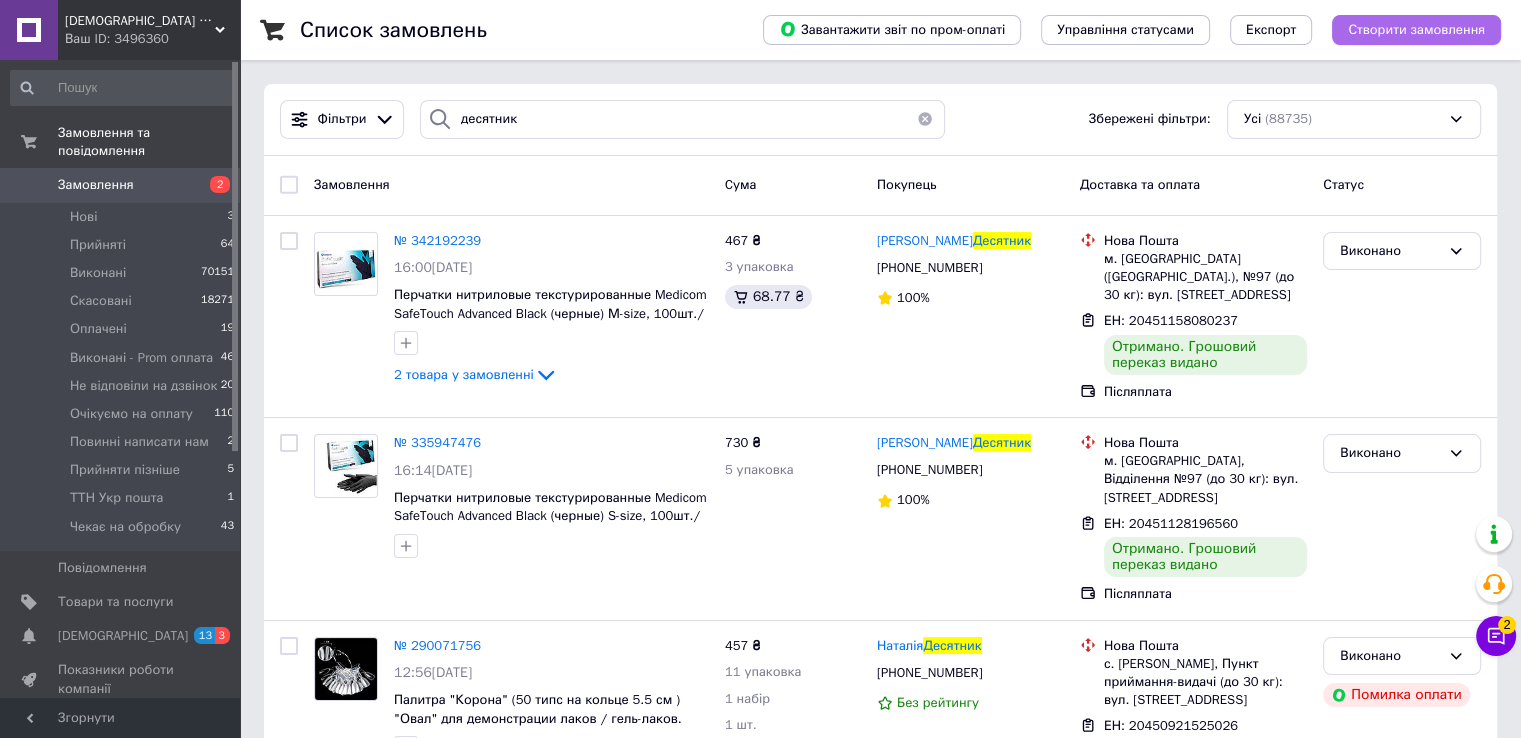 click on "Створити замовлення" at bounding box center (1416, 30) 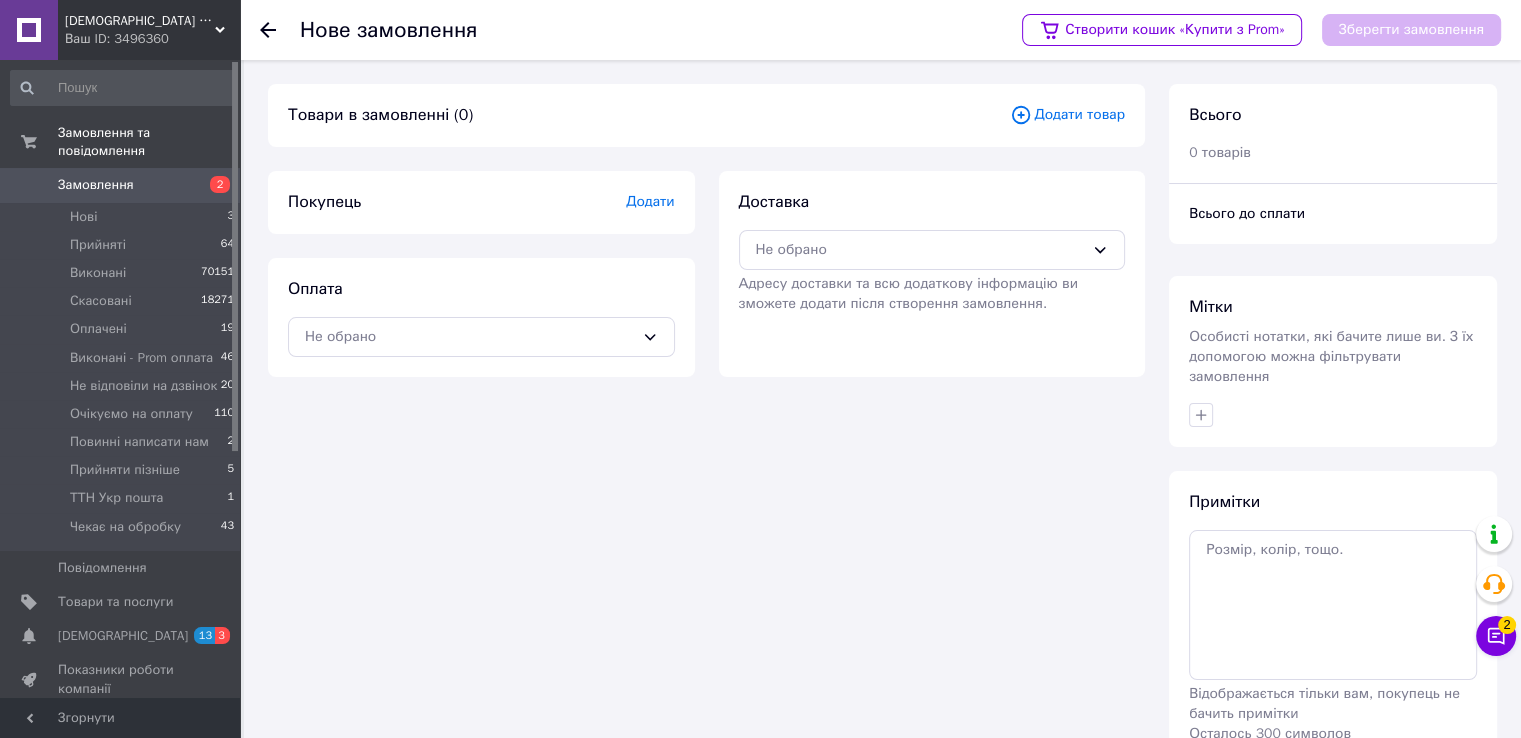 click on "Додати" at bounding box center (650, 201) 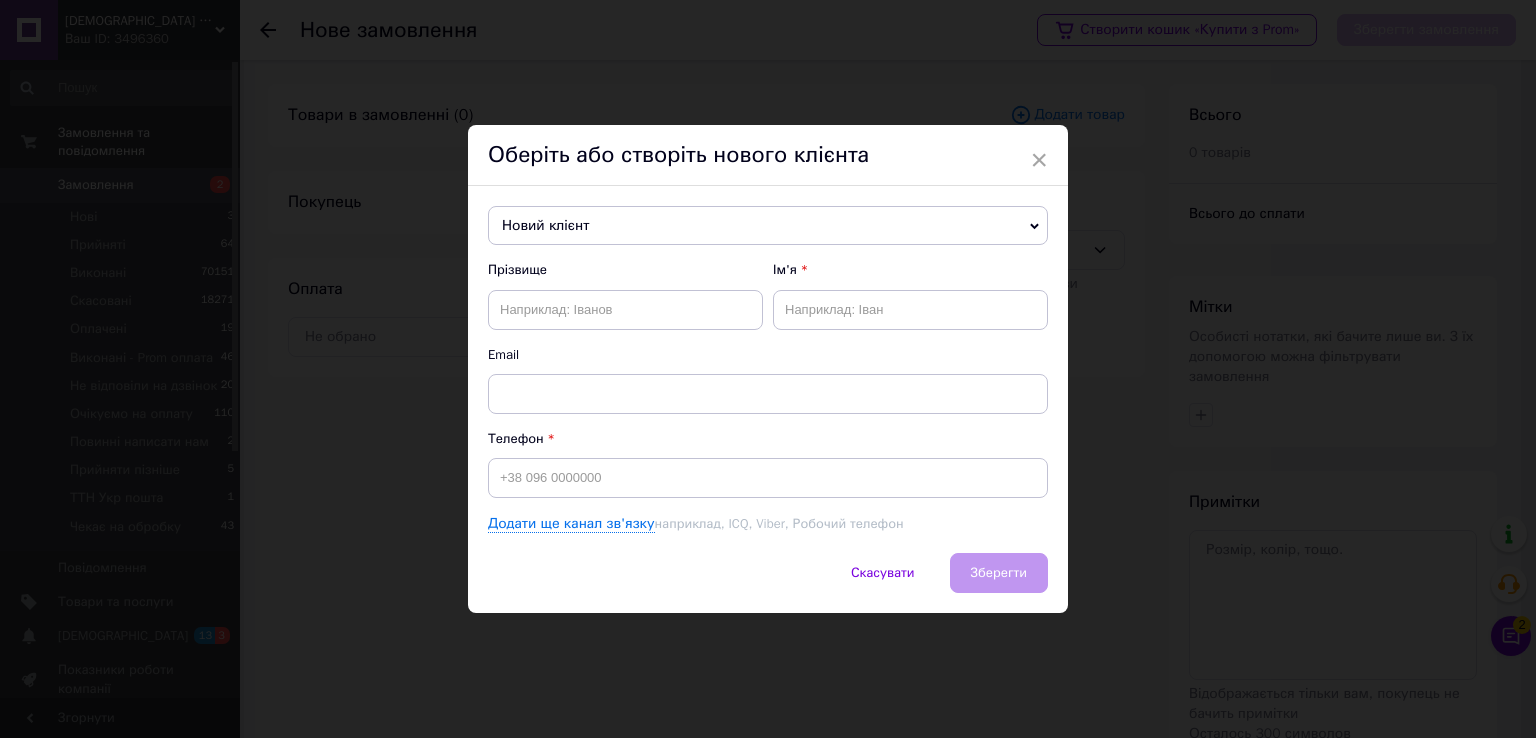 click on "Новий клієнт" at bounding box center (768, 226) 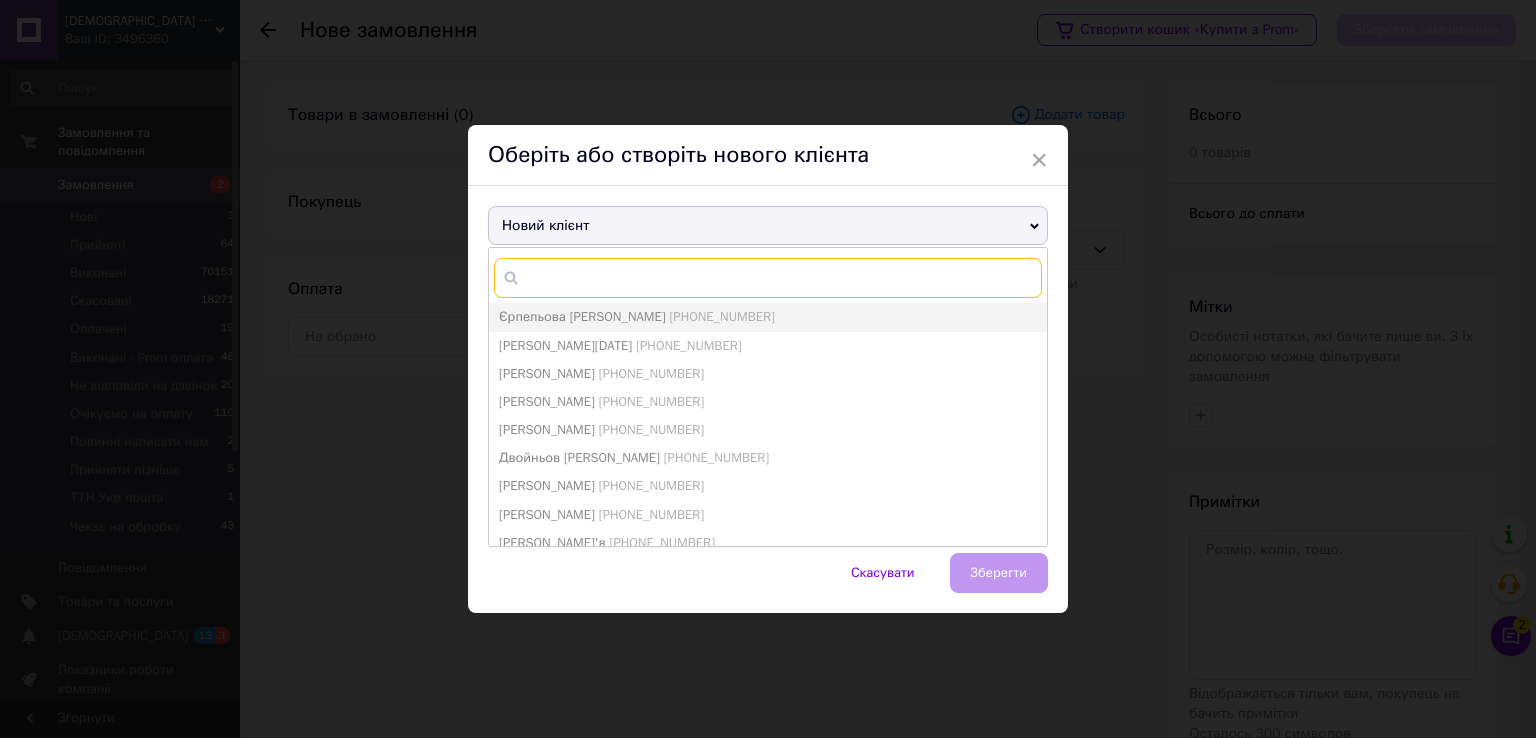 paste on "[PHONE_NUMBER]" 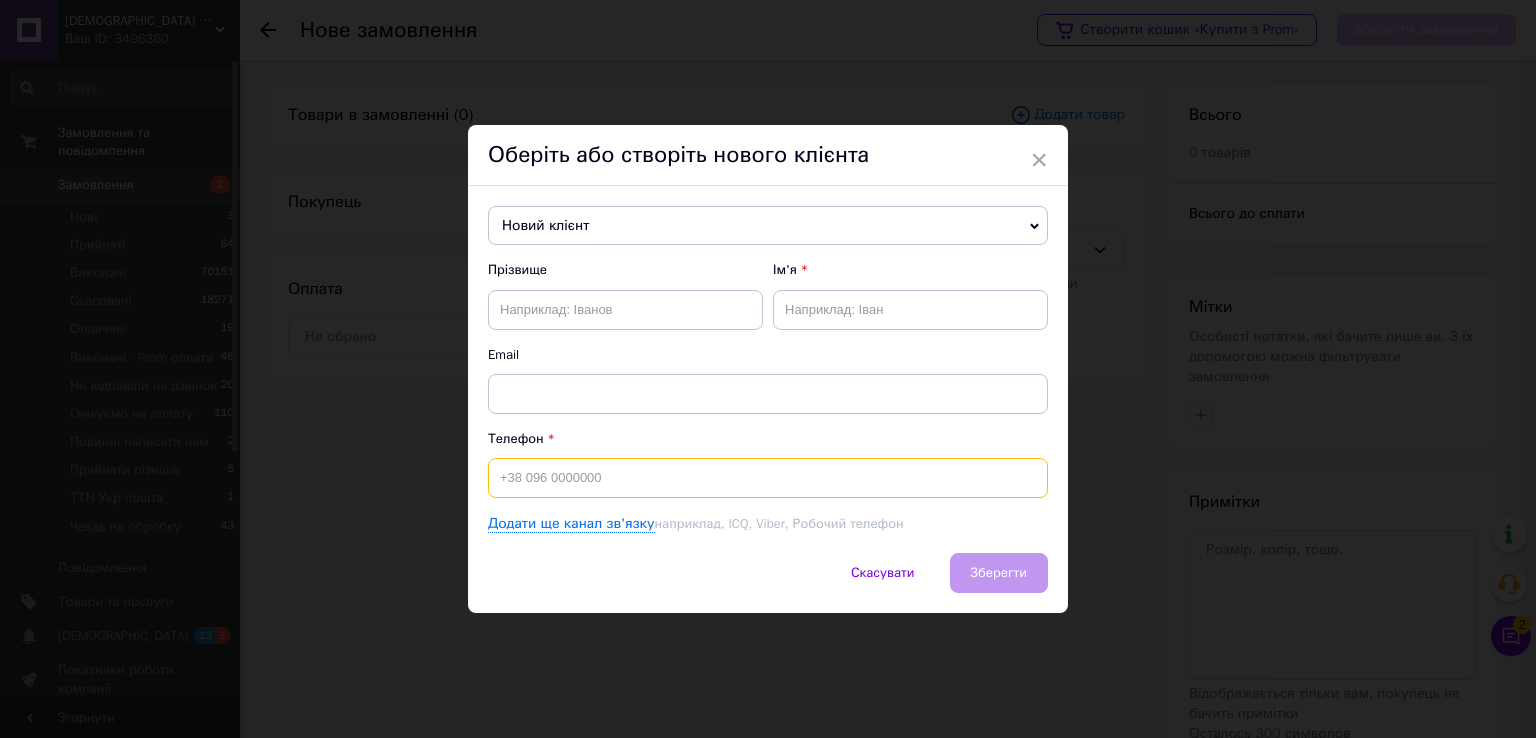 click at bounding box center (768, 478) 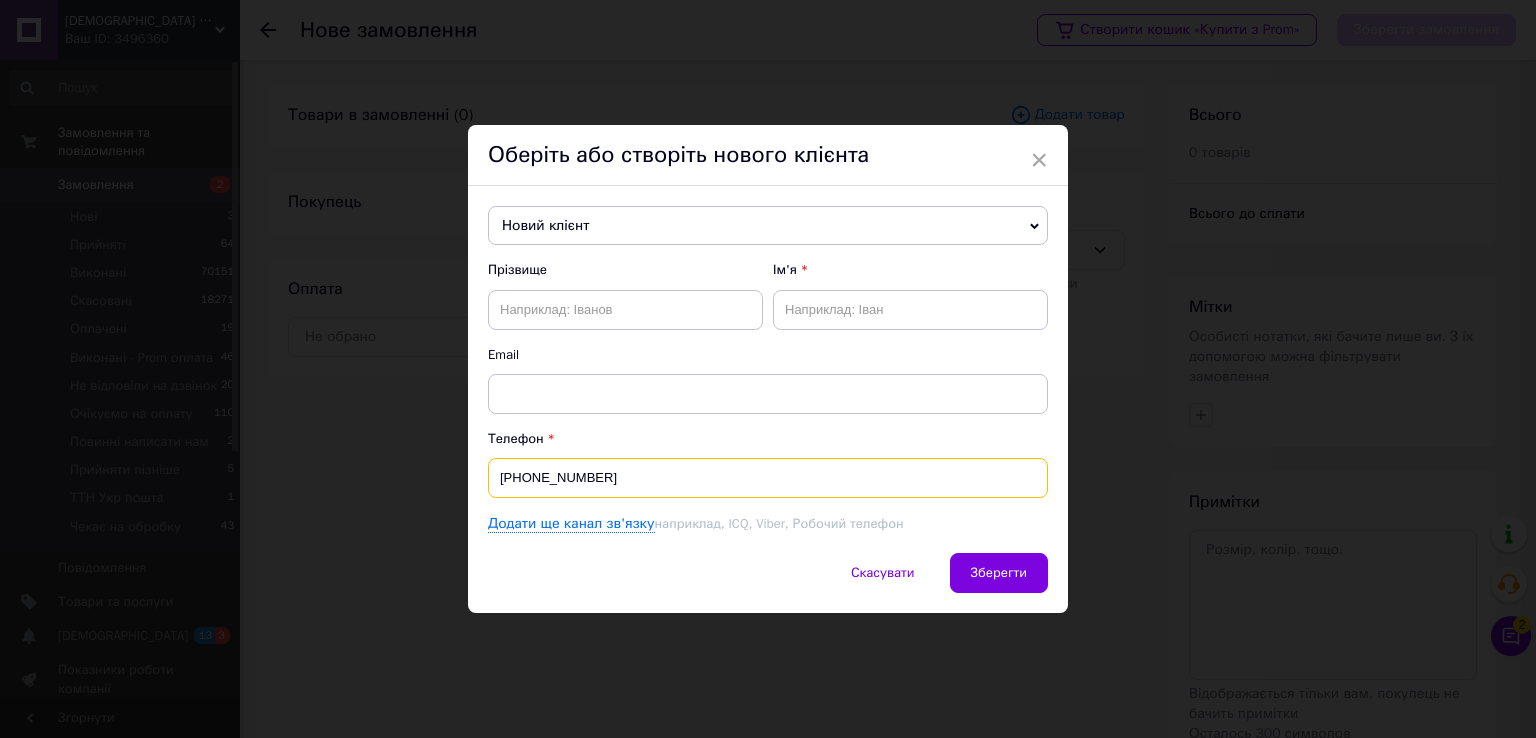 type on "[PHONE_NUMBER]" 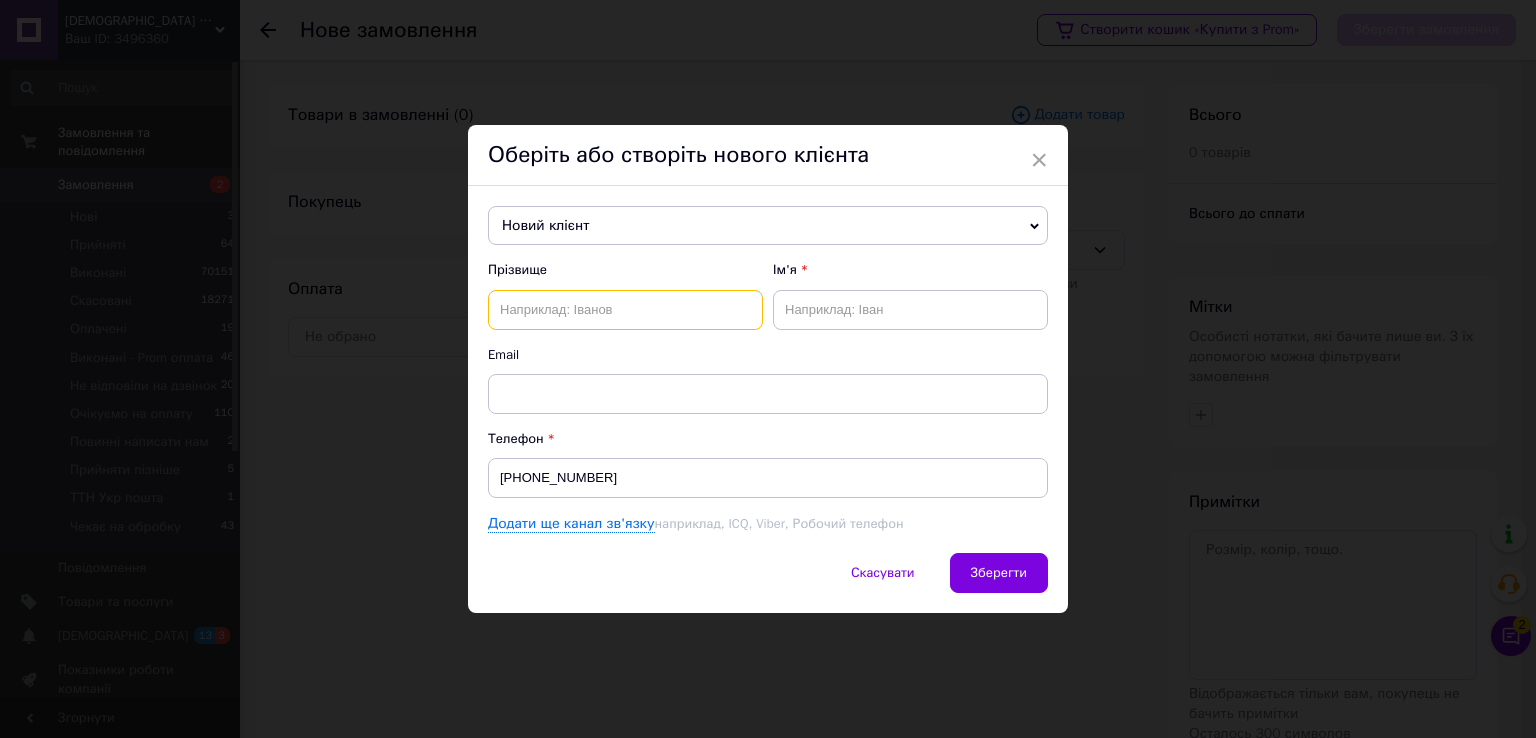 click at bounding box center [625, 310] 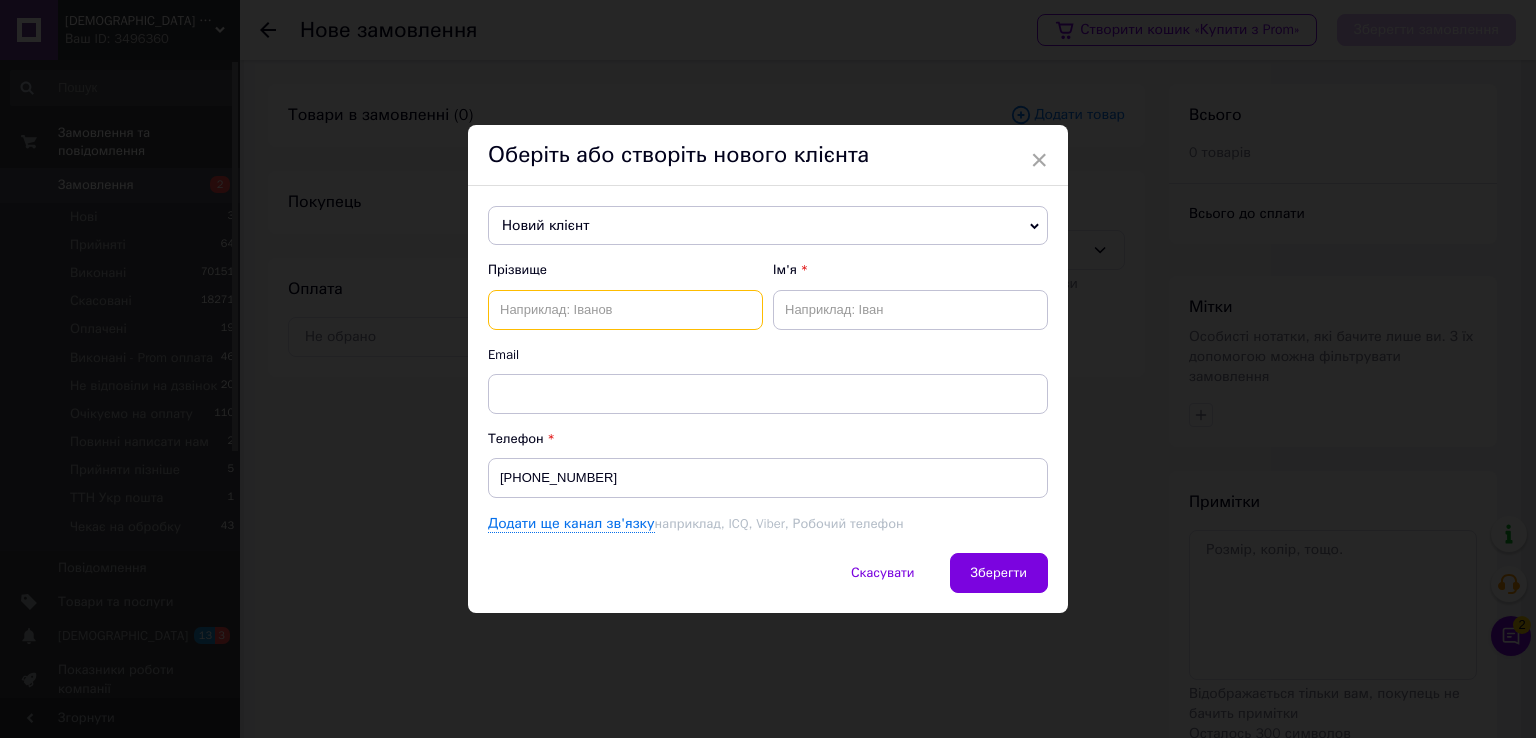 paste on "Десятник" 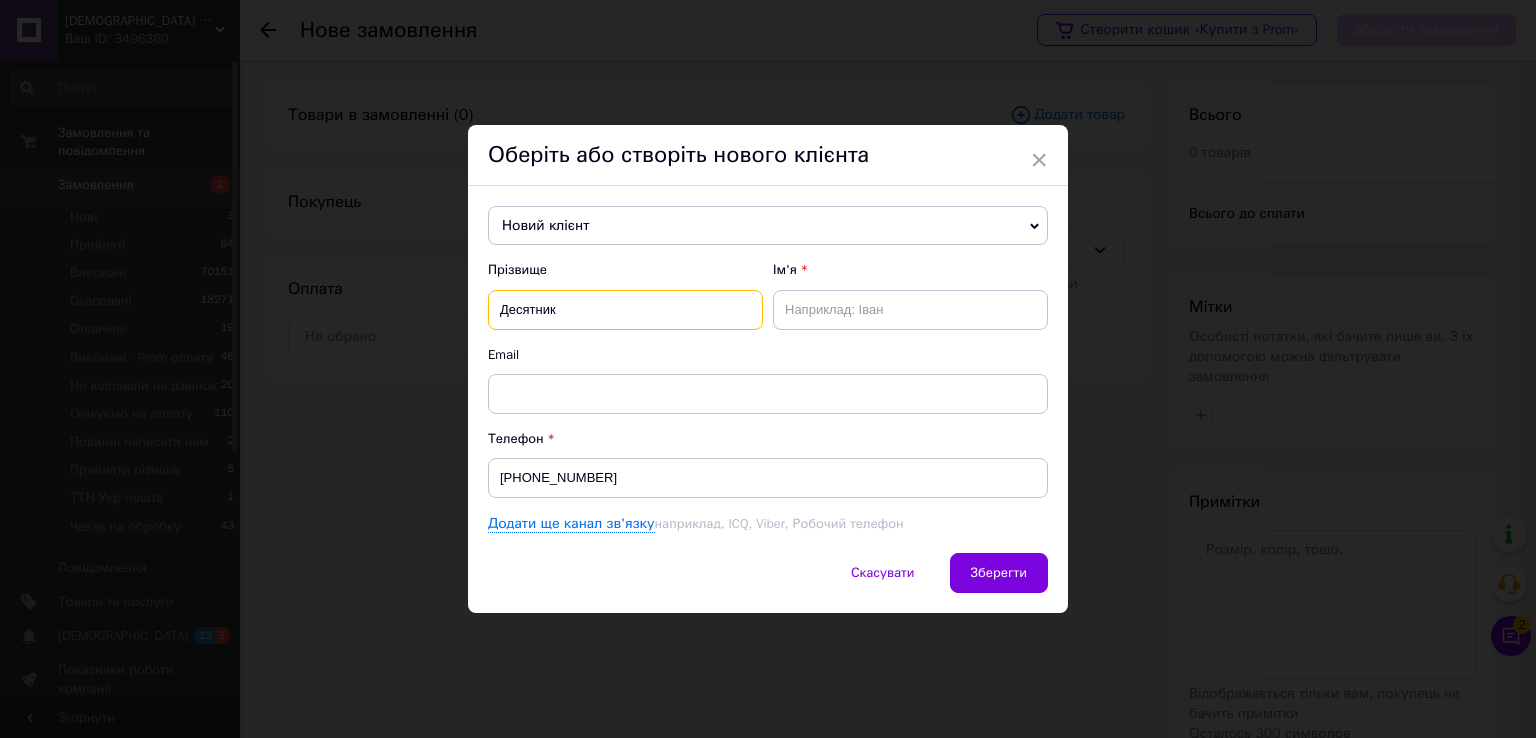 type on "Десятник" 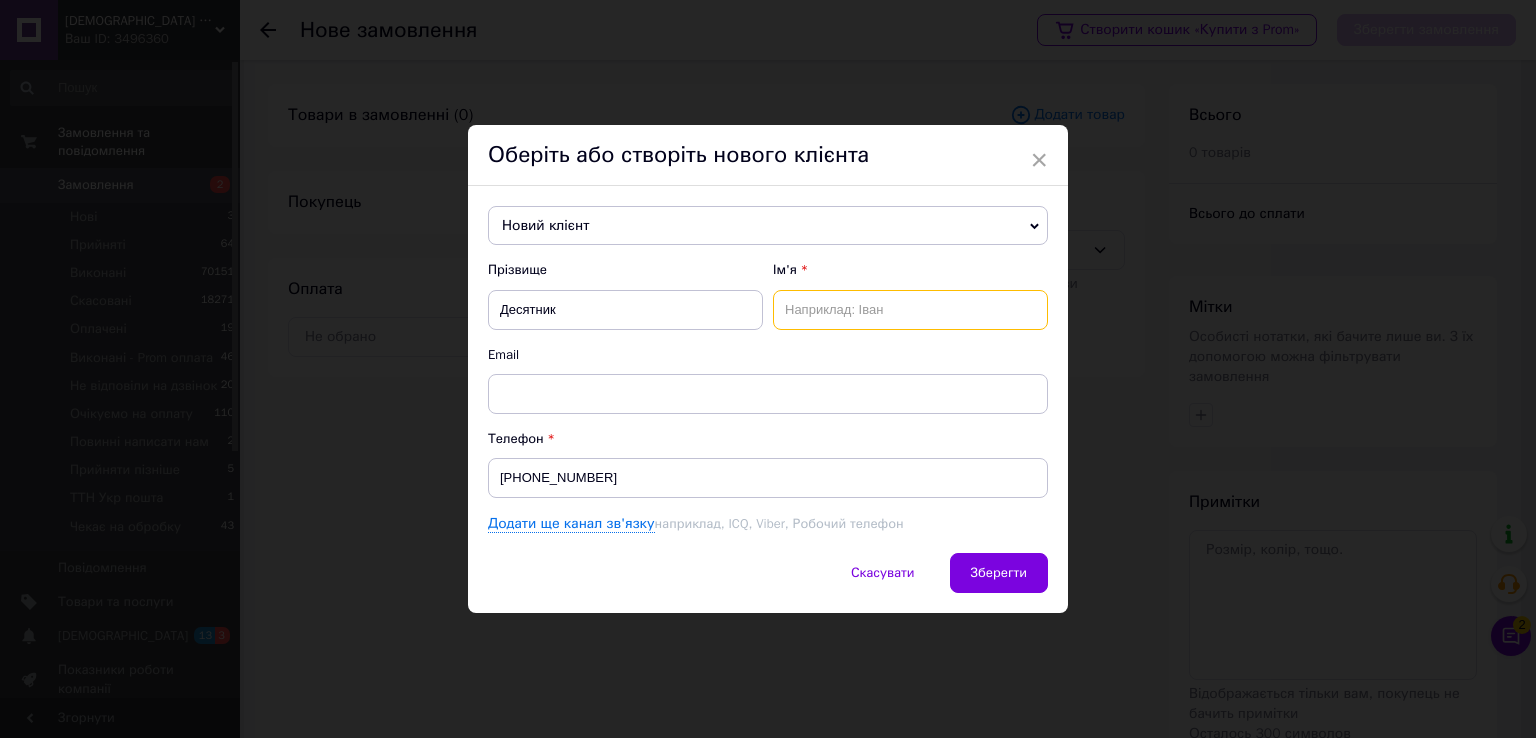 click at bounding box center [910, 310] 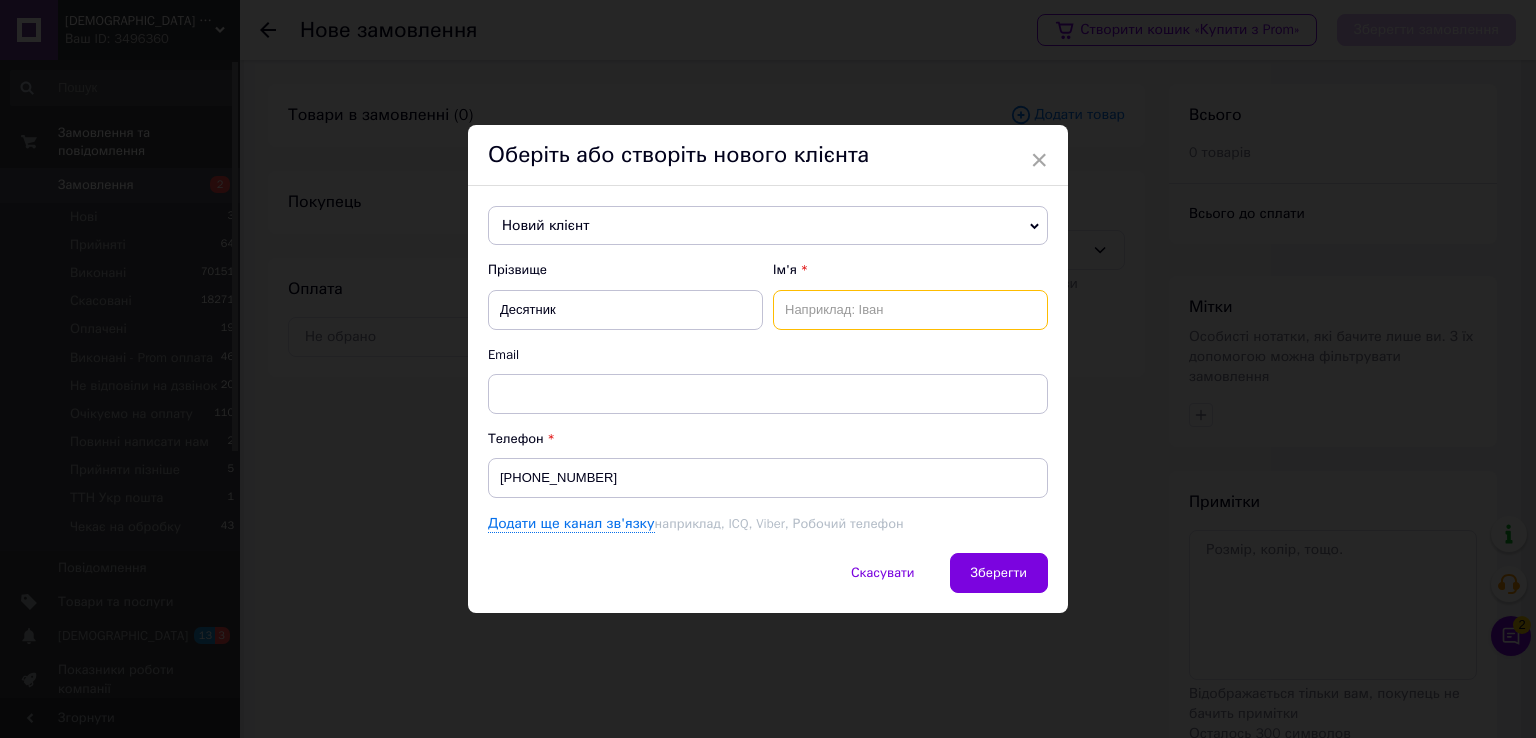 paste on "Дарья" 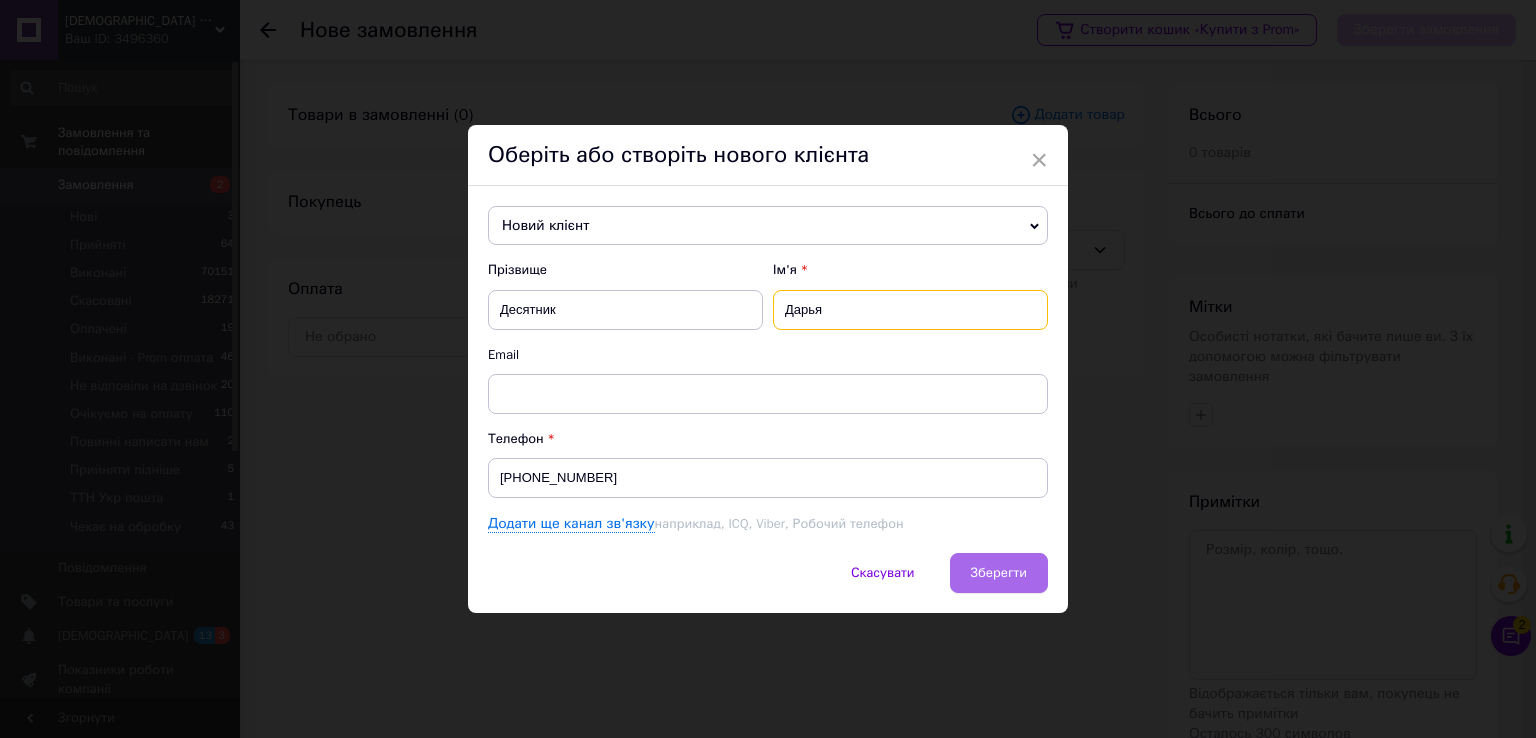 type on "Дарья" 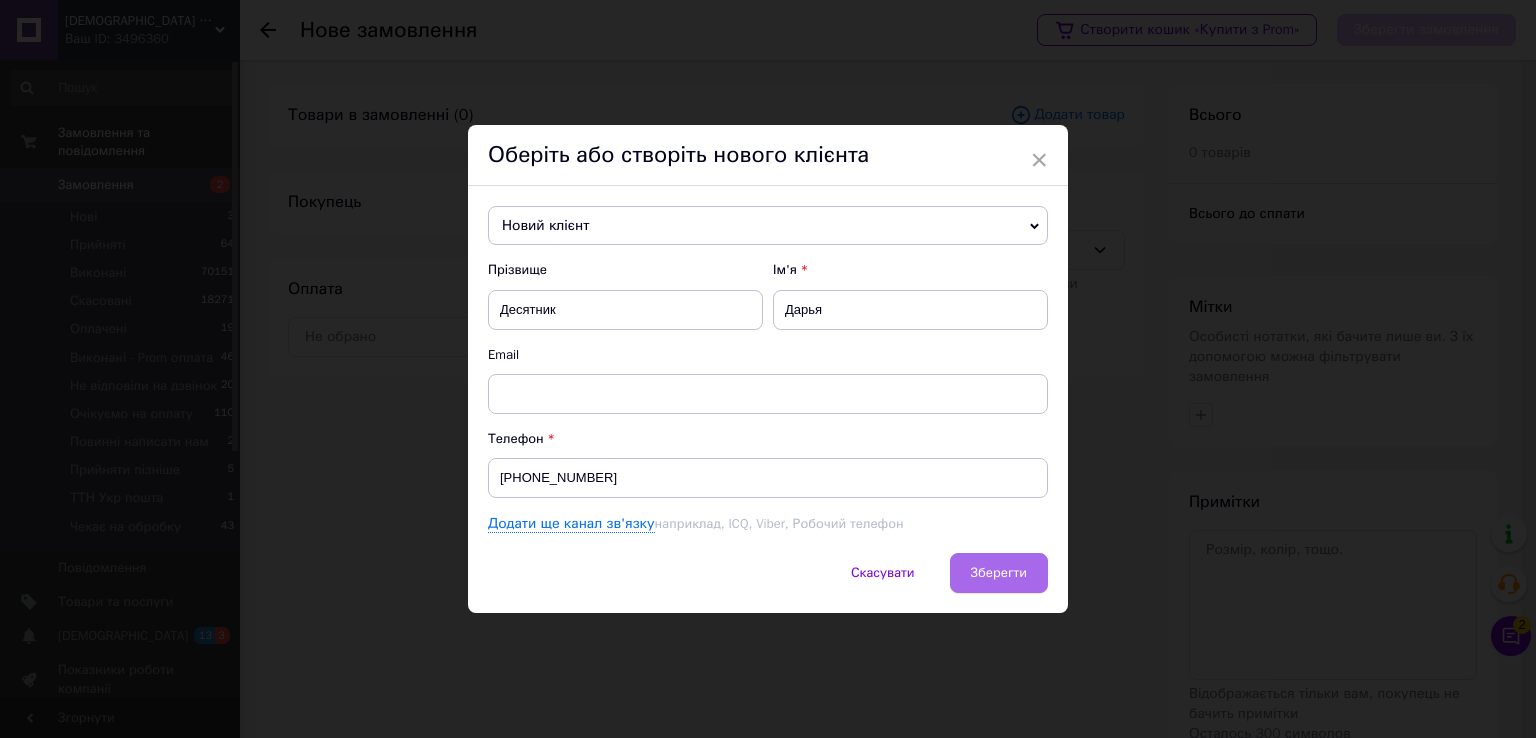 click on "Зберегти" at bounding box center (999, 572) 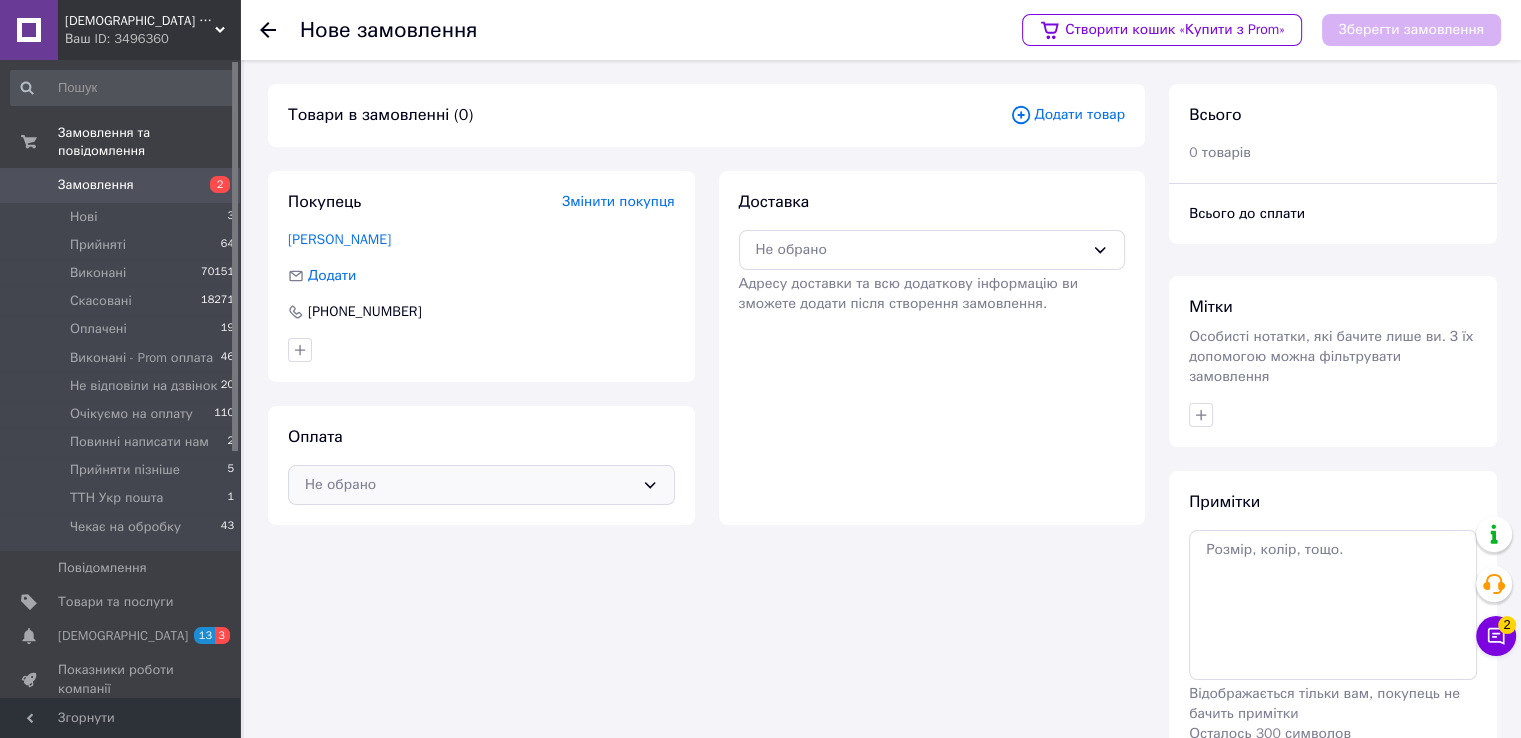 click on "Не обрано" at bounding box center (469, 485) 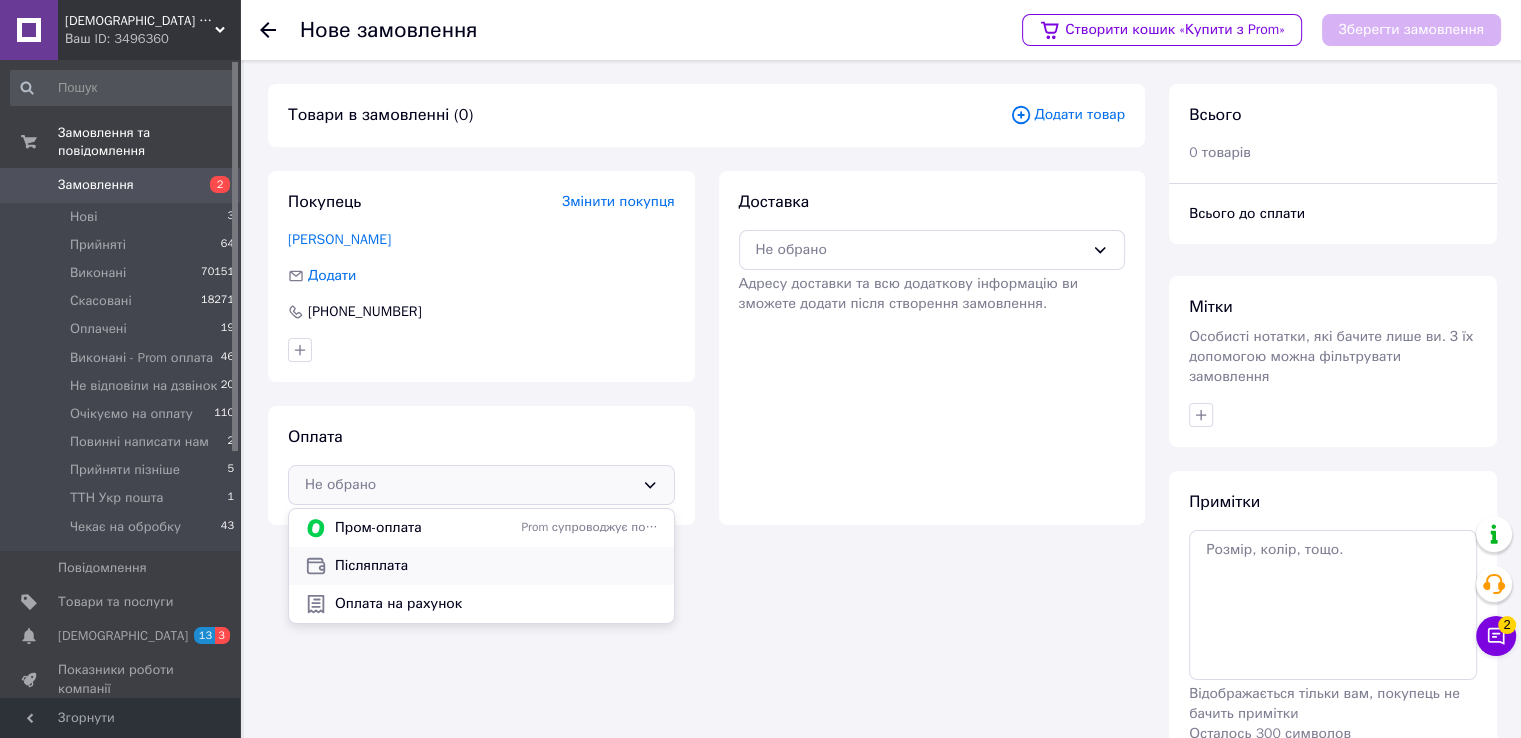 click on "Післяплата" at bounding box center [496, 566] 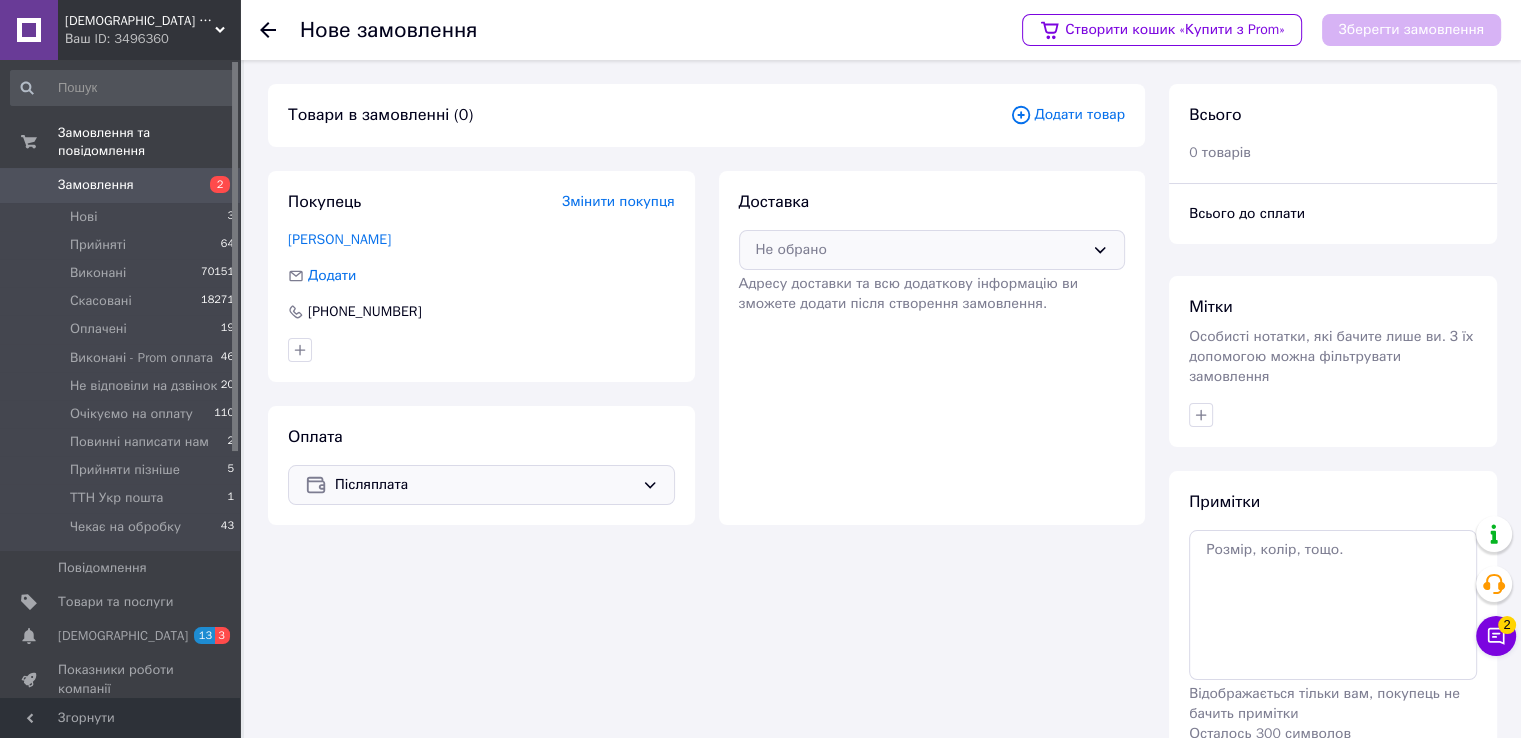 click on "Не обрано" at bounding box center [932, 250] 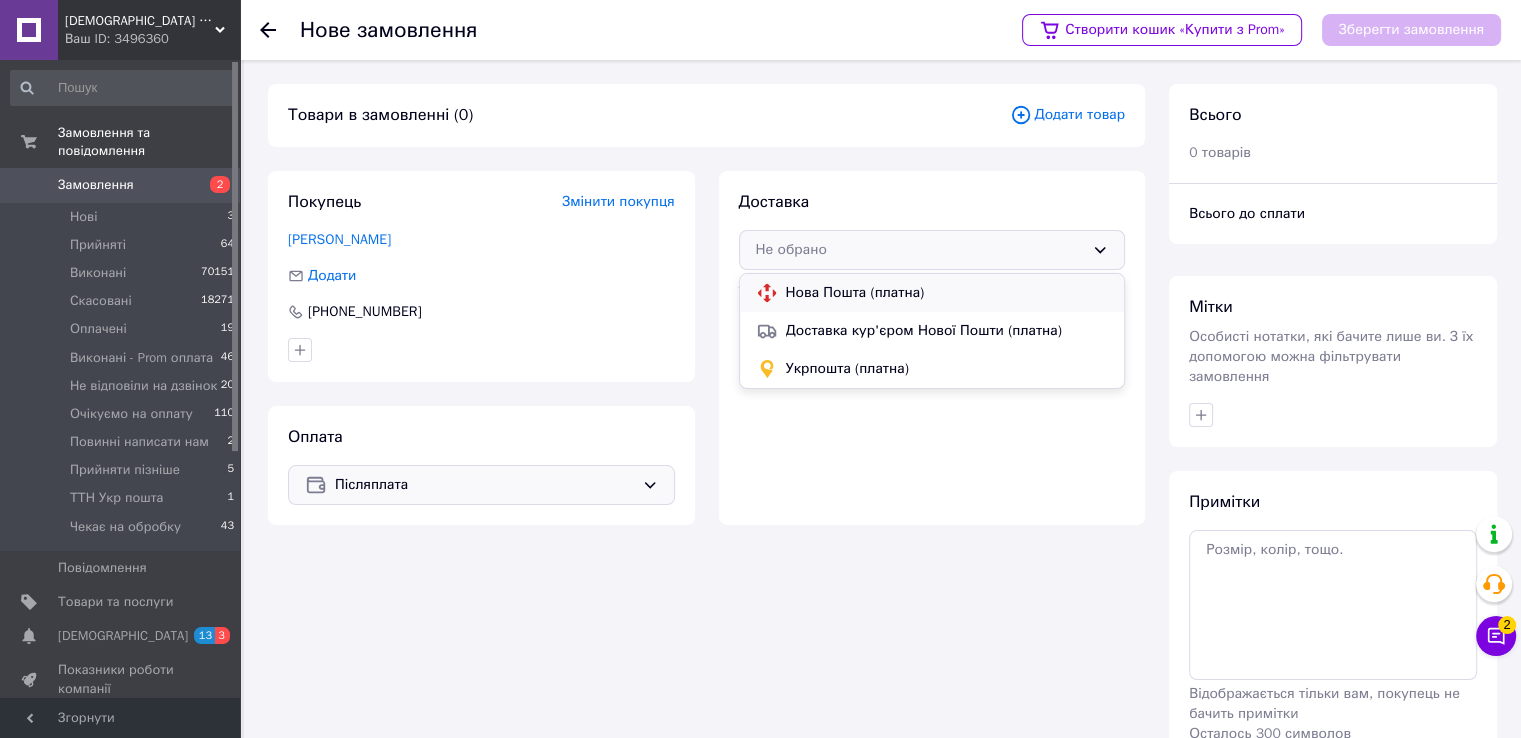 click on "Нова Пошта (платна)" at bounding box center [947, 293] 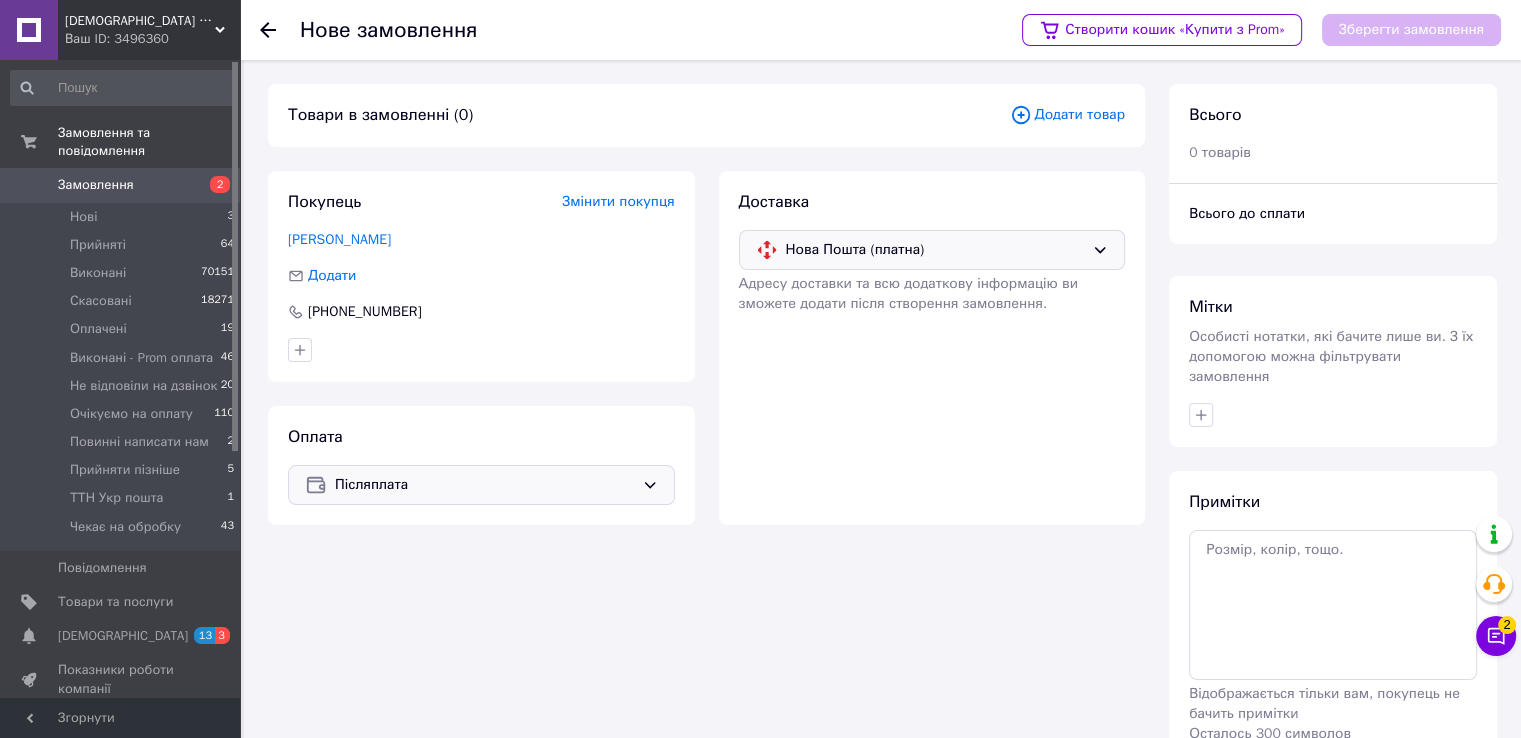 click on "Додати товар" at bounding box center [1067, 115] 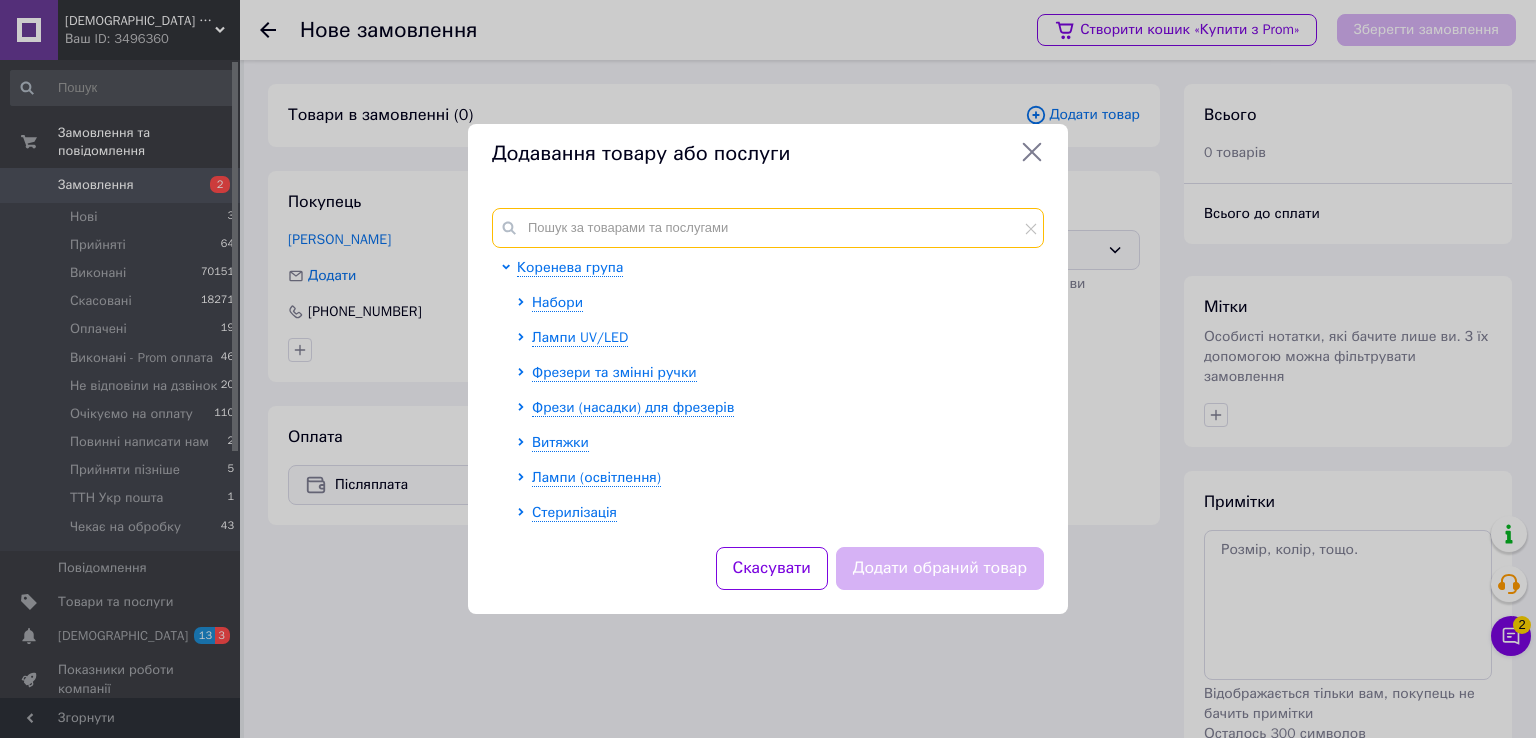 click at bounding box center [768, 228] 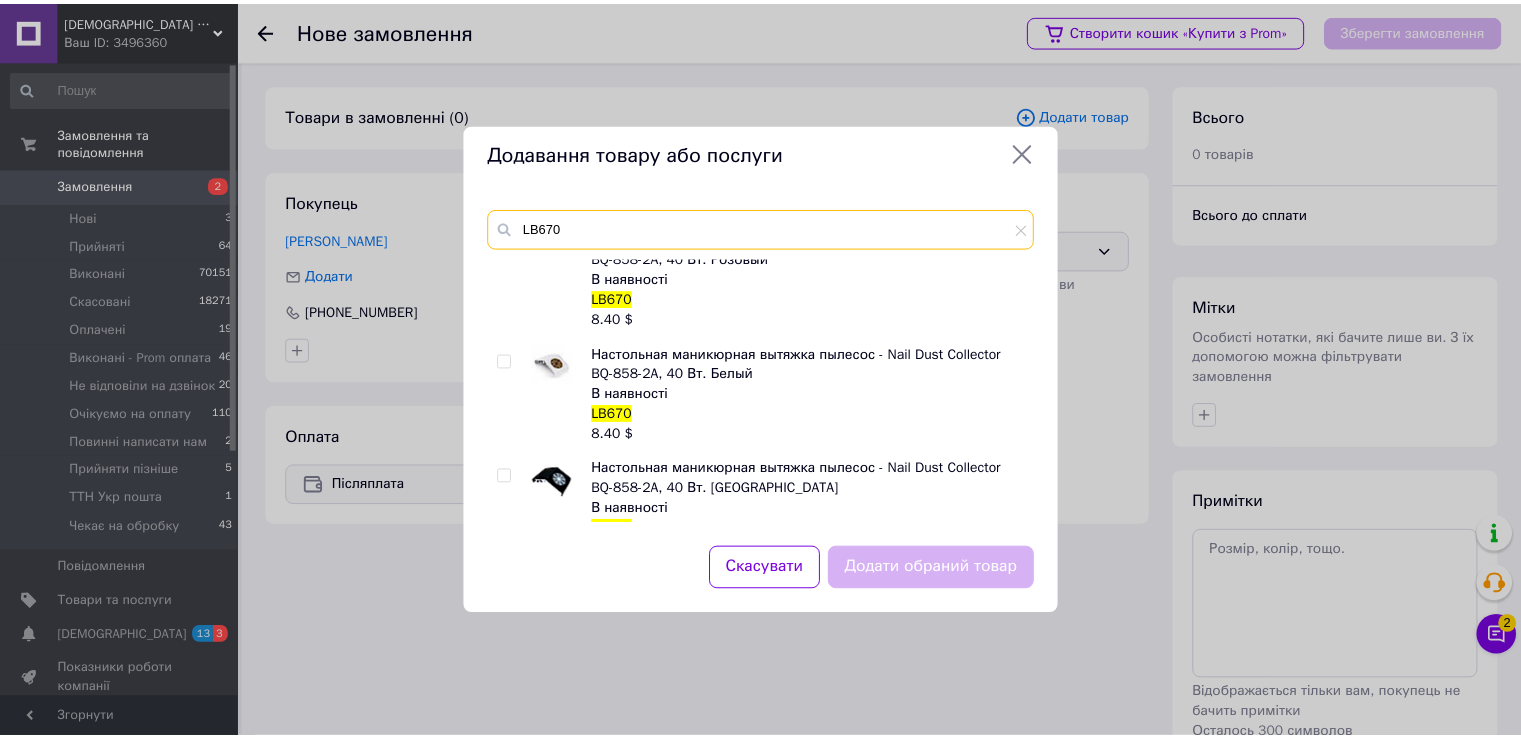 scroll, scrollTop: 180, scrollLeft: 0, axis: vertical 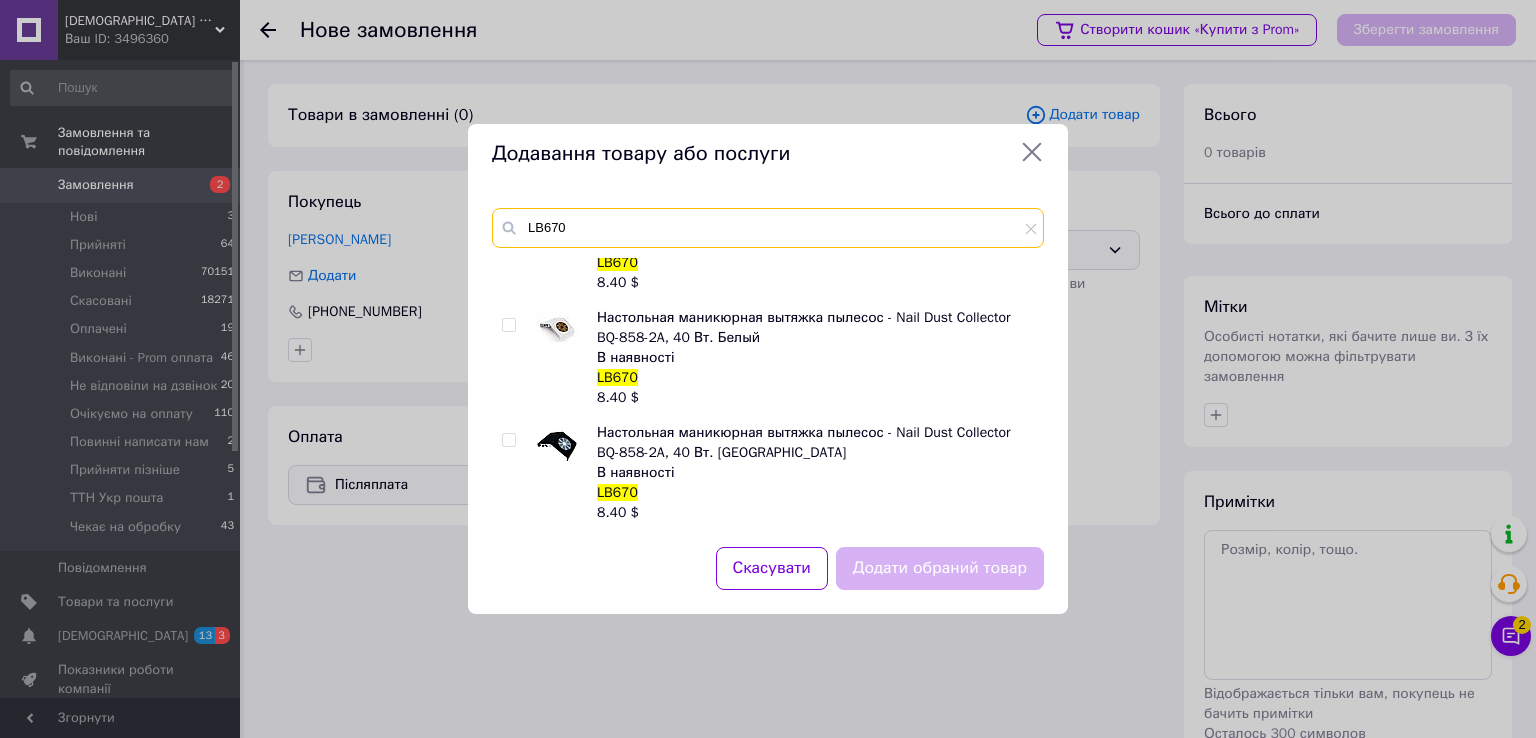 type on "LB670" 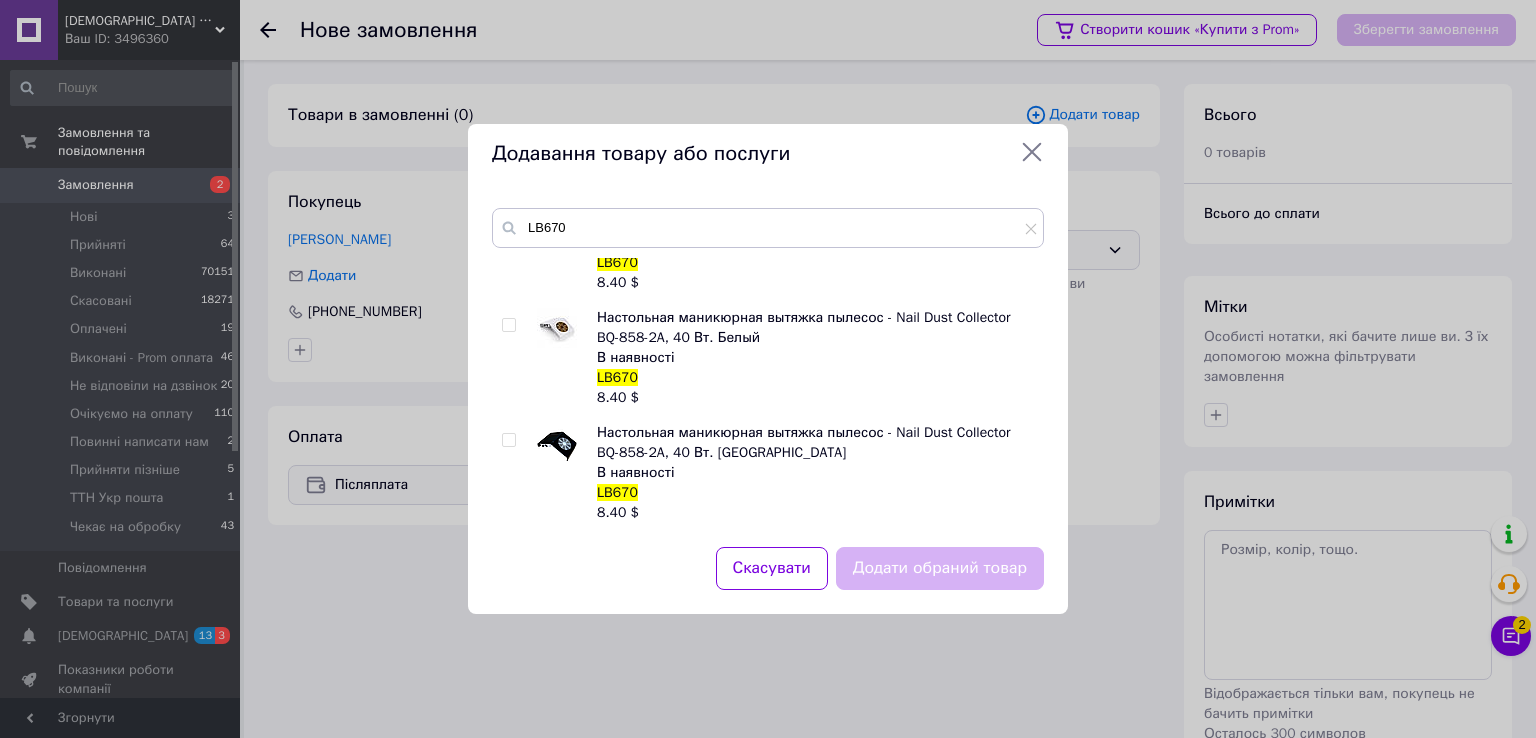 click at bounding box center [508, 325] 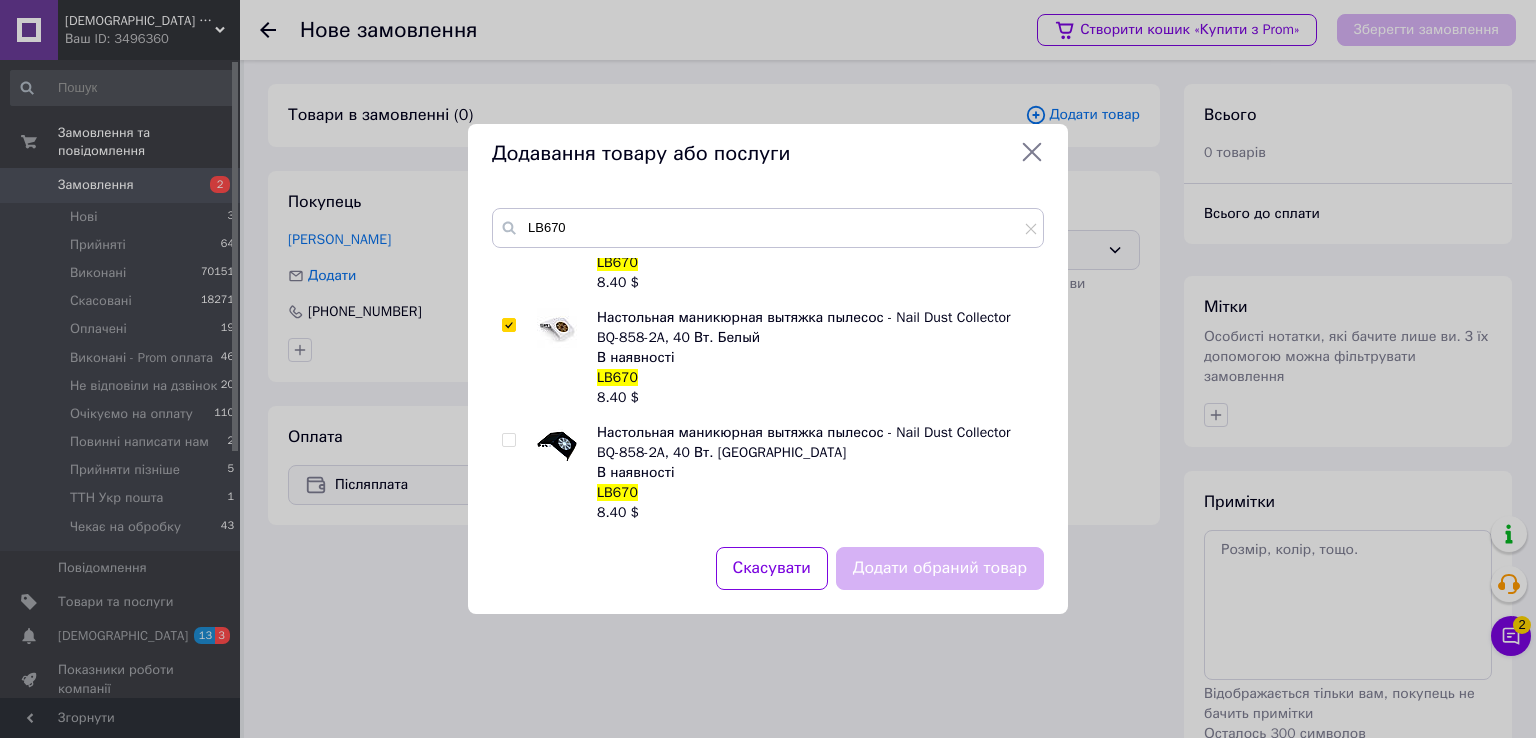 checkbox on "true" 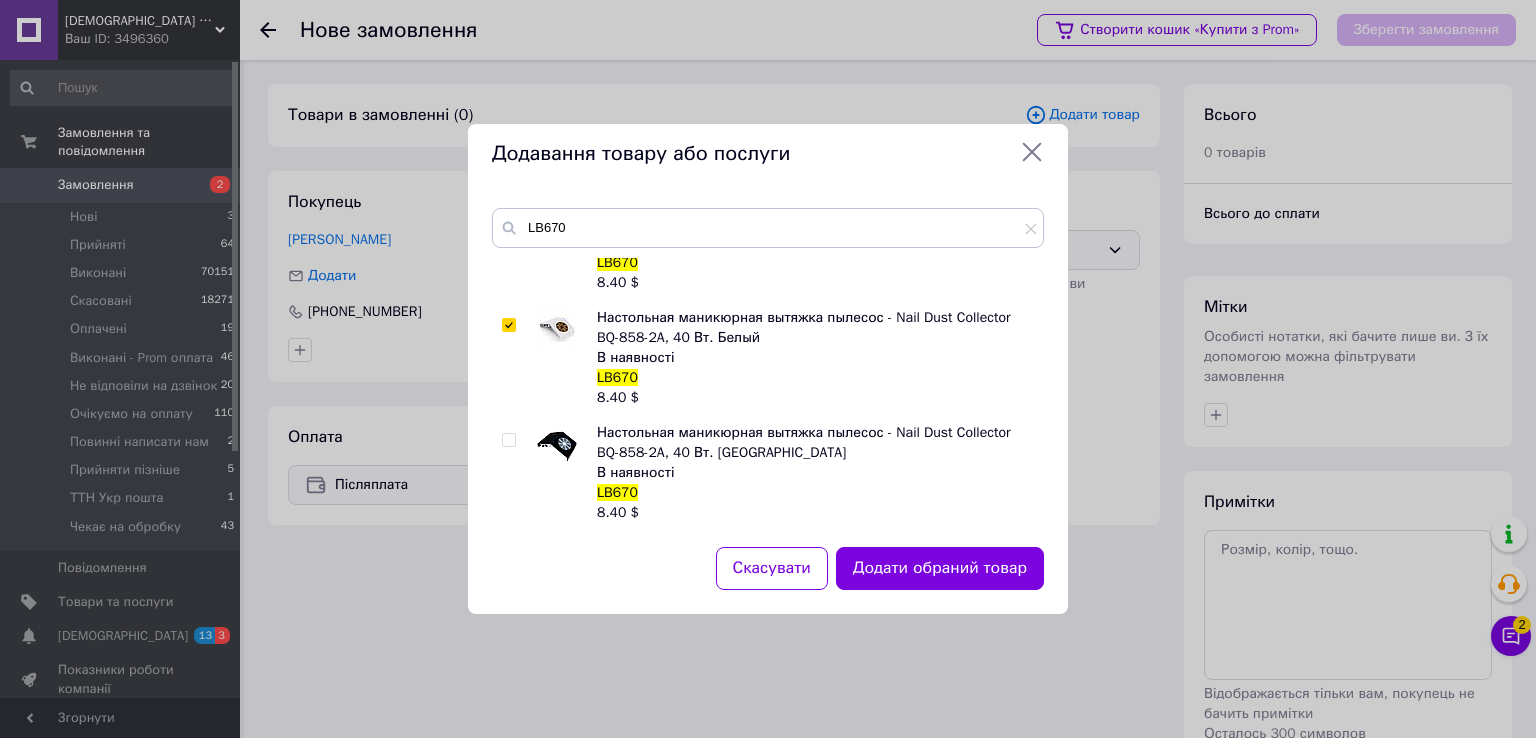 click on "Додати обраний товар" at bounding box center (940, 568) 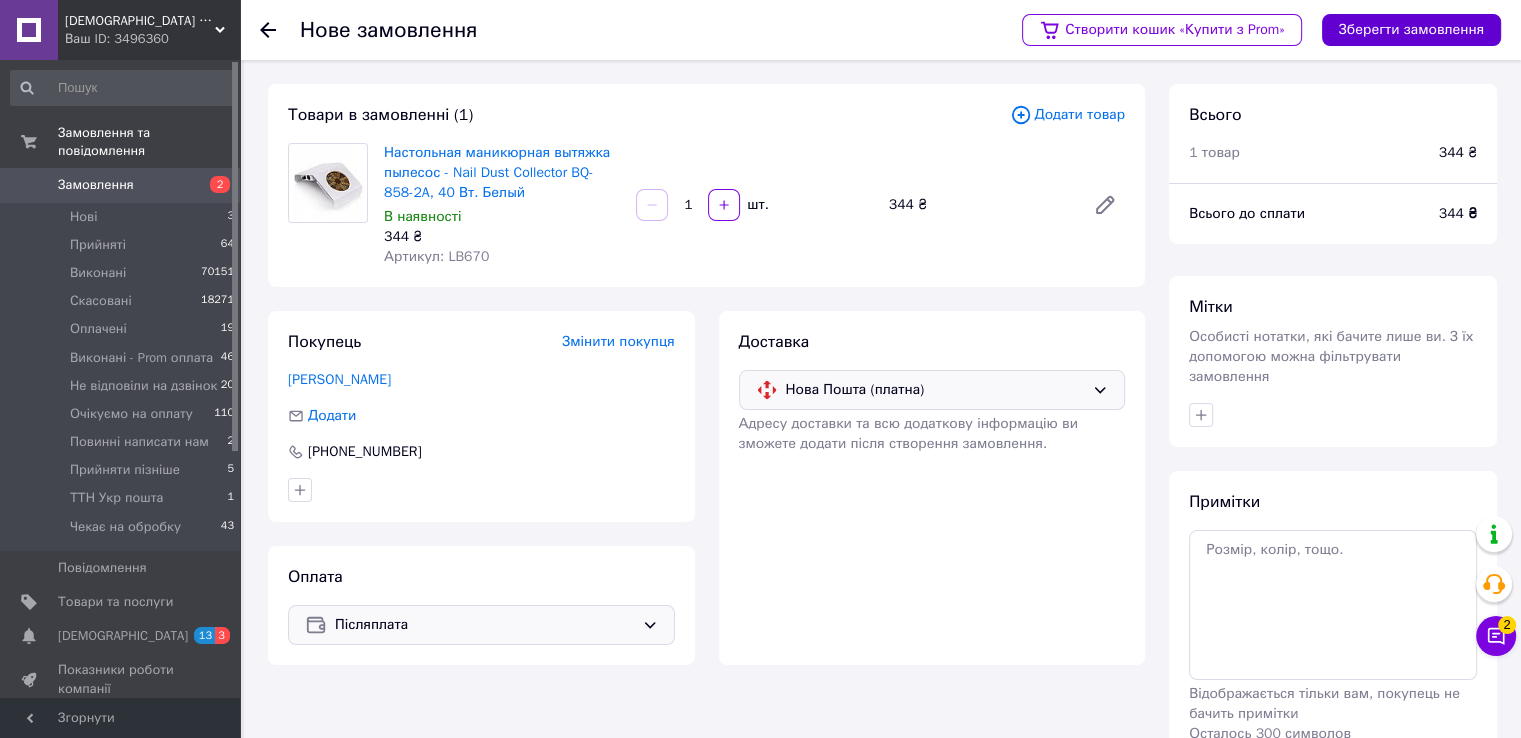 click on "Зберегти замовлення" at bounding box center (1411, 30) 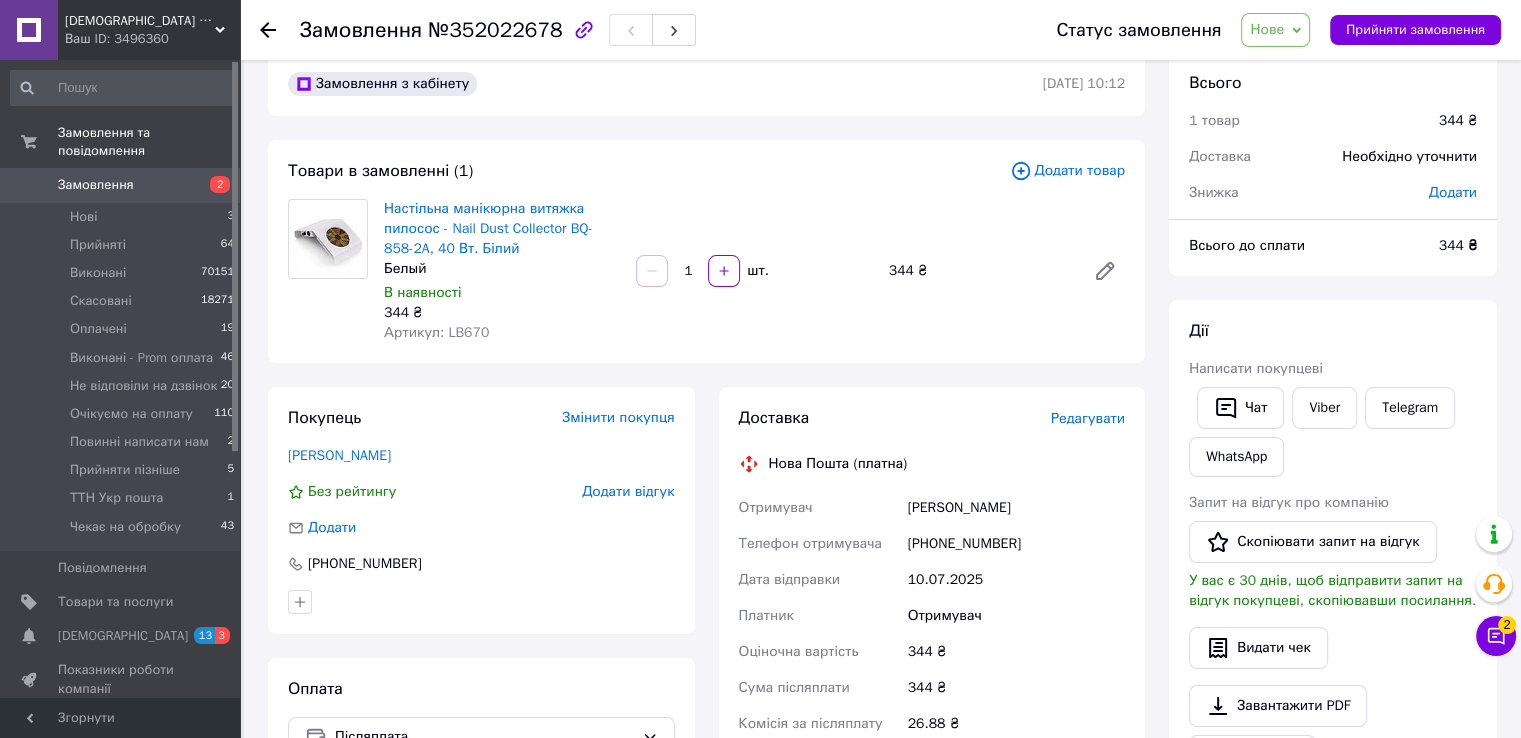 scroll, scrollTop: 0, scrollLeft: 0, axis: both 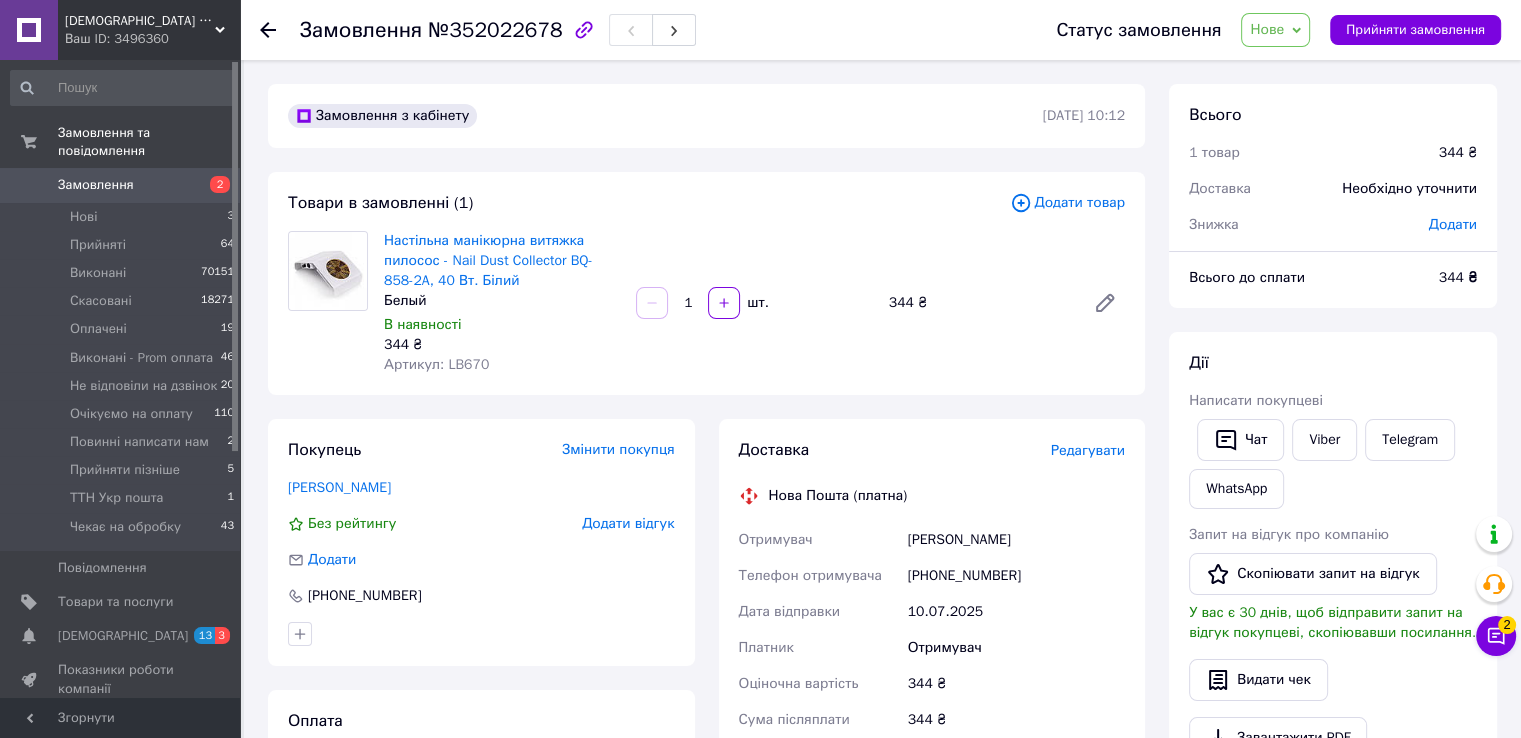 click on "Нове" at bounding box center (1267, 29) 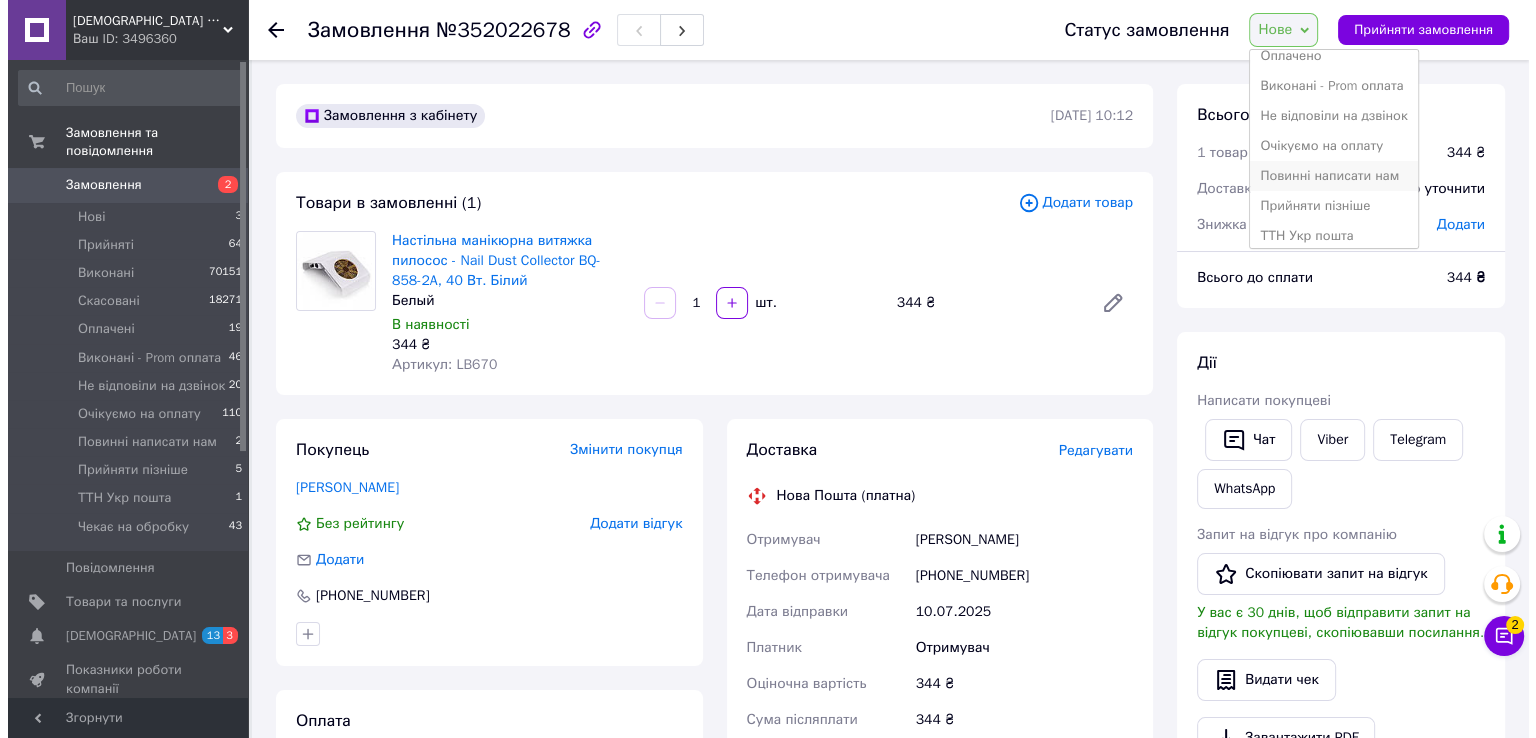 scroll, scrollTop: 141, scrollLeft: 0, axis: vertical 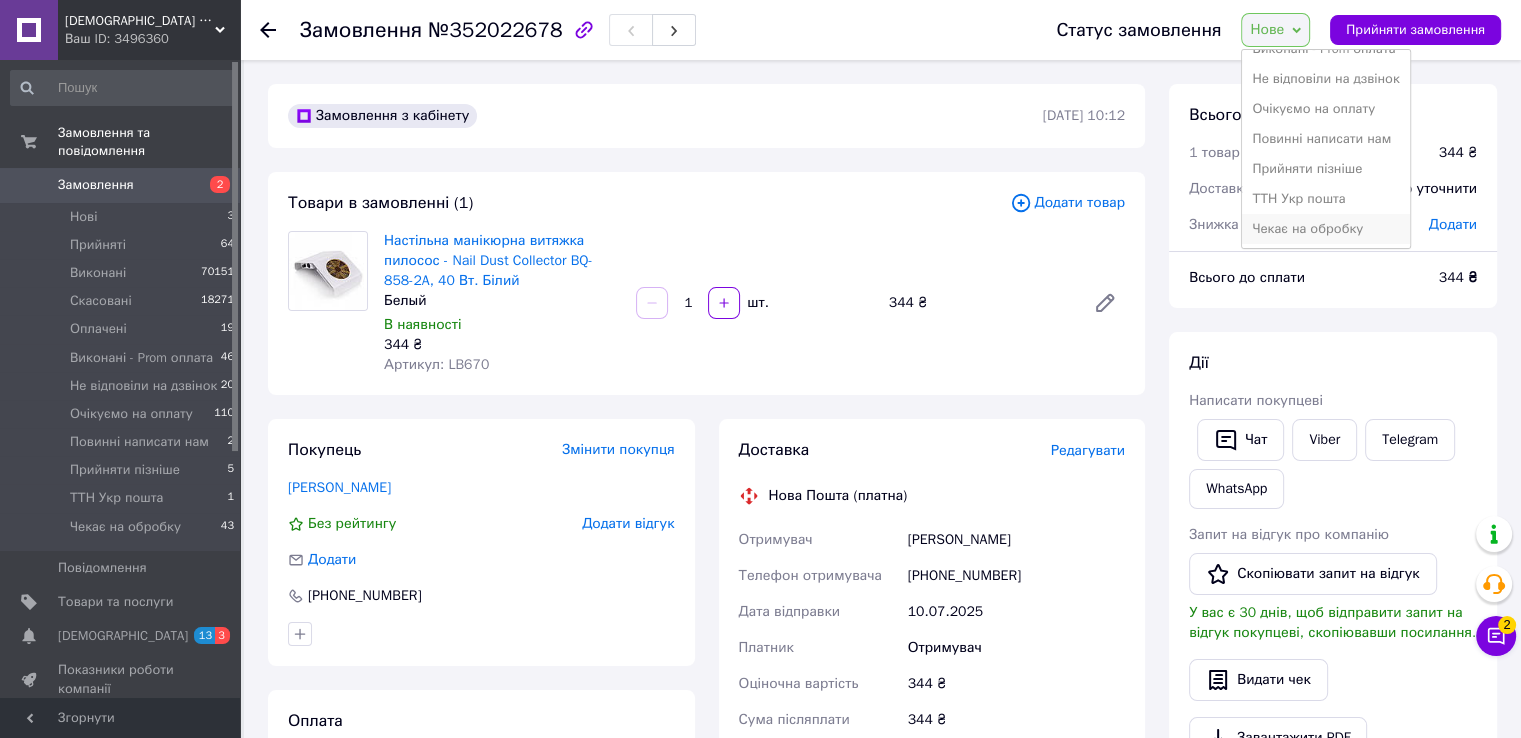 click on "Чекає на обробку" at bounding box center (1325, 229) 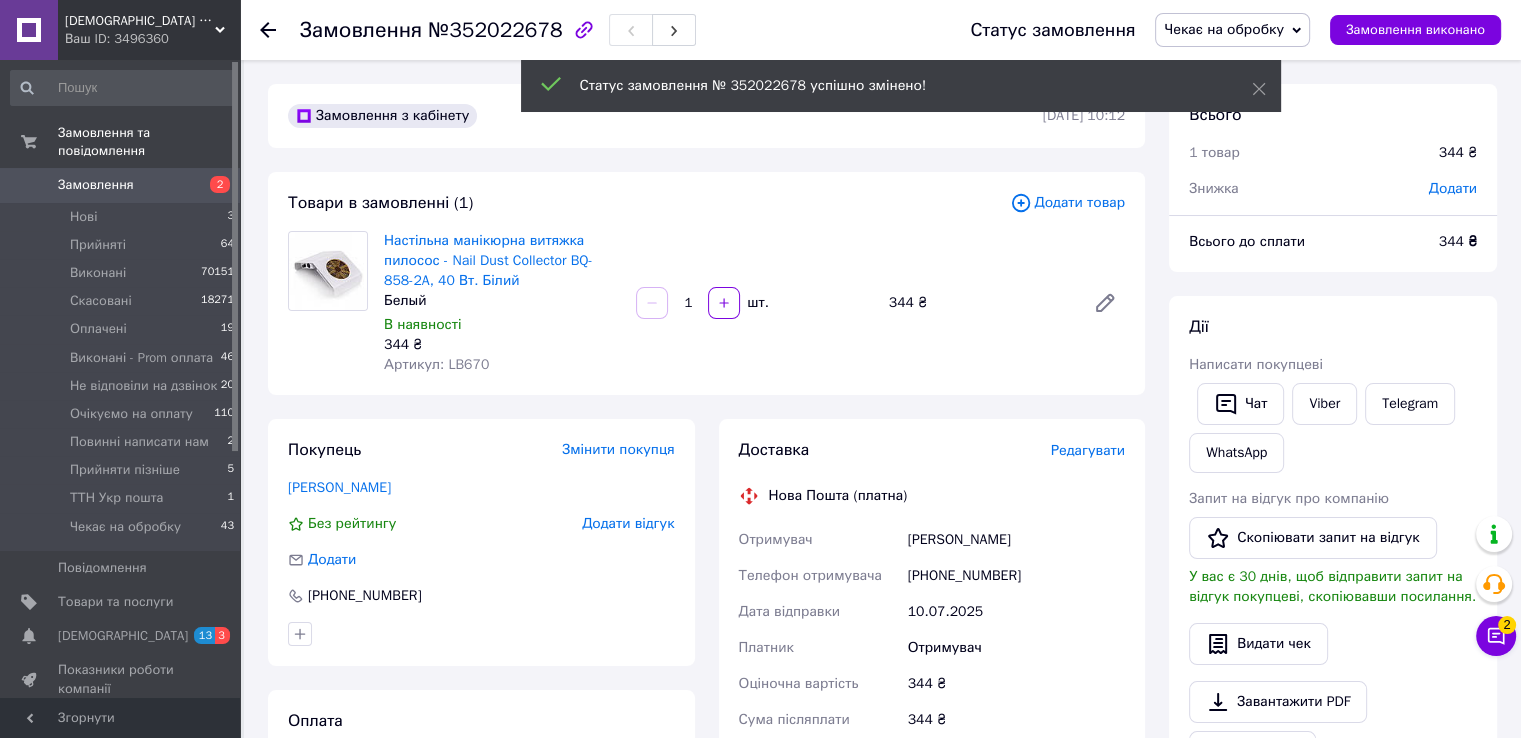 click on "Редагувати" at bounding box center (1088, 450) 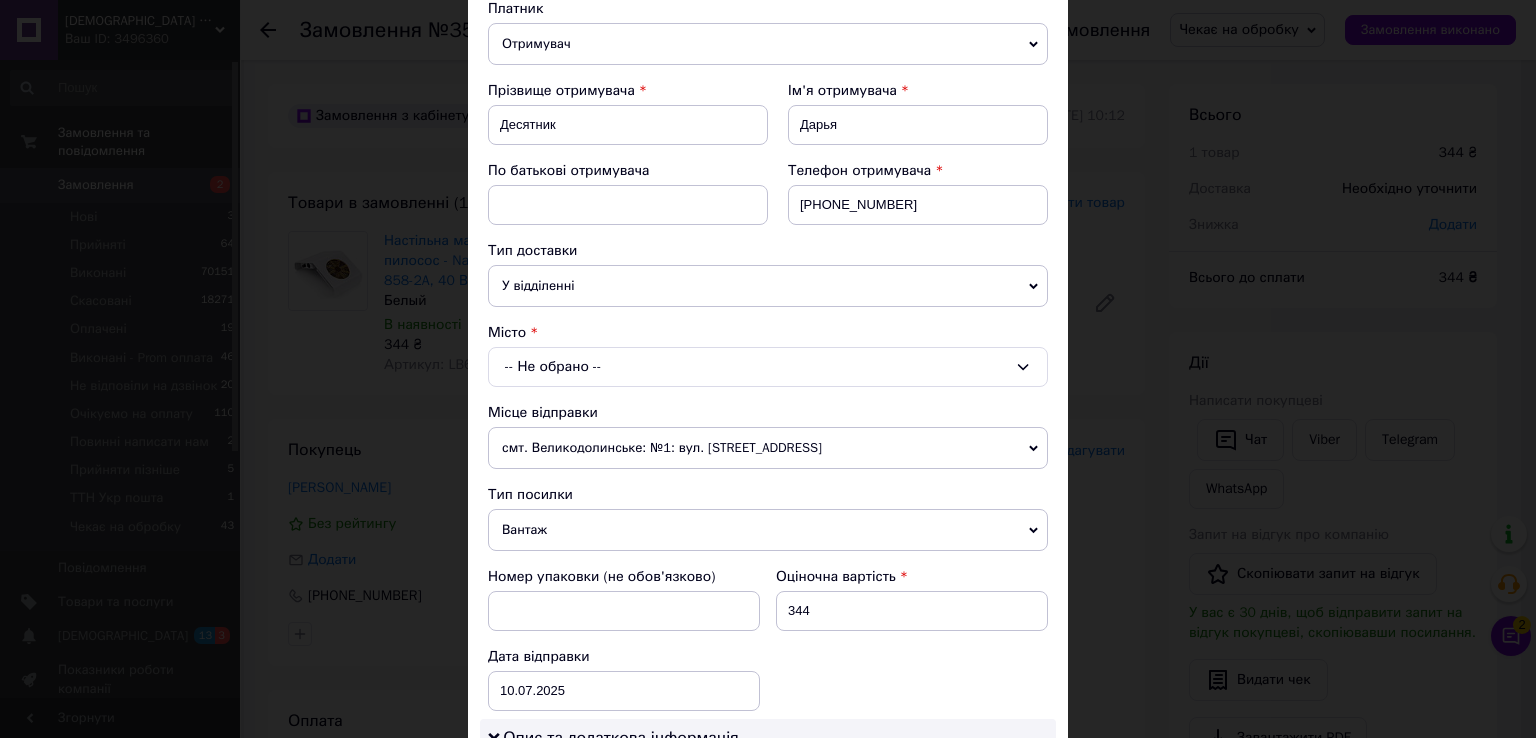 scroll, scrollTop: 200, scrollLeft: 0, axis: vertical 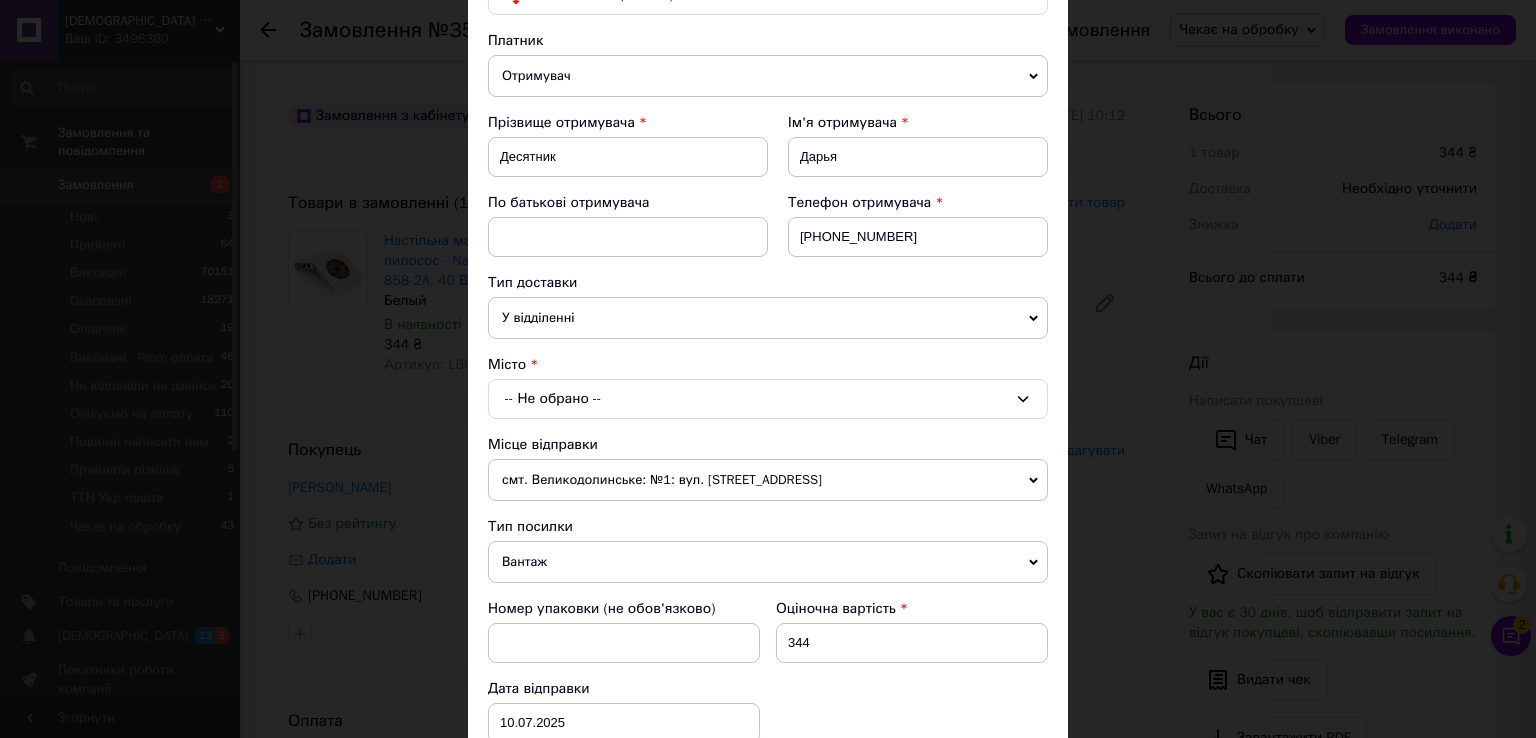click on "-- Не обрано --" at bounding box center (768, 399) 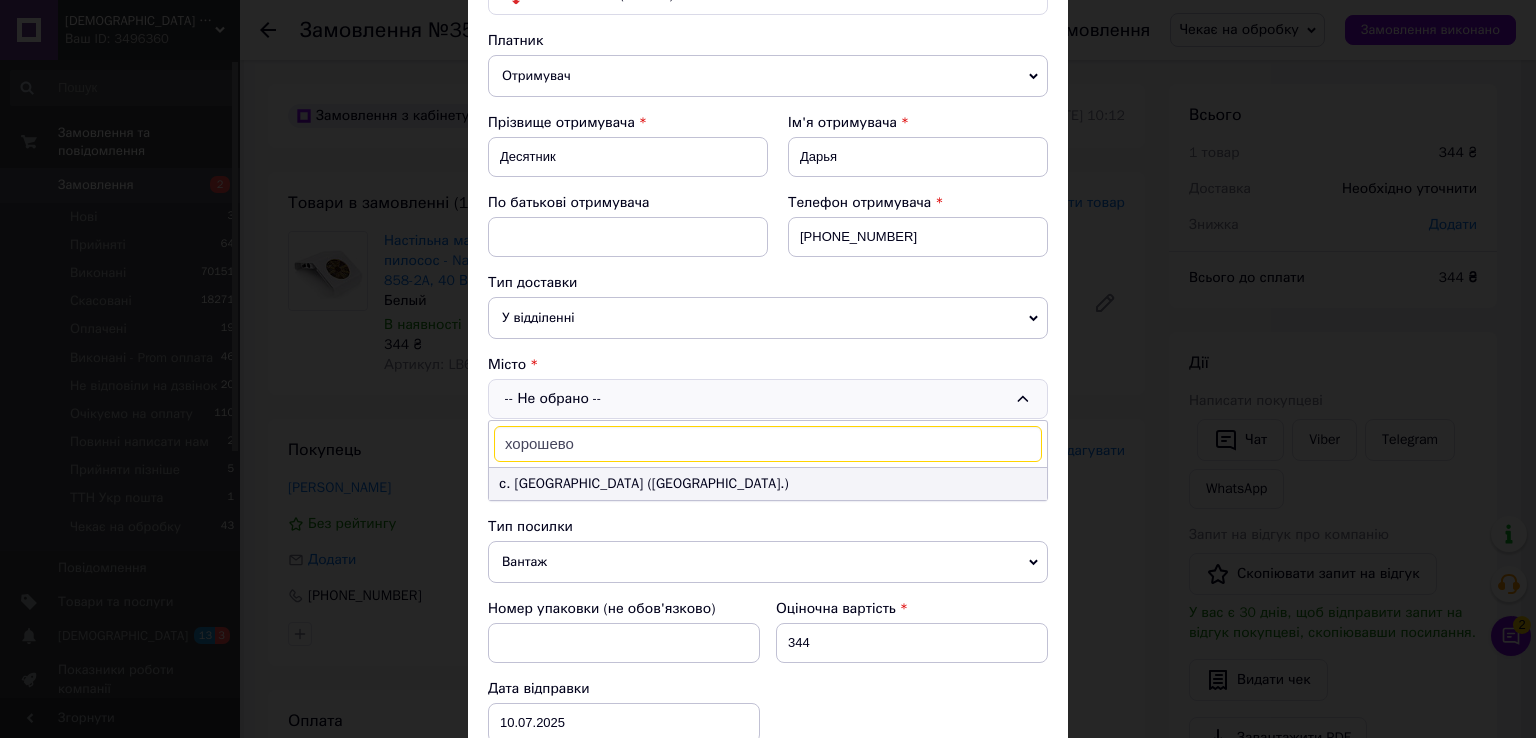 type on "хорошево" 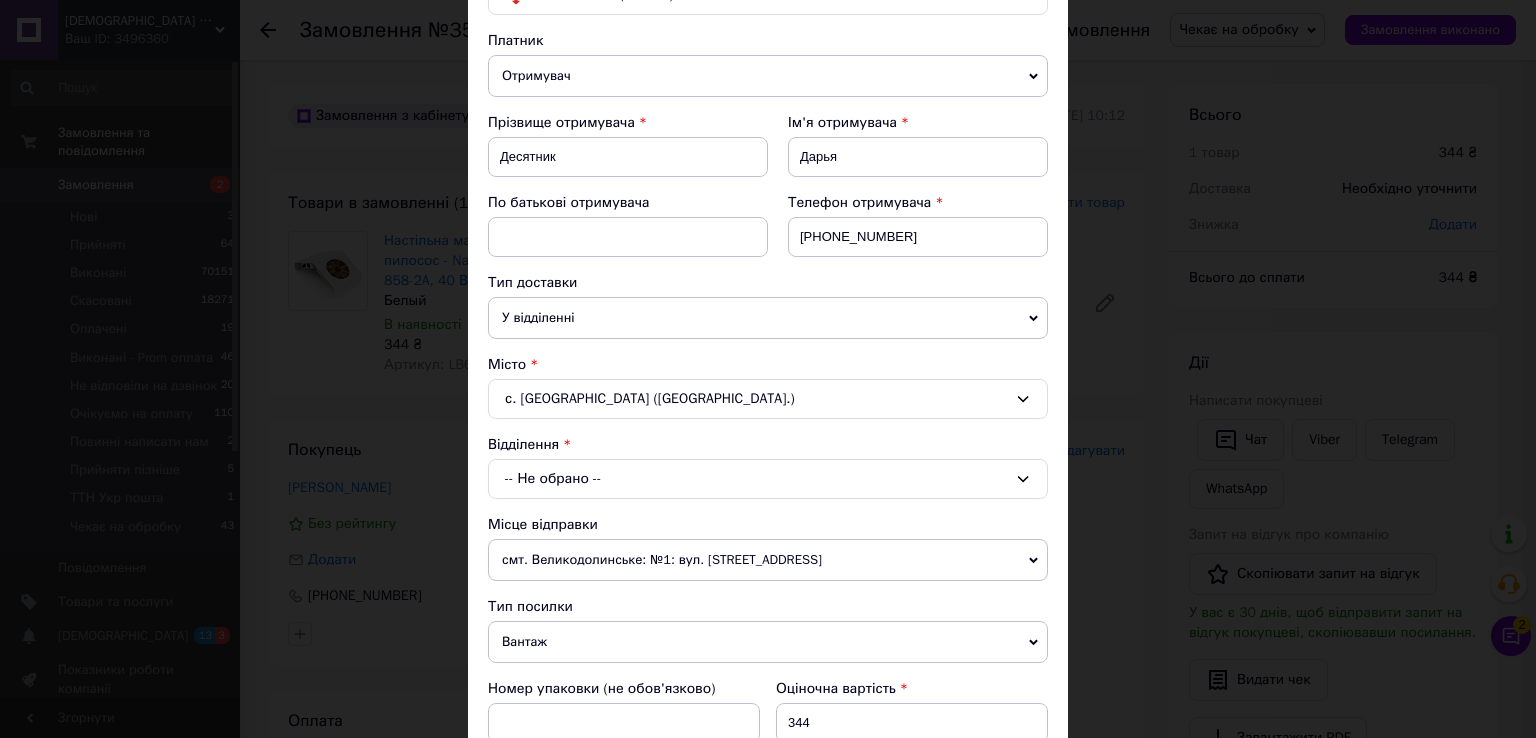 click on "-- Не обрано --" at bounding box center [768, 479] 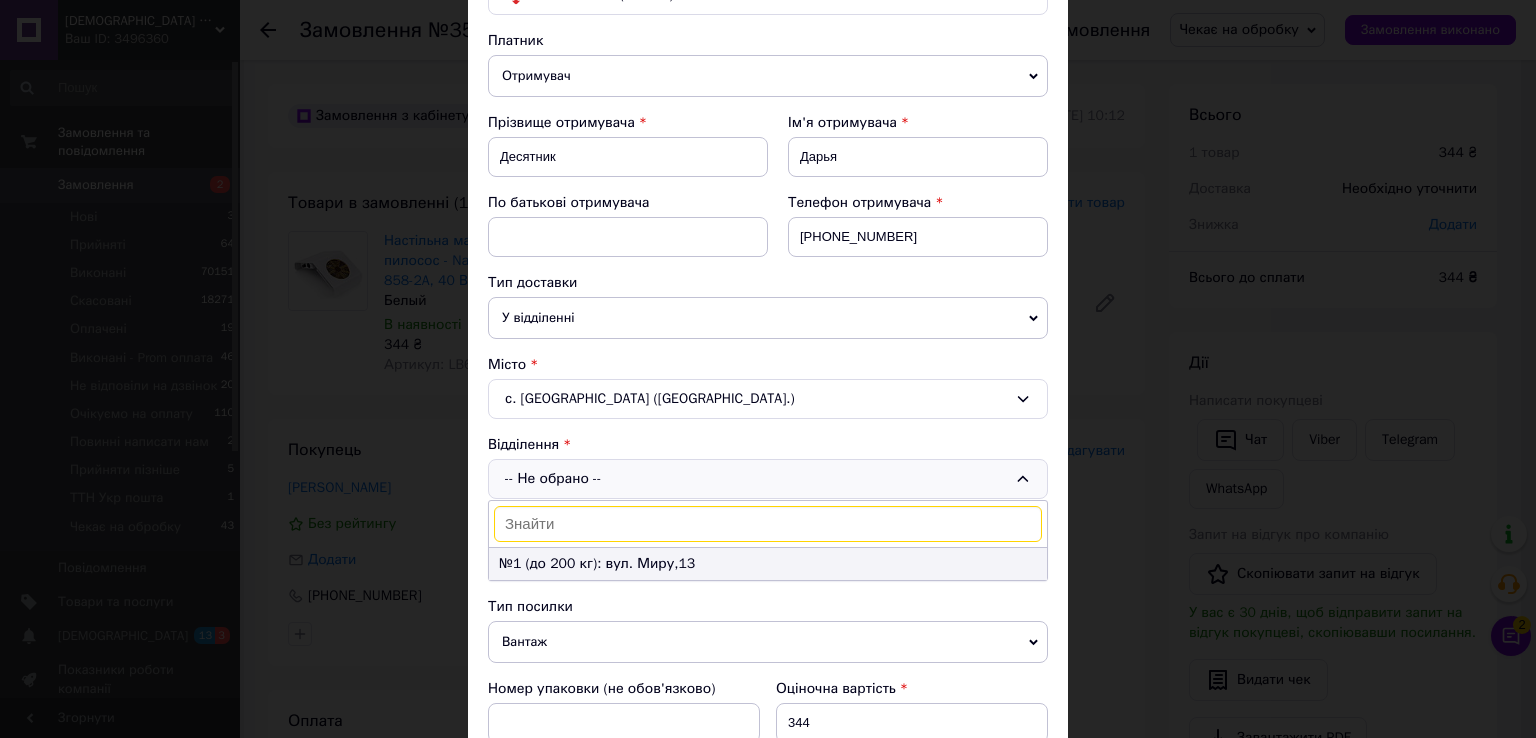 click on "№1 (до 200 кг): вул. Миру,13" at bounding box center [768, 564] 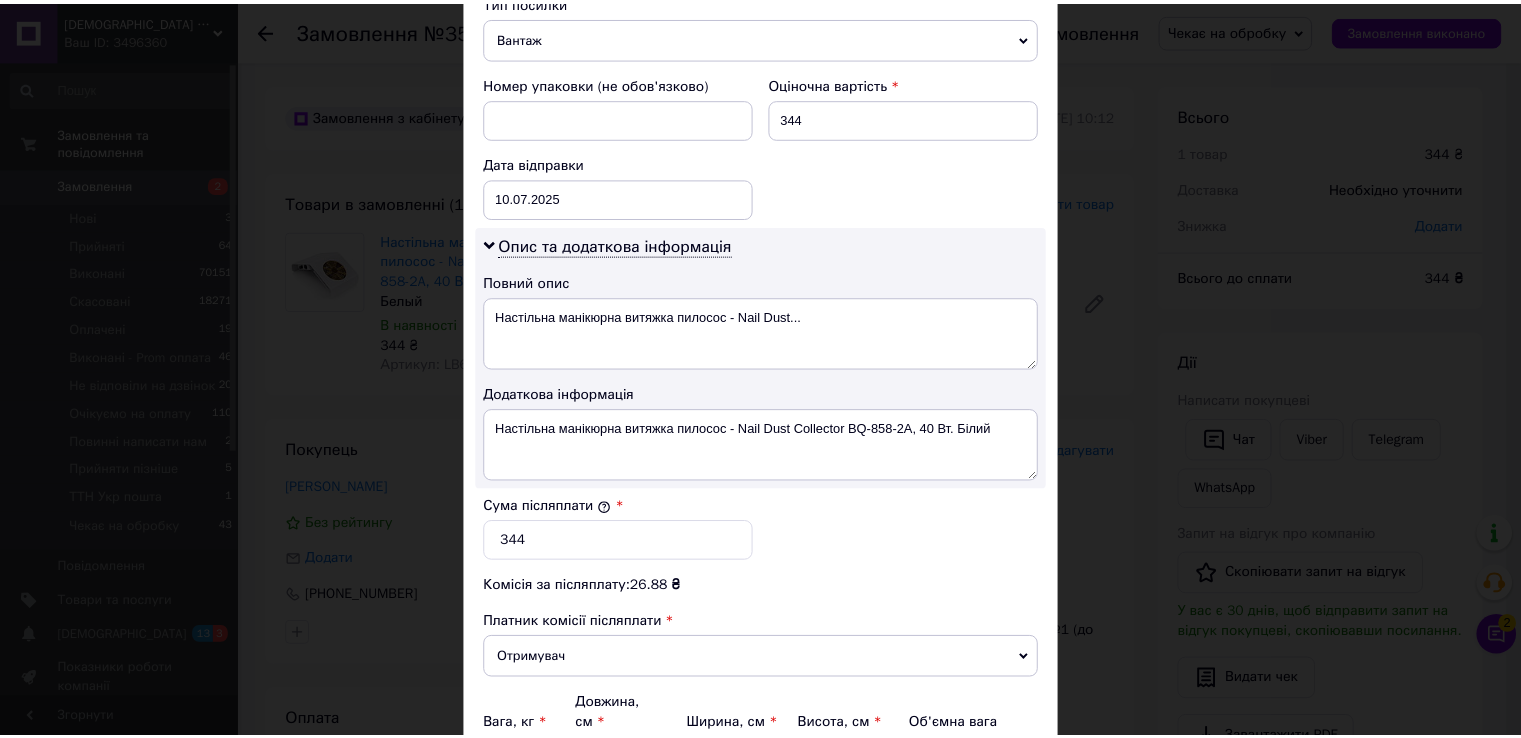 scroll, scrollTop: 1005, scrollLeft: 0, axis: vertical 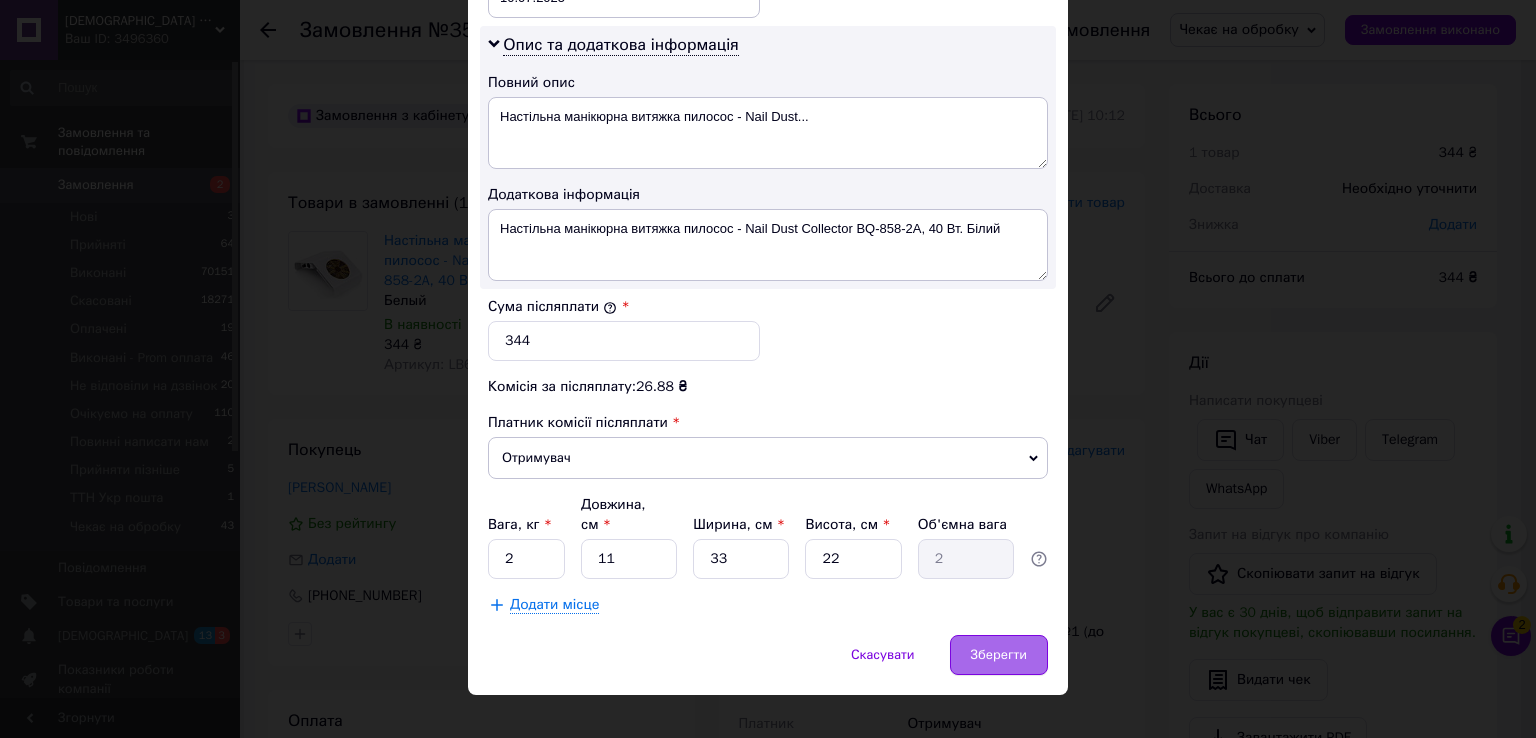 click on "Зберегти" at bounding box center (999, 655) 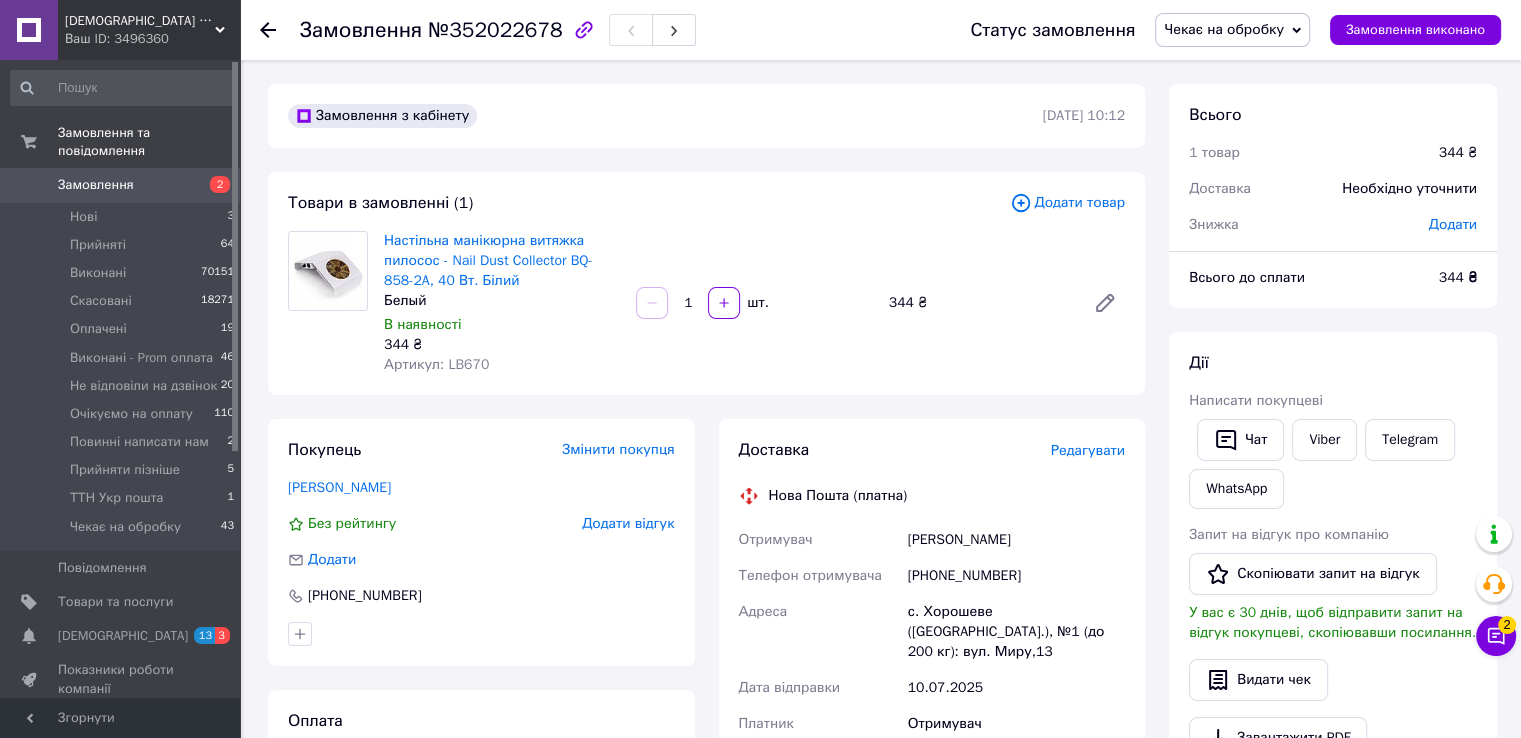 click on "Чекає на обробку" at bounding box center (1224, 29) 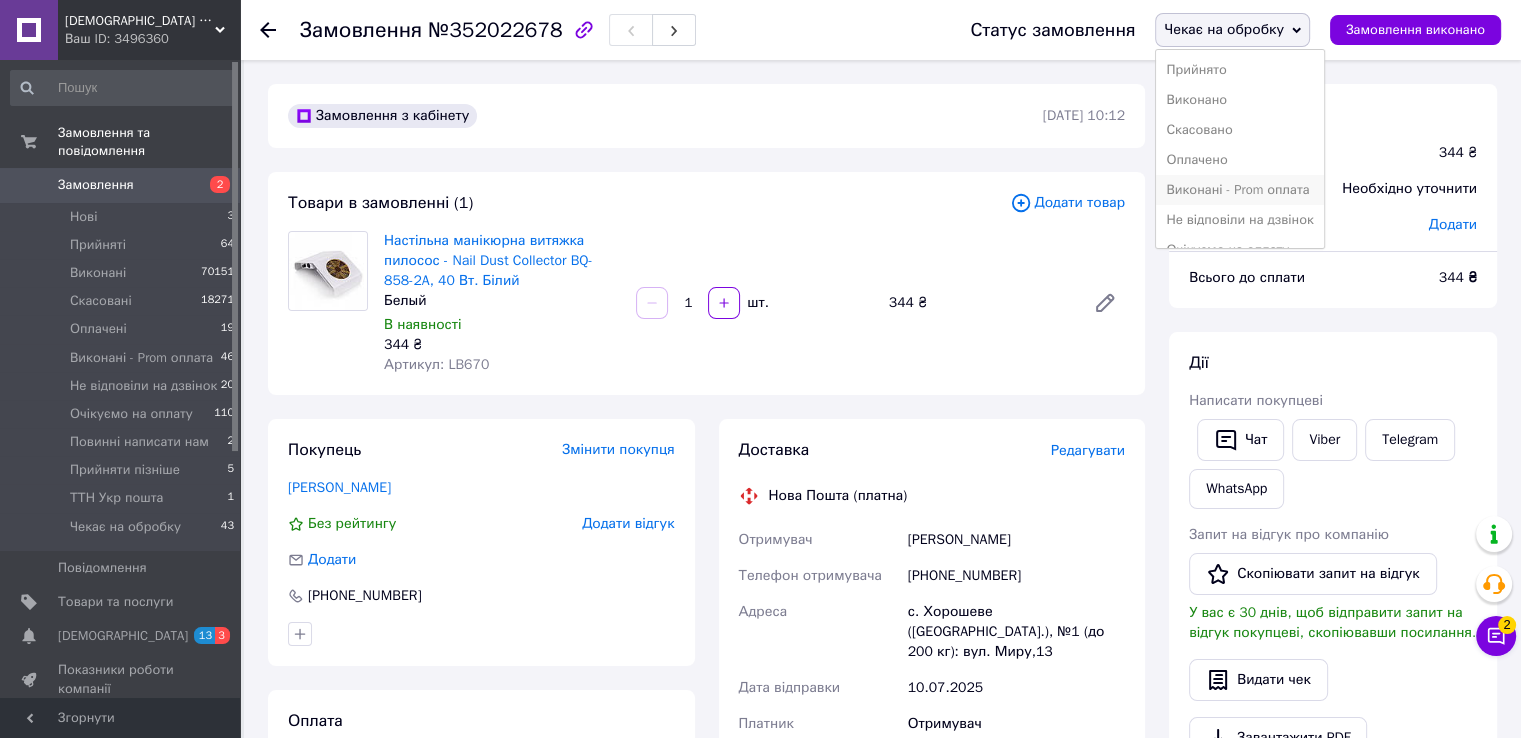 scroll, scrollTop: 112, scrollLeft: 0, axis: vertical 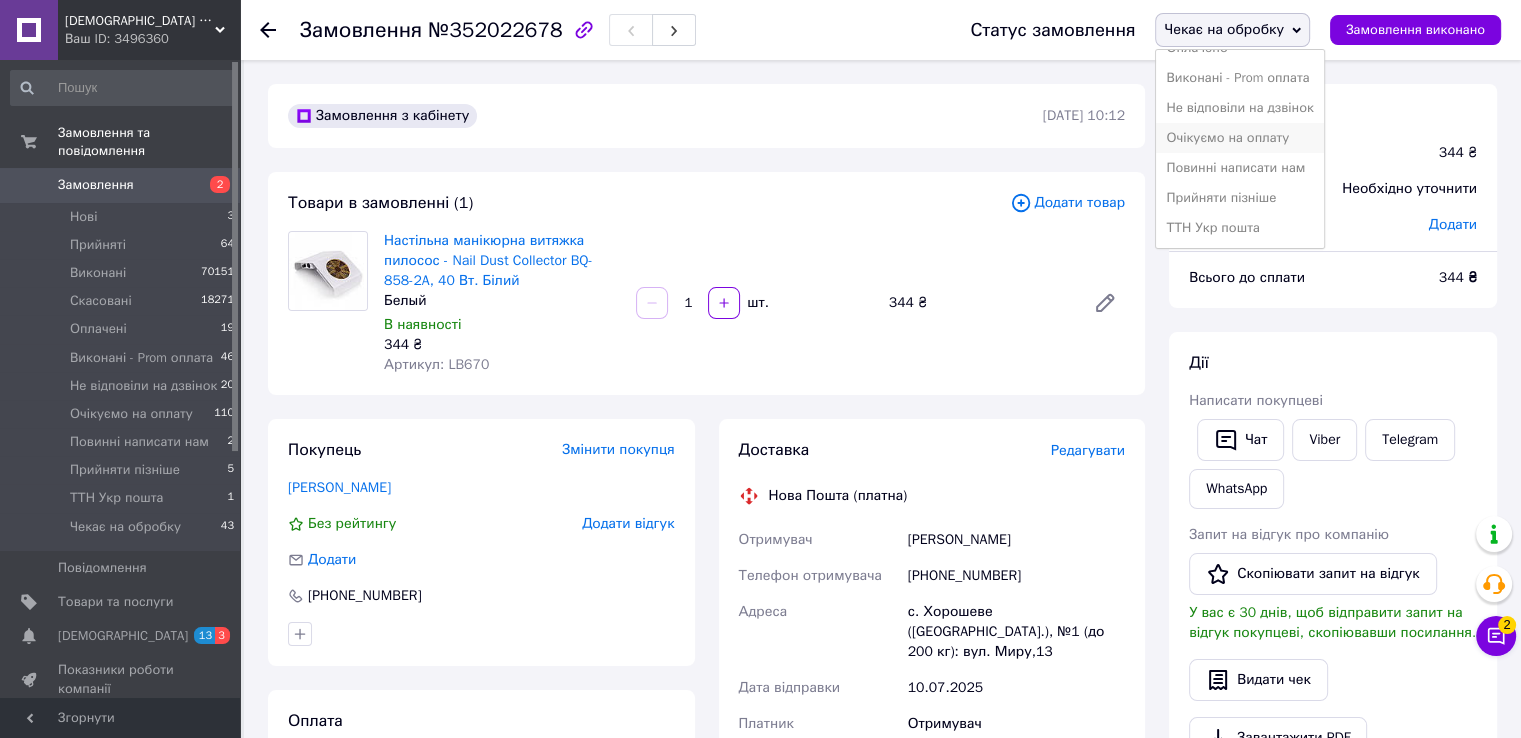 click on "Очікуємо на оплату" at bounding box center (1239, 138) 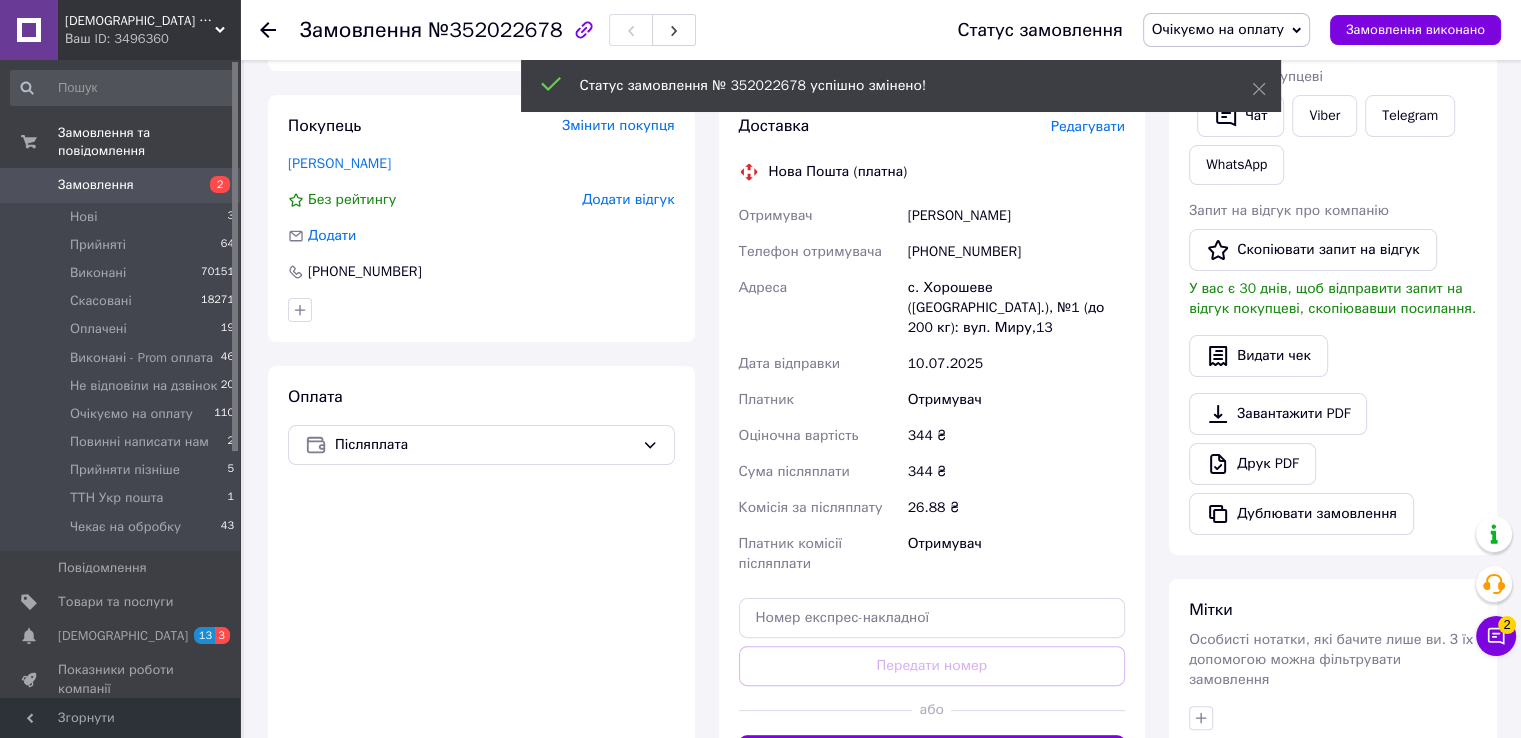 scroll, scrollTop: 400, scrollLeft: 0, axis: vertical 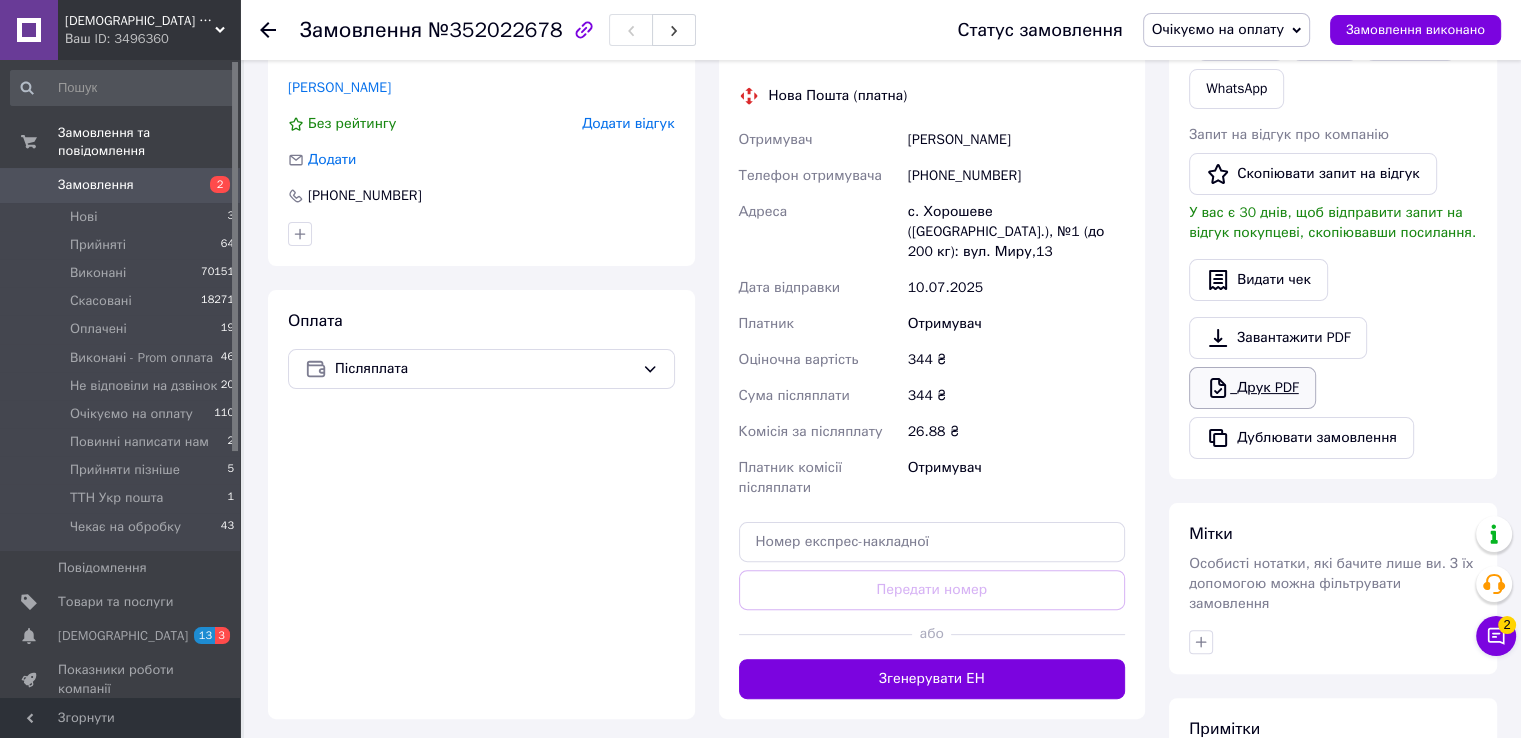 click on "Друк PDF" at bounding box center (1252, 388) 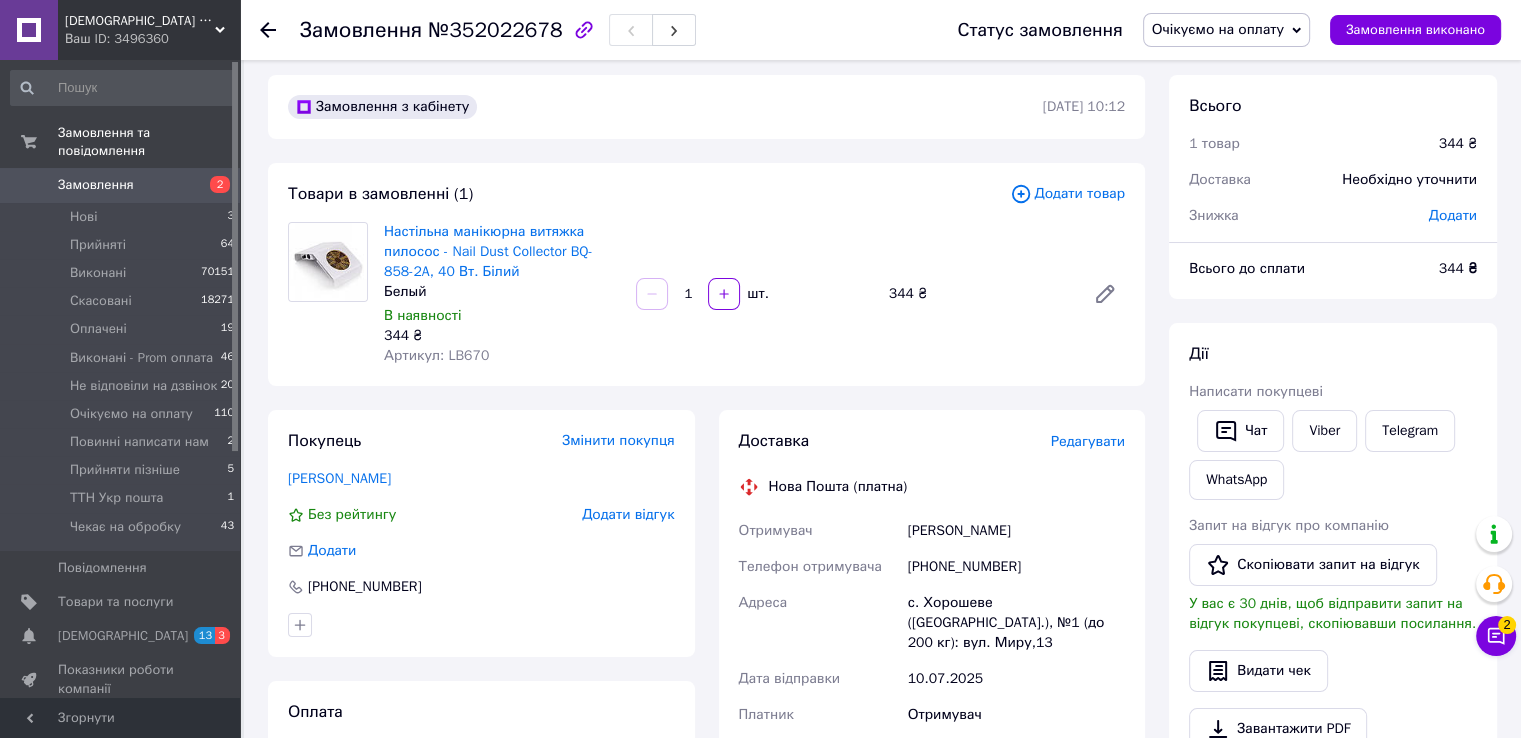 scroll, scrollTop: 0, scrollLeft: 0, axis: both 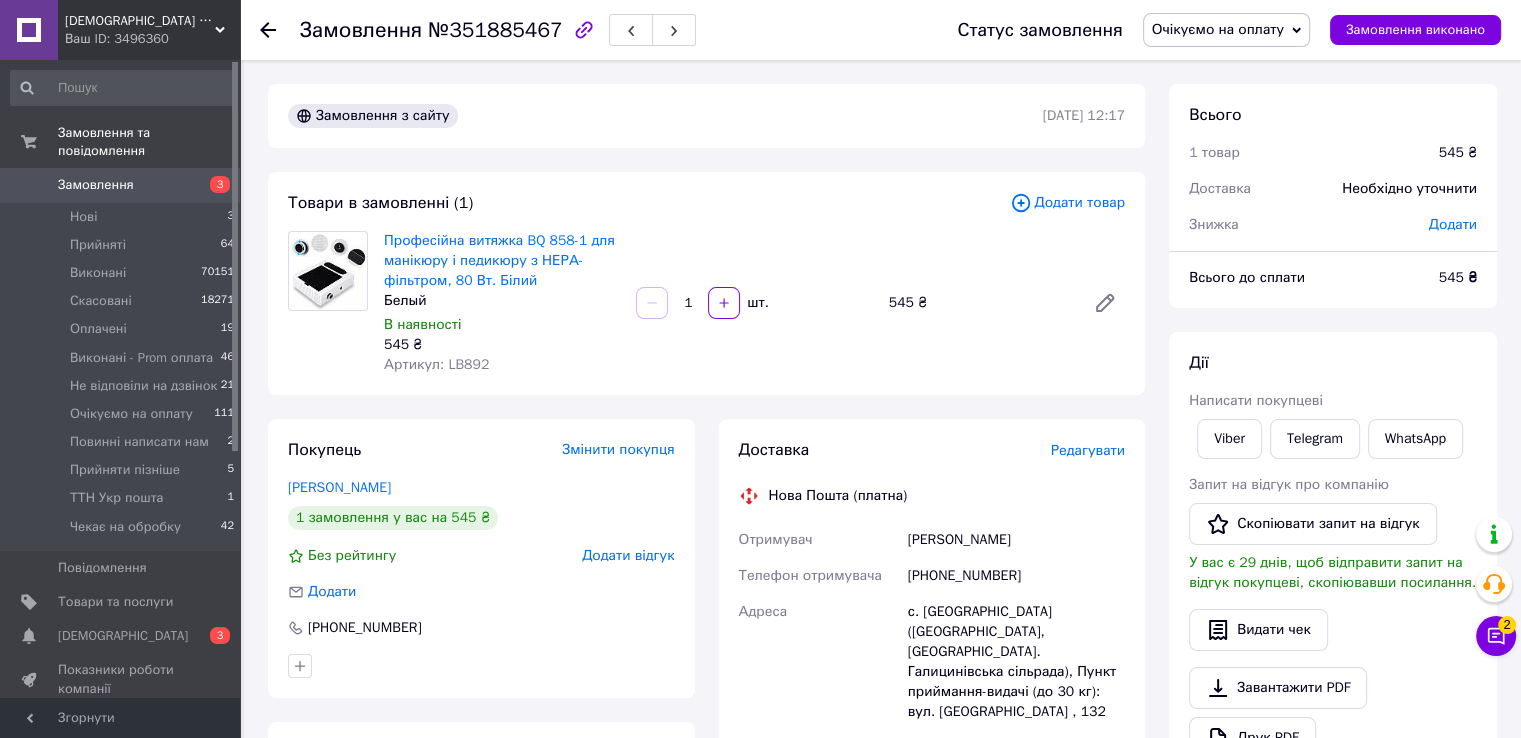 click on "Очікуємо на оплату" at bounding box center [1226, 30] 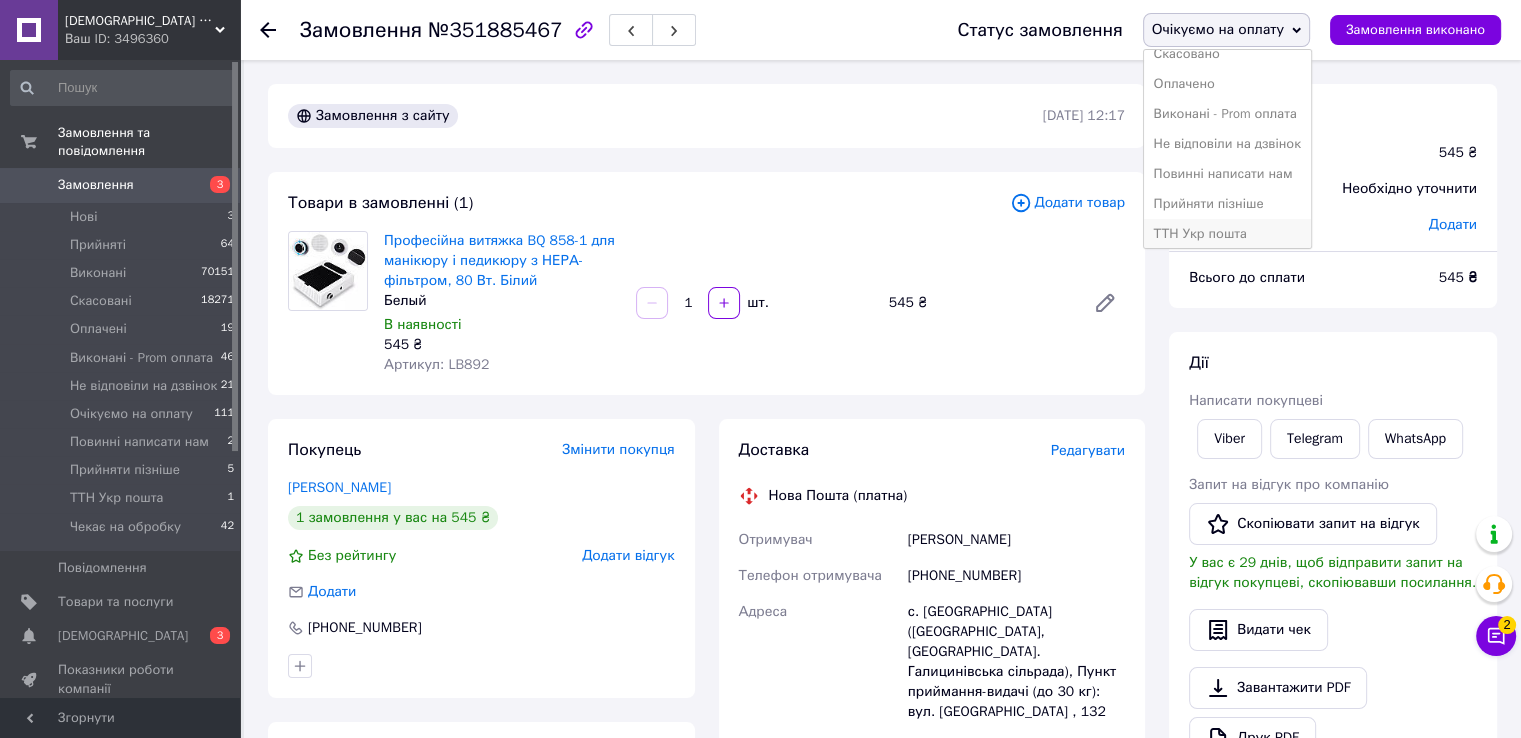 scroll, scrollTop: 112, scrollLeft: 0, axis: vertical 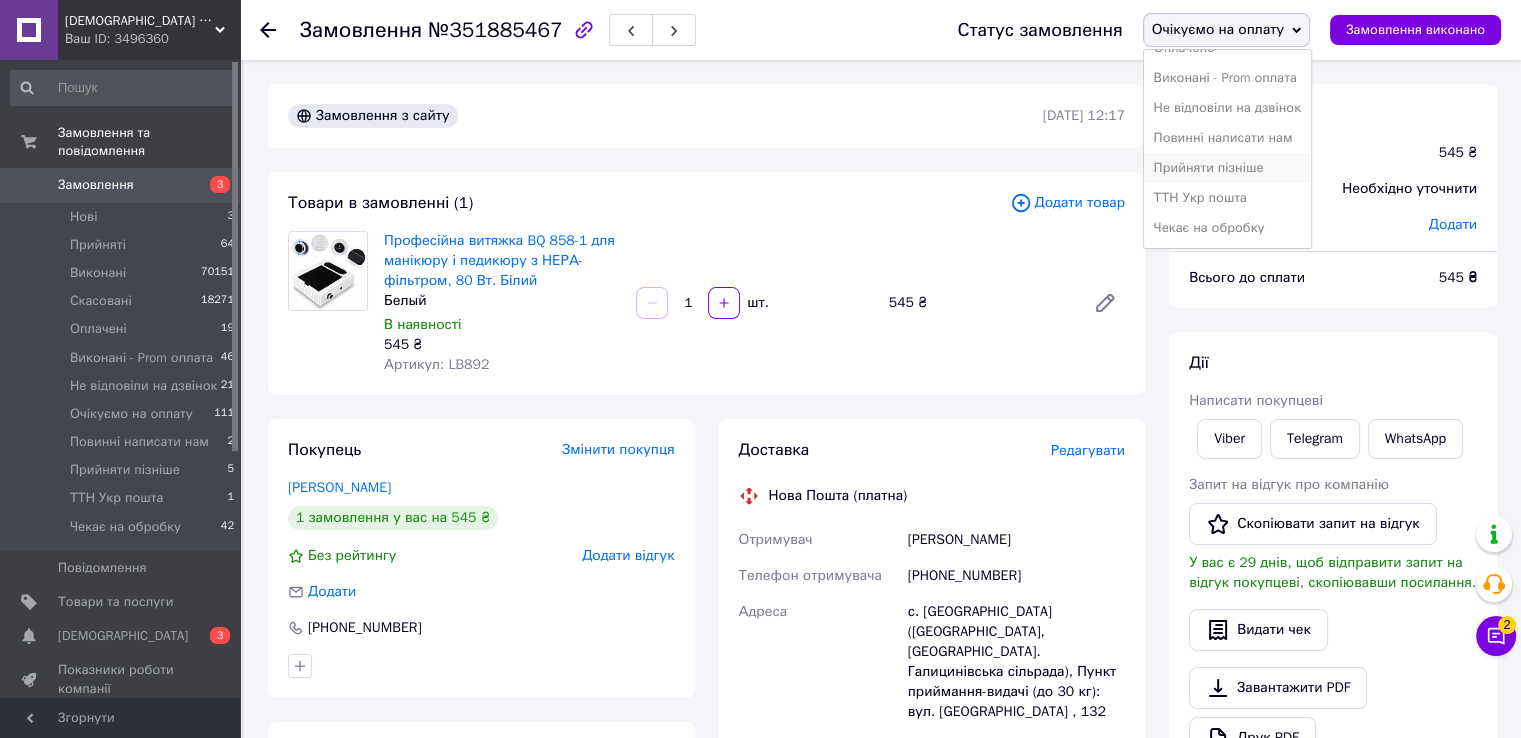click on "Прийняти пізніше" at bounding box center (1227, 168) 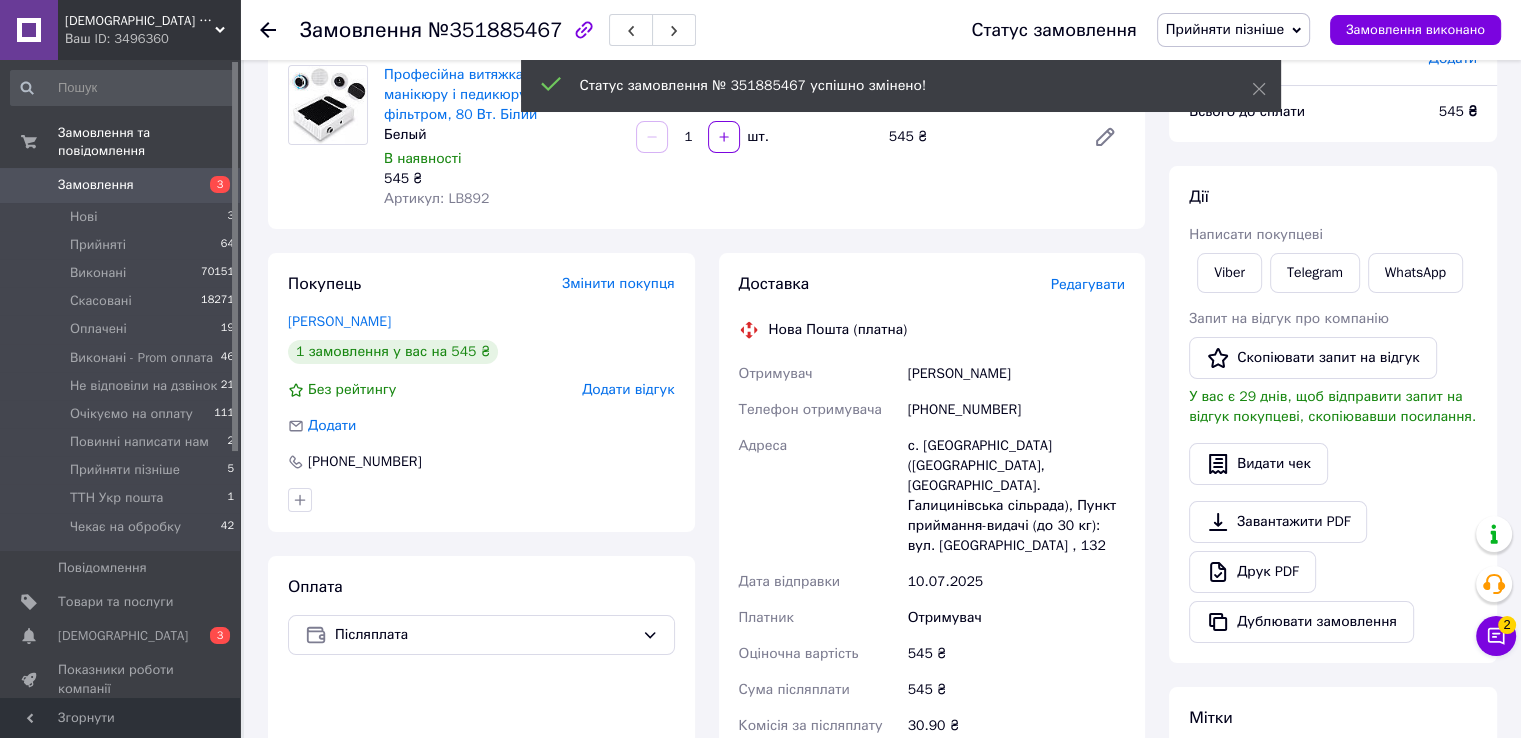 scroll, scrollTop: 200, scrollLeft: 0, axis: vertical 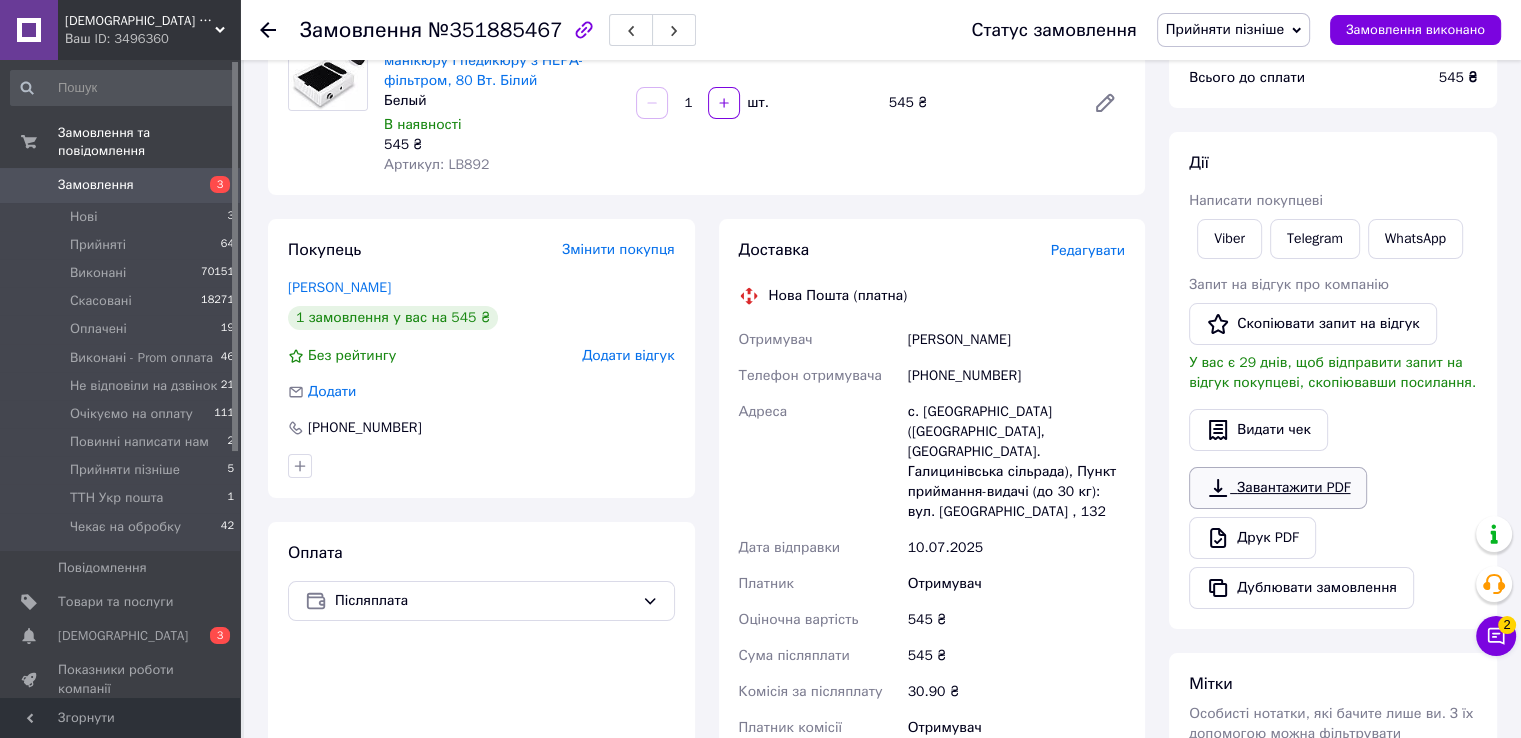 click on "Завантажити PDF" at bounding box center [1278, 488] 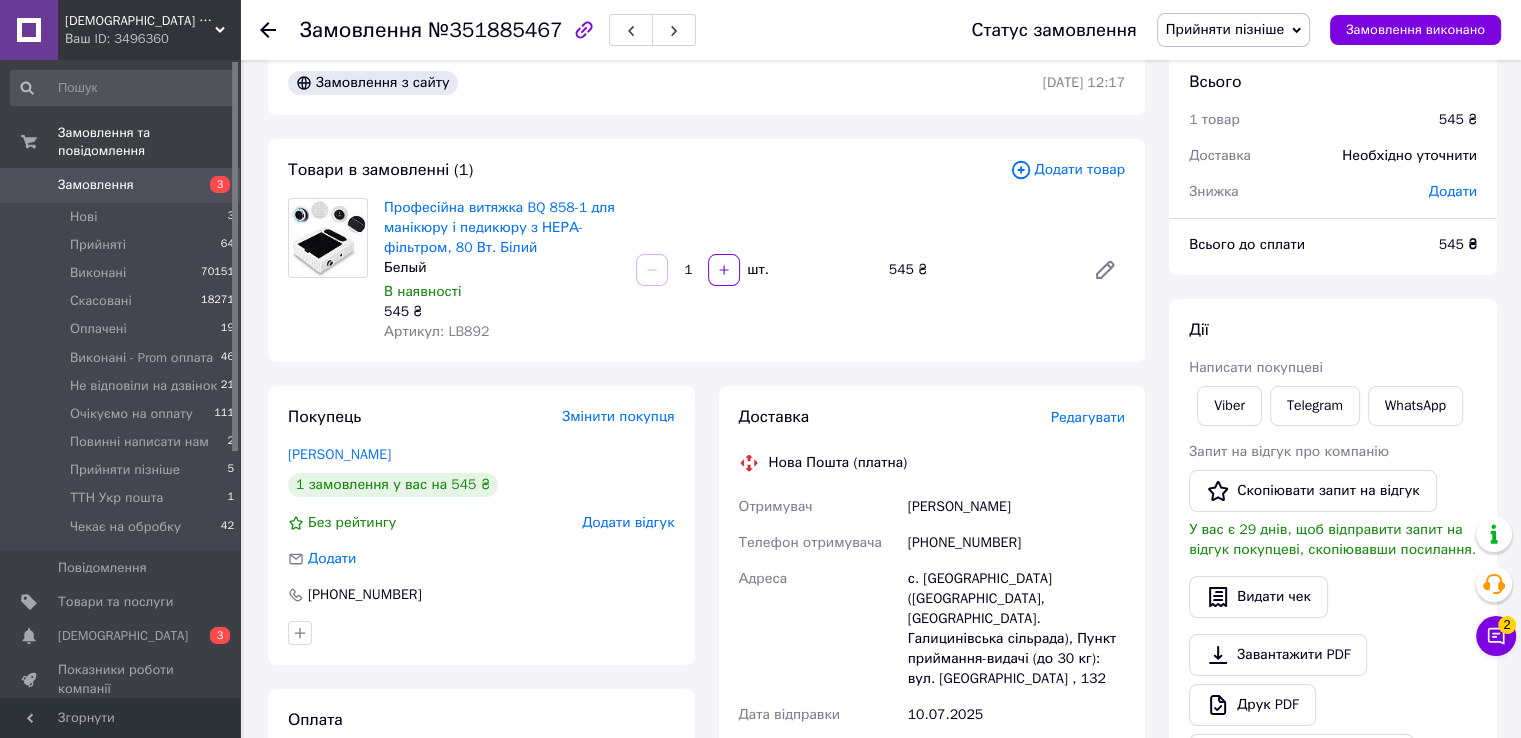 scroll, scrollTop: 0, scrollLeft: 0, axis: both 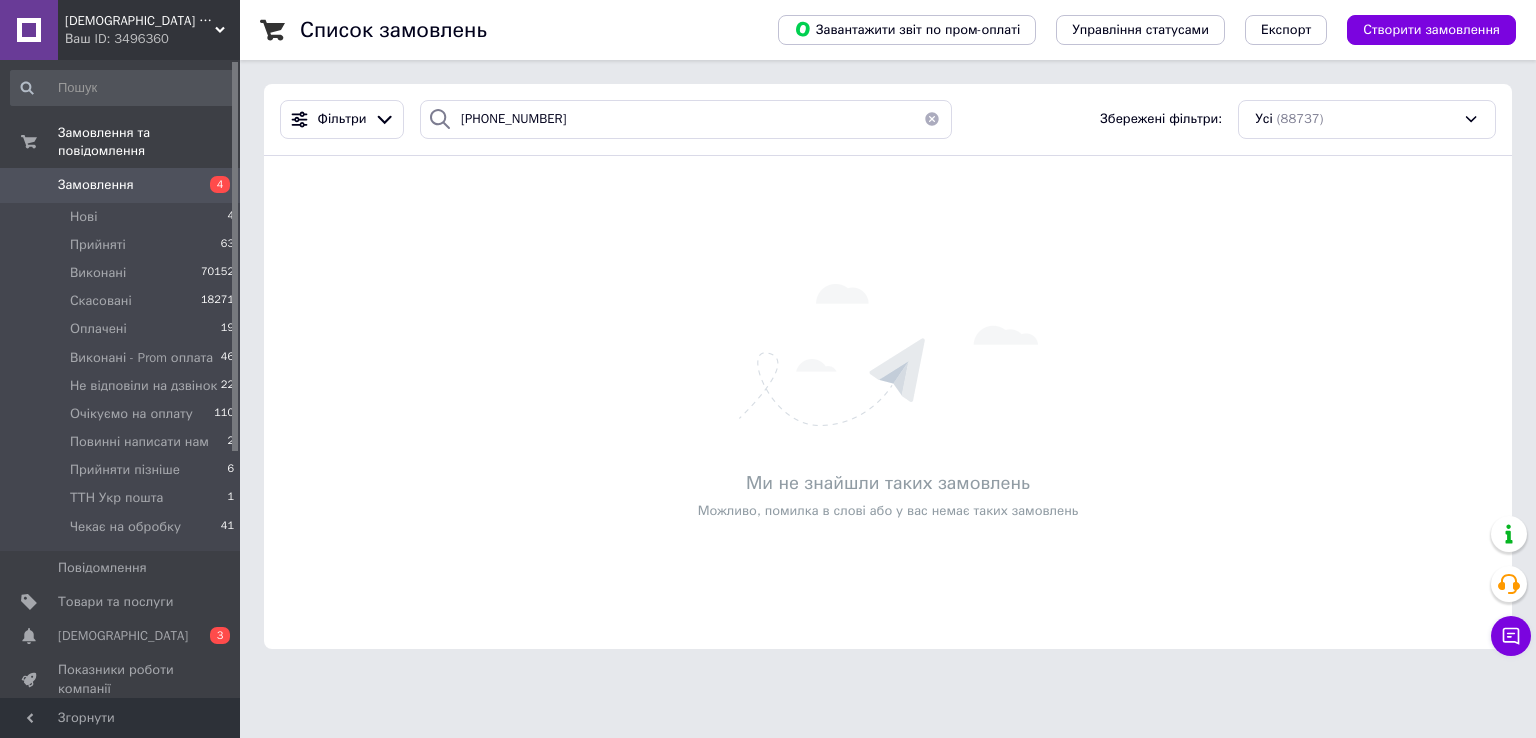 click at bounding box center [932, 119] 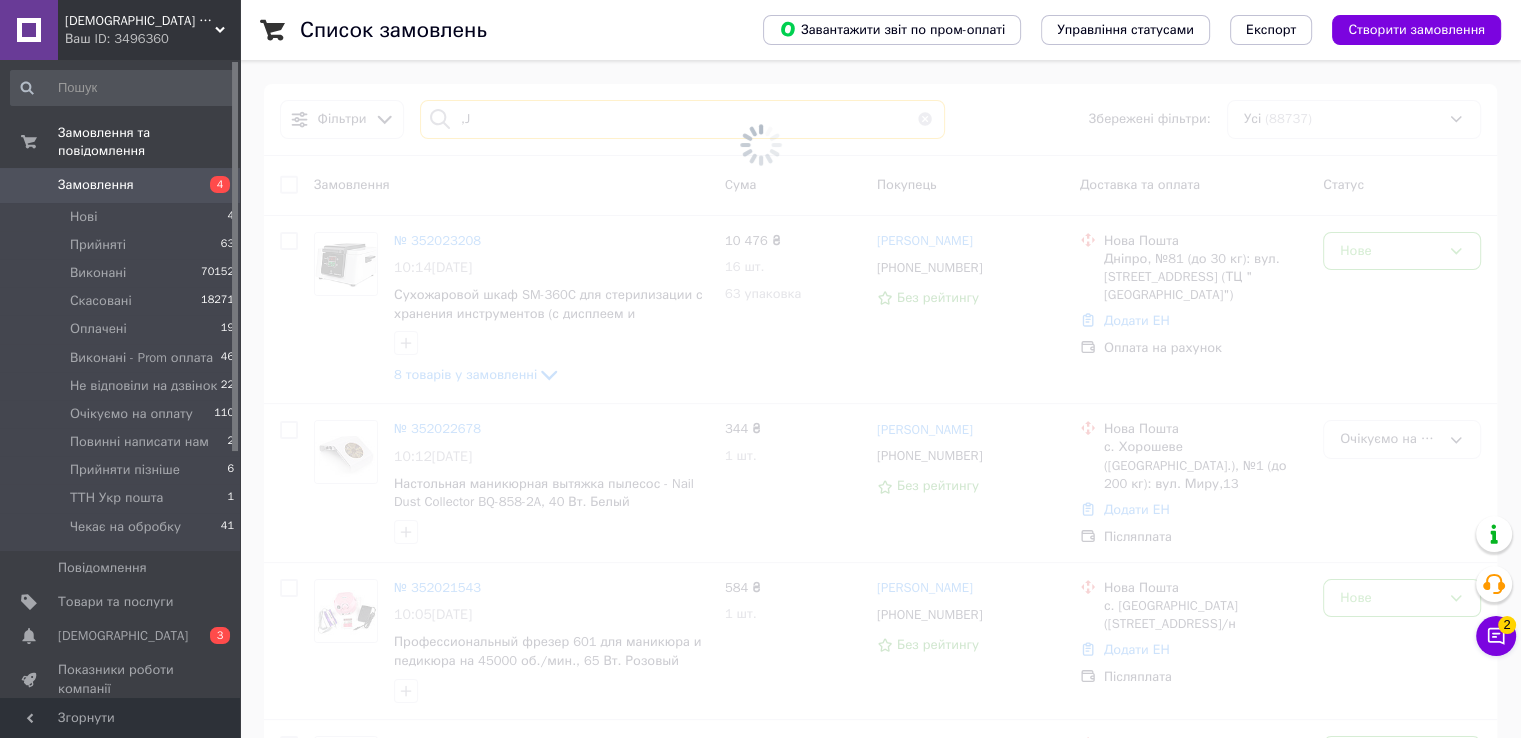 type on "," 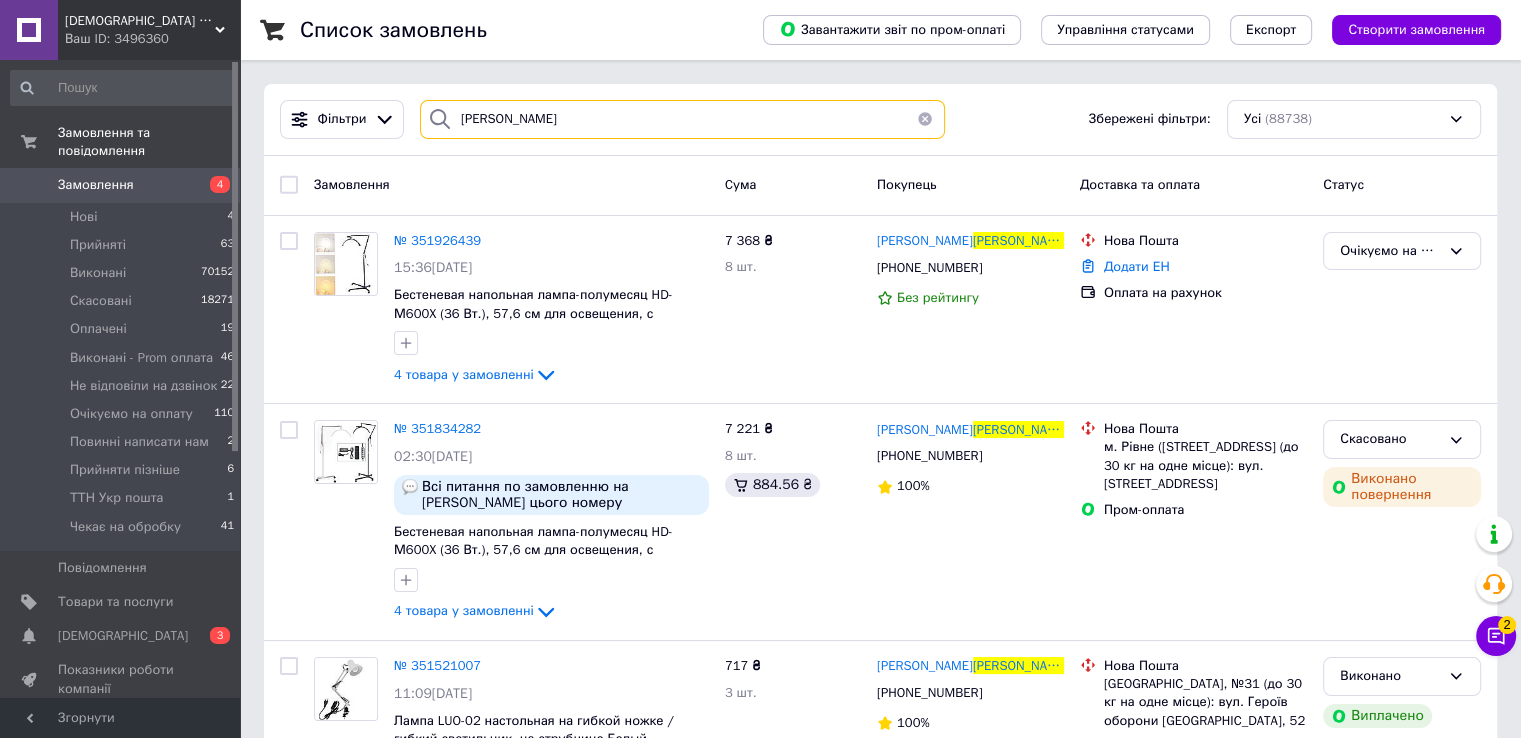 click on "бондарчук" at bounding box center (682, 119) 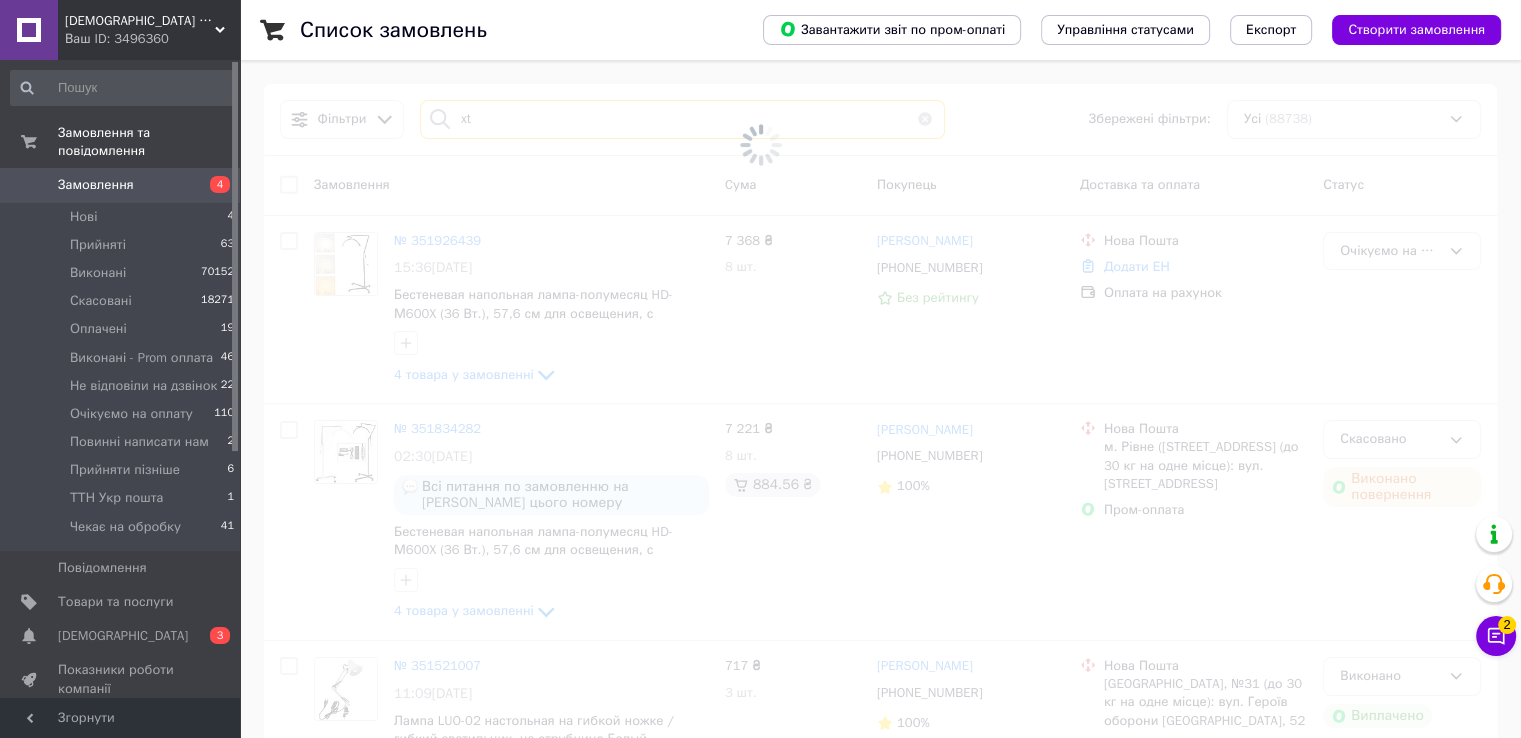 type on "x" 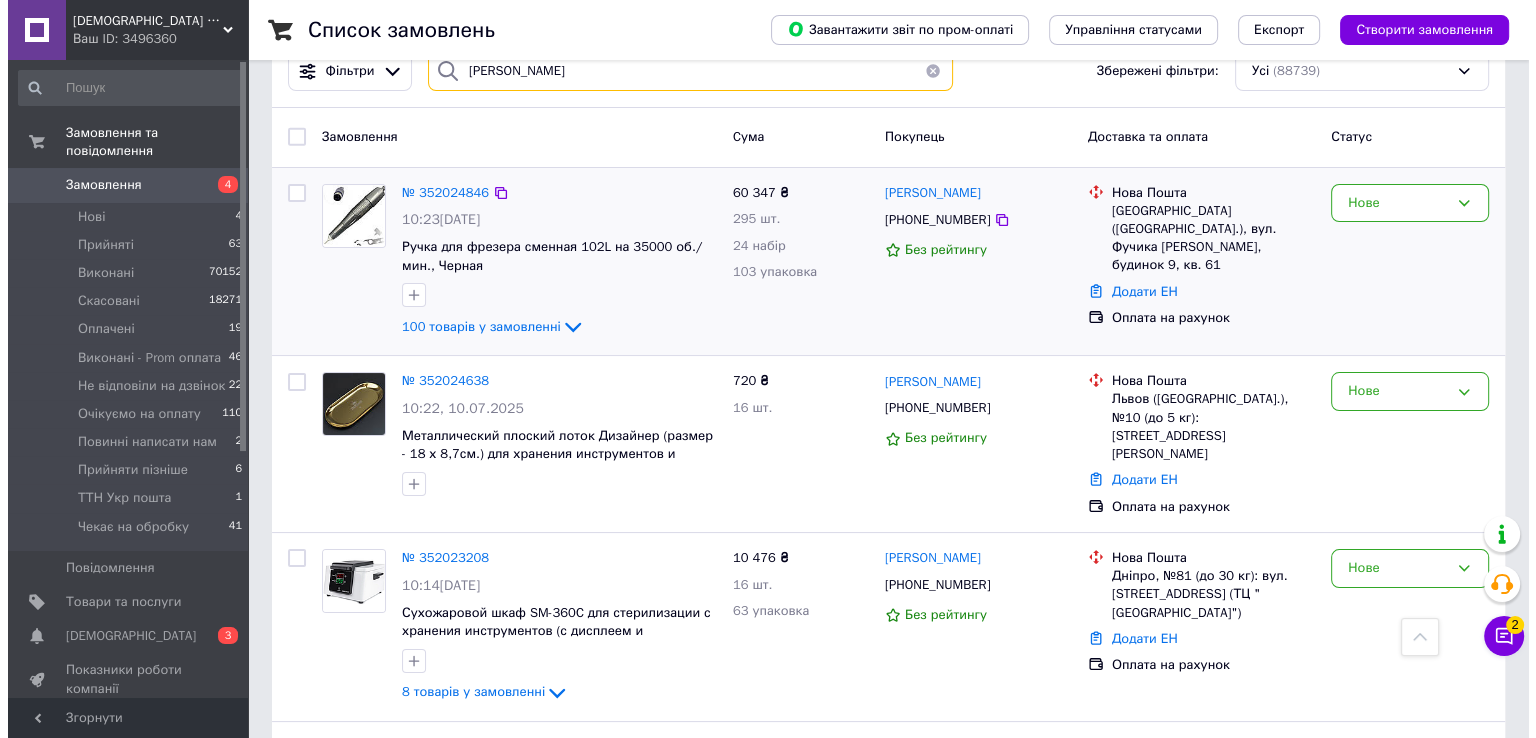 scroll, scrollTop: 0, scrollLeft: 0, axis: both 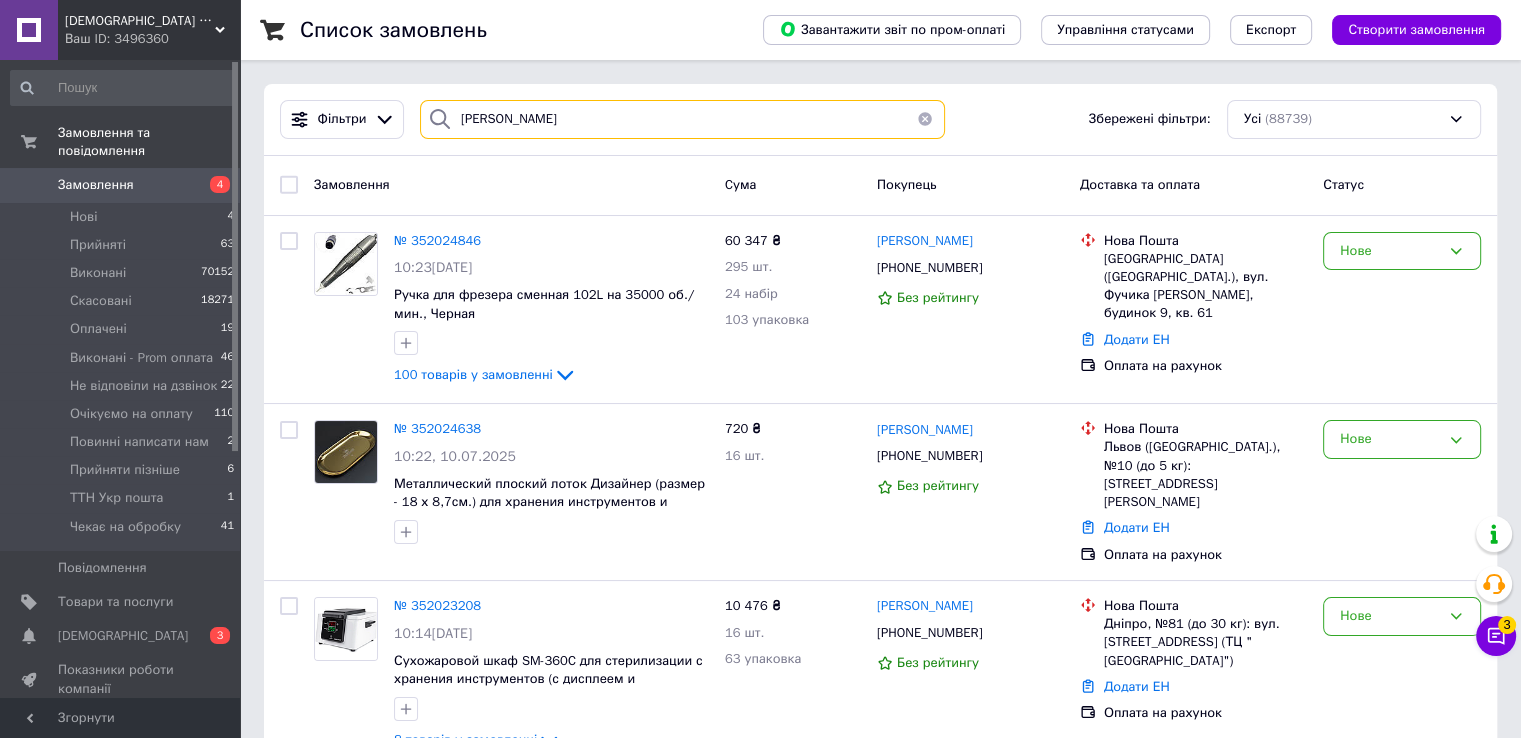click on "челпан" at bounding box center [682, 119] 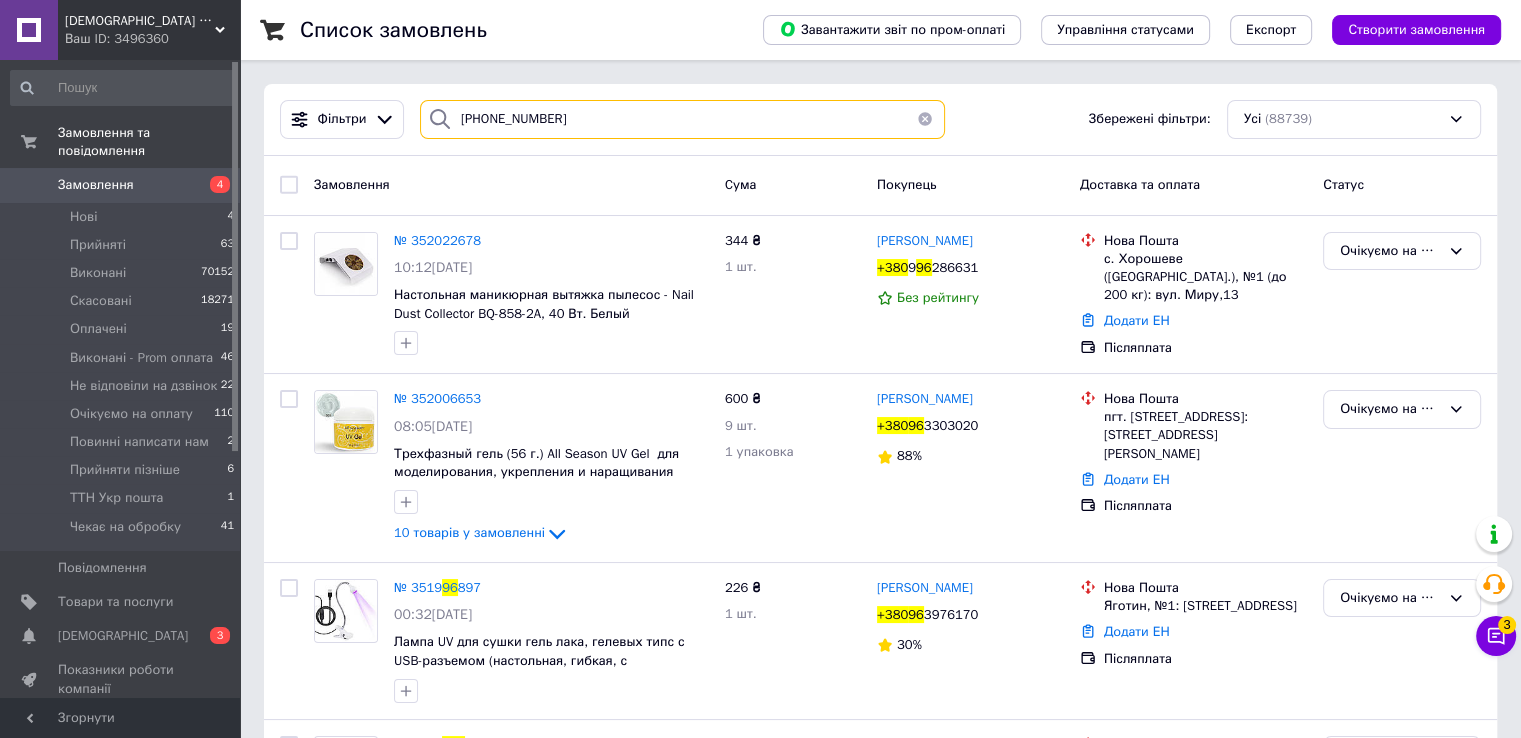 click on "+380 96 904 3321" at bounding box center [682, 119] 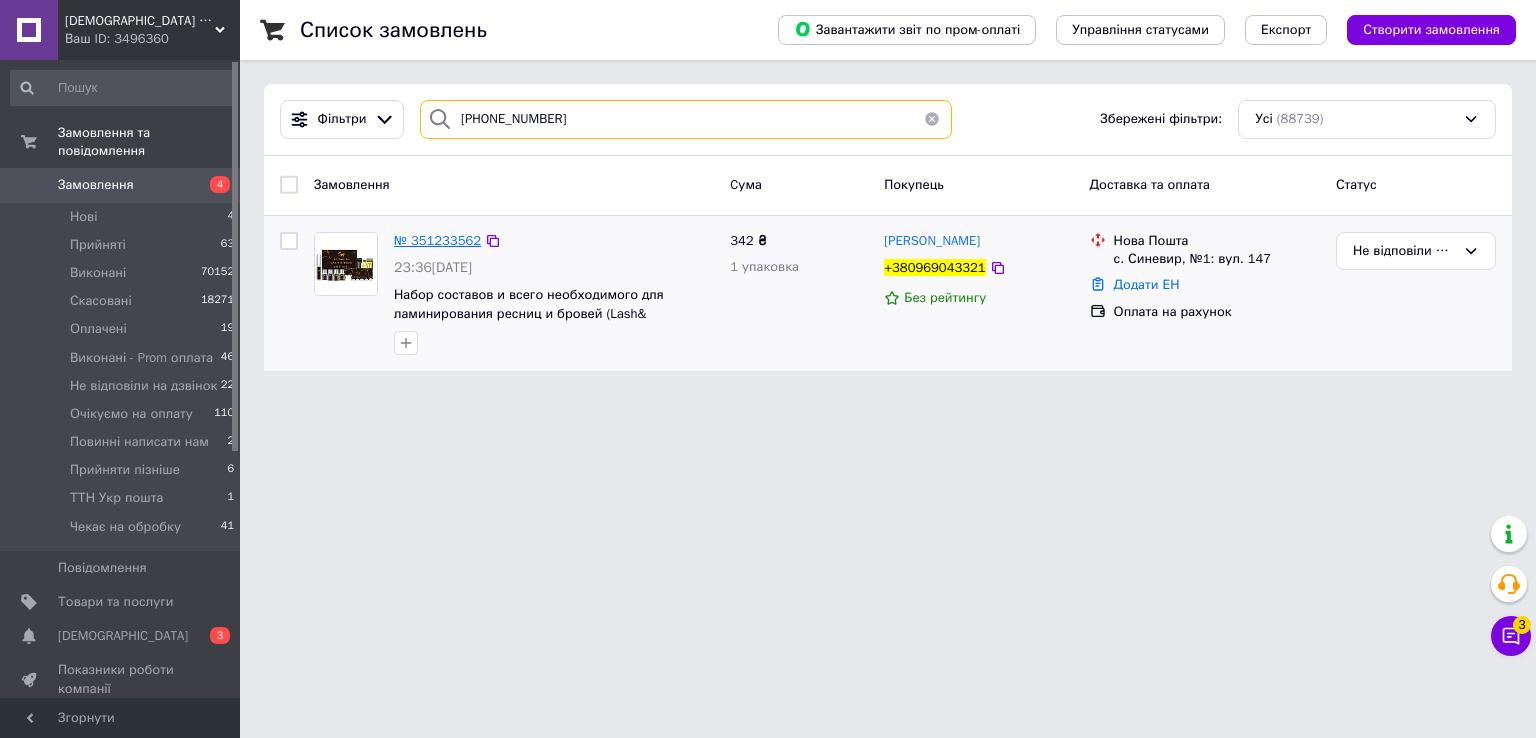 type on "+380 96 9043321" 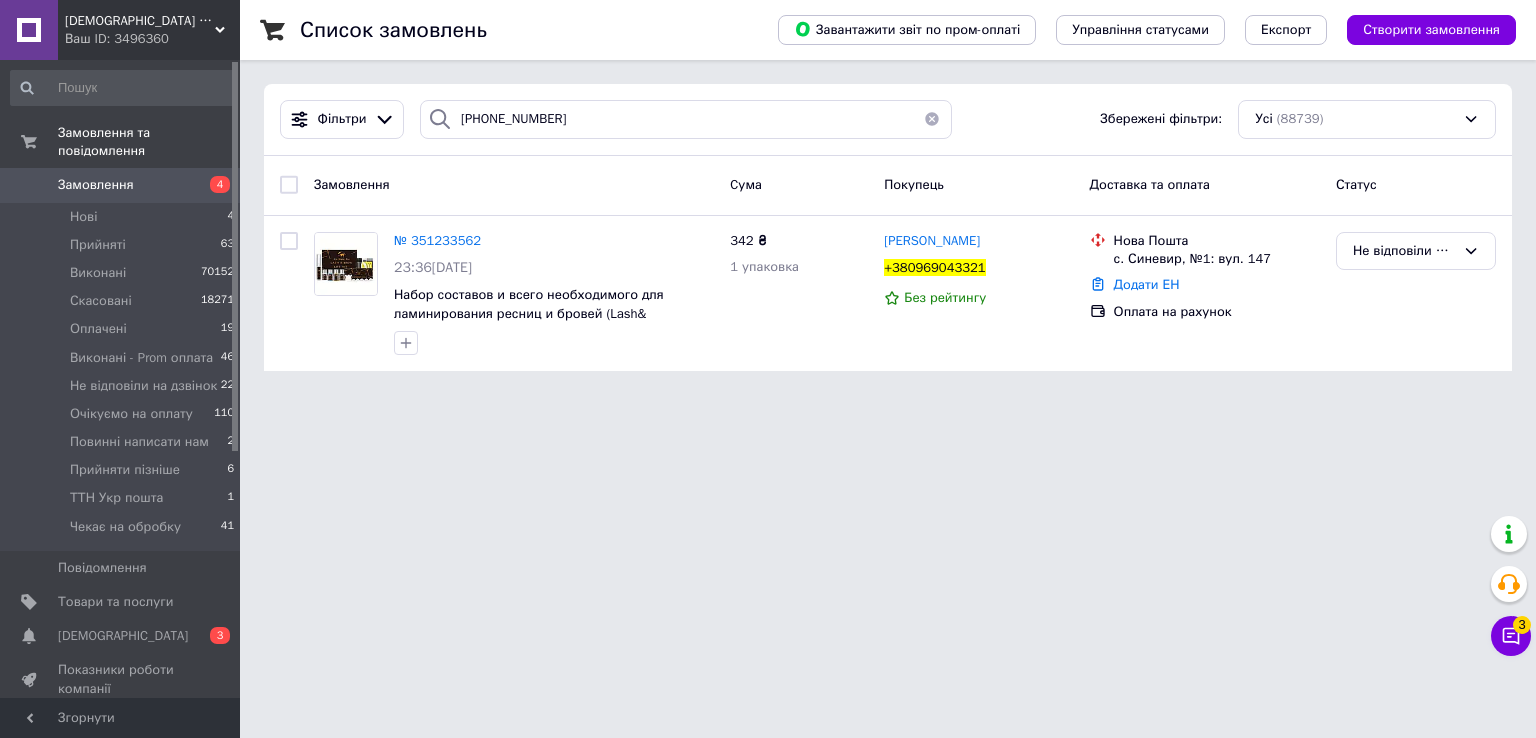 click at bounding box center [932, 119] 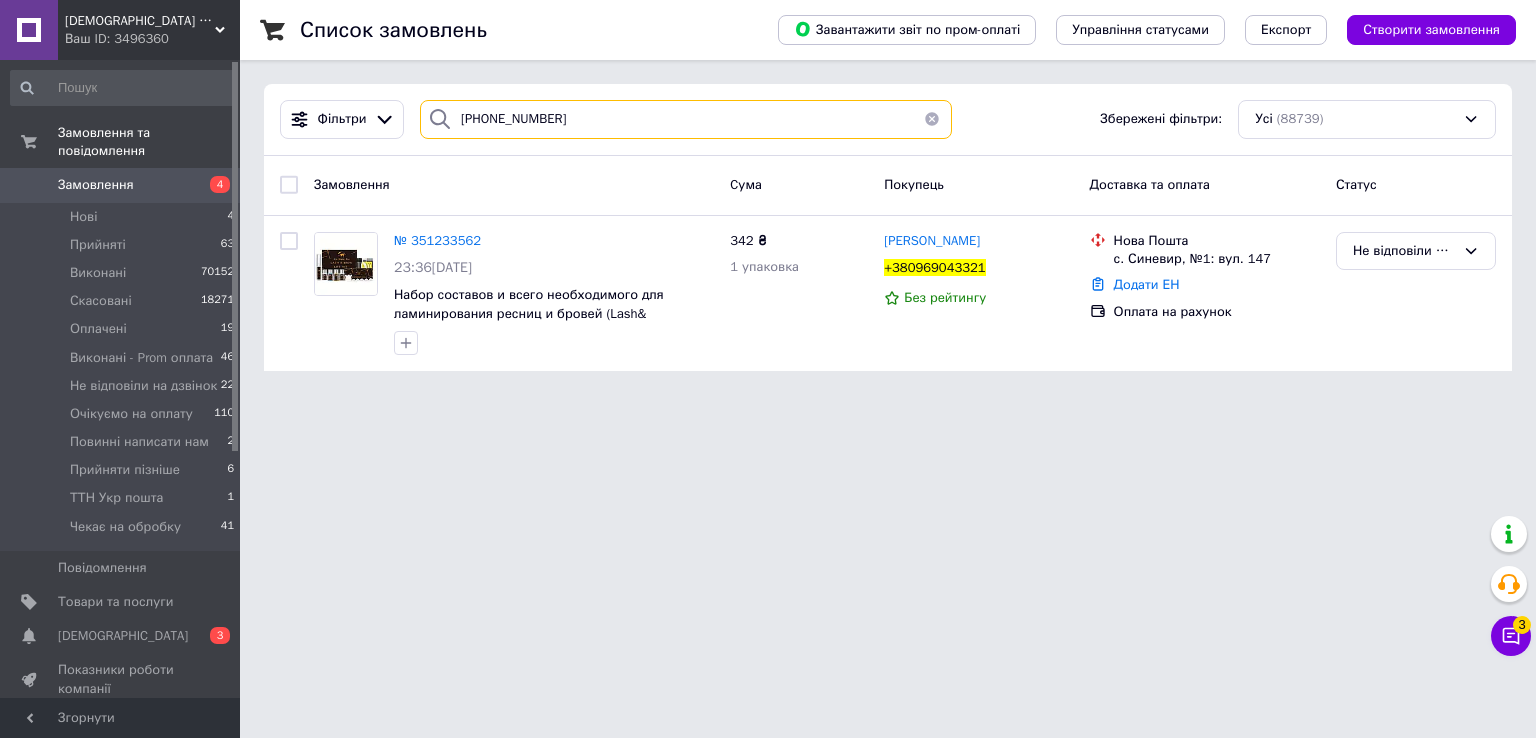 type 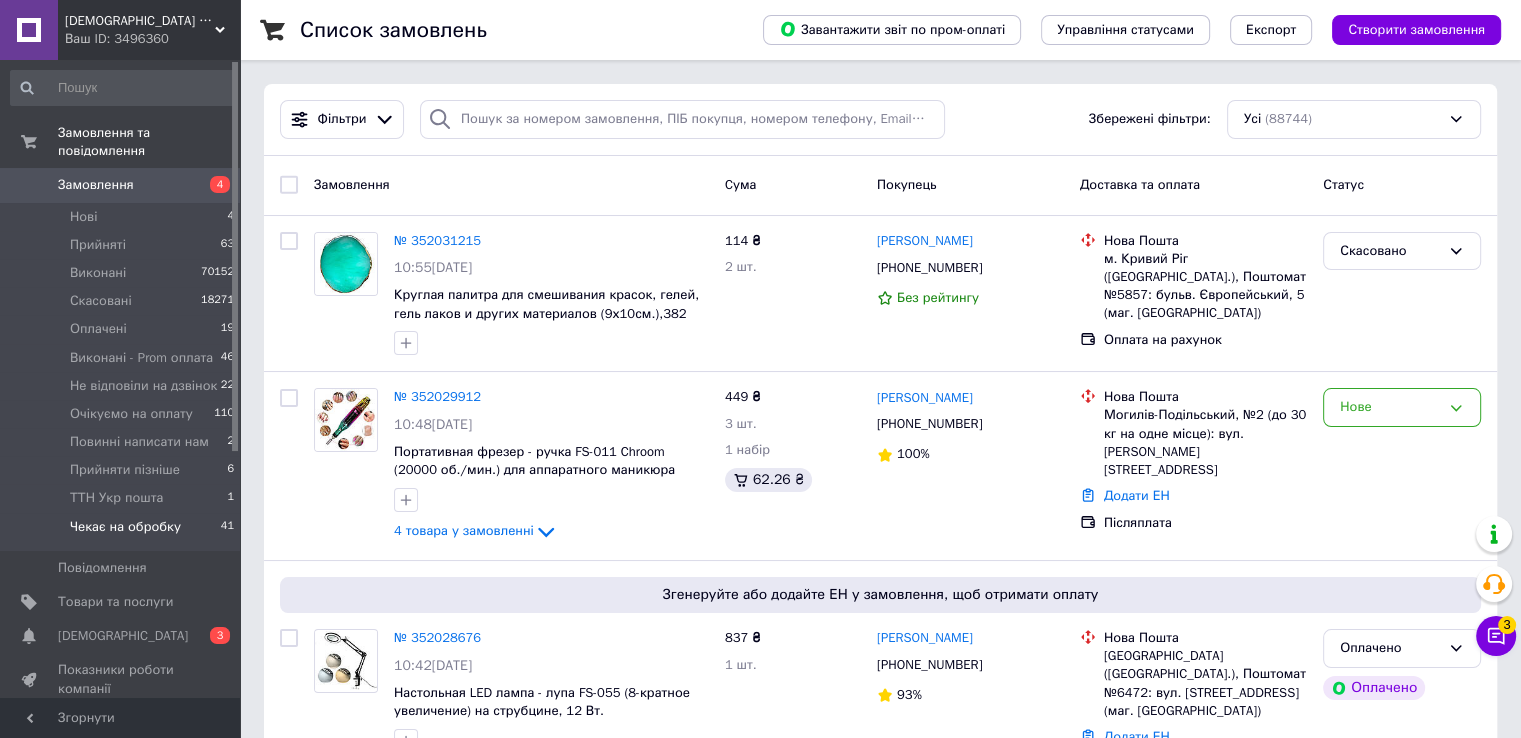 click on "Чекає на обробку" at bounding box center [125, 527] 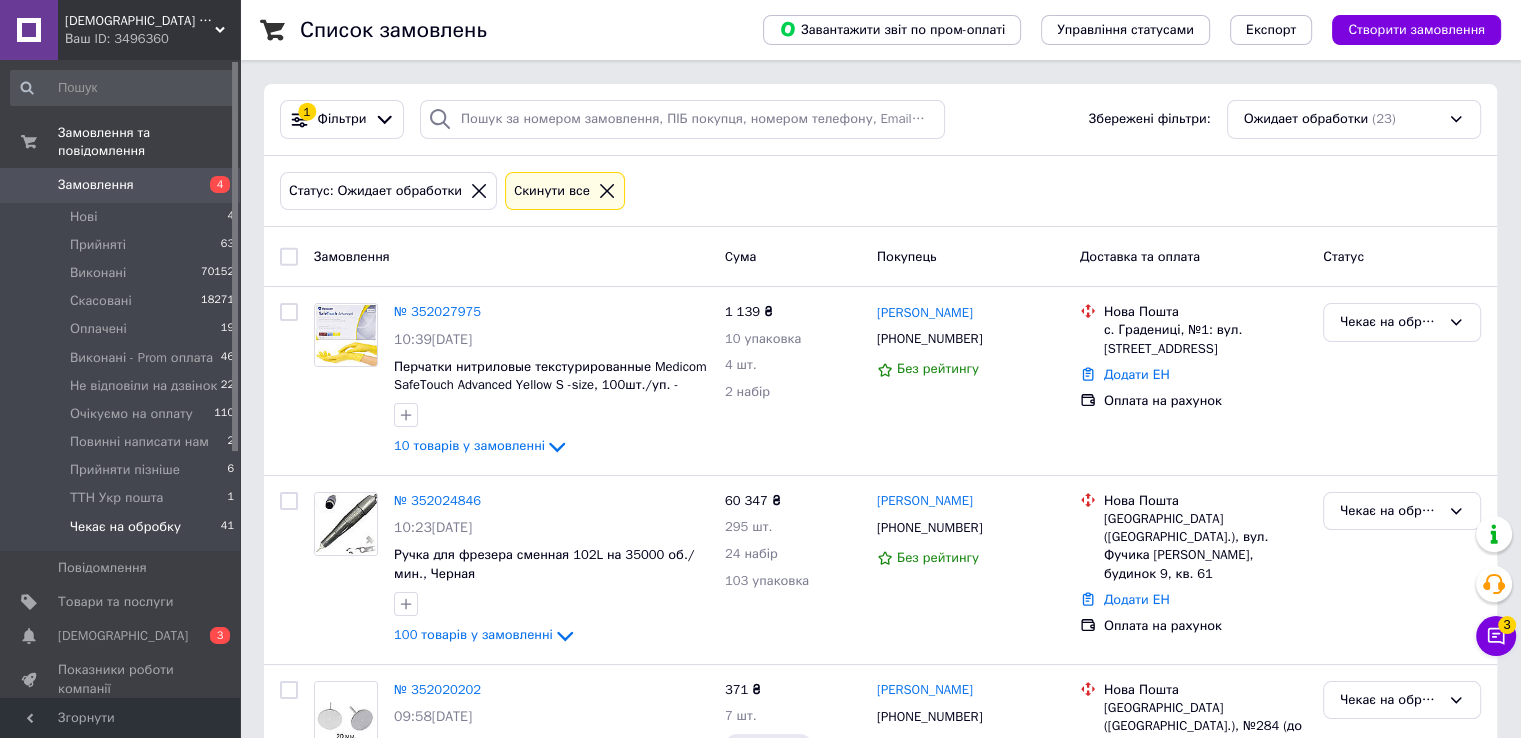 click on "Замовлення" at bounding box center (121, 185) 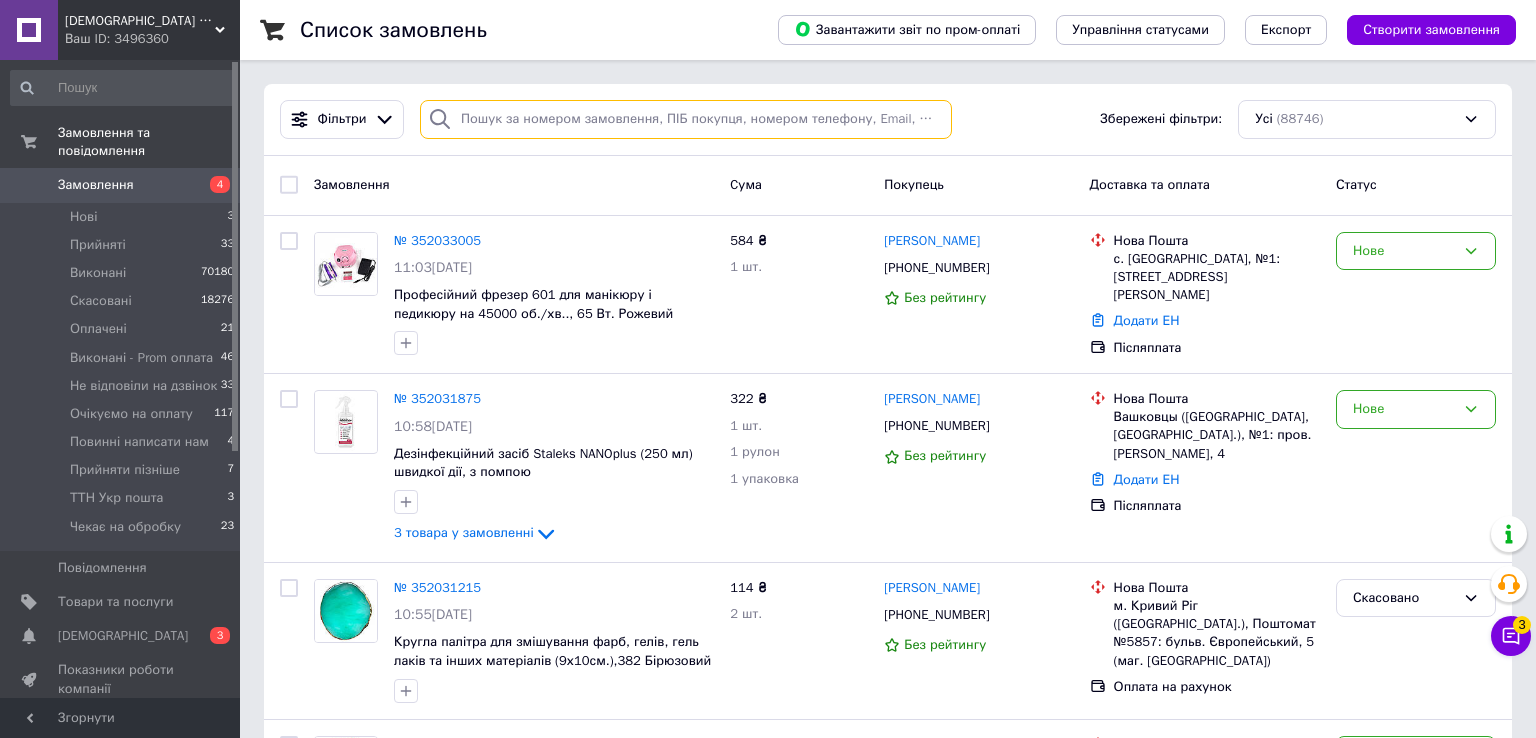 click at bounding box center (686, 119) 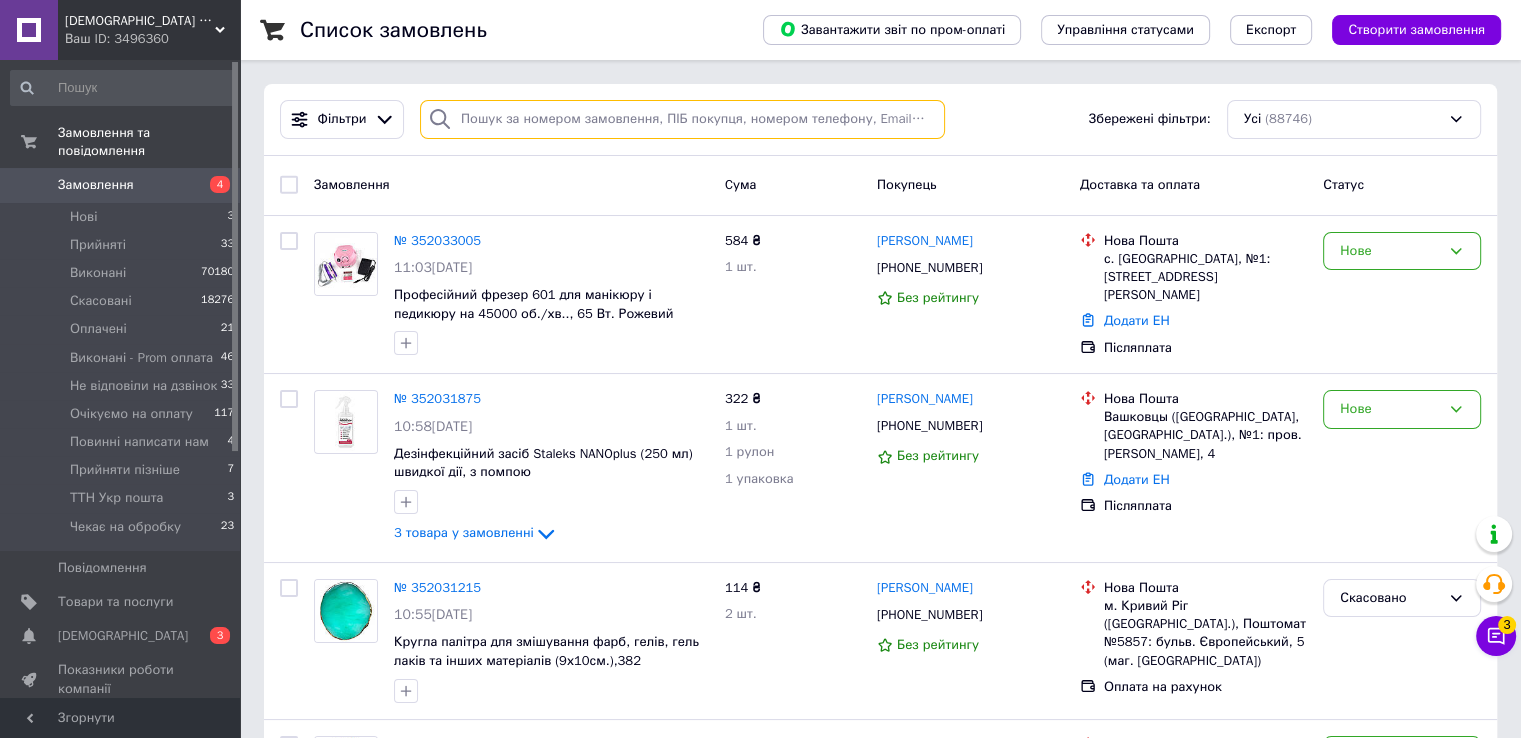 paste on "0665796283" 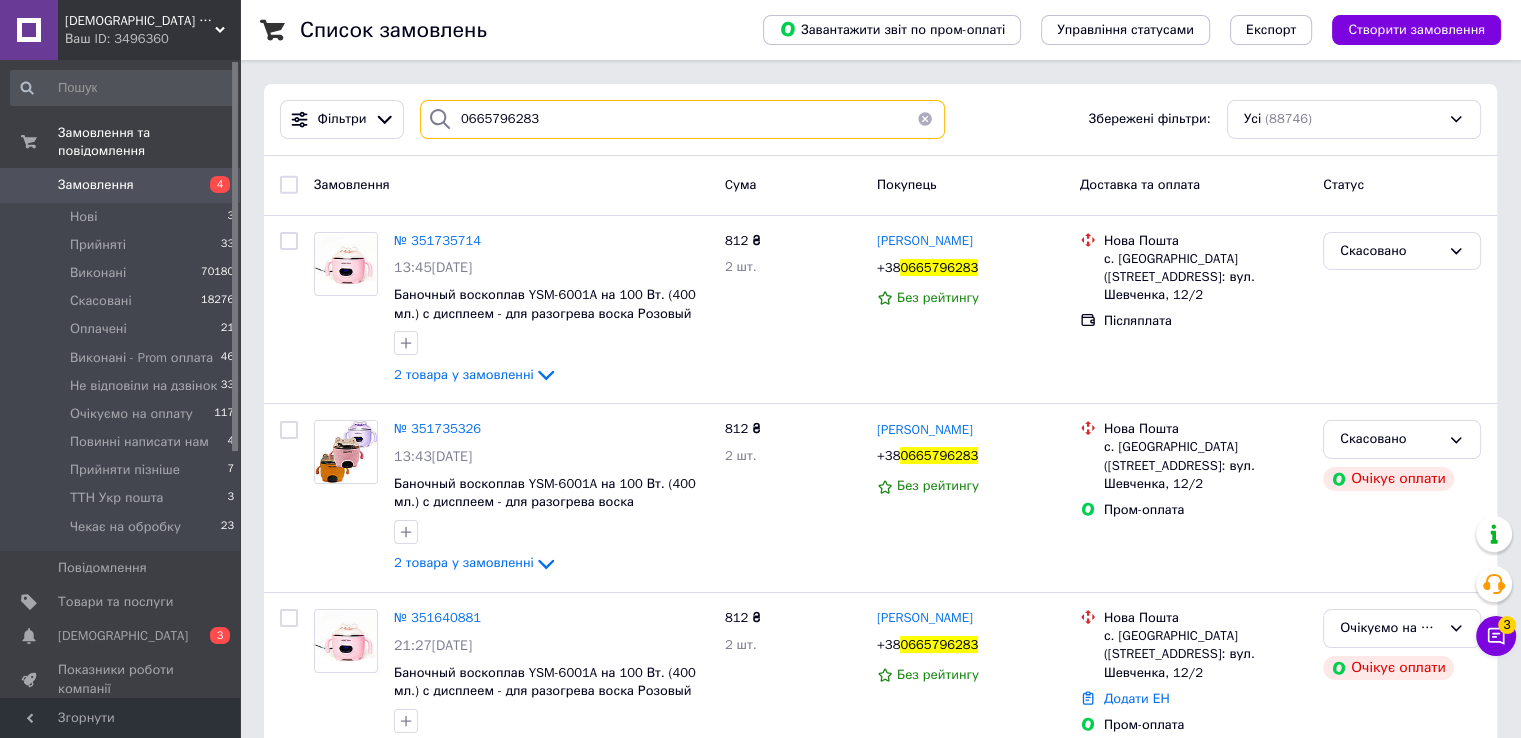 click on "0665796283" at bounding box center (682, 119) 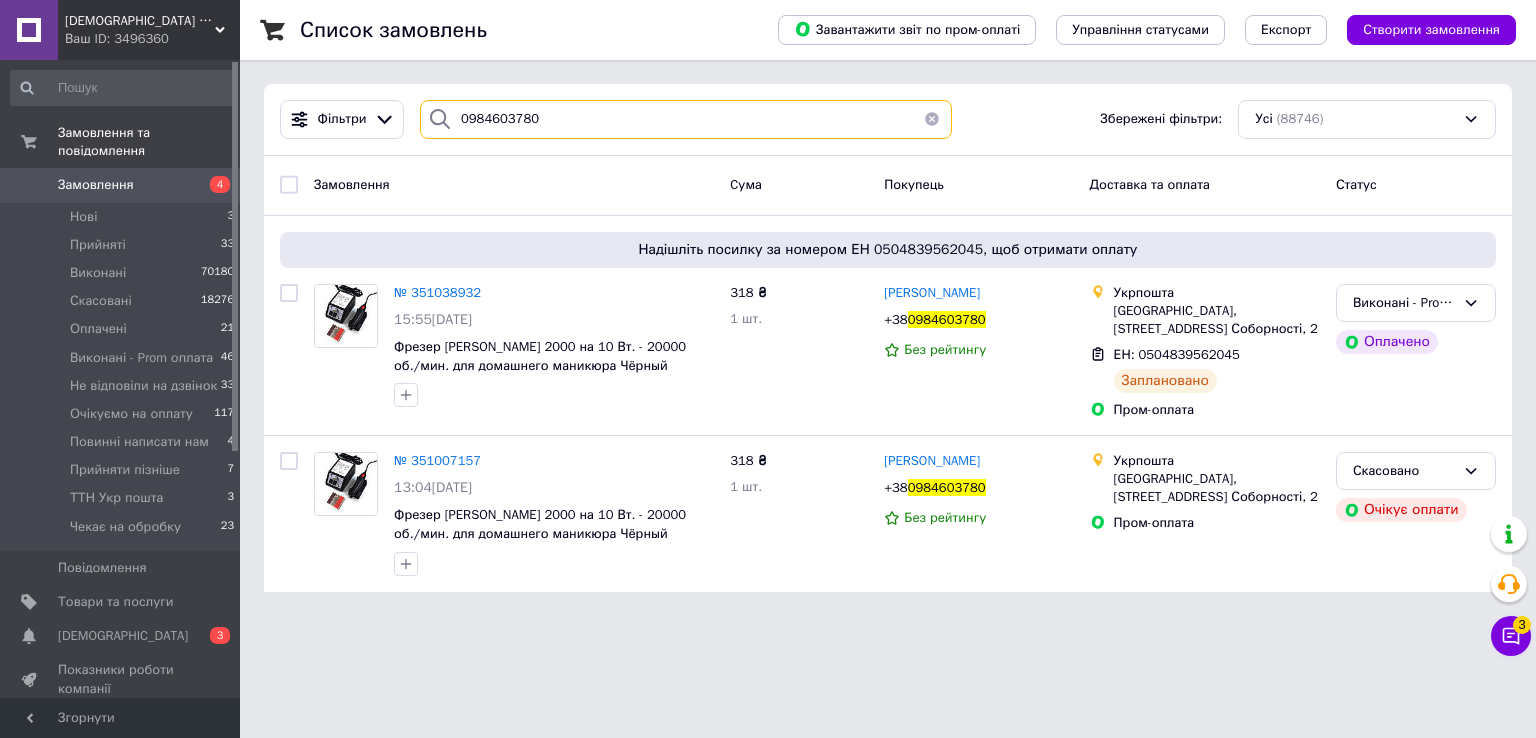 click on "0984603780" at bounding box center [686, 119] 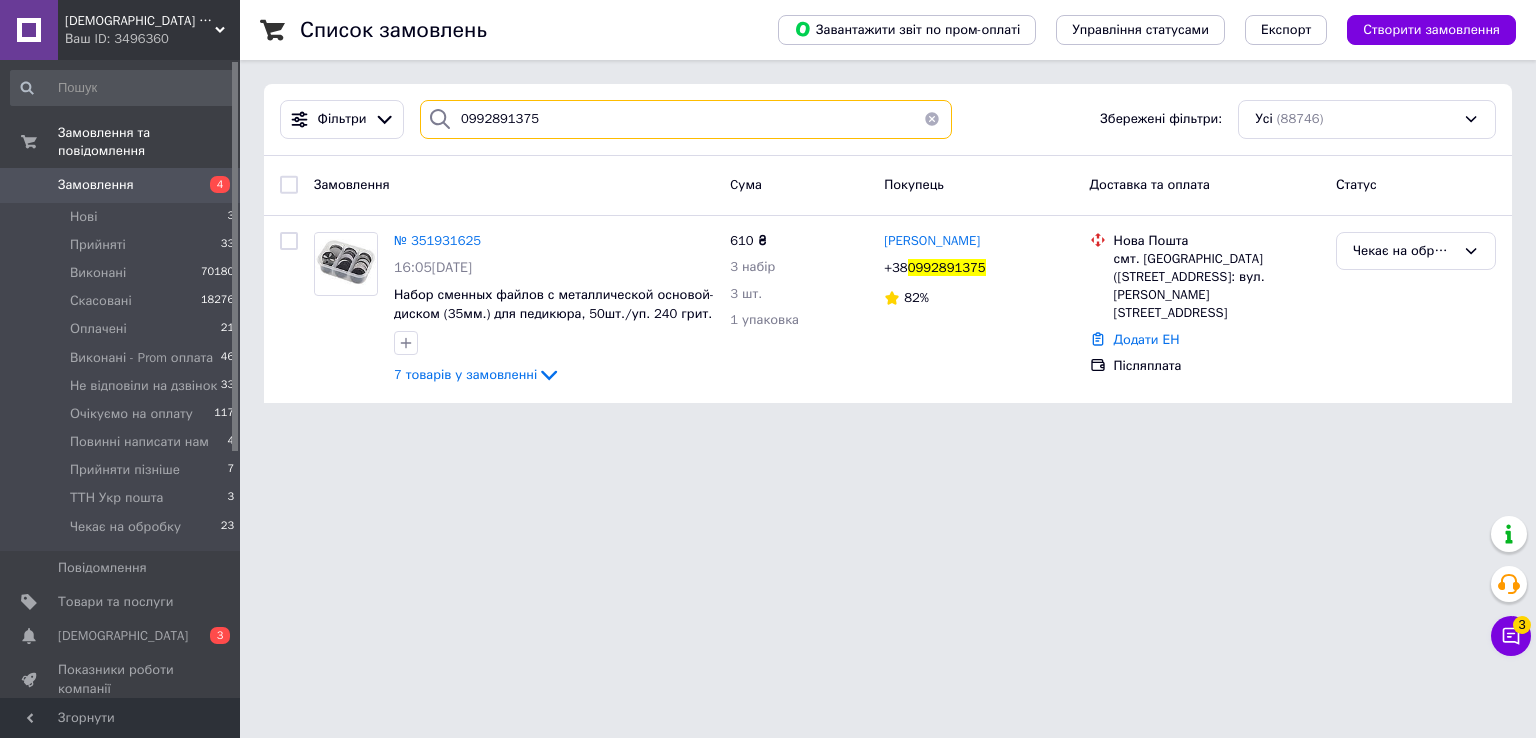 click on "0992891375" at bounding box center [686, 119] 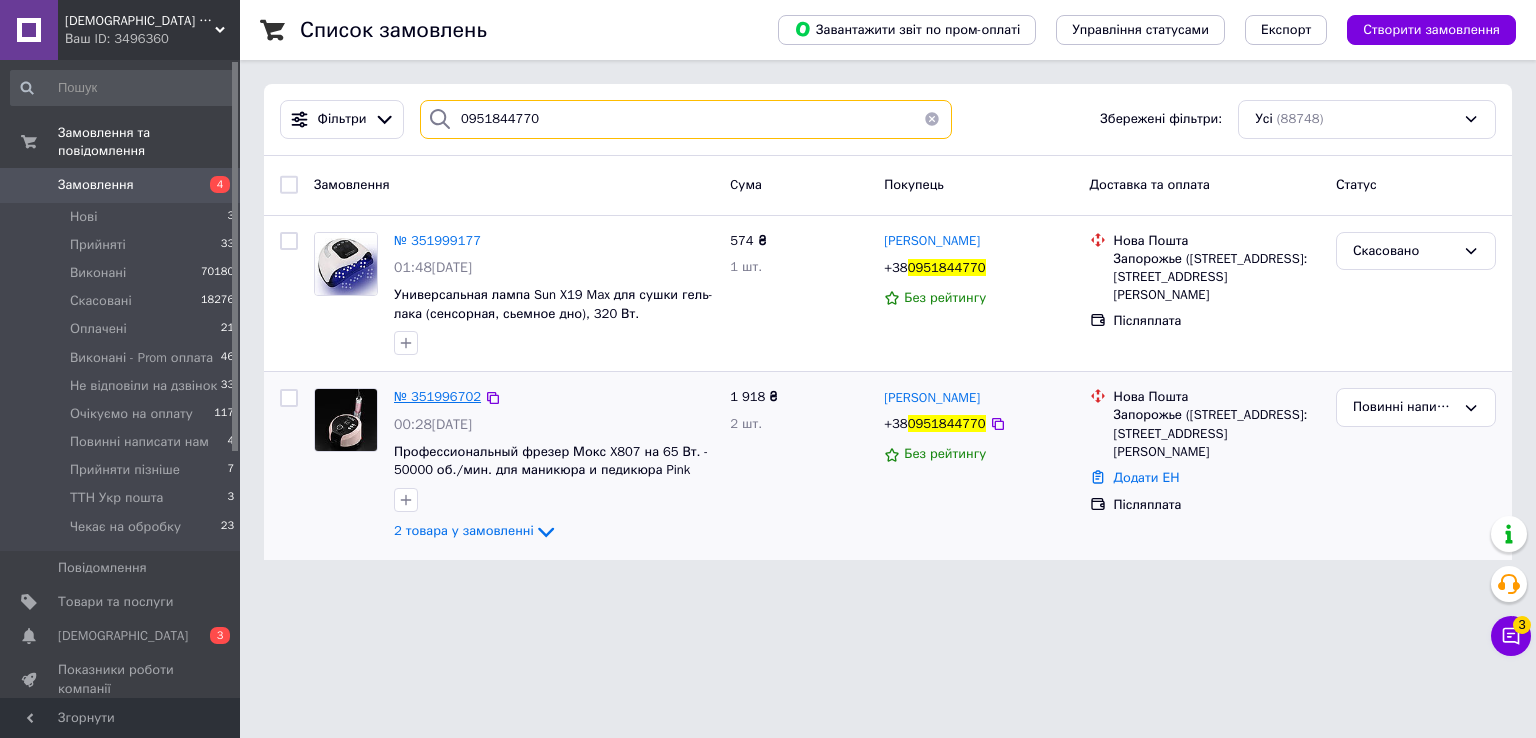 type on "0951844770" 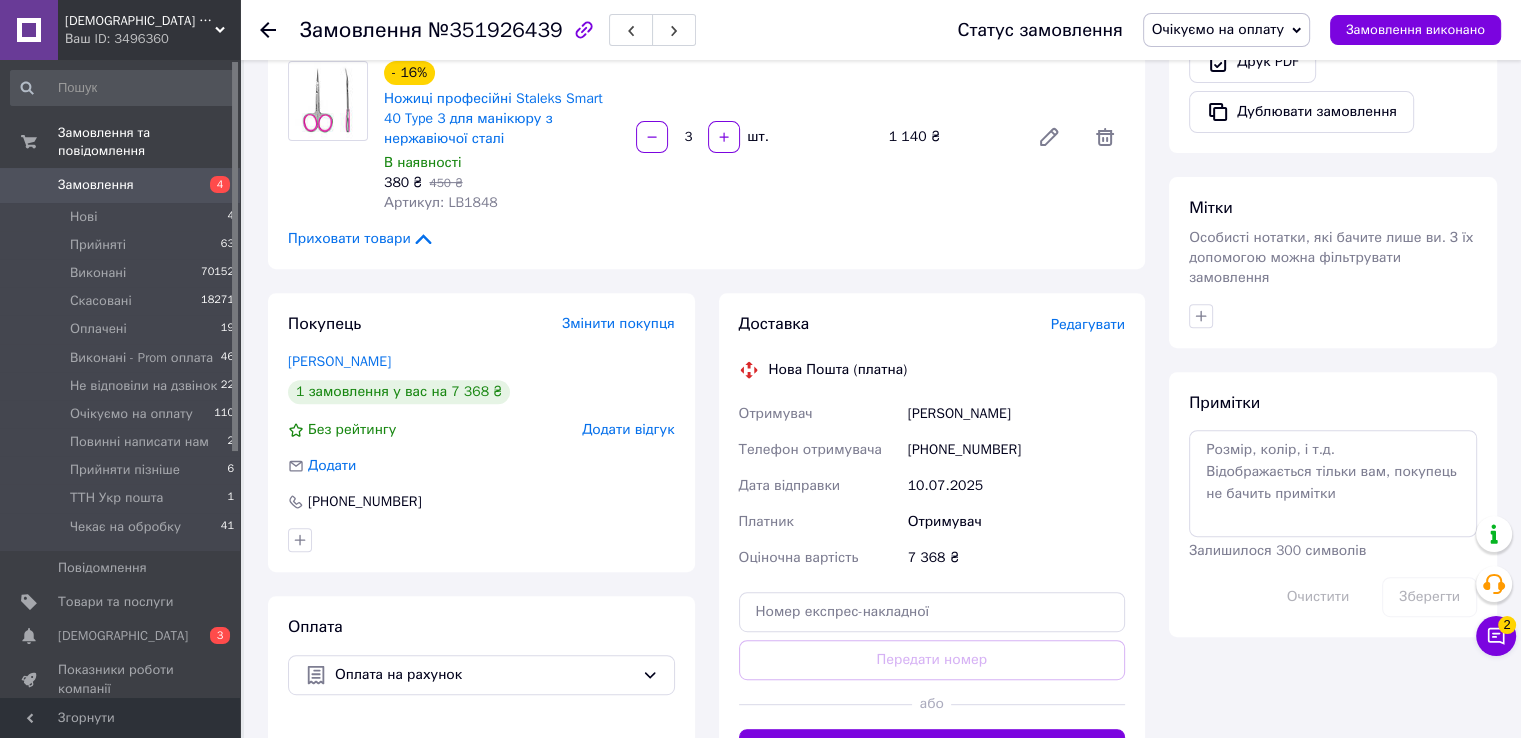 scroll, scrollTop: 719, scrollLeft: 0, axis: vertical 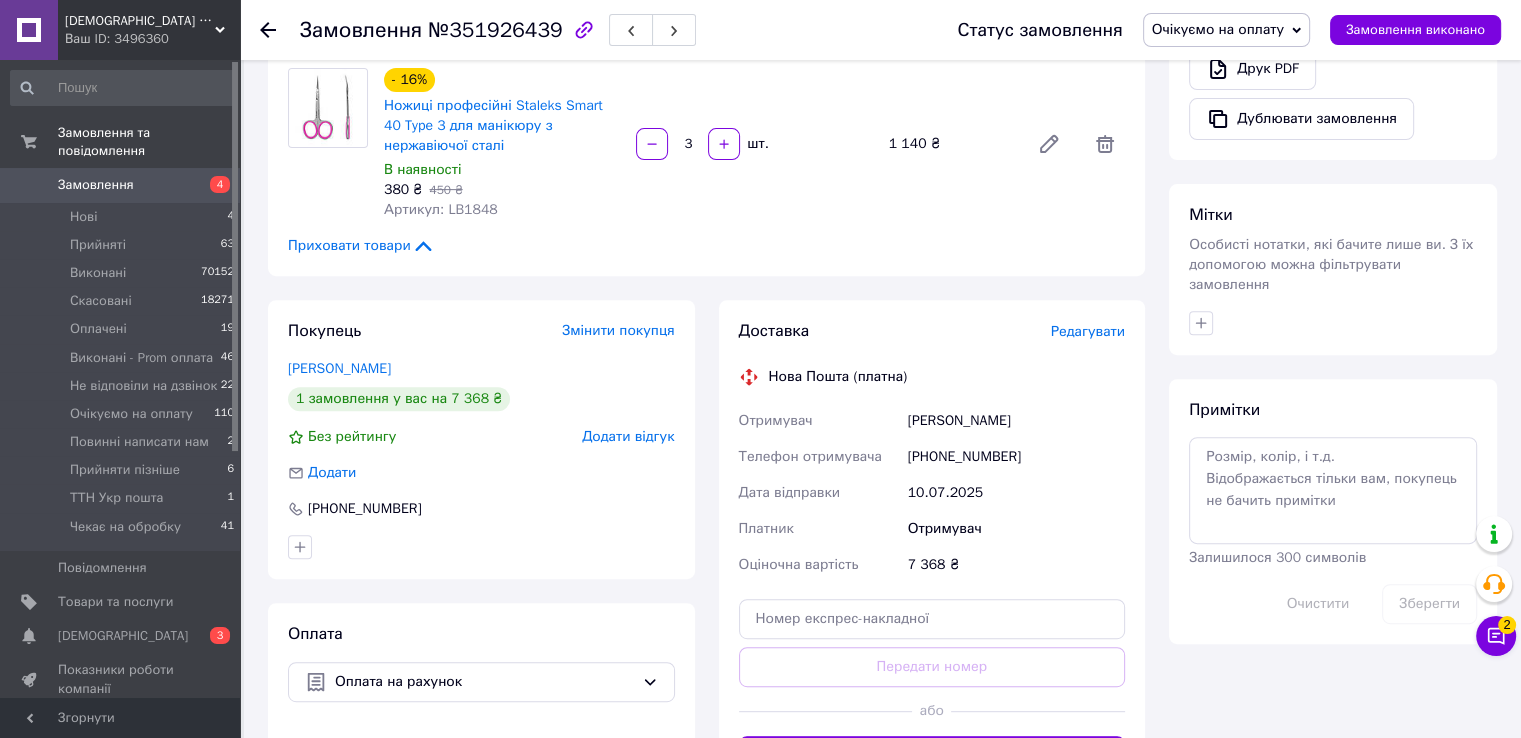 click 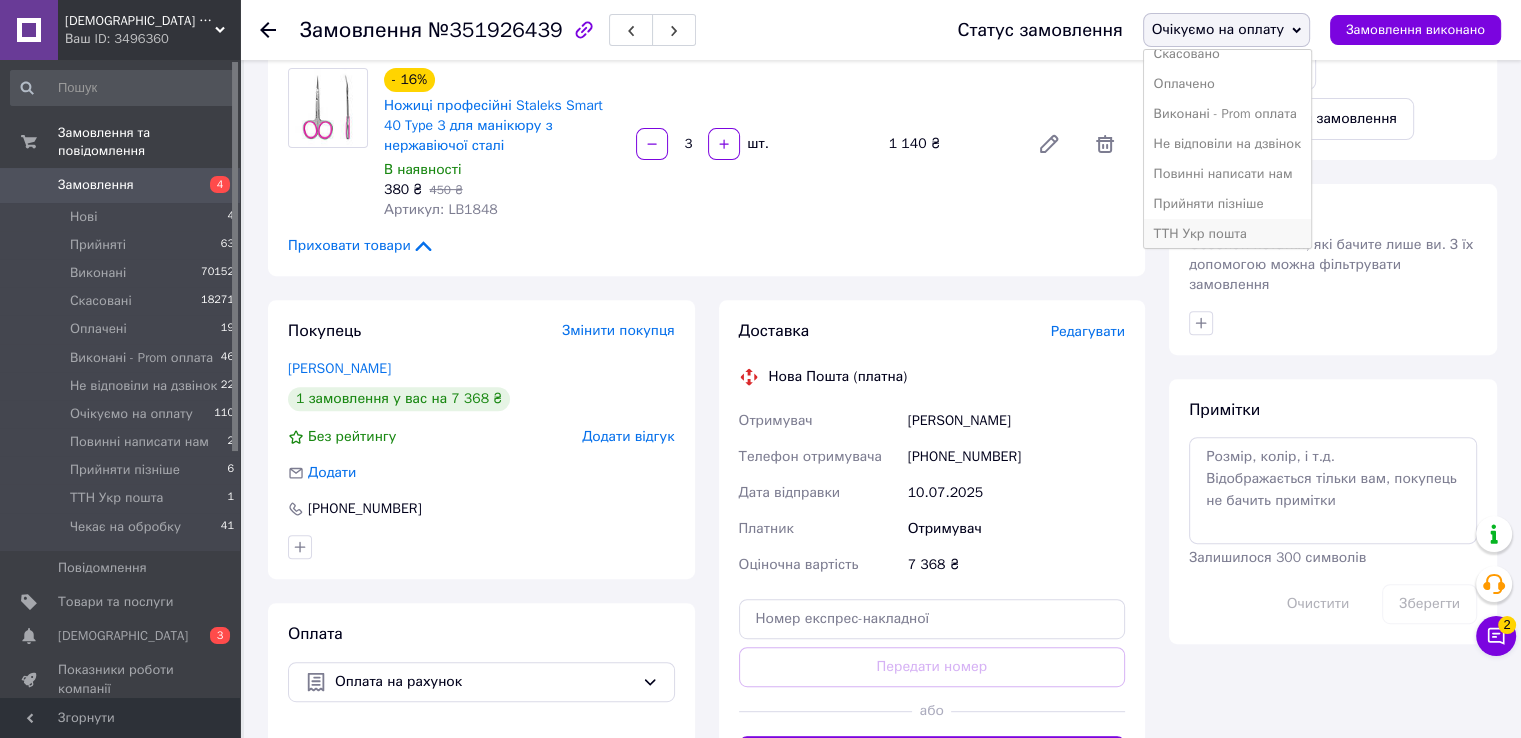 scroll, scrollTop: 112, scrollLeft: 0, axis: vertical 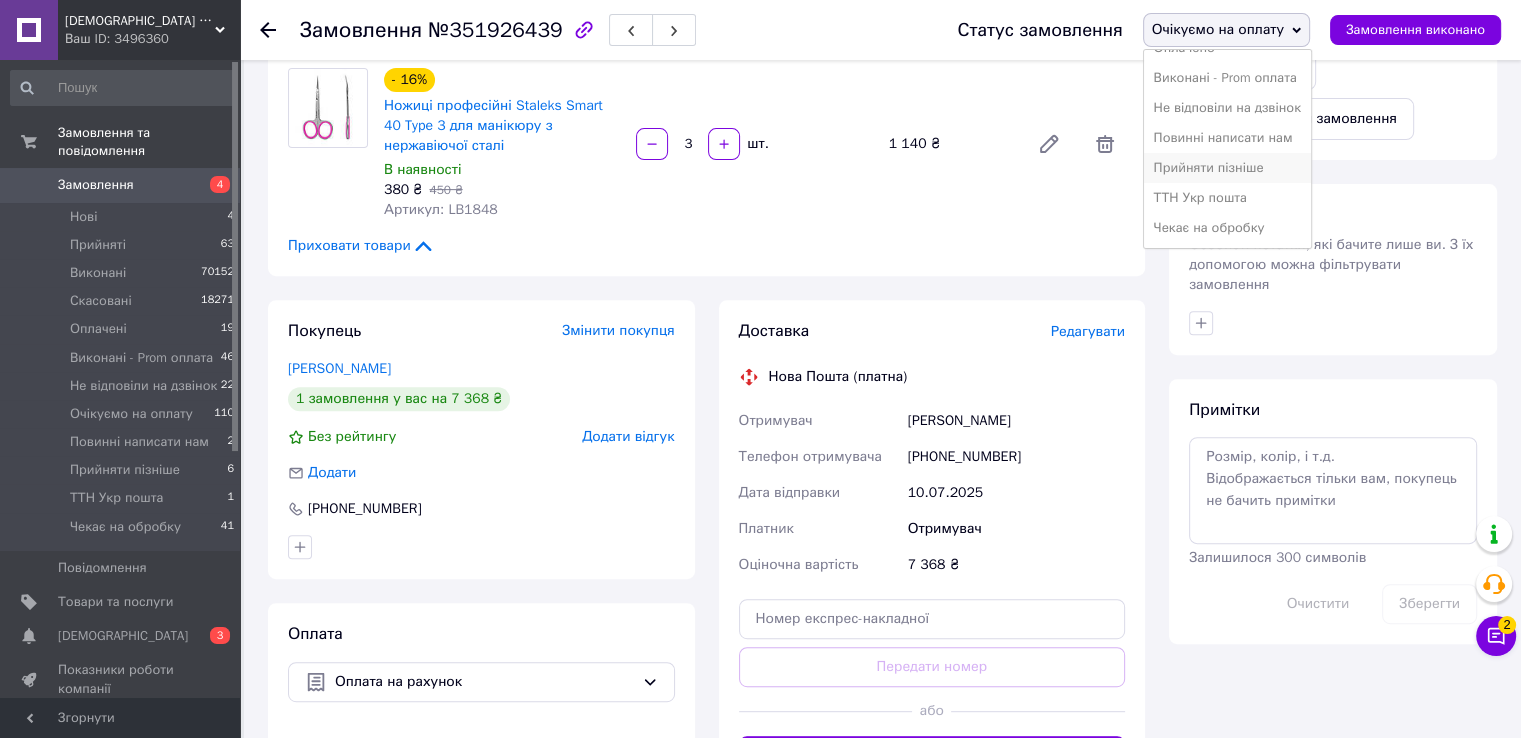 click on "Прийняти пізніше" at bounding box center (1227, 168) 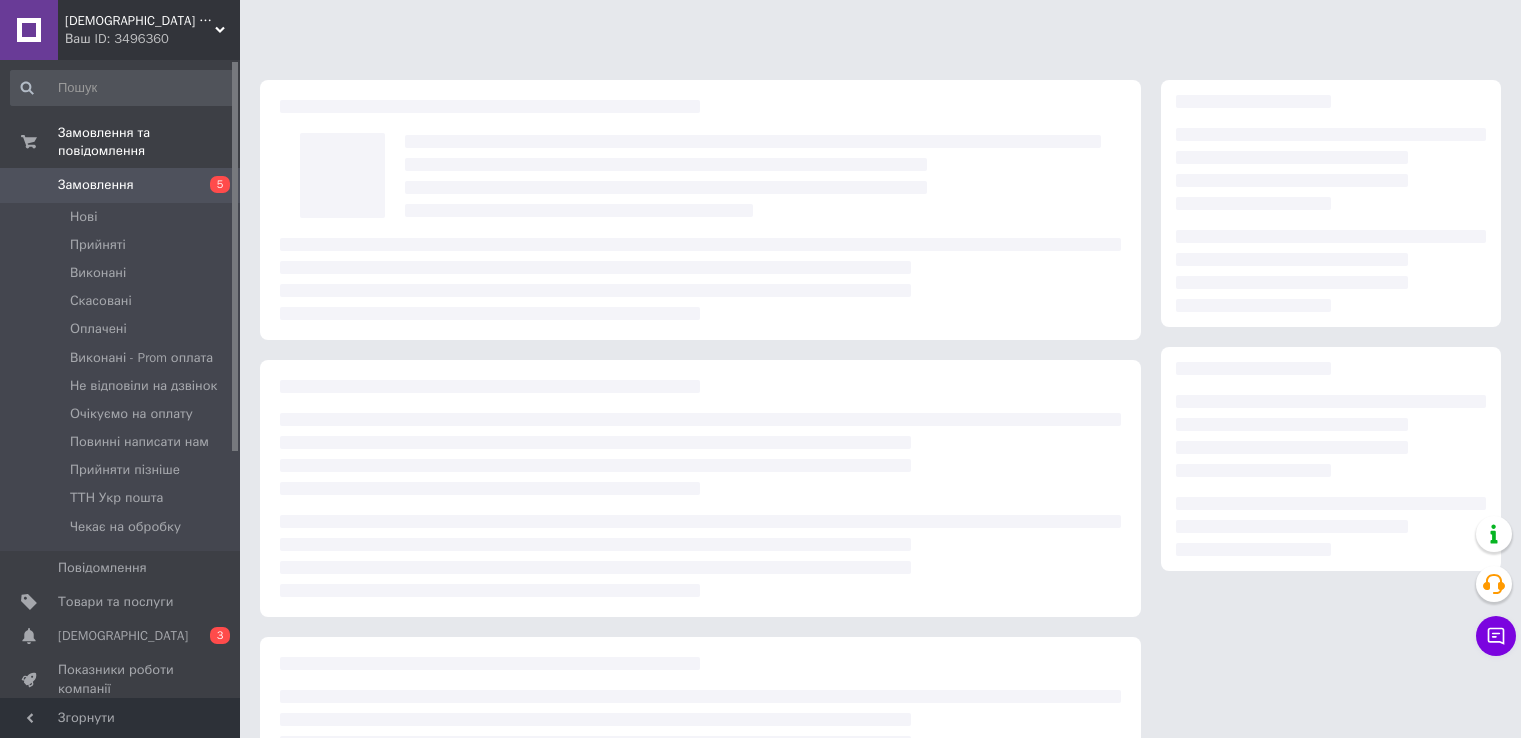 scroll, scrollTop: 0, scrollLeft: 0, axis: both 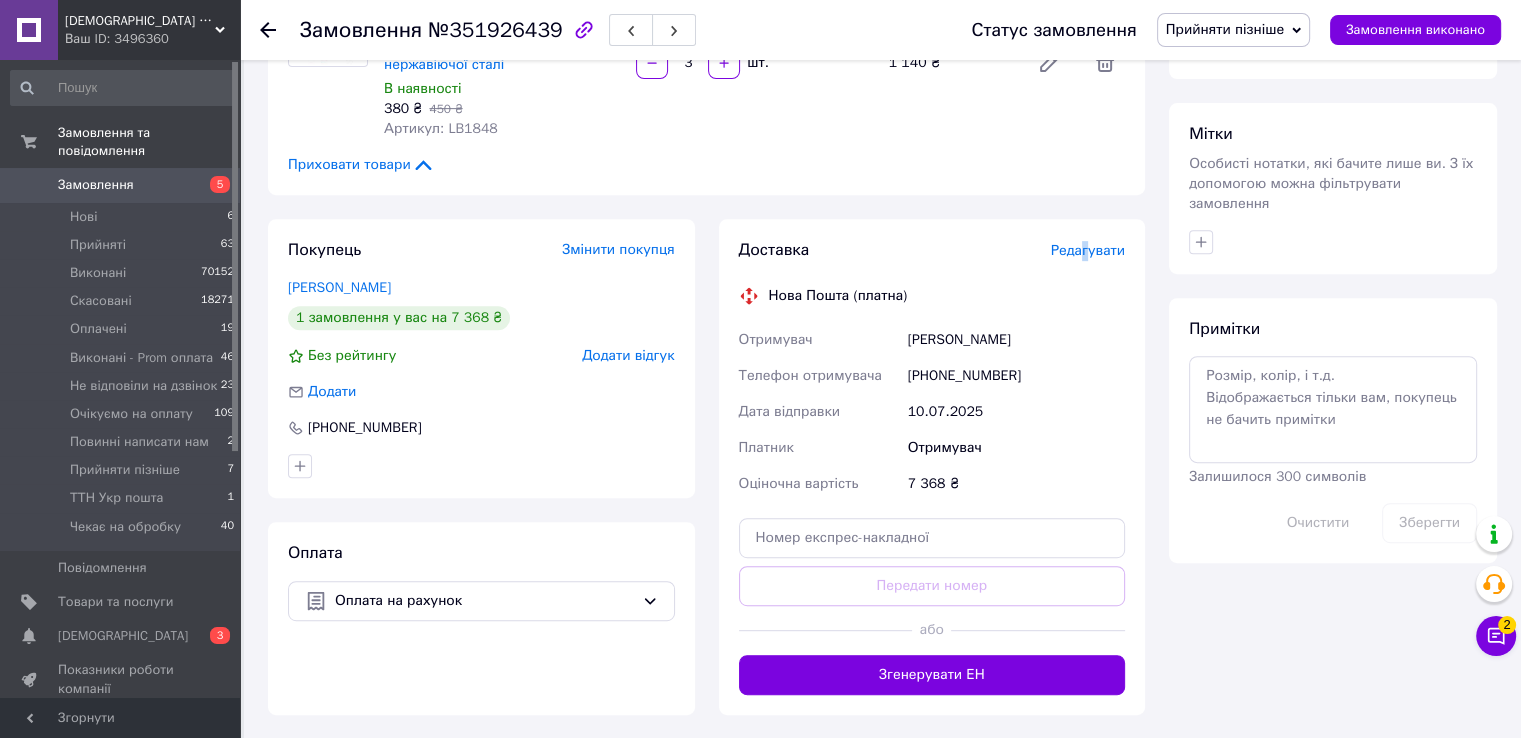 click on "Редагувати" at bounding box center (1088, 250) 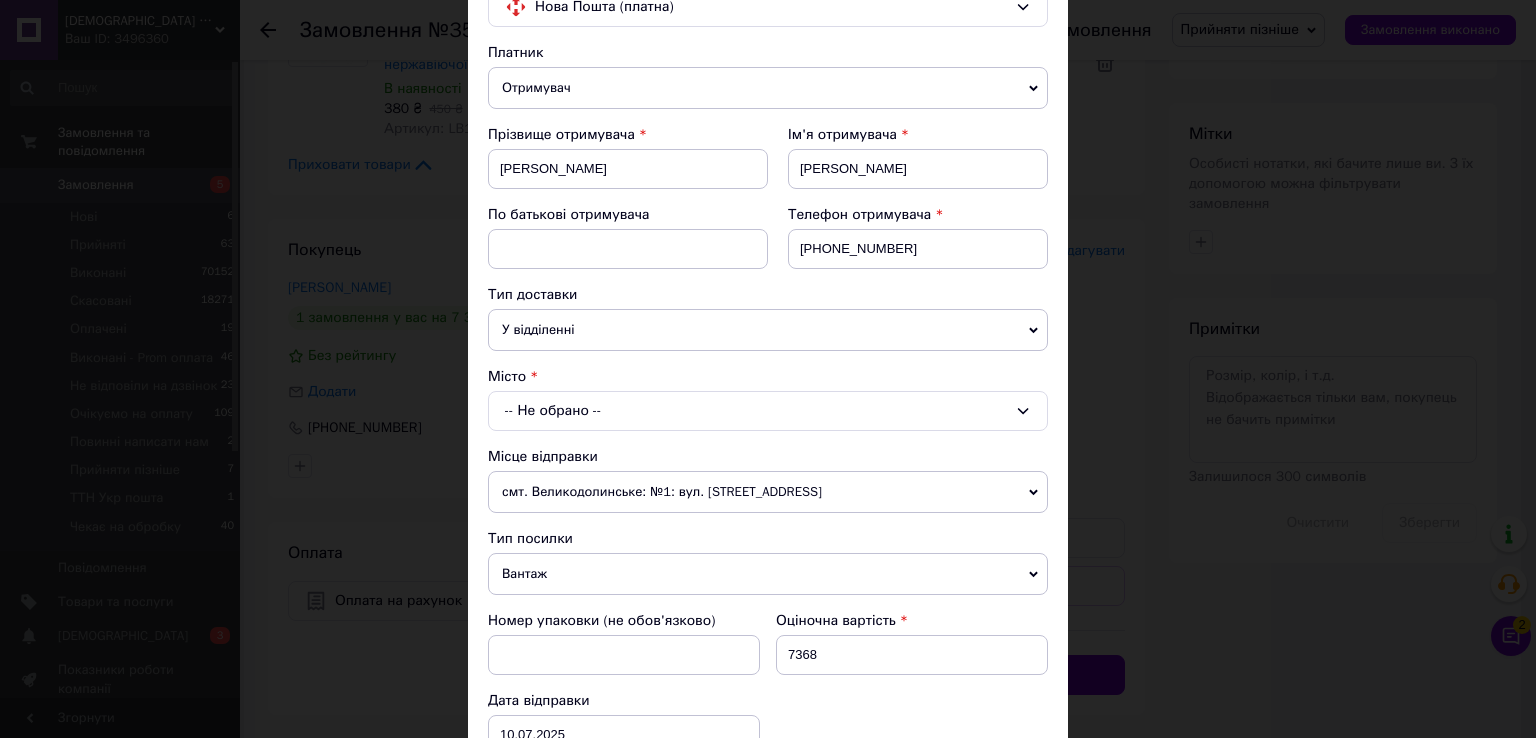 scroll, scrollTop: 200, scrollLeft: 0, axis: vertical 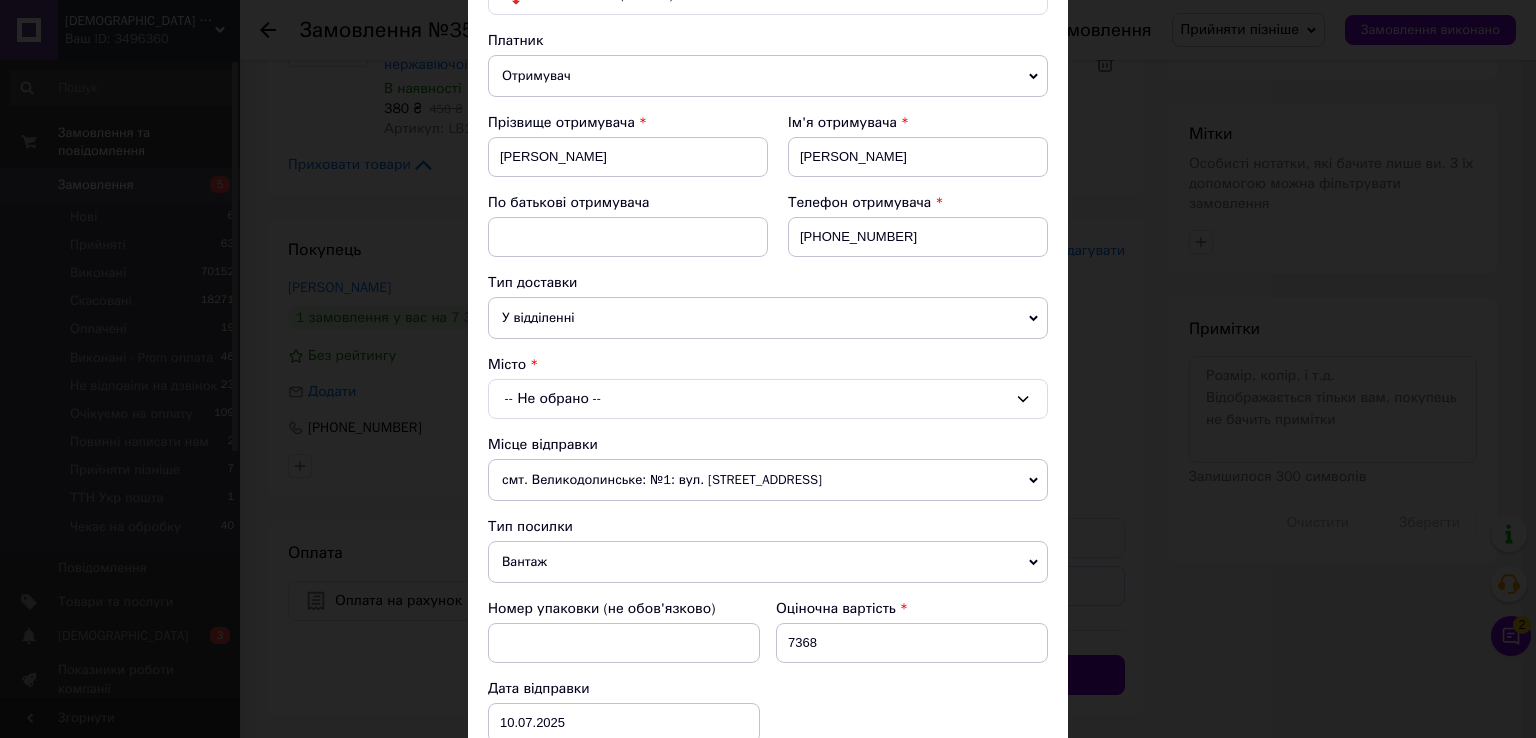 click on "-- Не обрано --" at bounding box center [768, 399] 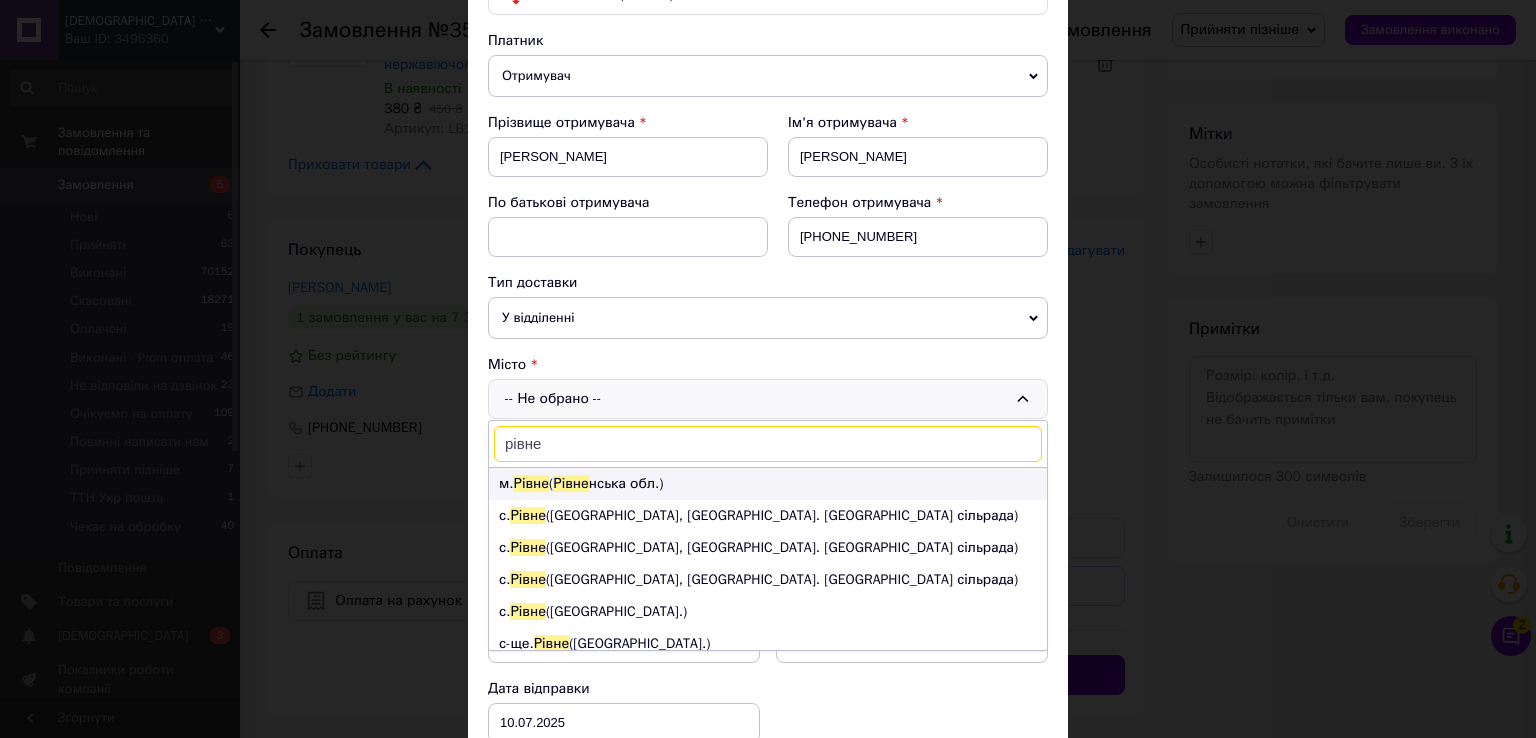 type on "рівне" 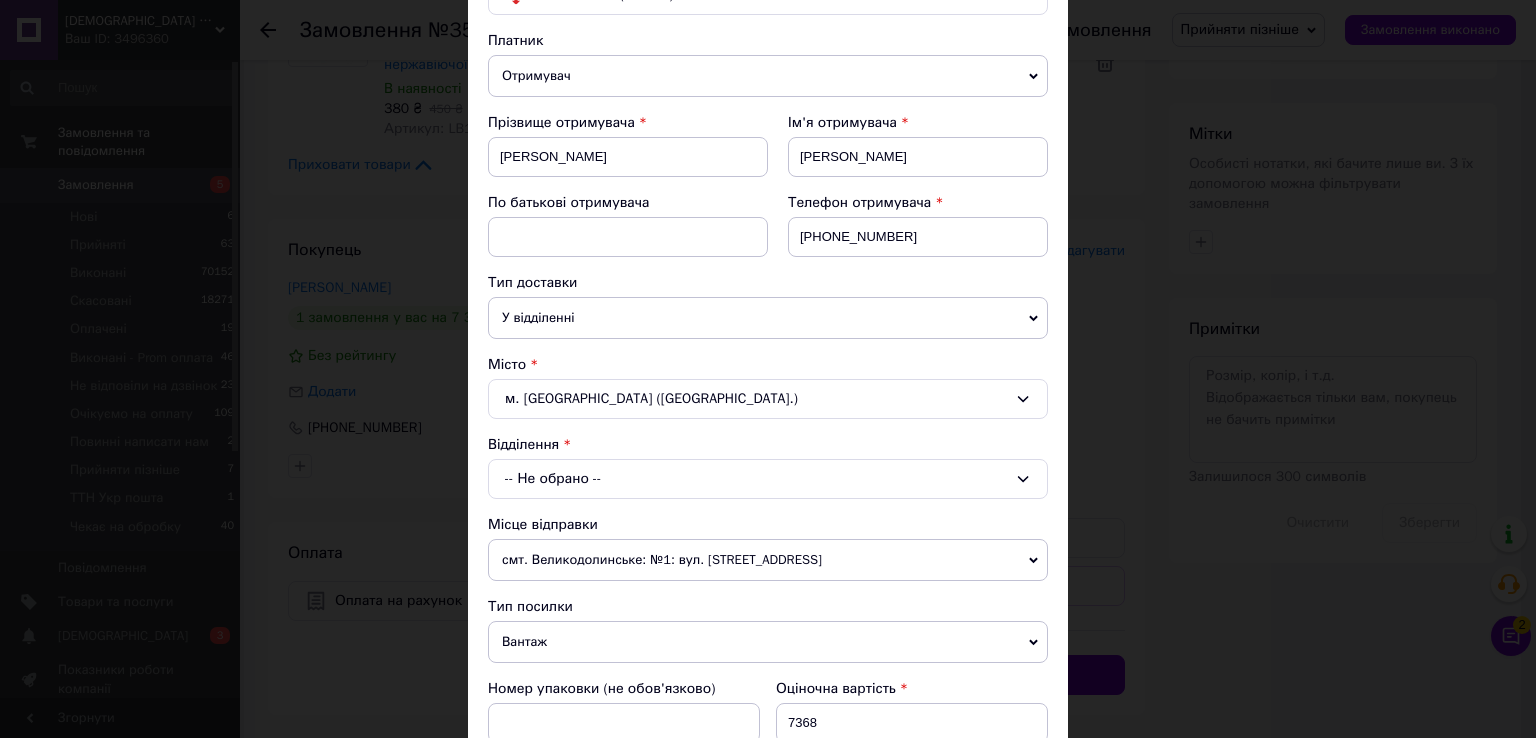 click on "-- Не обрано --" at bounding box center [768, 479] 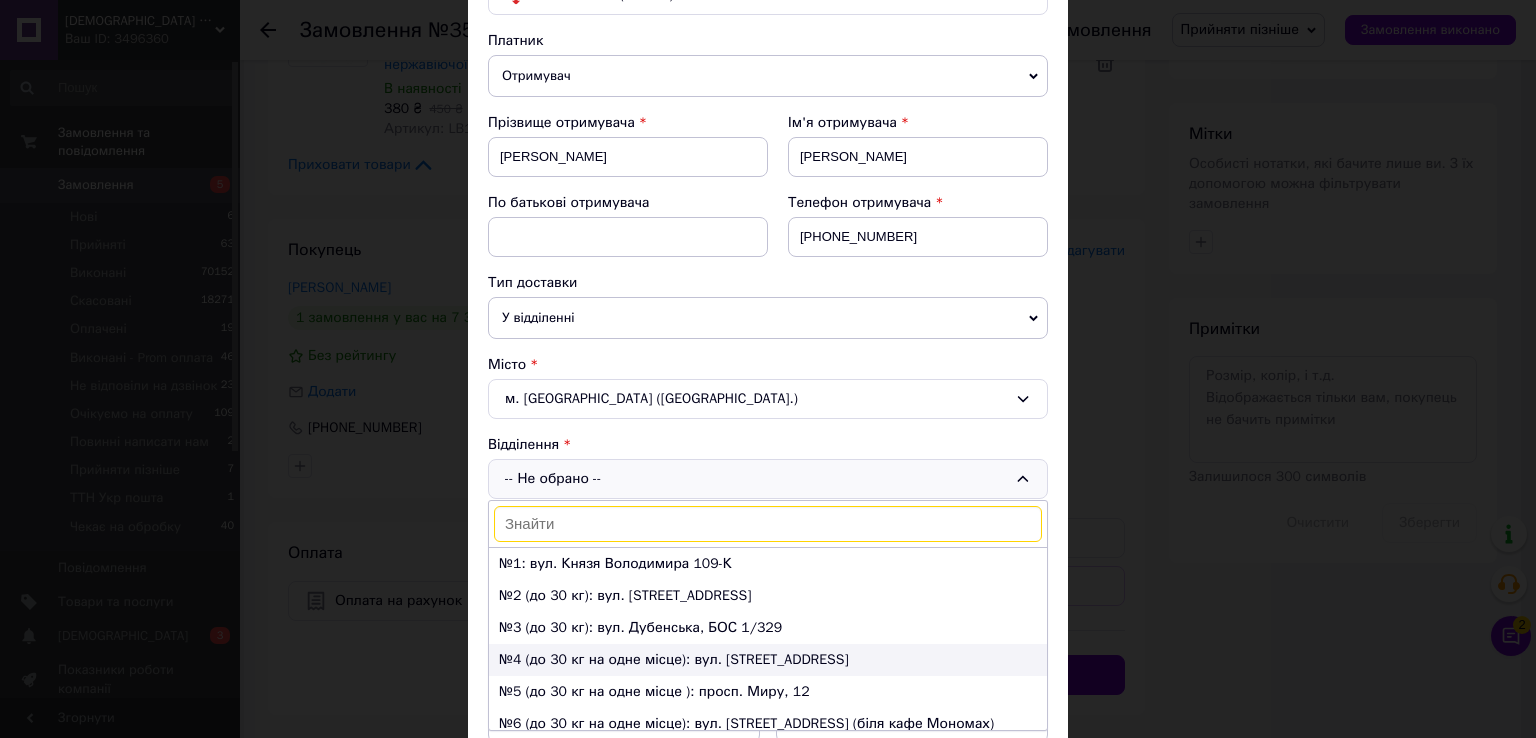 click on "№4 (до 30 кг на одне місце): вул. [STREET_ADDRESS]" at bounding box center (768, 660) 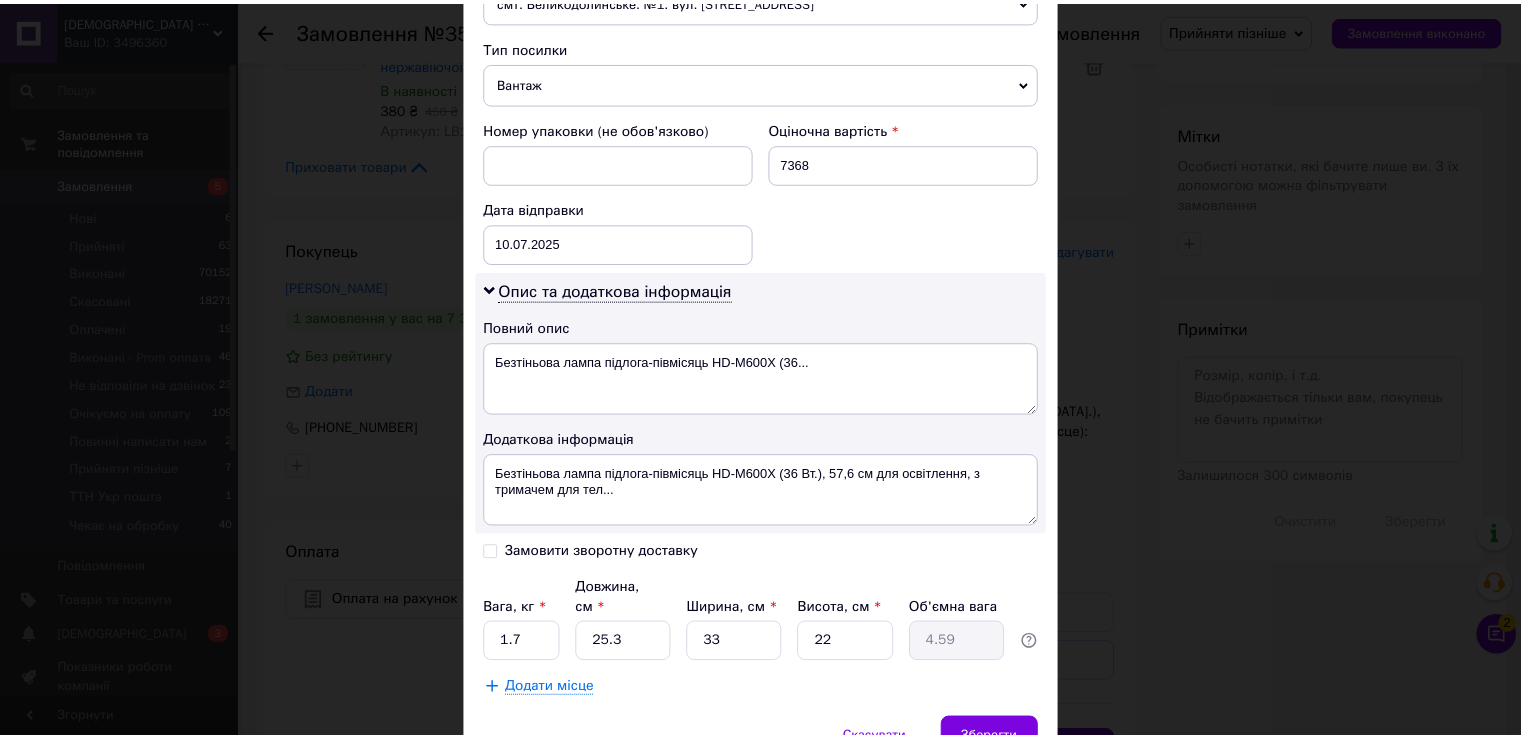 scroll, scrollTop: 844, scrollLeft: 0, axis: vertical 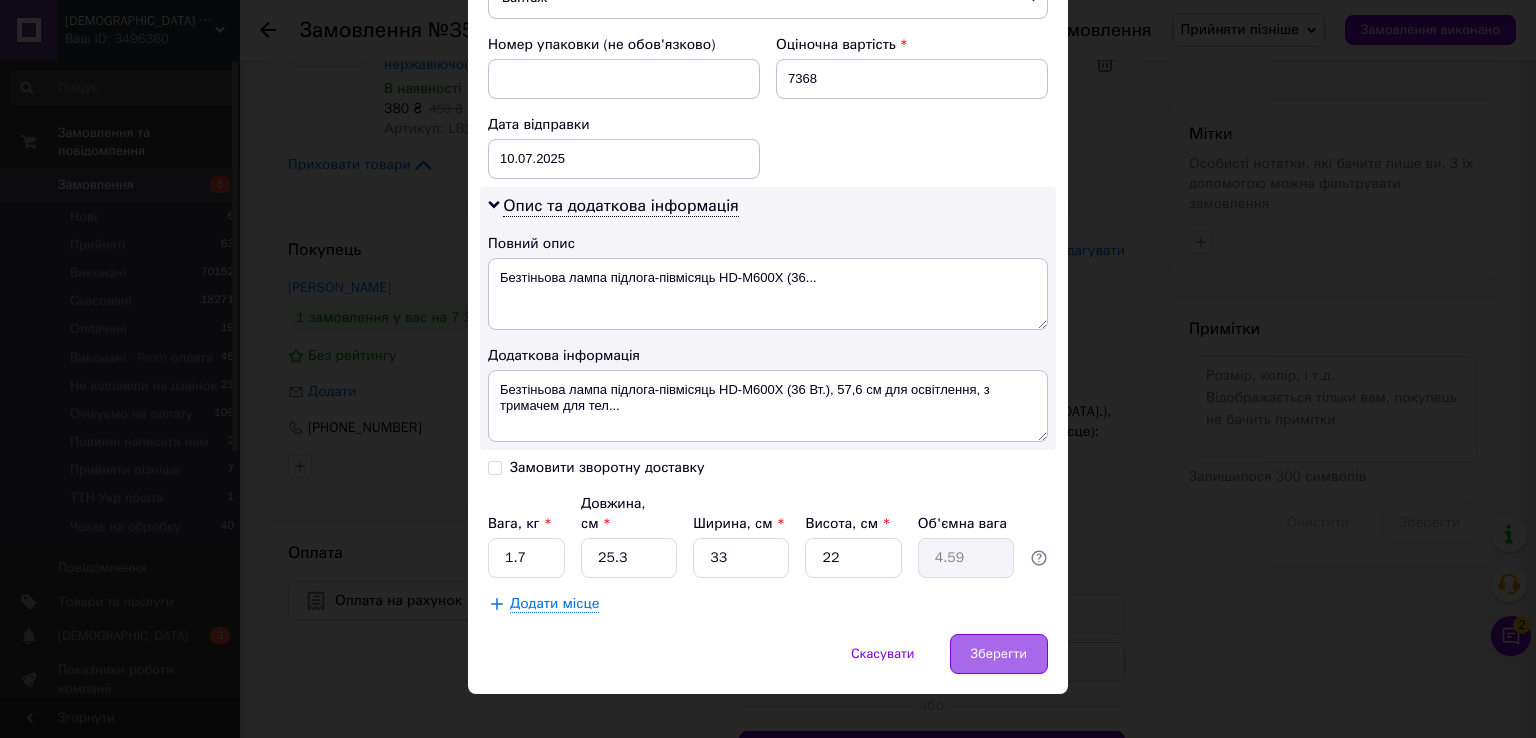 click on "Зберегти" at bounding box center [999, 654] 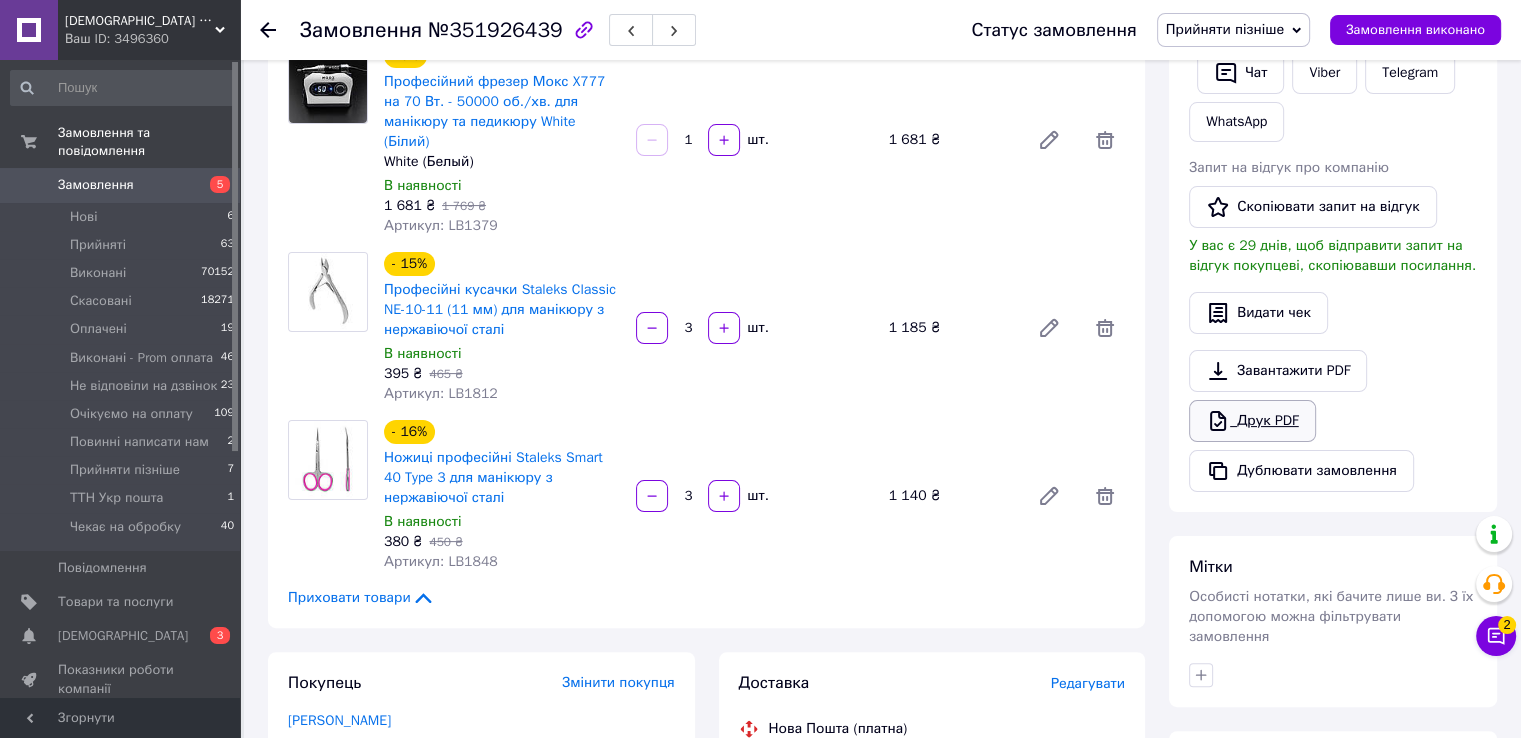 scroll, scrollTop: 400, scrollLeft: 0, axis: vertical 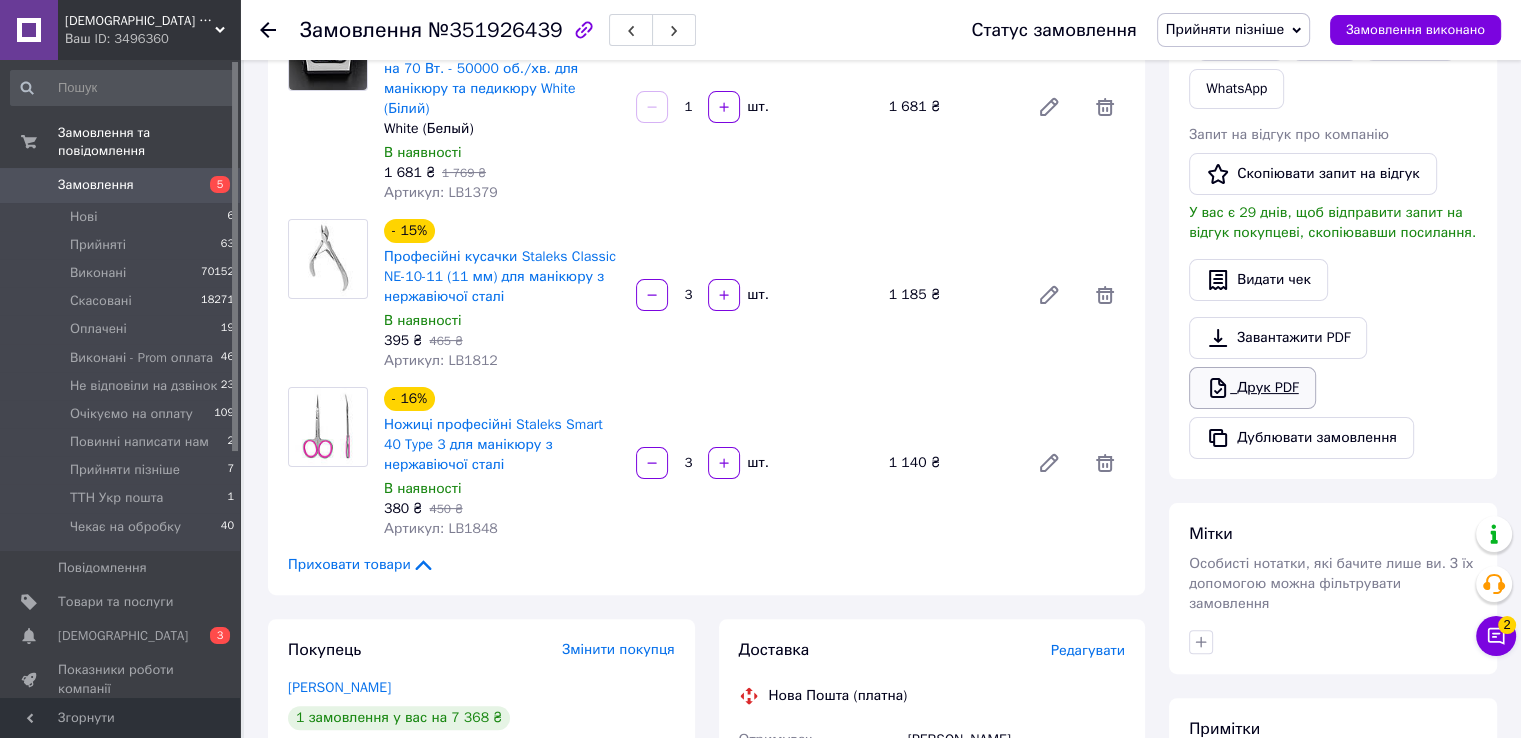 click on "Друк PDF" at bounding box center (1252, 388) 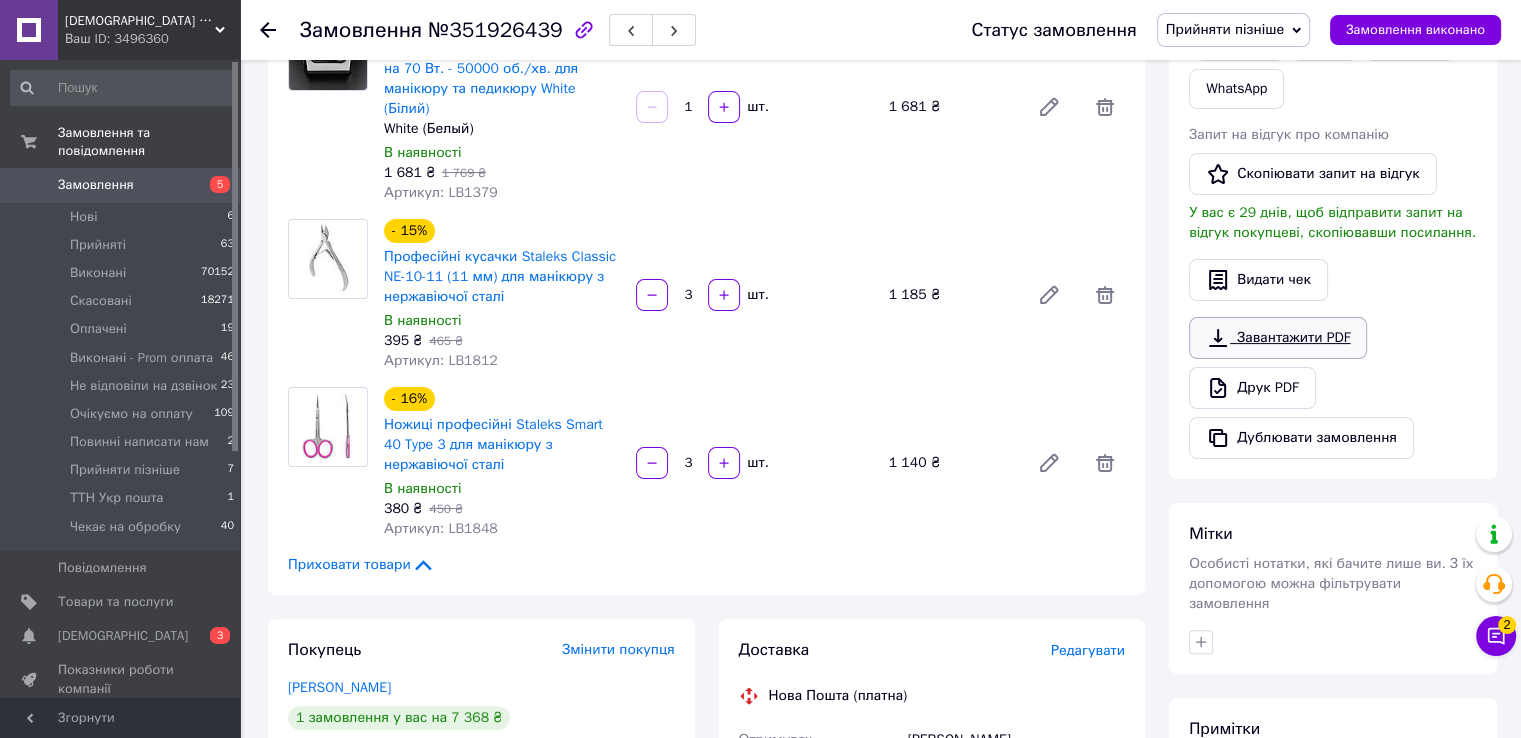 click on "Завантажити PDF" at bounding box center [1278, 338] 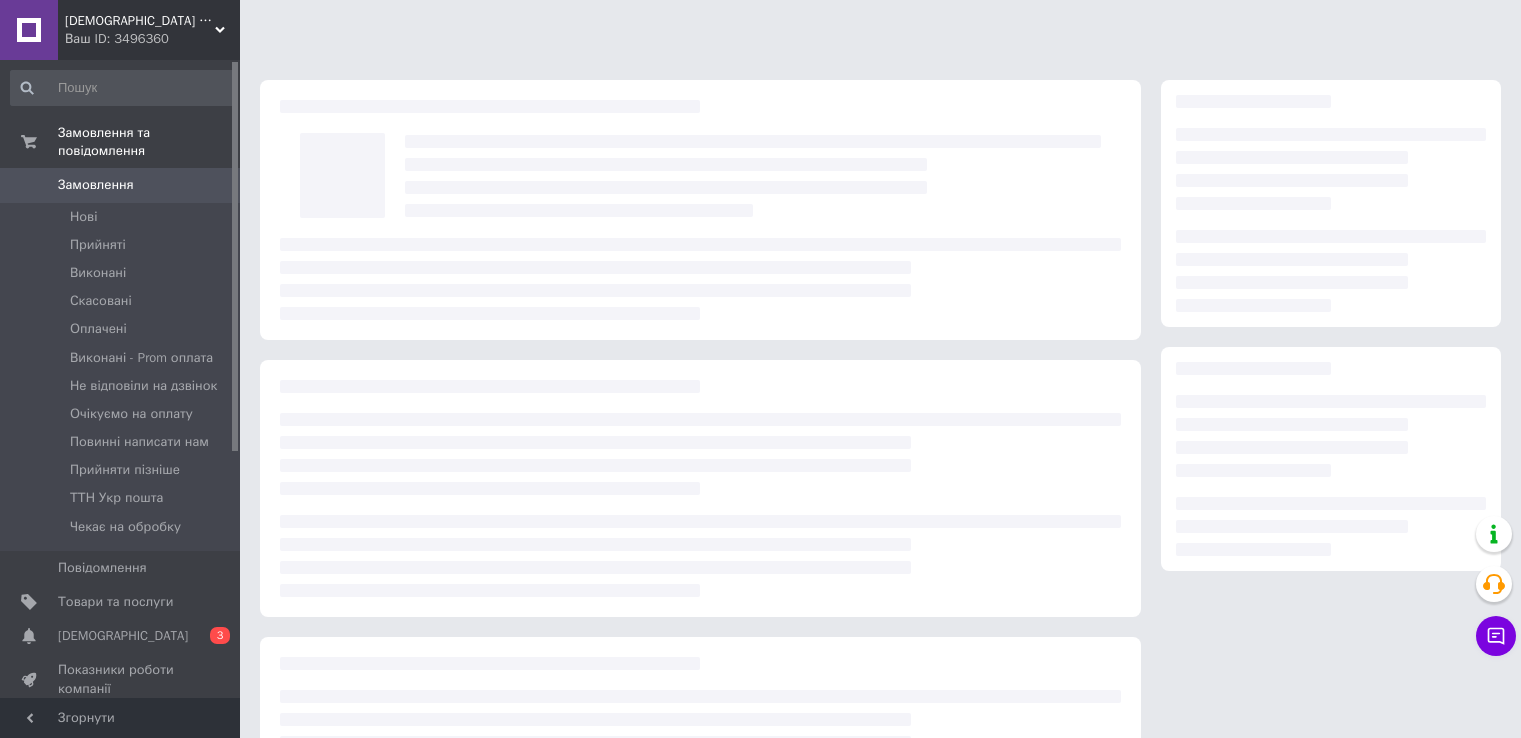 scroll, scrollTop: 0, scrollLeft: 0, axis: both 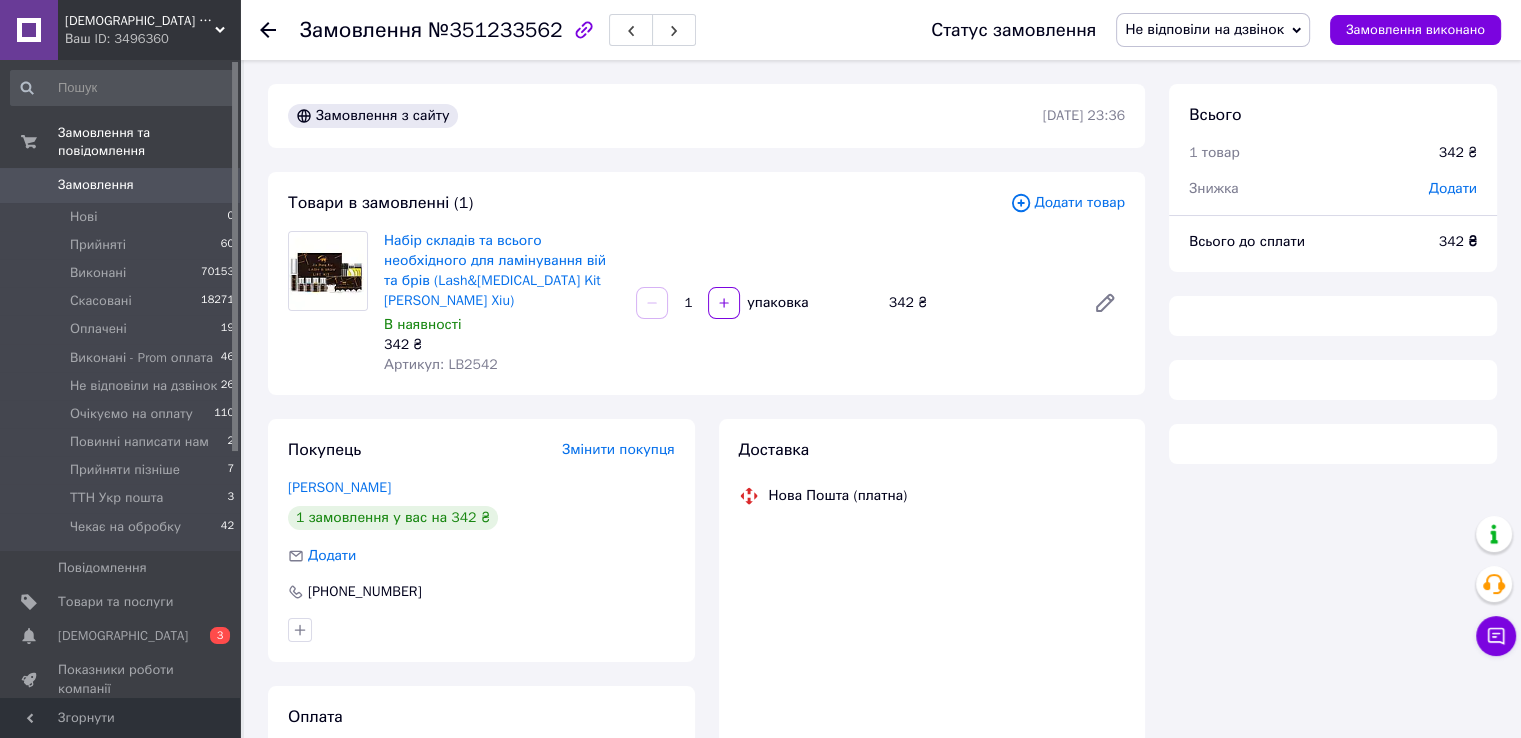 click on "Не відповіли на дзвінок" at bounding box center [1204, 29] 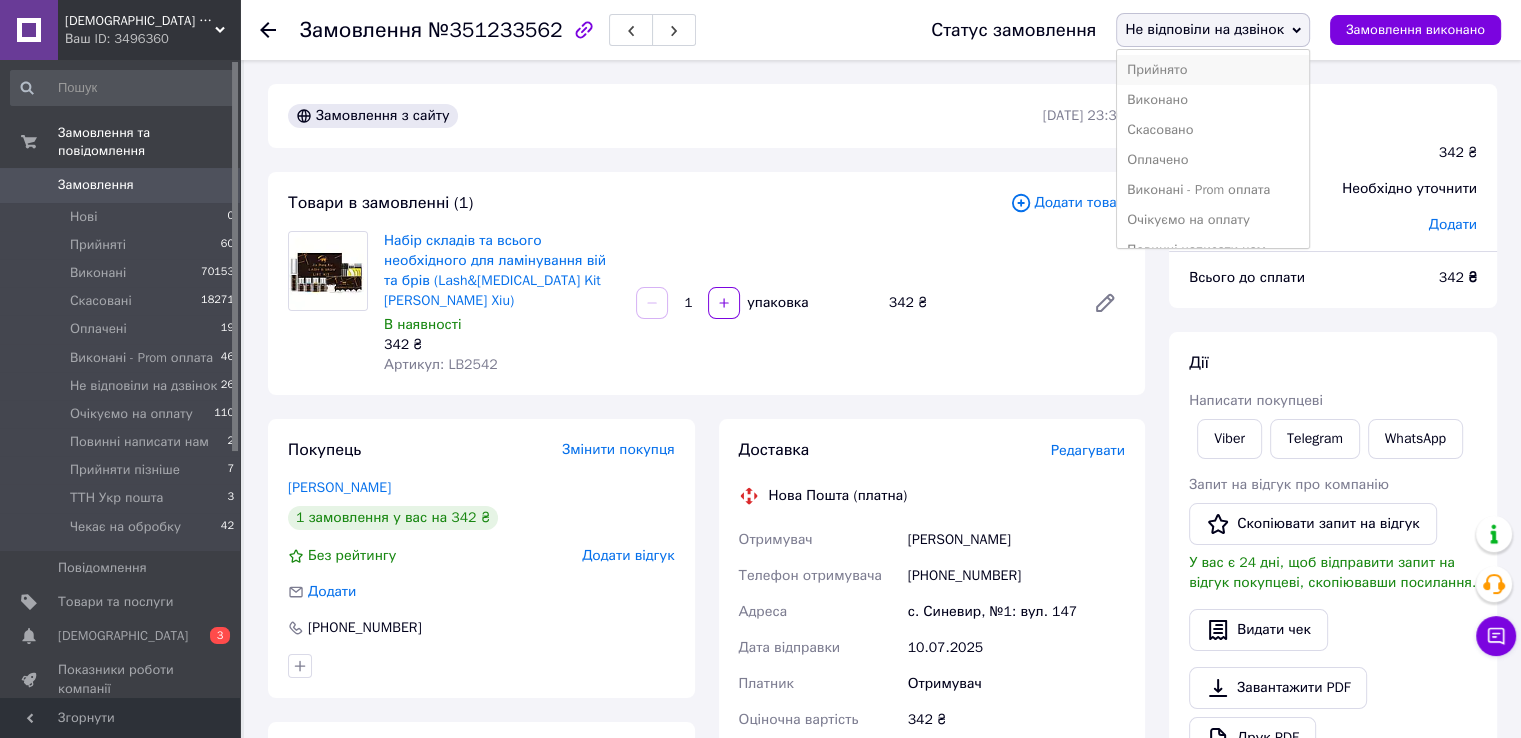 scroll, scrollTop: 20, scrollLeft: 0, axis: vertical 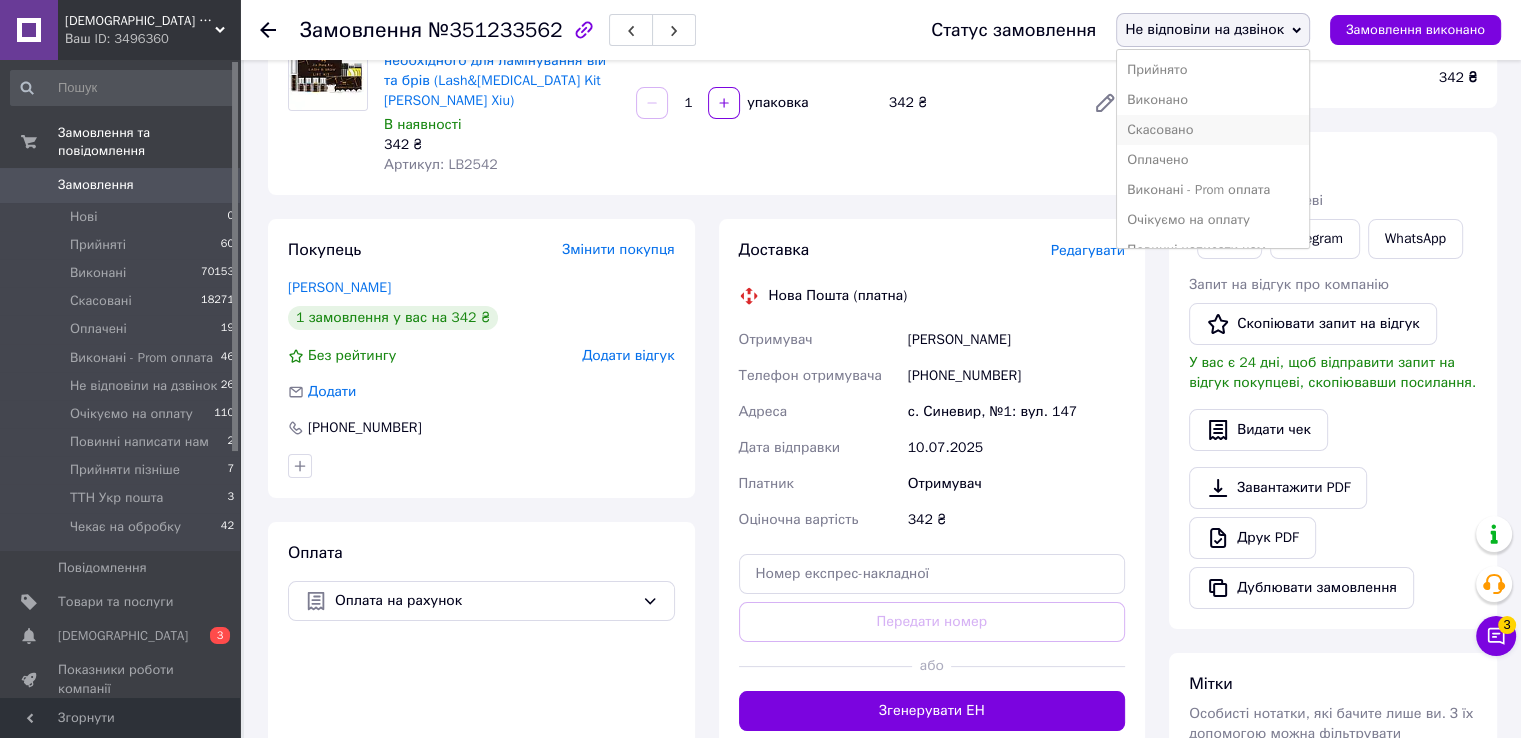click on "Скасовано" at bounding box center [1213, 130] 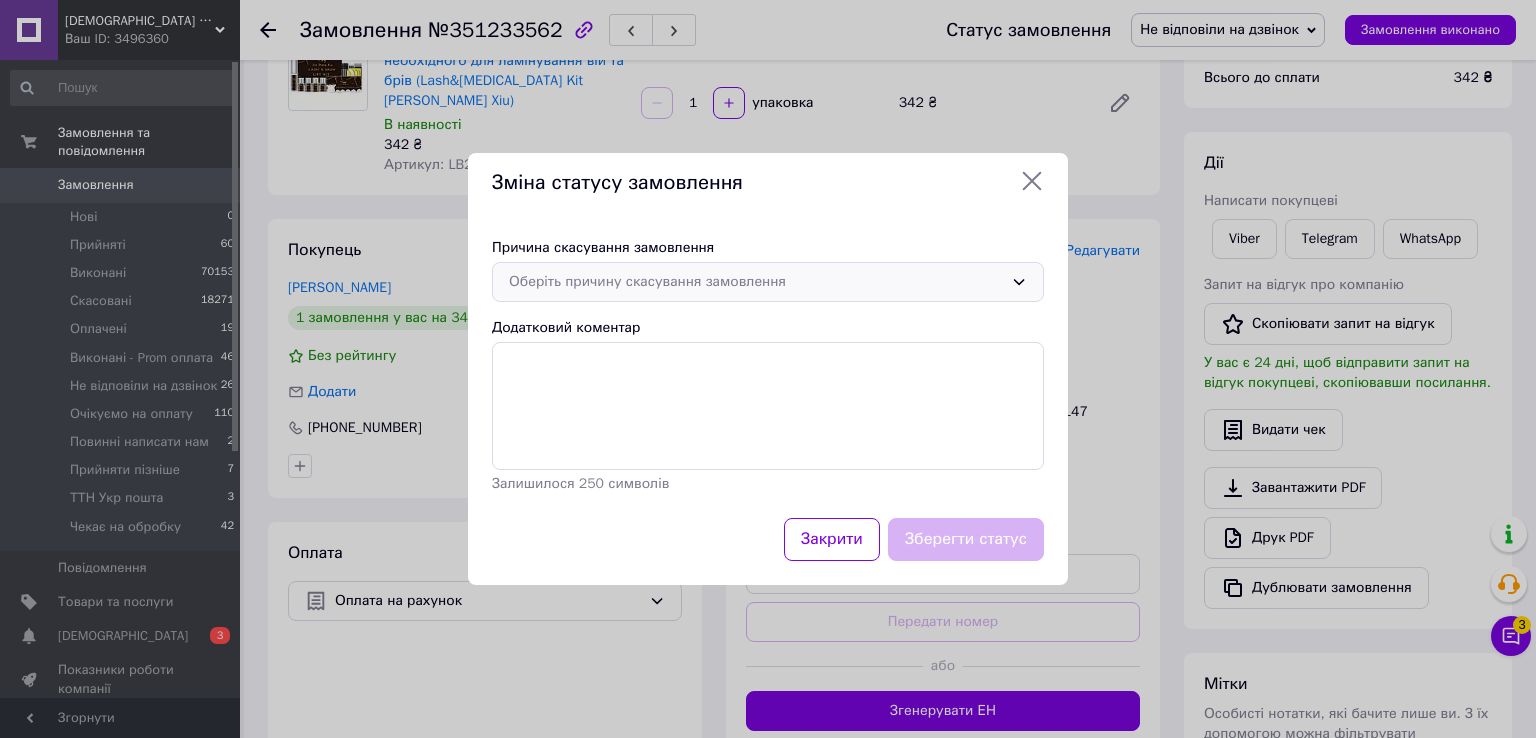 click on "Оберіть причину скасування замовлення" at bounding box center [756, 282] 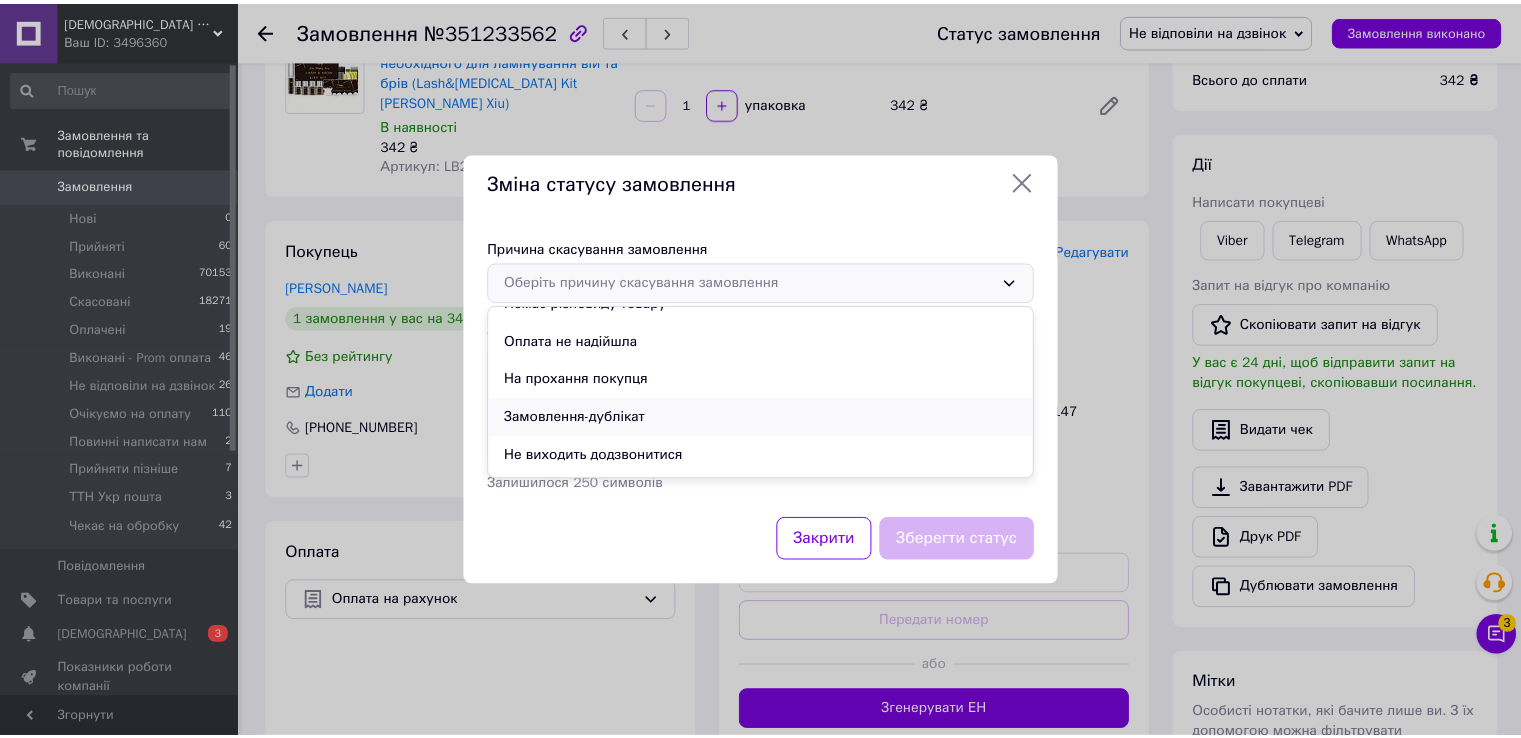 scroll, scrollTop: 93, scrollLeft: 0, axis: vertical 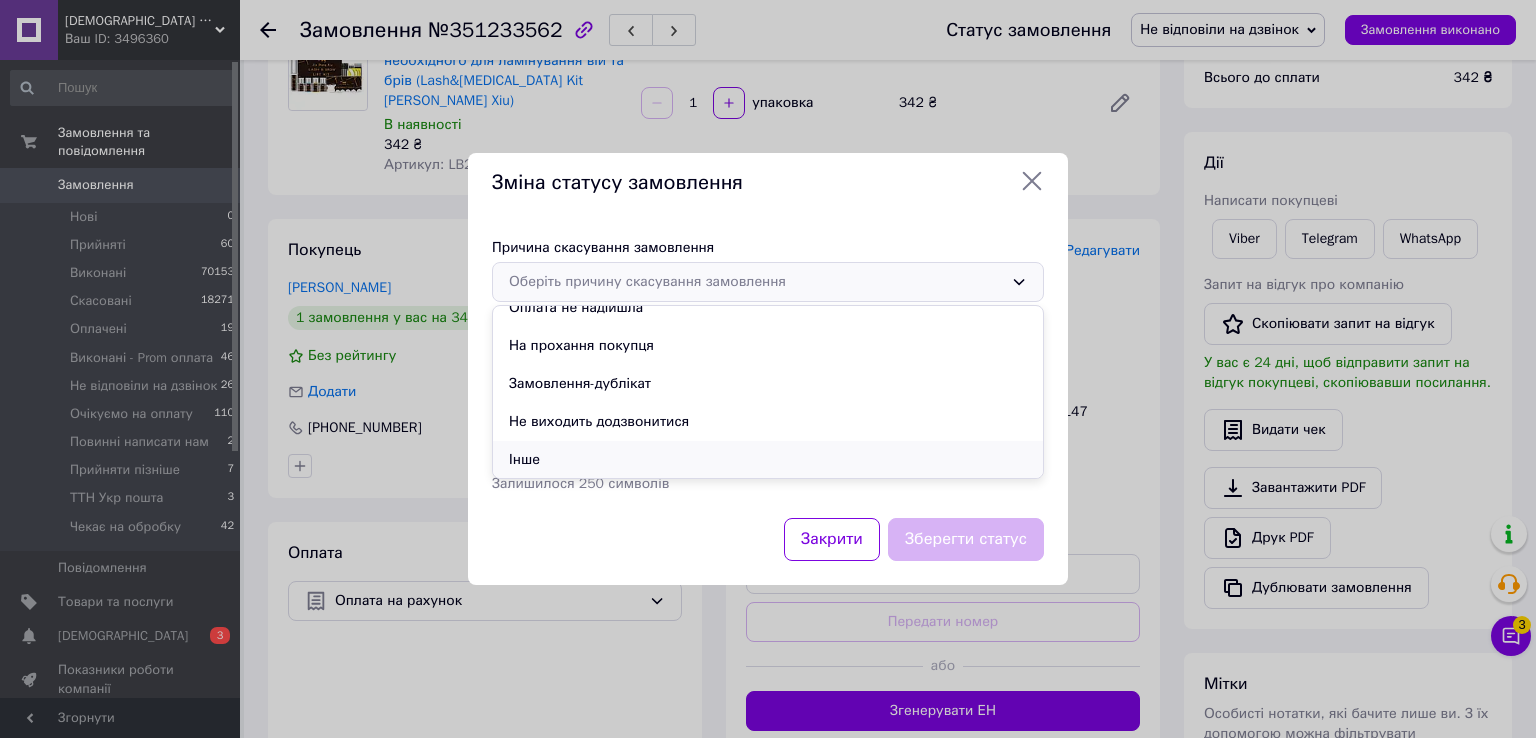 click on "Інше" at bounding box center (768, 460) 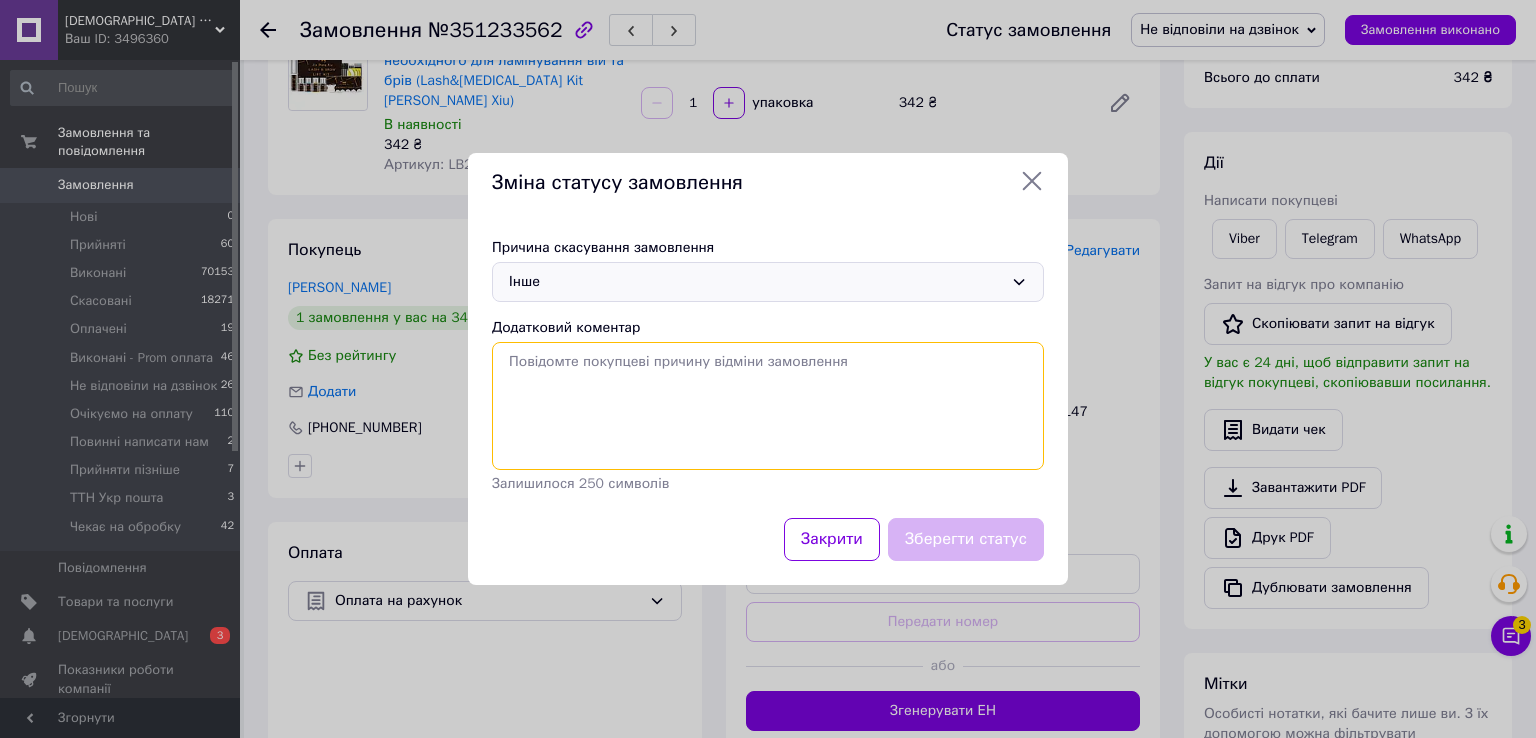 click on "Додатковий коментар" at bounding box center (768, 406) 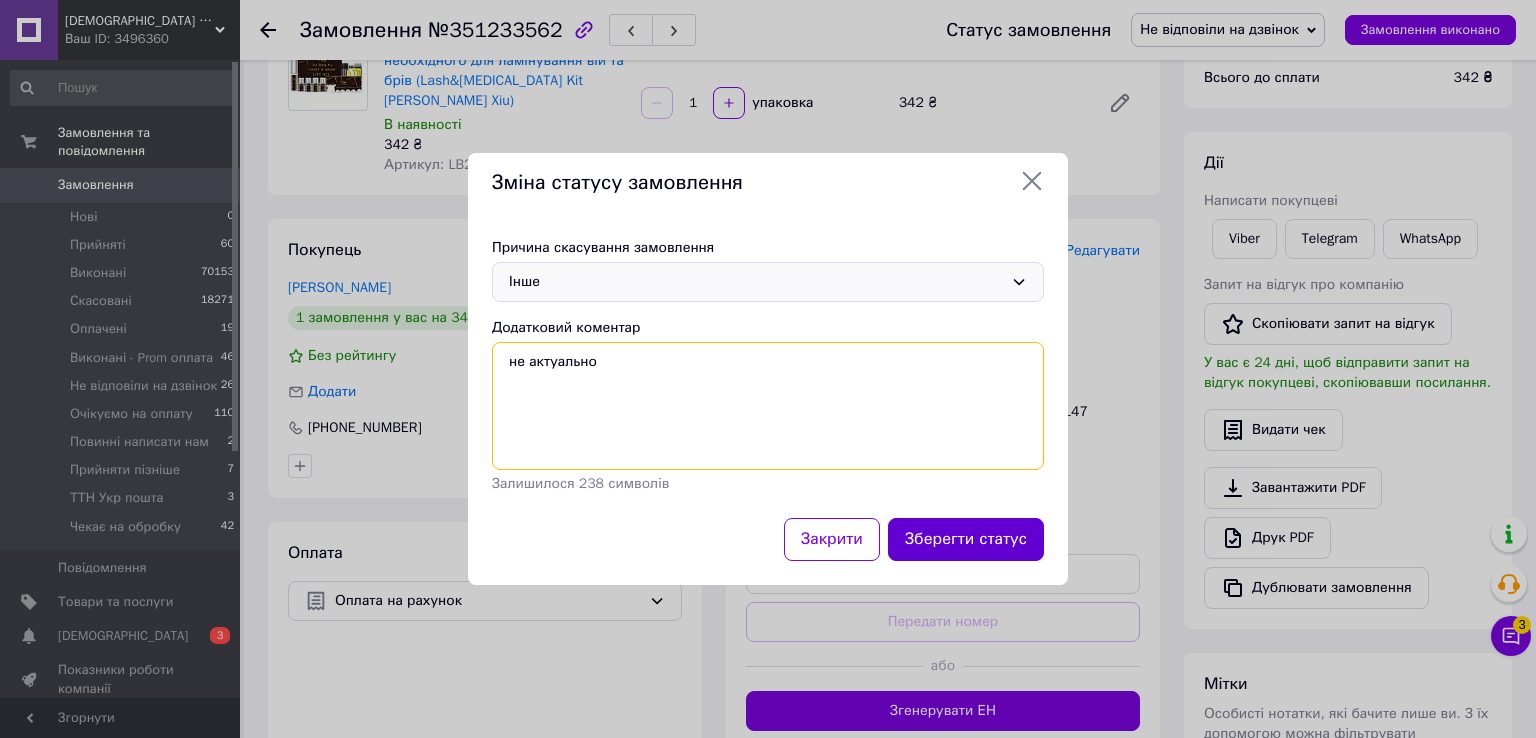 type on "не актуально" 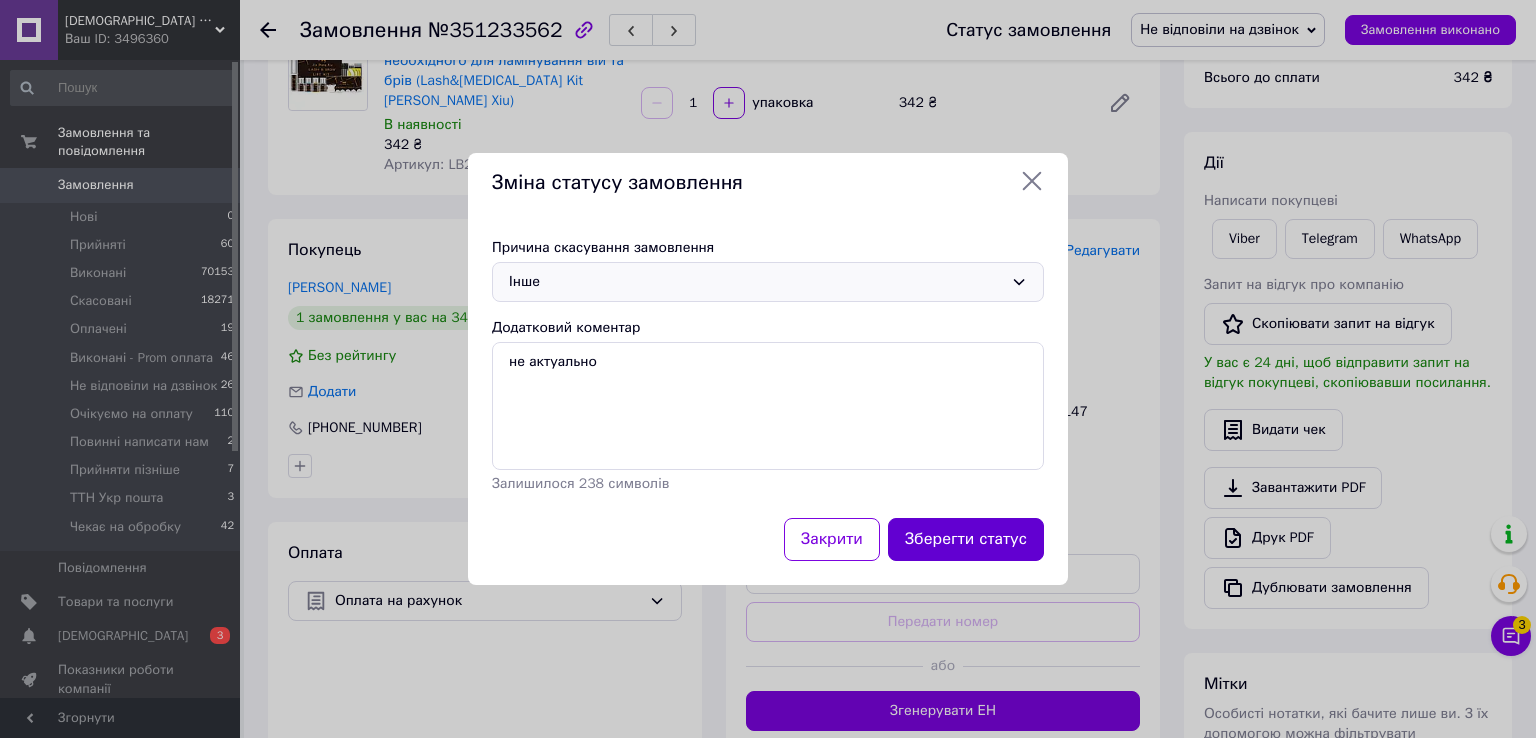 click on "Зберегти статус" at bounding box center [966, 539] 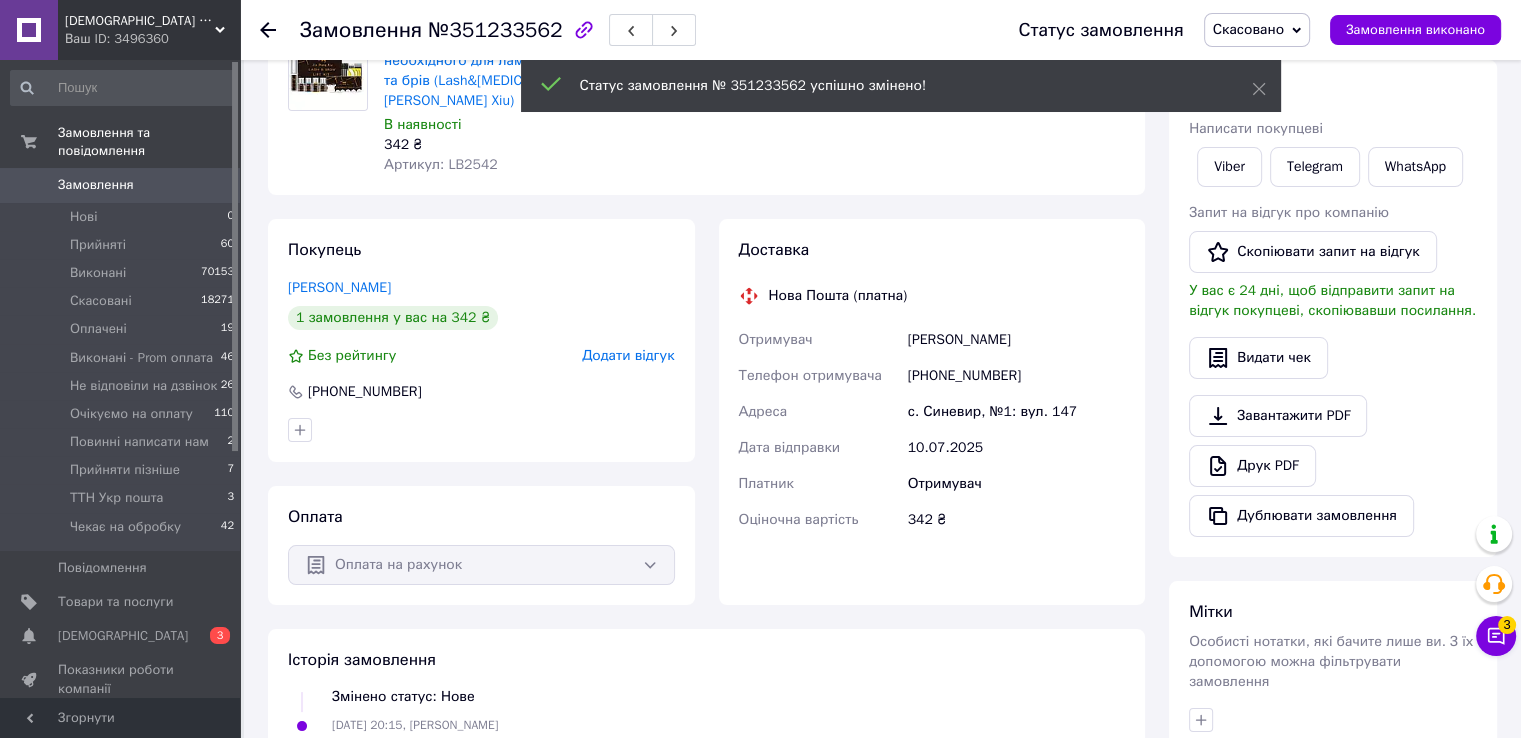 scroll, scrollTop: 88, scrollLeft: 0, axis: vertical 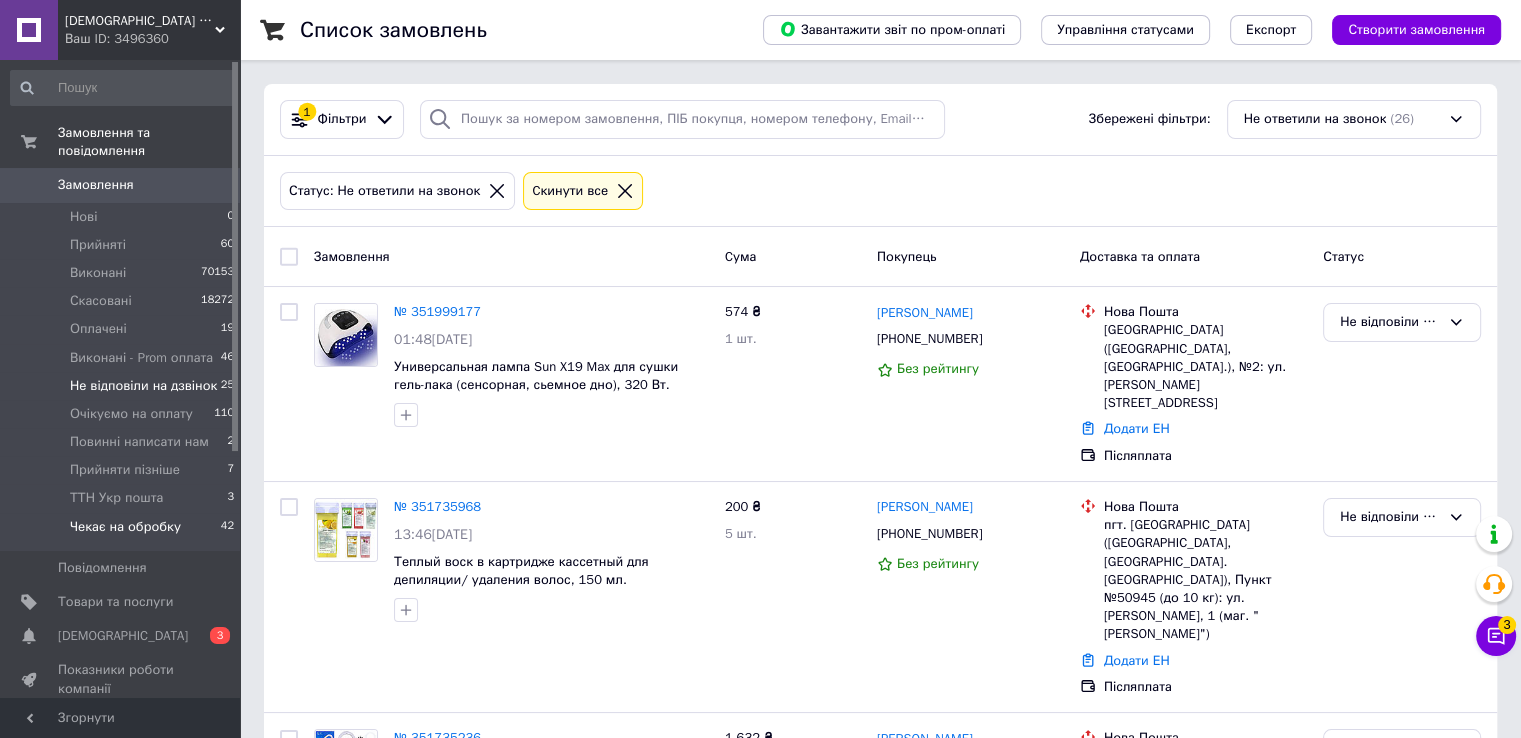 click on "Чекає на обробку" at bounding box center [125, 527] 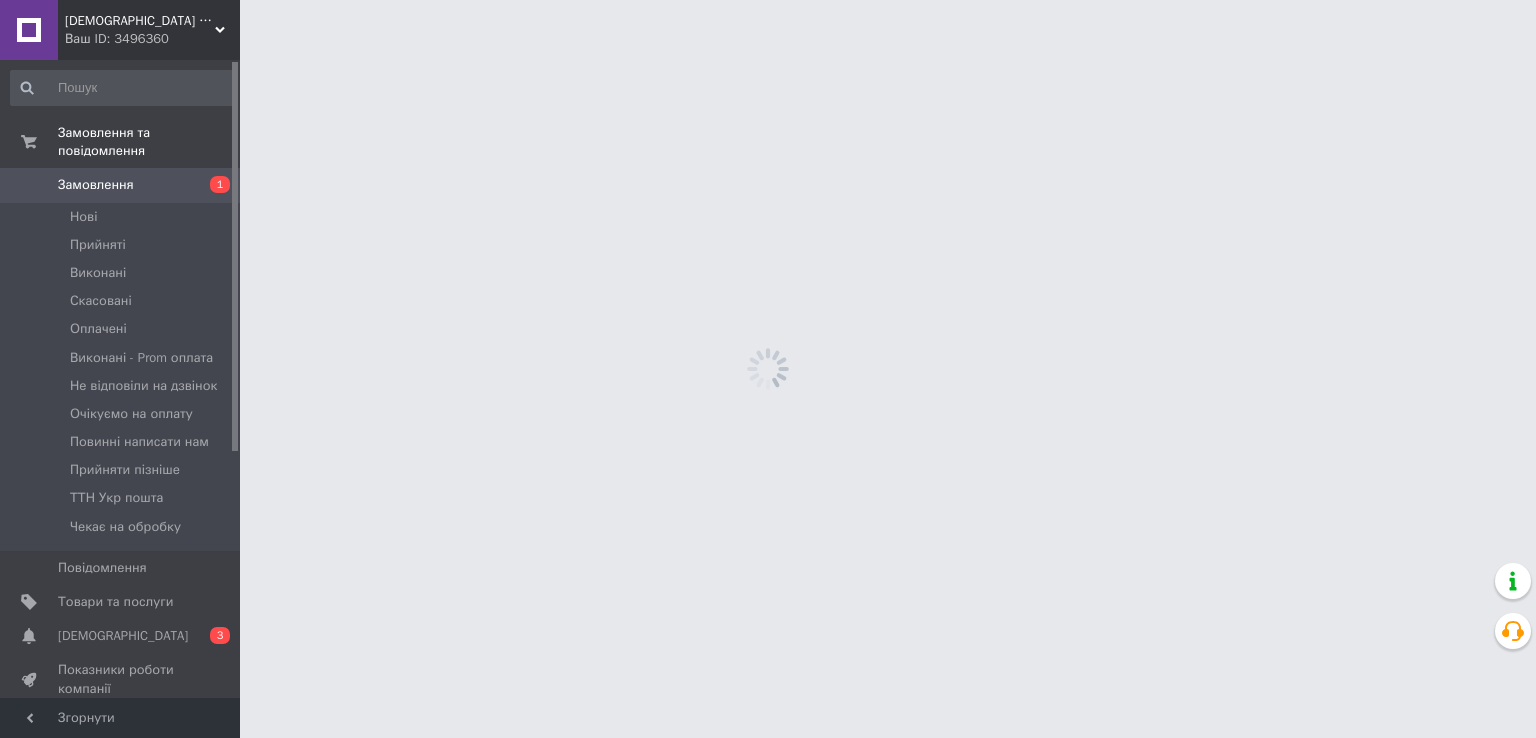 scroll, scrollTop: 0, scrollLeft: 0, axis: both 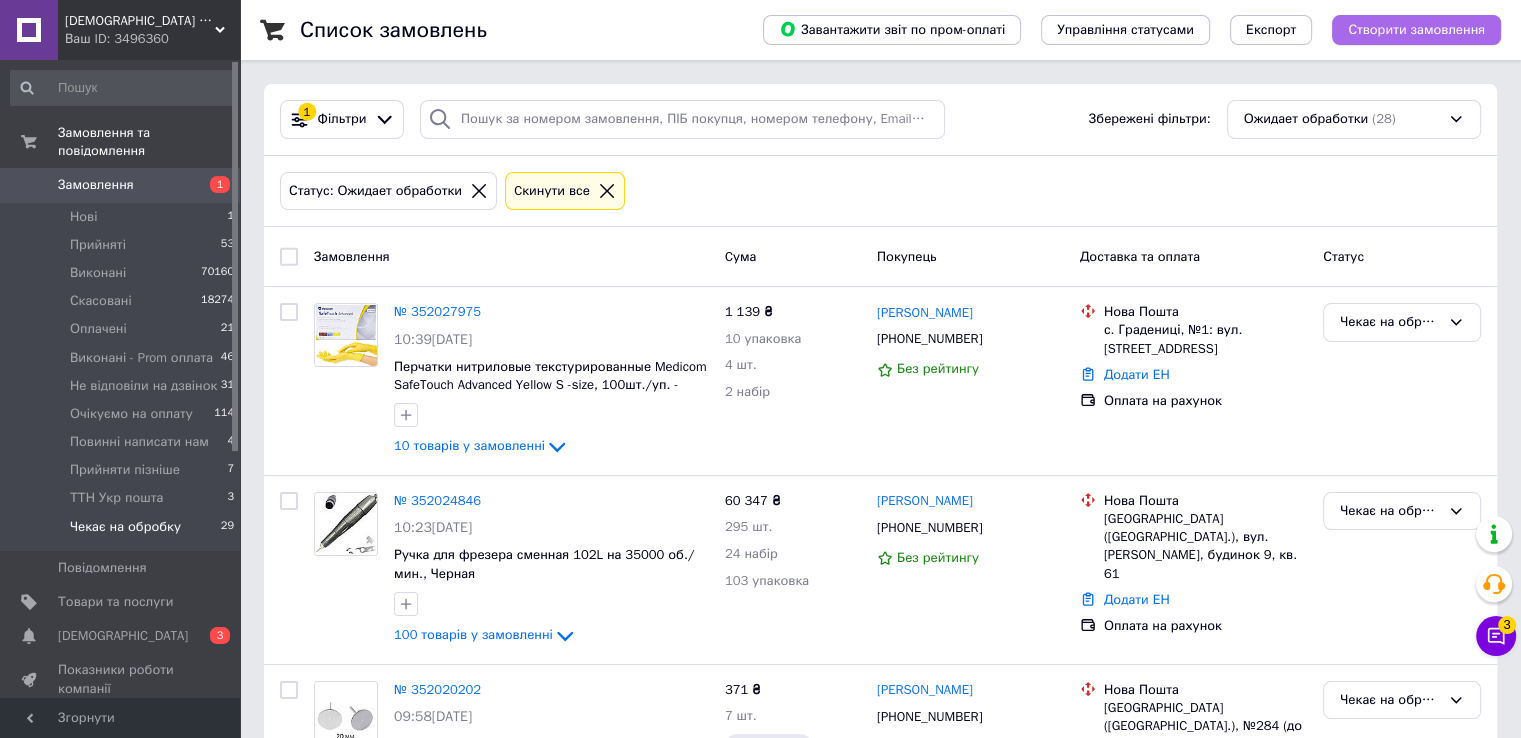 click on "Створити замовлення" at bounding box center (1416, 30) 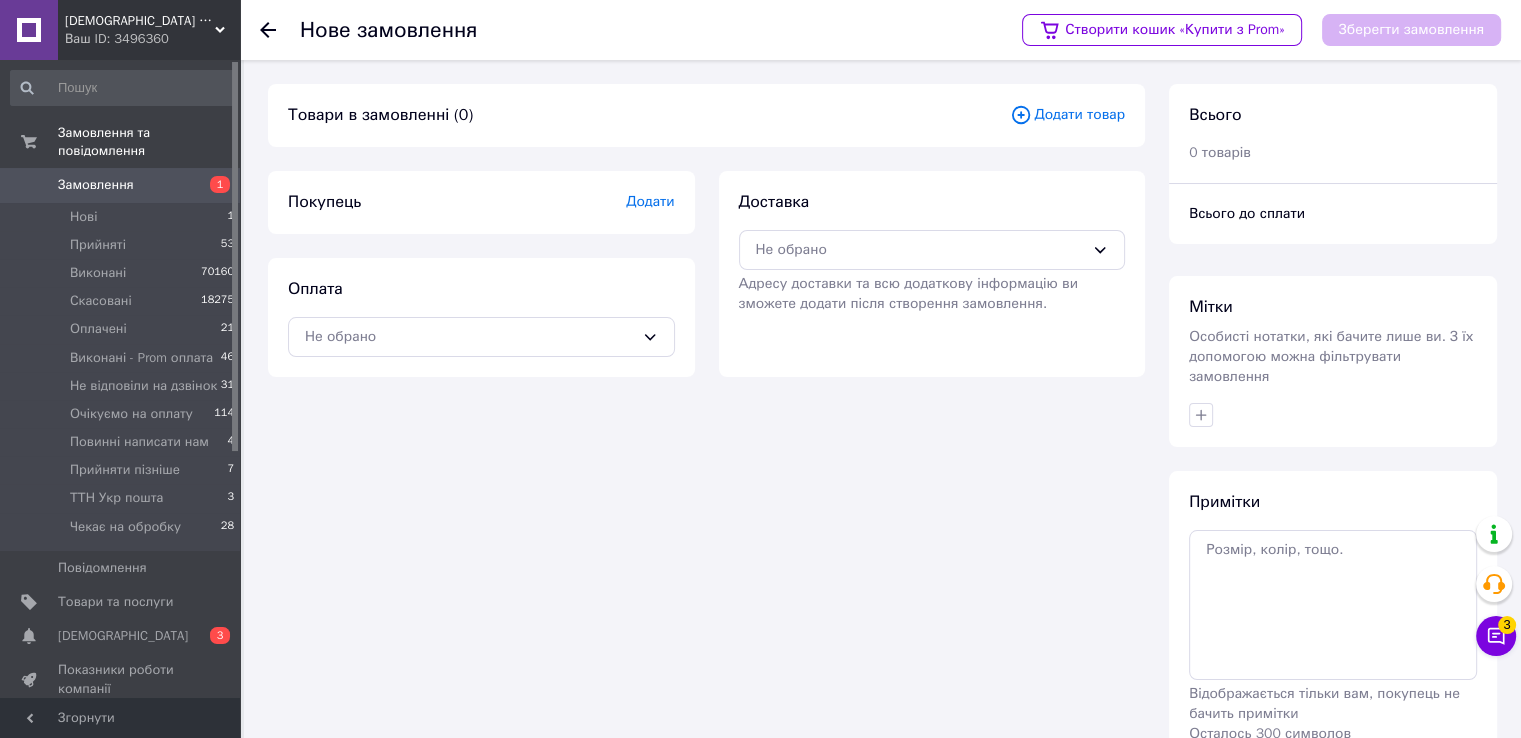 click 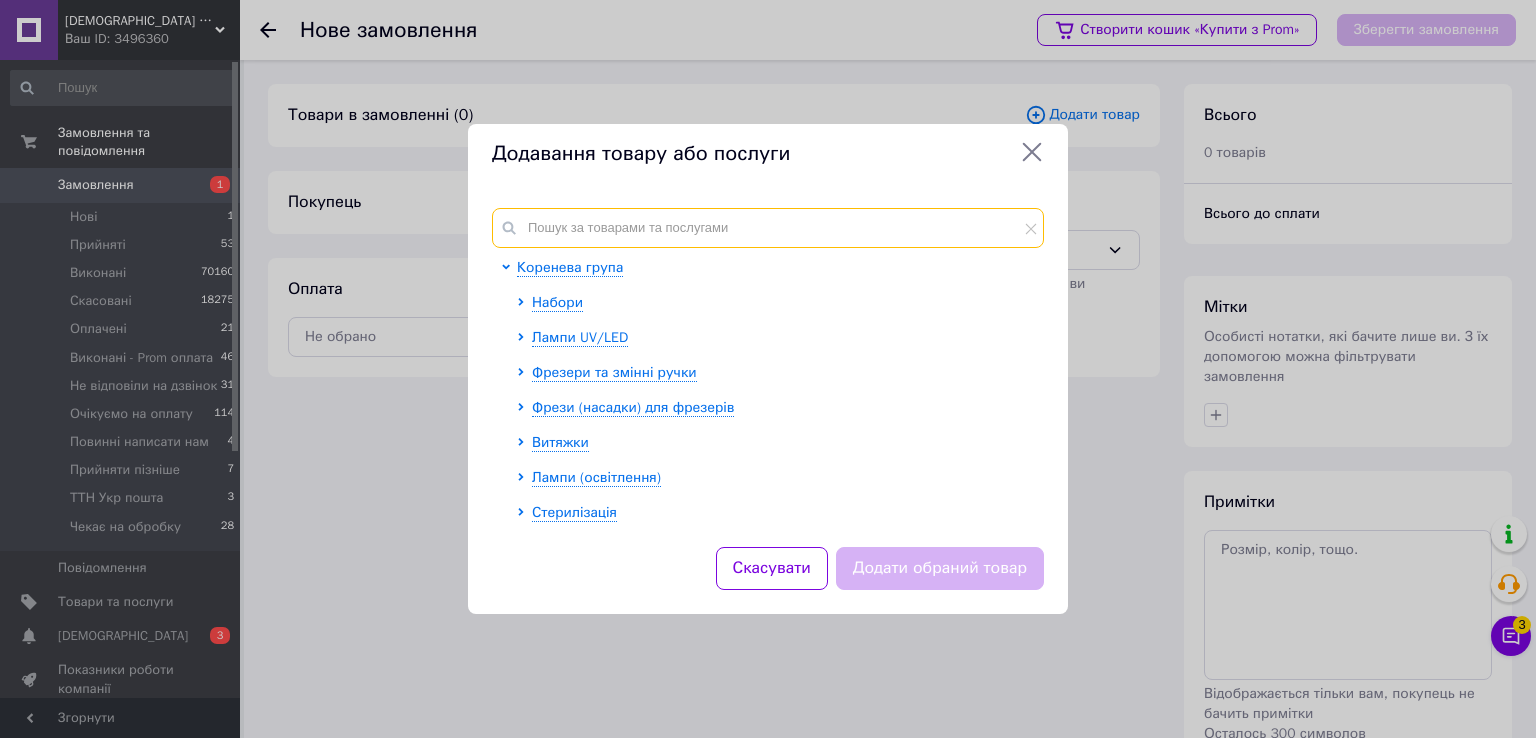 click at bounding box center (768, 228) 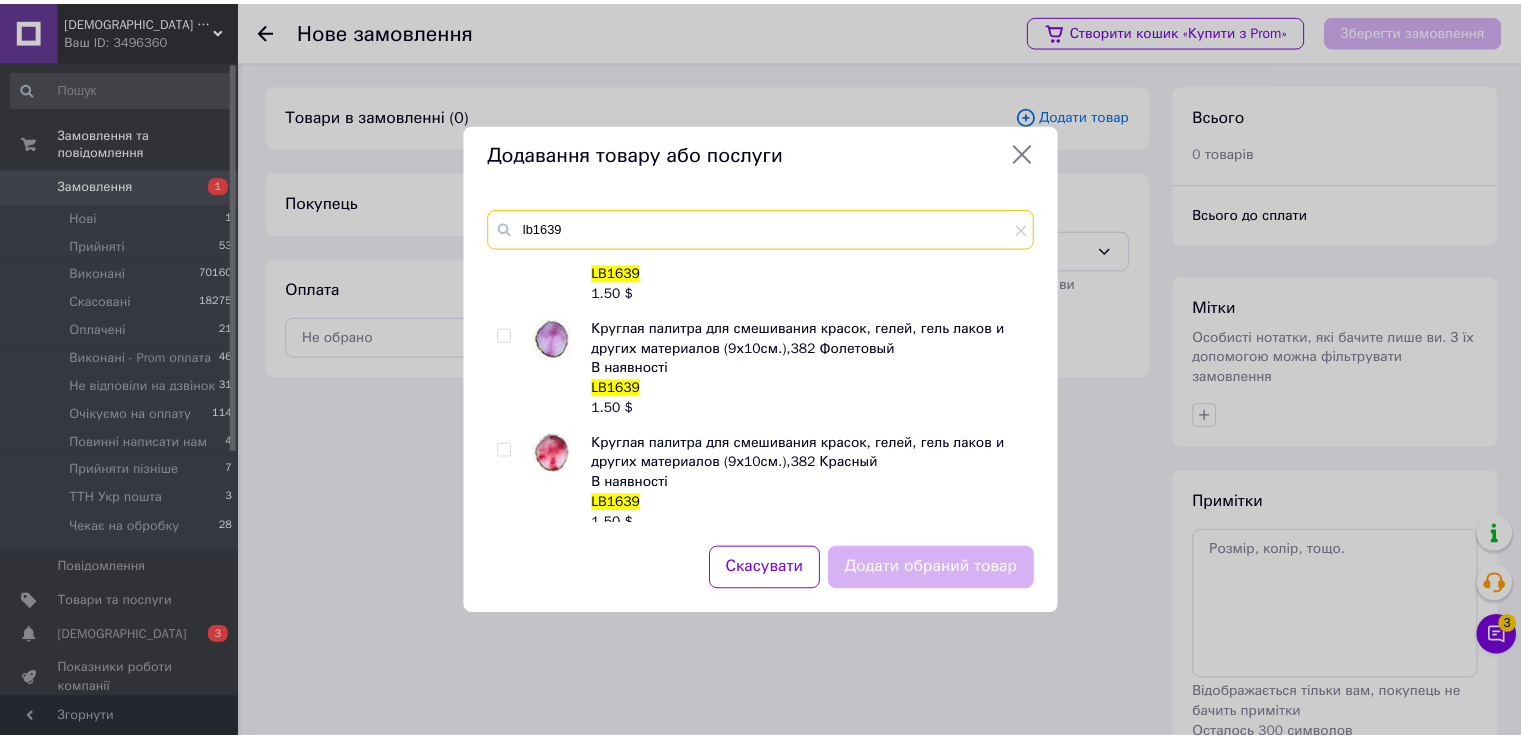 scroll, scrollTop: 600, scrollLeft: 0, axis: vertical 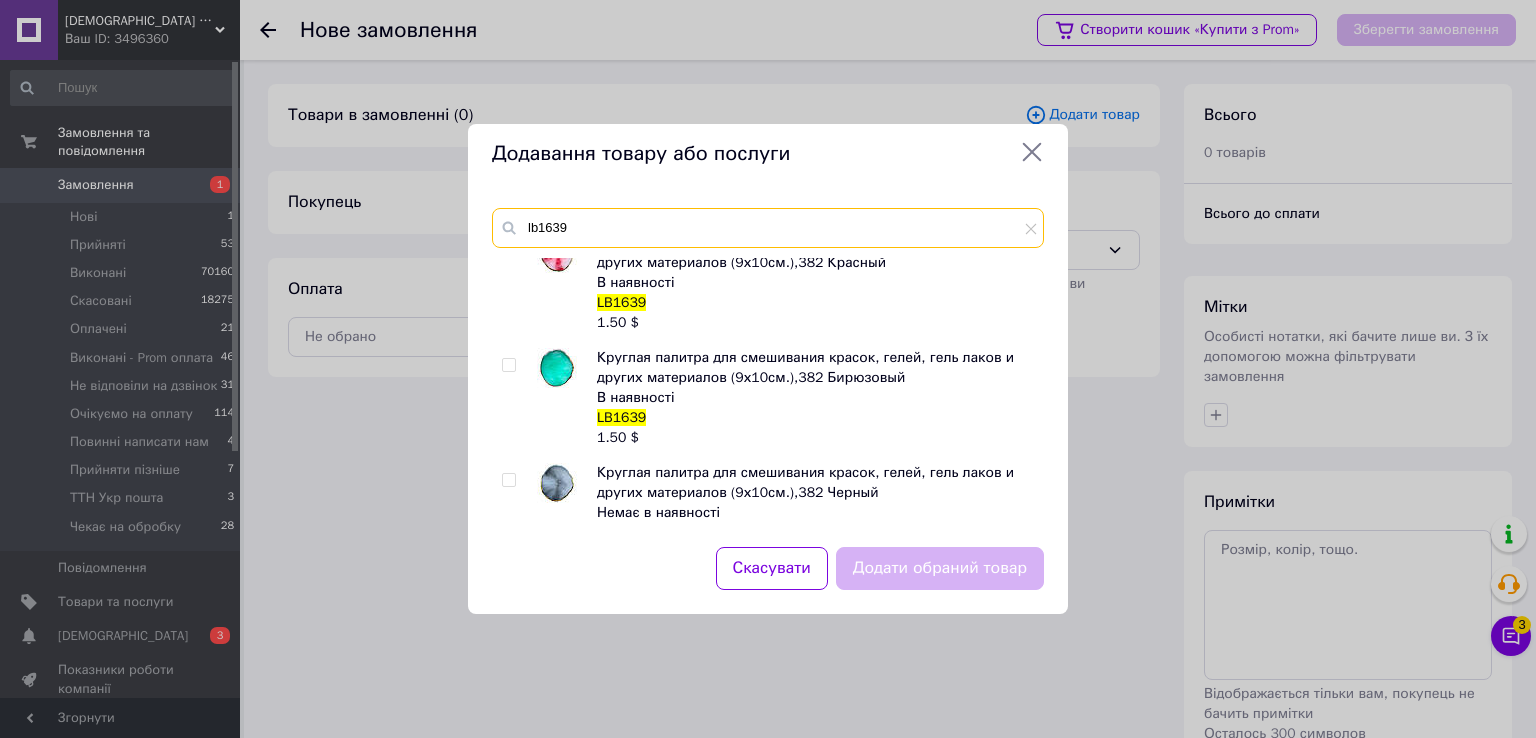 type on "lb1639" 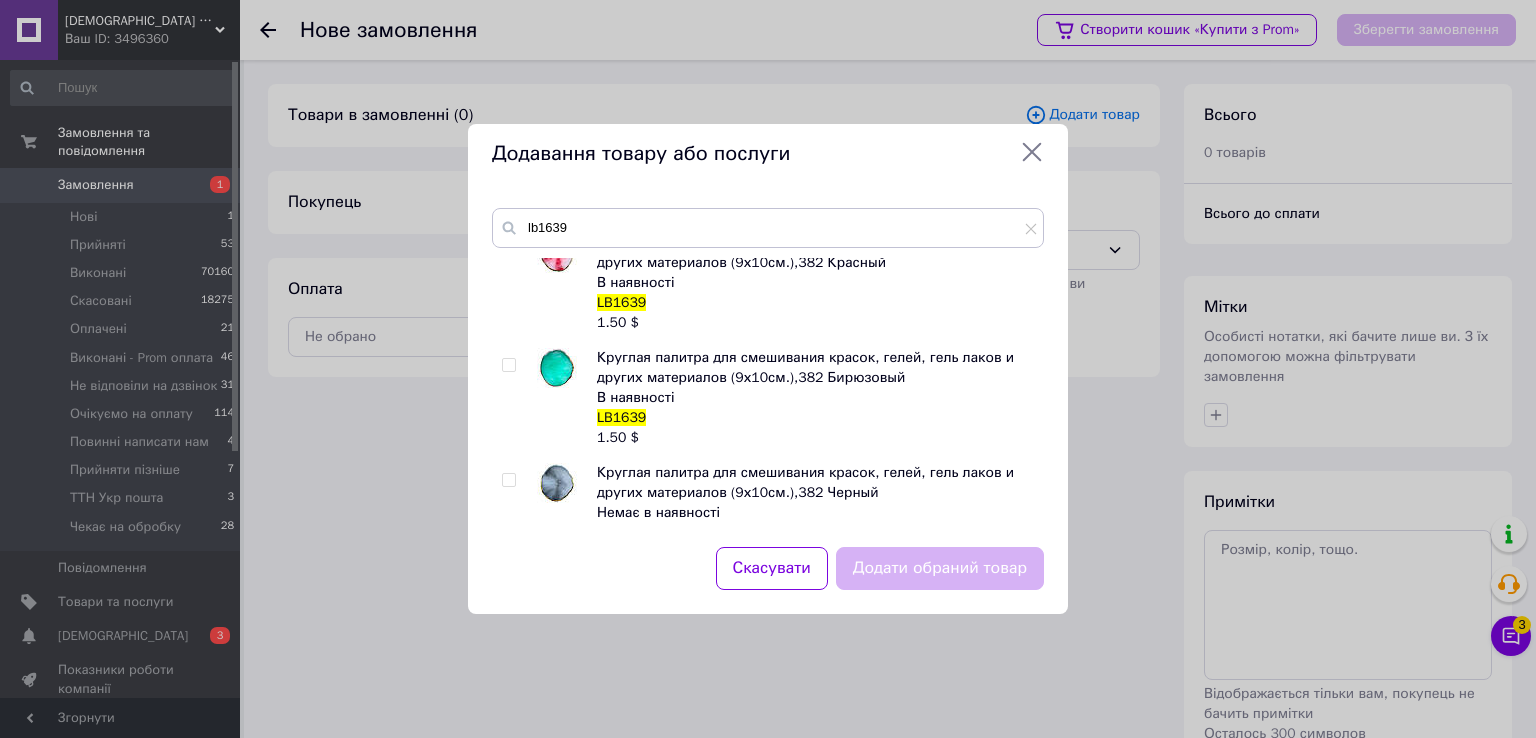 click at bounding box center (508, 365) 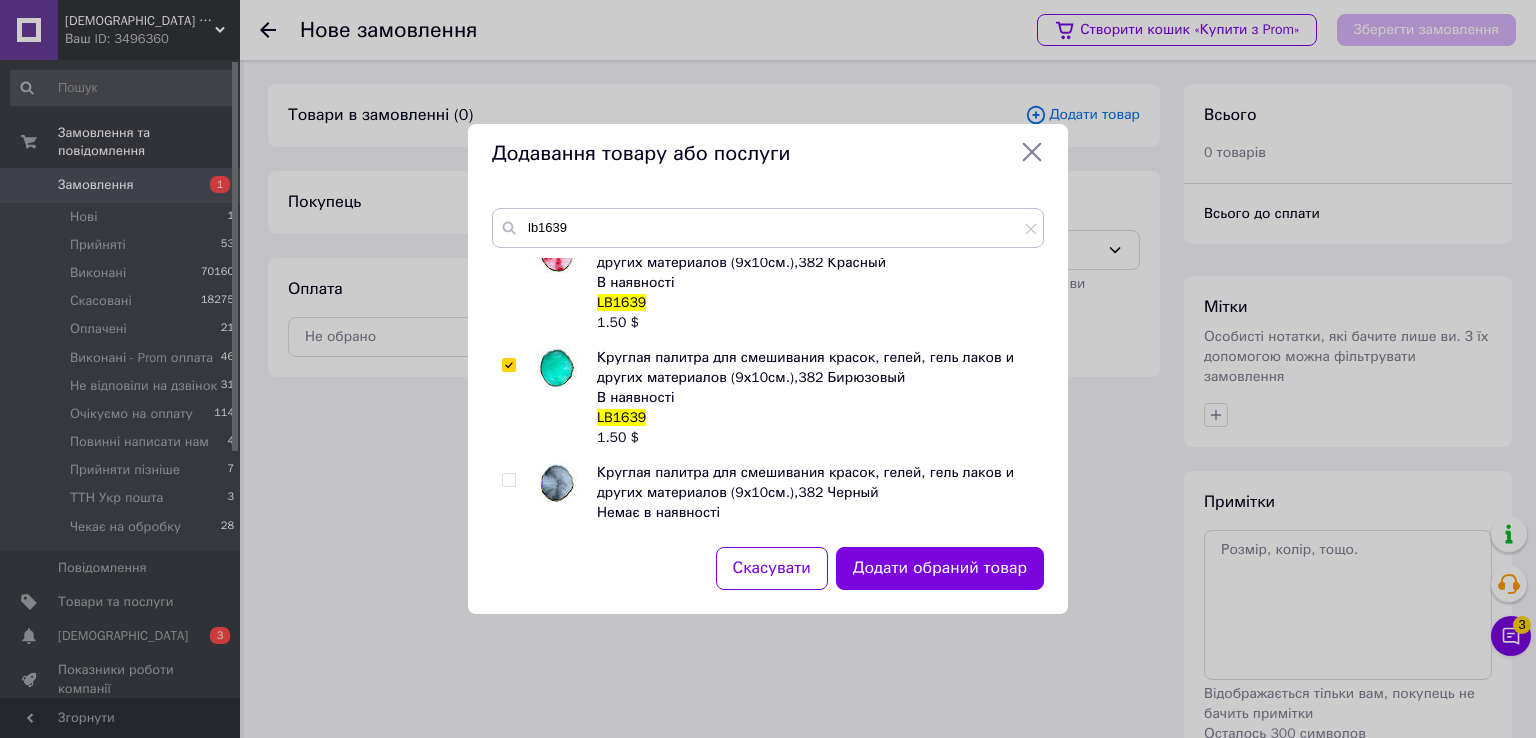click on "Додати обраний товар" at bounding box center [940, 568] 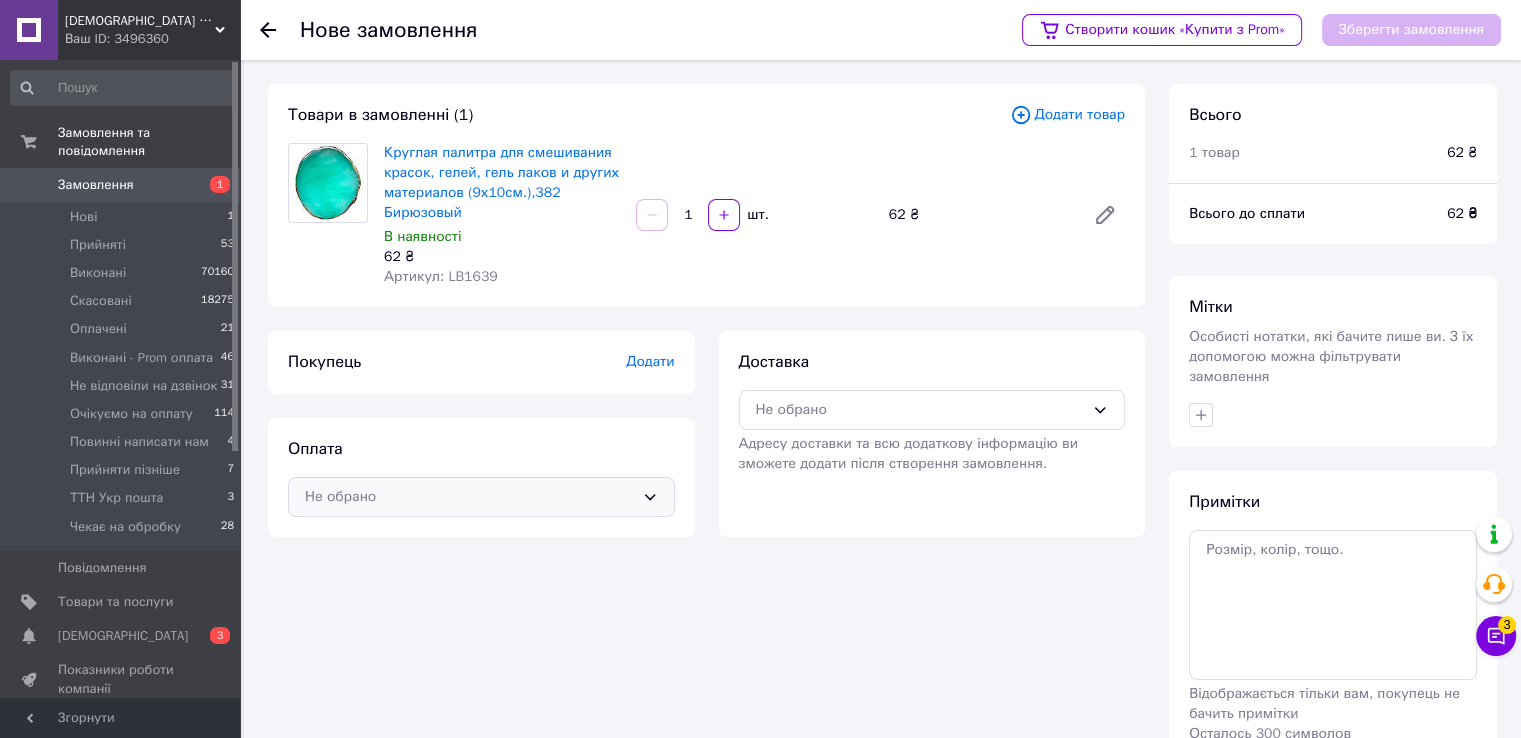 click on "Не обрано" at bounding box center [481, 497] 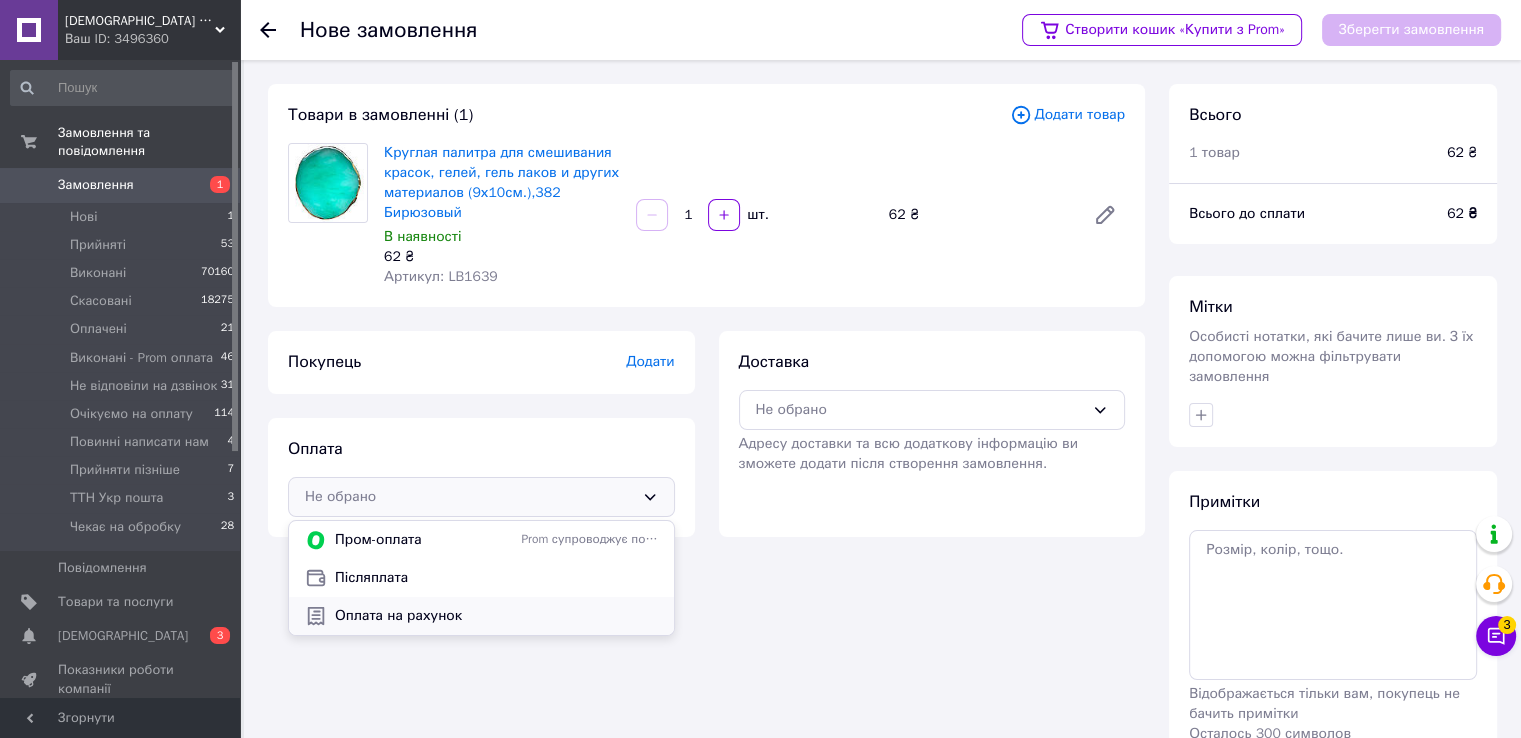 click on "Оплата на рахунок" at bounding box center (496, 616) 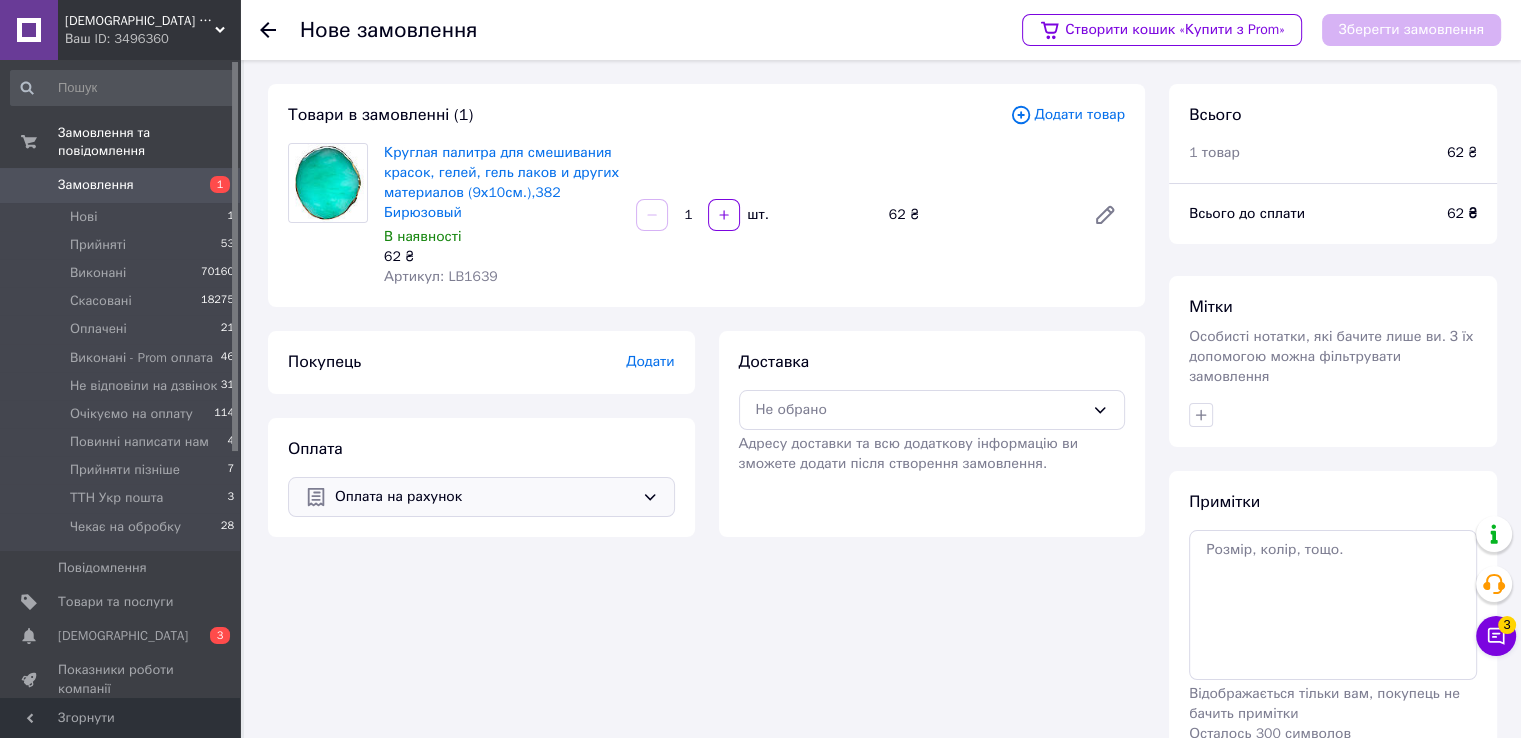 click on "Додати" at bounding box center (650, 361) 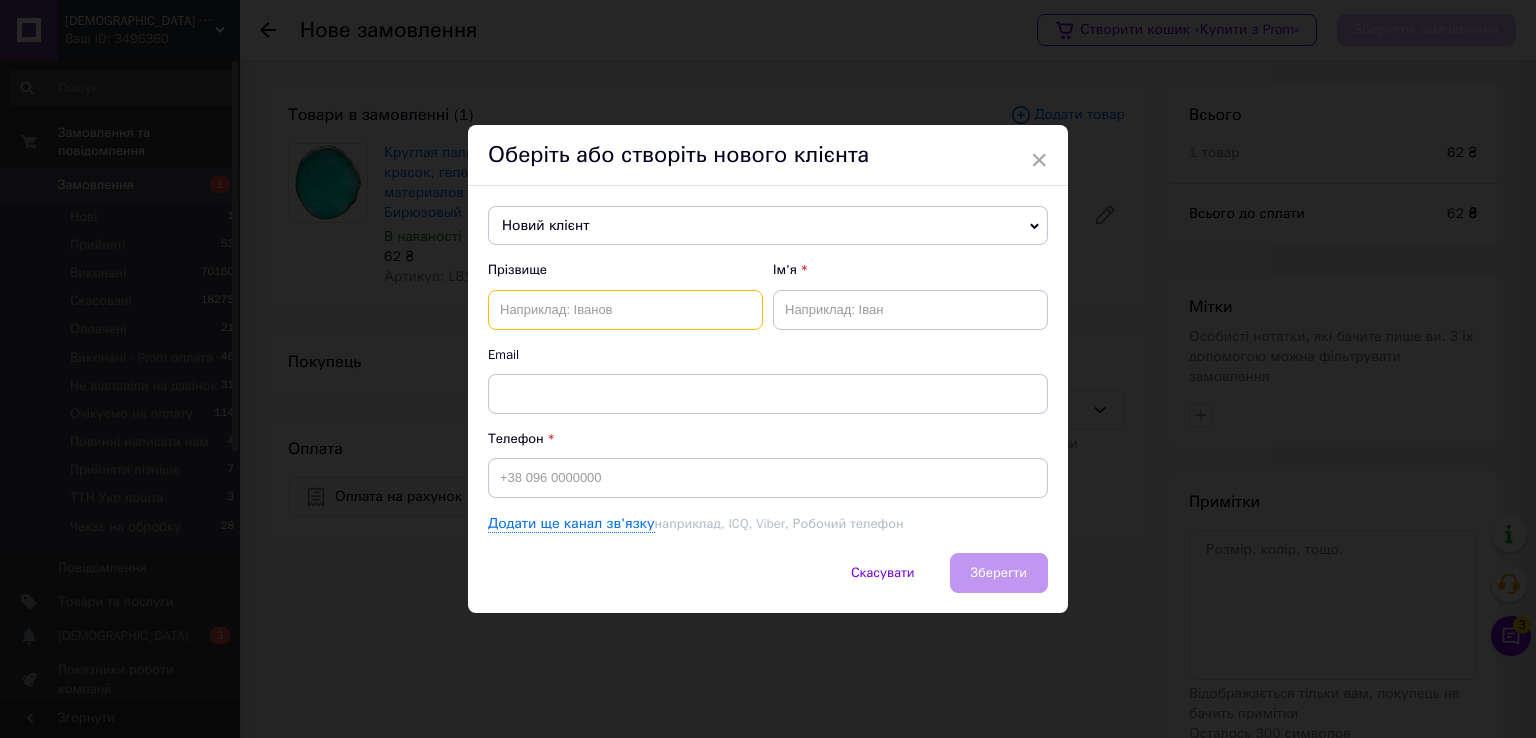 click at bounding box center [625, 310] 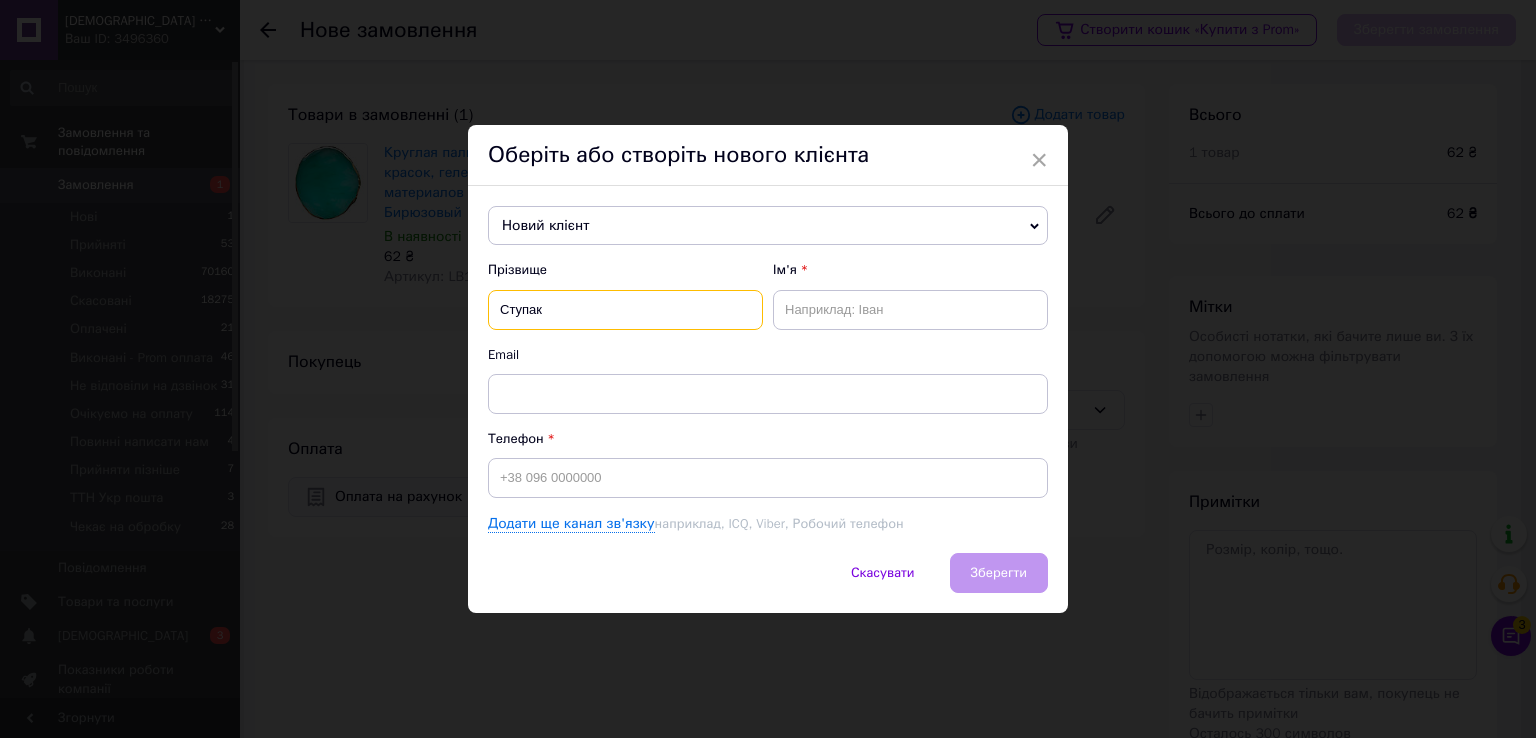 type on "Ступак" 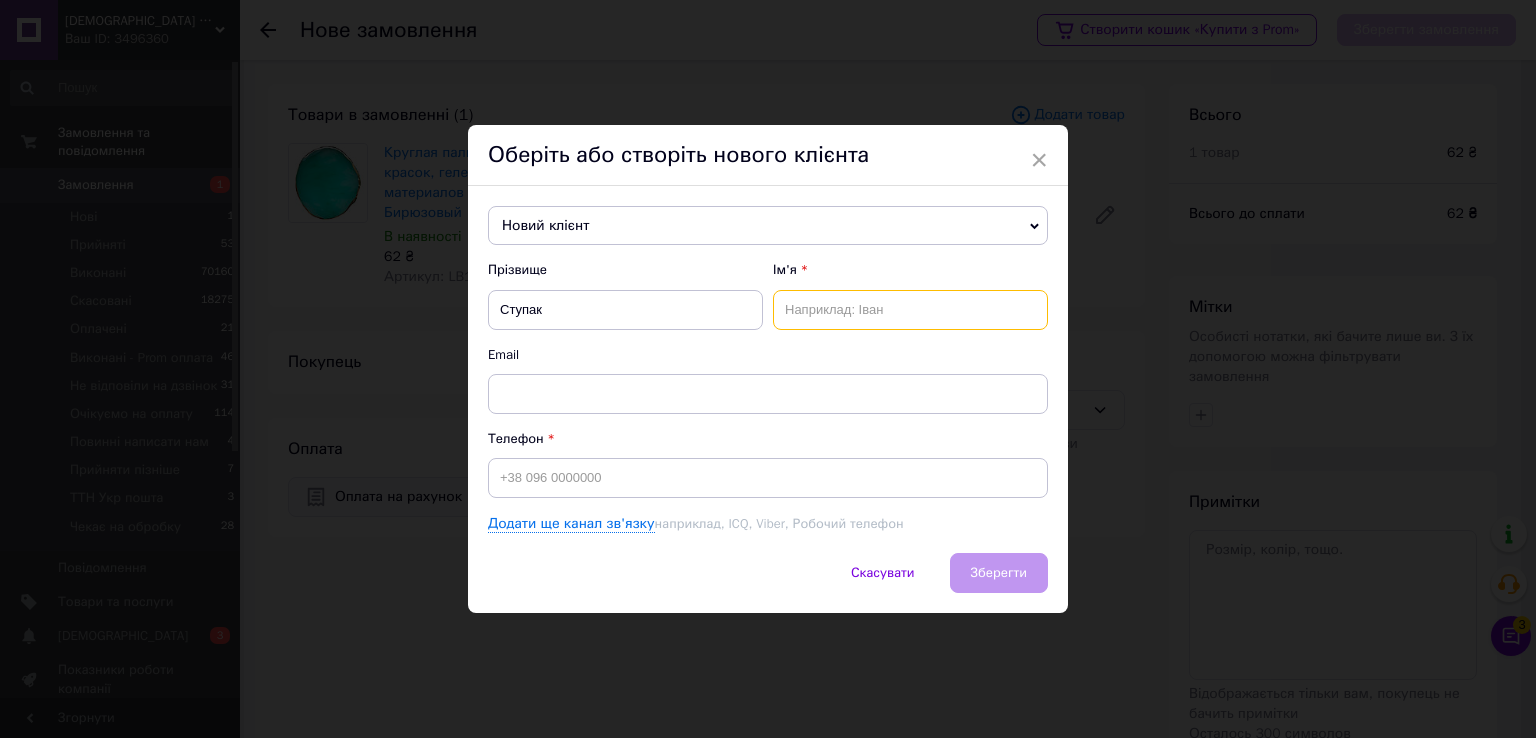 click at bounding box center [910, 310] 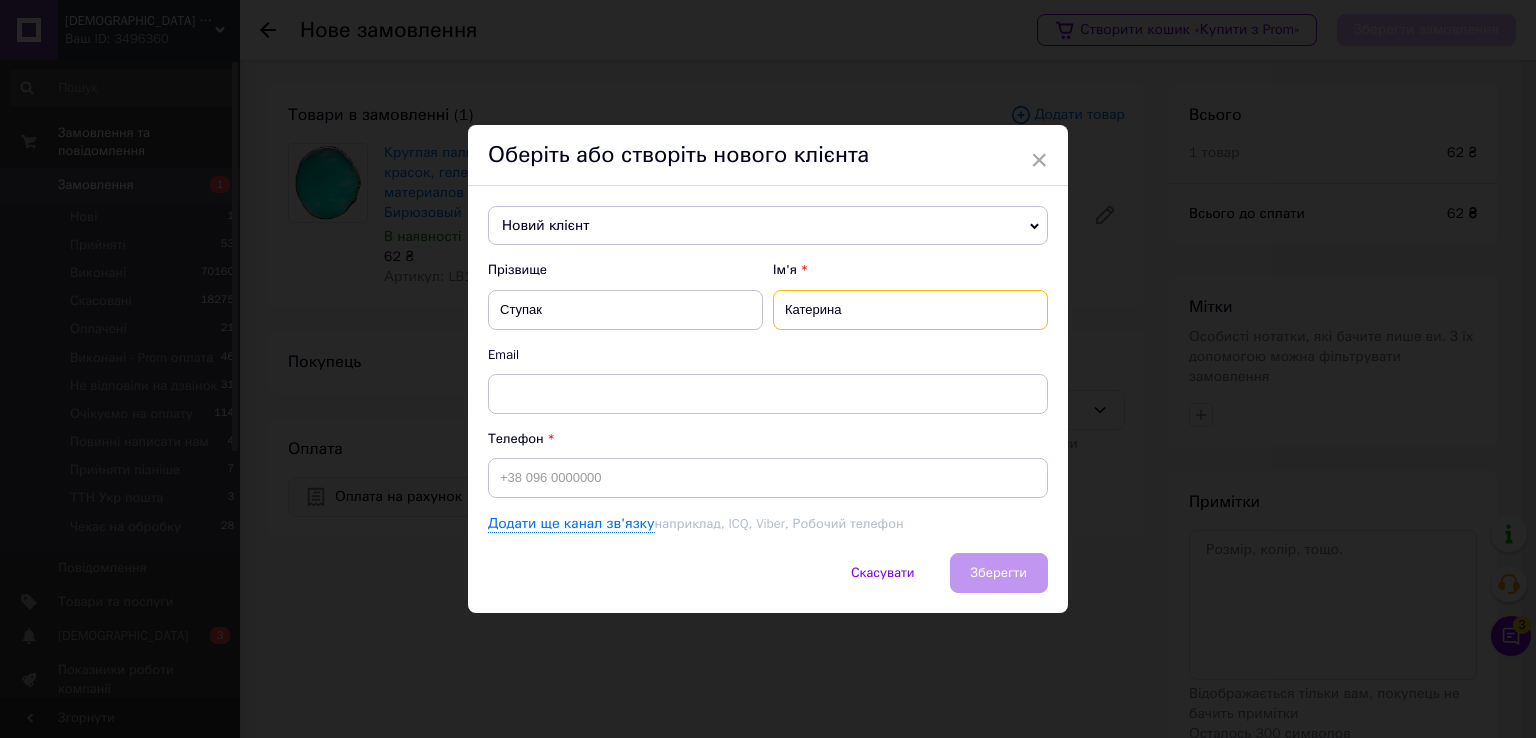 type on "Катерина" 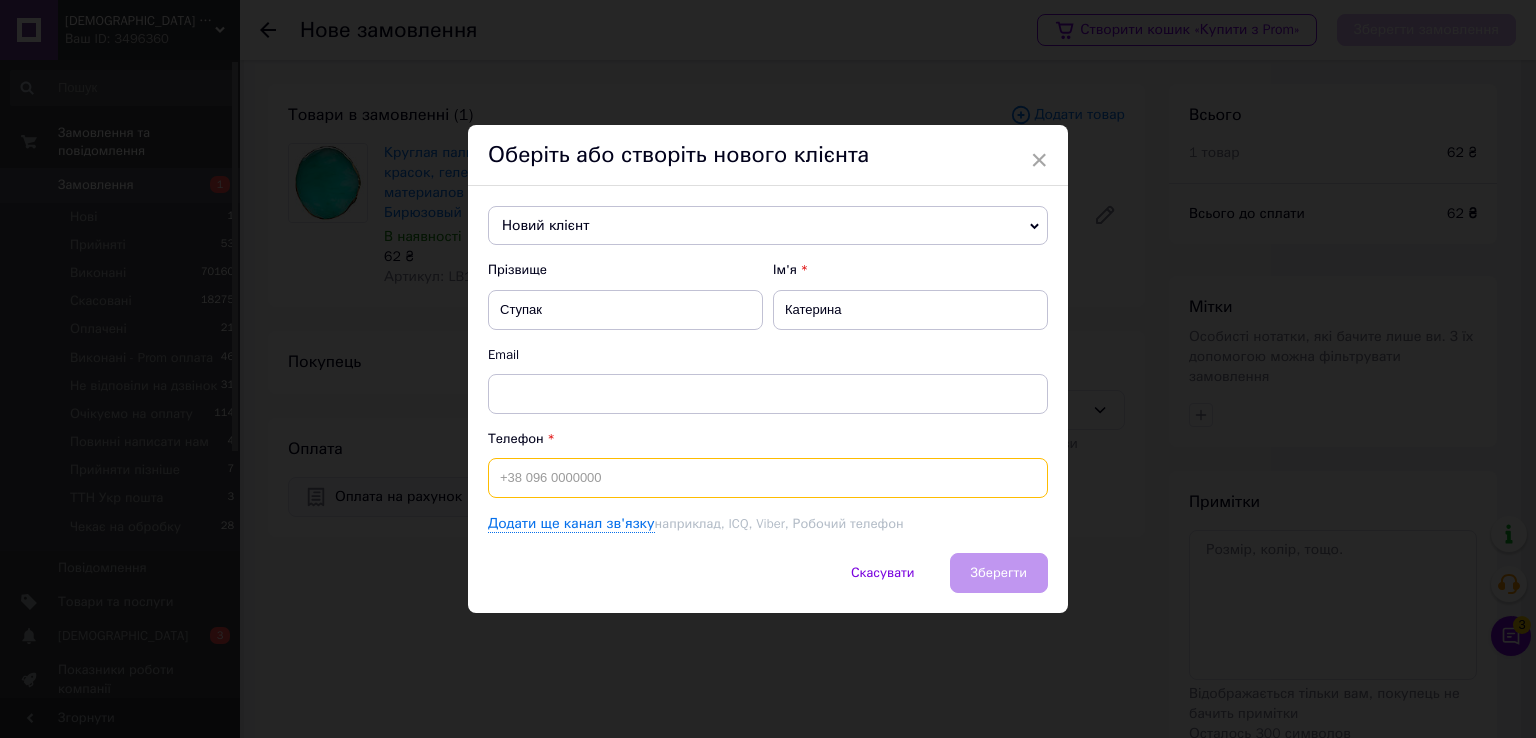click at bounding box center (768, 478) 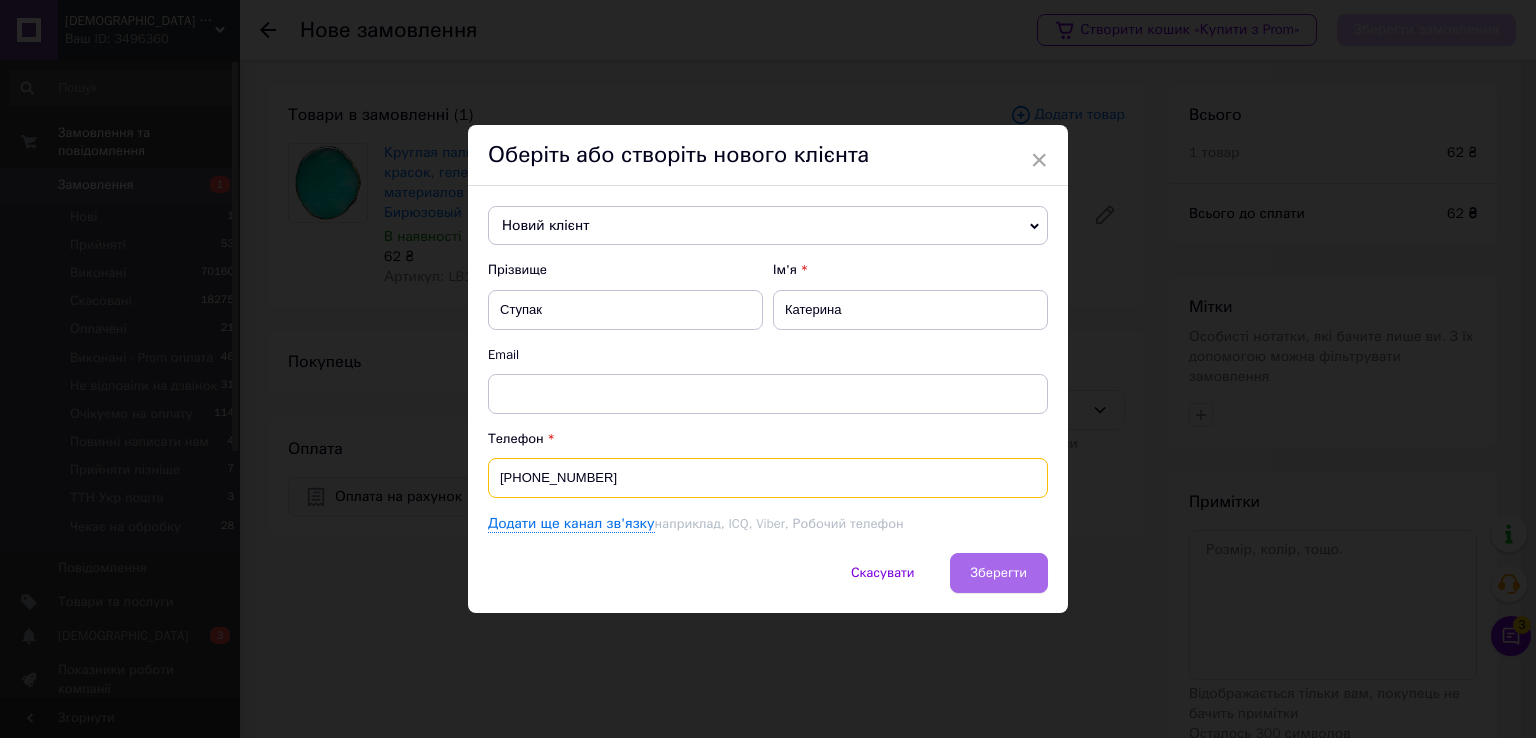 type on "+380674942273" 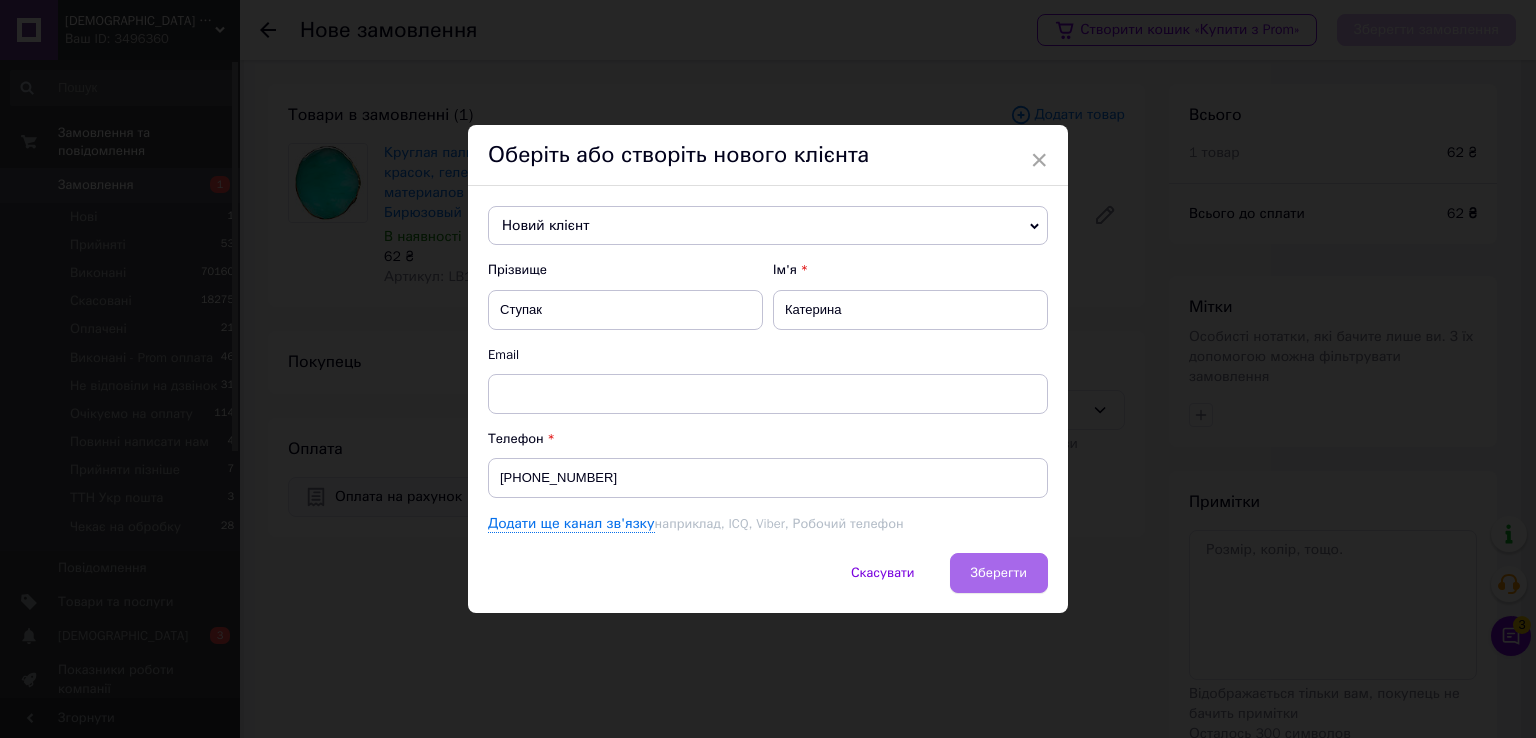 click on "Зберегти" at bounding box center [999, 573] 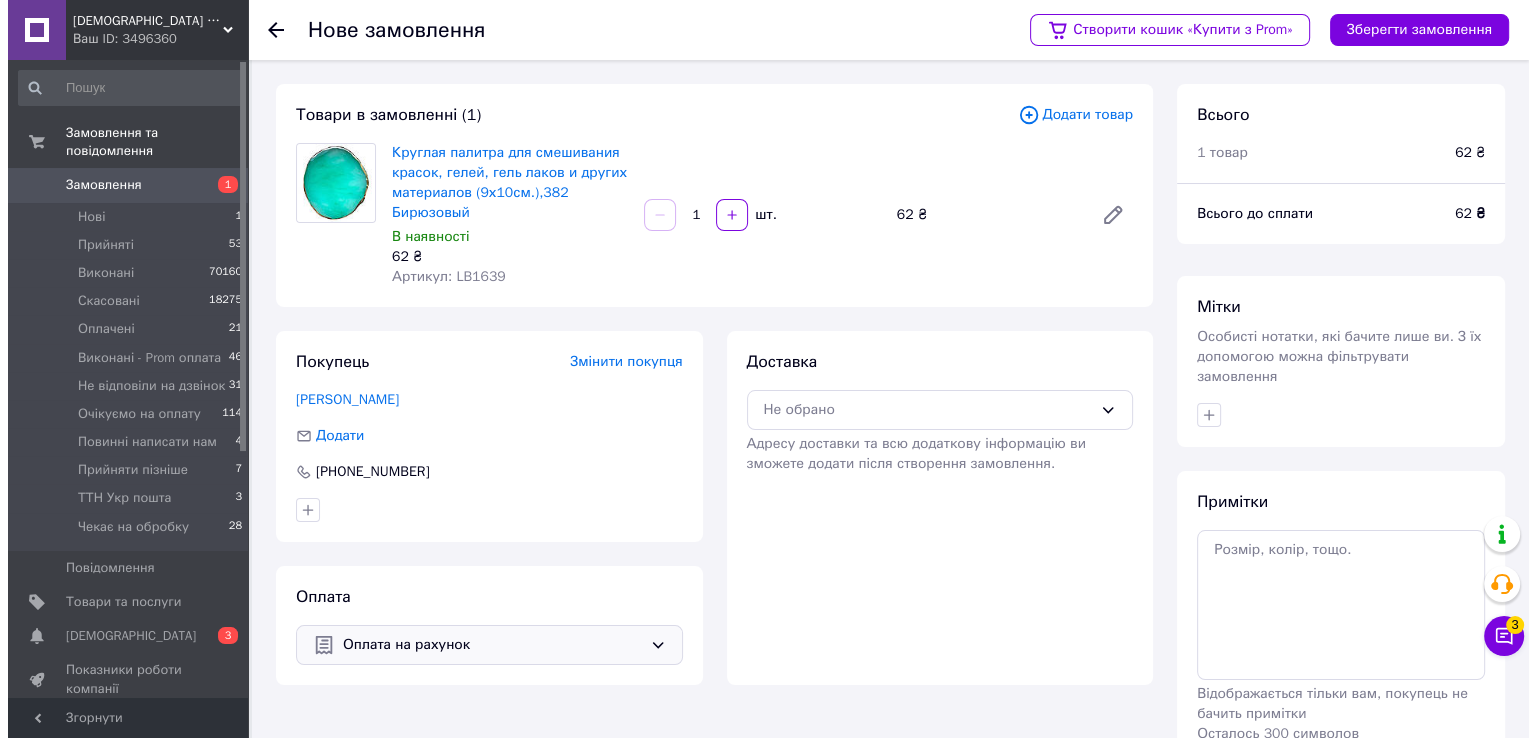 scroll, scrollTop: 85, scrollLeft: 0, axis: vertical 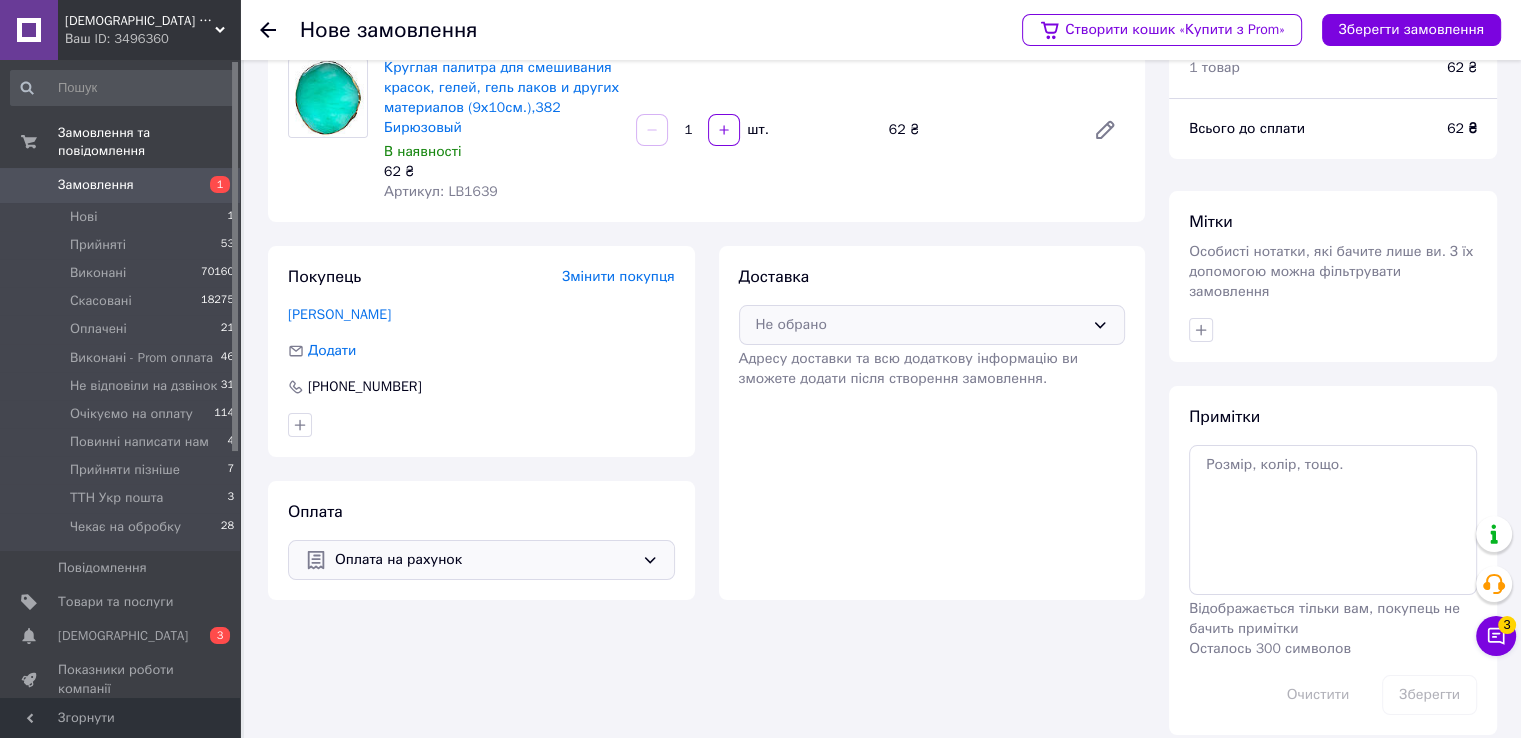 click on "Не обрано" at bounding box center [920, 325] 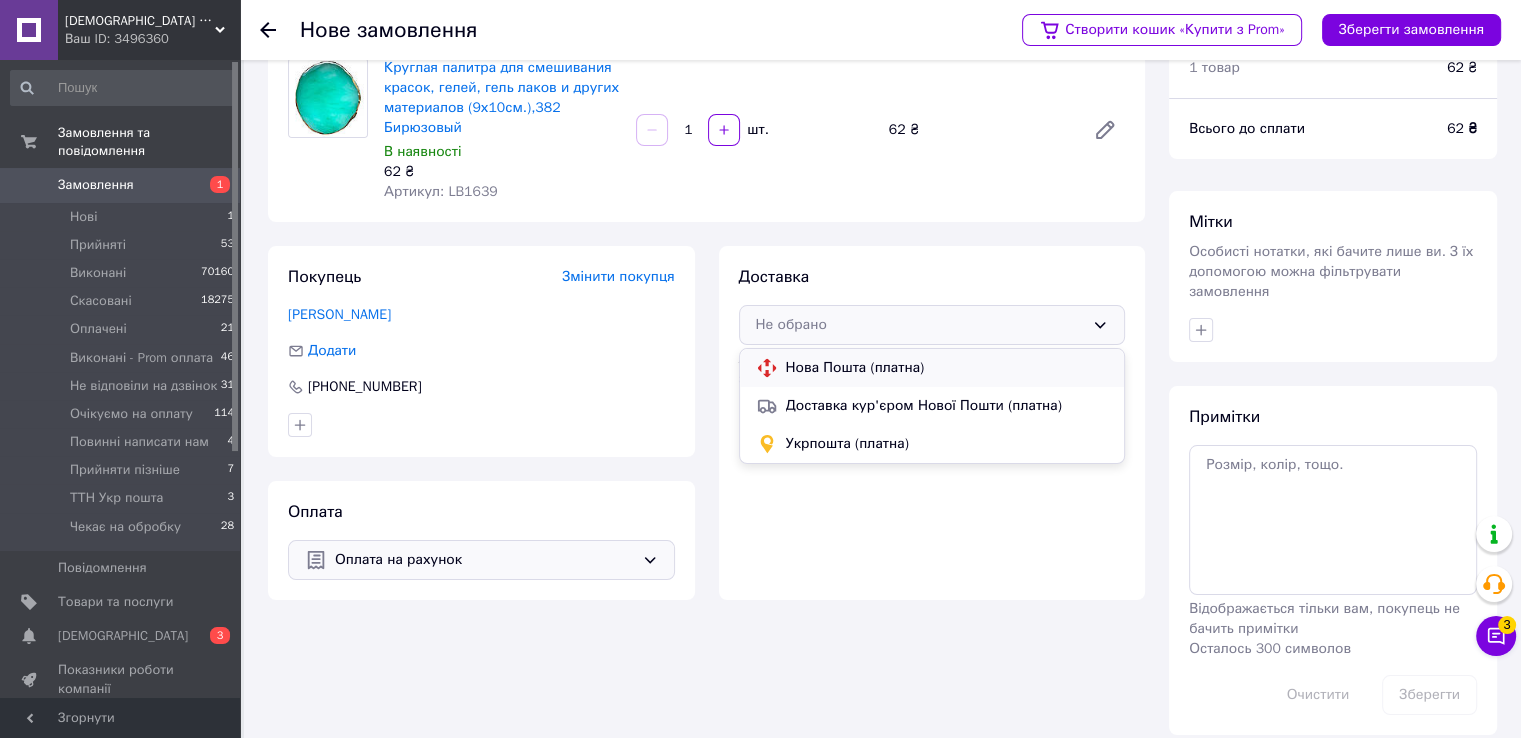 click on "Нова Пошта (платна)" at bounding box center (947, 368) 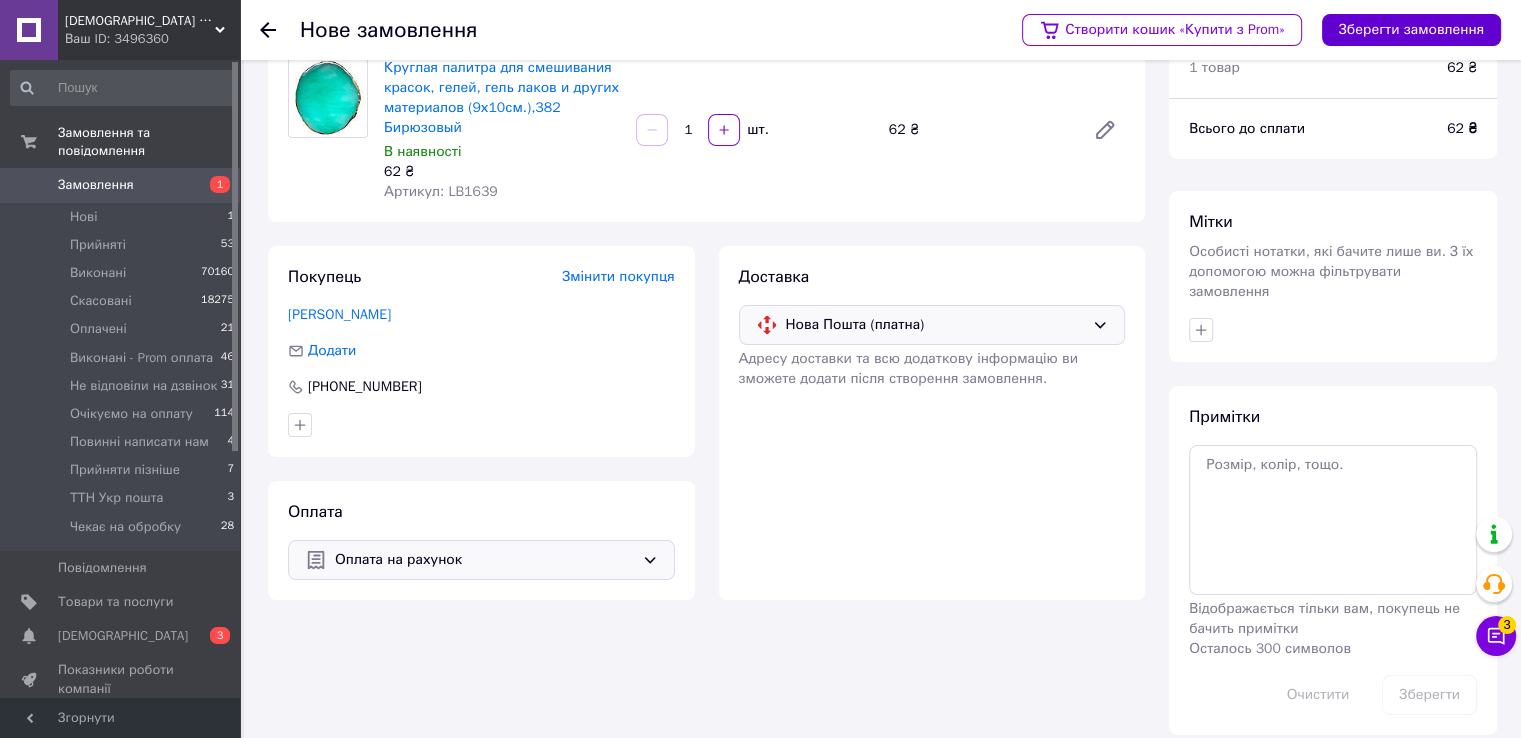click on "Зберегти замовлення" at bounding box center [1411, 30] 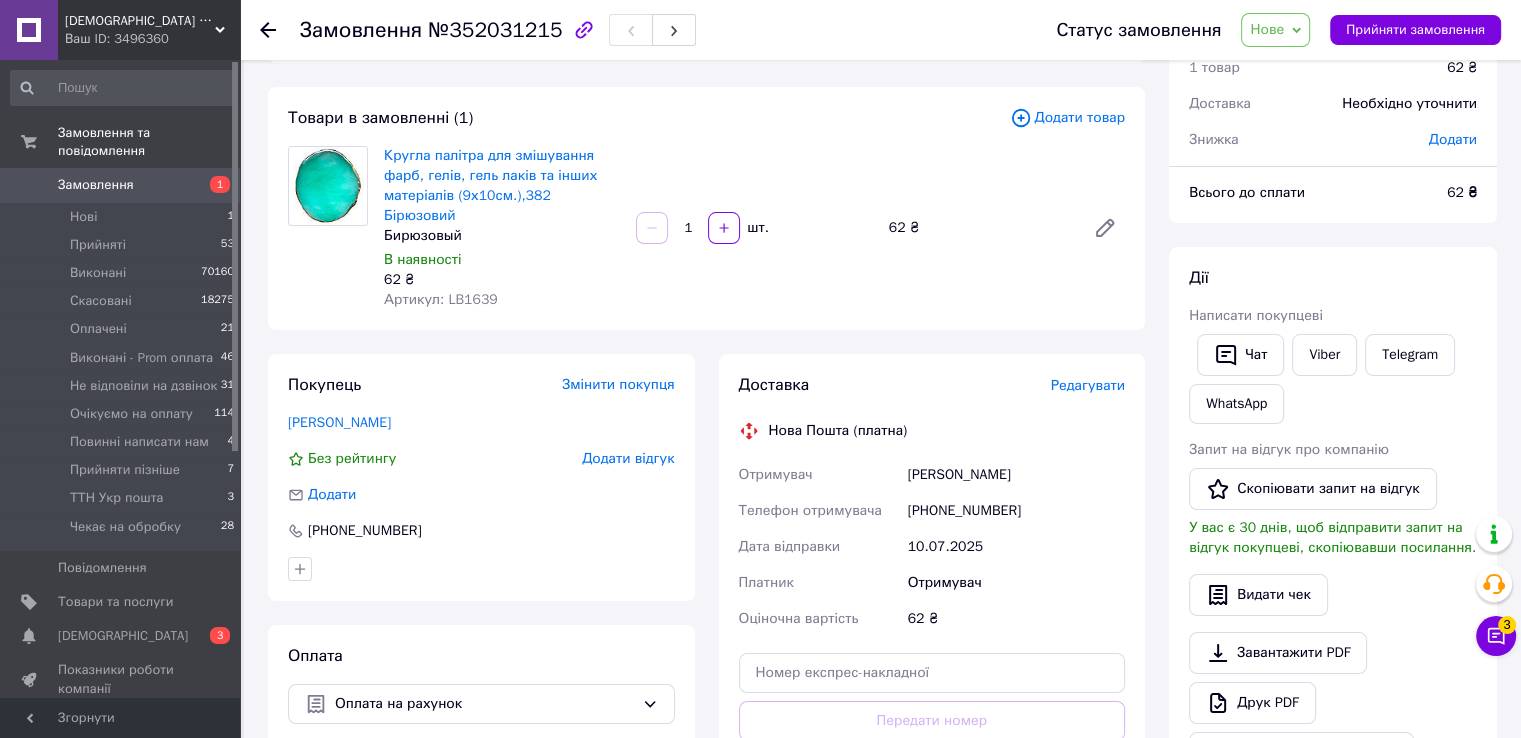 click on "Редагувати" at bounding box center [1088, 385] 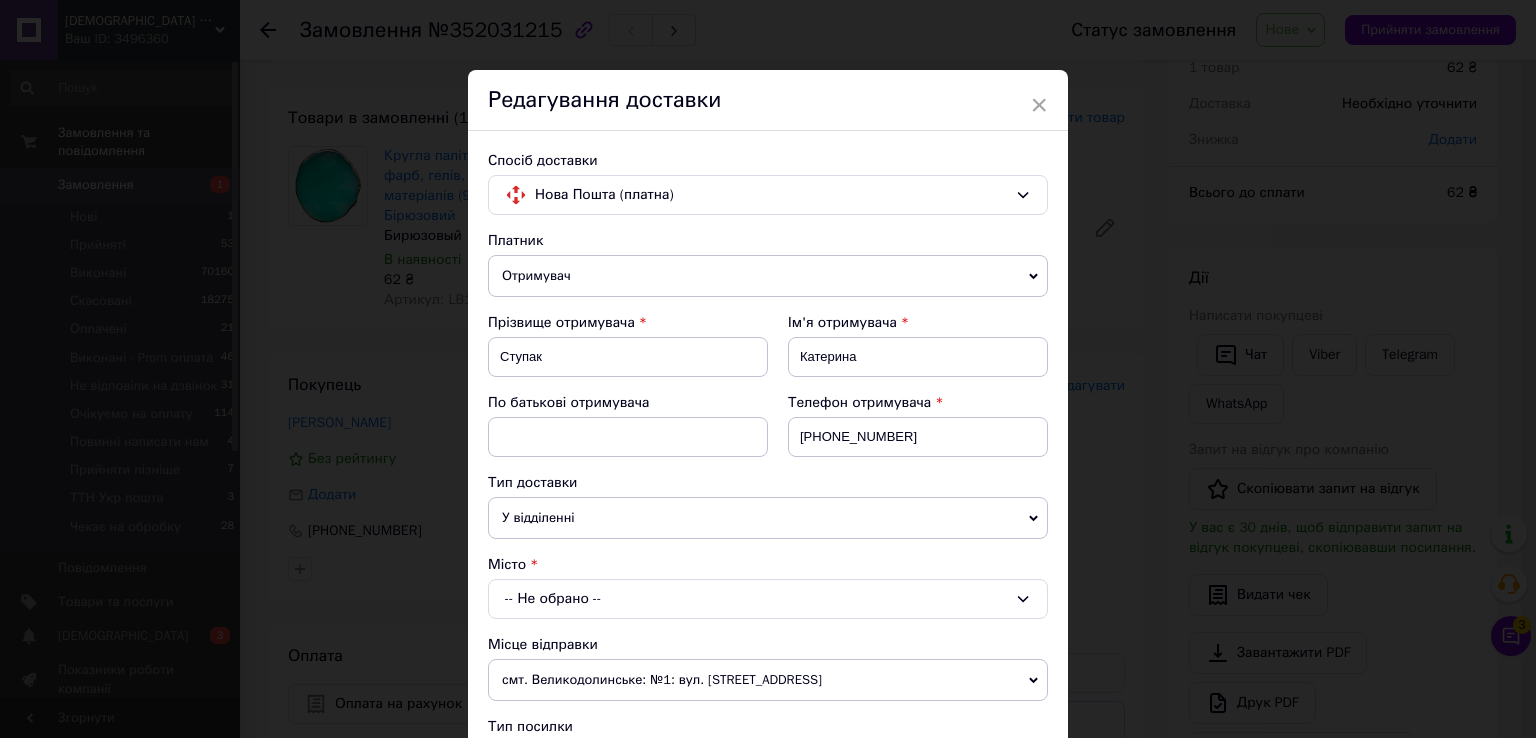 scroll, scrollTop: 200, scrollLeft: 0, axis: vertical 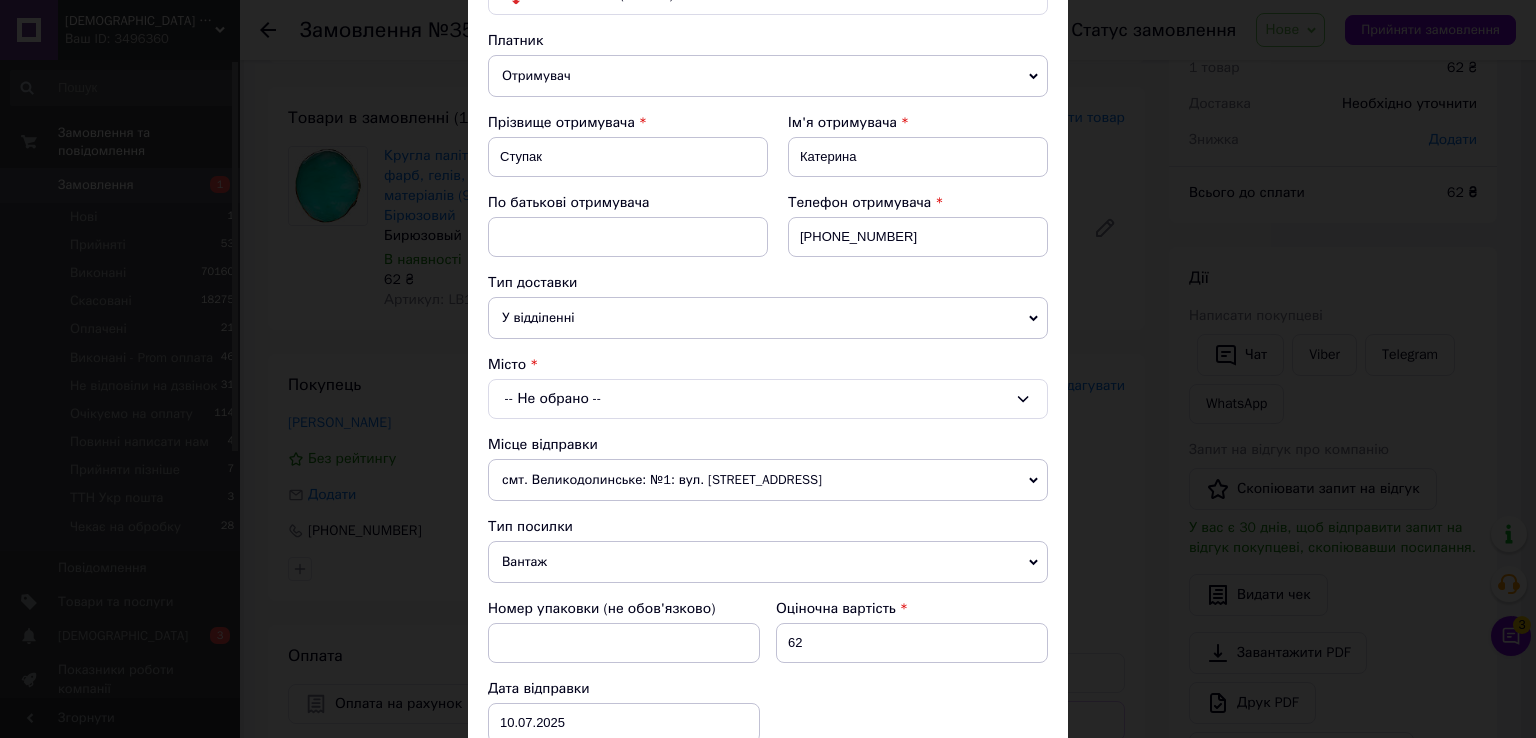 click on "-- Не обрано --" at bounding box center (768, 399) 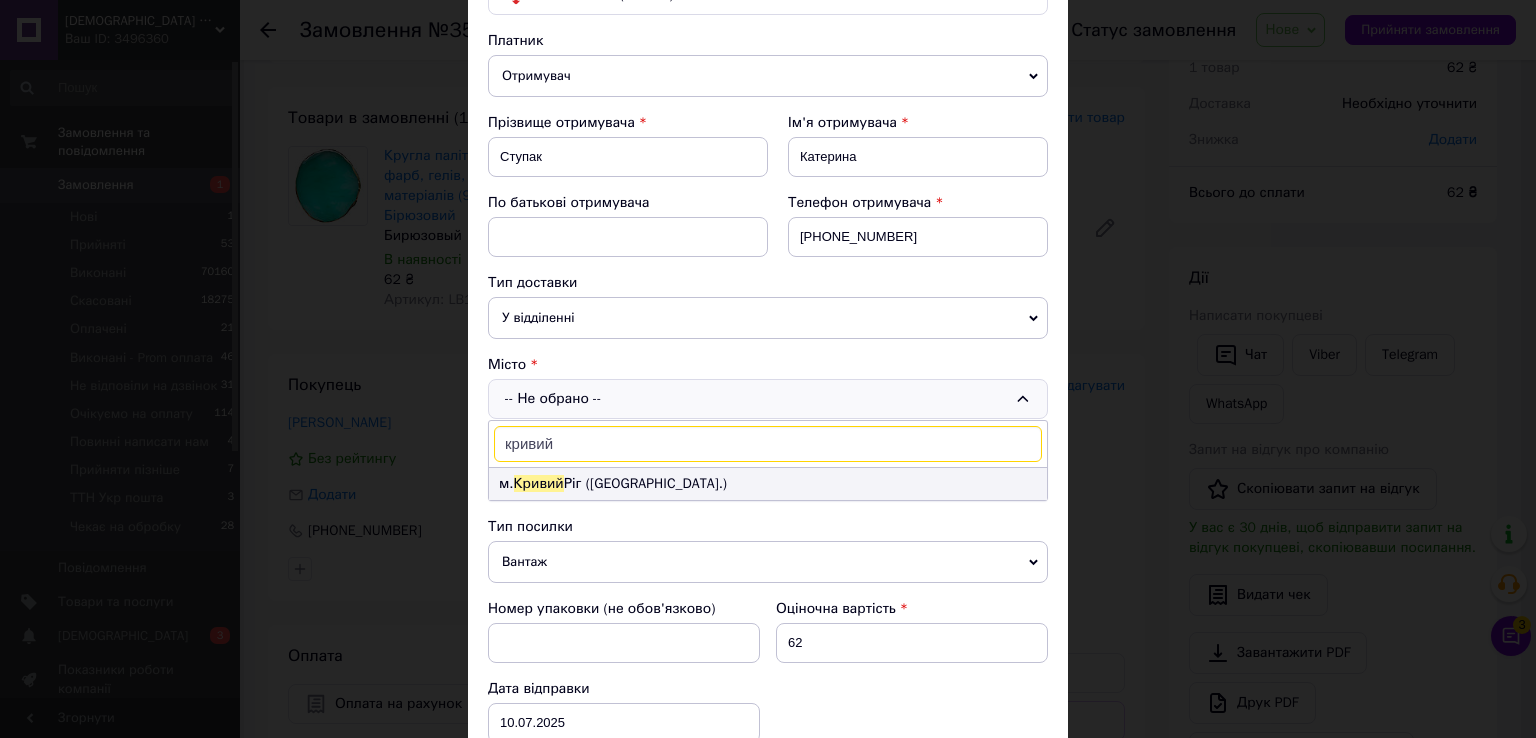 type on "кривий" 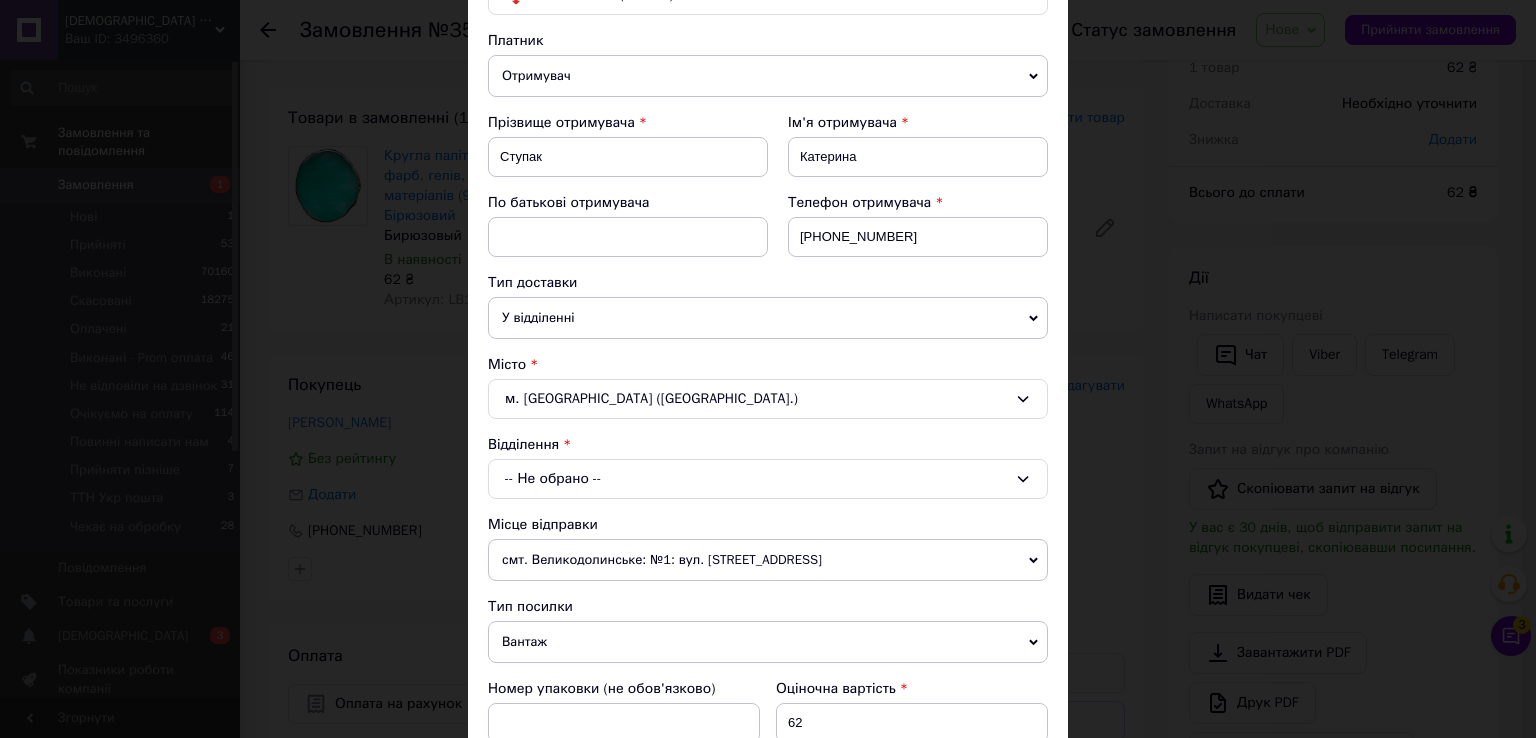 click on "У відділенні" at bounding box center [768, 318] 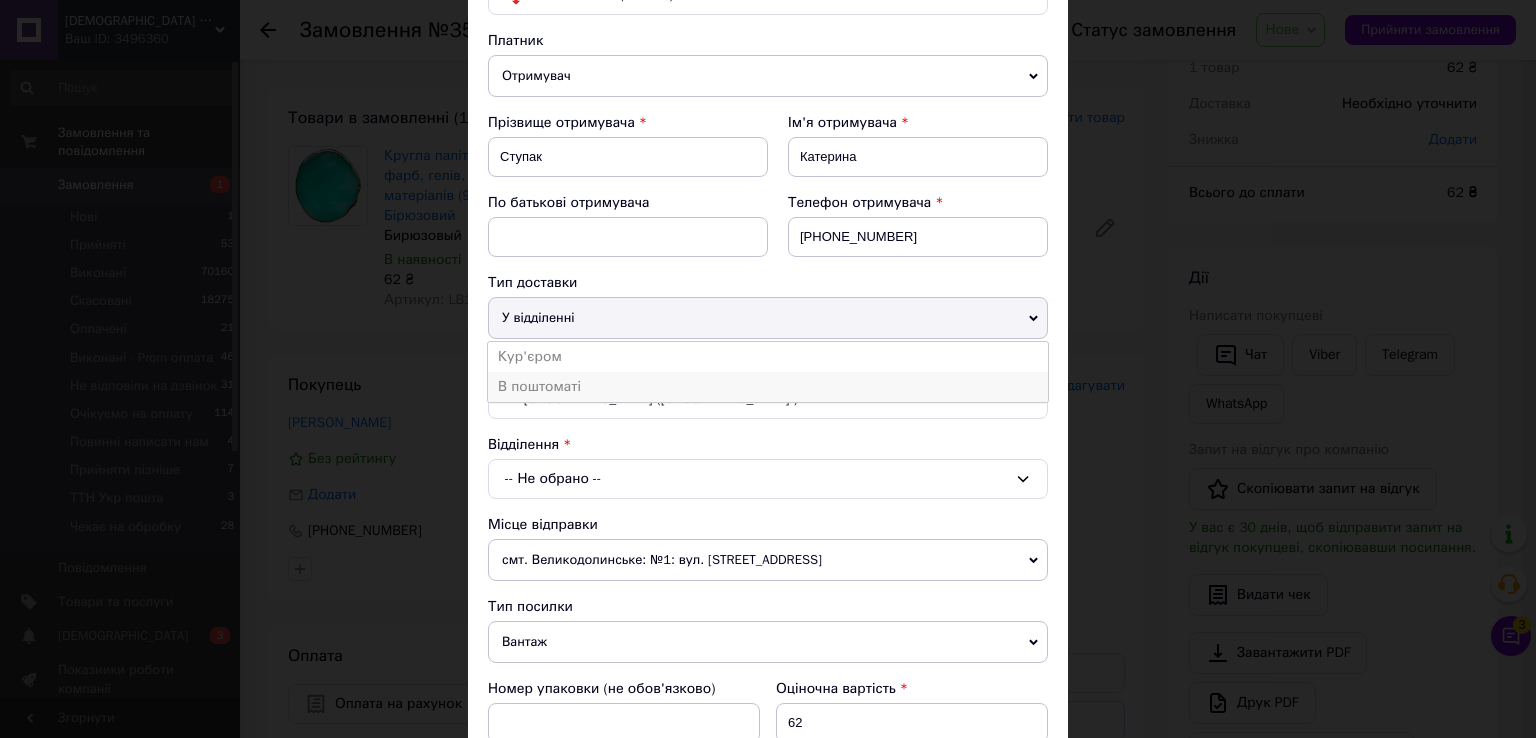 click on "В поштоматі" at bounding box center (768, 387) 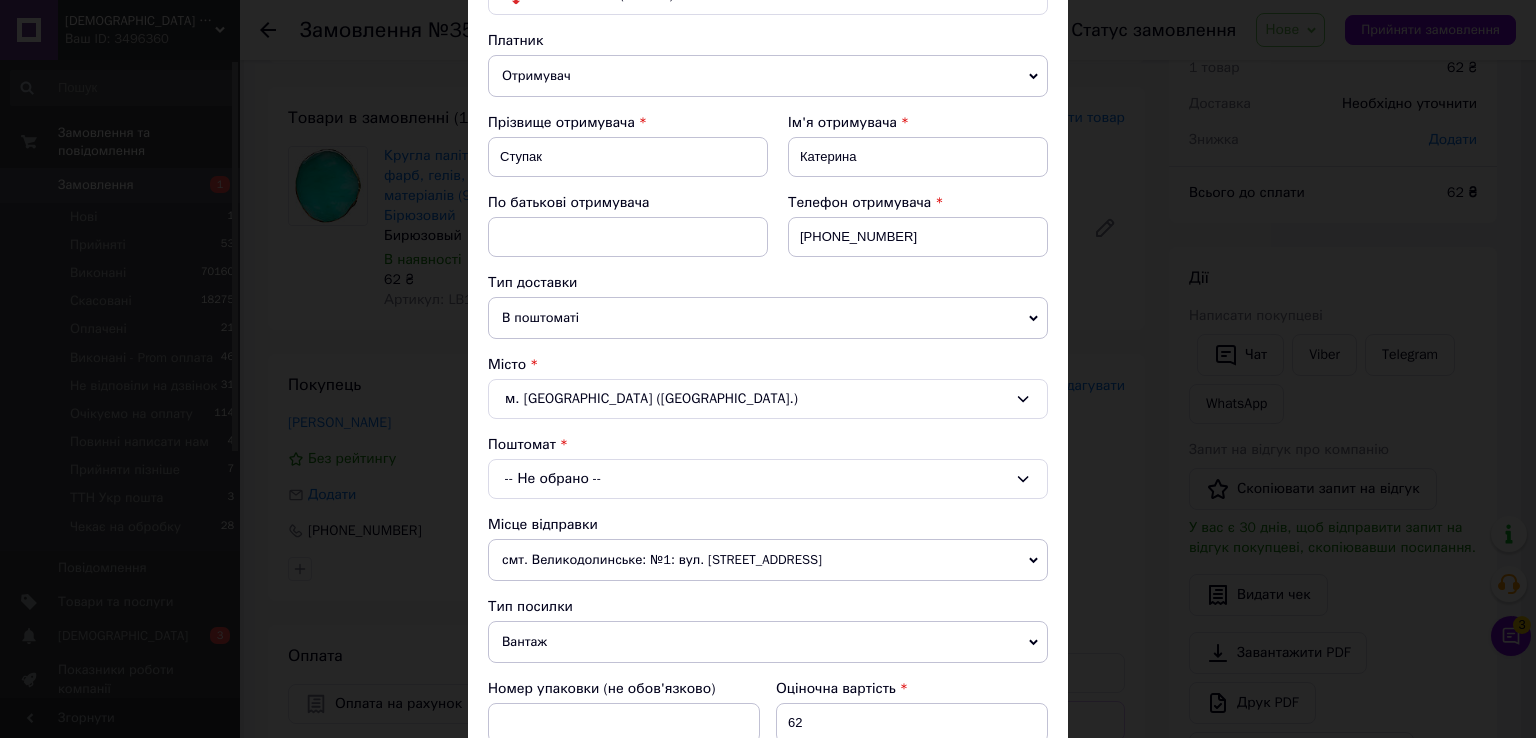 click on "-- Не обрано --" at bounding box center (768, 479) 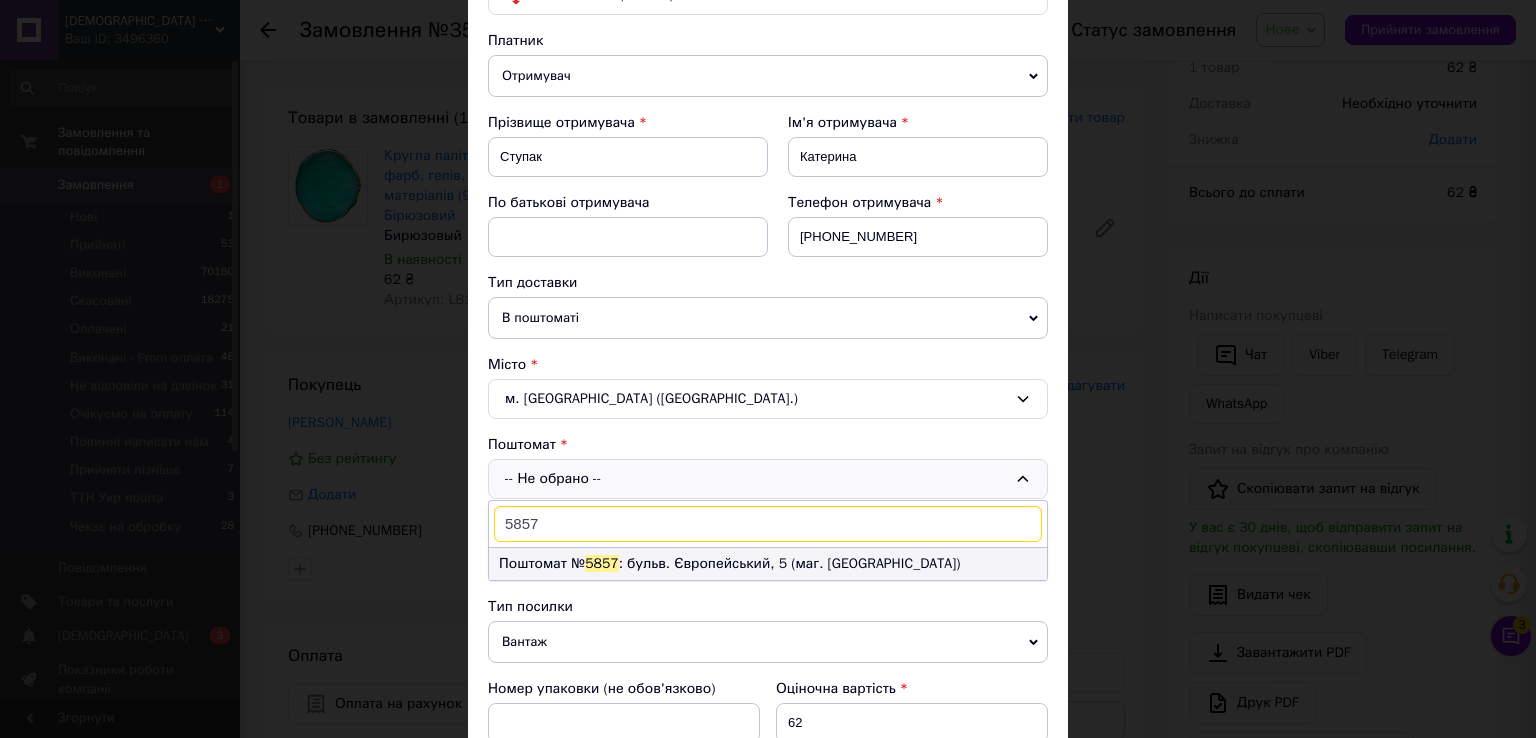 type on "5857" 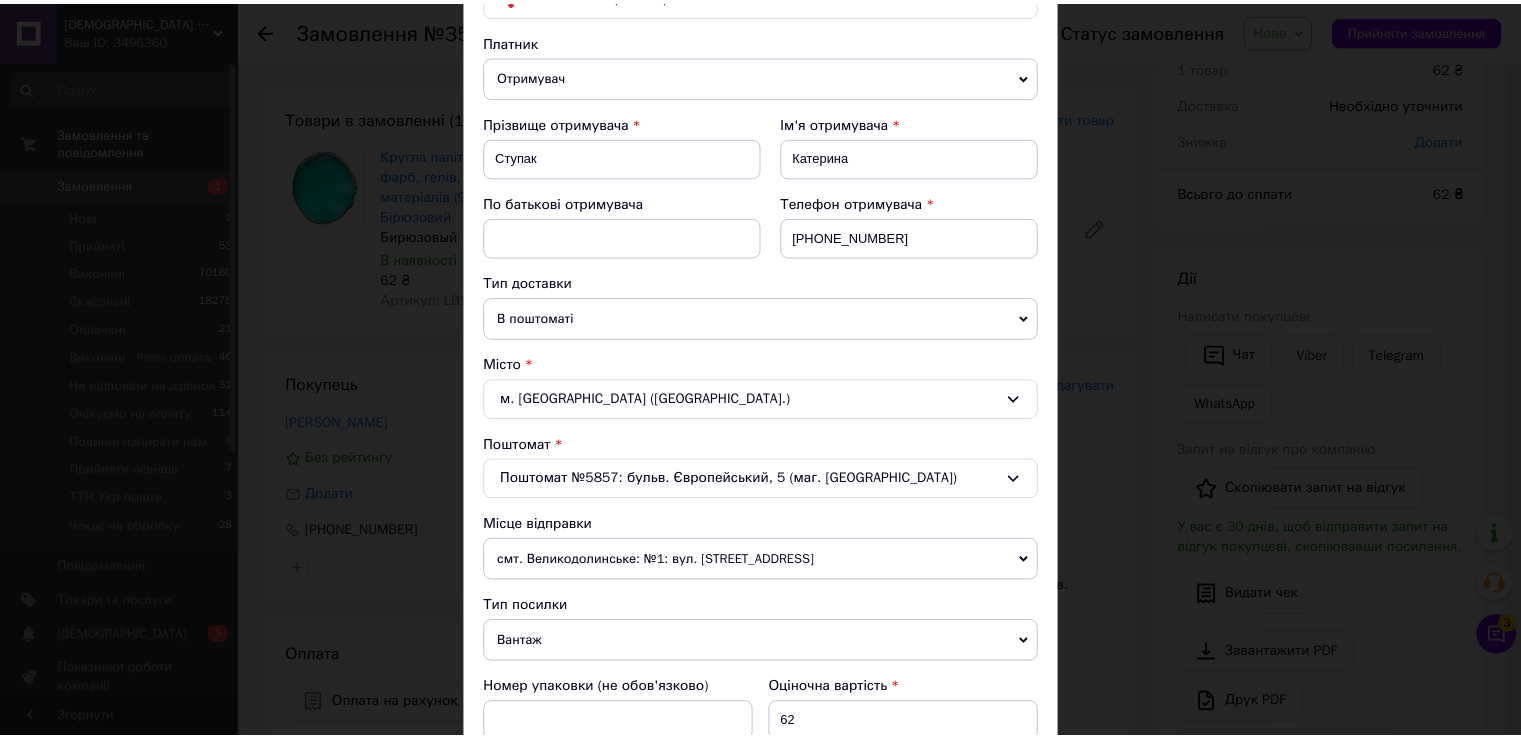 scroll, scrollTop: 800, scrollLeft: 0, axis: vertical 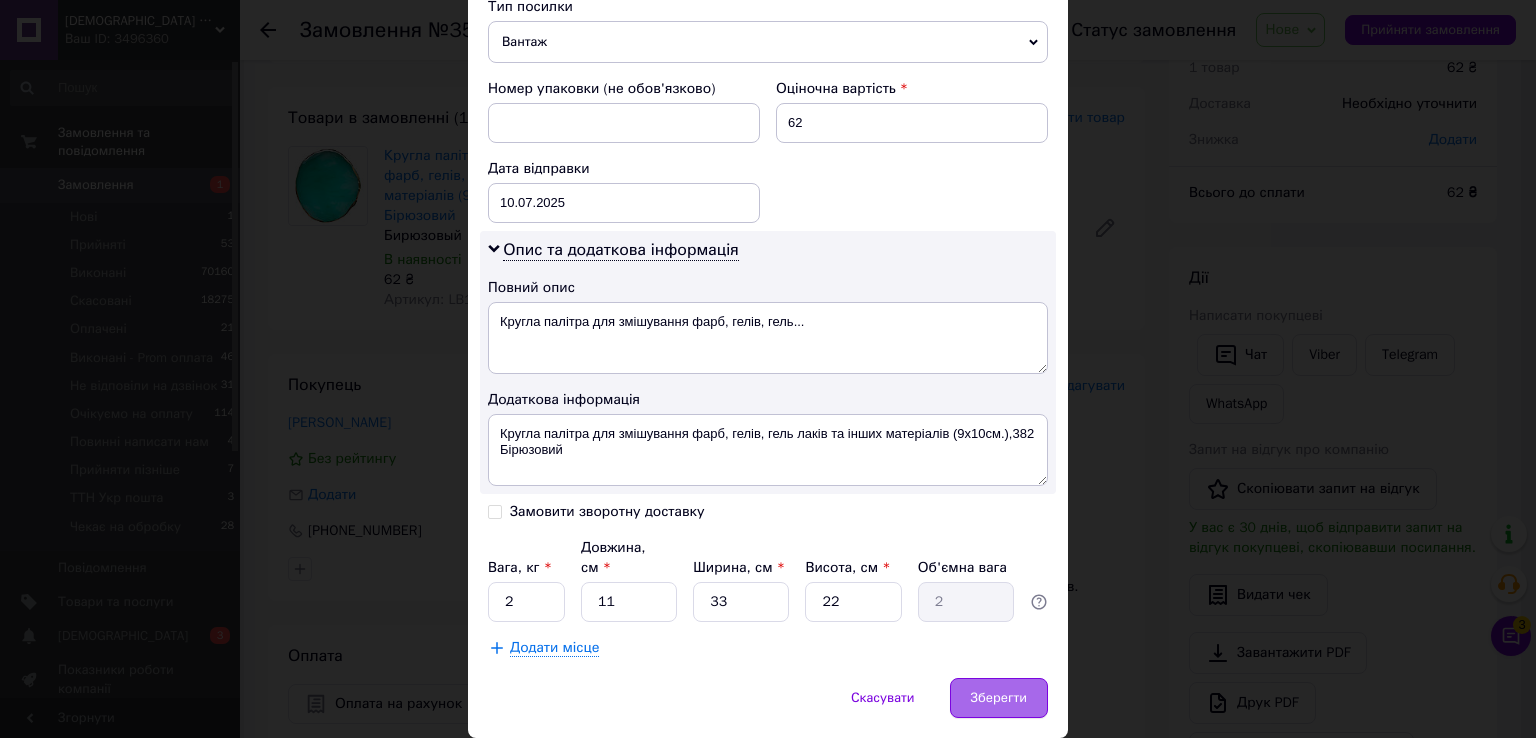 click on "Зберегти" at bounding box center [999, 698] 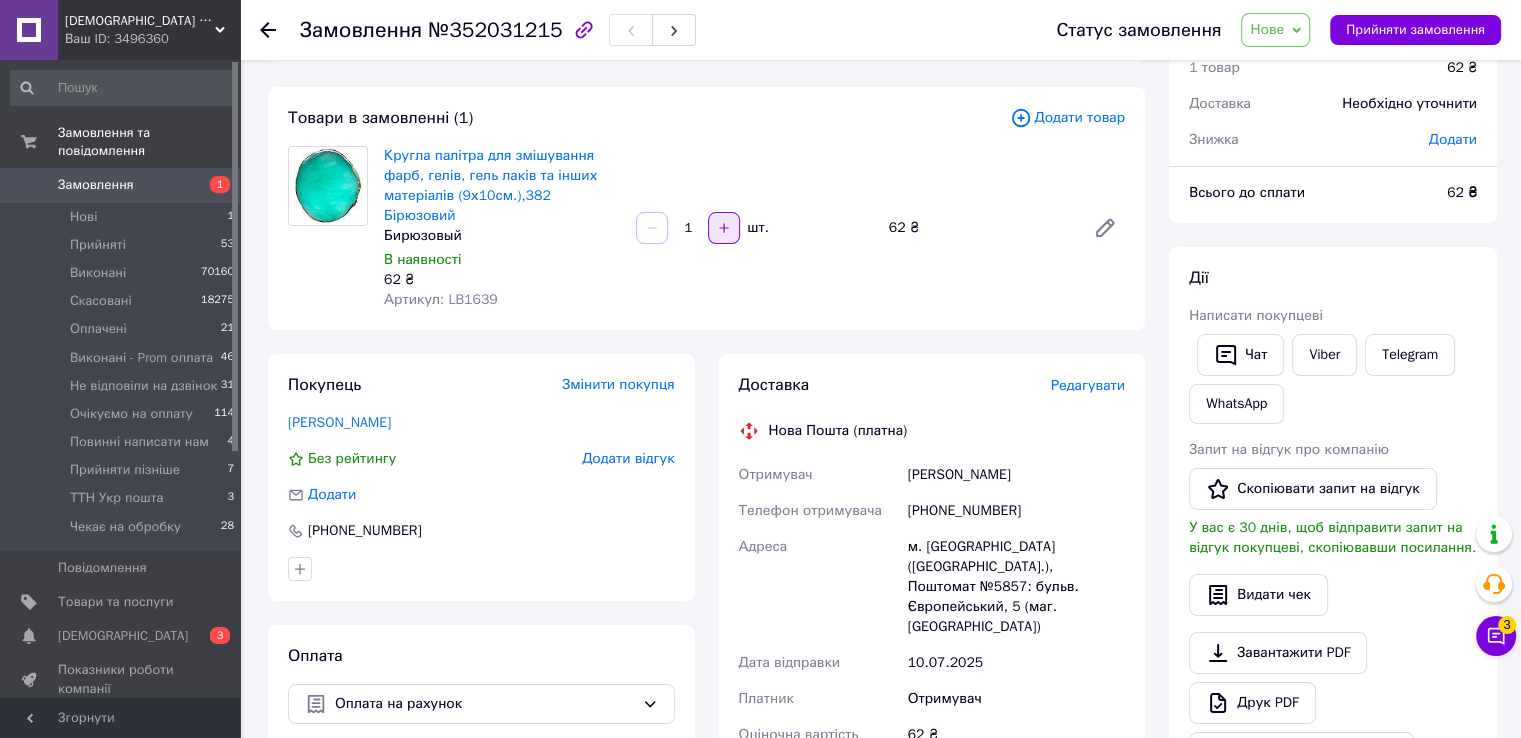 click 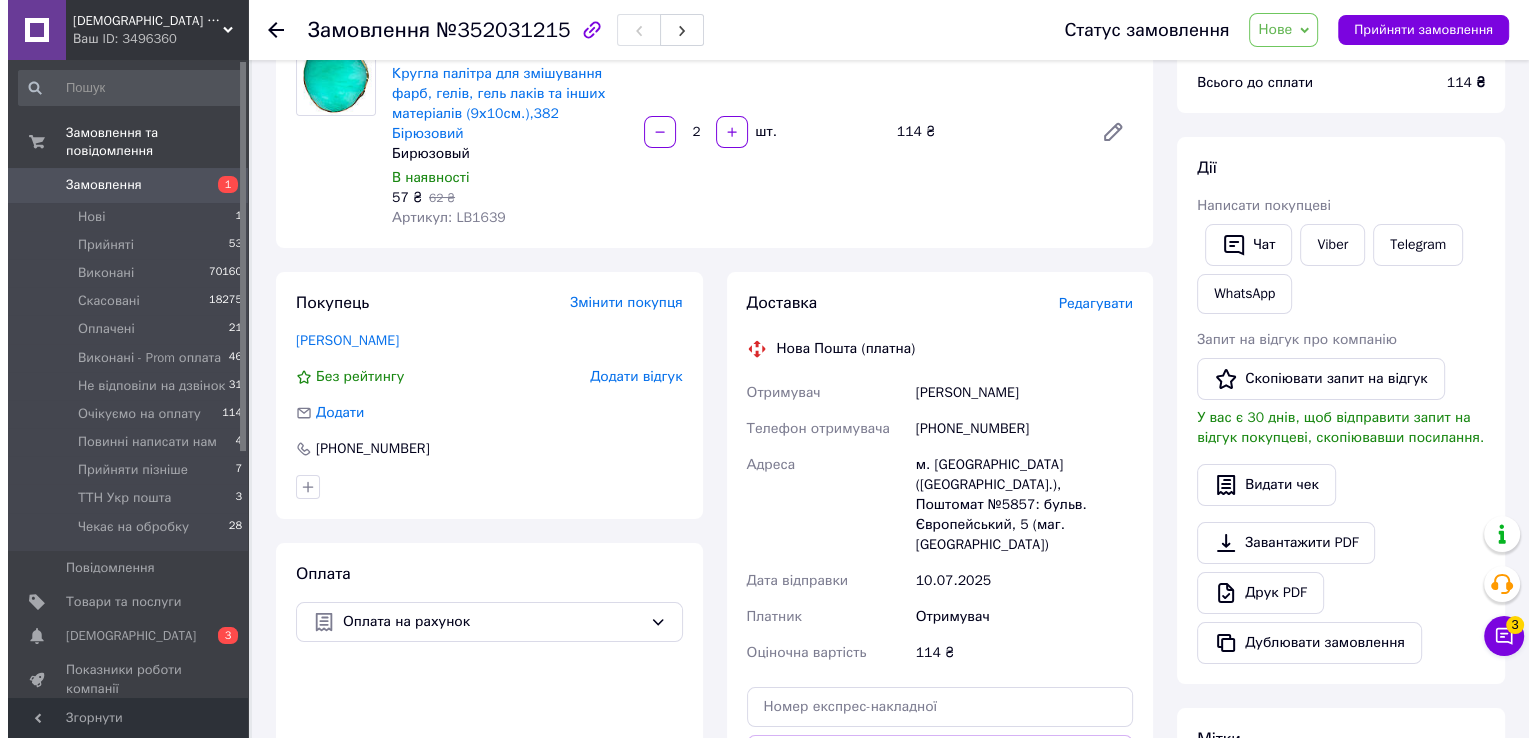 scroll, scrollTop: 0, scrollLeft: 0, axis: both 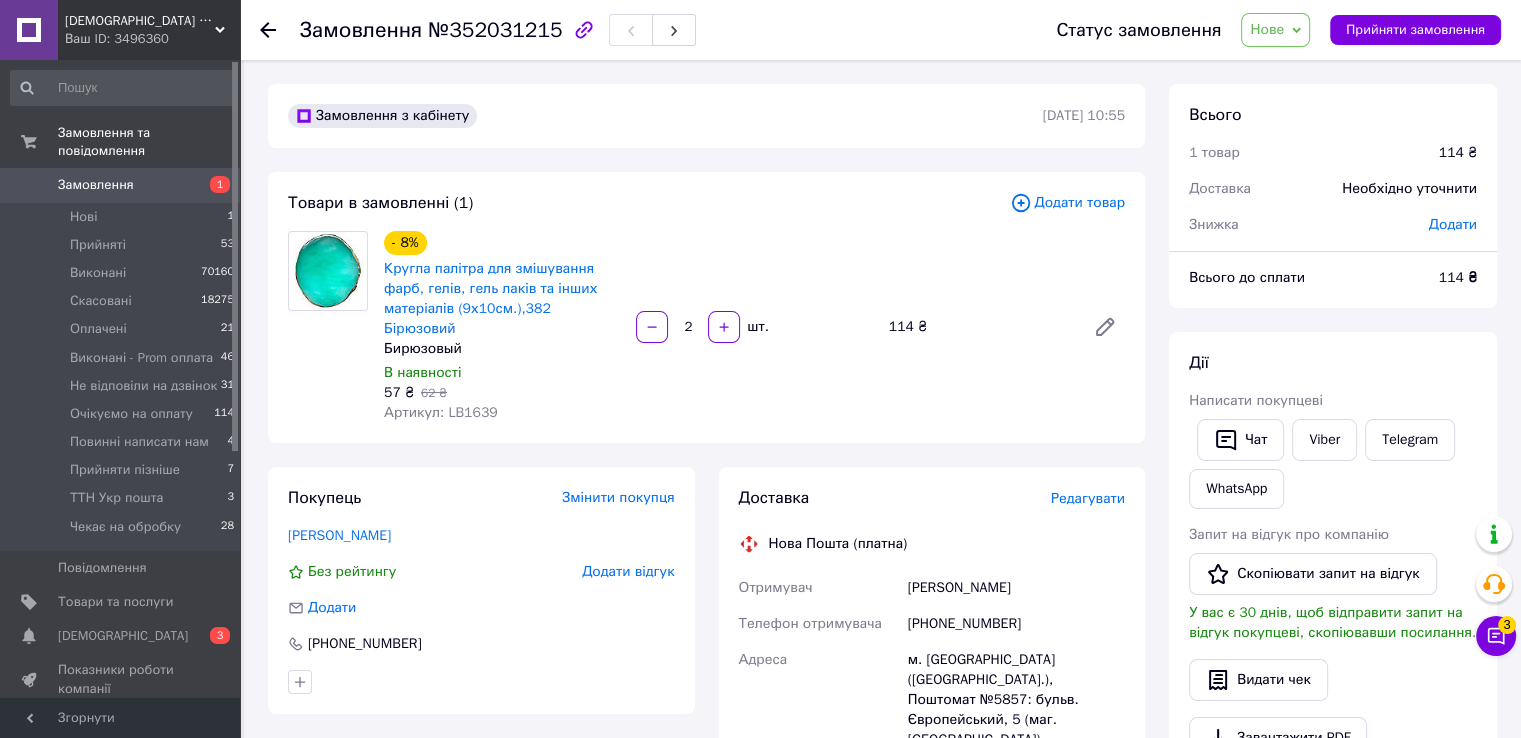 click 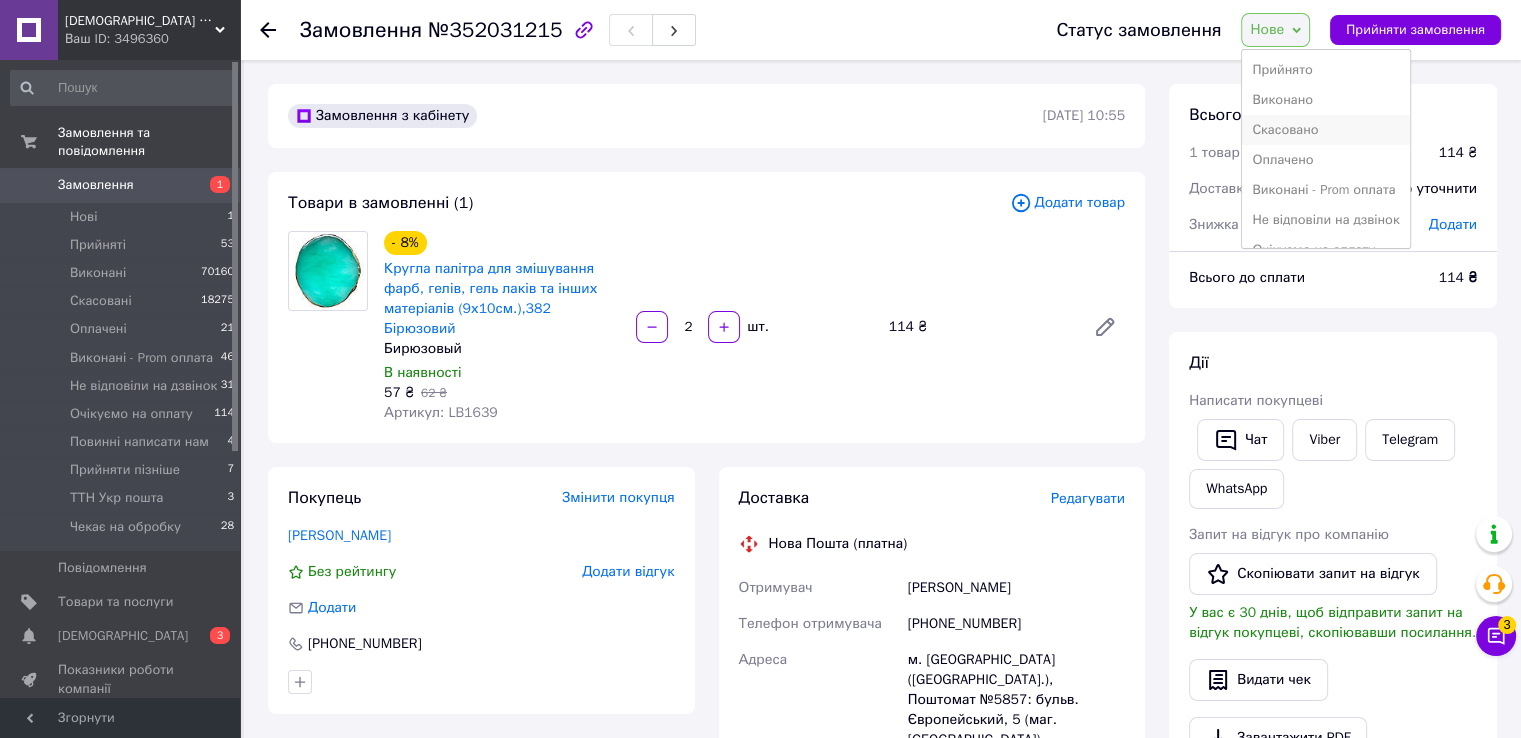 click on "Скасовано" at bounding box center [1325, 130] 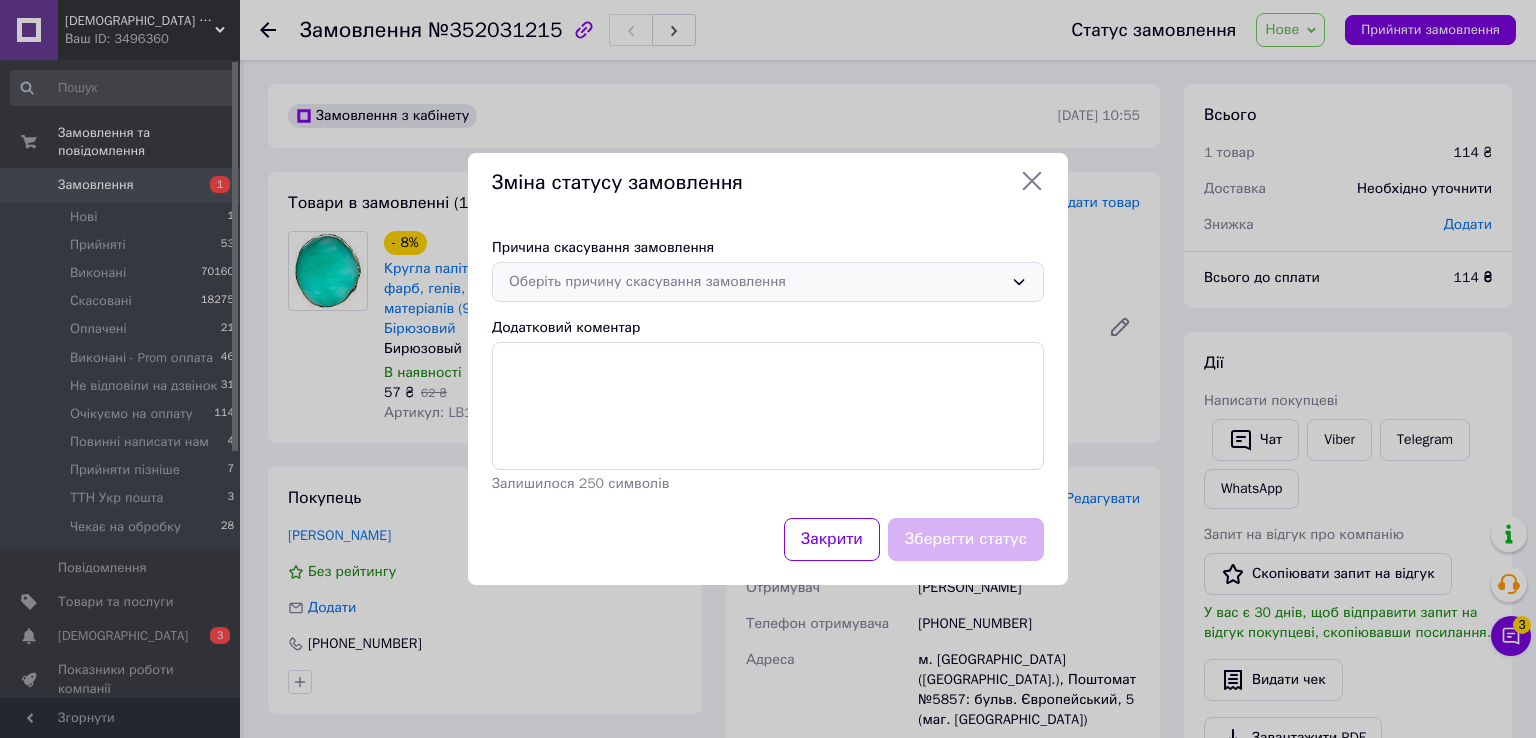 click on "Оберіть причину скасування замовлення" at bounding box center (756, 282) 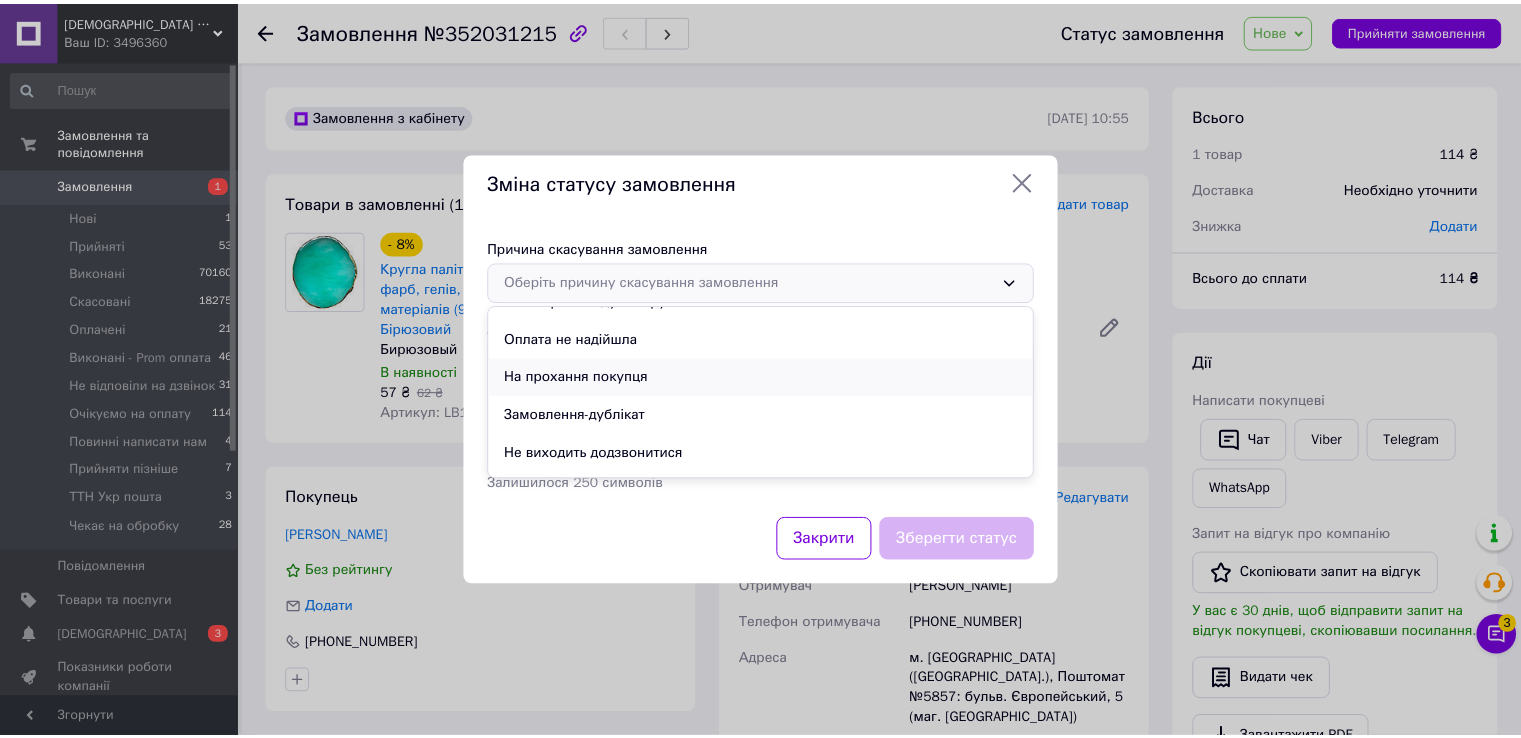 scroll, scrollTop: 93, scrollLeft: 0, axis: vertical 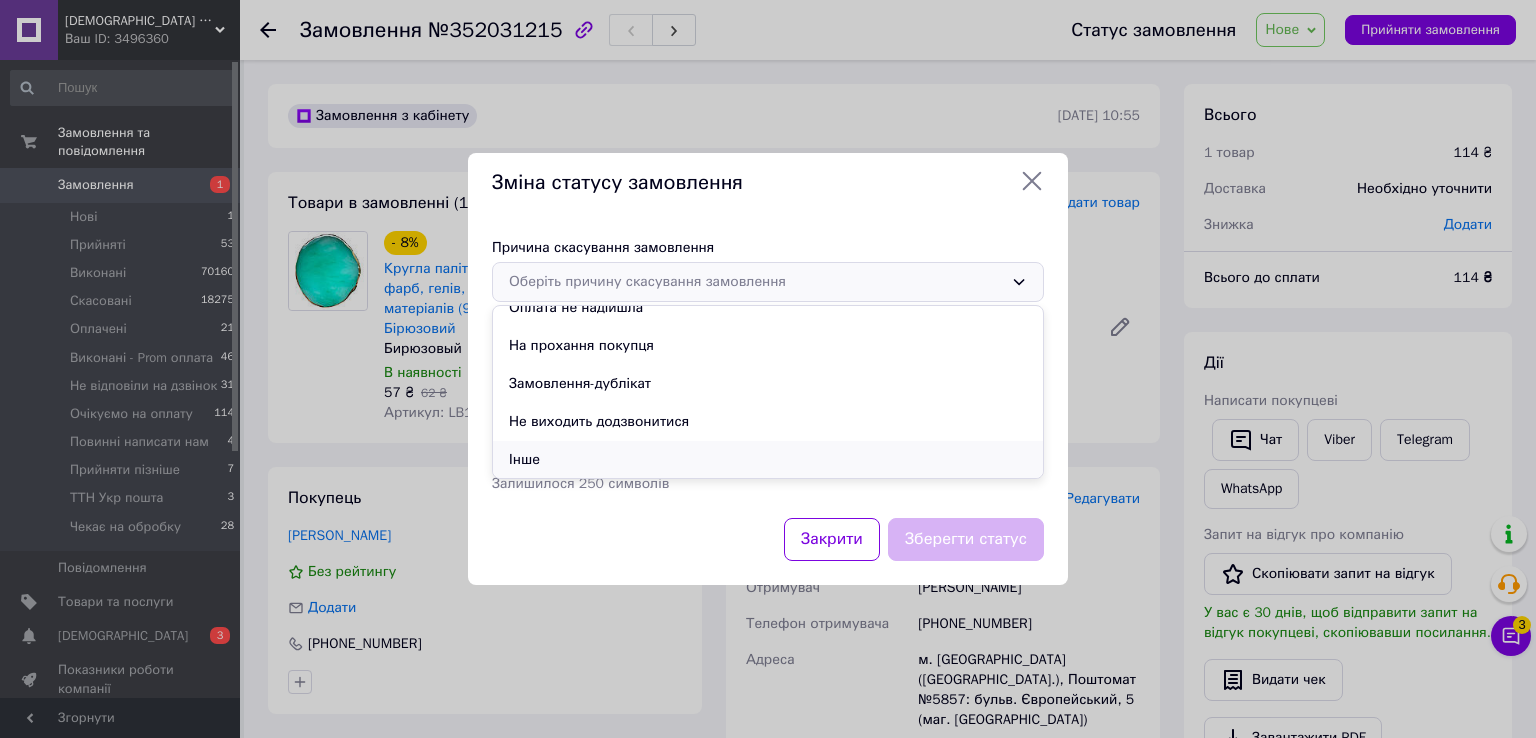 click on "Інше" at bounding box center (768, 460) 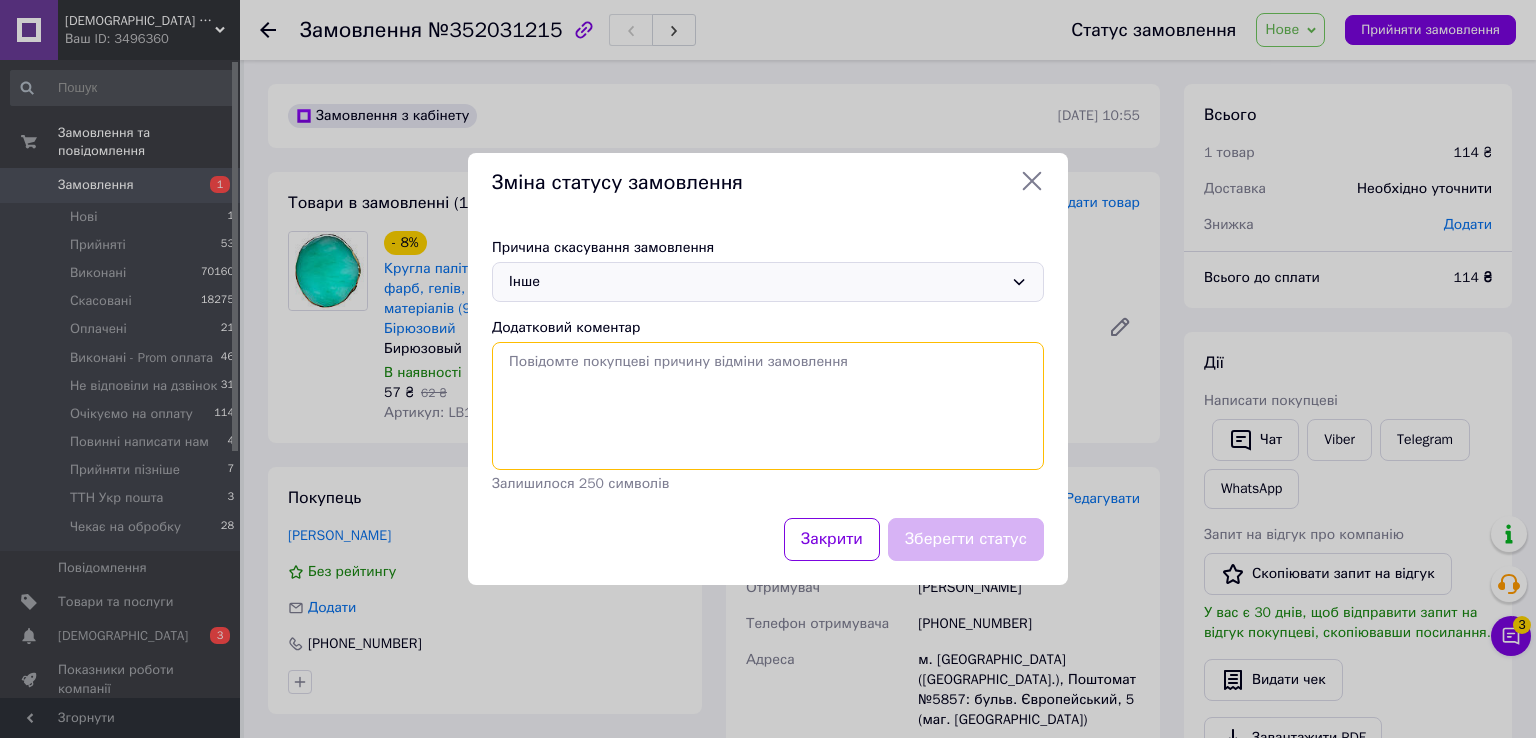 click on "Додатковий коментар" at bounding box center (768, 406) 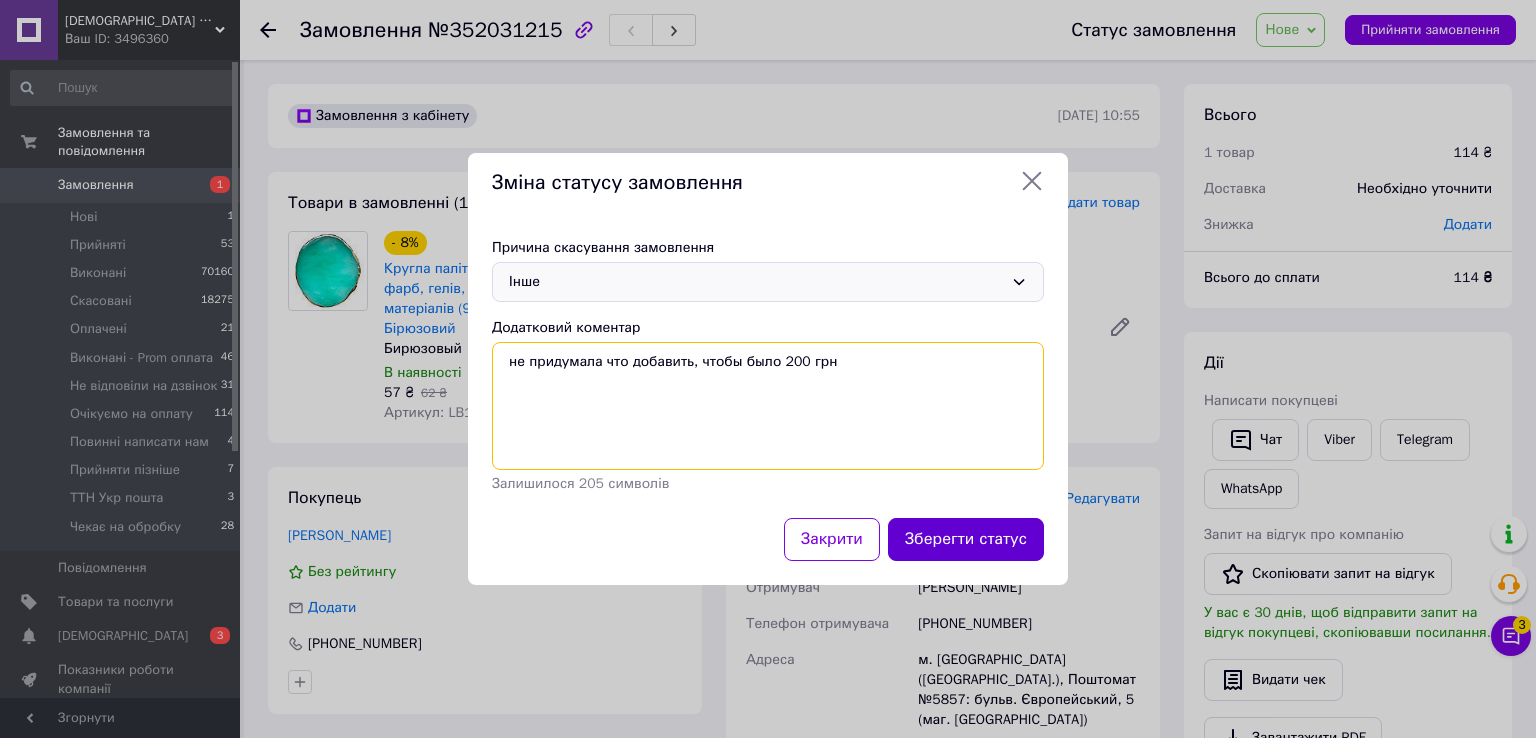 type on "не придумала что добавить, чтобы было 200 грн" 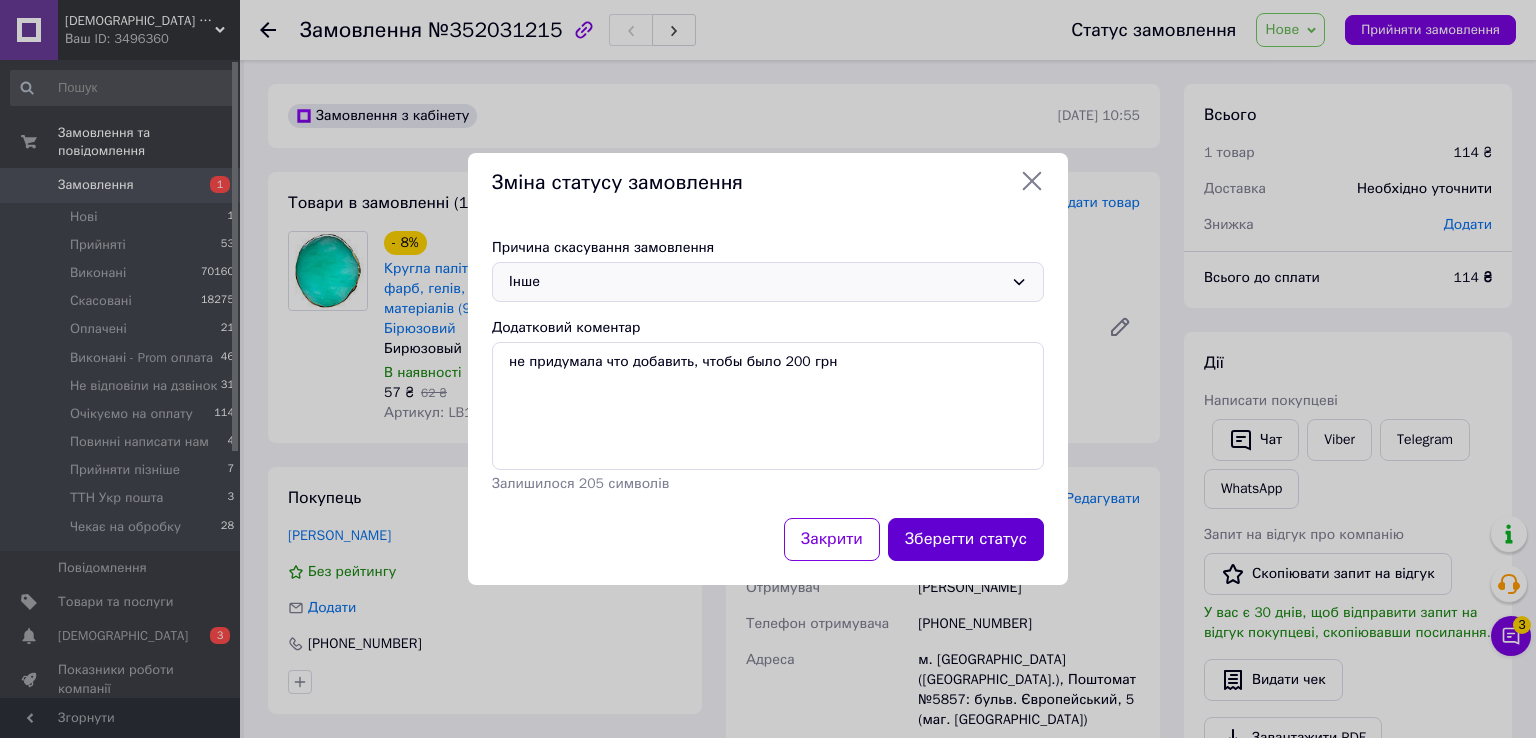 click on "Зберегти статус" at bounding box center [966, 539] 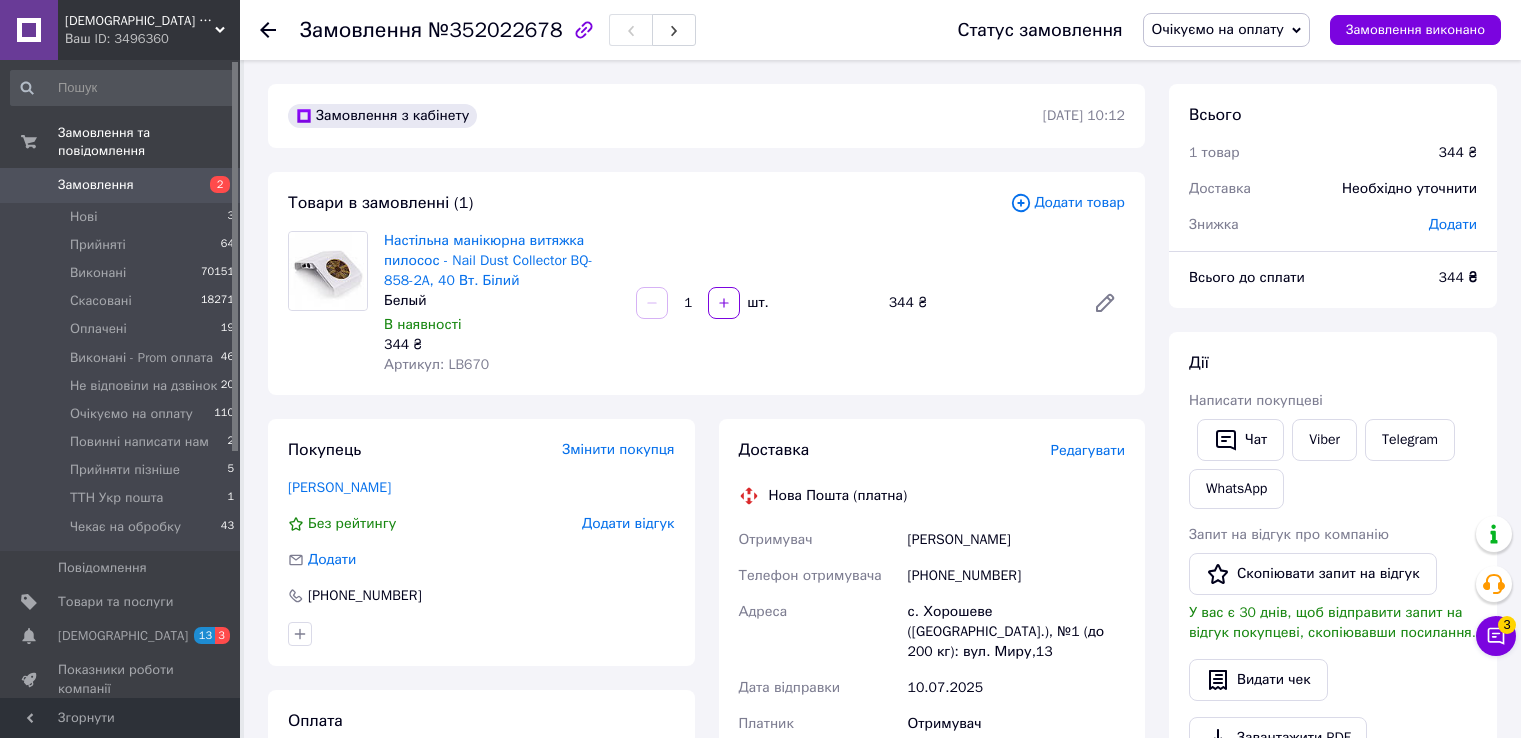 scroll, scrollTop: 0, scrollLeft: 0, axis: both 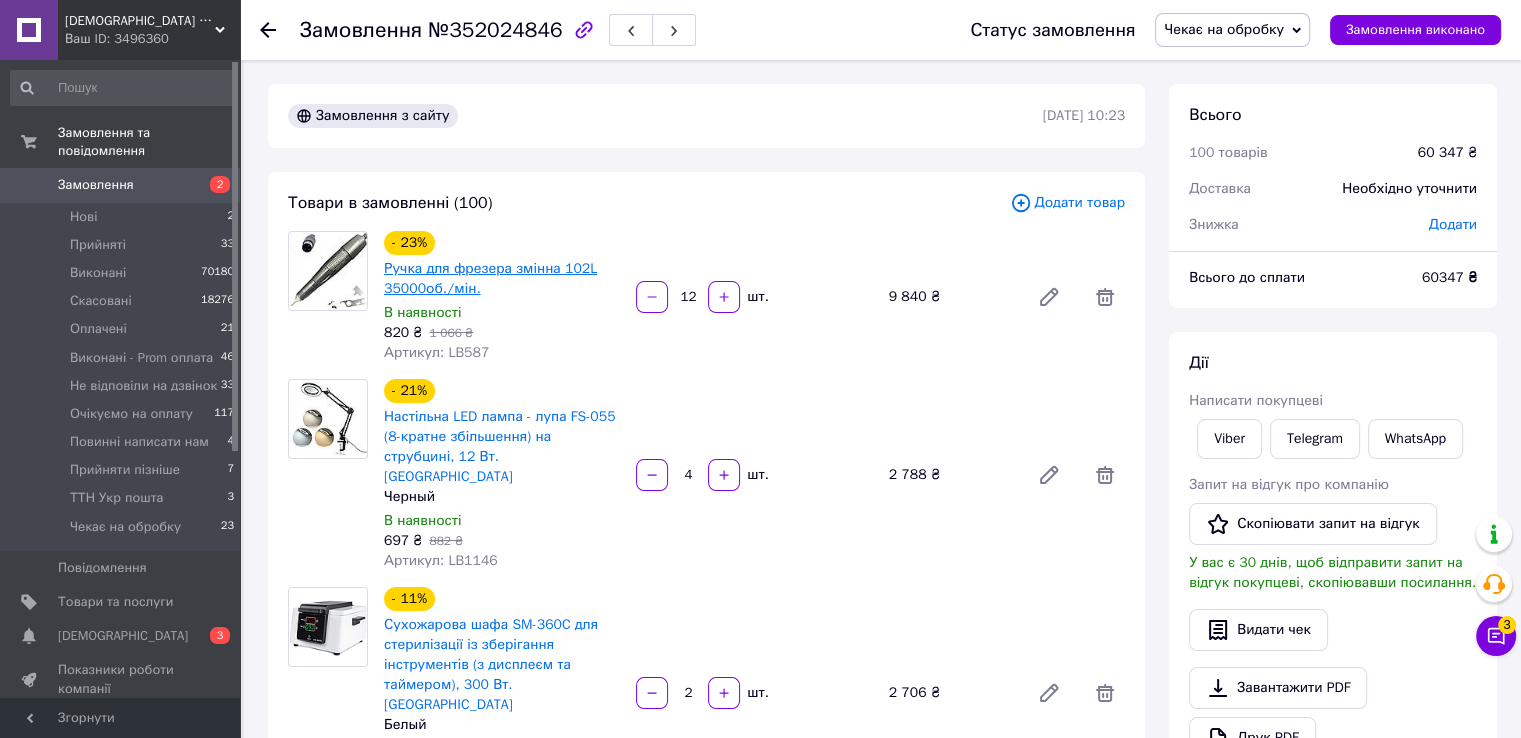 click on "Ручка для фрезера змінна 102L 35000об./мін." at bounding box center (490, 278) 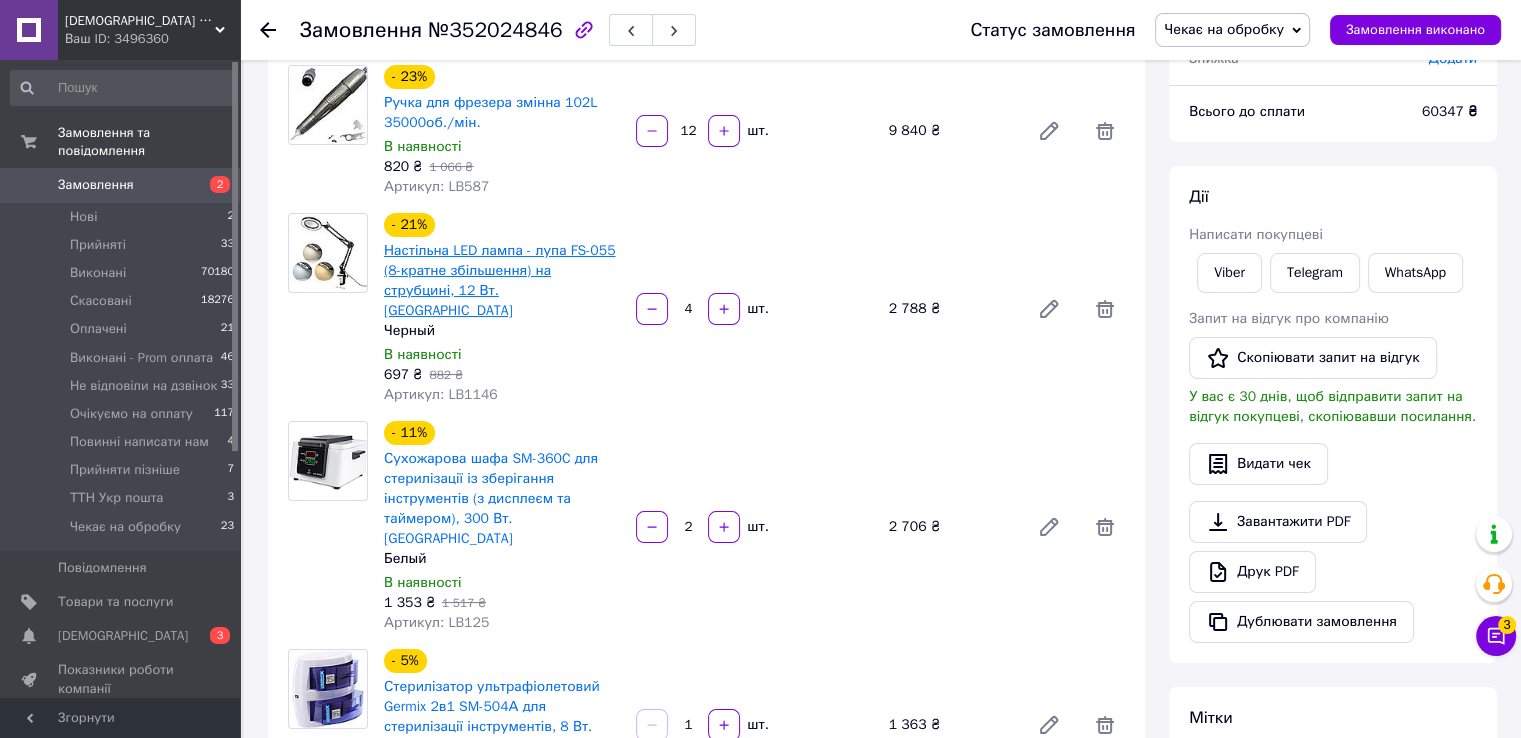 scroll, scrollTop: 200, scrollLeft: 0, axis: vertical 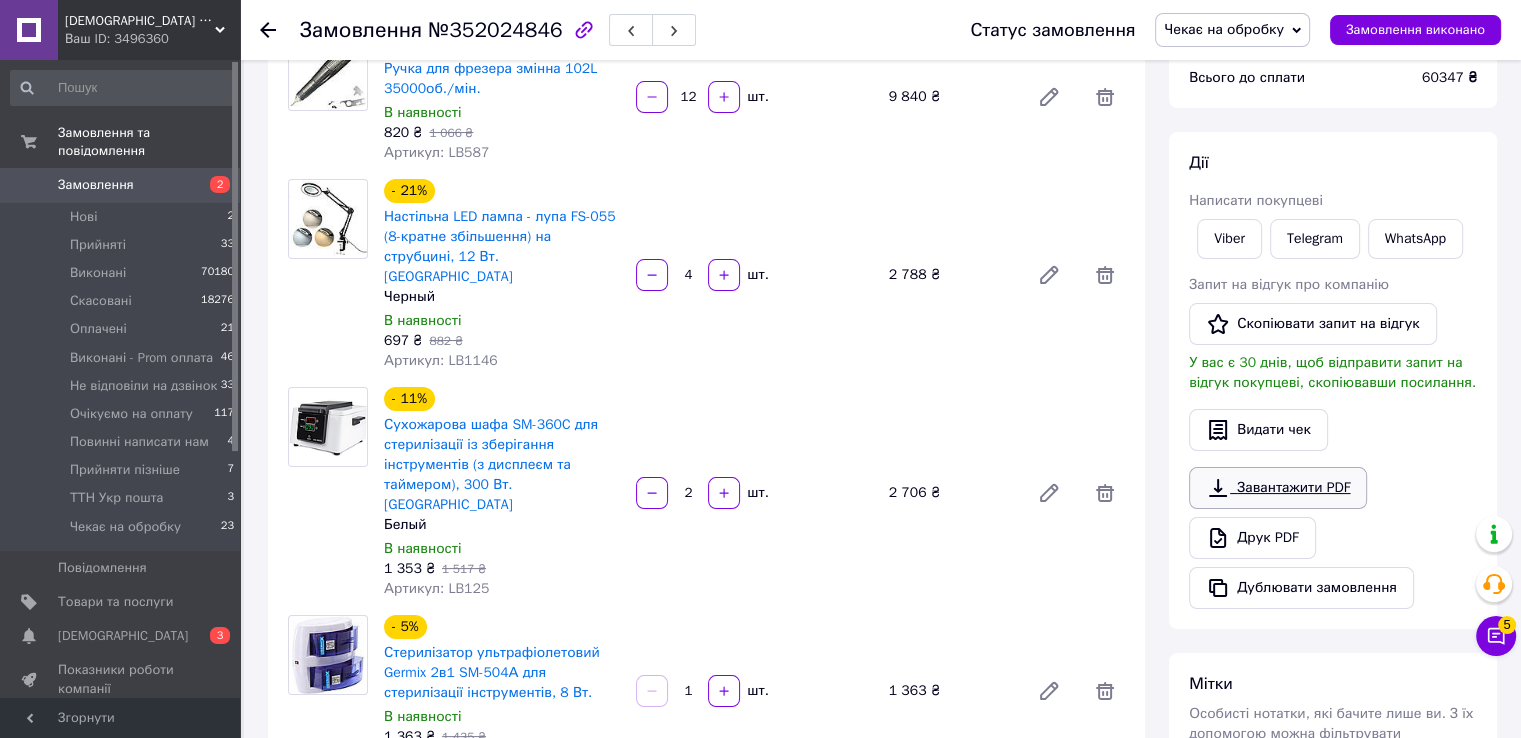 click on "Завантажити PDF" at bounding box center [1278, 488] 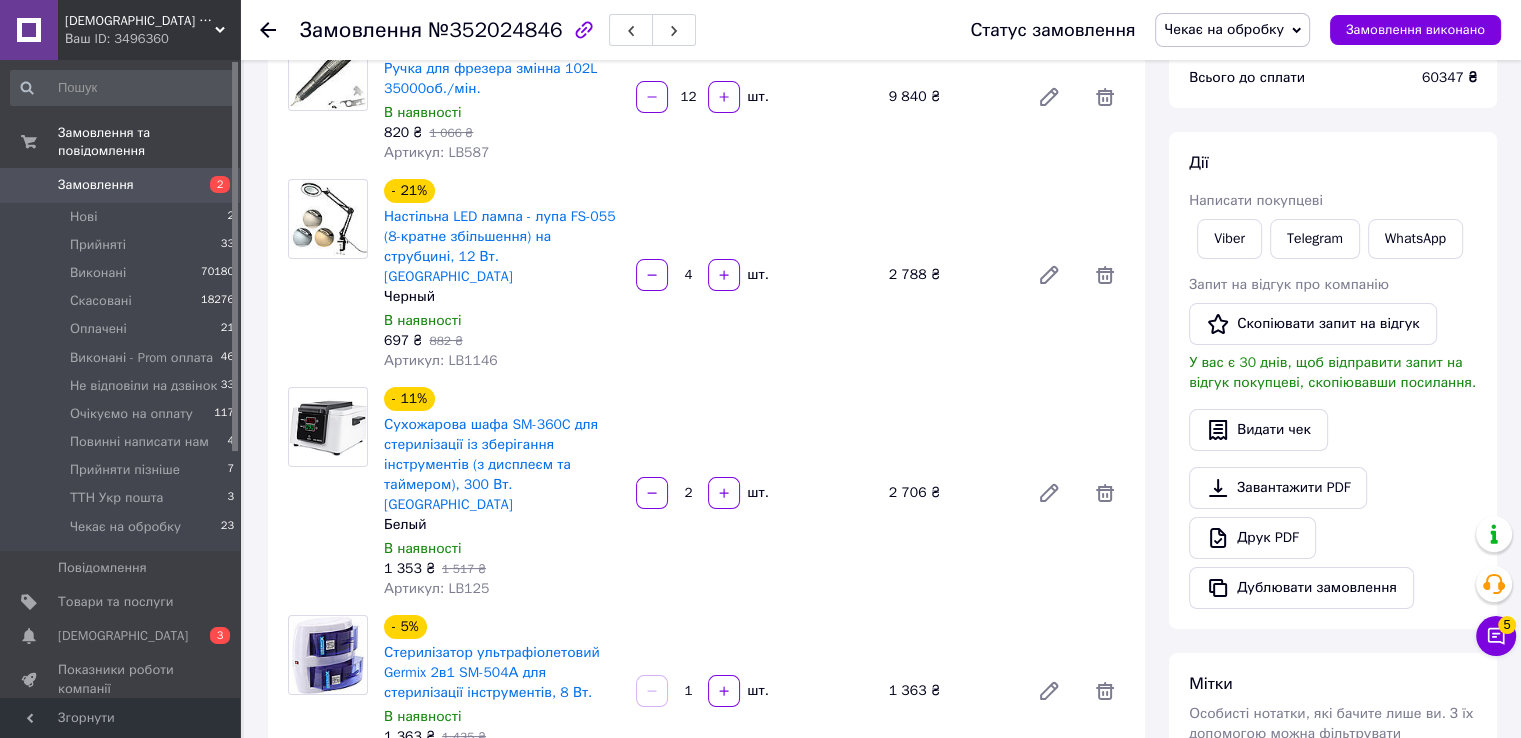 click on "Чекає на обробку" at bounding box center (1224, 29) 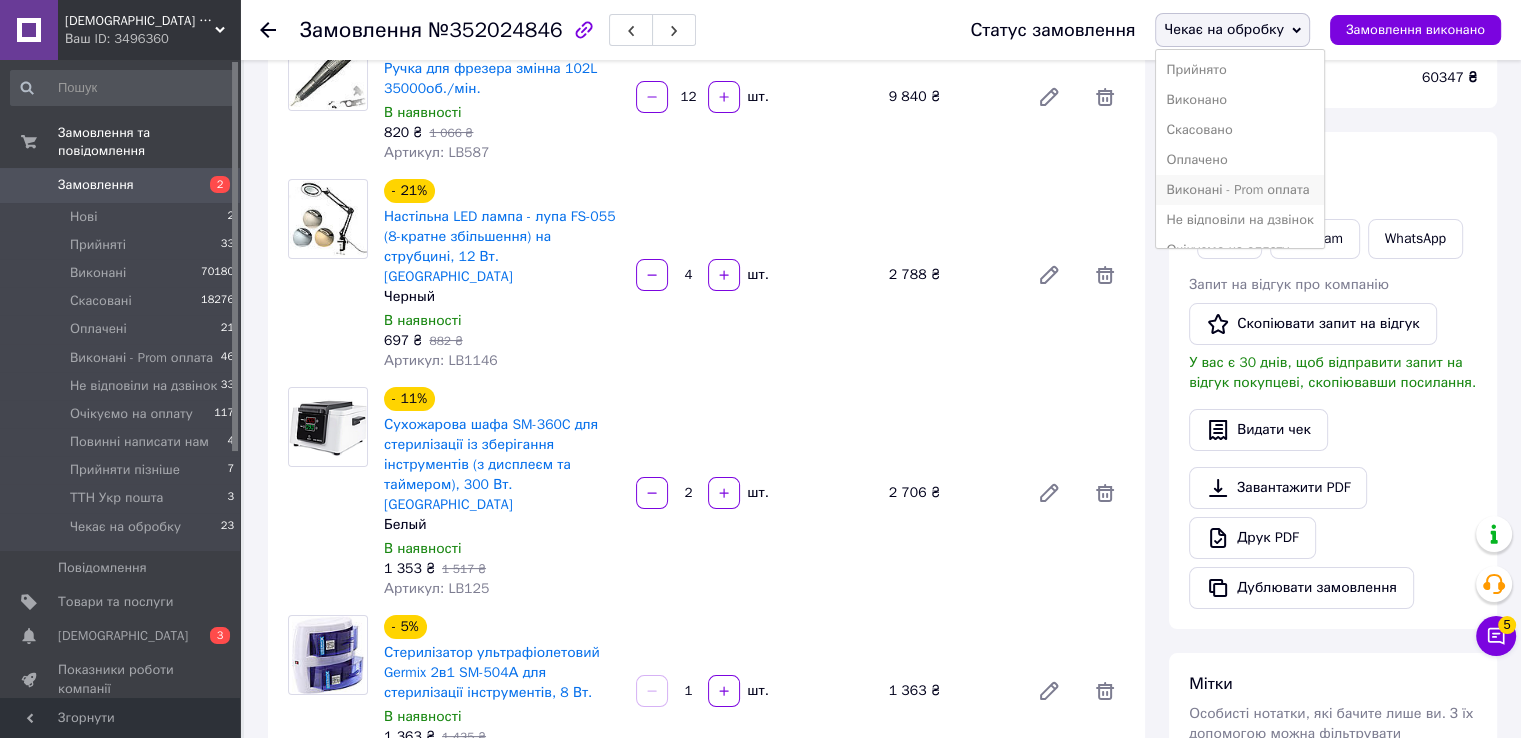 scroll, scrollTop: 112, scrollLeft: 0, axis: vertical 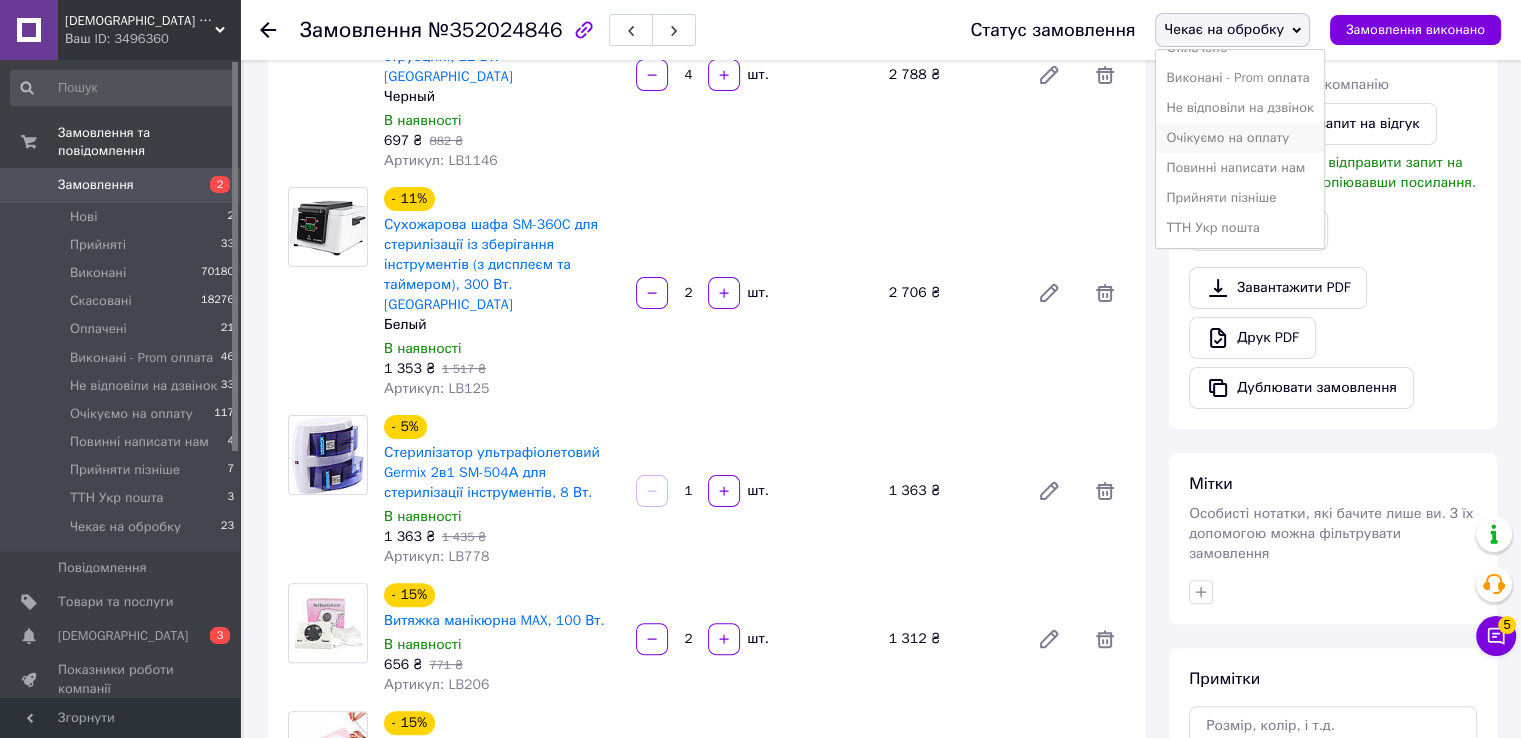 click on "Очікуємо на оплату" at bounding box center [1239, 138] 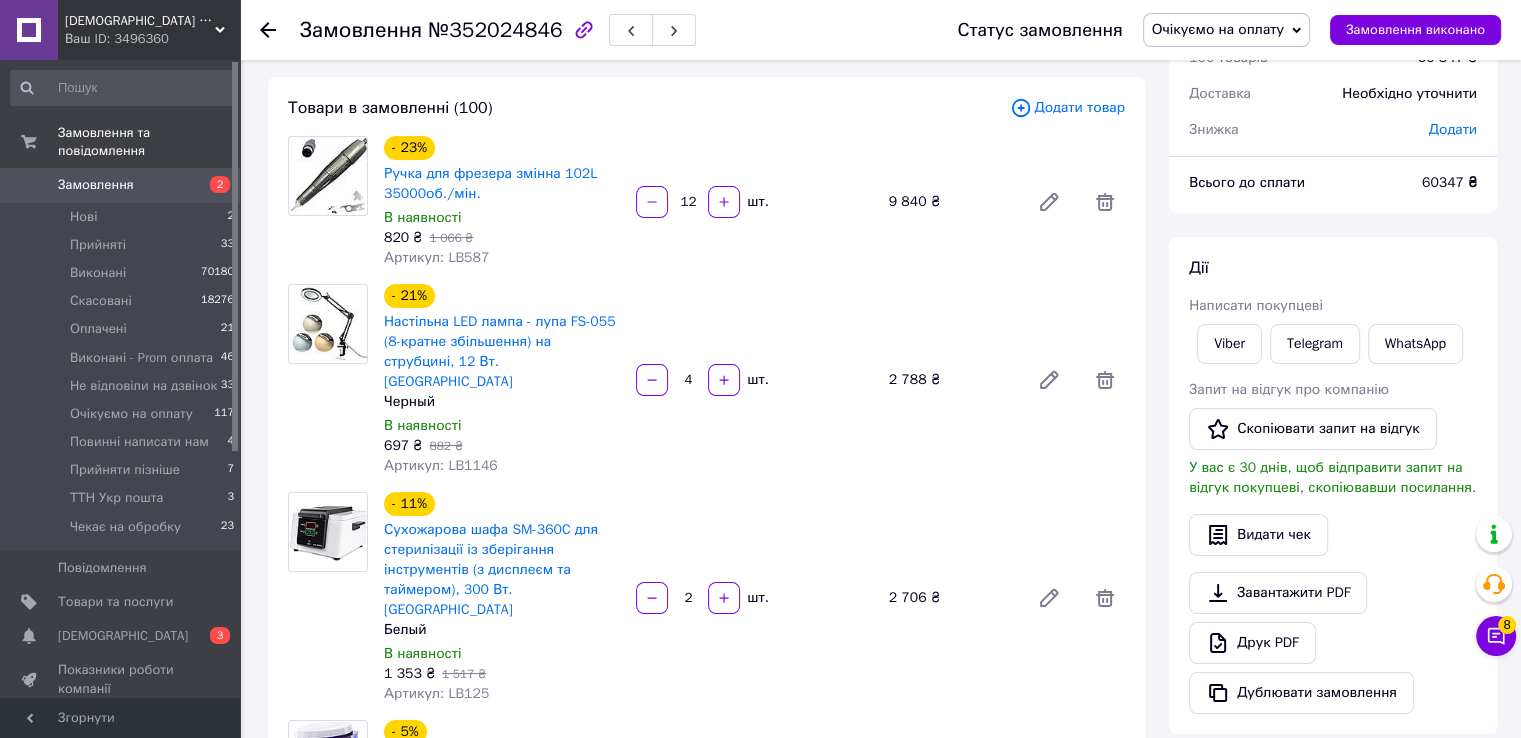 scroll, scrollTop: 0, scrollLeft: 0, axis: both 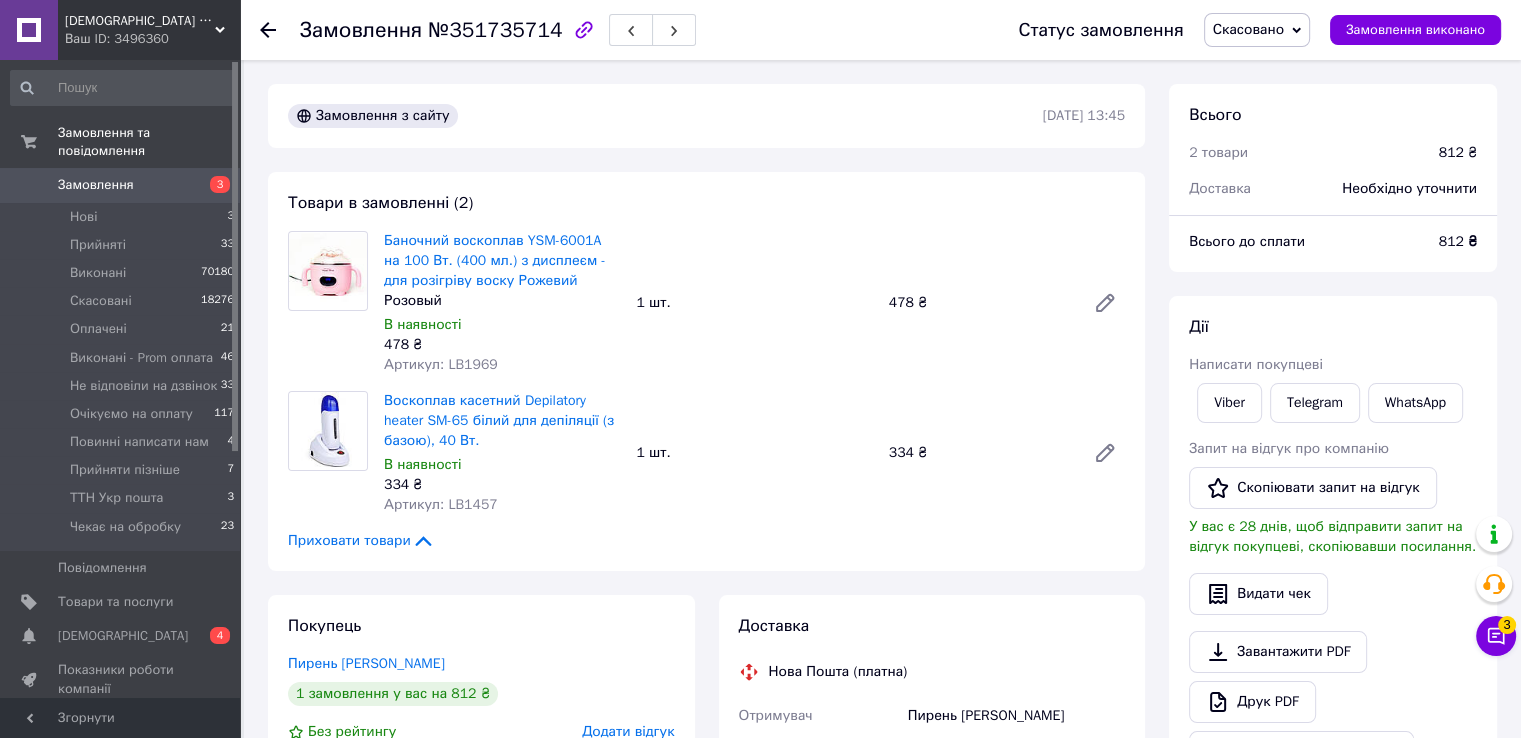 click on "Скасовано" at bounding box center [1248, 29] 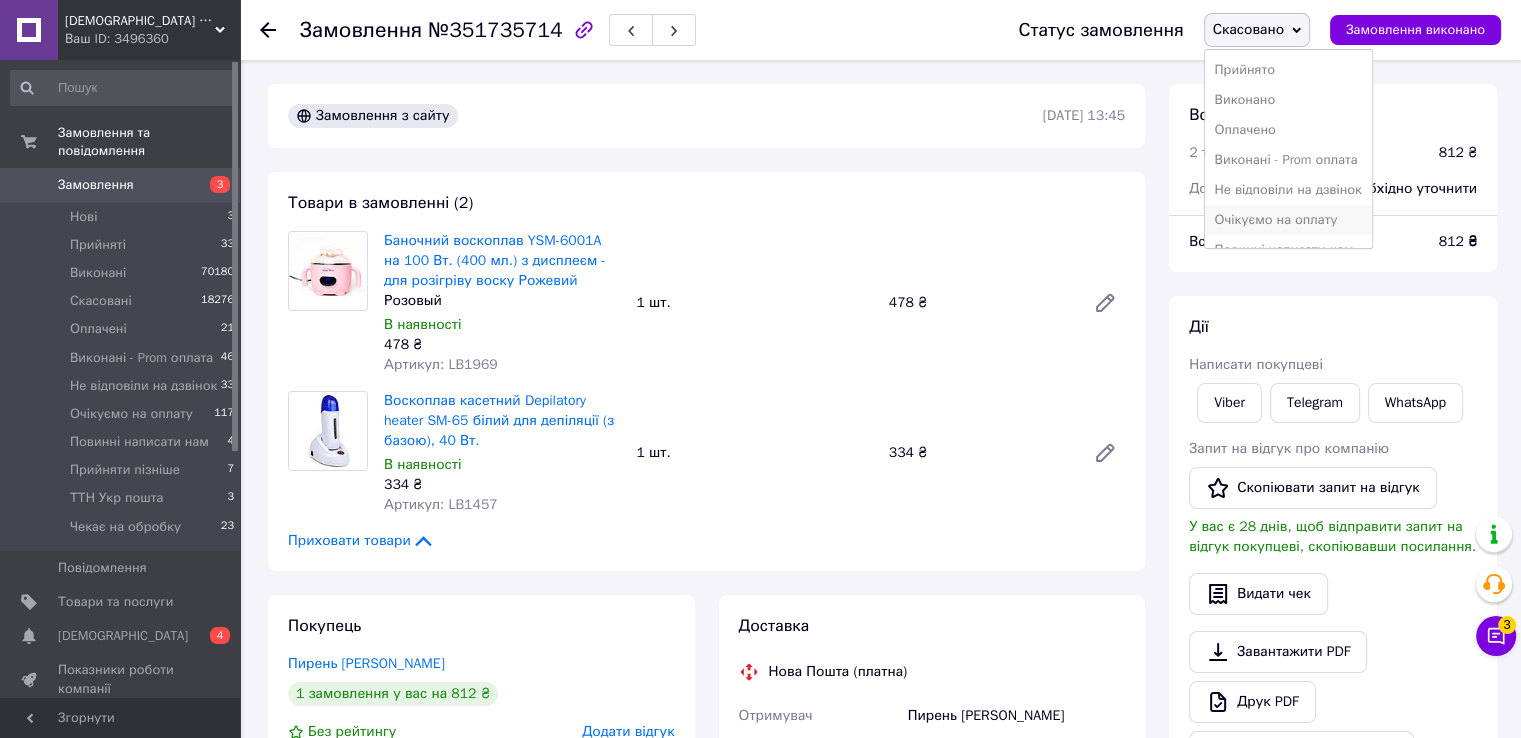 click on "Очікуємо на оплату" at bounding box center [1288, 220] 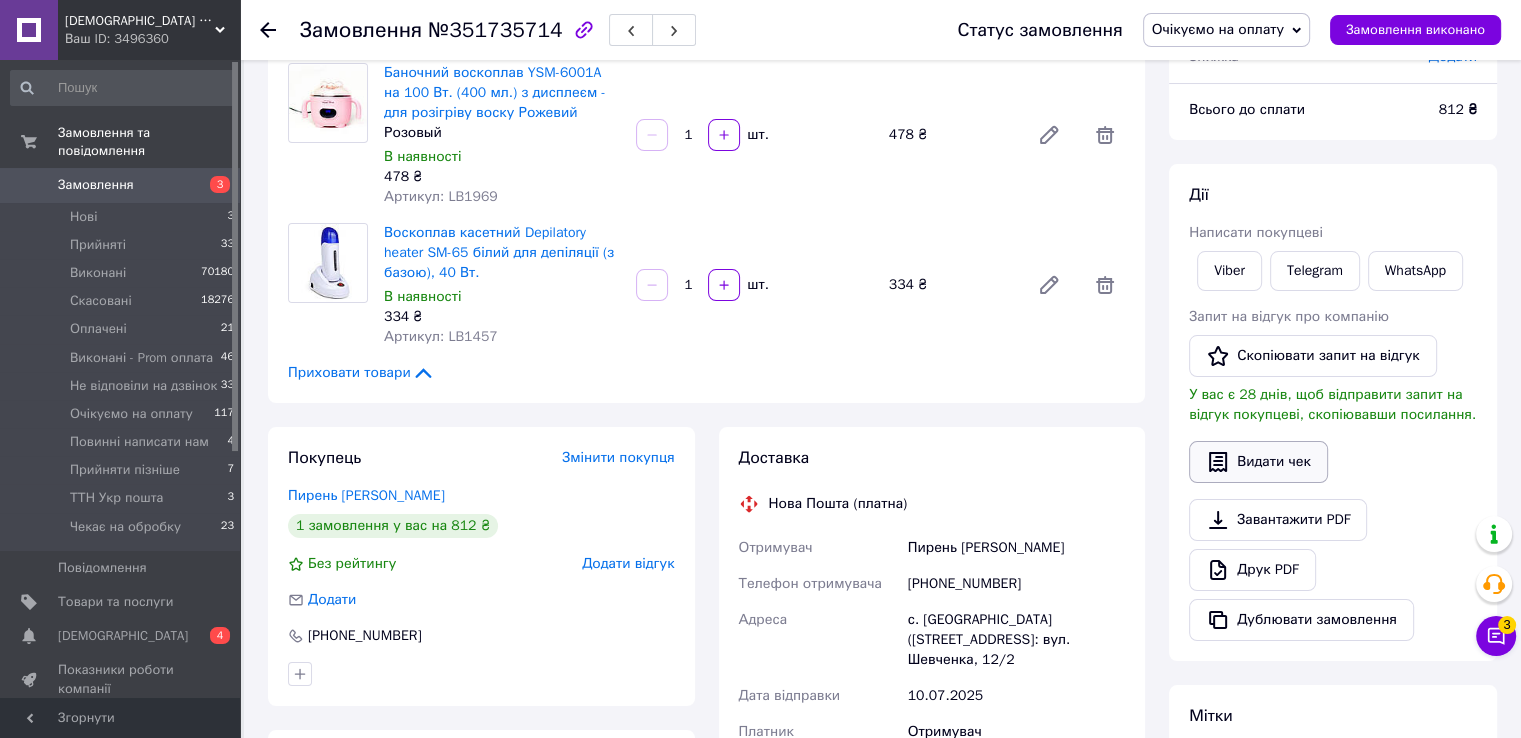 scroll, scrollTop: 200, scrollLeft: 0, axis: vertical 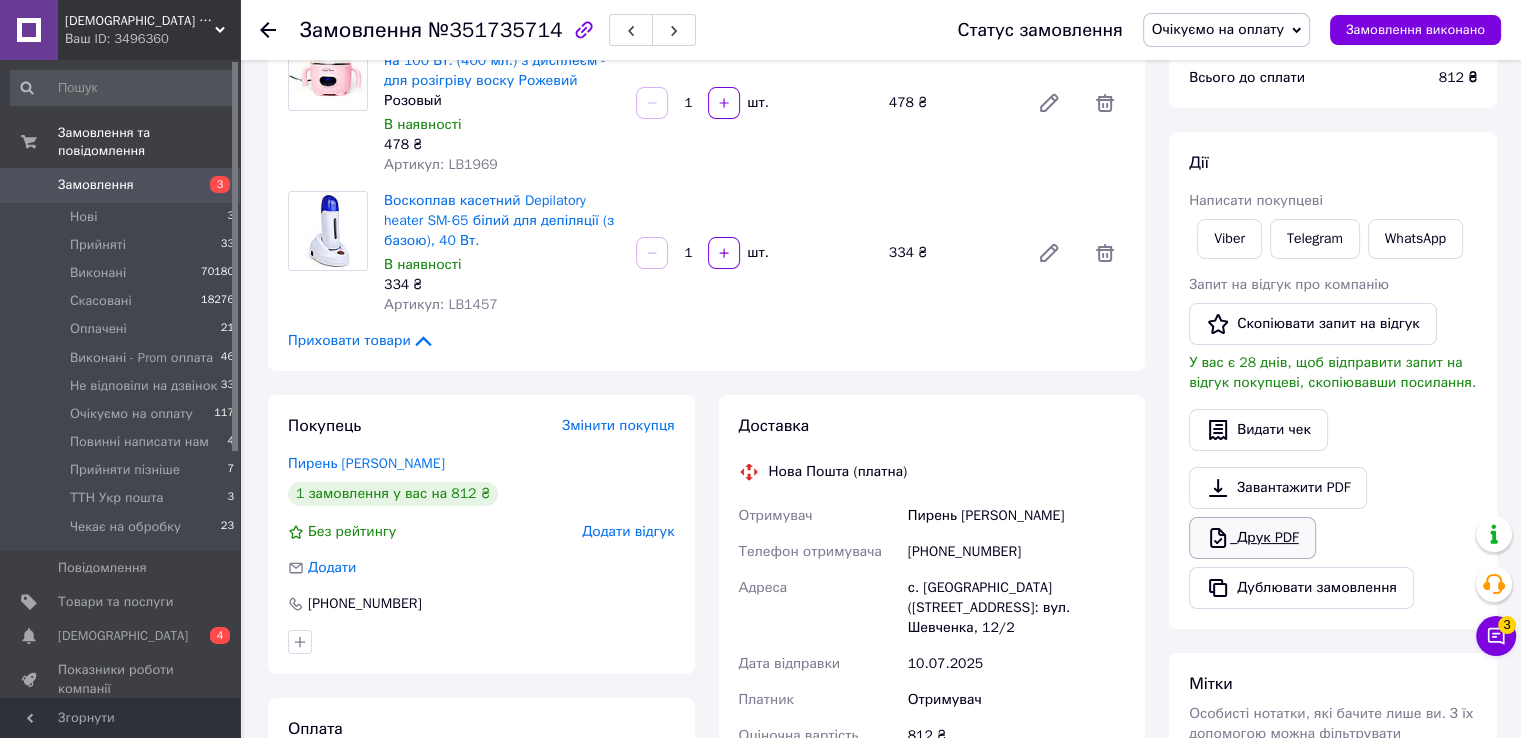 click on "Друк PDF" at bounding box center [1252, 538] 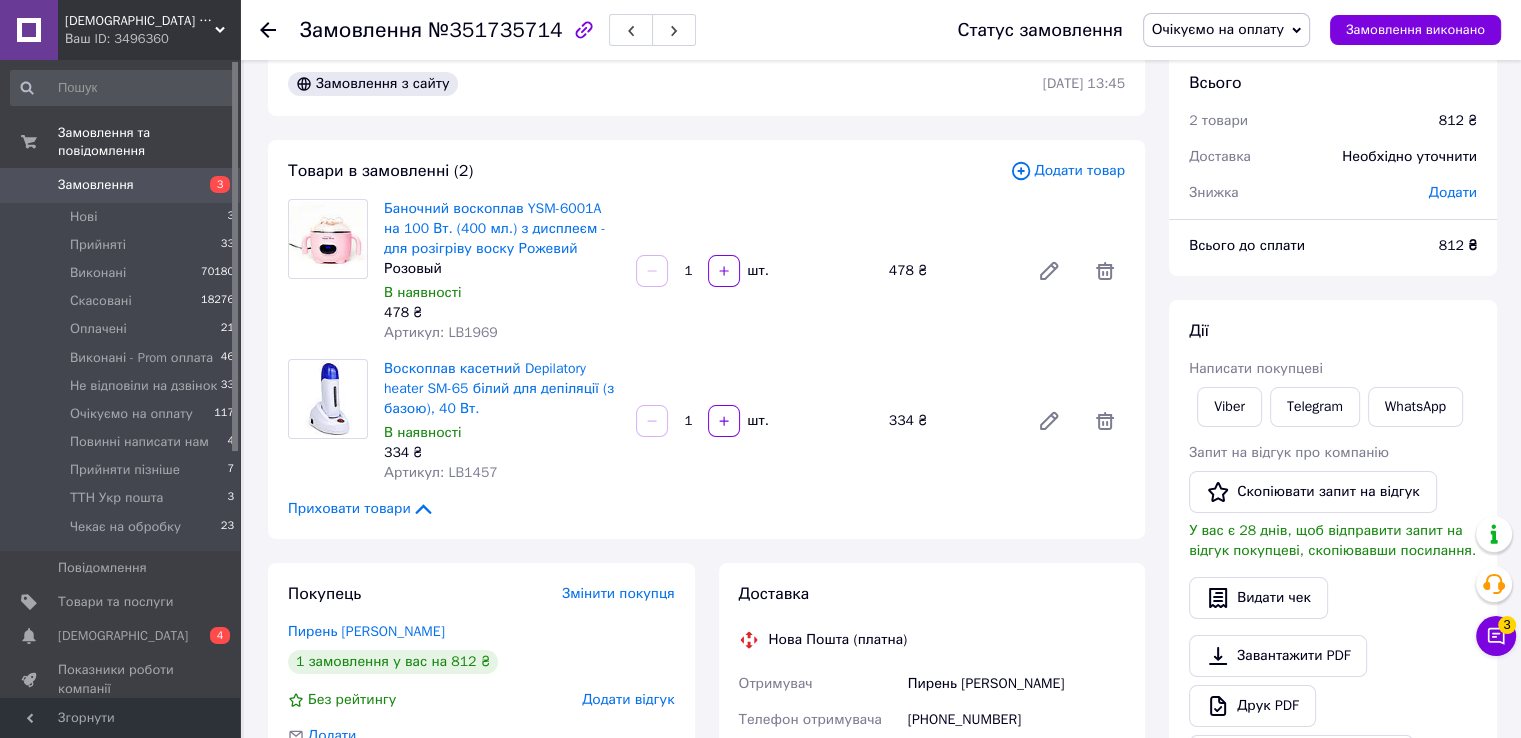 scroll, scrollTop: 0, scrollLeft: 0, axis: both 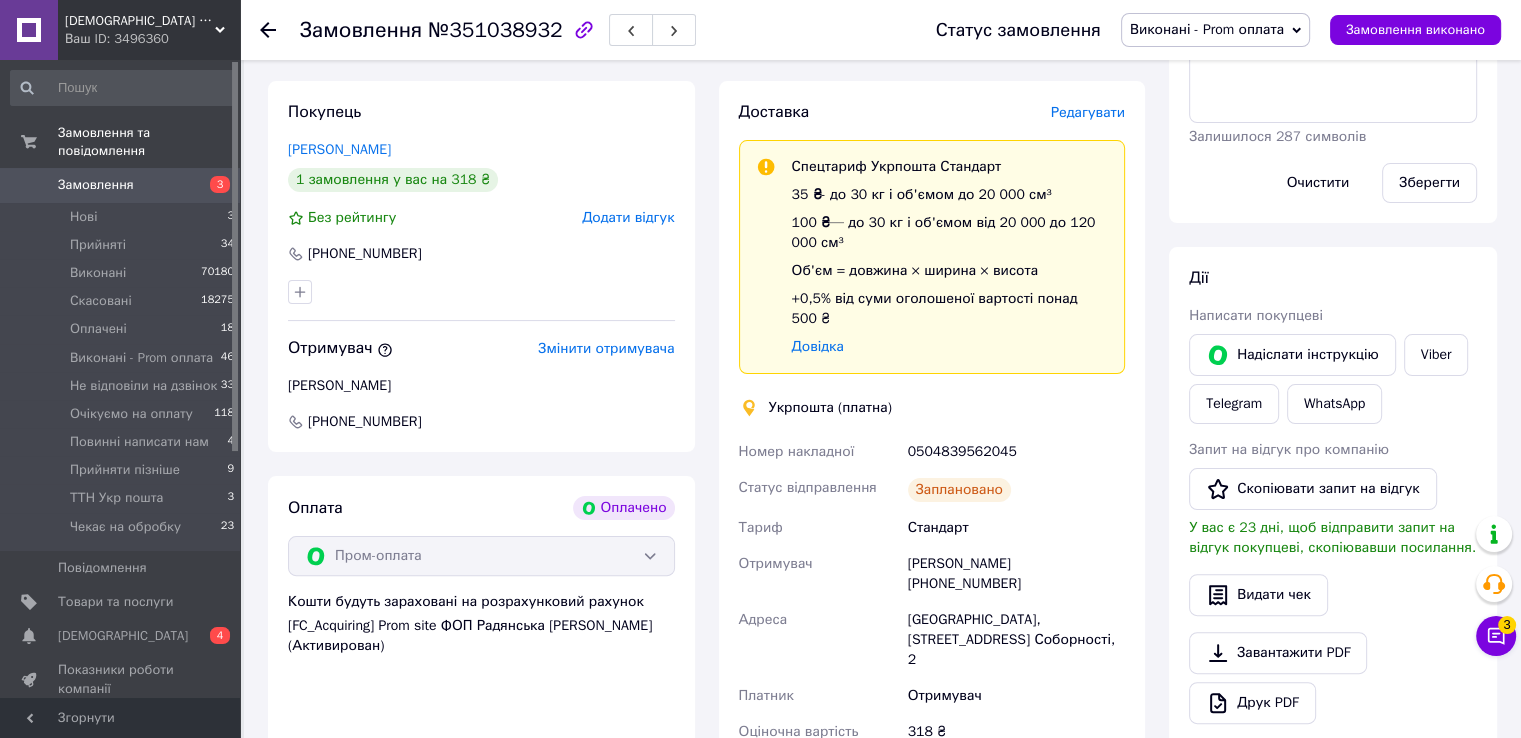 click on "Редагувати" at bounding box center [1088, 112] 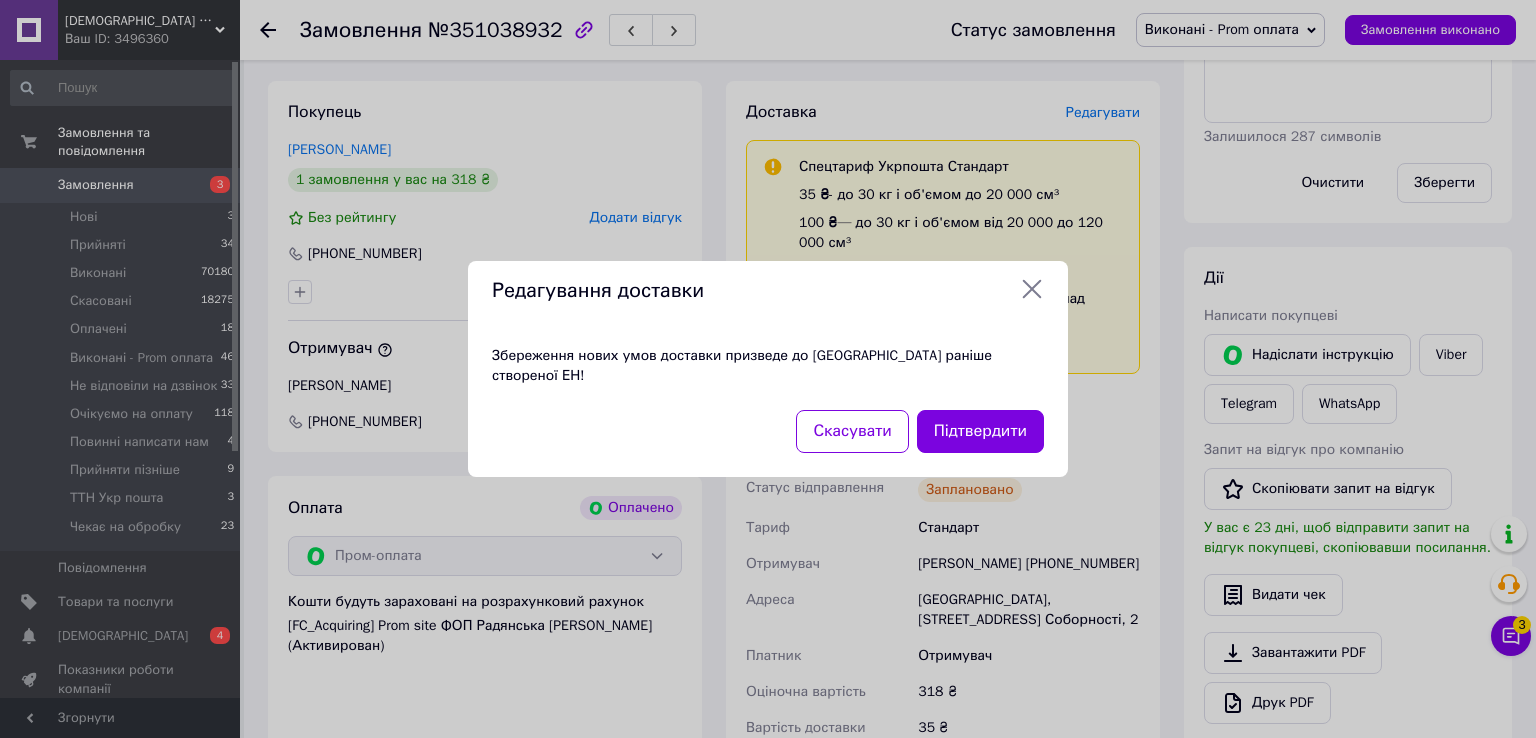 click 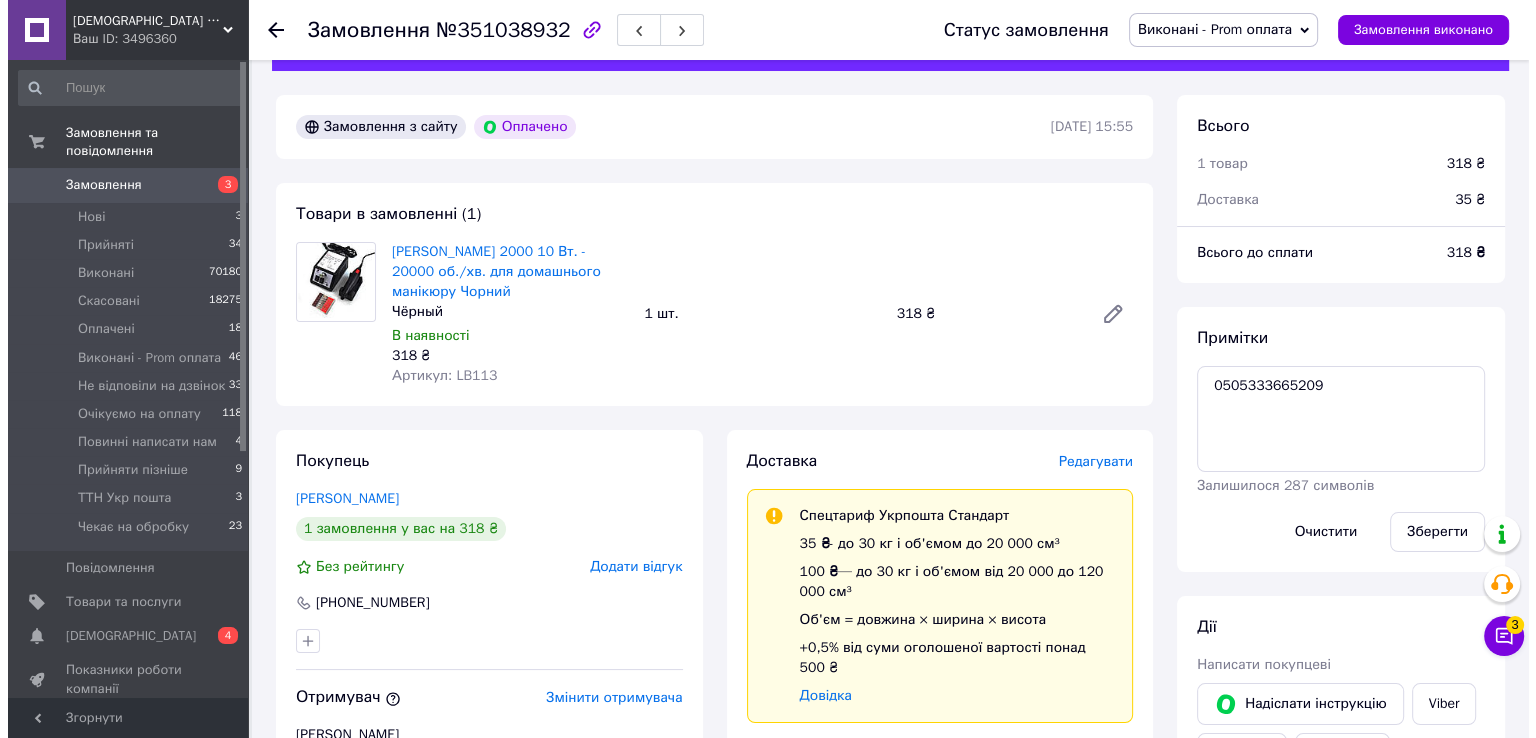 scroll, scrollTop: 0, scrollLeft: 0, axis: both 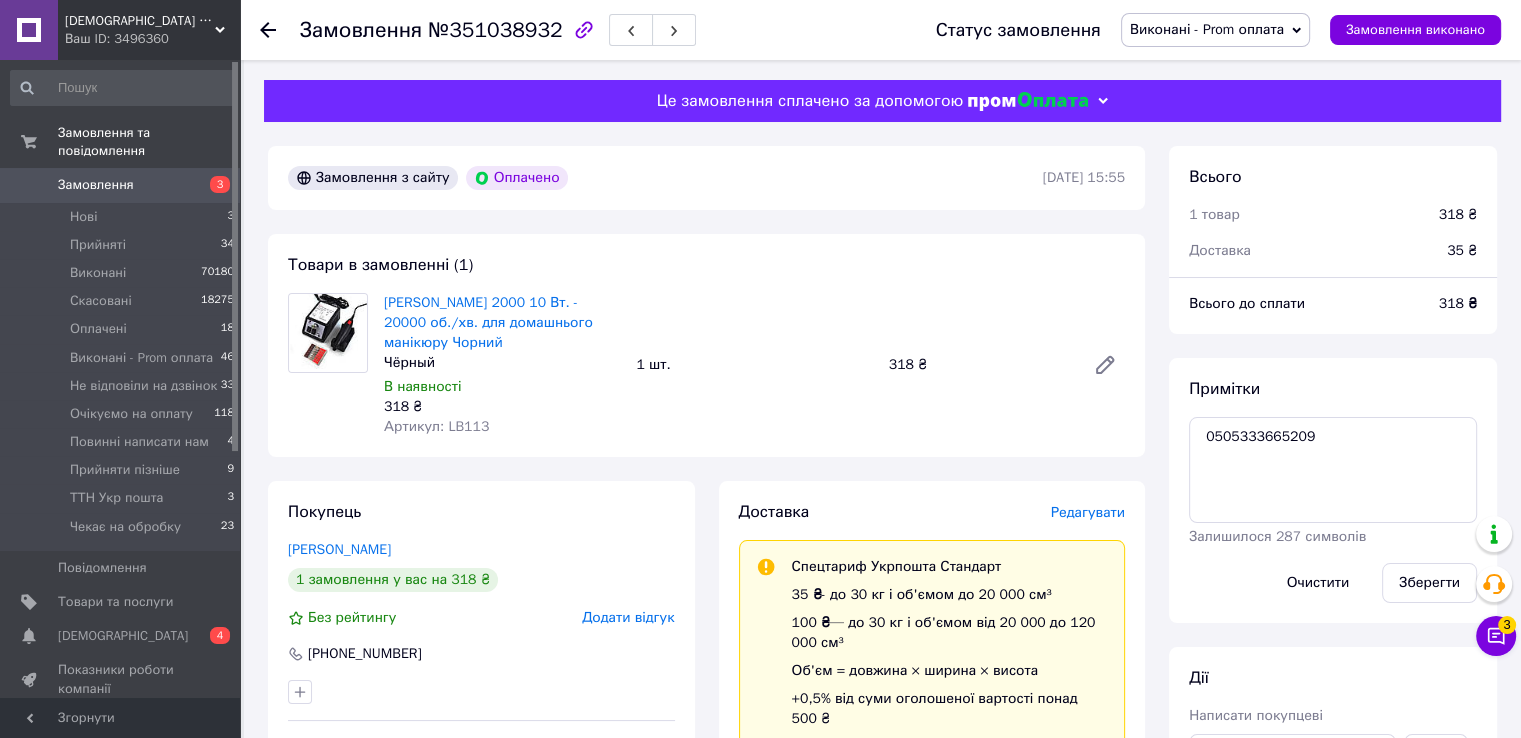 click on "Редагувати" at bounding box center (1088, 512) 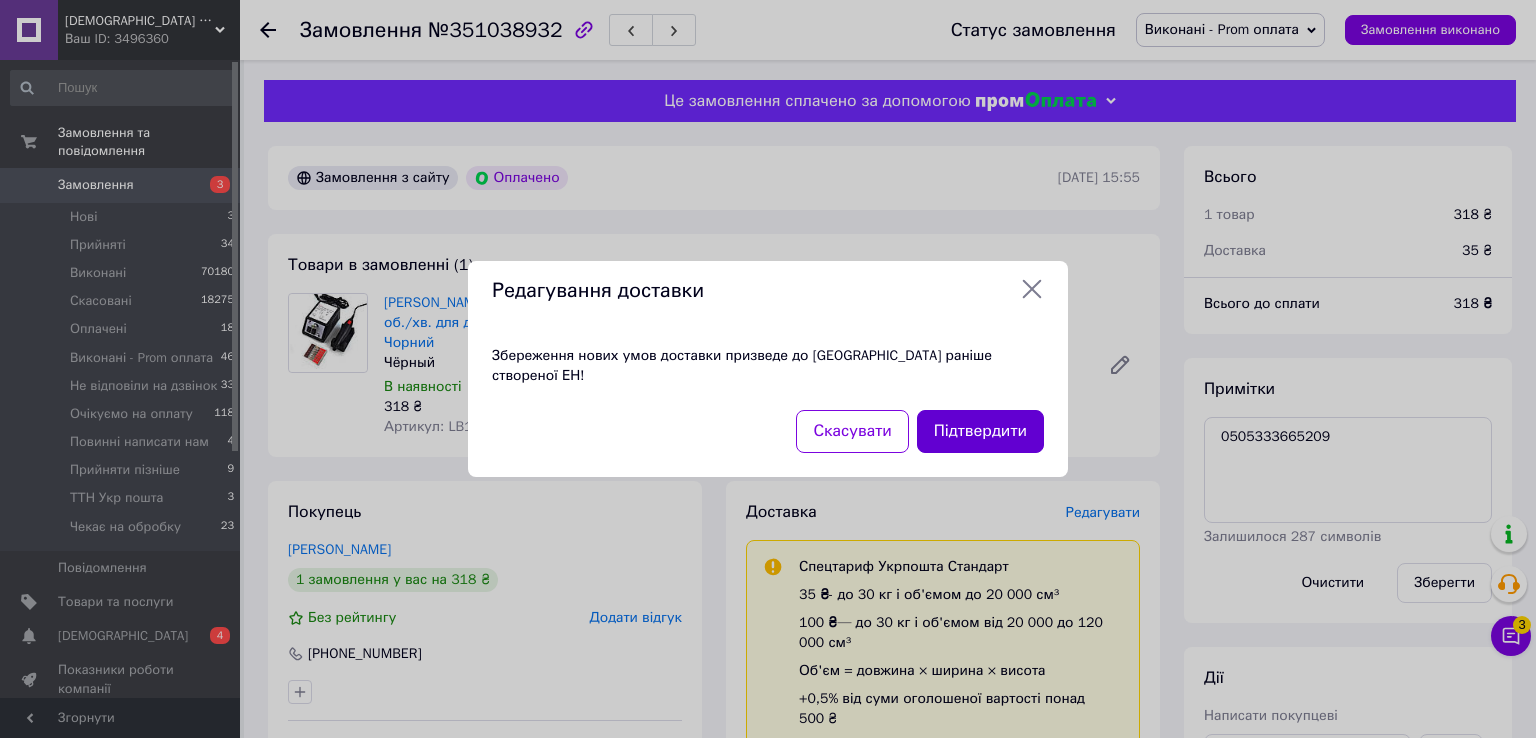 click on "Підтвердити" at bounding box center [980, 431] 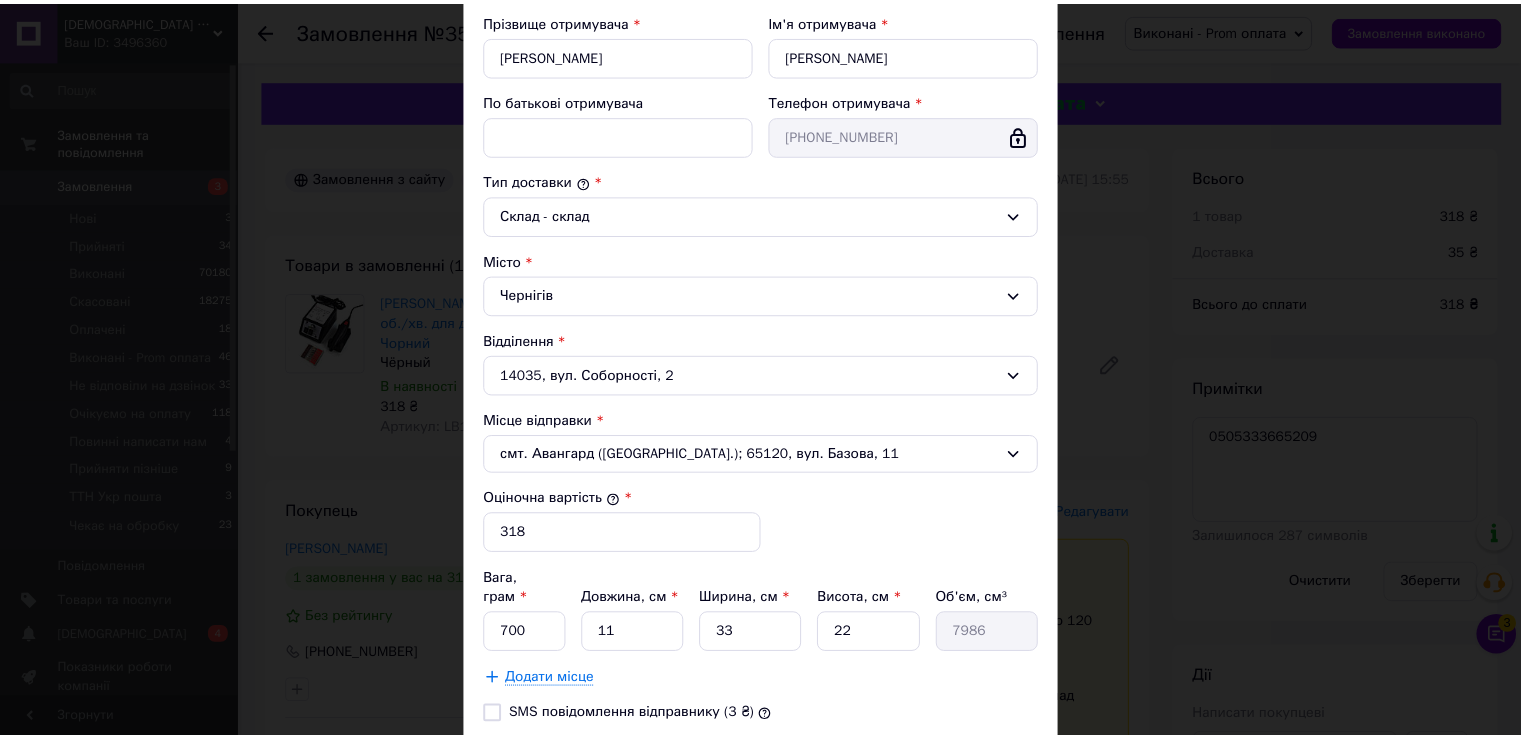 scroll, scrollTop: 508, scrollLeft: 0, axis: vertical 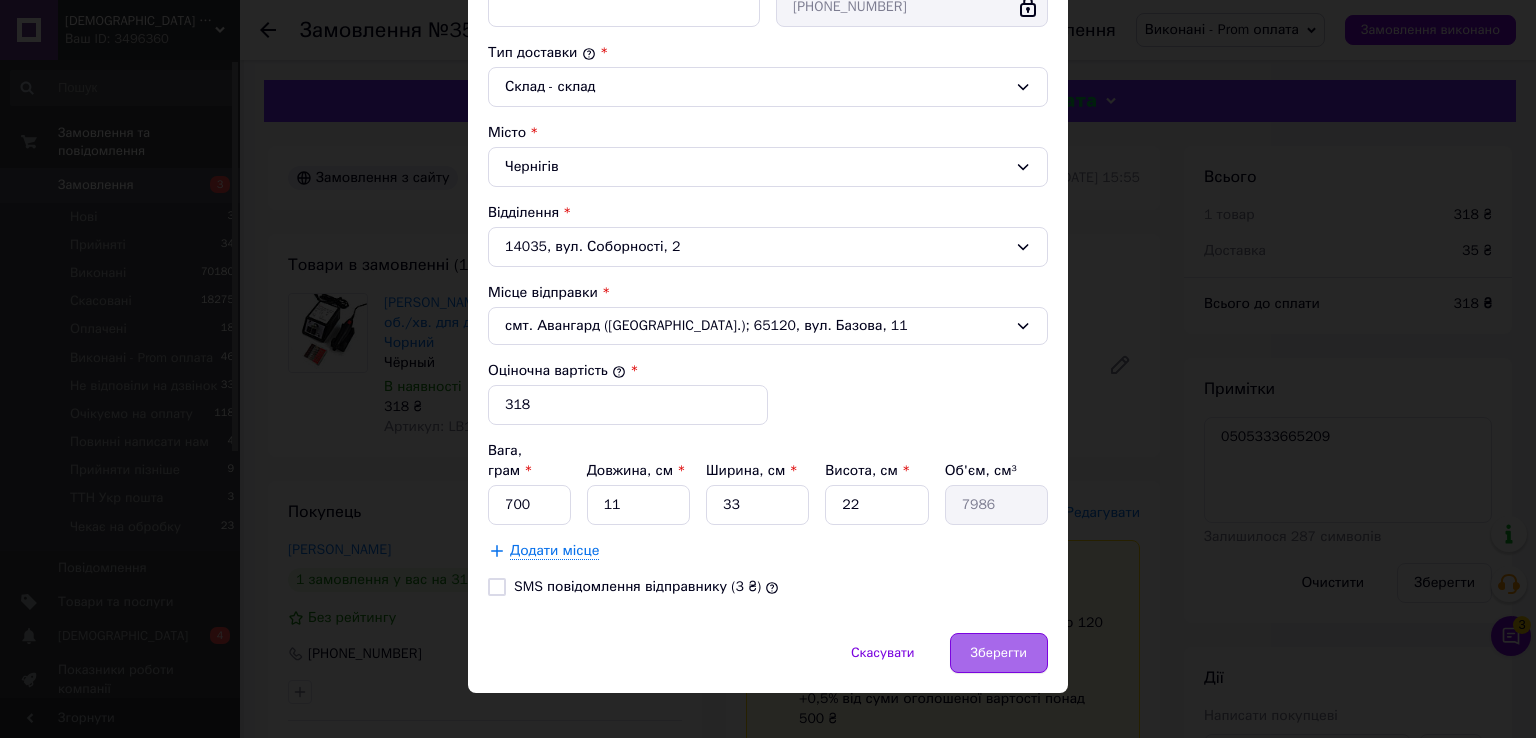 click on "Зберегти" at bounding box center [999, 653] 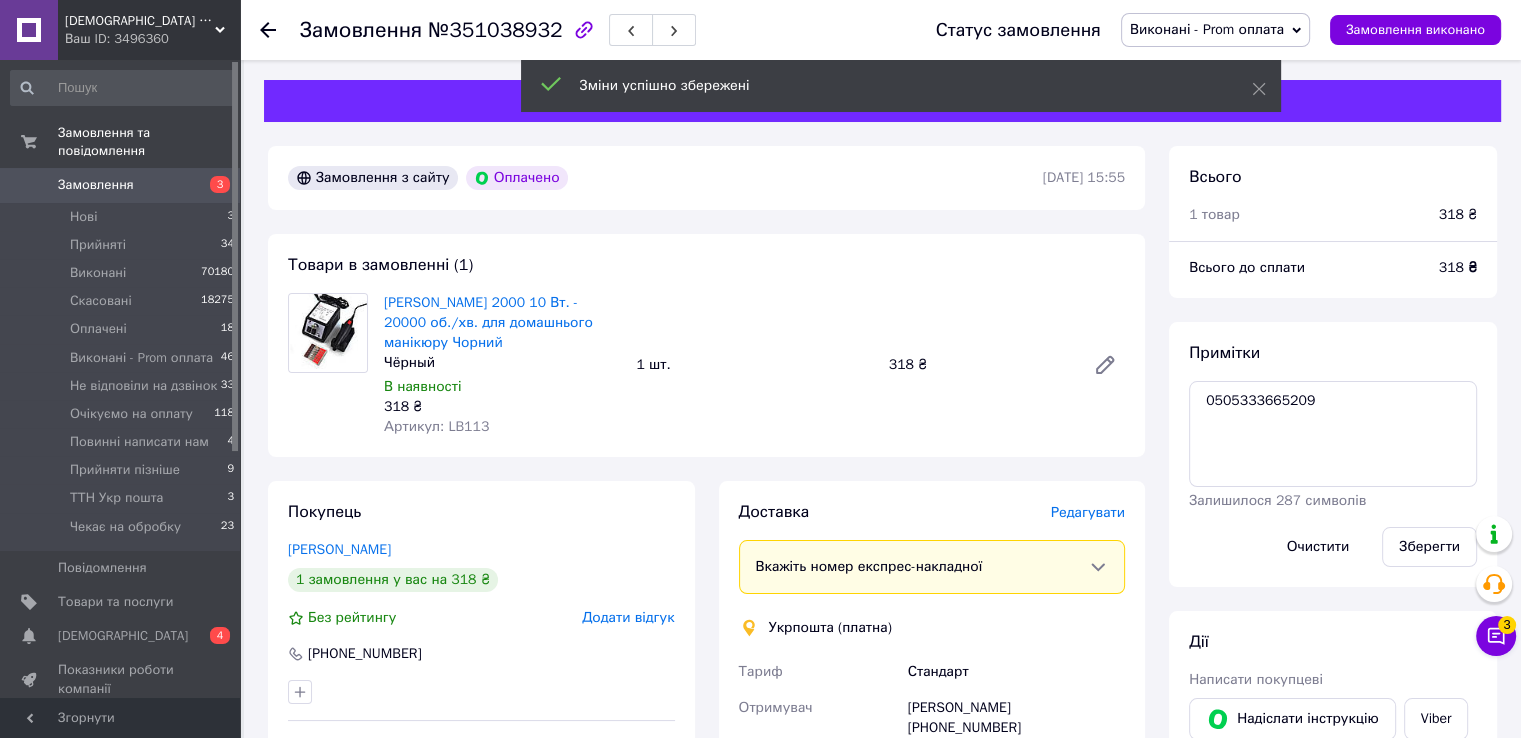 scroll, scrollTop: 20, scrollLeft: 0, axis: vertical 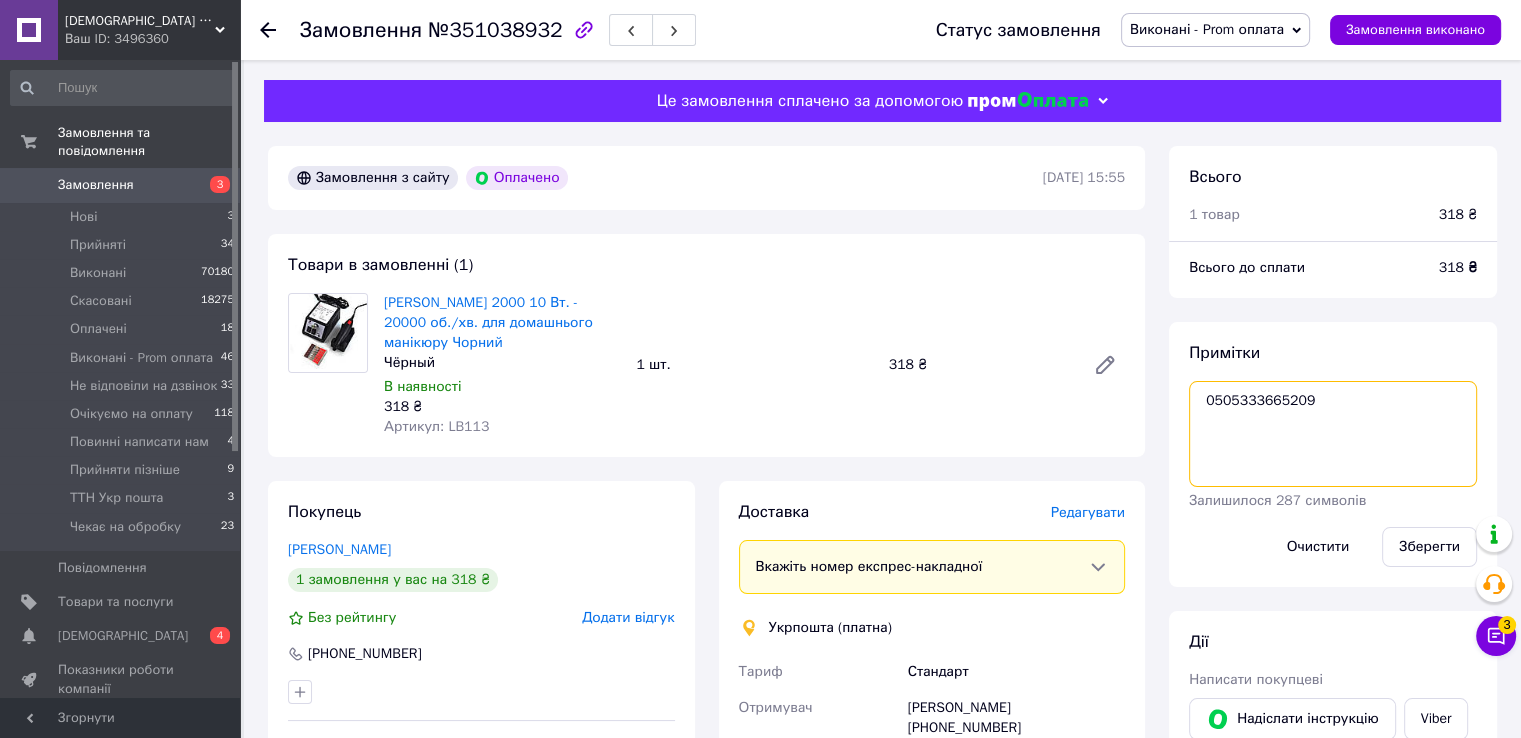 click on "0505333665209" at bounding box center (1333, 434) 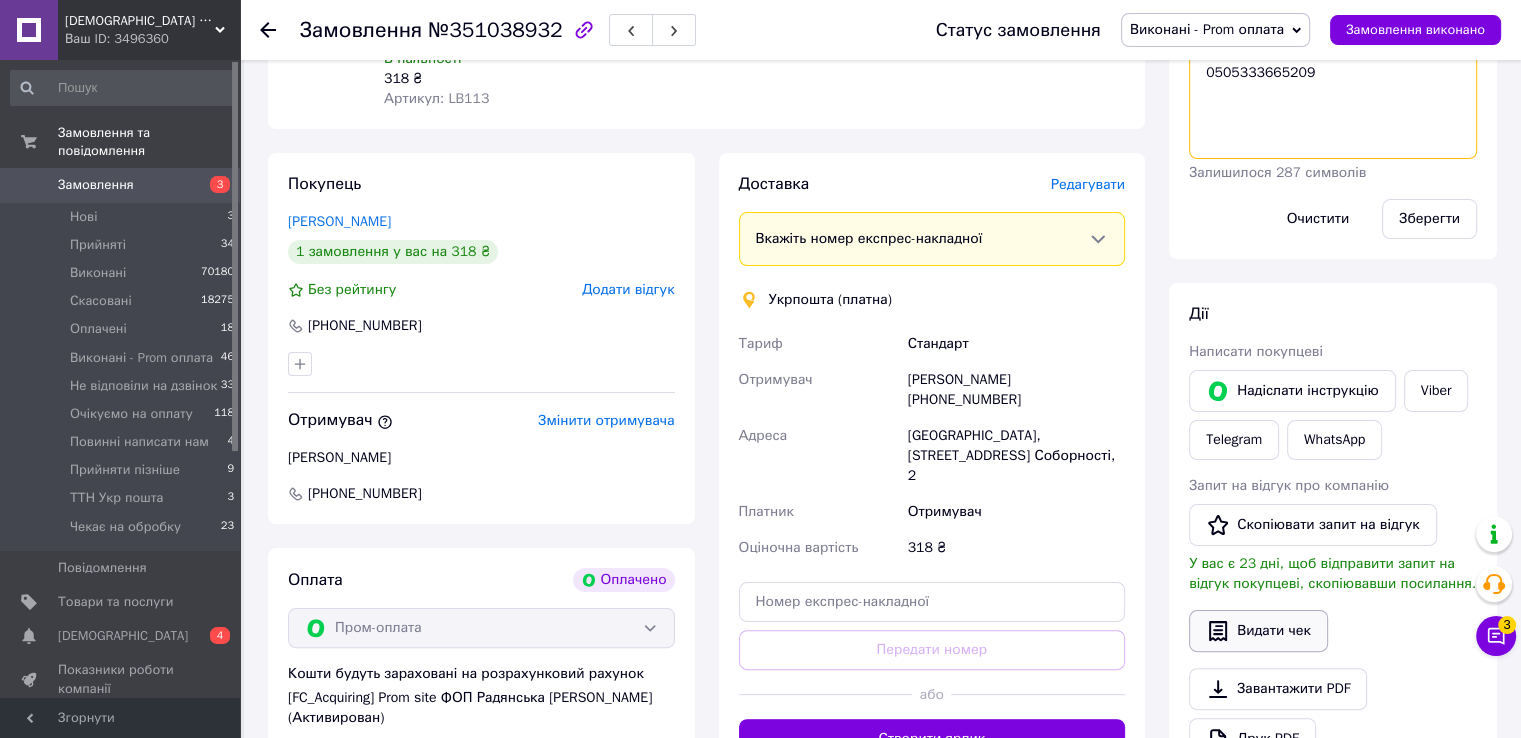 scroll, scrollTop: 600, scrollLeft: 0, axis: vertical 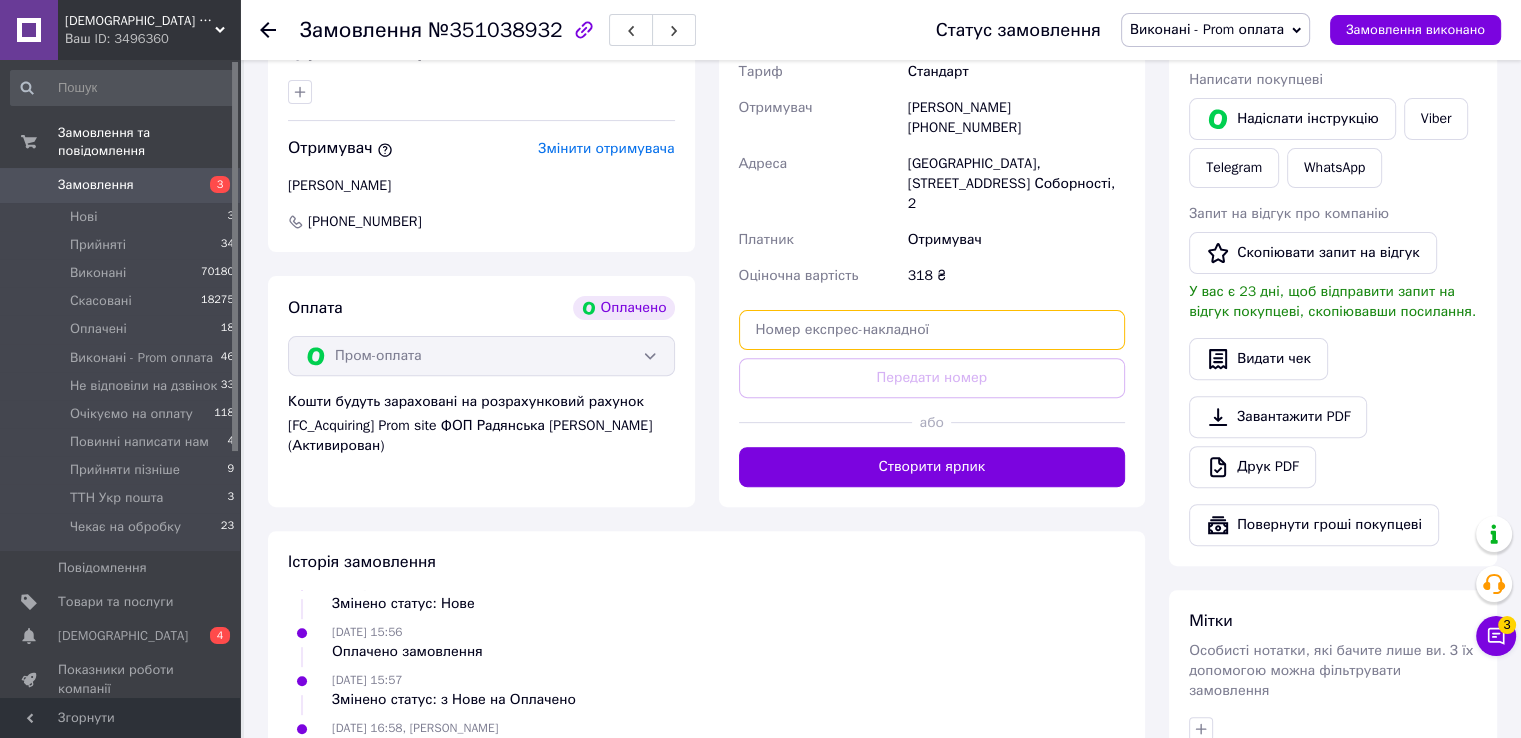 click at bounding box center (932, 330) 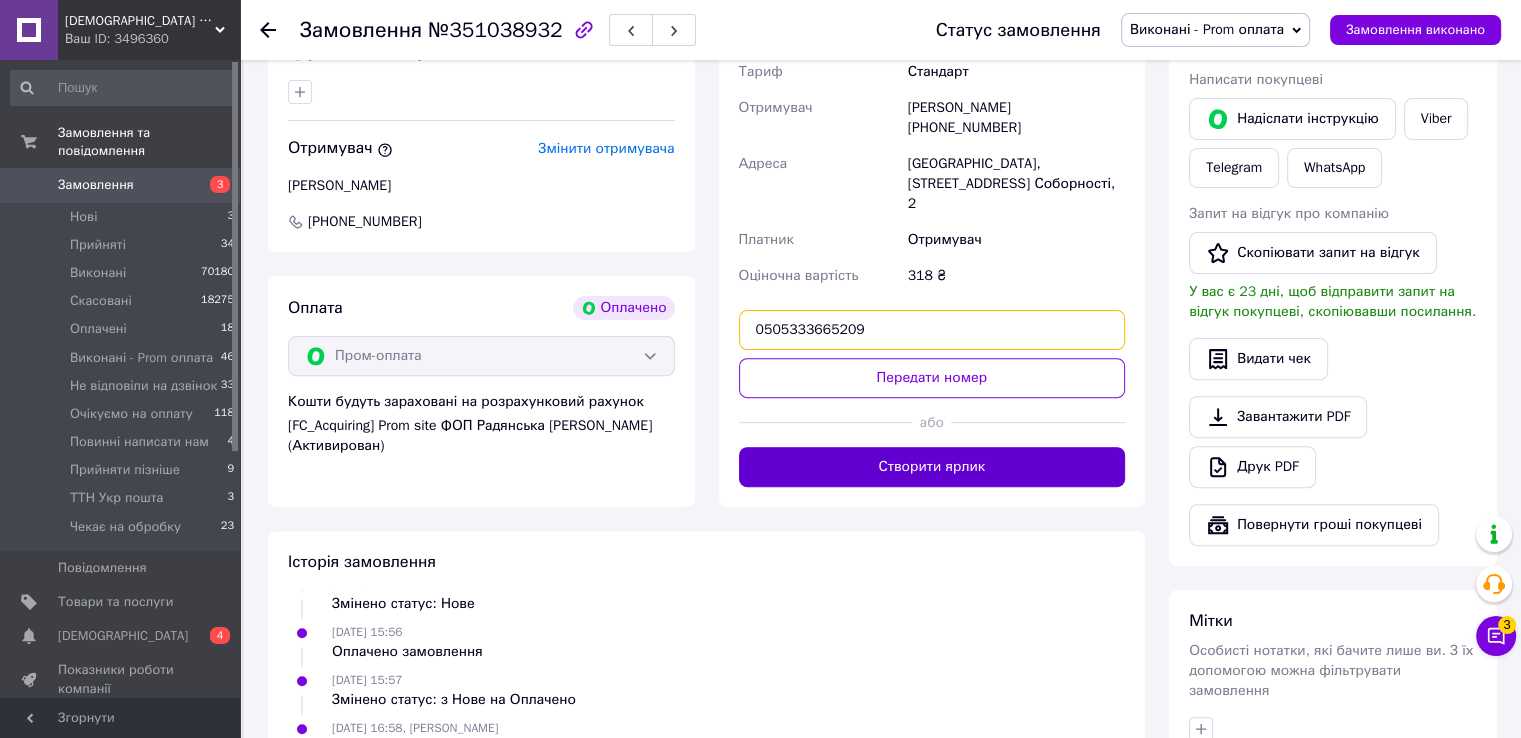 type on "0505333665209" 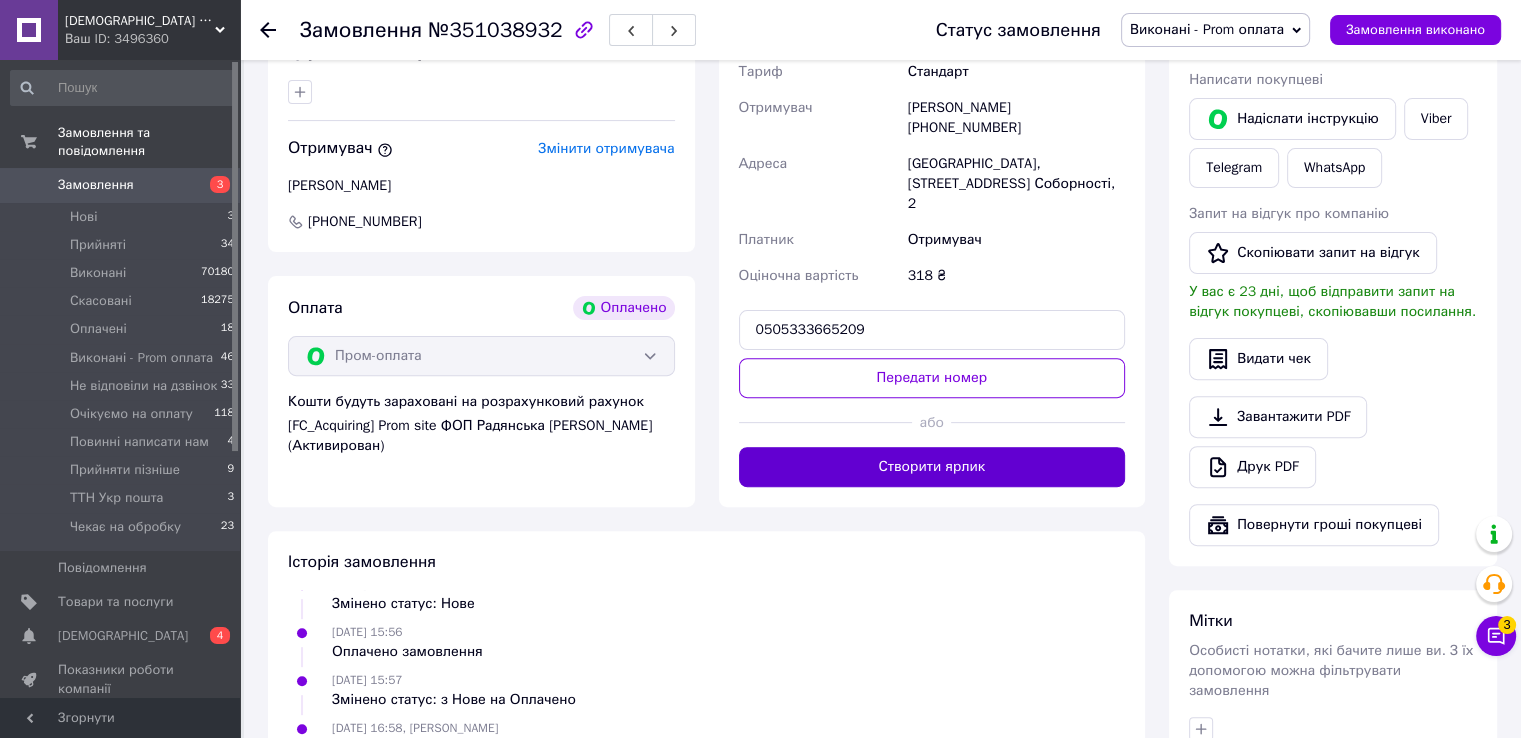 click on "Створити ярлик" at bounding box center [932, 467] 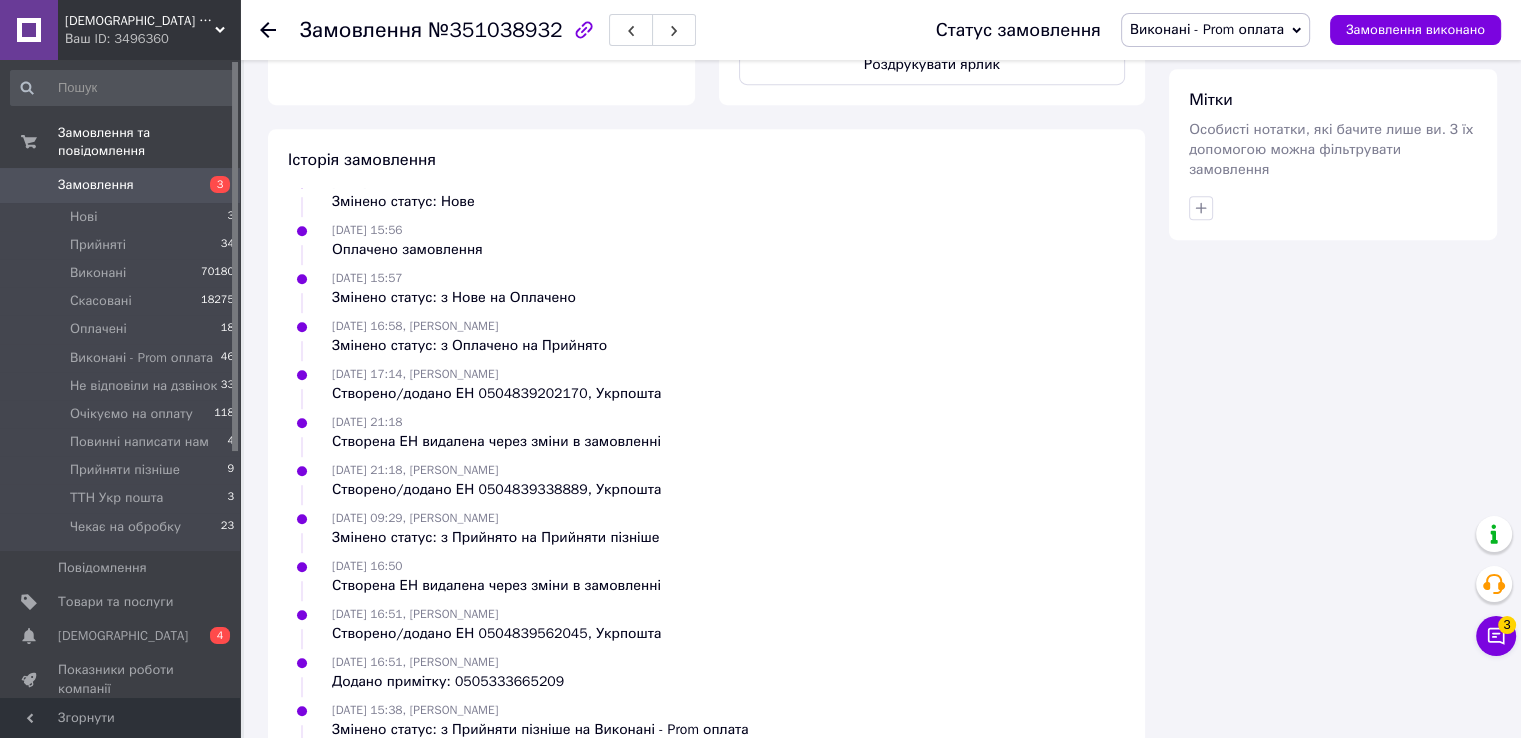 scroll, scrollTop: 1192, scrollLeft: 0, axis: vertical 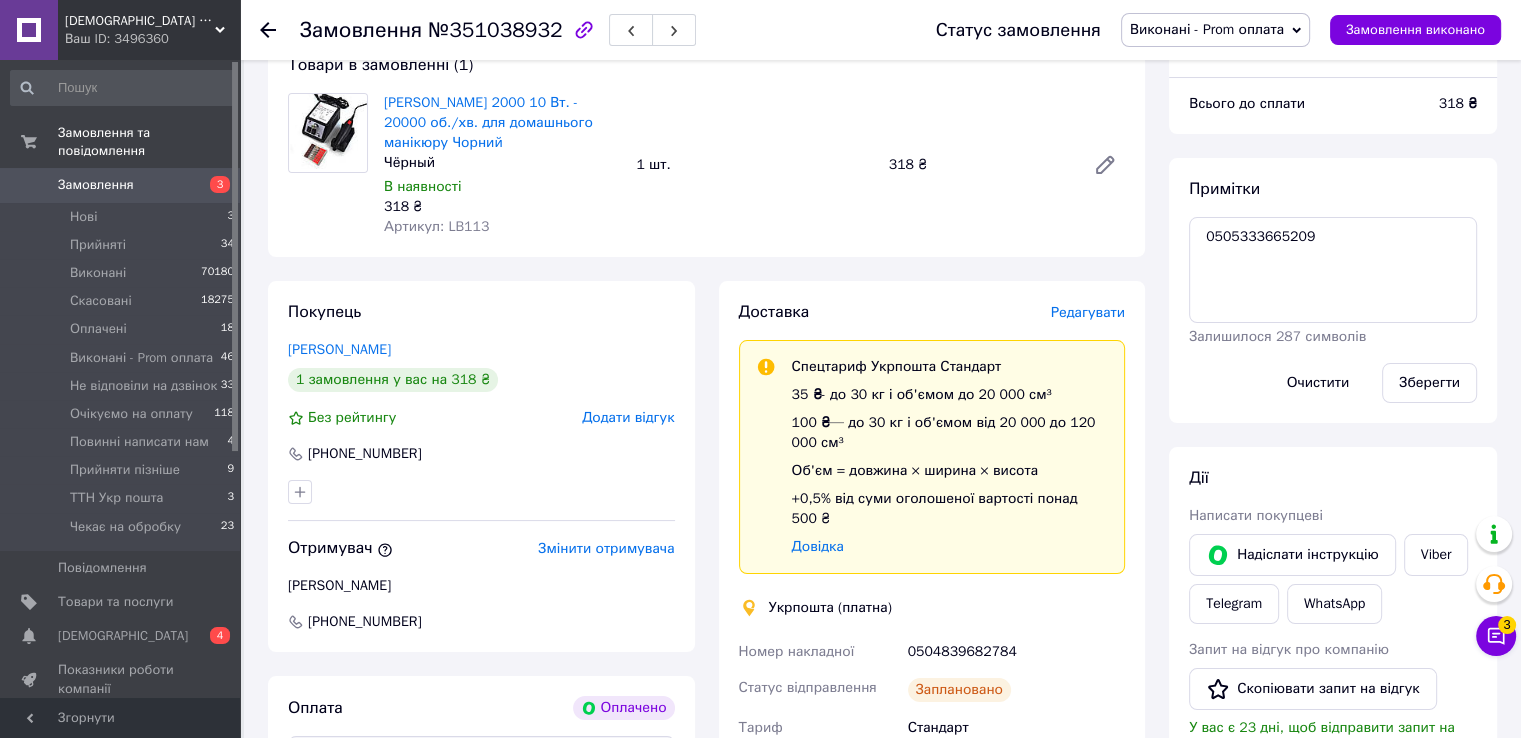 click on "Редагувати" at bounding box center [1088, 312] 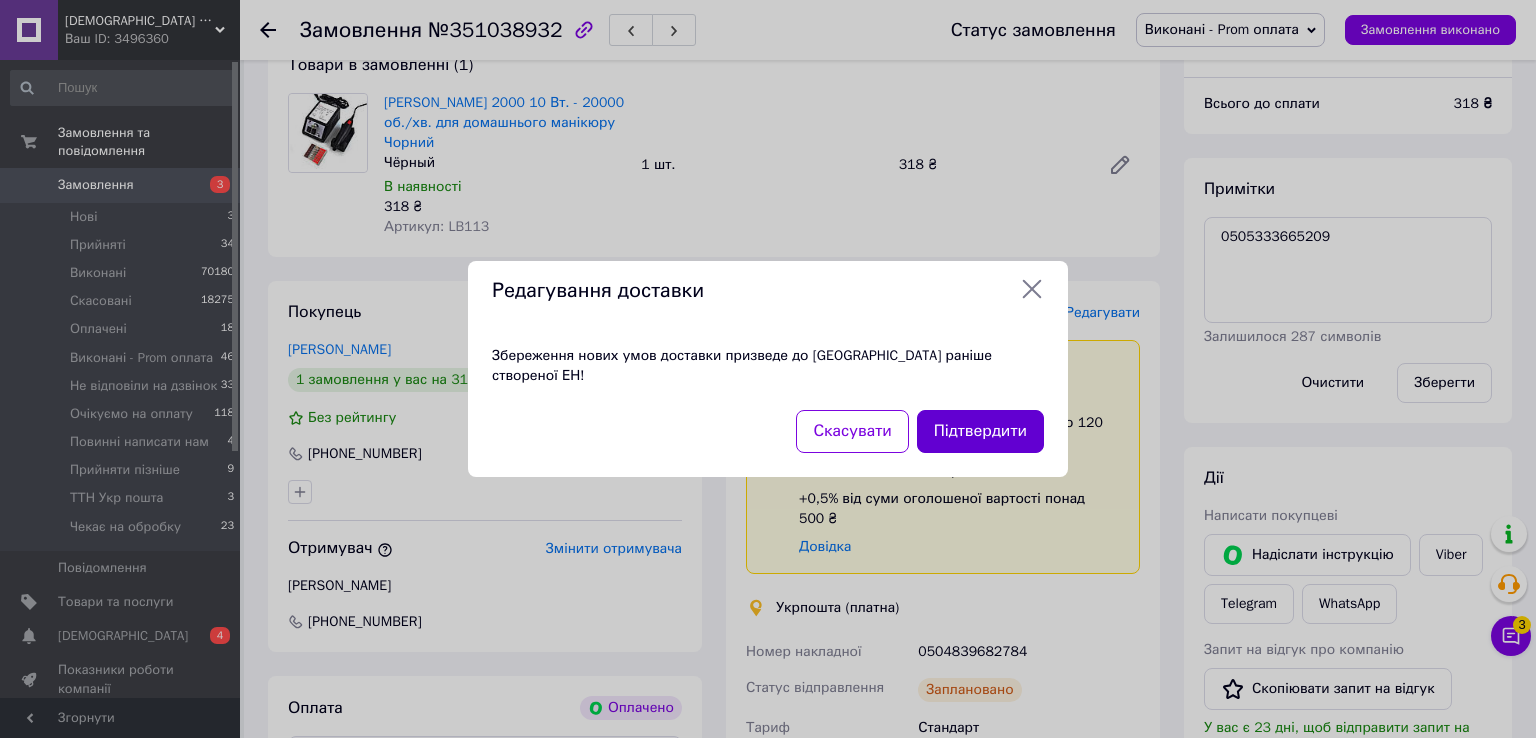 click on "Підтвердити" at bounding box center (980, 431) 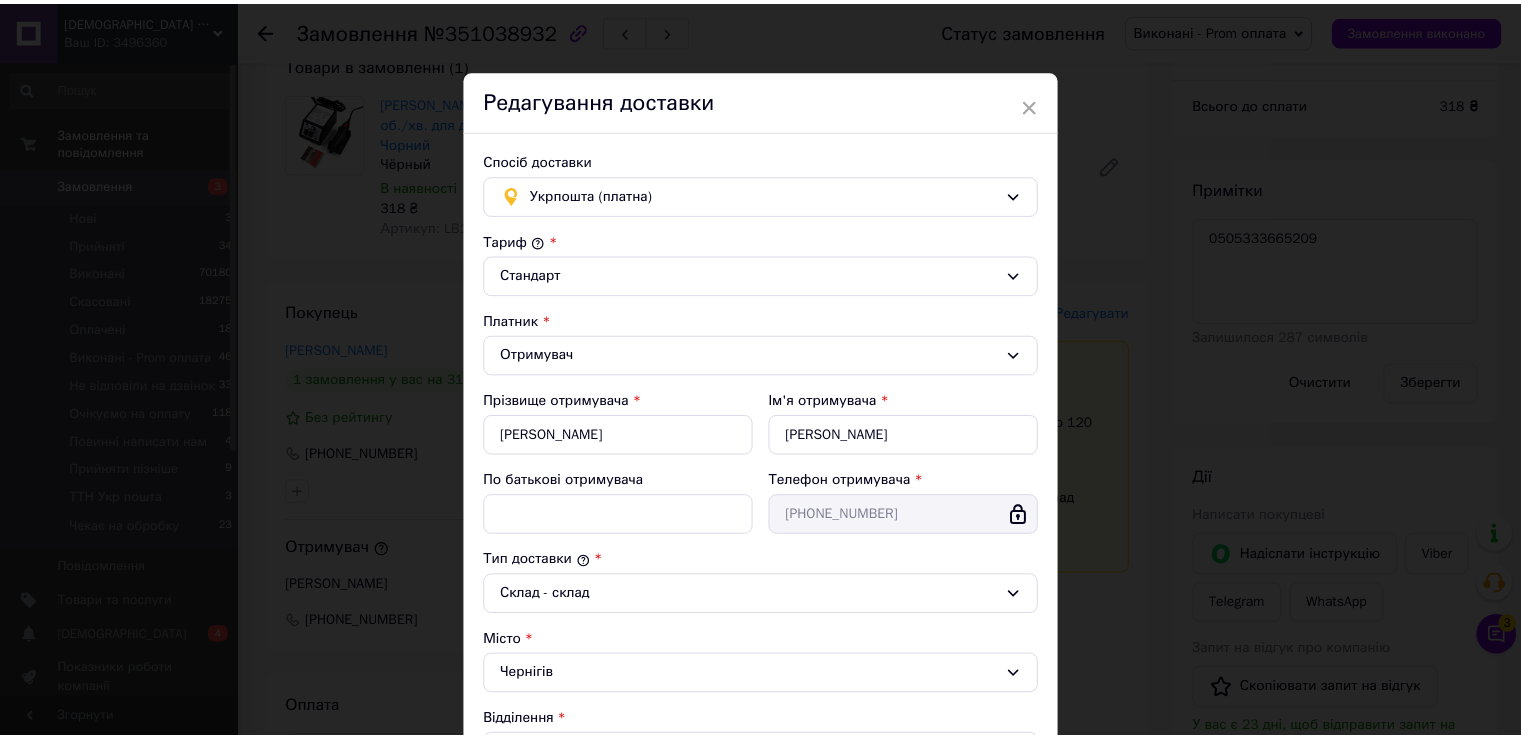 scroll, scrollTop: 508, scrollLeft: 0, axis: vertical 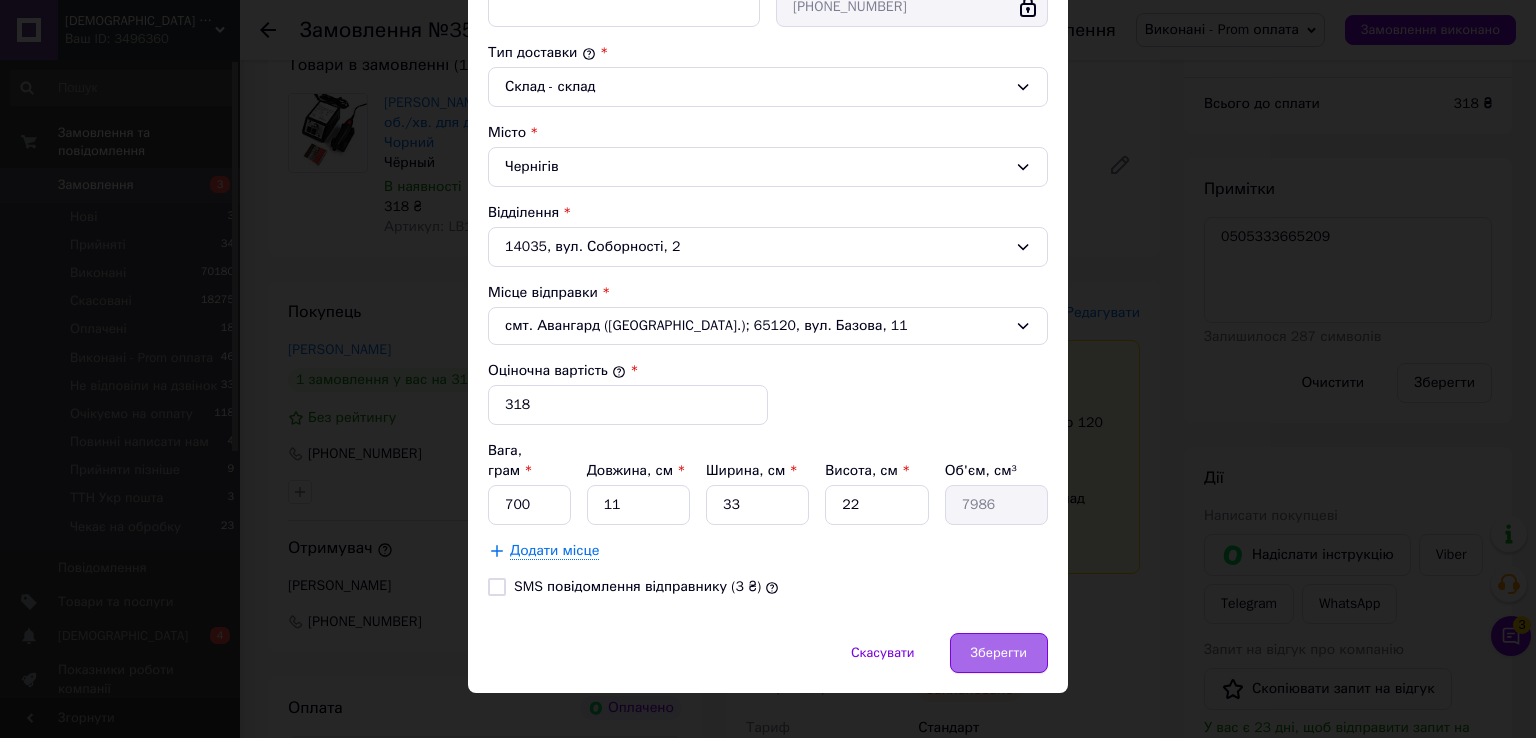 click on "Зберегти" at bounding box center [999, 653] 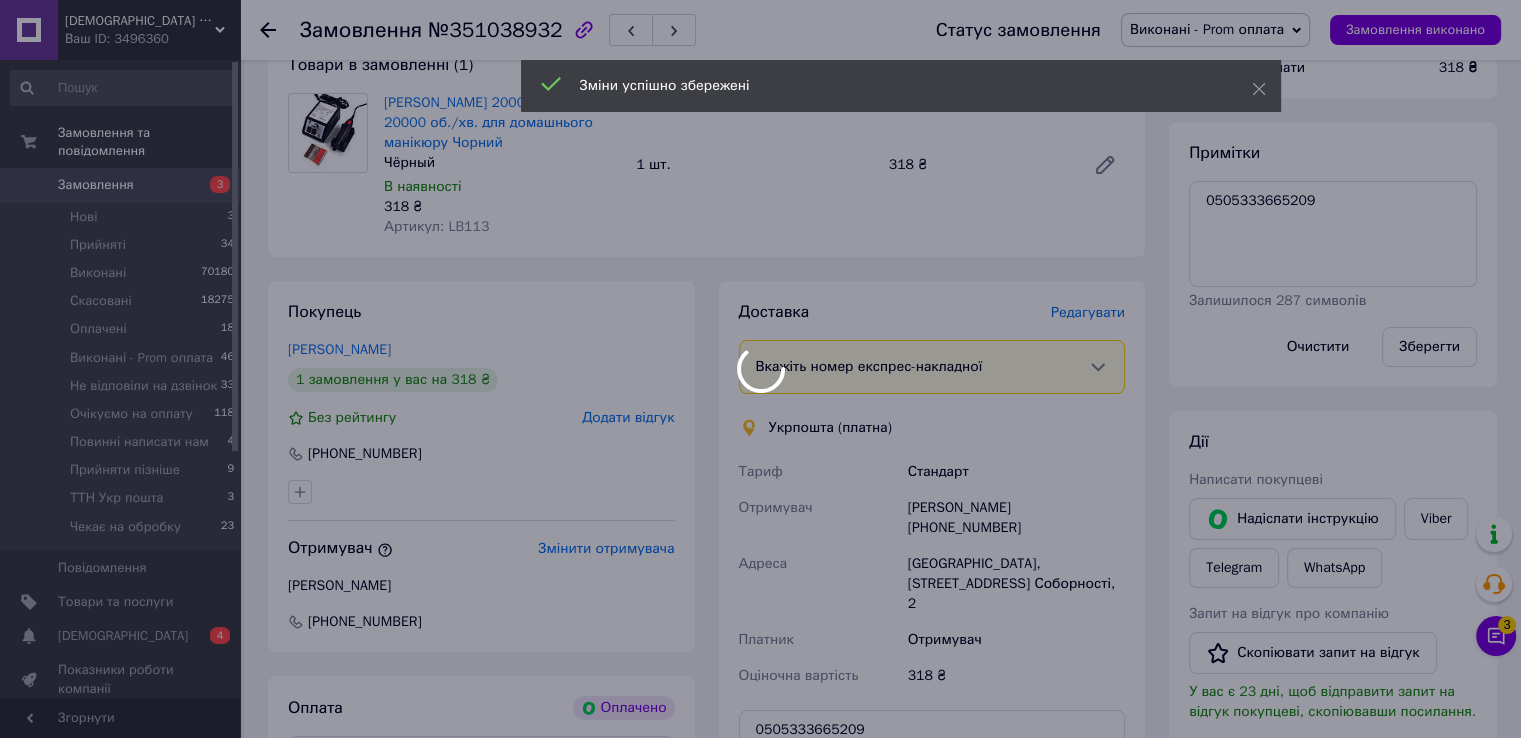 scroll, scrollTop: 117, scrollLeft: 0, axis: vertical 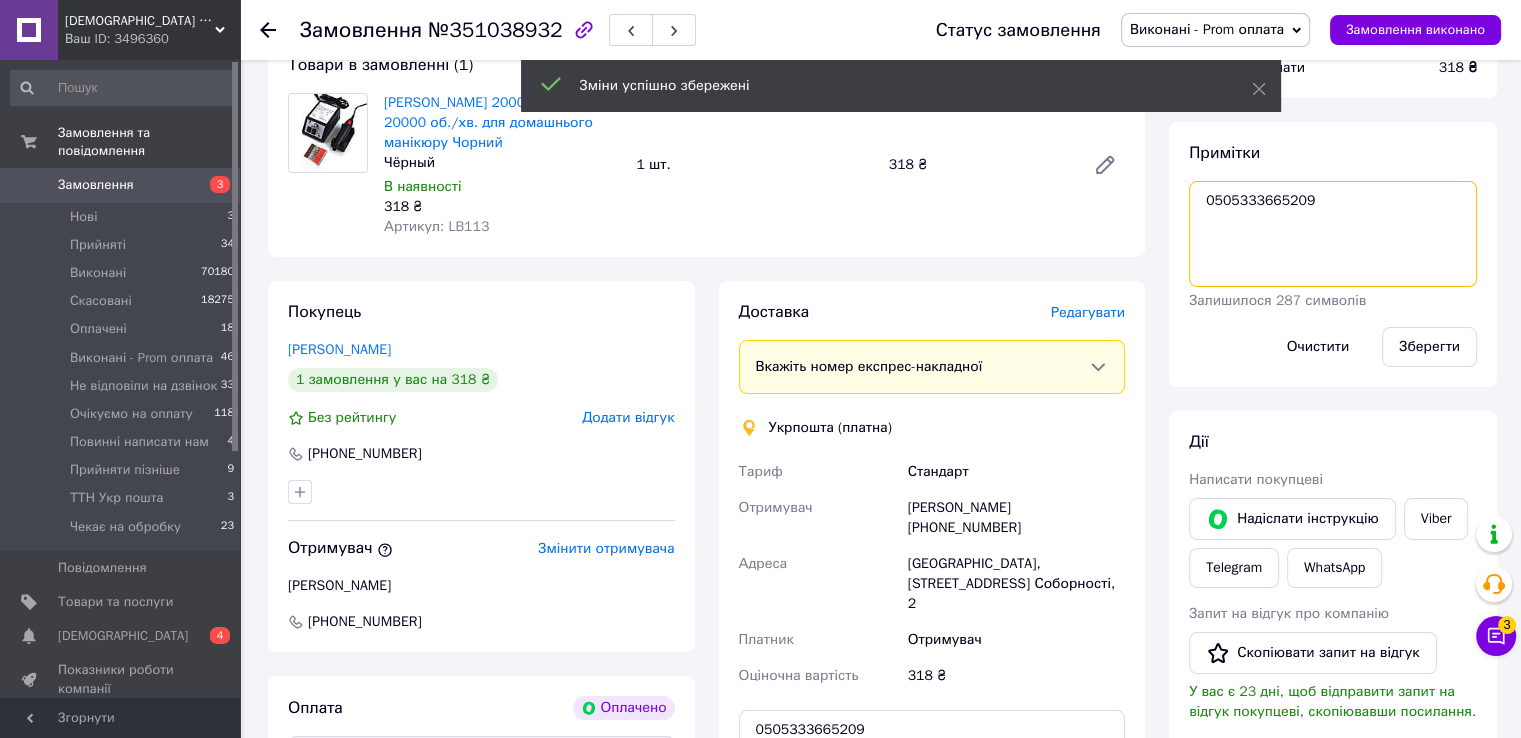 click on "0505333665209" at bounding box center (1333, 234) 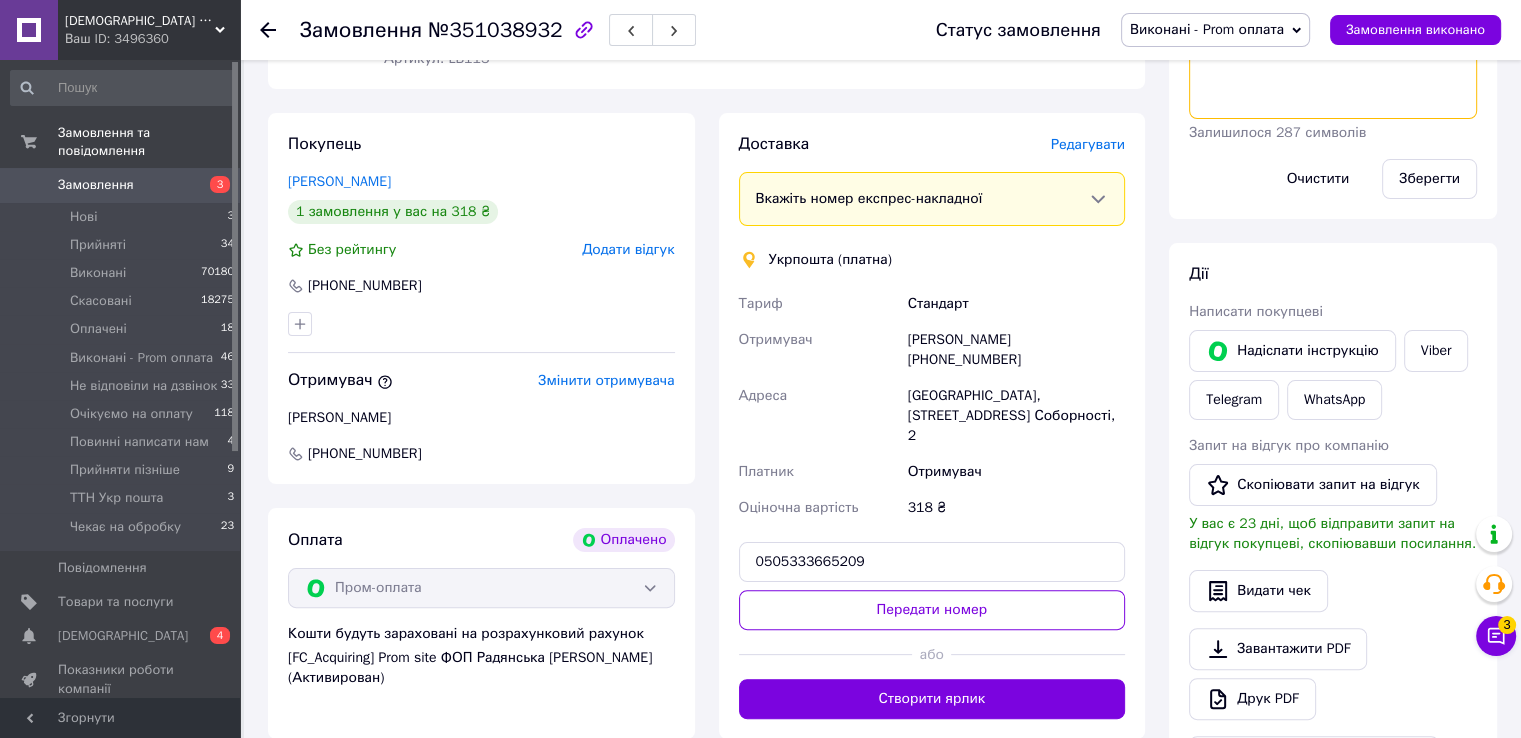 scroll, scrollTop: 400, scrollLeft: 0, axis: vertical 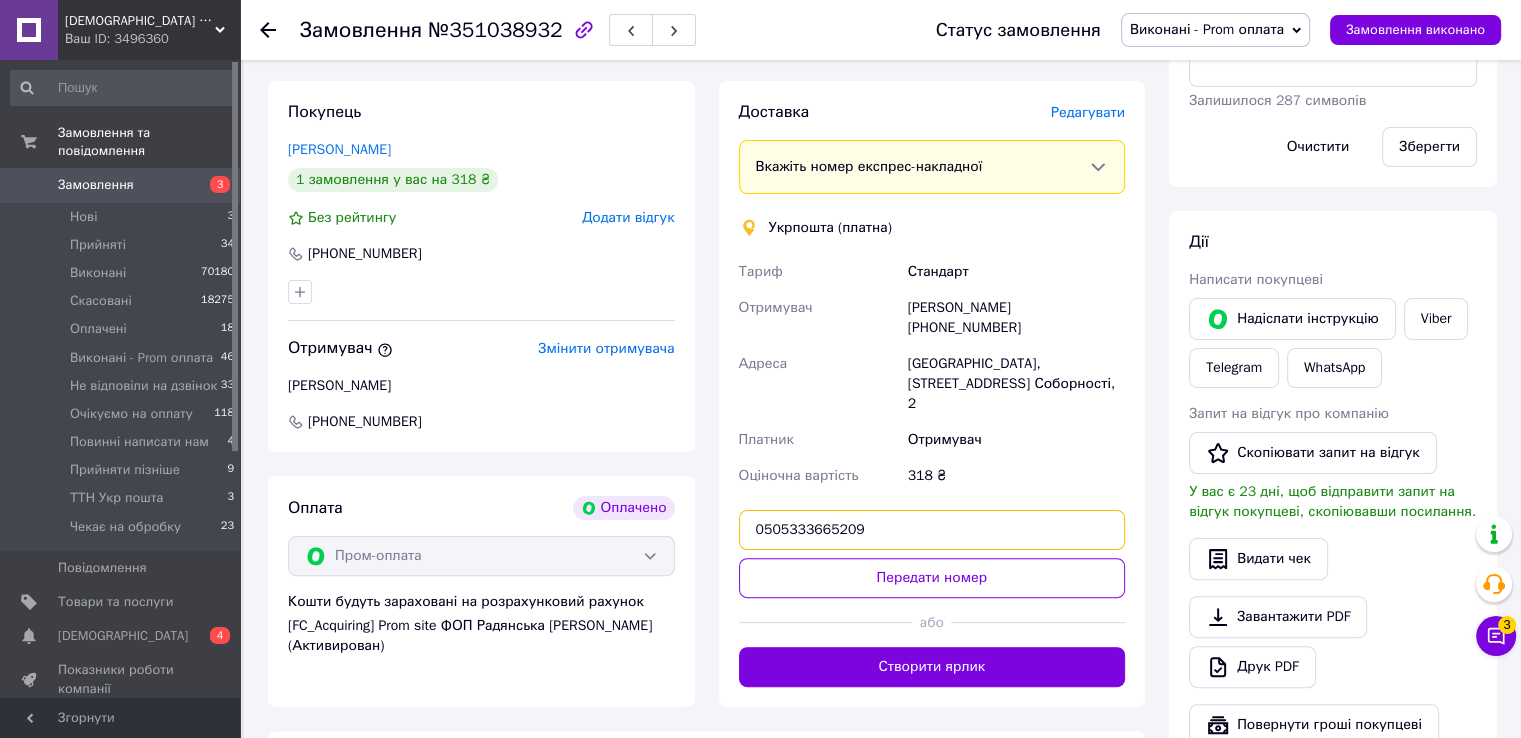 click on "0505333665209" at bounding box center (932, 530) 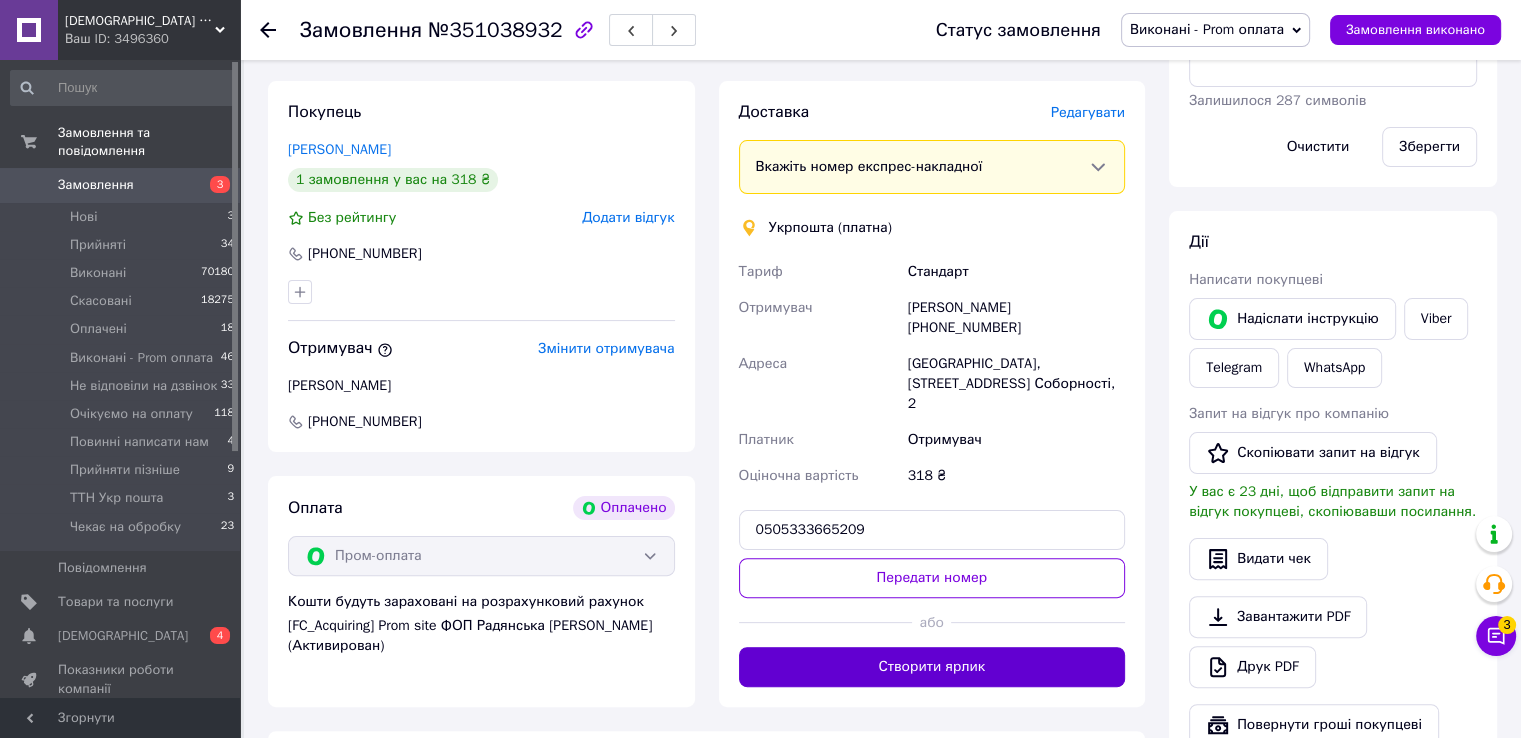 click on "Створити ярлик" at bounding box center [932, 667] 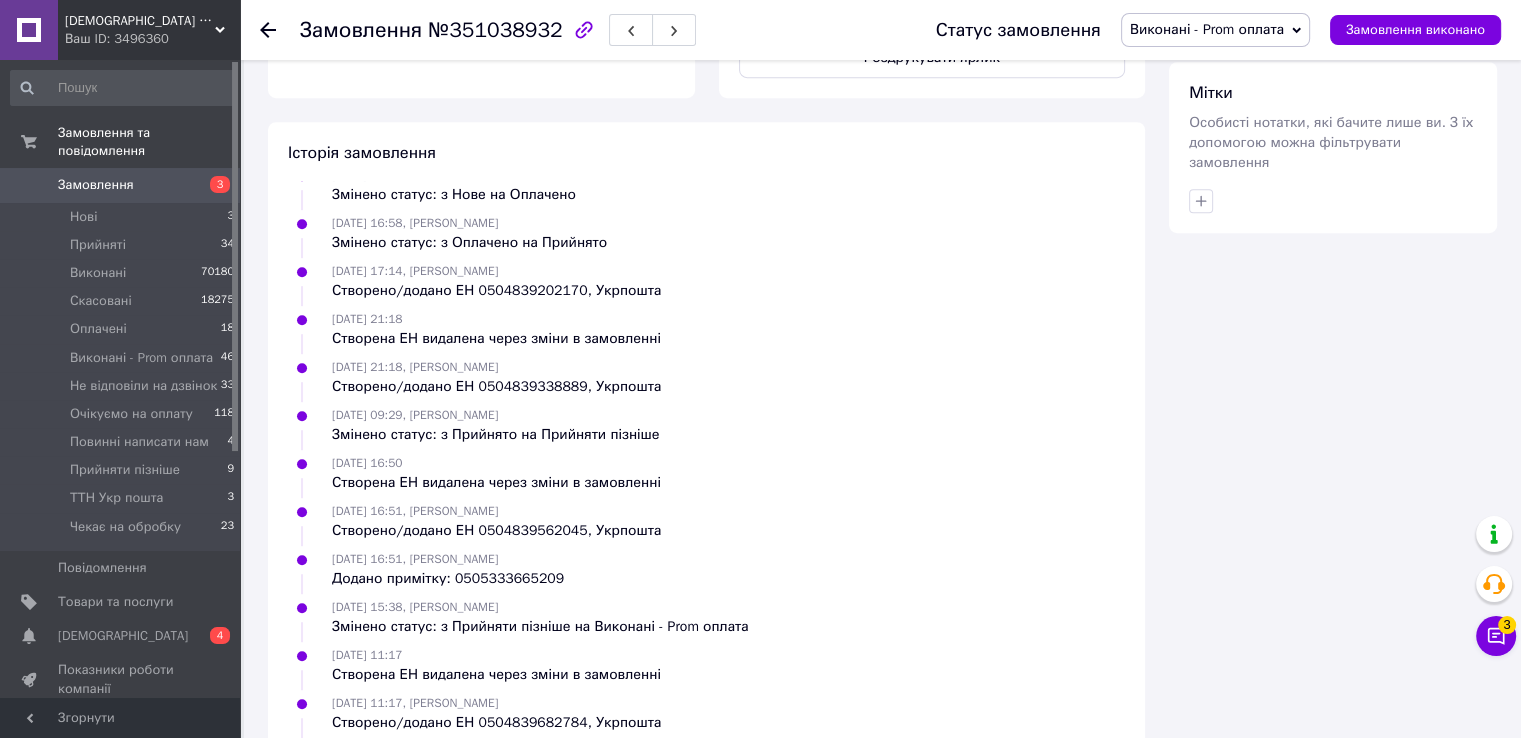scroll, scrollTop: 1192, scrollLeft: 0, axis: vertical 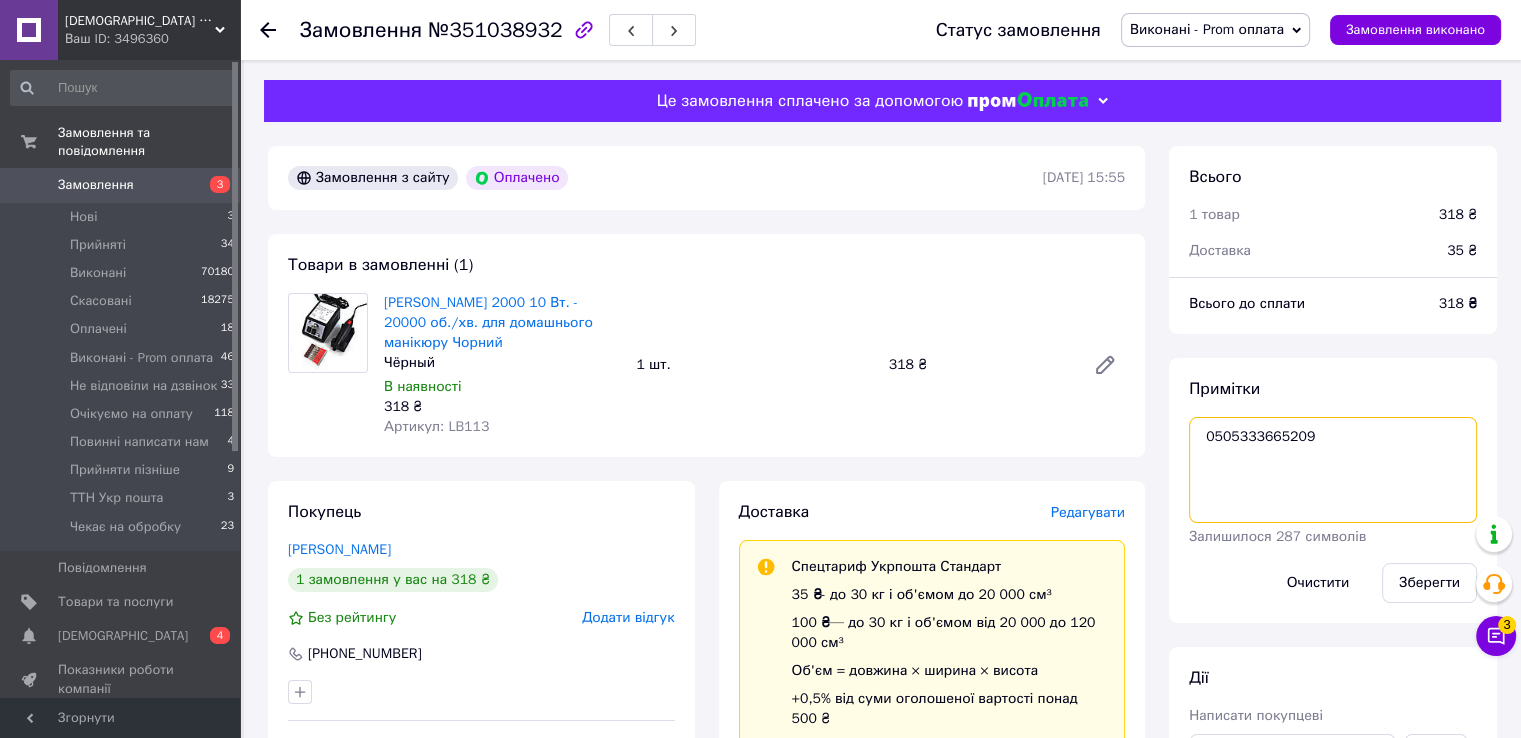 click on "0505333665209" at bounding box center (1333, 470) 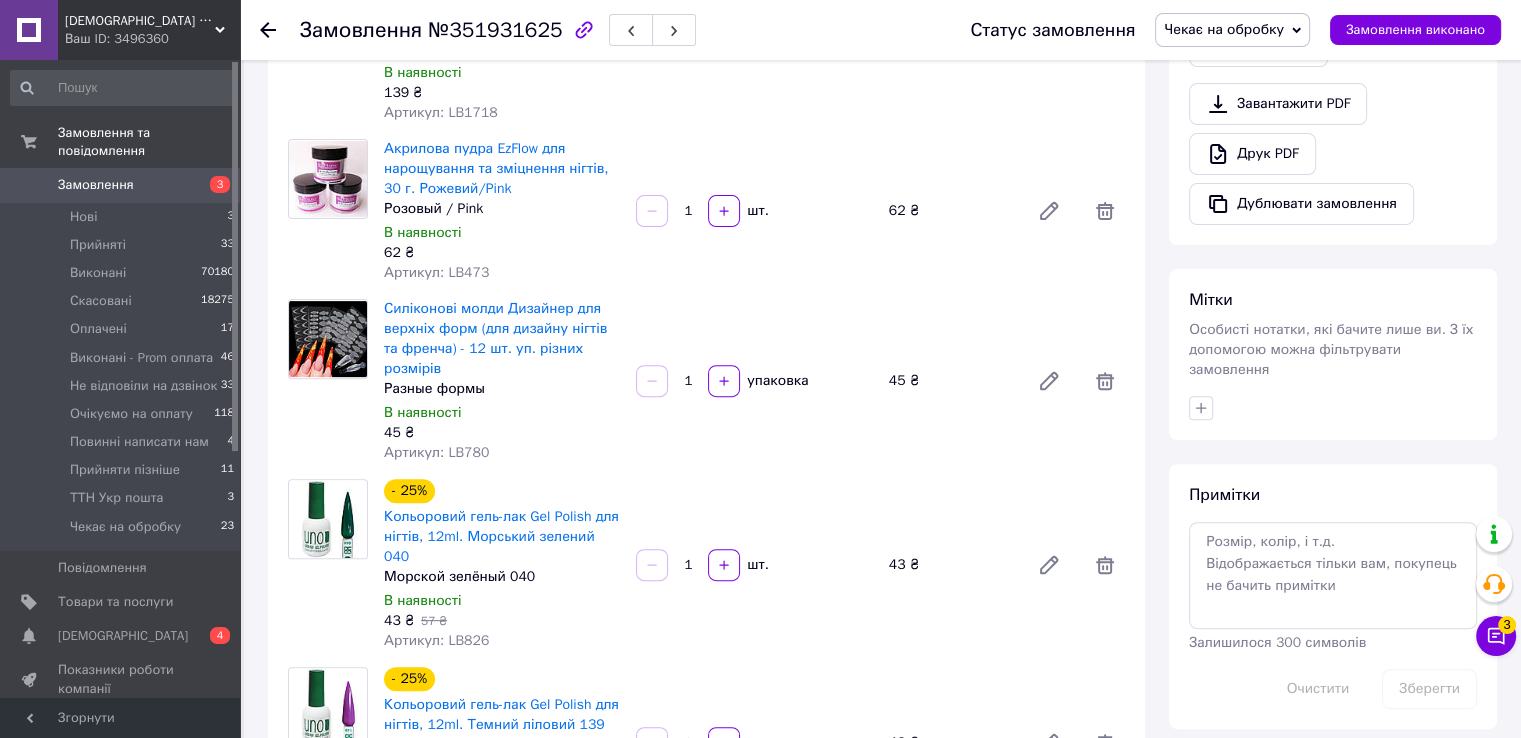 scroll, scrollTop: 600, scrollLeft: 0, axis: vertical 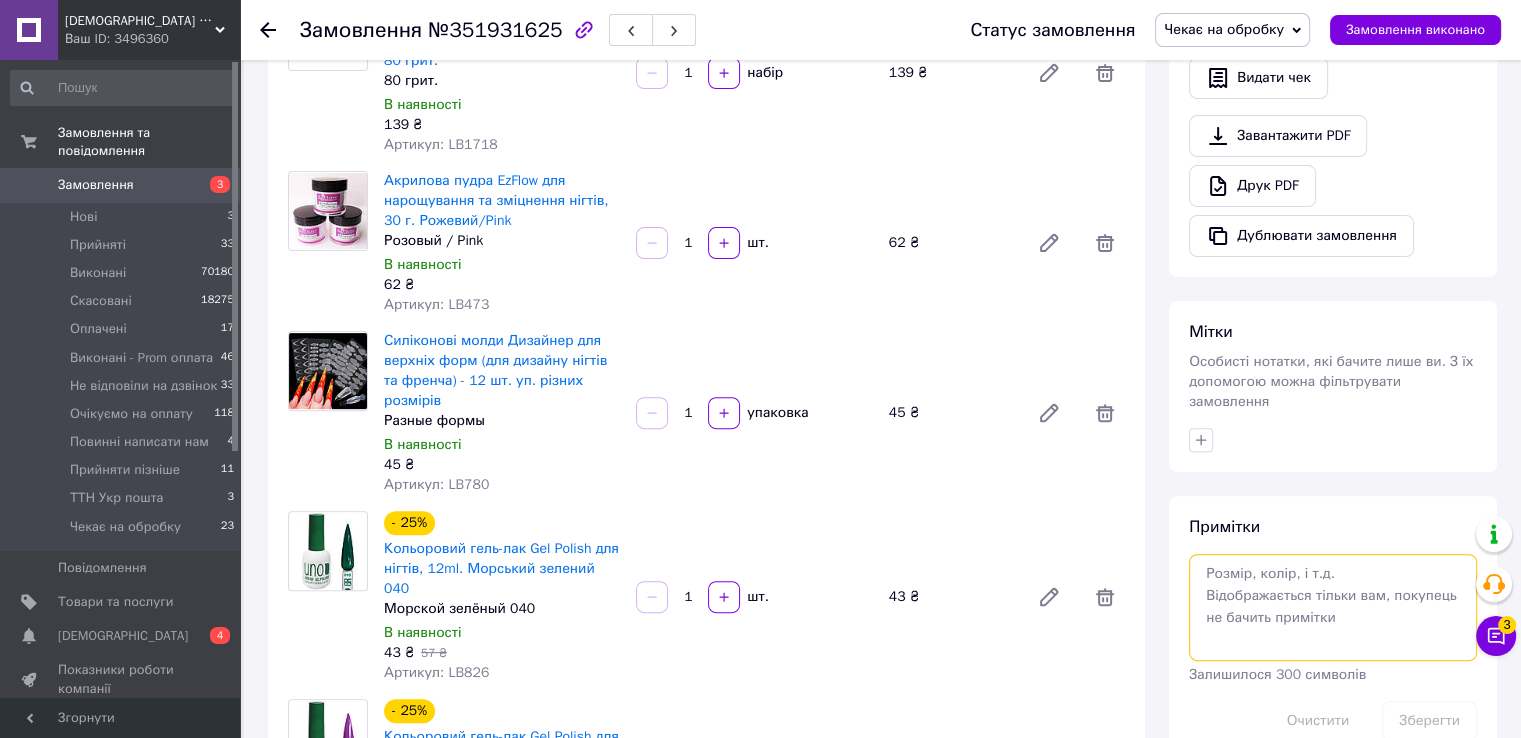 click at bounding box center (1333, 607) 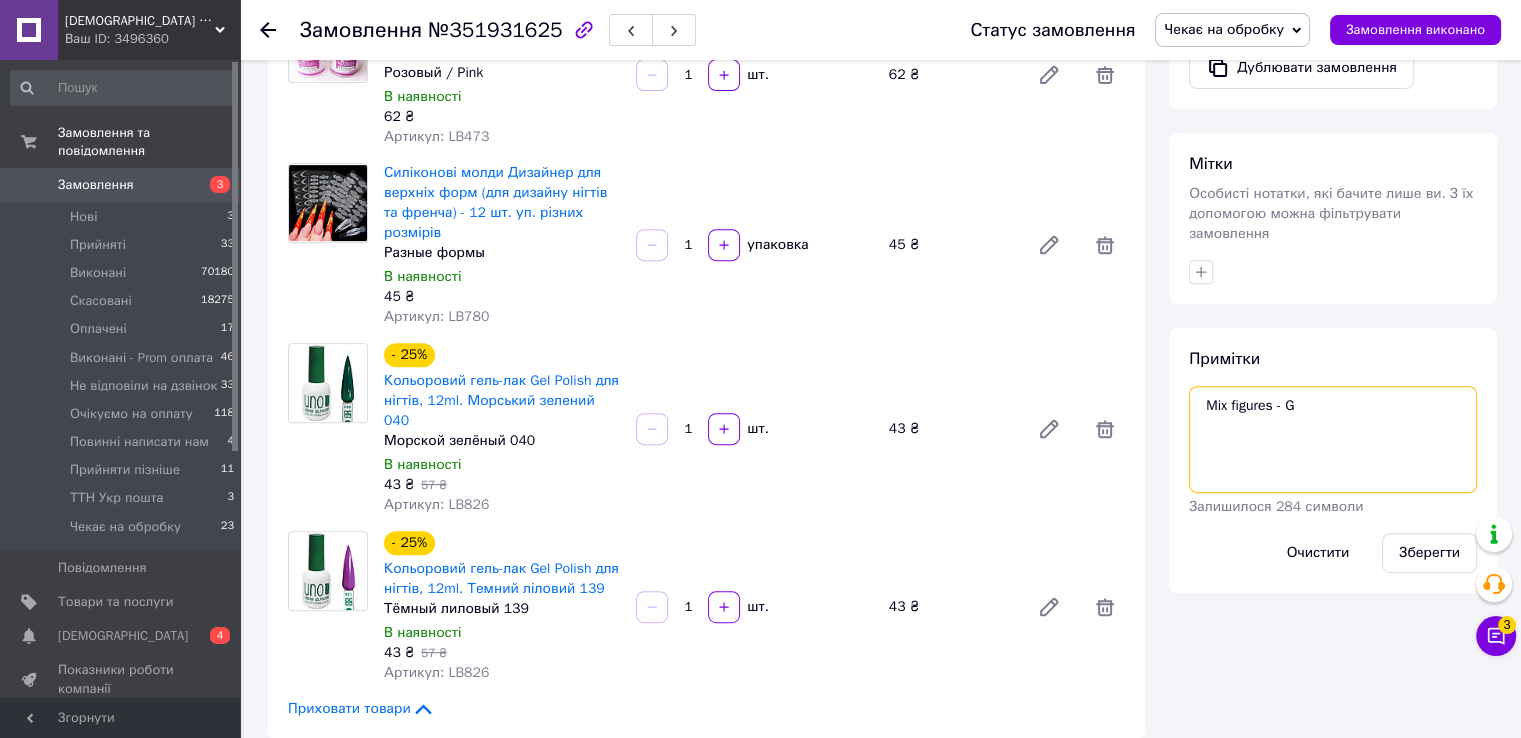 scroll, scrollTop: 800, scrollLeft: 0, axis: vertical 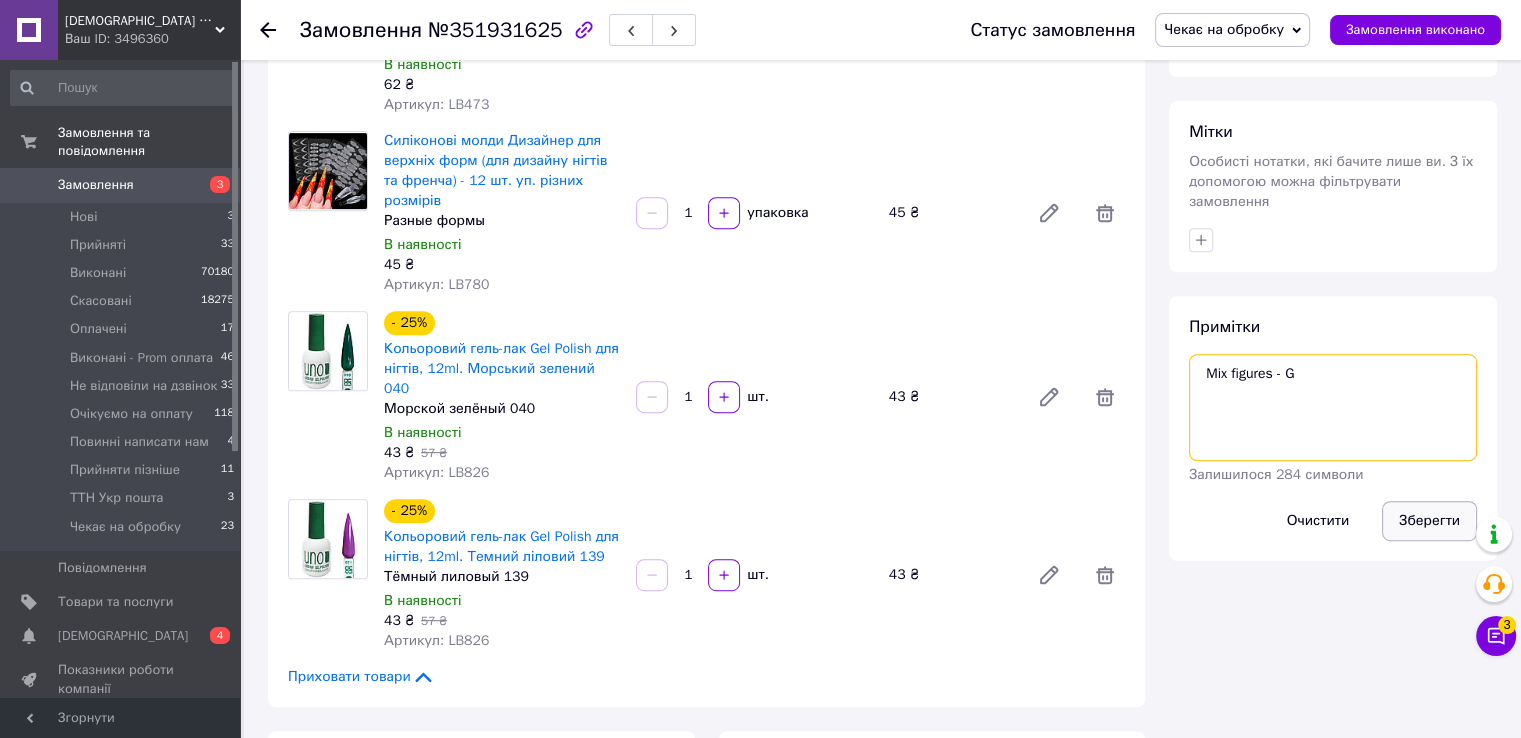 type on "Mix figures - G" 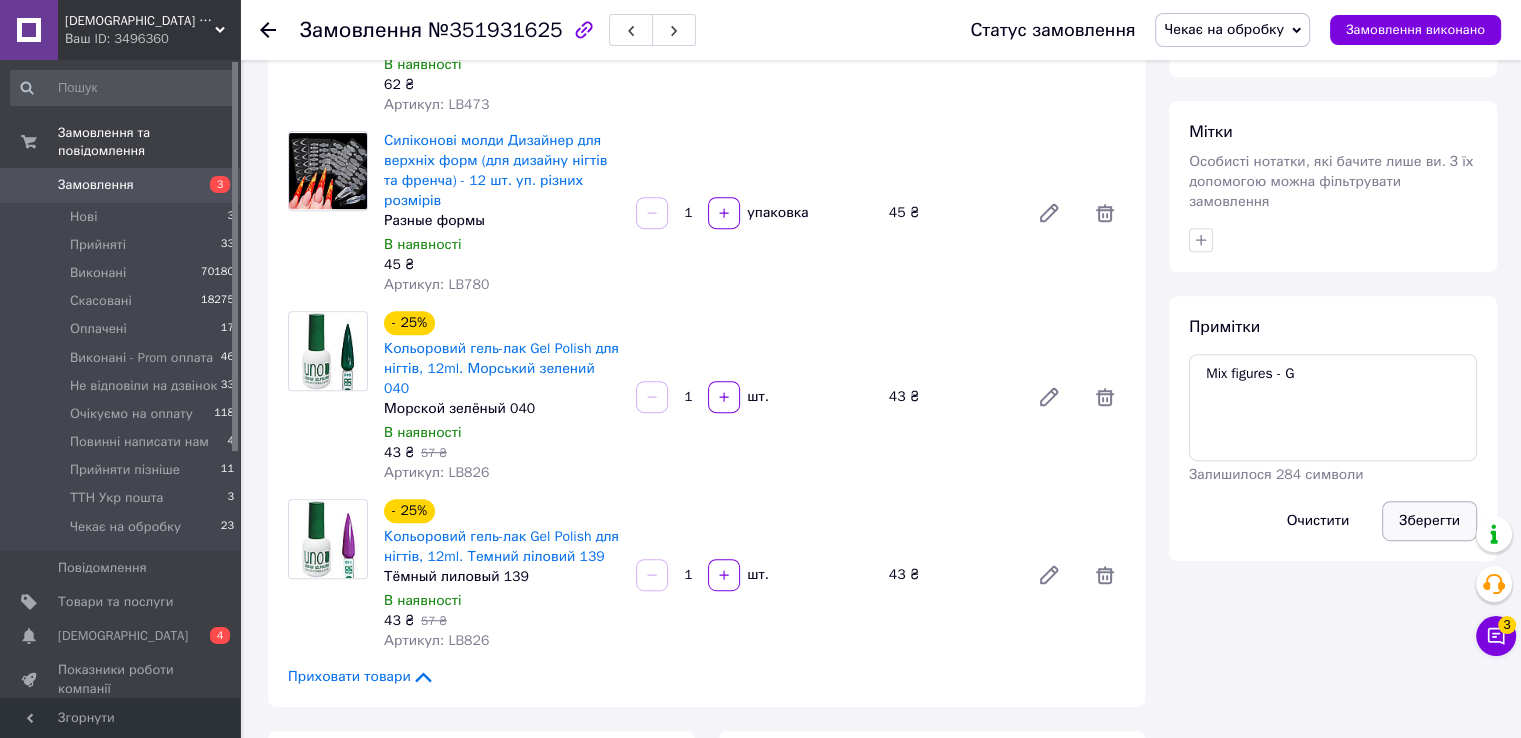 click on "Зберегти" at bounding box center (1429, 521) 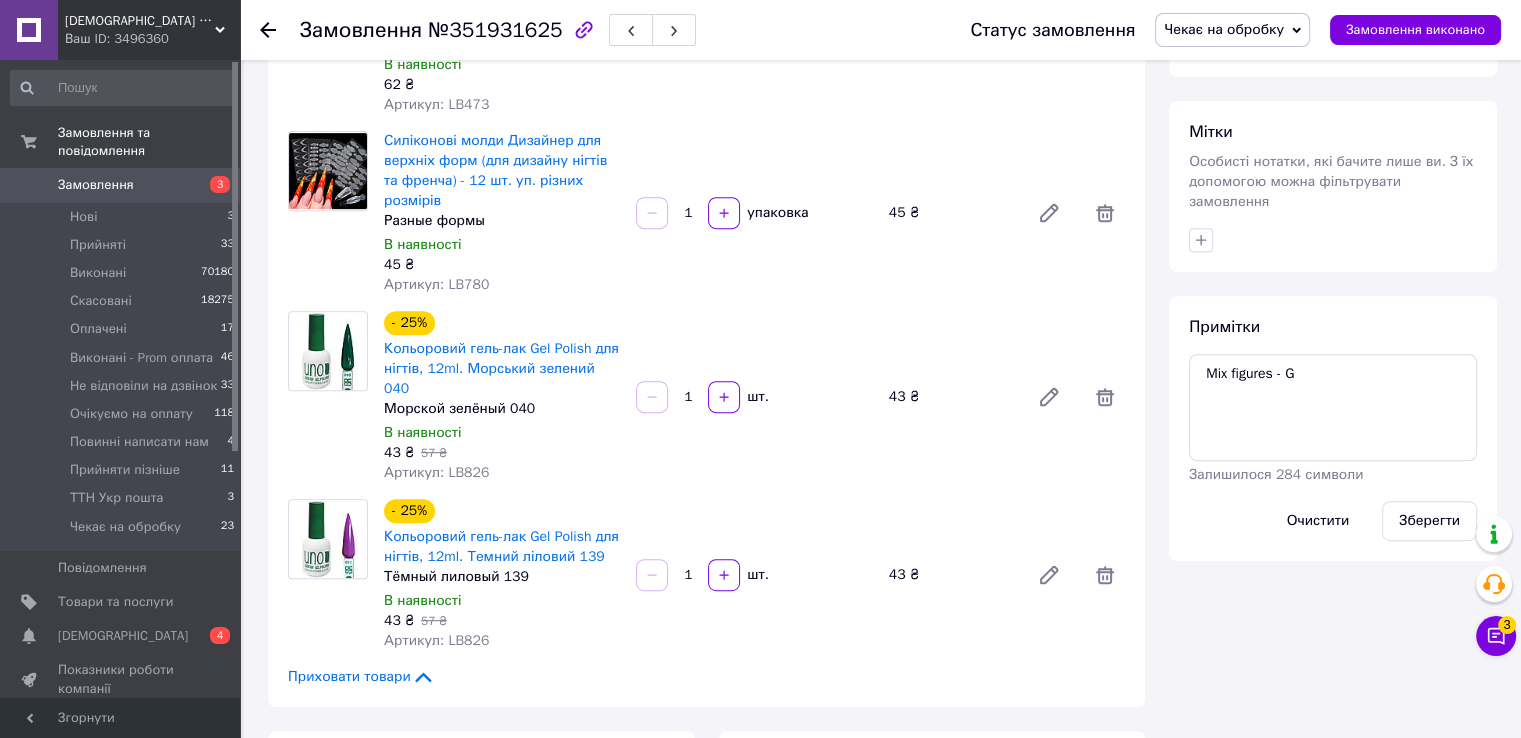 scroll, scrollTop: 1200, scrollLeft: 0, axis: vertical 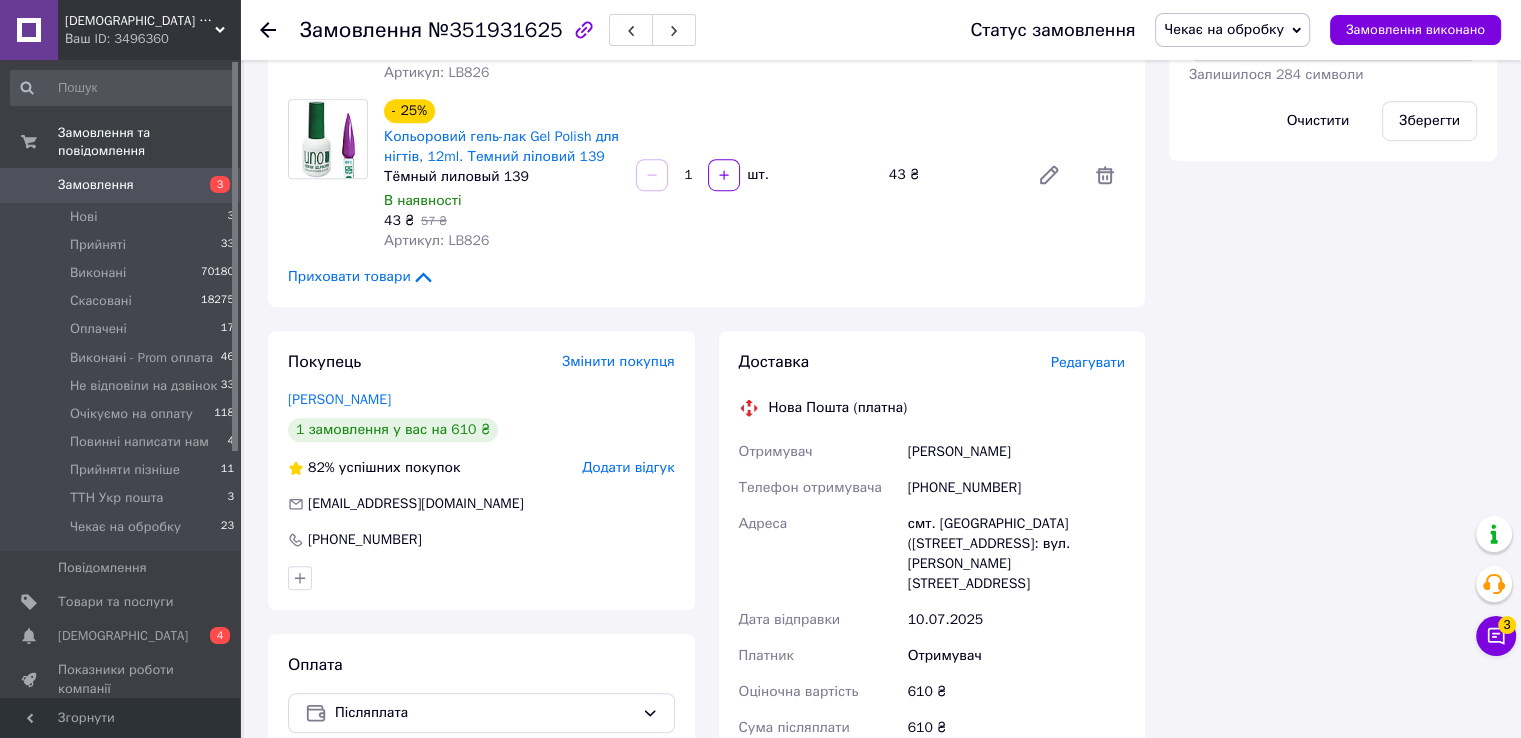 click on "+380992891375" at bounding box center [1016, 488] 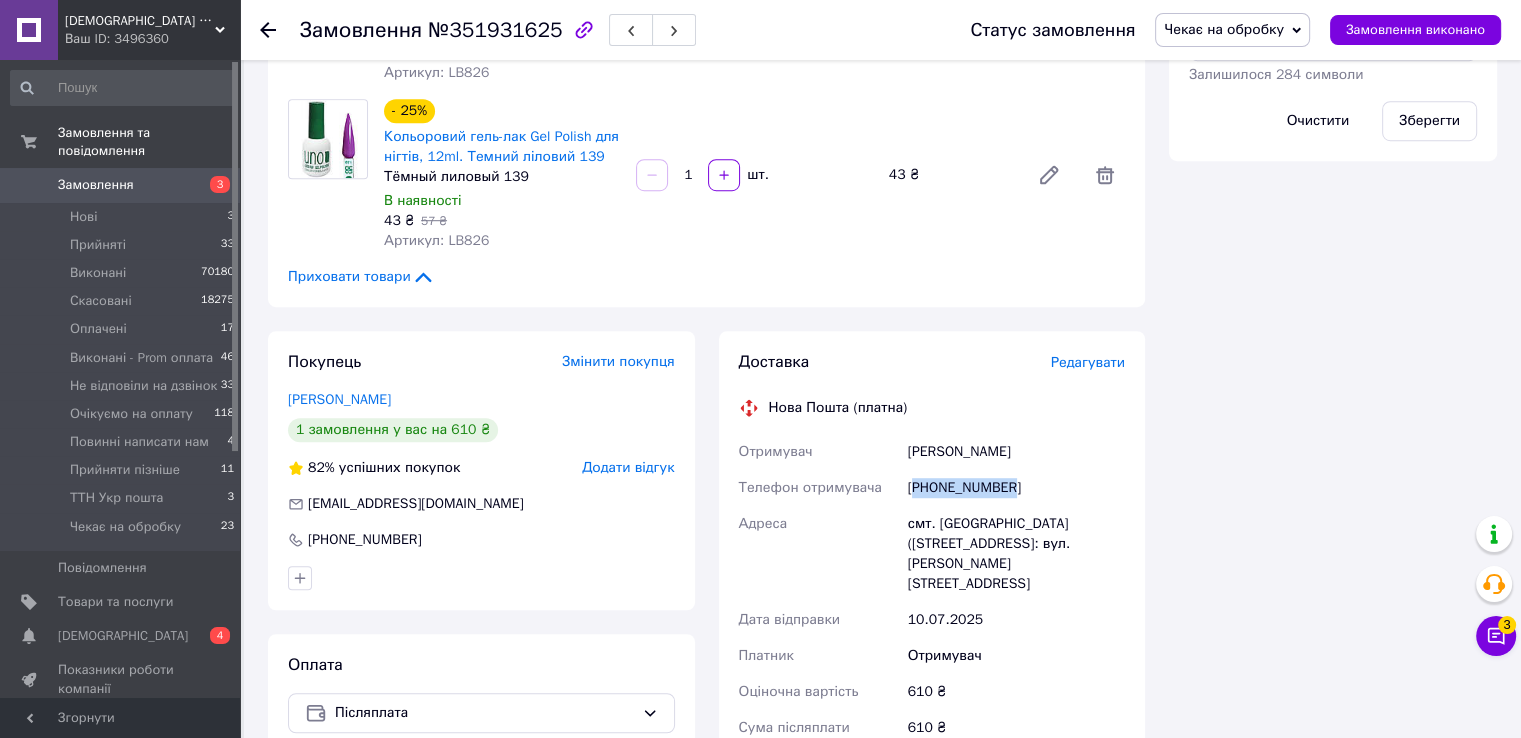 click on "+380992891375" at bounding box center (1016, 488) 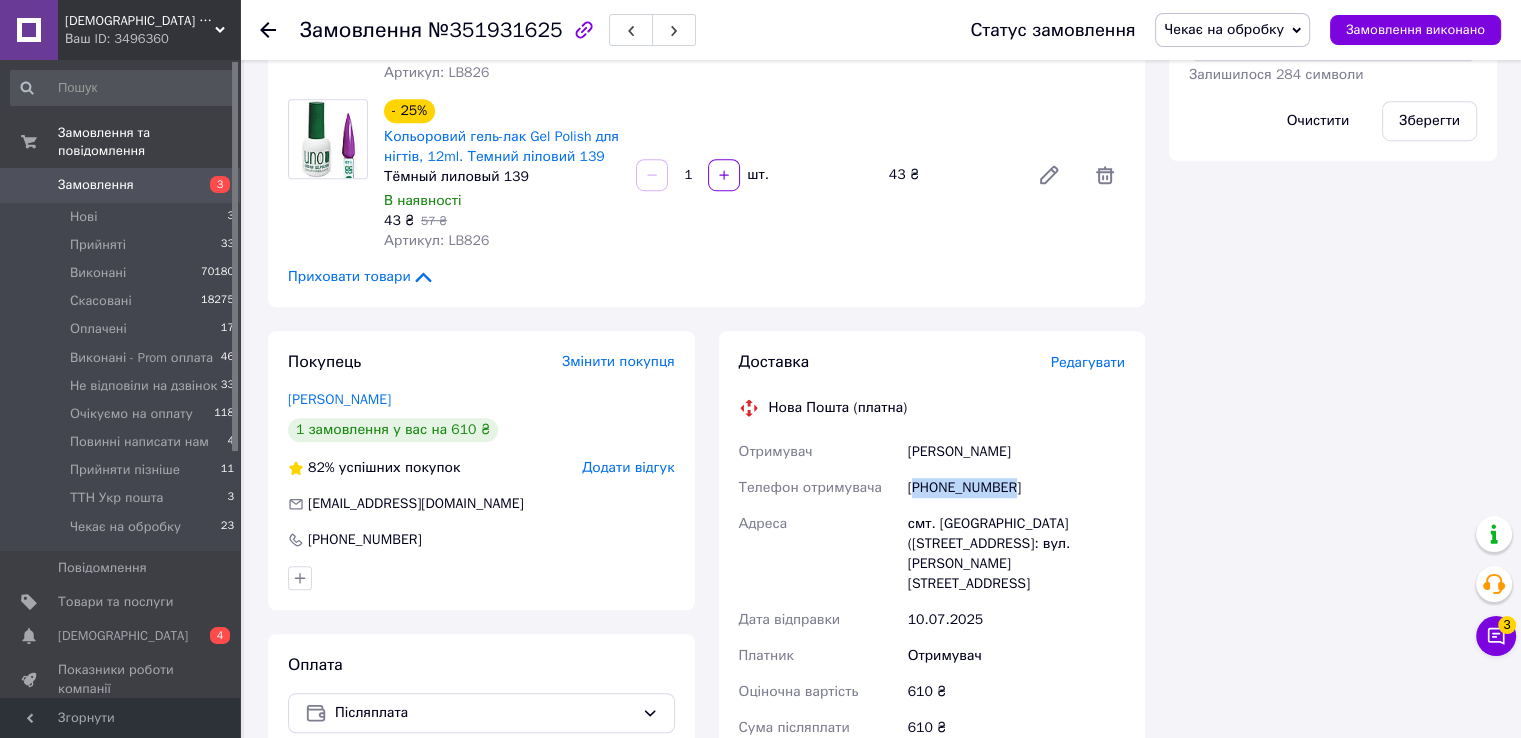 copy on "380992891375" 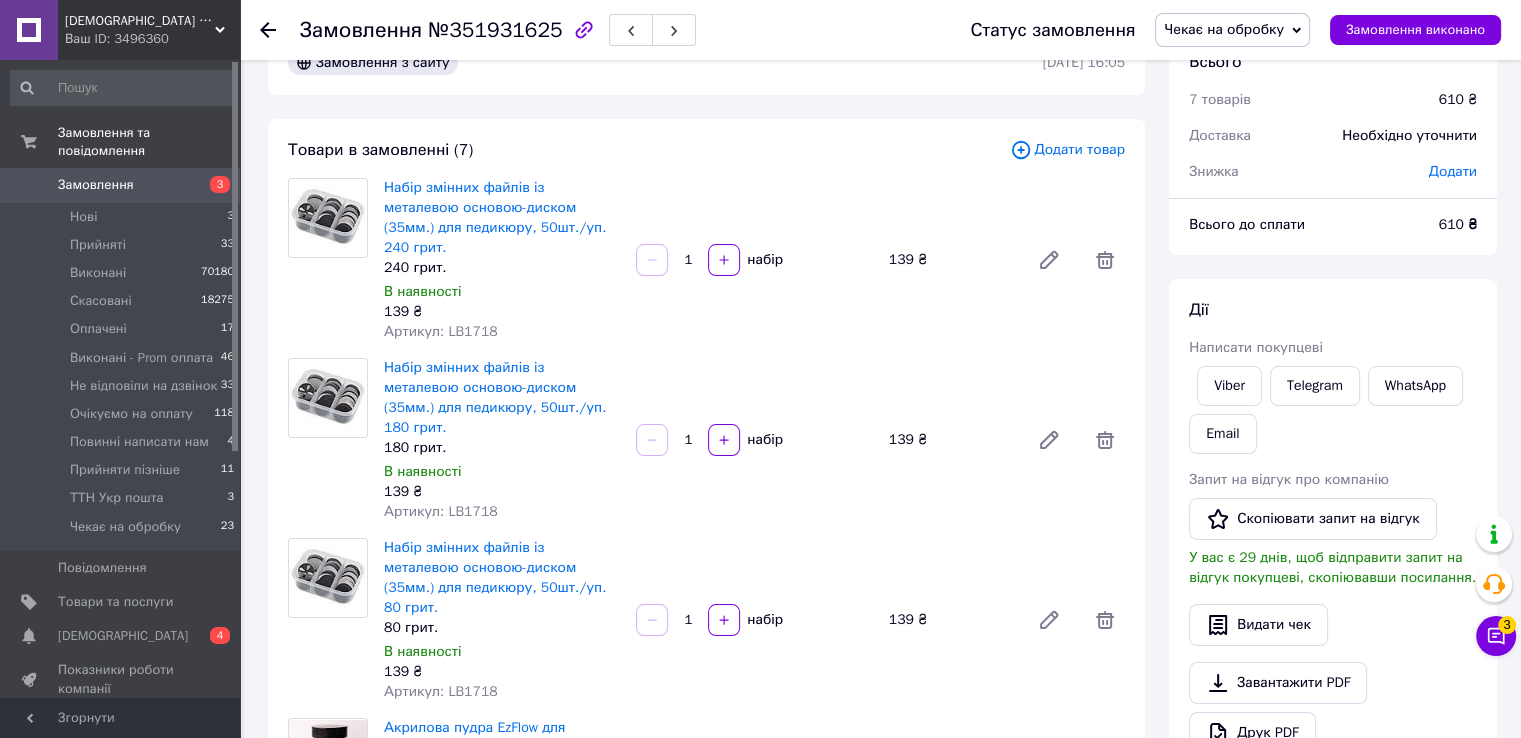 scroll, scrollTop: 0, scrollLeft: 0, axis: both 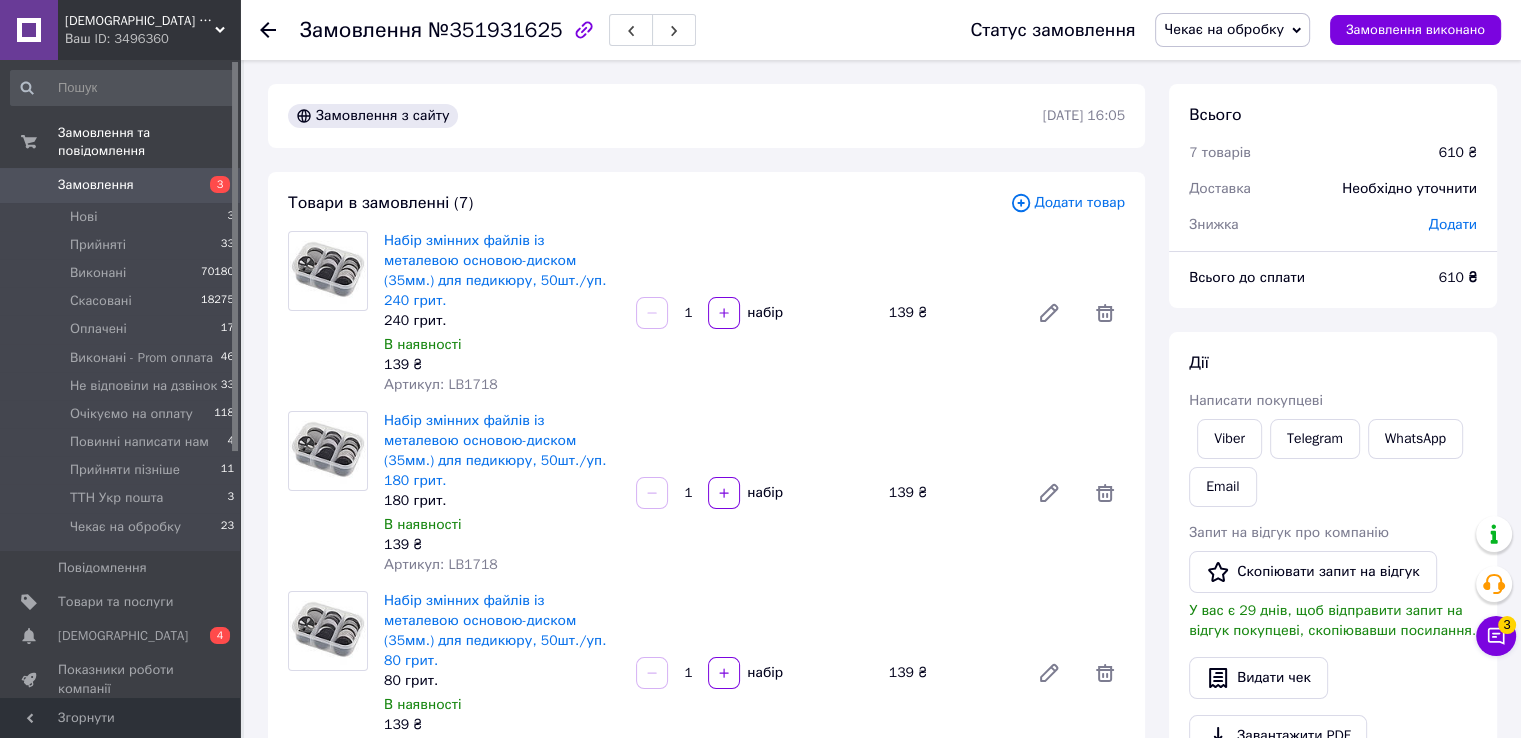 click on "Чекає на обробку" at bounding box center (1232, 30) 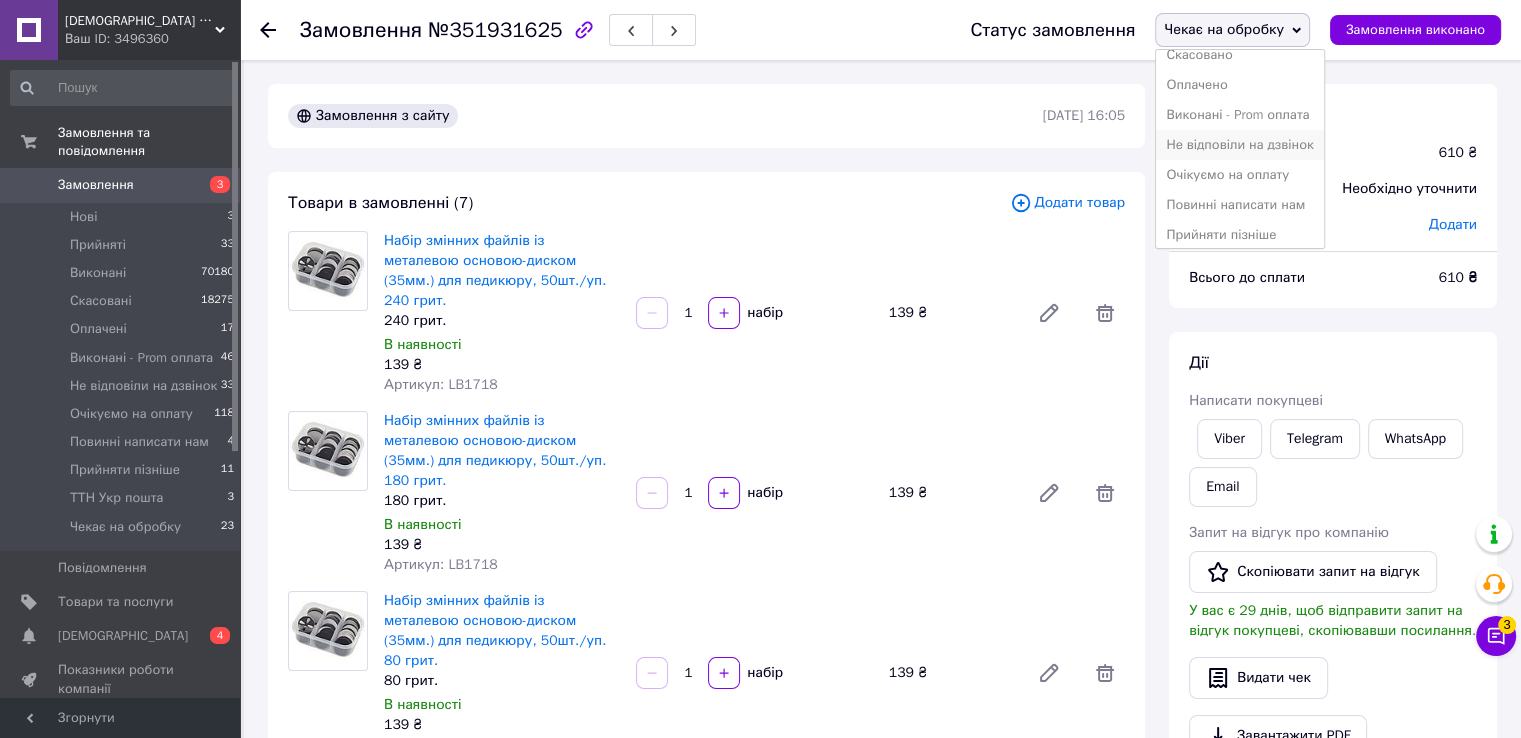 scroll, scrollTop: 112, scrollLeft: 0, axis: vertical 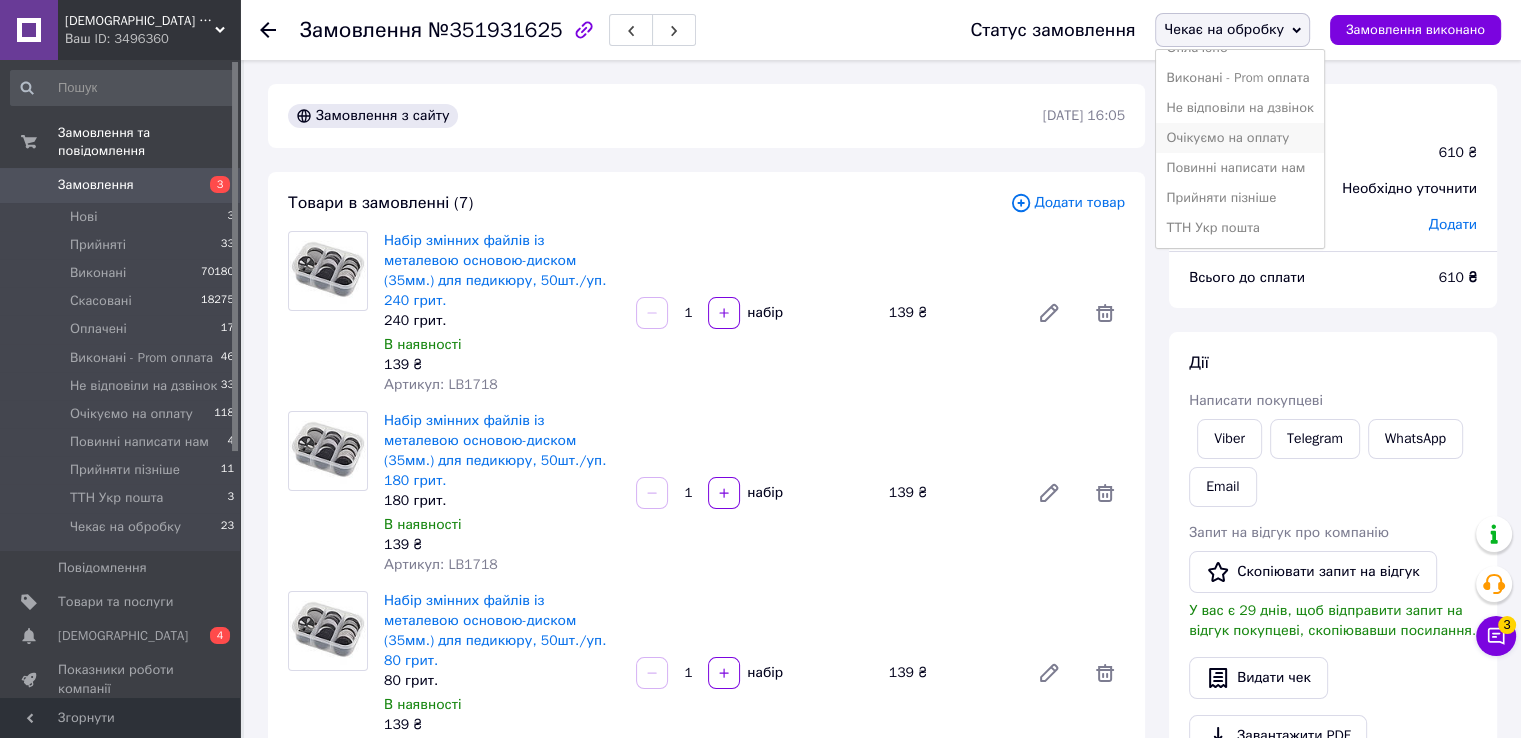 click on "Очікуємо на оплату" at bounding box center [1239, 138] 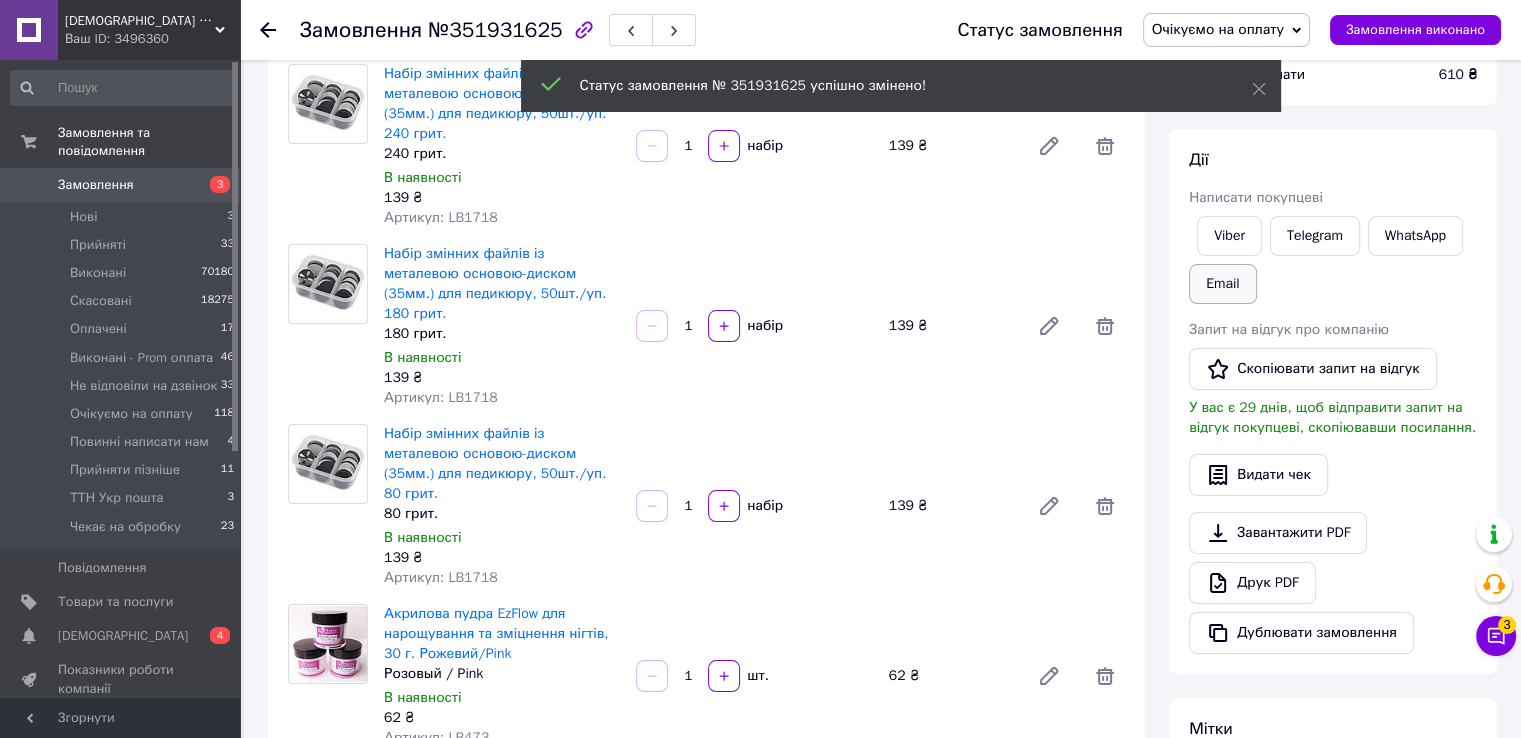 scroll, scrollTop: 200, scrollLeft: 0, axis: vertical 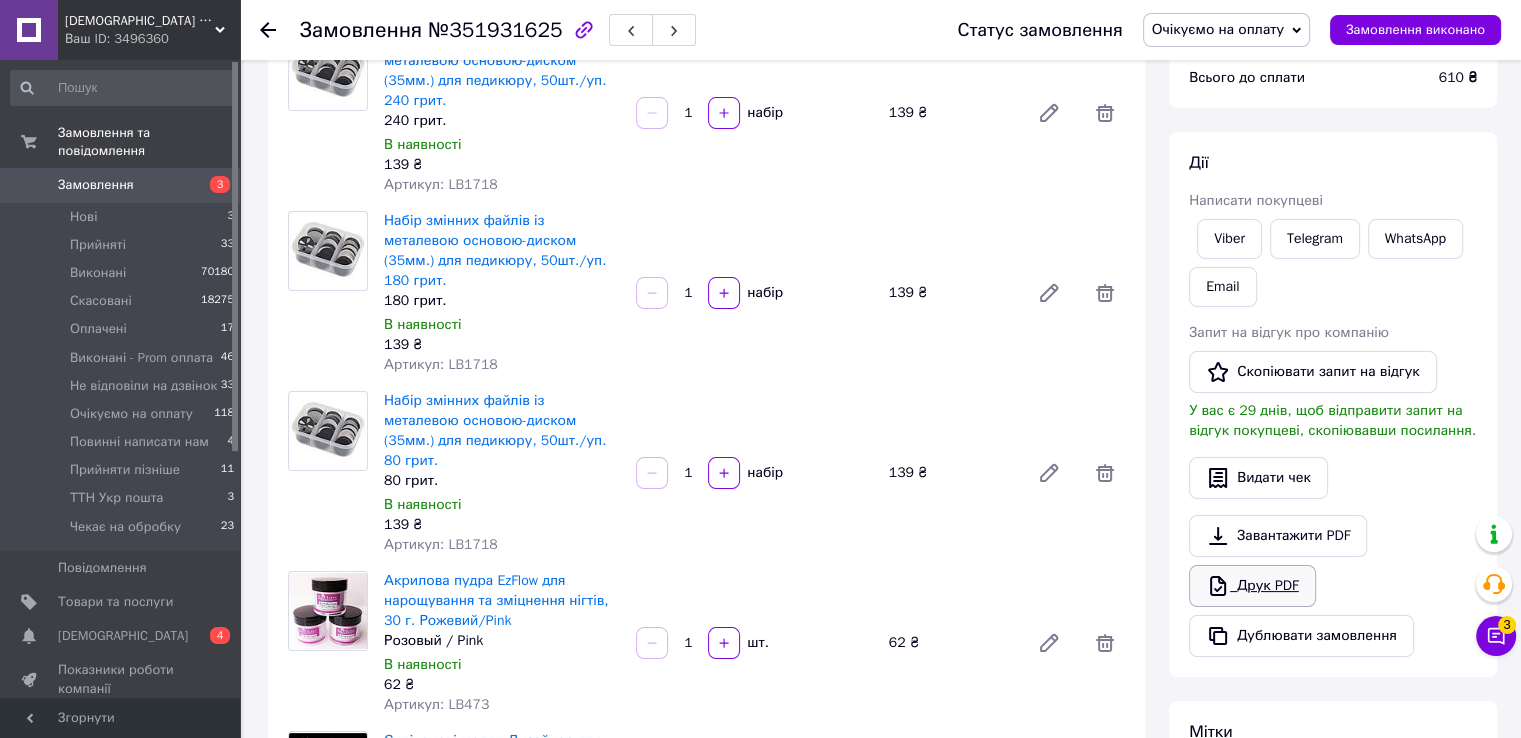click on "Друк PDF" at bounding box center [1252, 586] 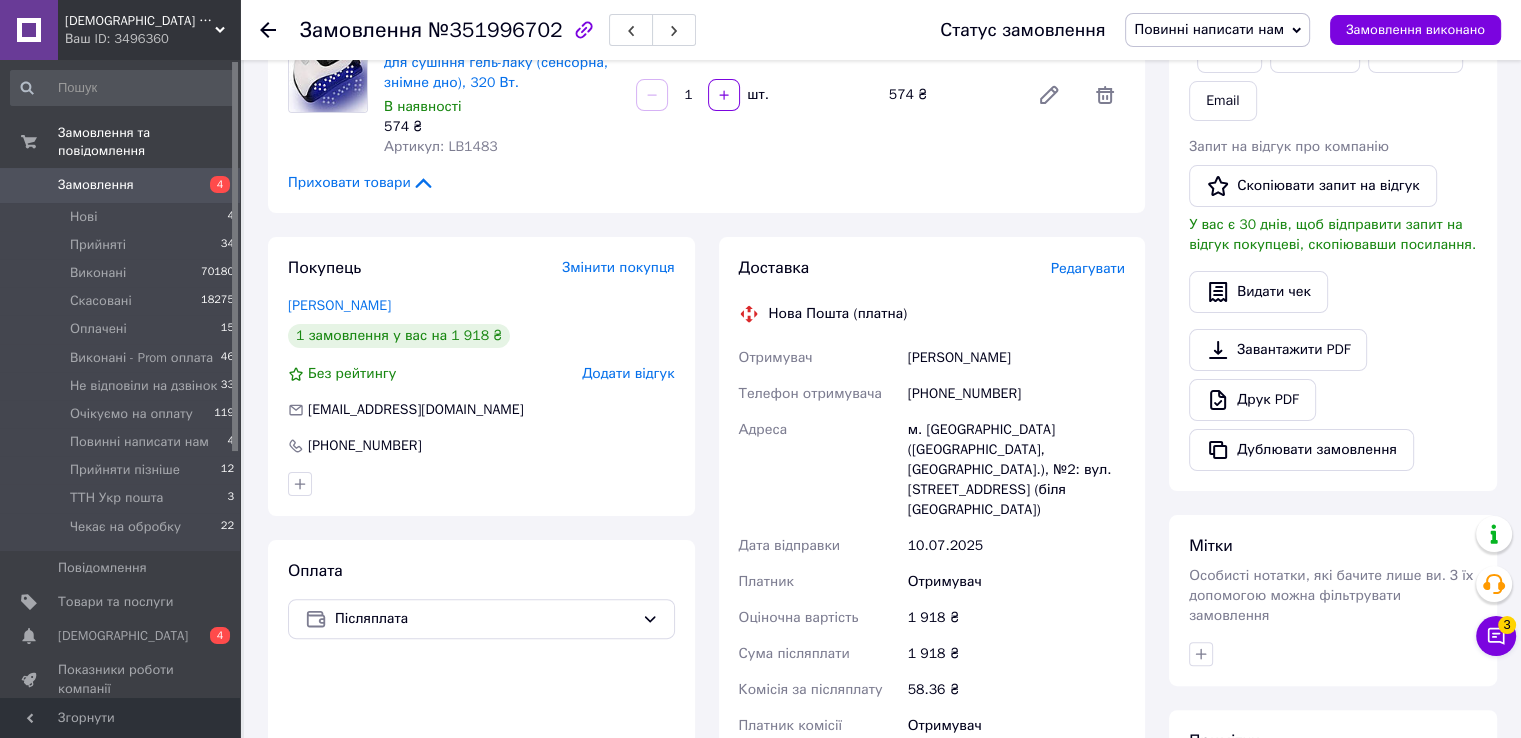 scroll, scrollTop: 400, scrollLeft: 0, axis: vertical 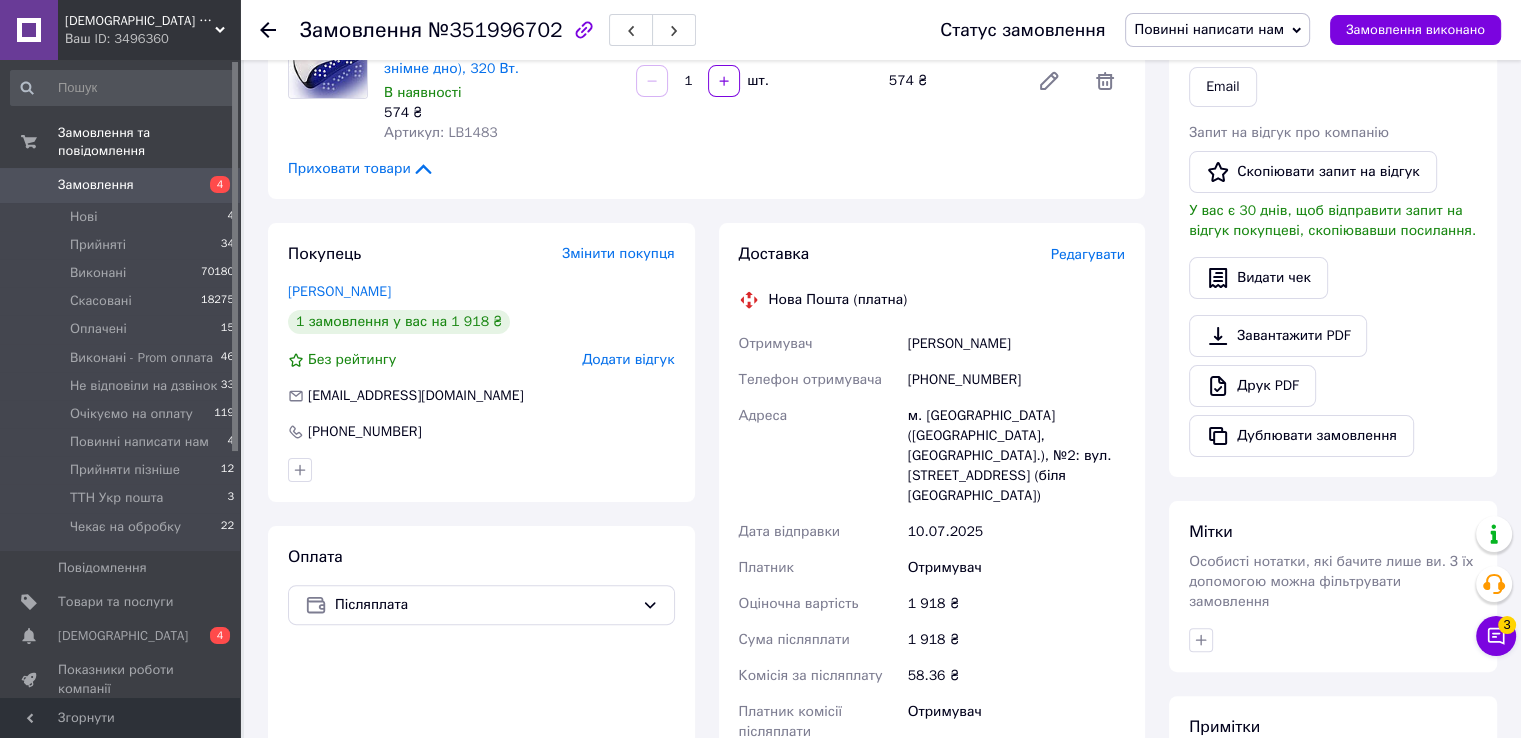 click on "Повинні написати нам" at bounding box center [1209, 29] 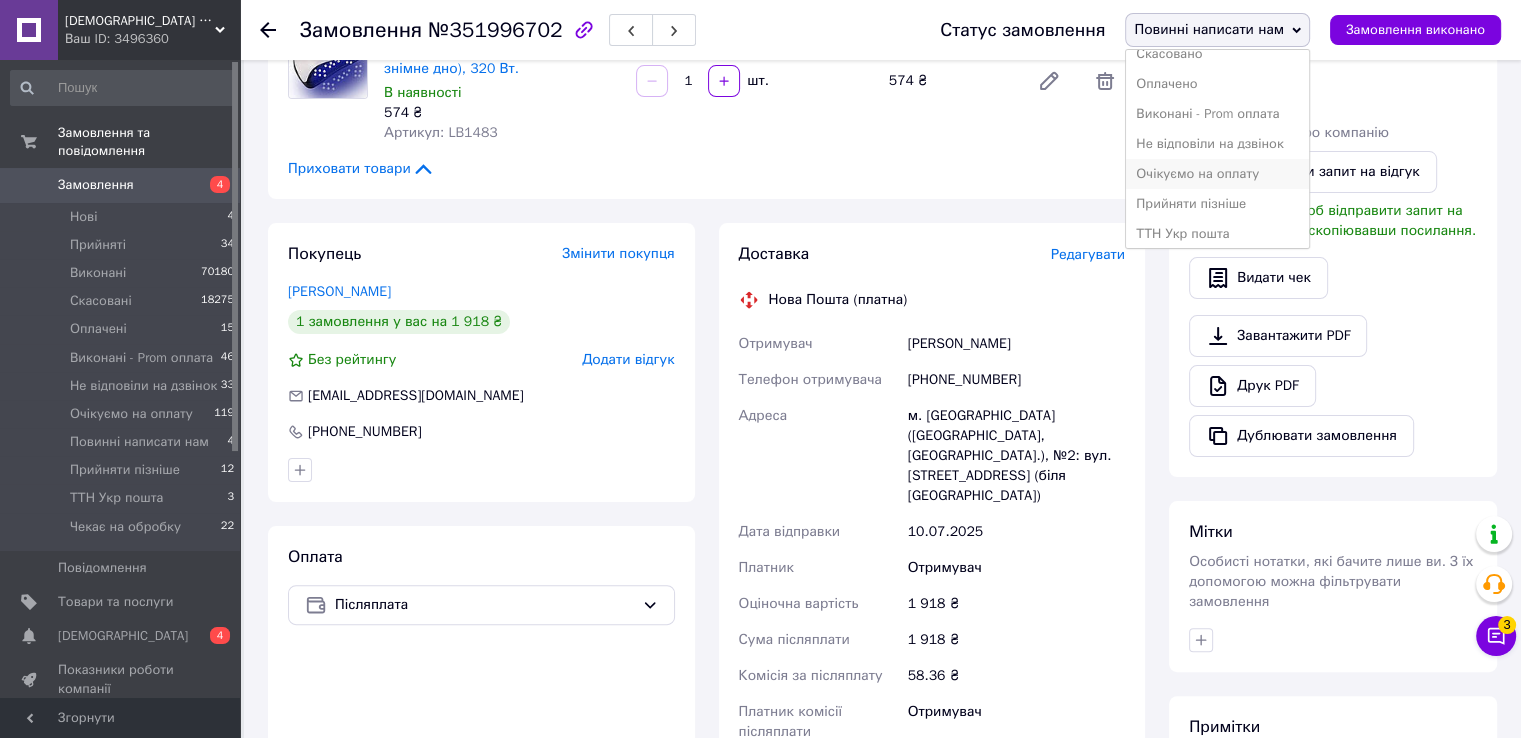 scroll, scrollTop: 112, scrollLeft: 0, axis: vertical 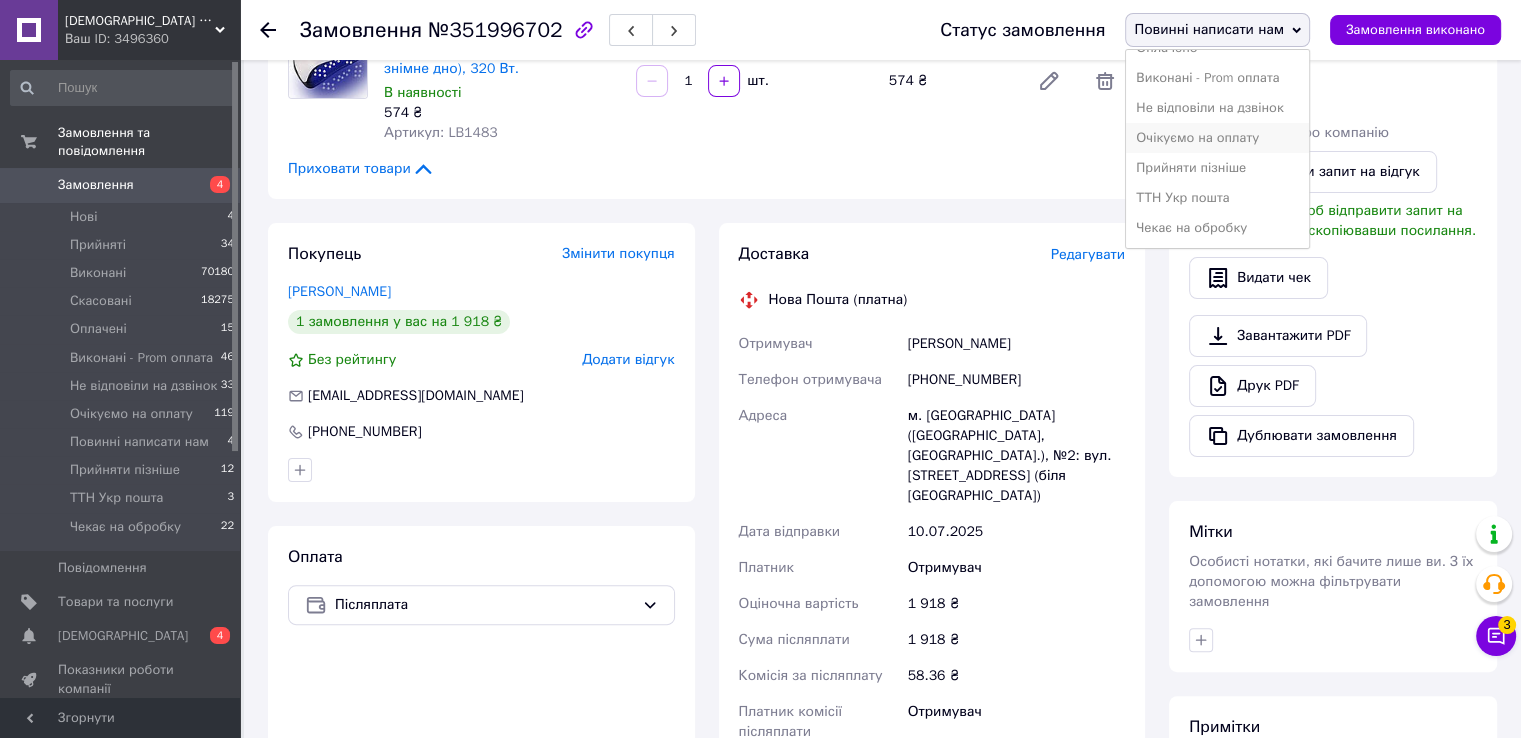 click on "Очікуємо на оплату" at bounding box center [1217, 138] 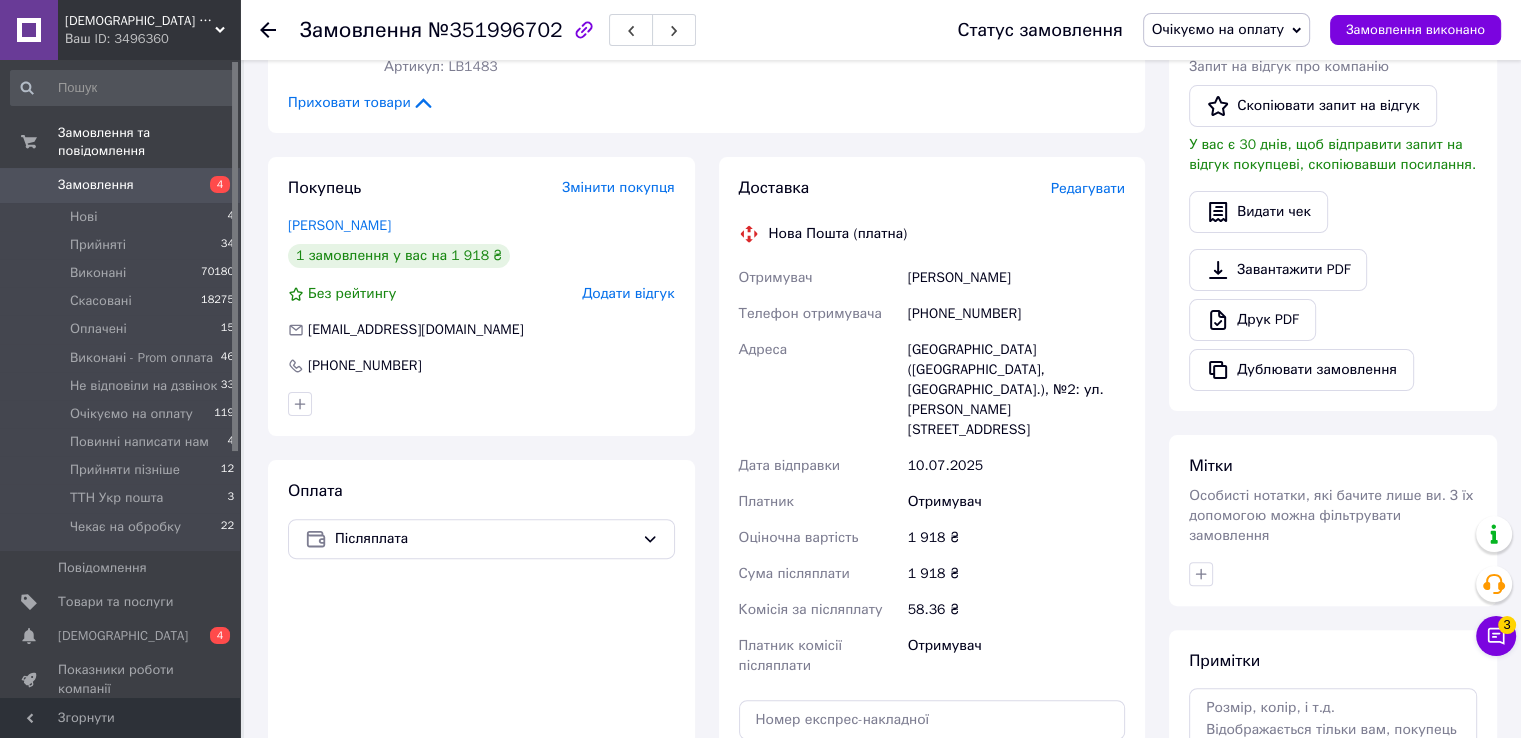 scroll, scrollTop: 400, scrollLeft: 0, axis: vertical 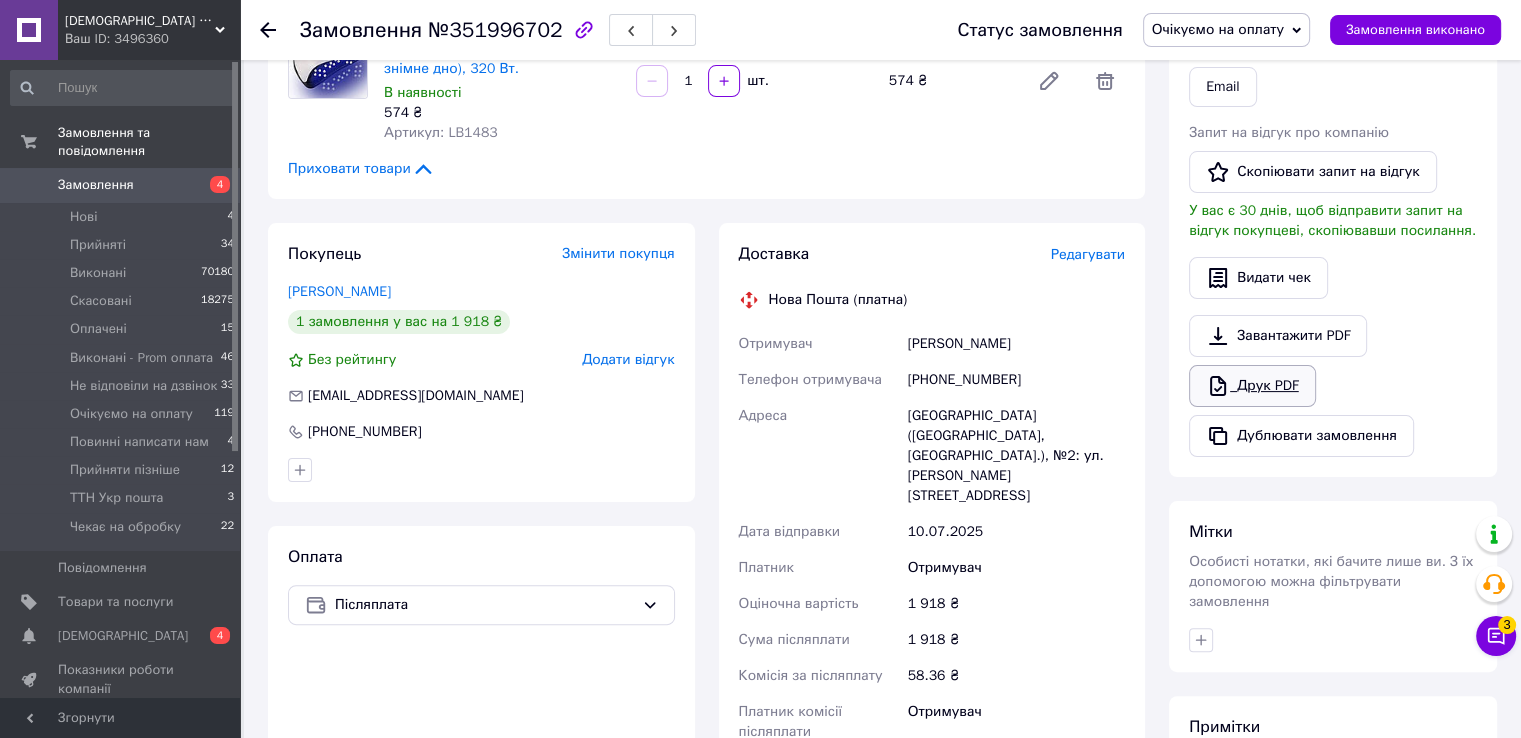 click on "Друк PDF" at bounding box center (1252, 386) 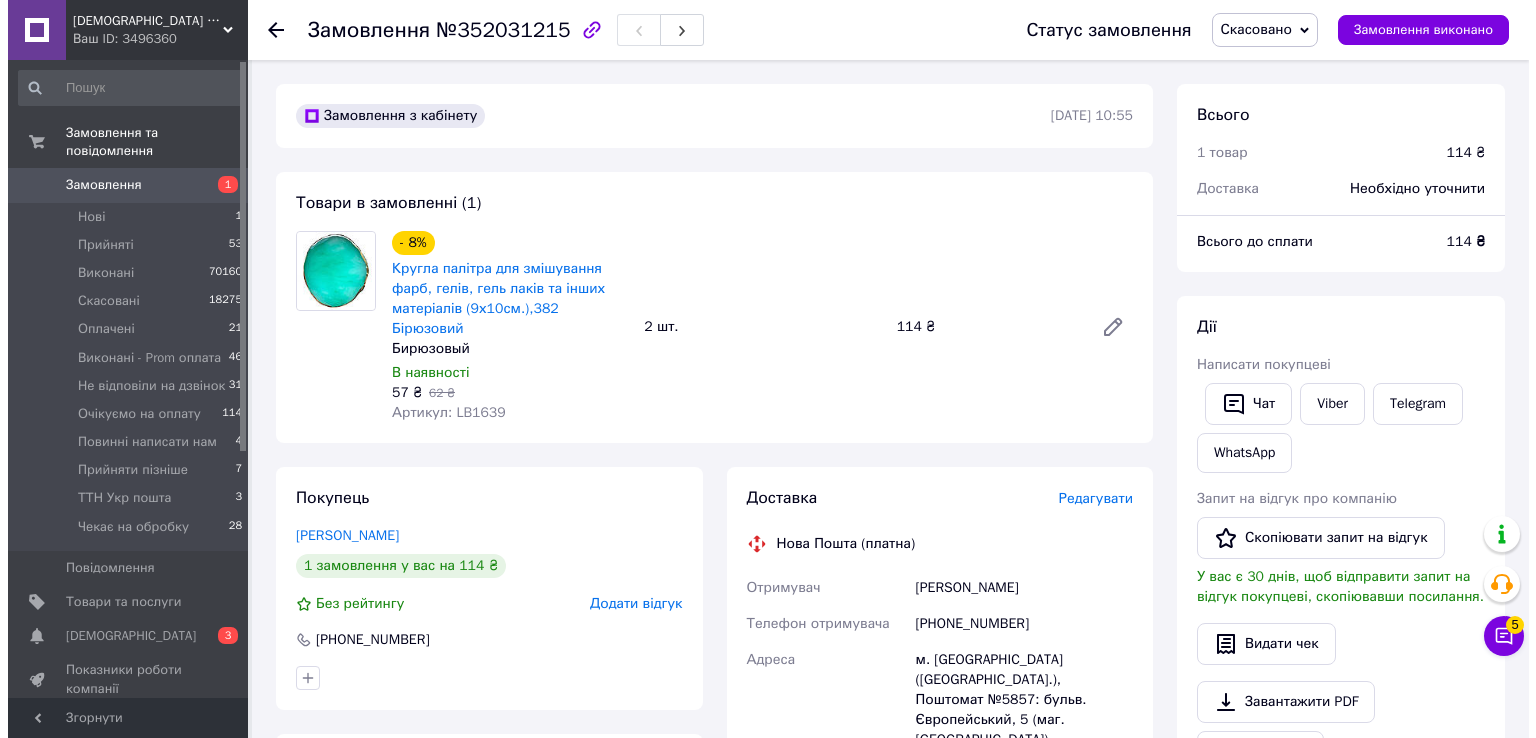 scroll, scrollTop: 0, scrollLeft: 0, axis: both 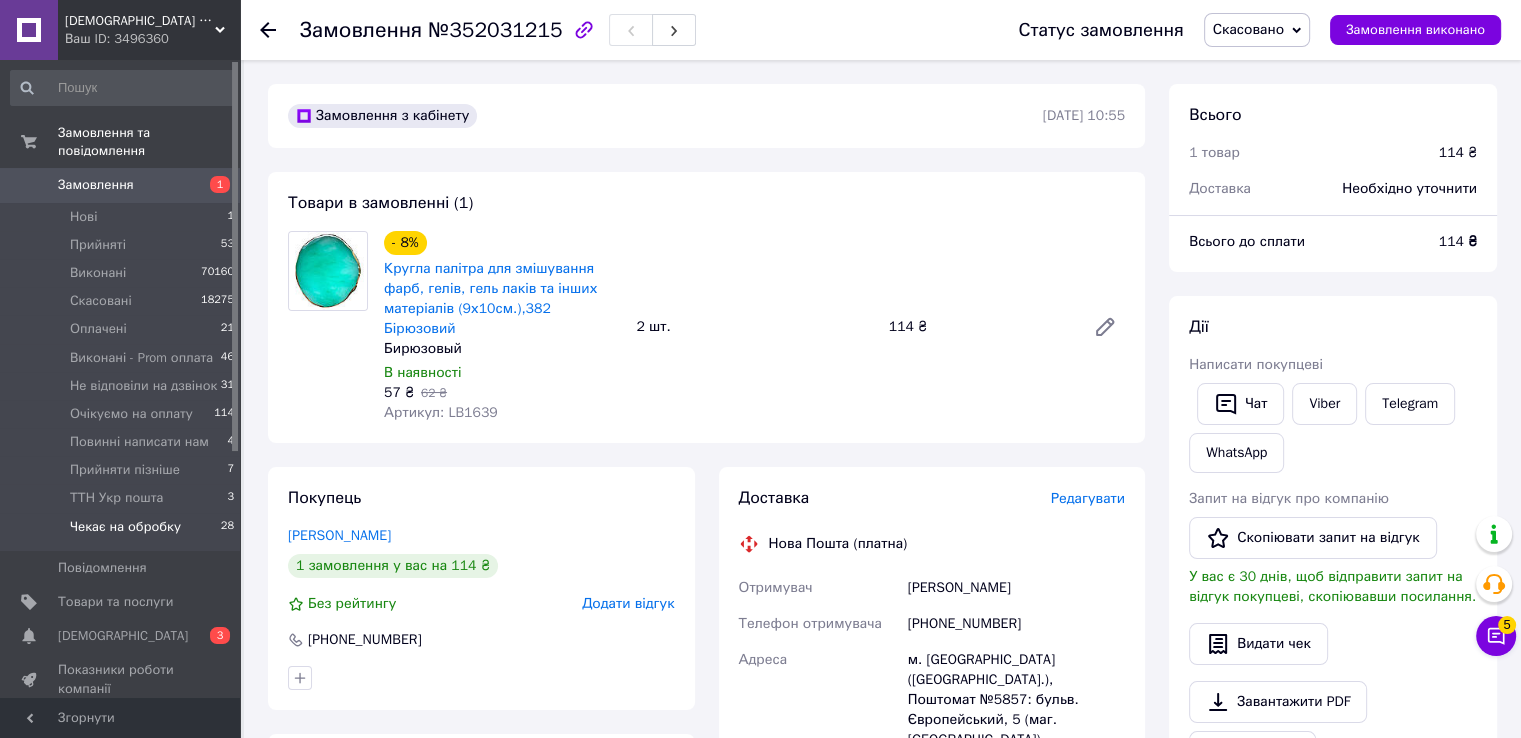 click on "Чекає на обробку" at bounding box center (125, 527) 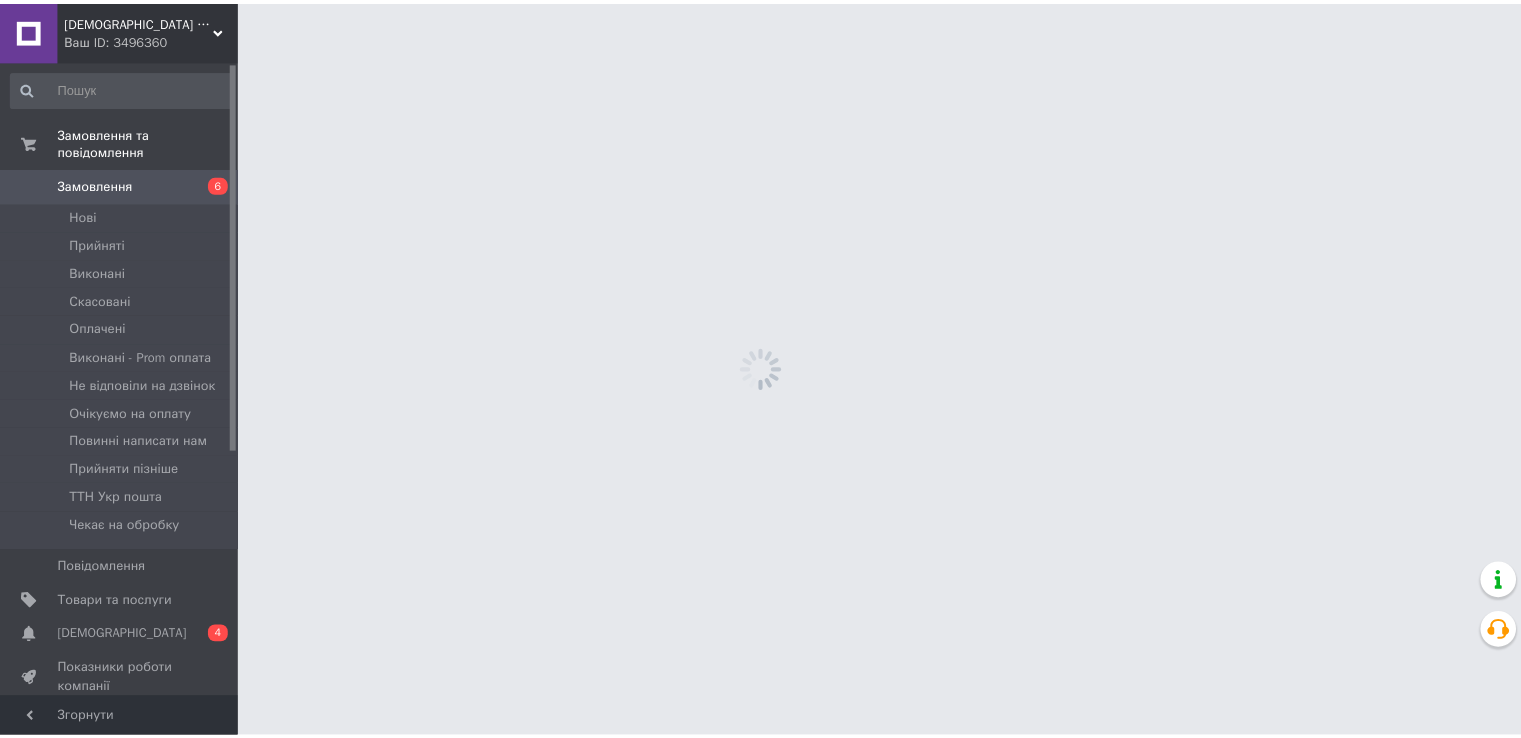 scroll, scrollTop: 0, scrollLeft: 0, axis: both 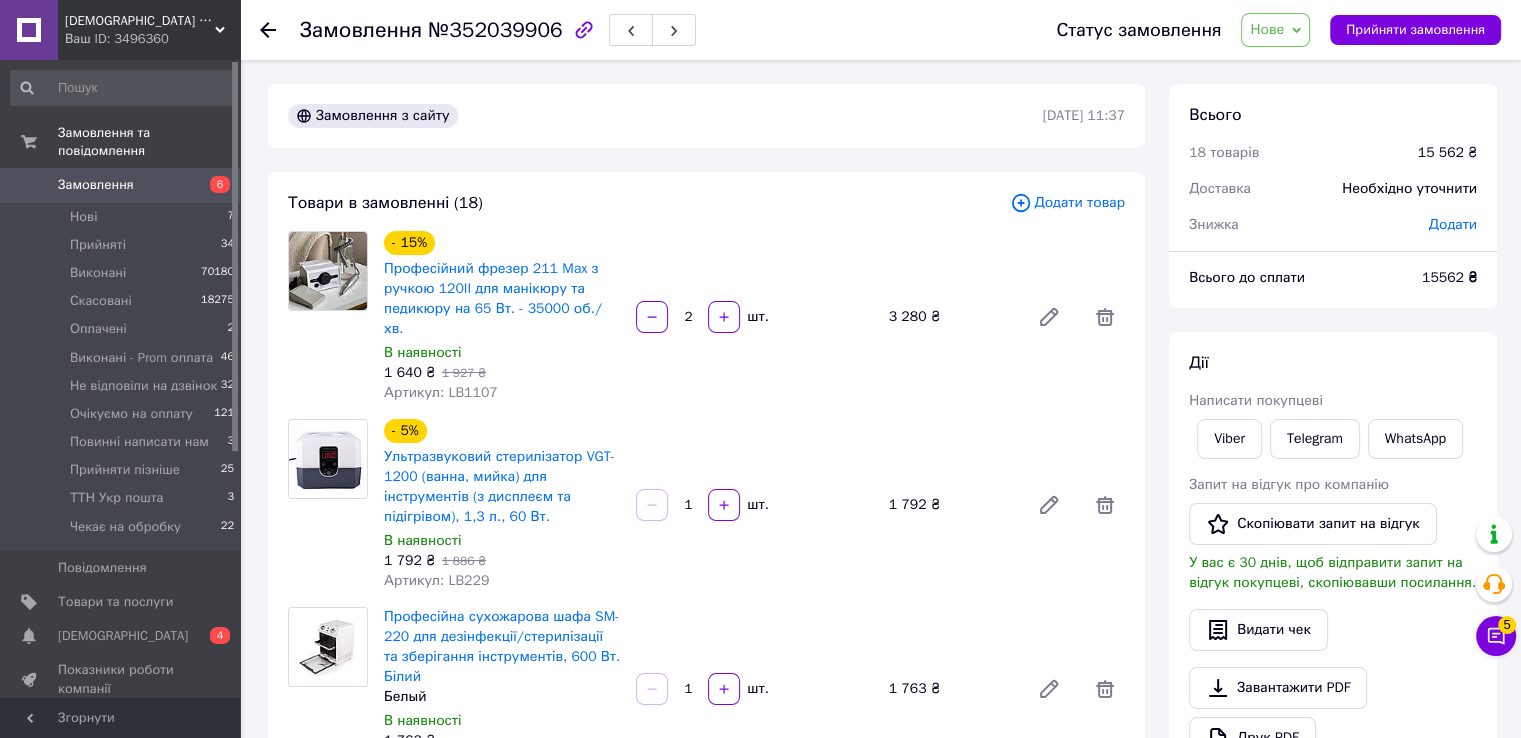 click on "Нове" at bounding box center [1275, 30] 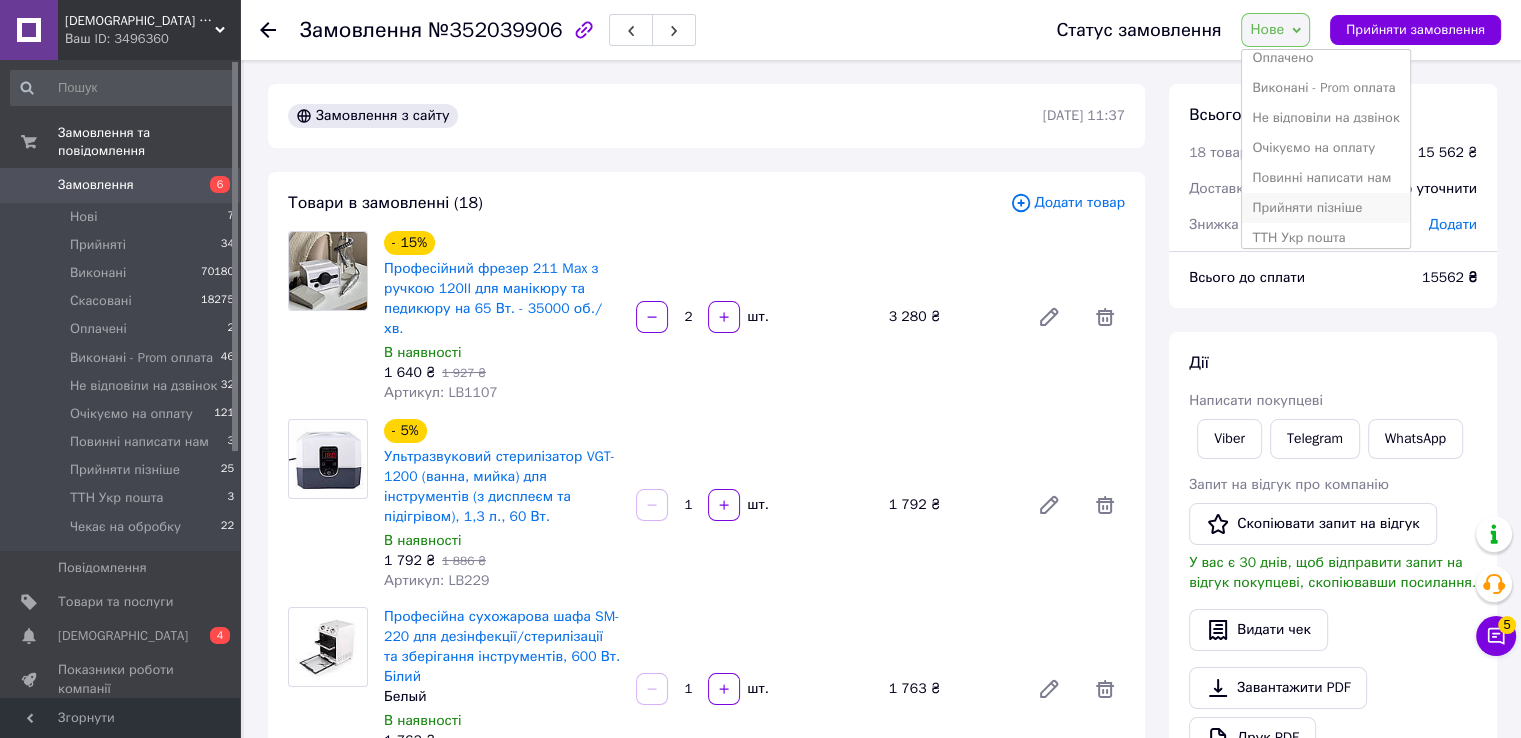 scroll, scrollTop: 141, scrollLeft: 0, axis: vertical 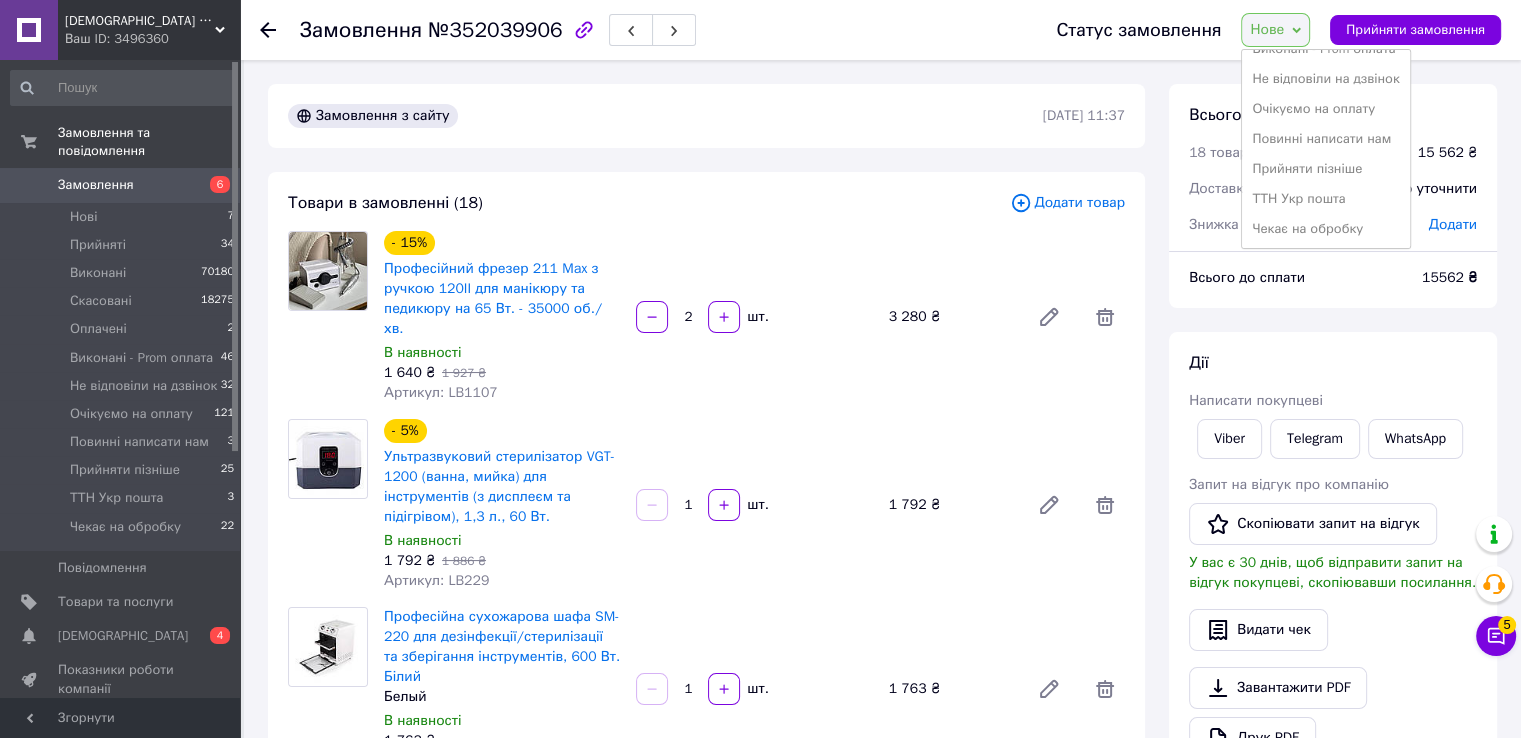 click on "Чекає на обробку" at bounding box center (1325, 229) 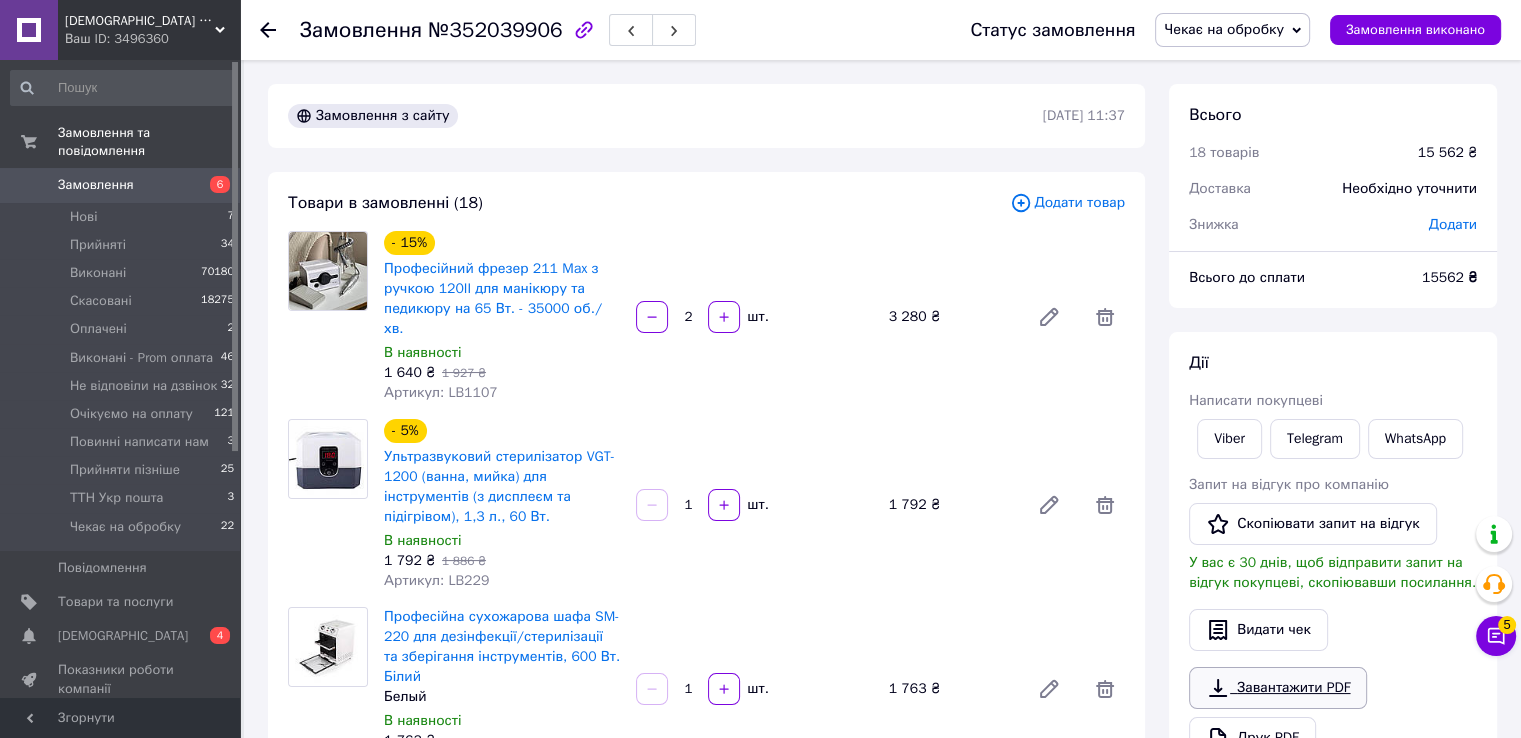 scroll, scrollTop: 400, scrollLeft: 0, axis: vertical 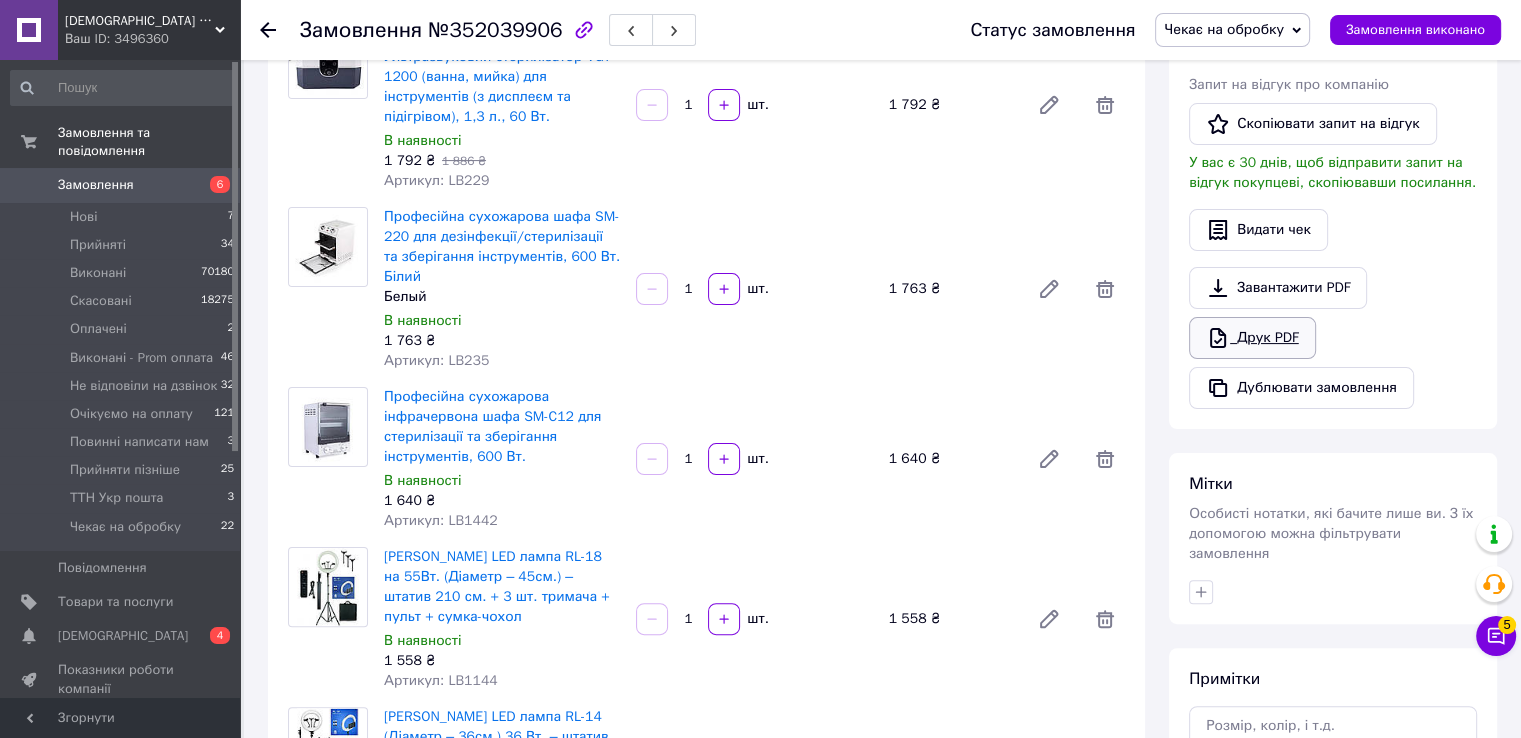 click on "Друк PDF" at bounding box center [1252, 338] 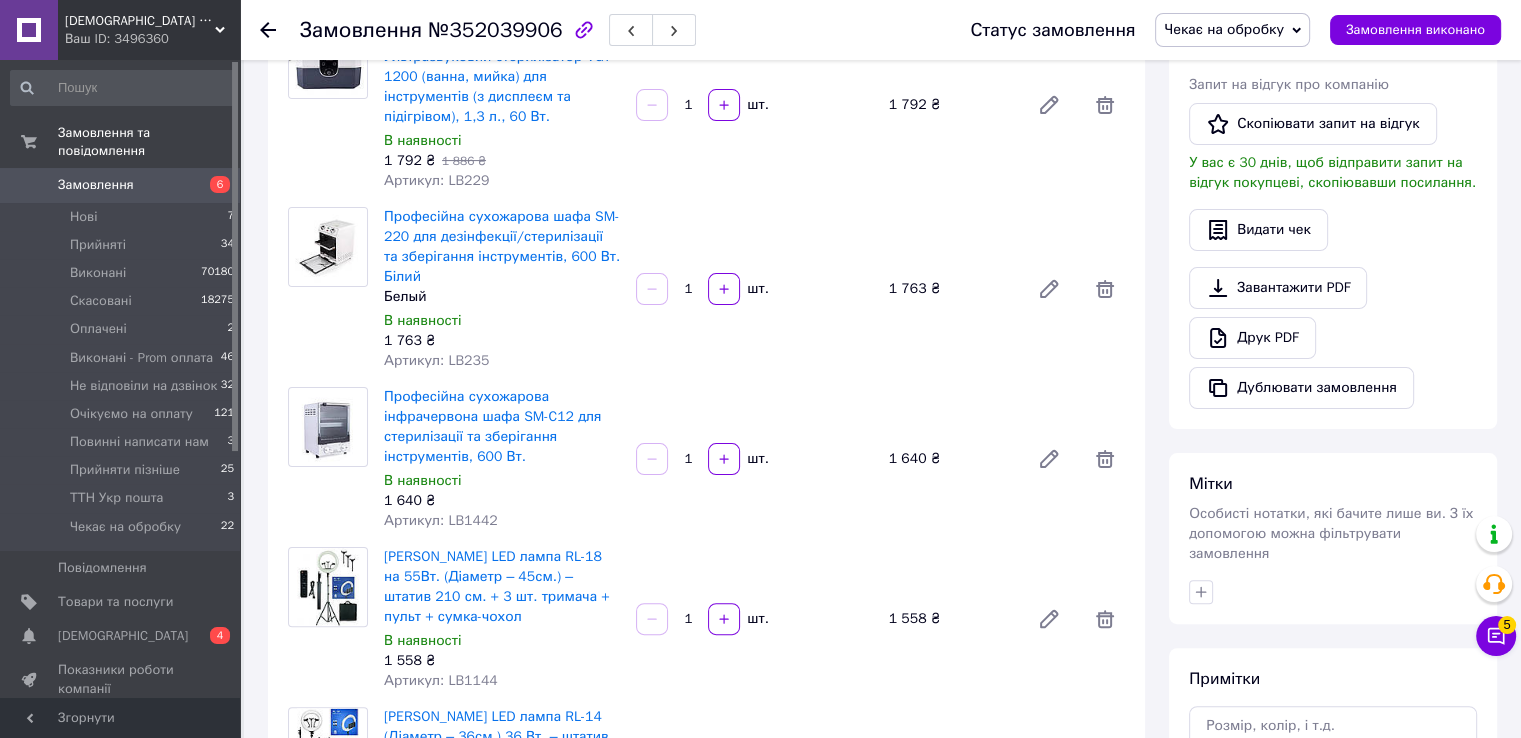 scroll, scrollTop: 0, scrollLeft: 0, axis: both 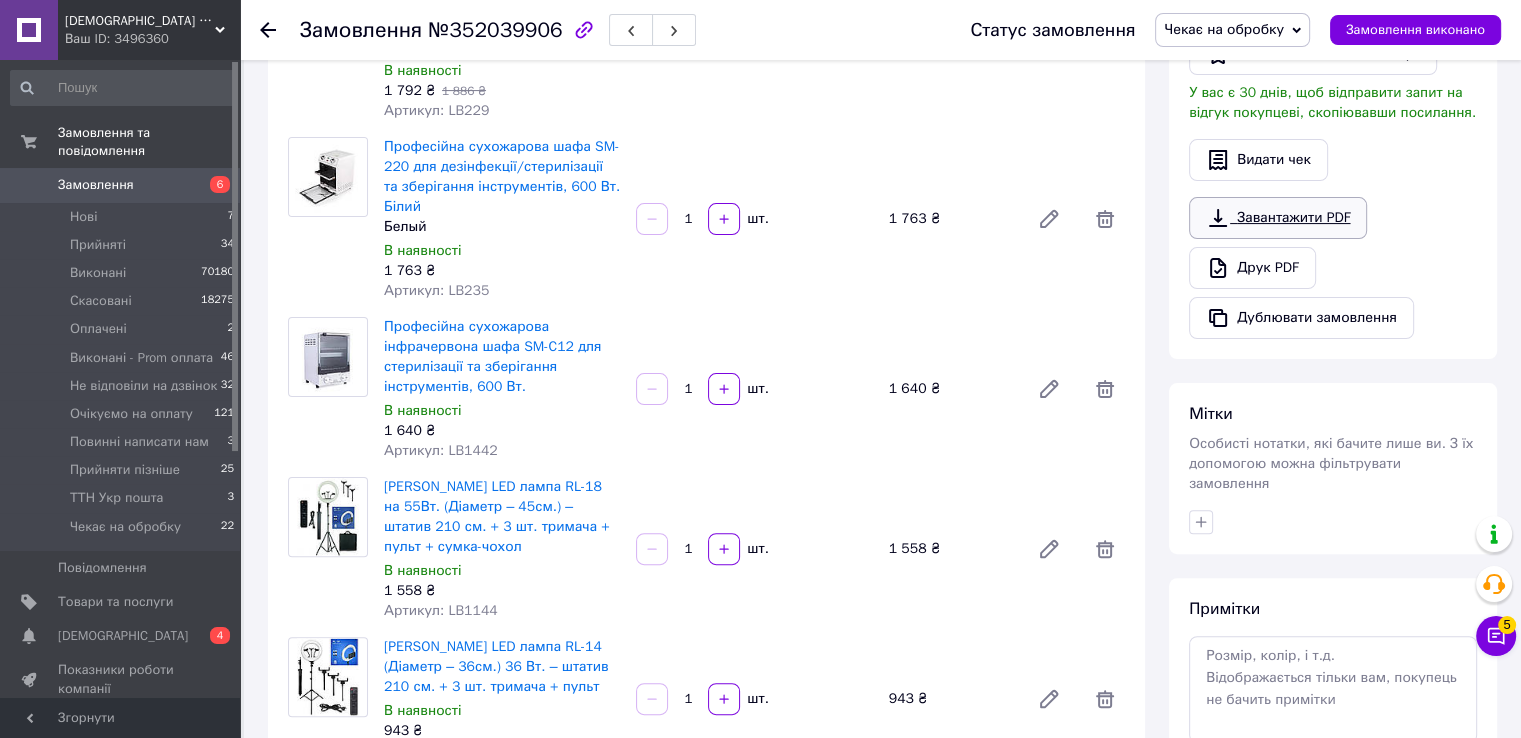 click on "Завантажити PDF" at bounding box center (1278, 218) 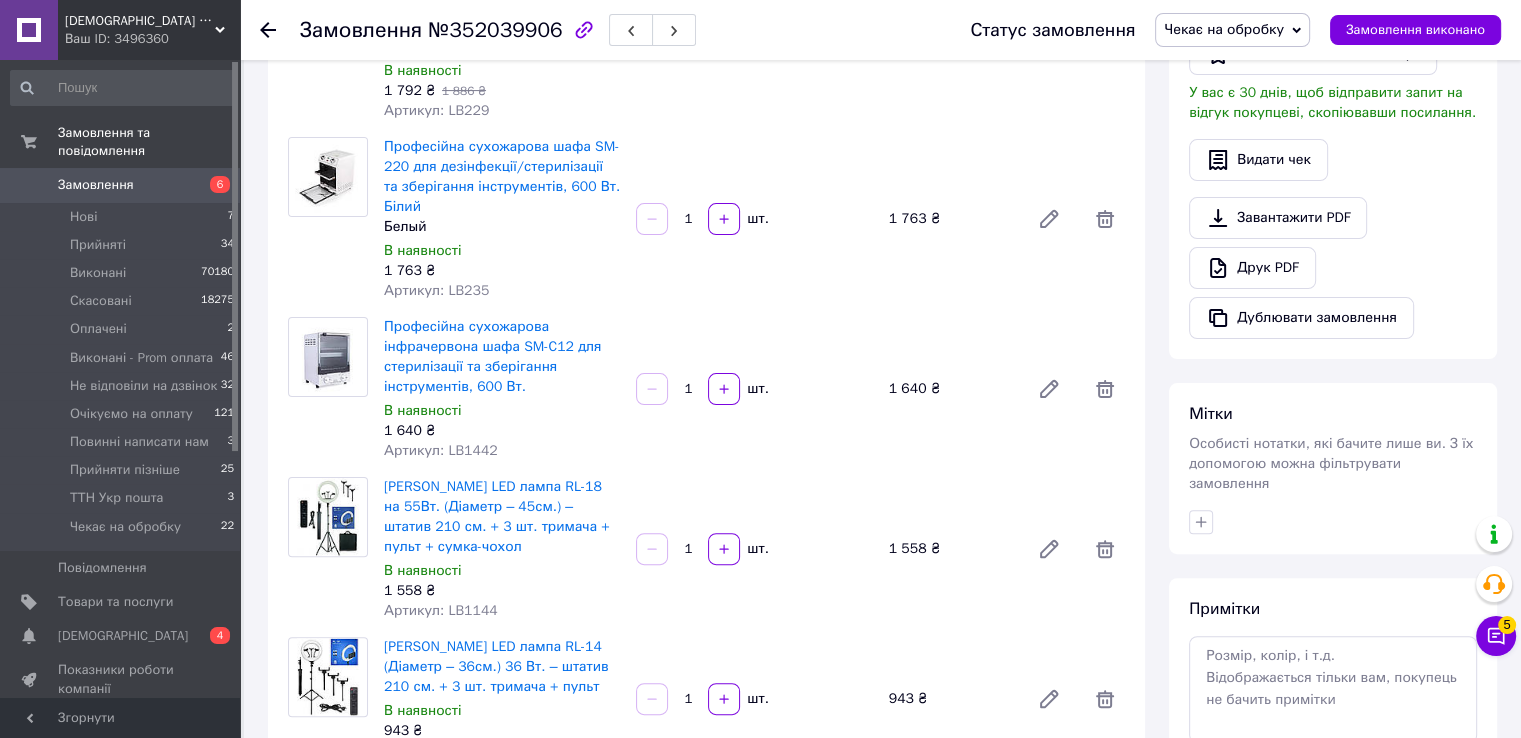 scroll, scrollTop: 270, scrollLeft: 0, axis: vertical 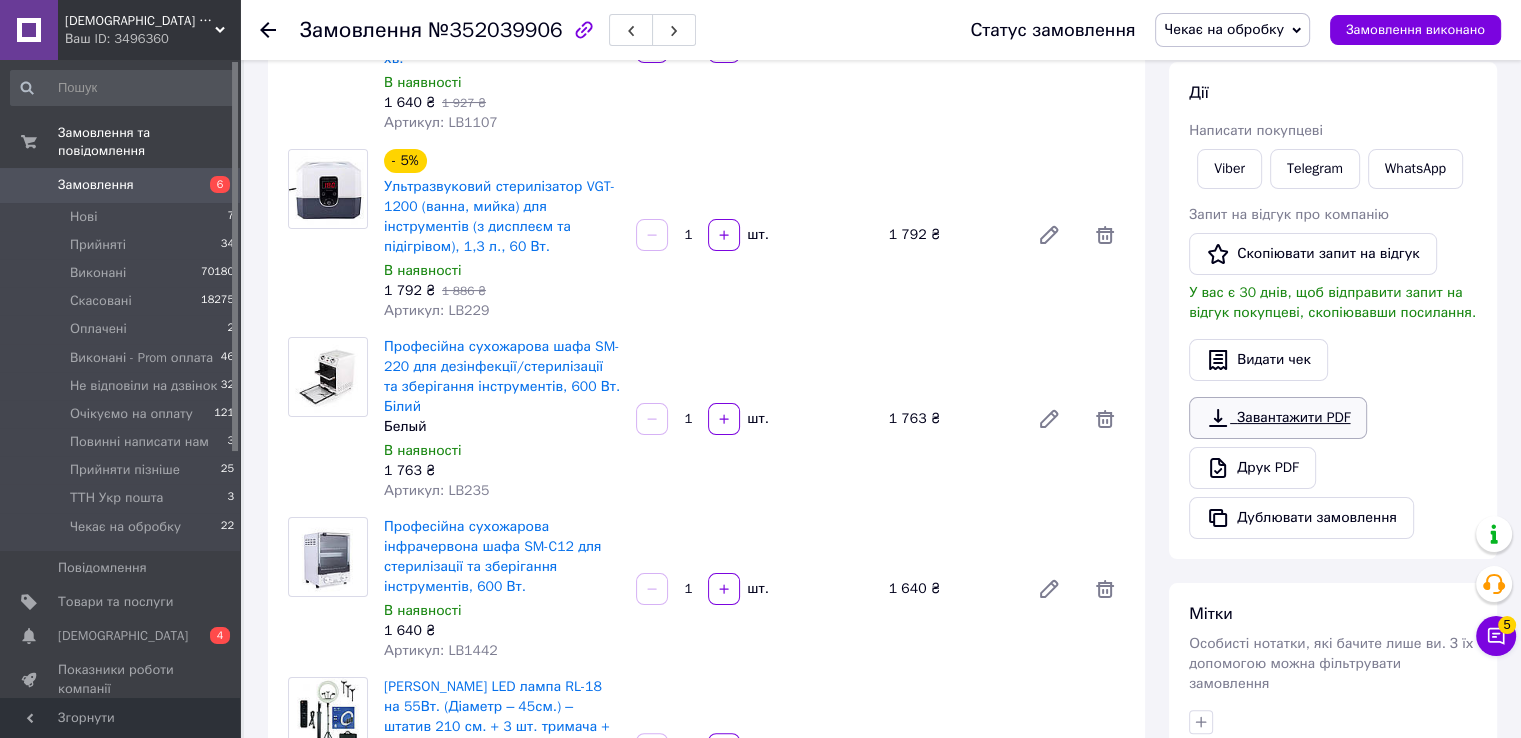 click on "Завантажити PDF" at bounding box center [1278, 418] 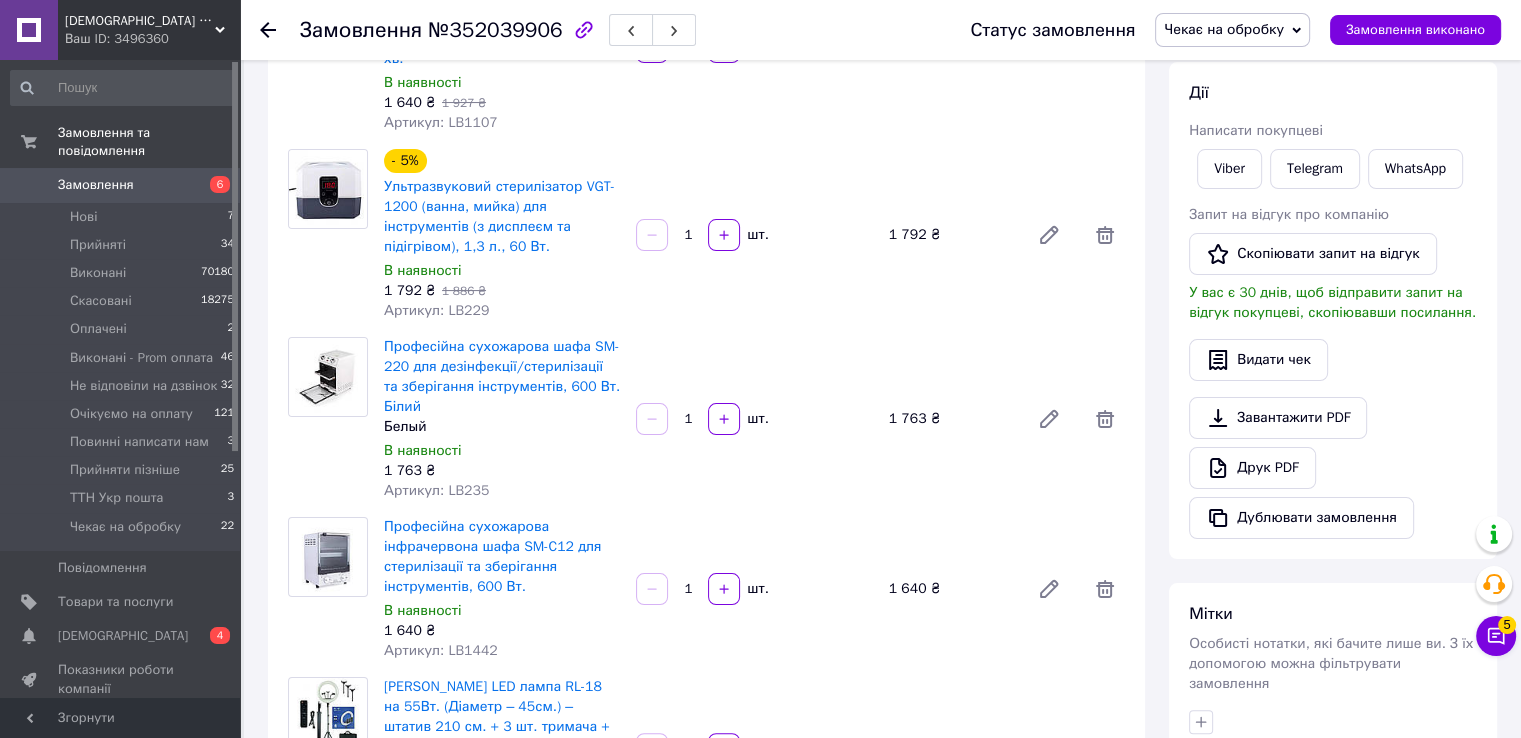 click on "Чекає на обробку" at bounding box center (1224, 29) 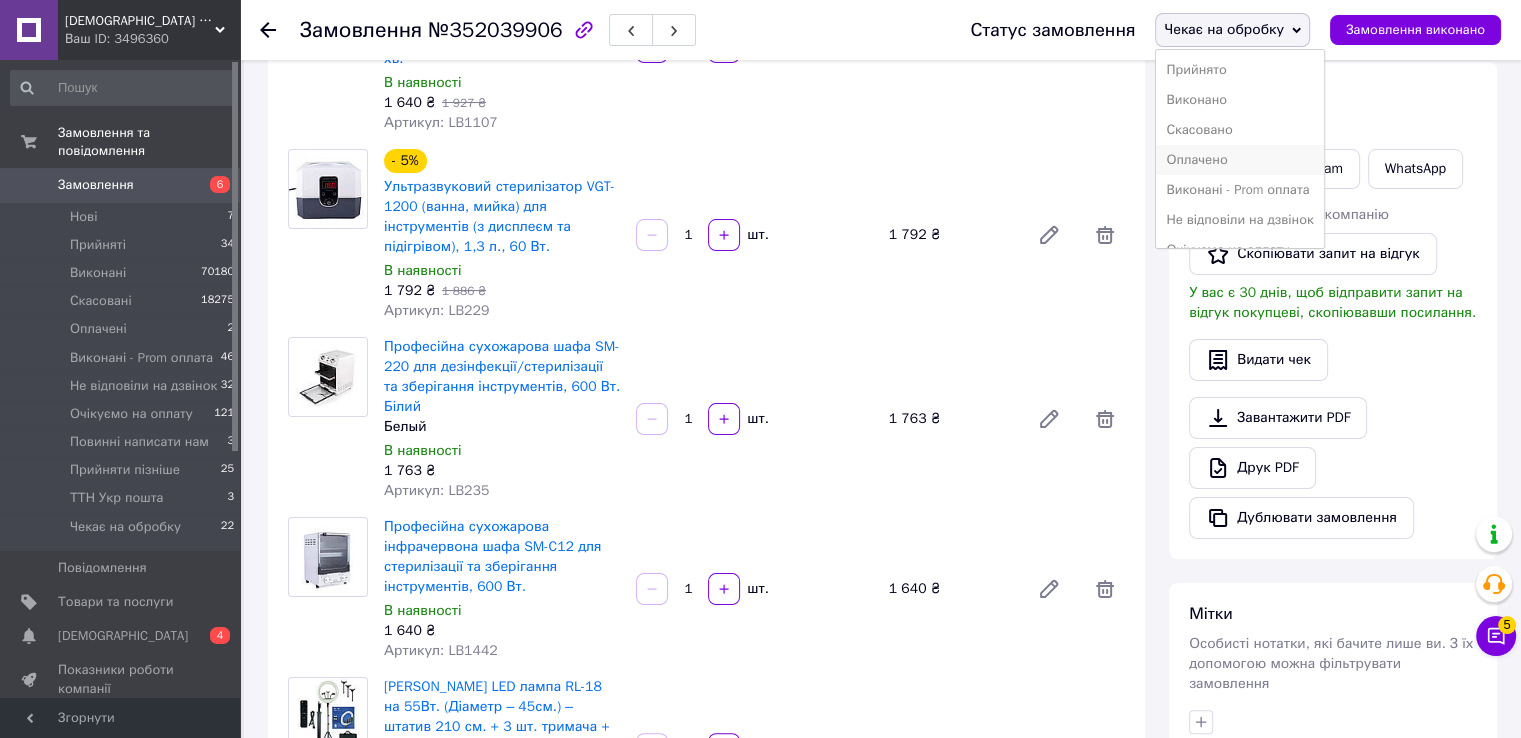 scroll, scrollTop: 112, scrollLeft: 0, axis: vertical 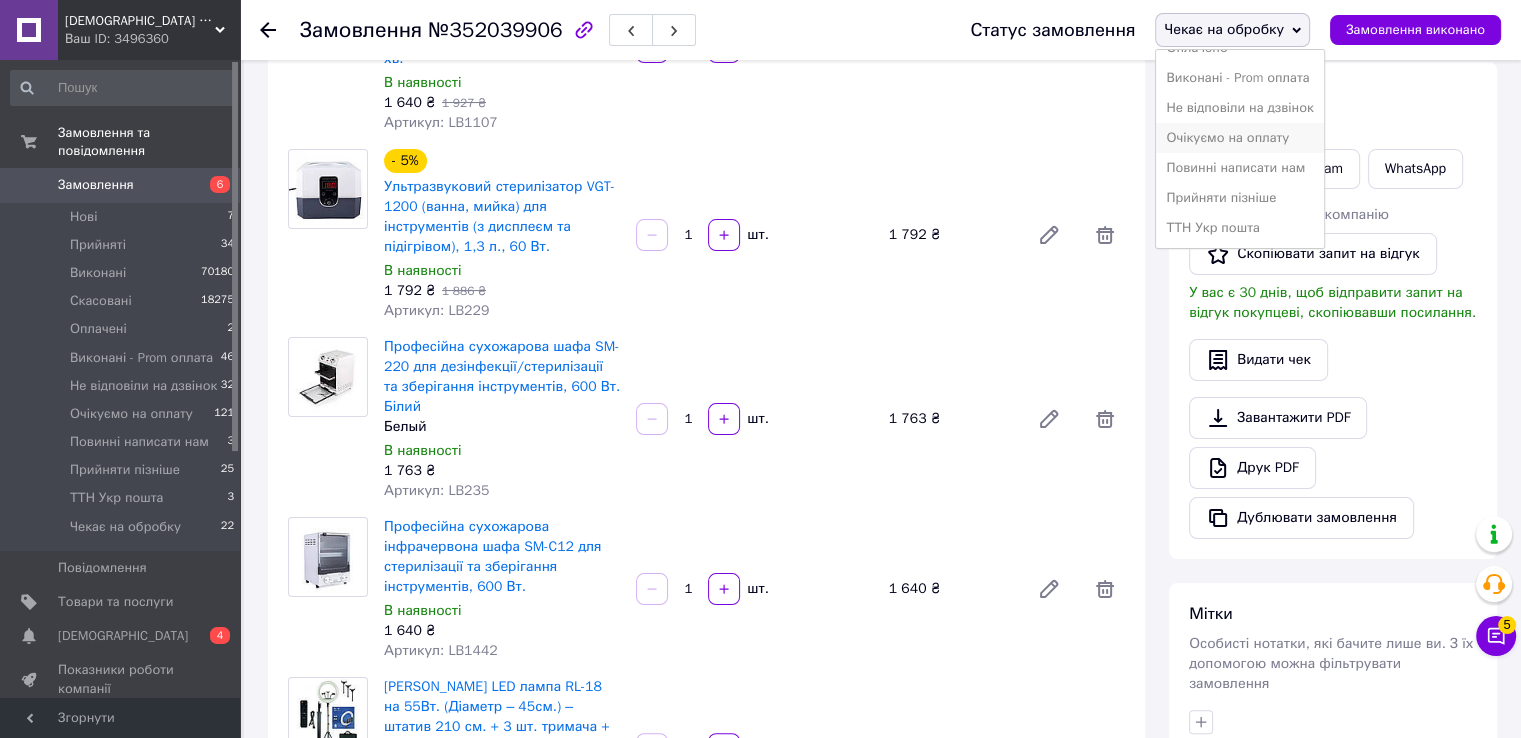click on "Очікуємо на оплату" at bounding box center [1239, 138] 